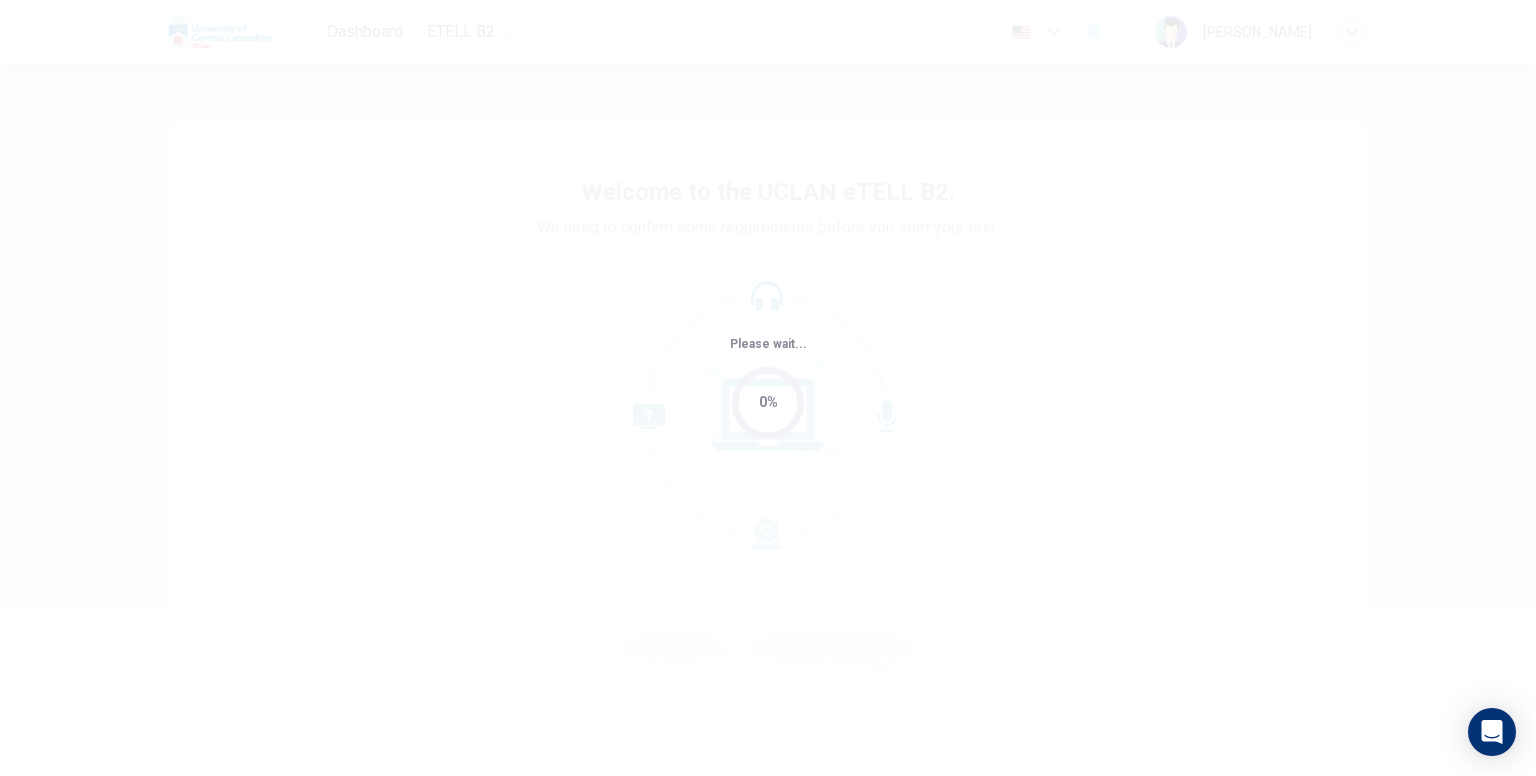 scroll, scrollTop: 0, scrollLeft: 0, axis: both 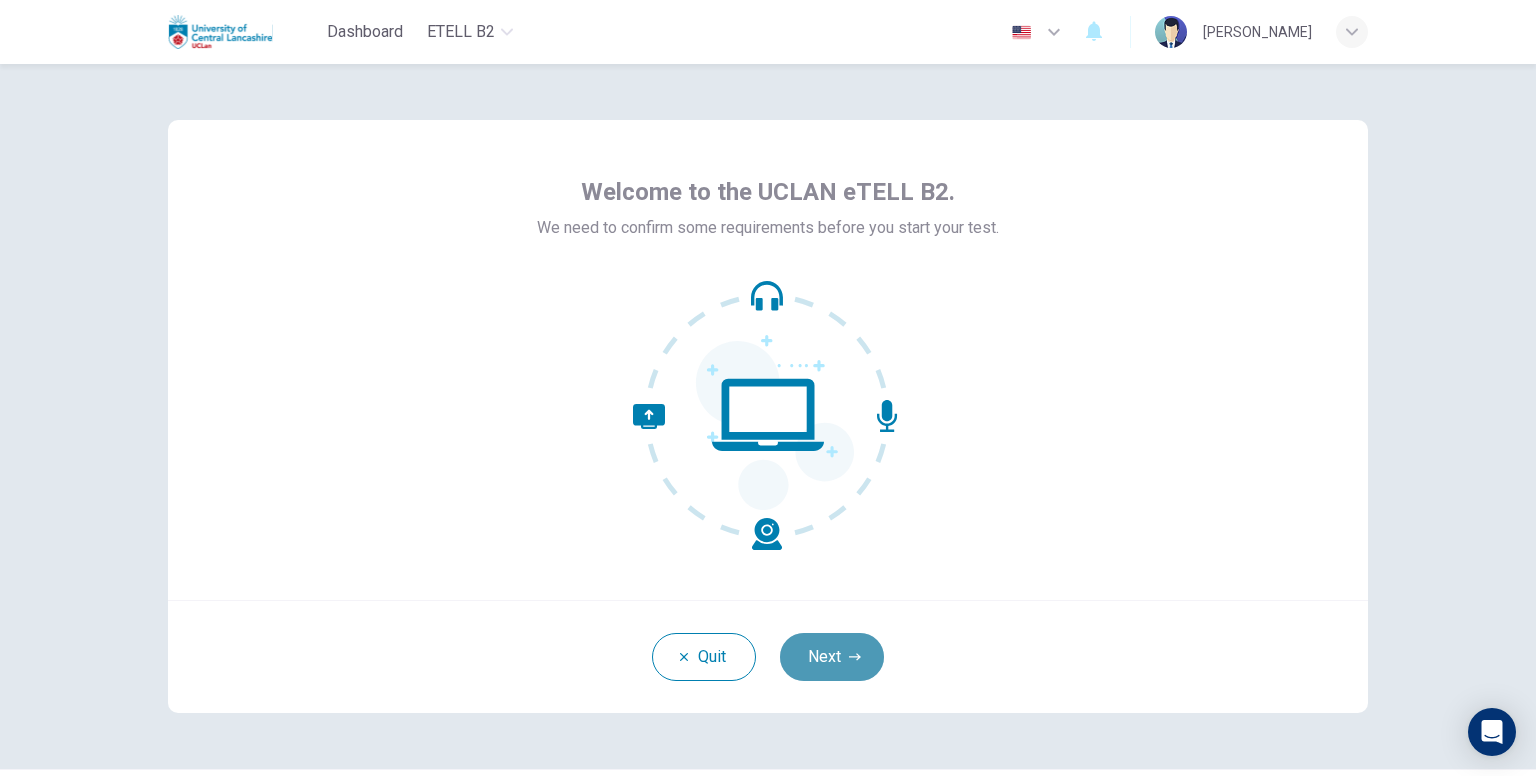 click on "Next" at bounding box center (832, 657) 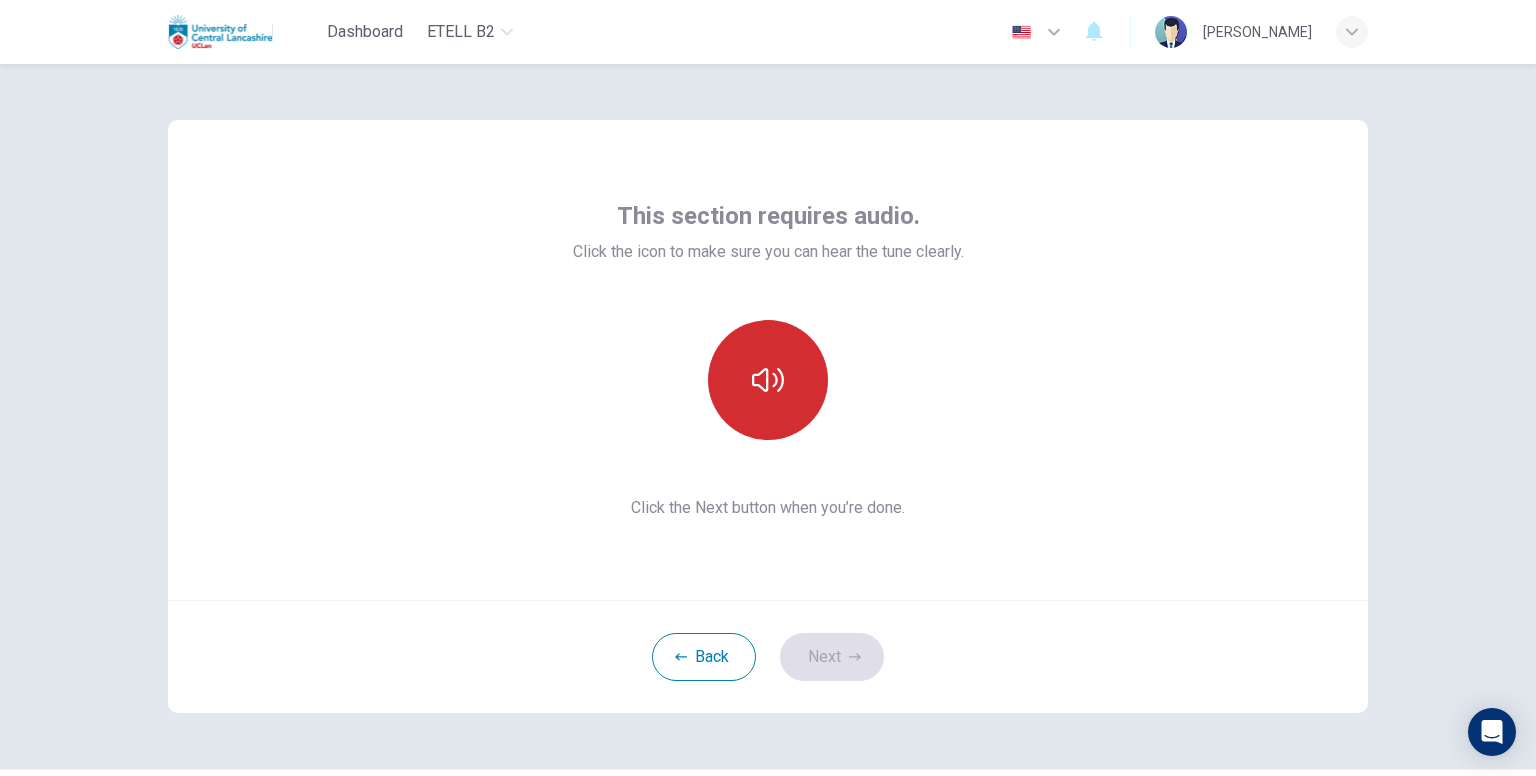 click 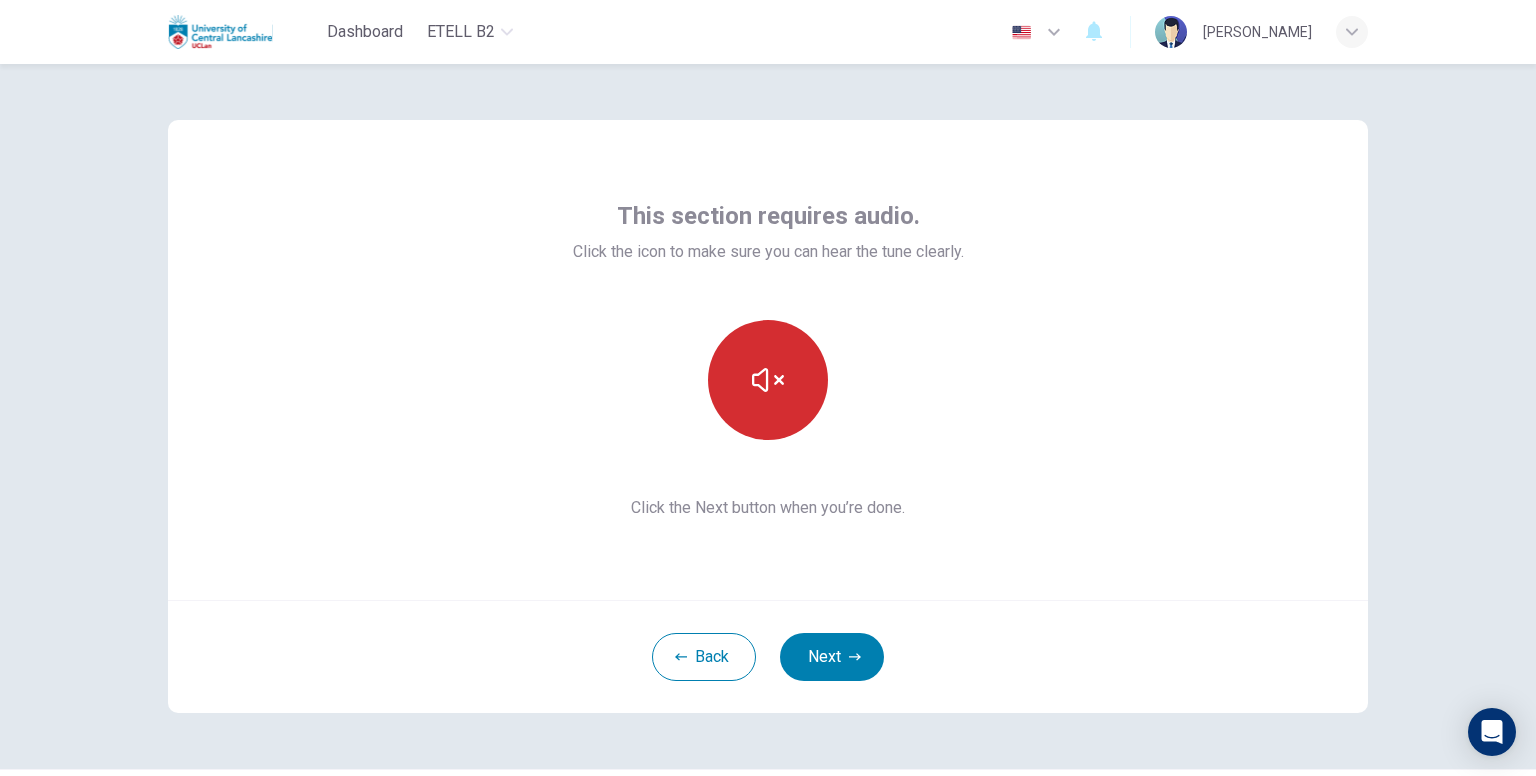 type 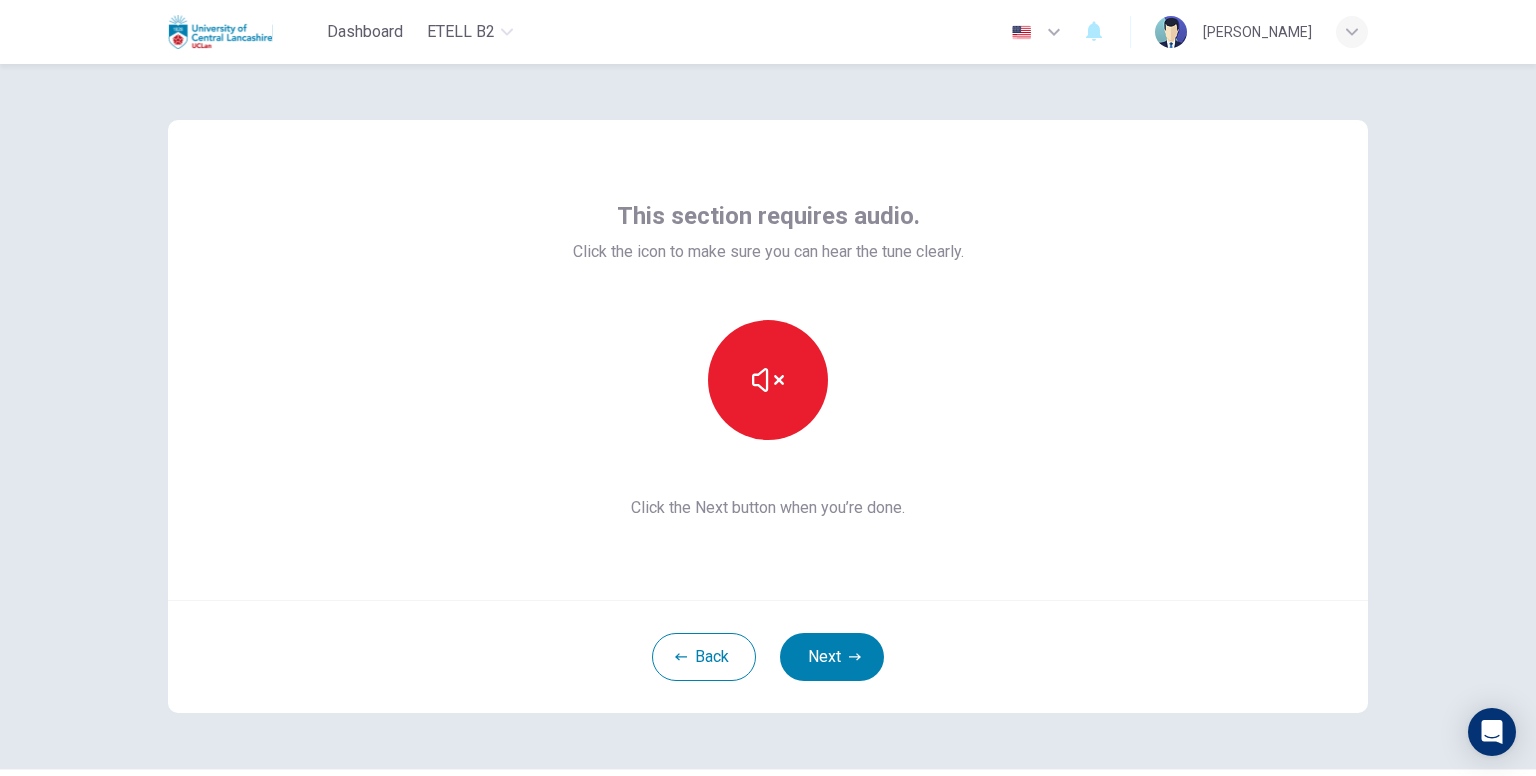 click on "This section requires audio. Click the icon to make sure you can hear the tune clearly. Click the Next button when you’re done." at bounding box center [768, 360] 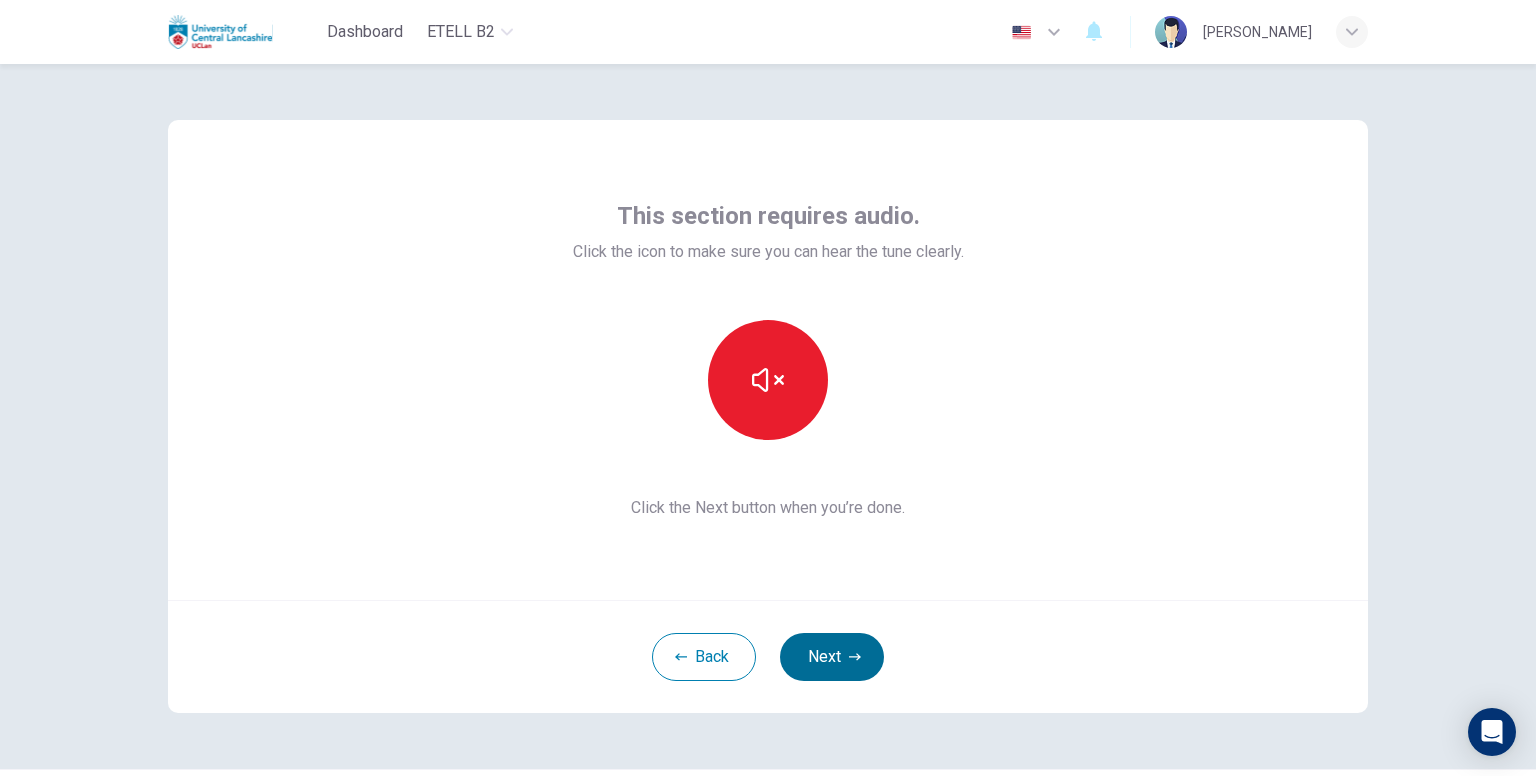 click on "Next" at bounding box center (832, 657) 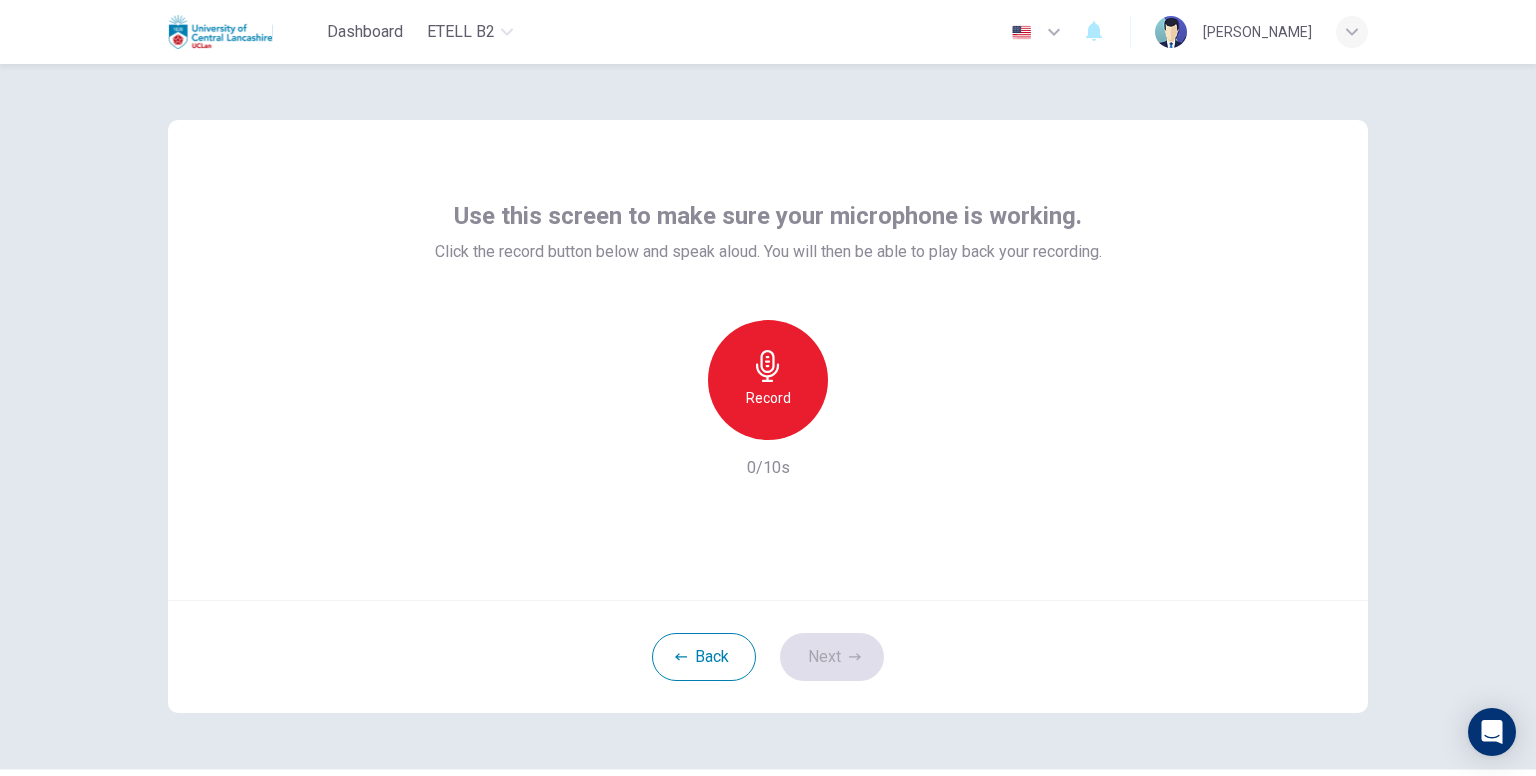 click on "Record" at bounding box center (768, 380) 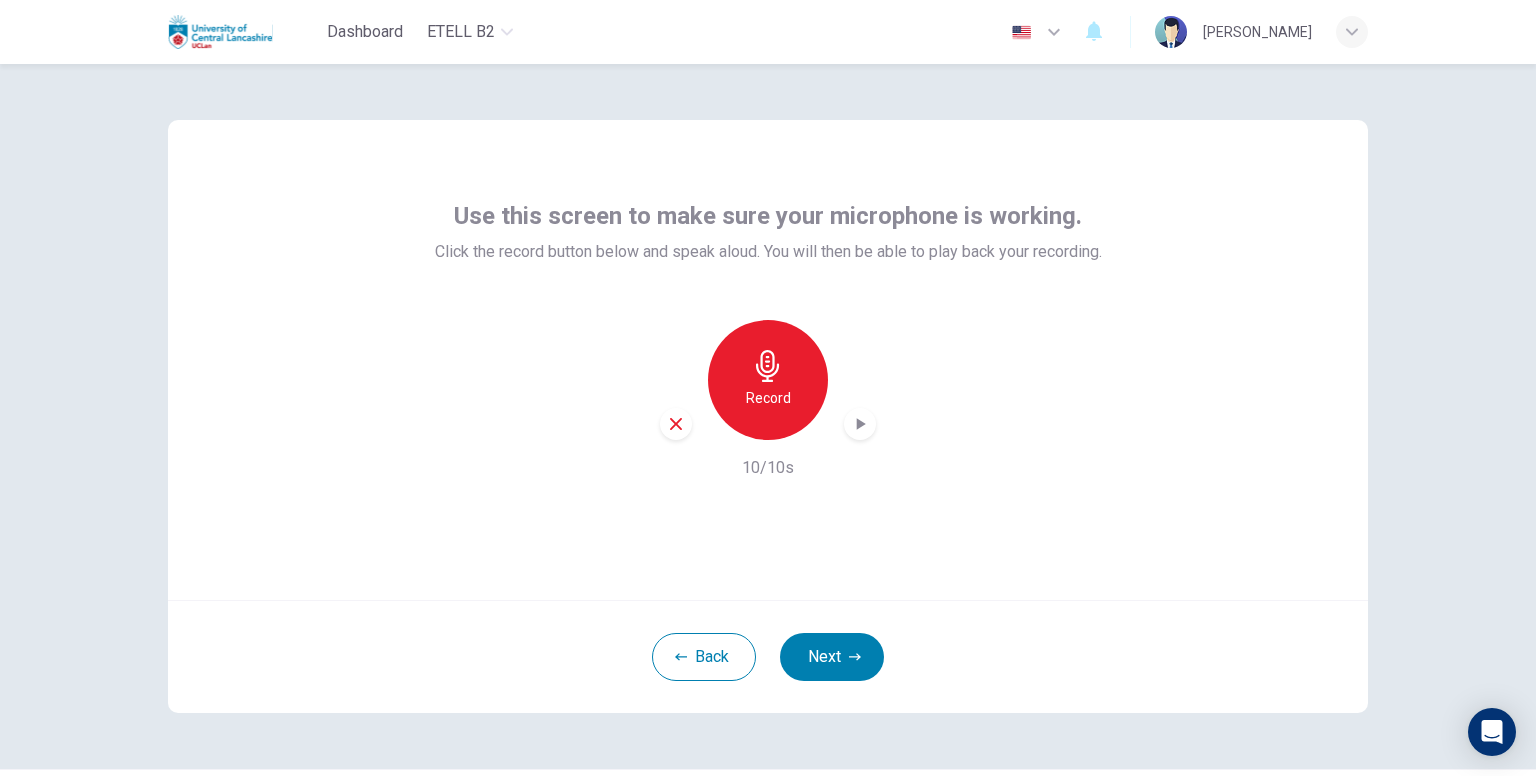 click 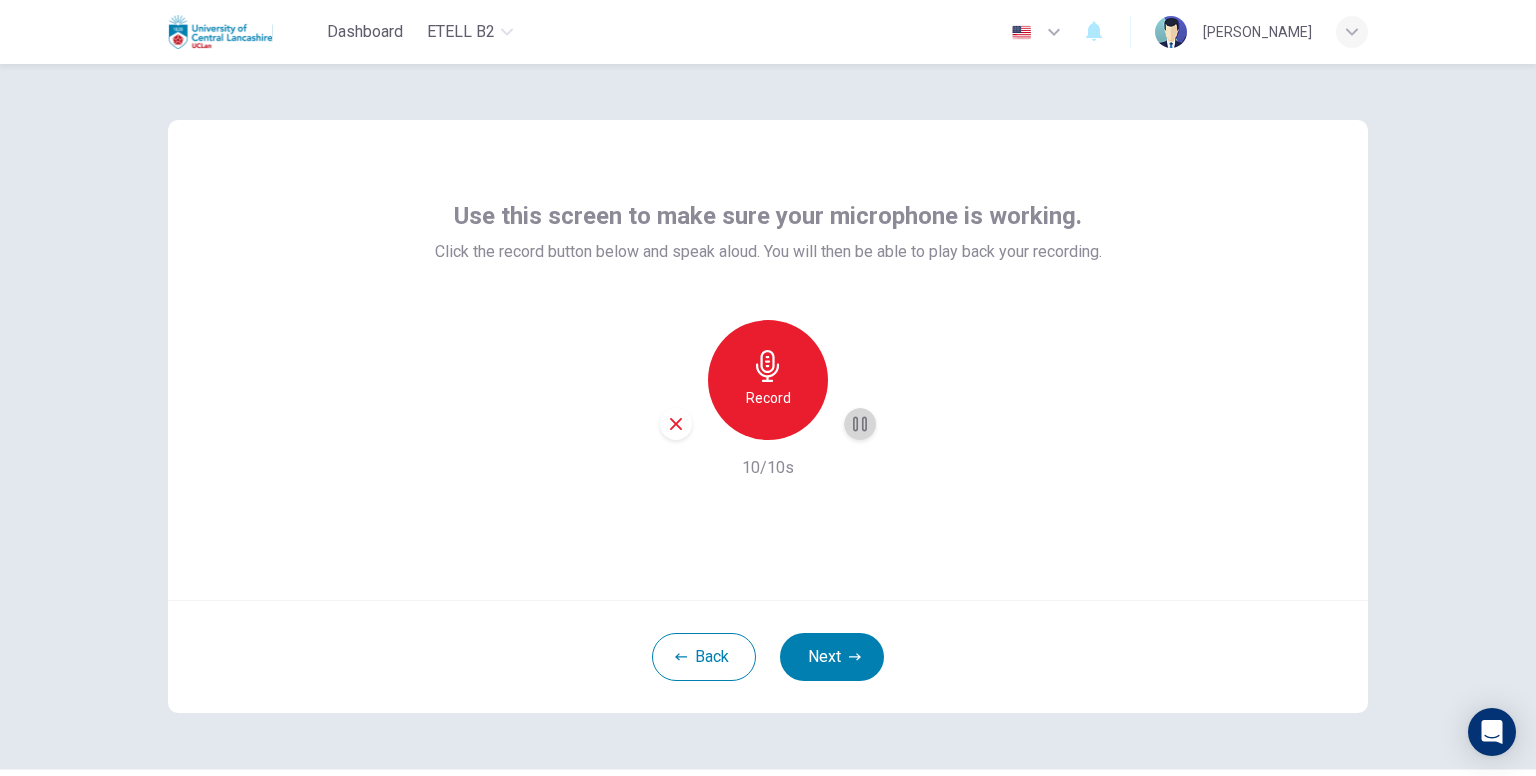 click 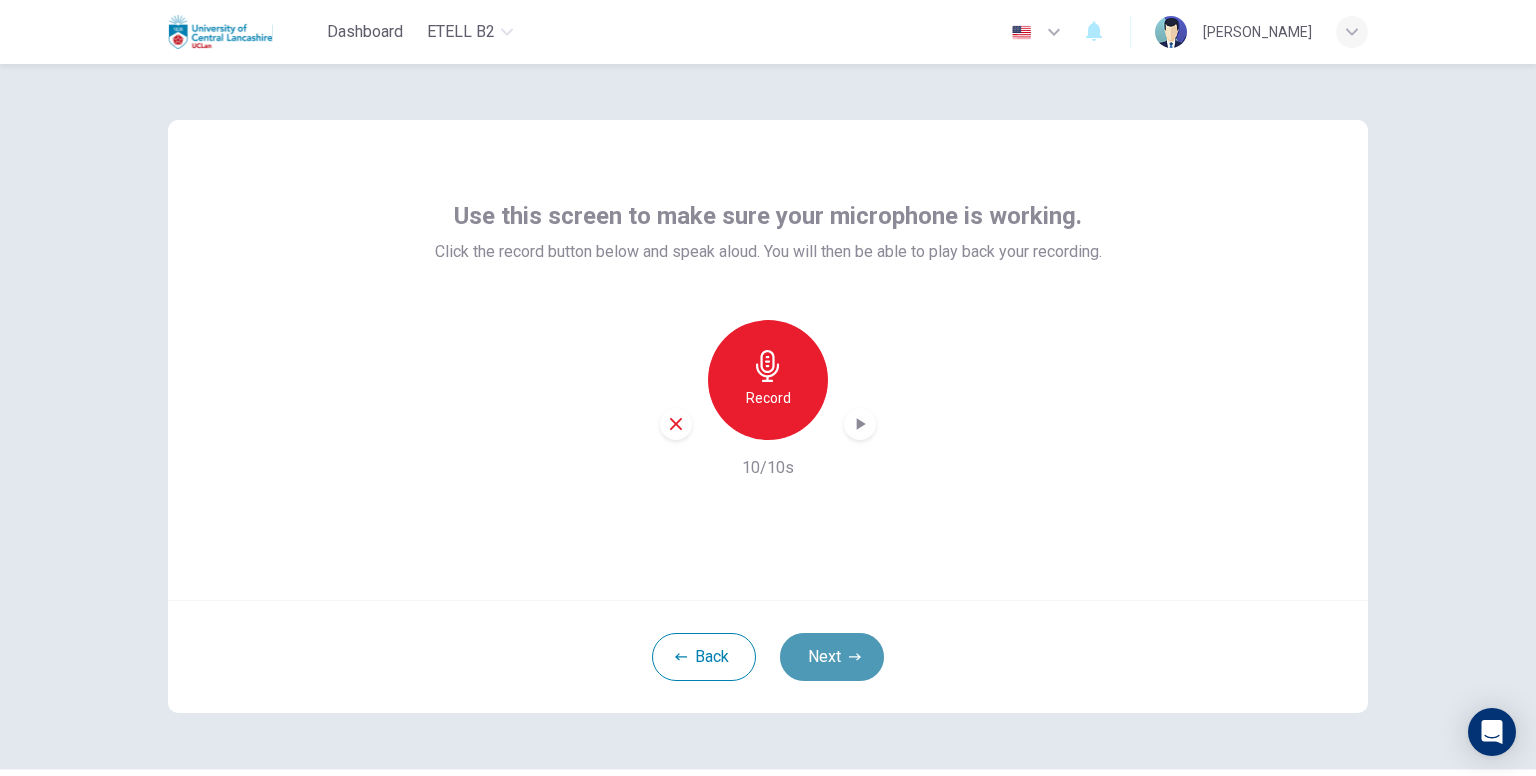 click on "Next" at bounding box center (832, 657) 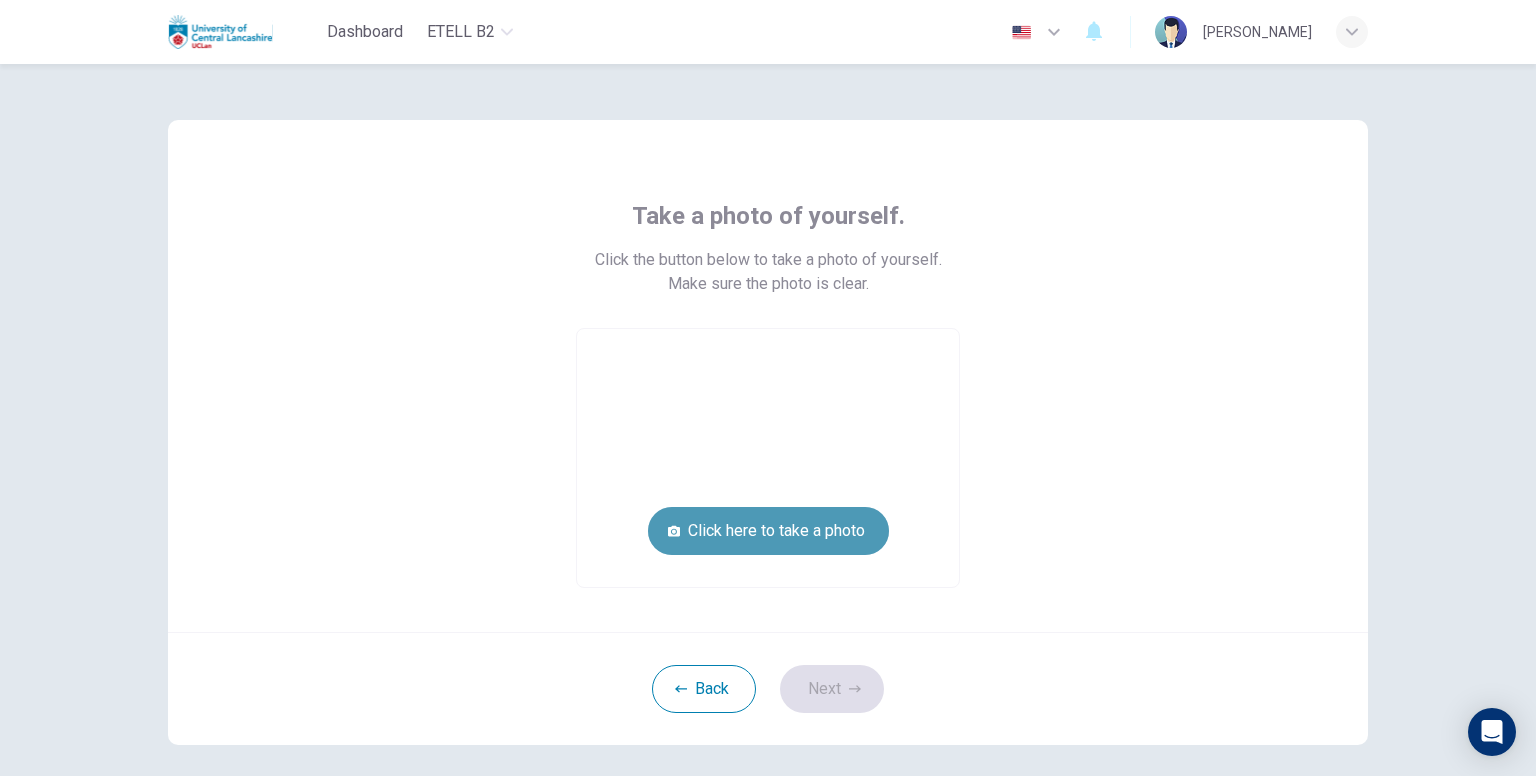 click on "Click here to take a photo" at bounding box center [768, 531] 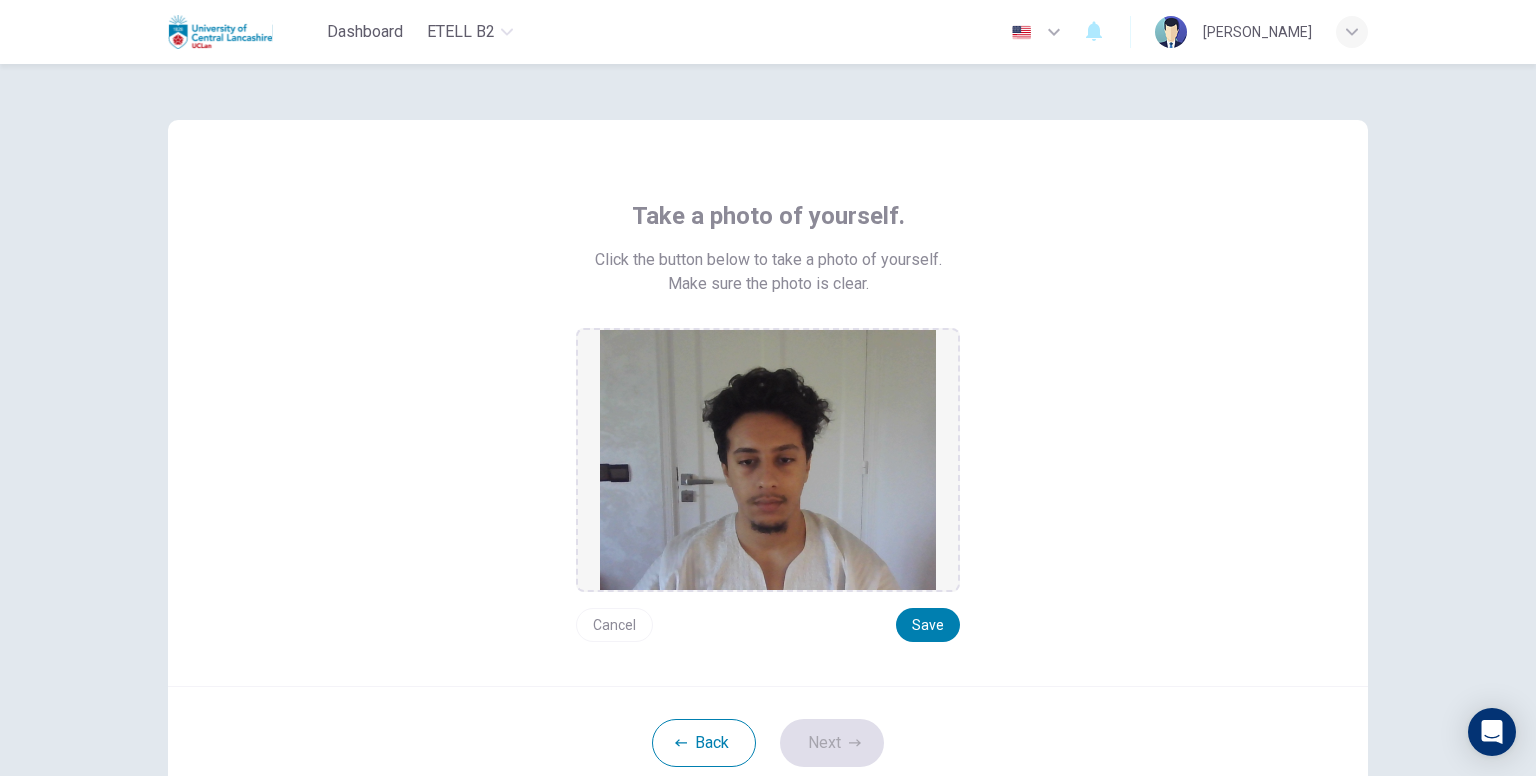 click on "Cancel" at bounding box center [614, 625] 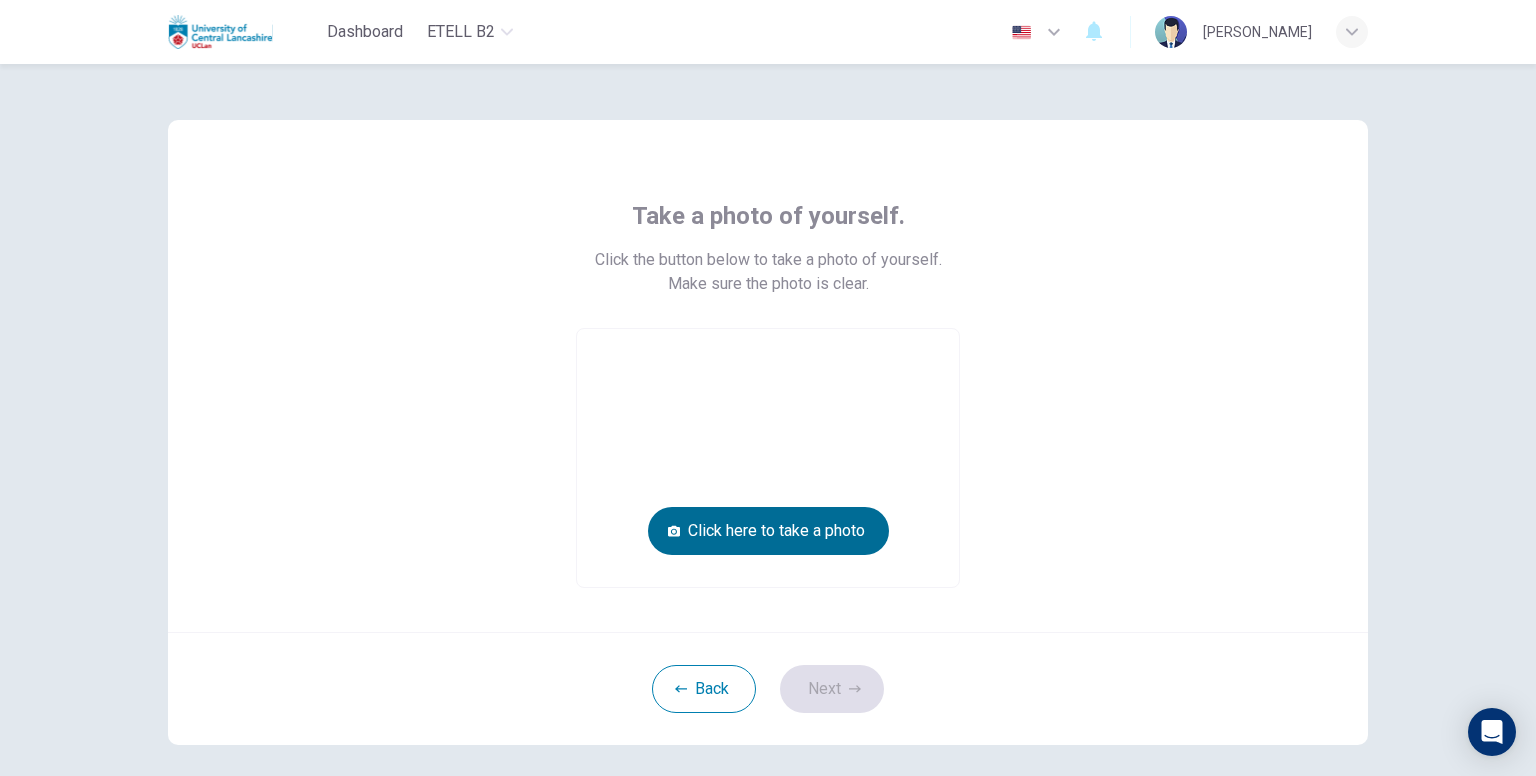 click on "Click here to take a photo" at bounding box center [768, 531] 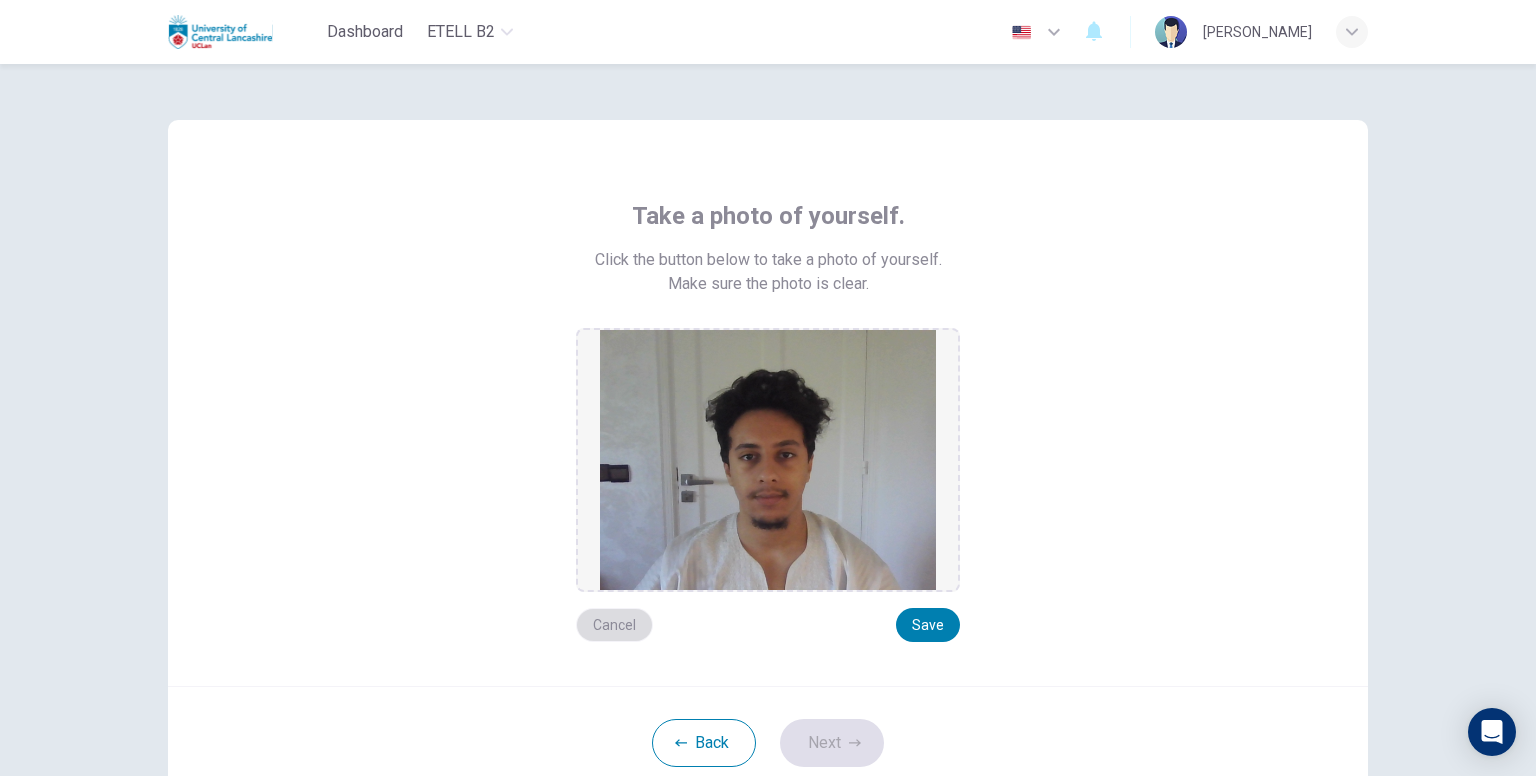 click on "Cancel" at bounding box center [614, 625] 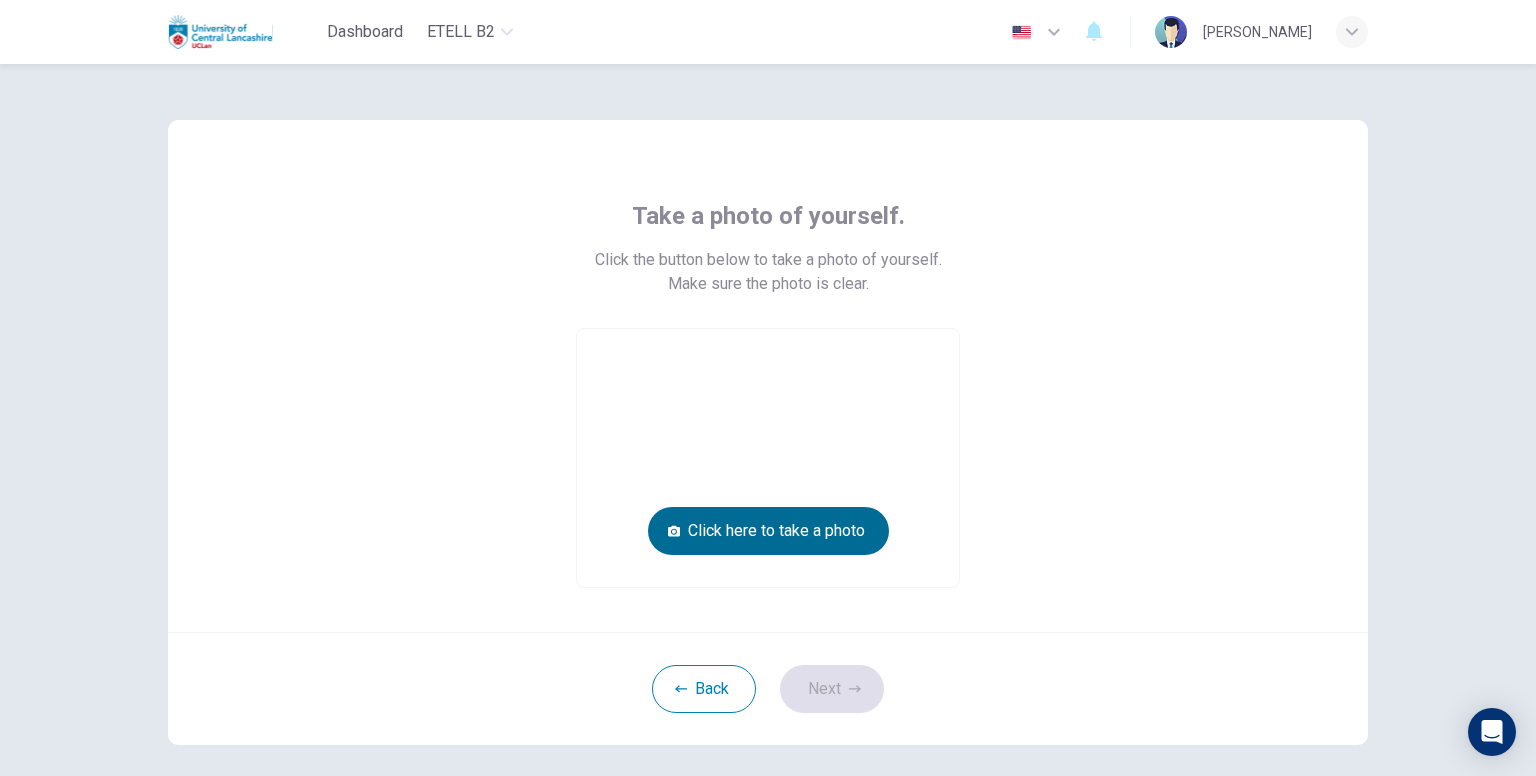 click on "Click here to take a photo" at bounding box center [768, 531] 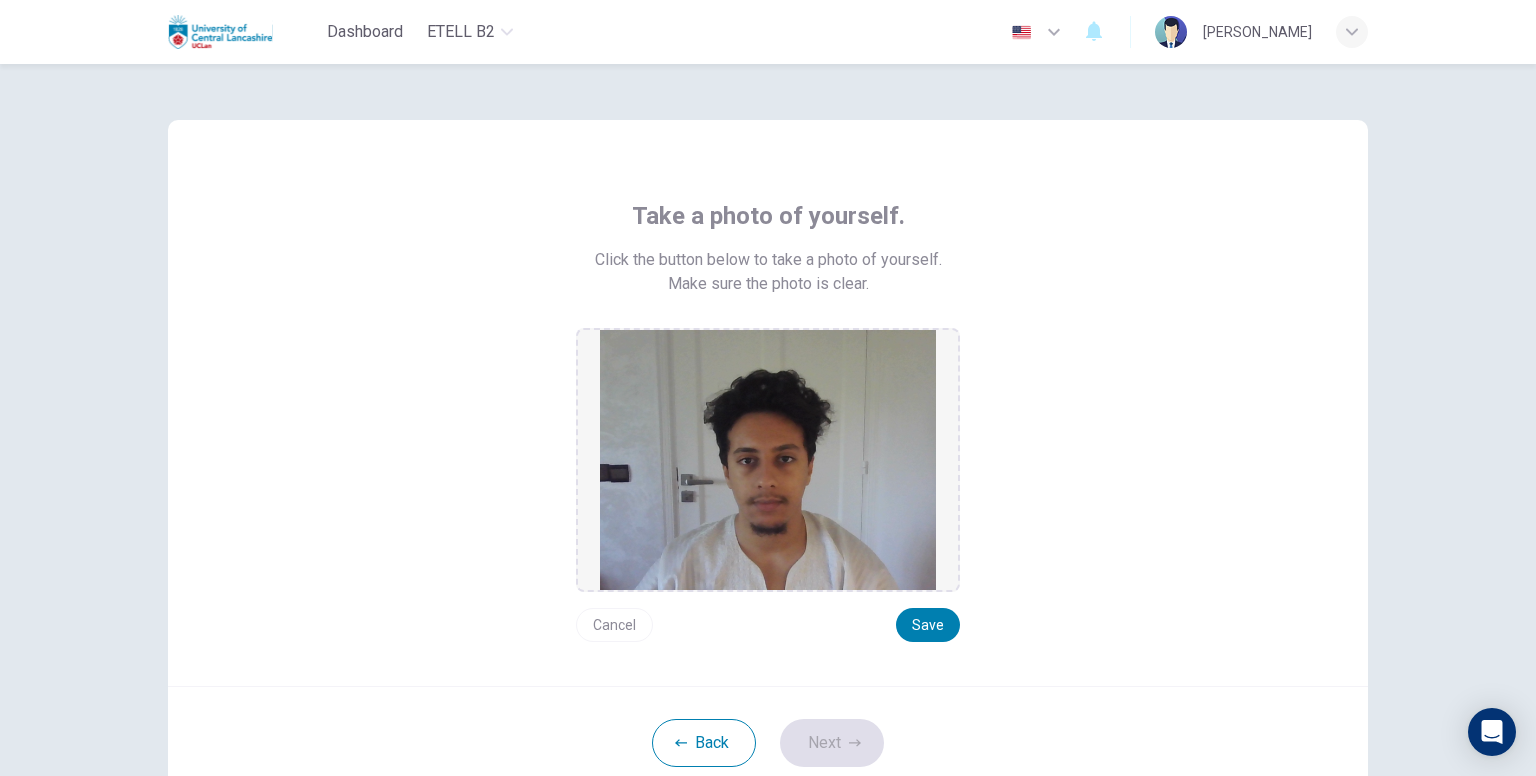 click on "Cancel" at bounding box center (614, 625) 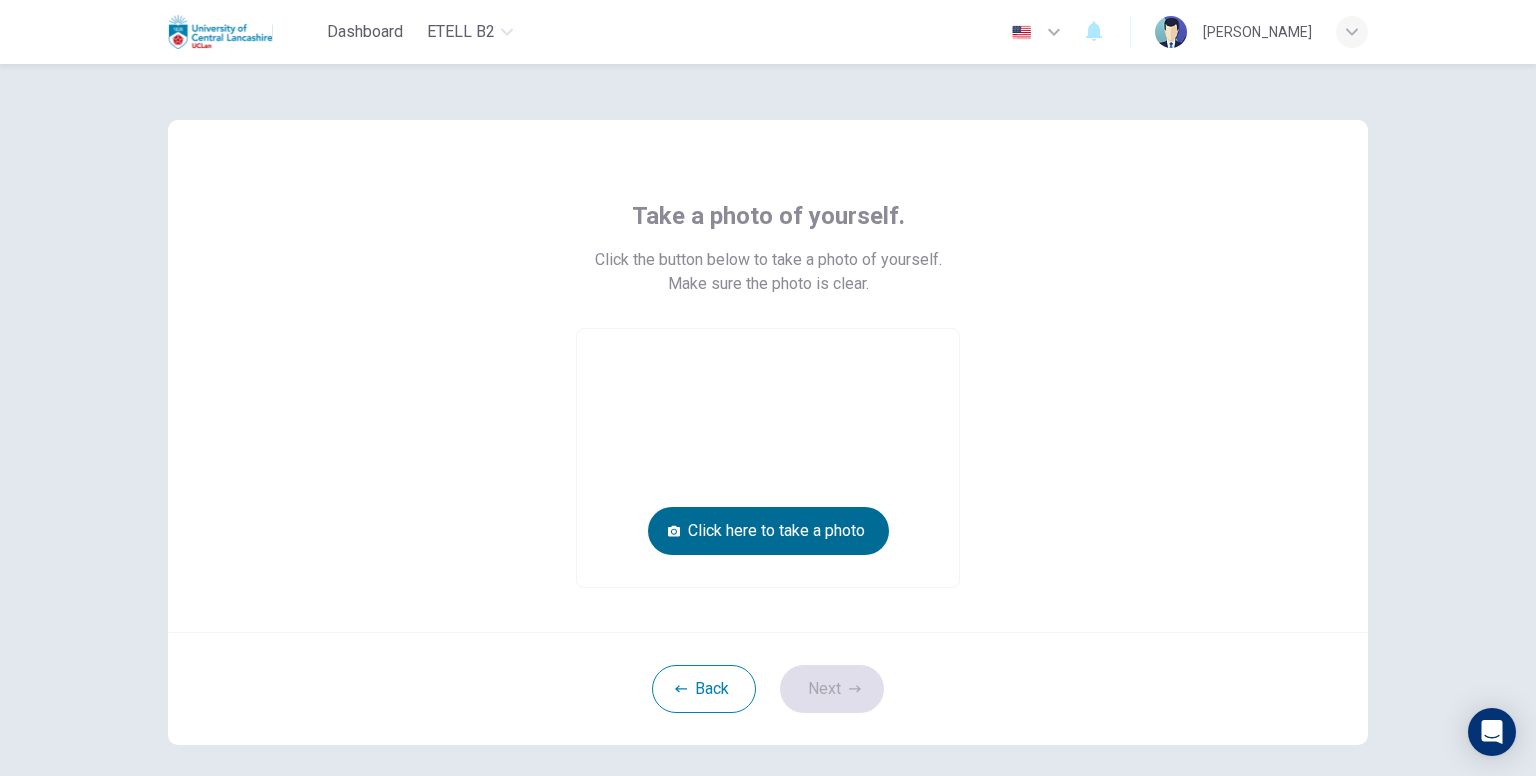 click on "Click here to take a photo" at bounding box center [768, 531] 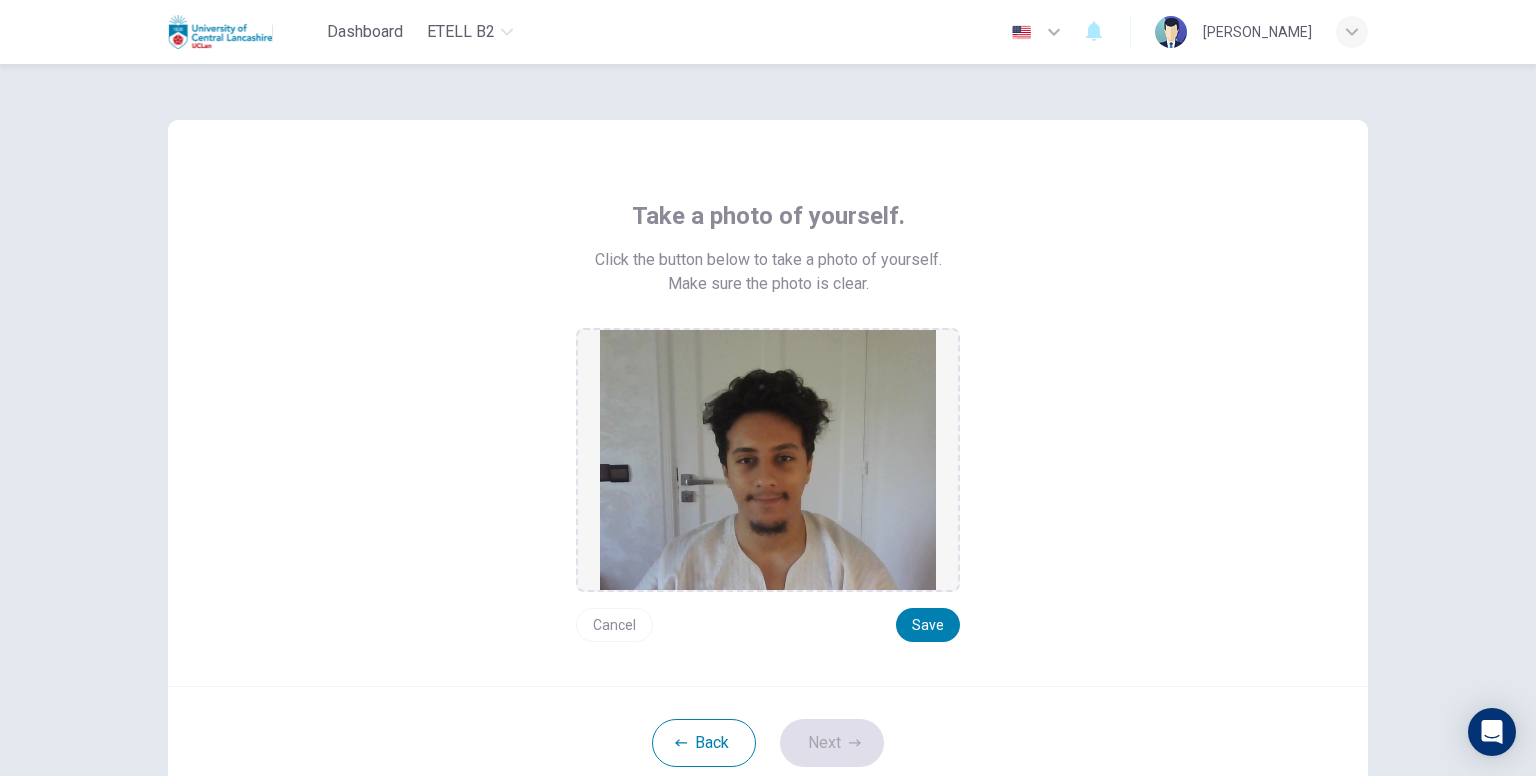 click on "Cancel" at bounding box center (614, 625) 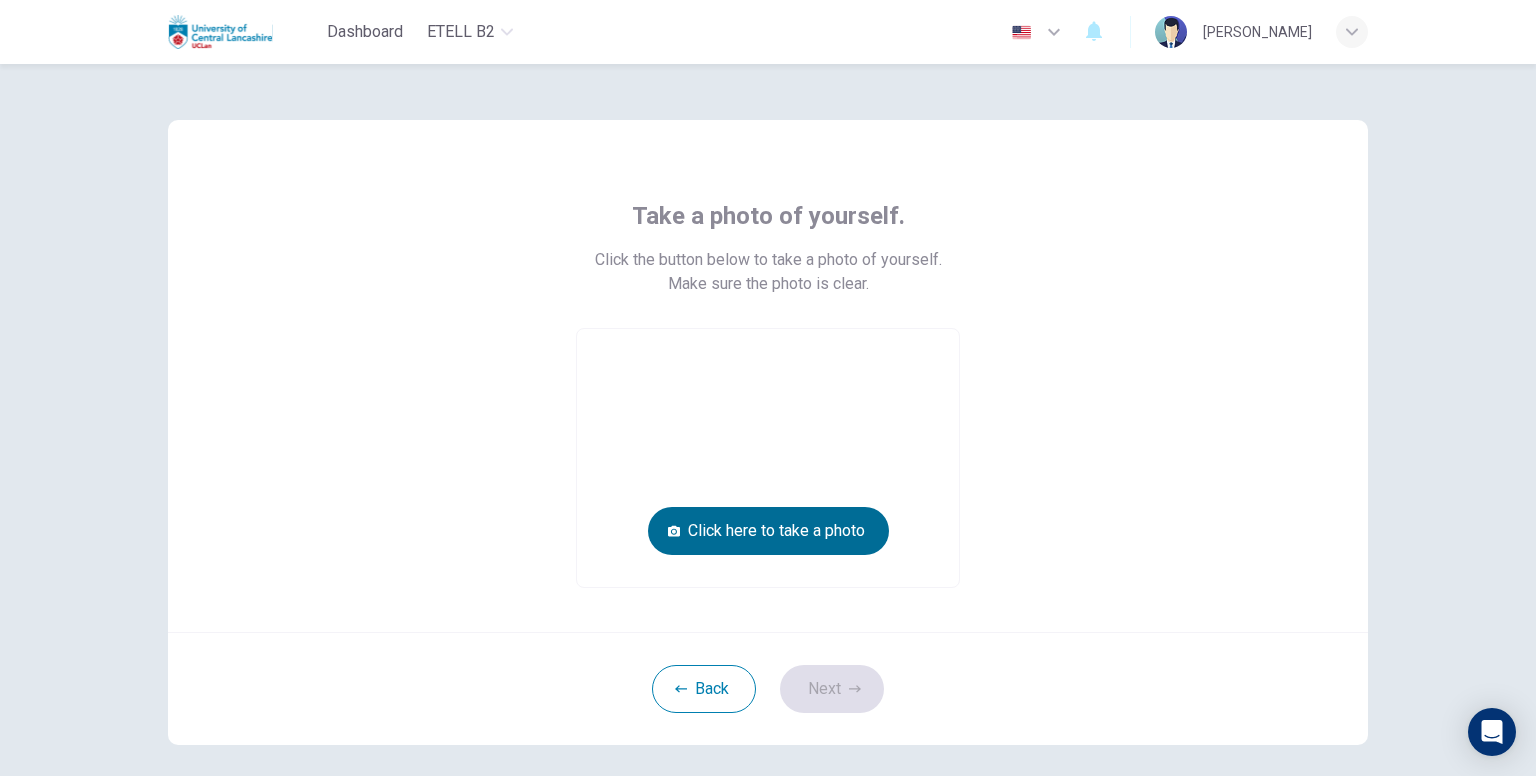 click on "Click here to take a photo" at bounding box center (768, 531) 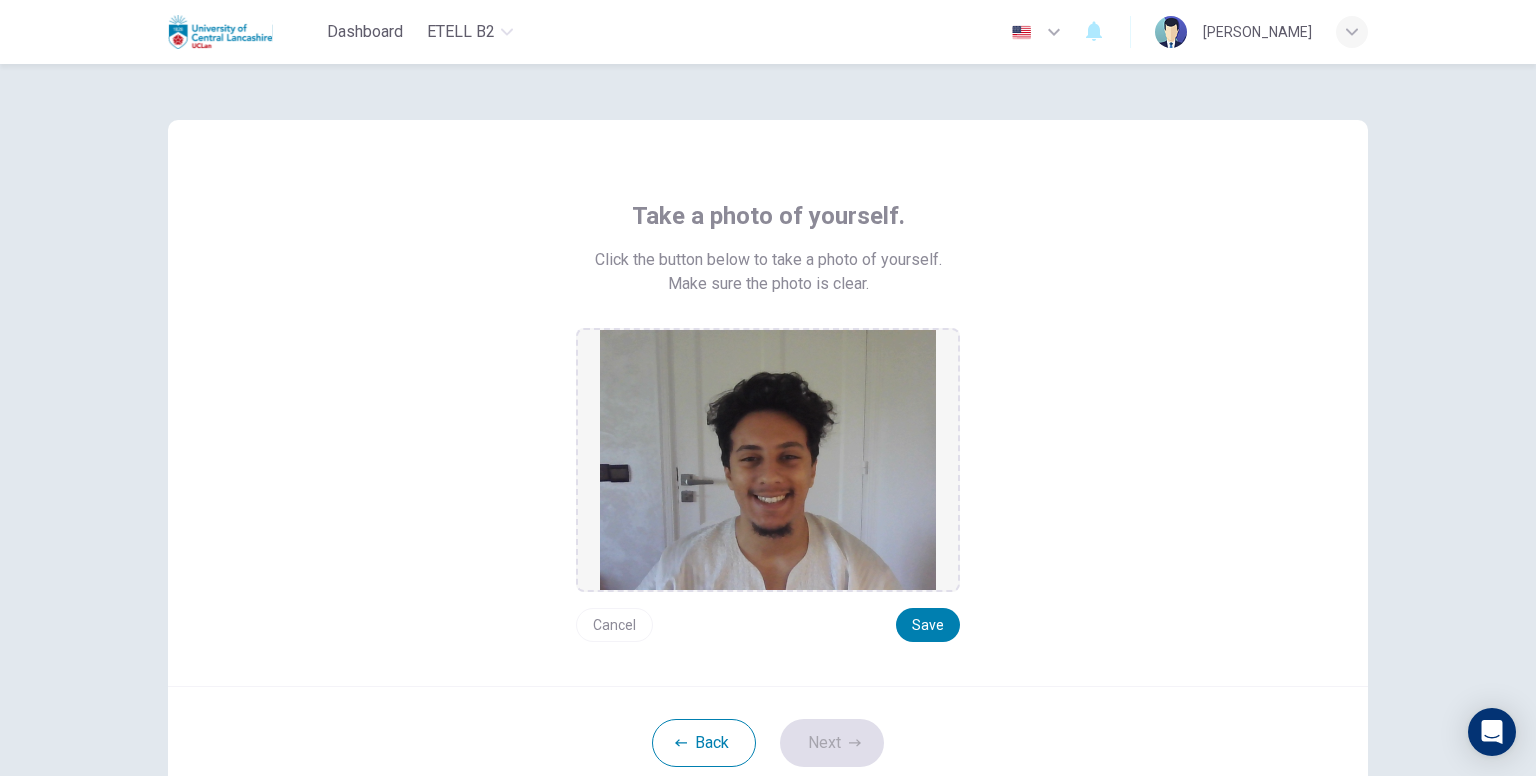 click on "Cancel" at bounding box center (614, 625) 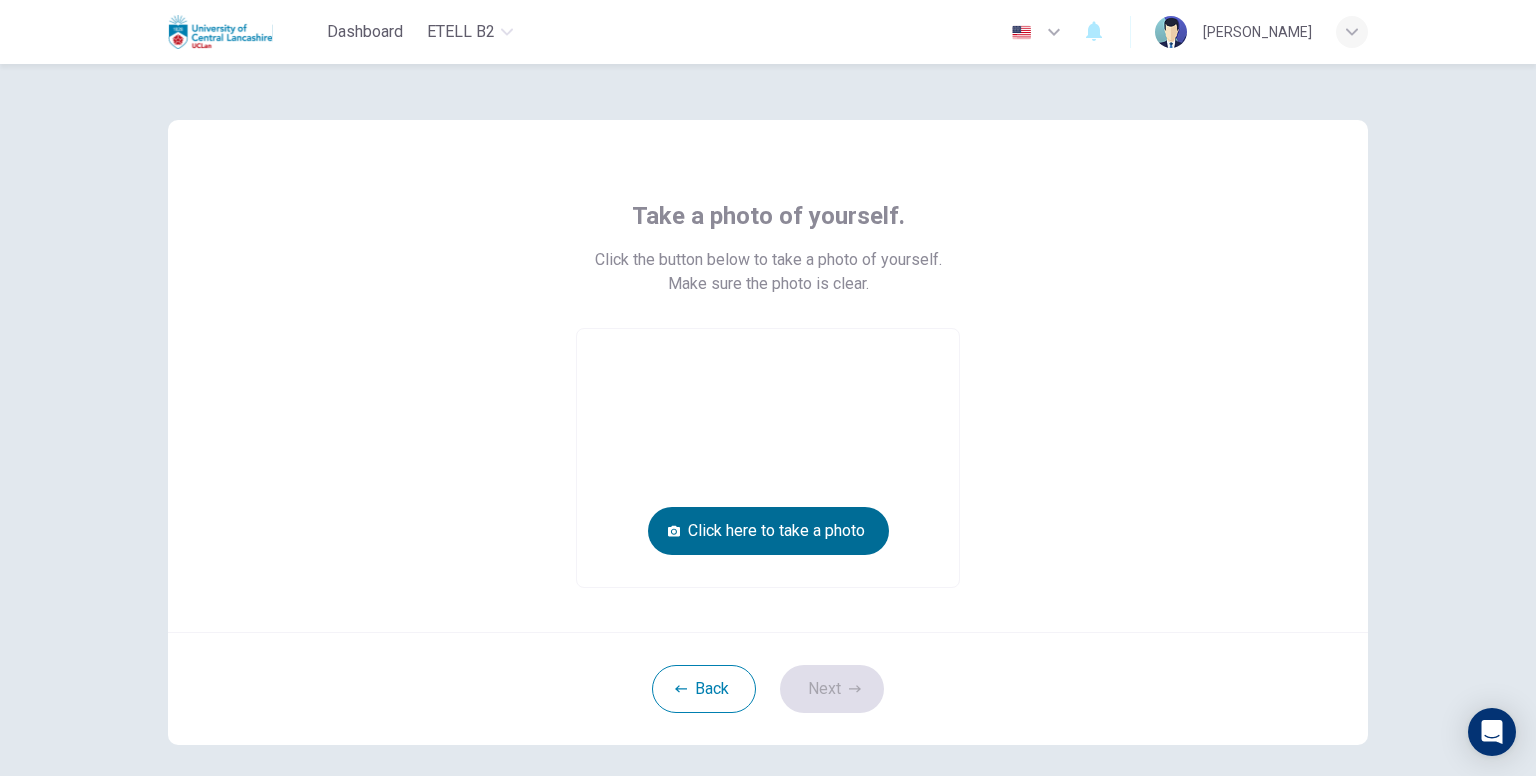 click on "Click here to take a photo" at bounding box center [768, 531] 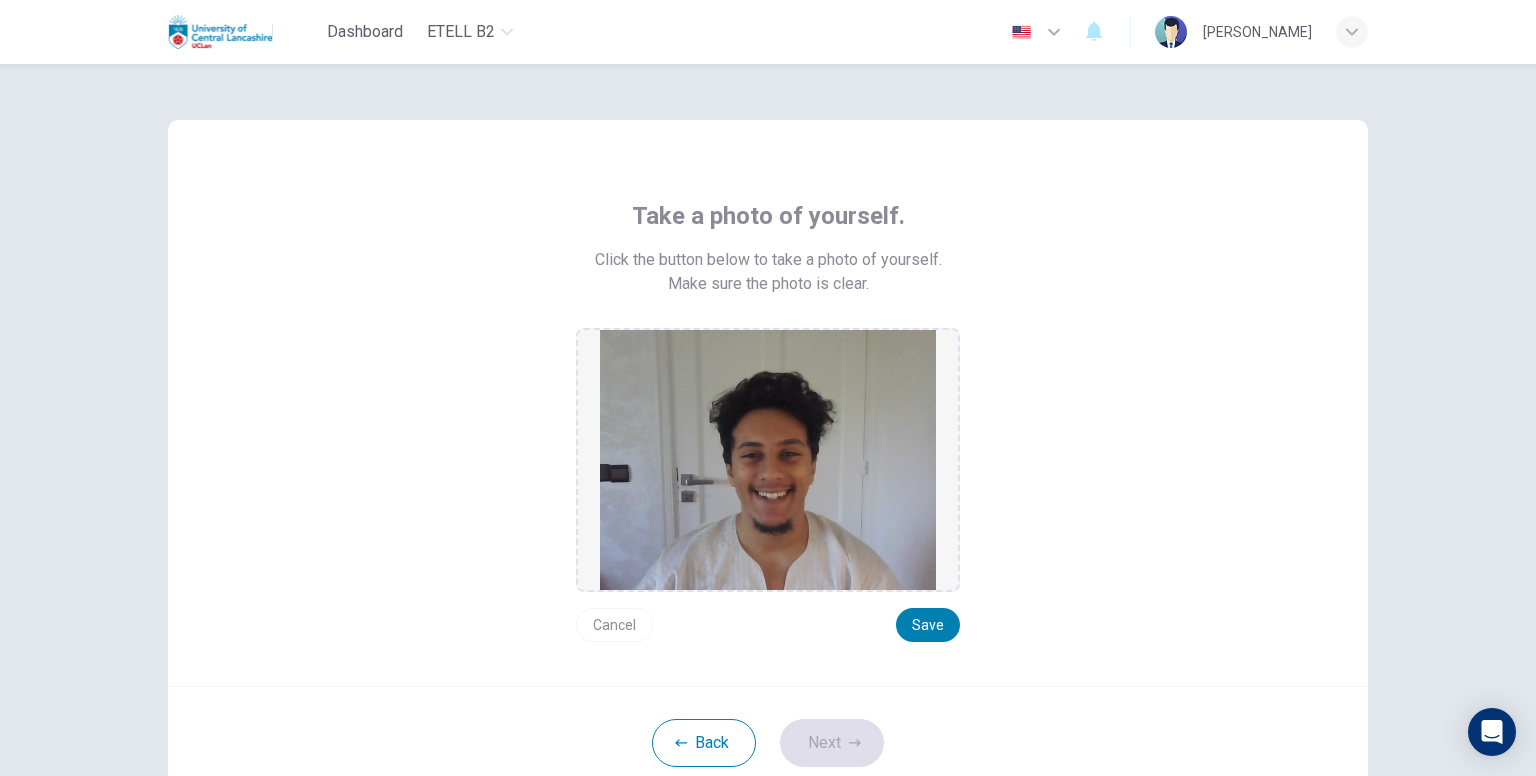 click on "Cancel" at bounding box center (614, 625) 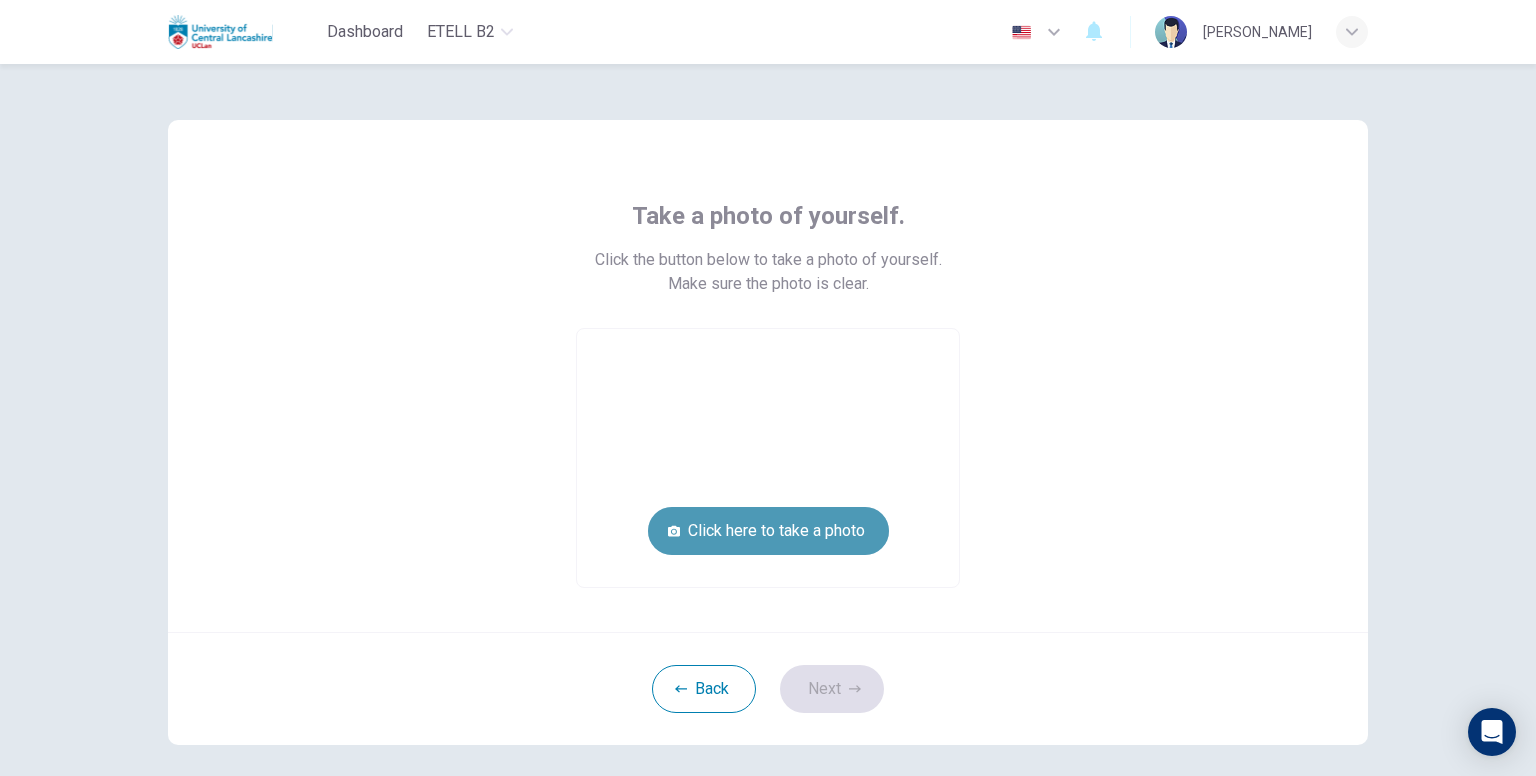 click on "Click here to take a photo" at bounding box center [768, 531] 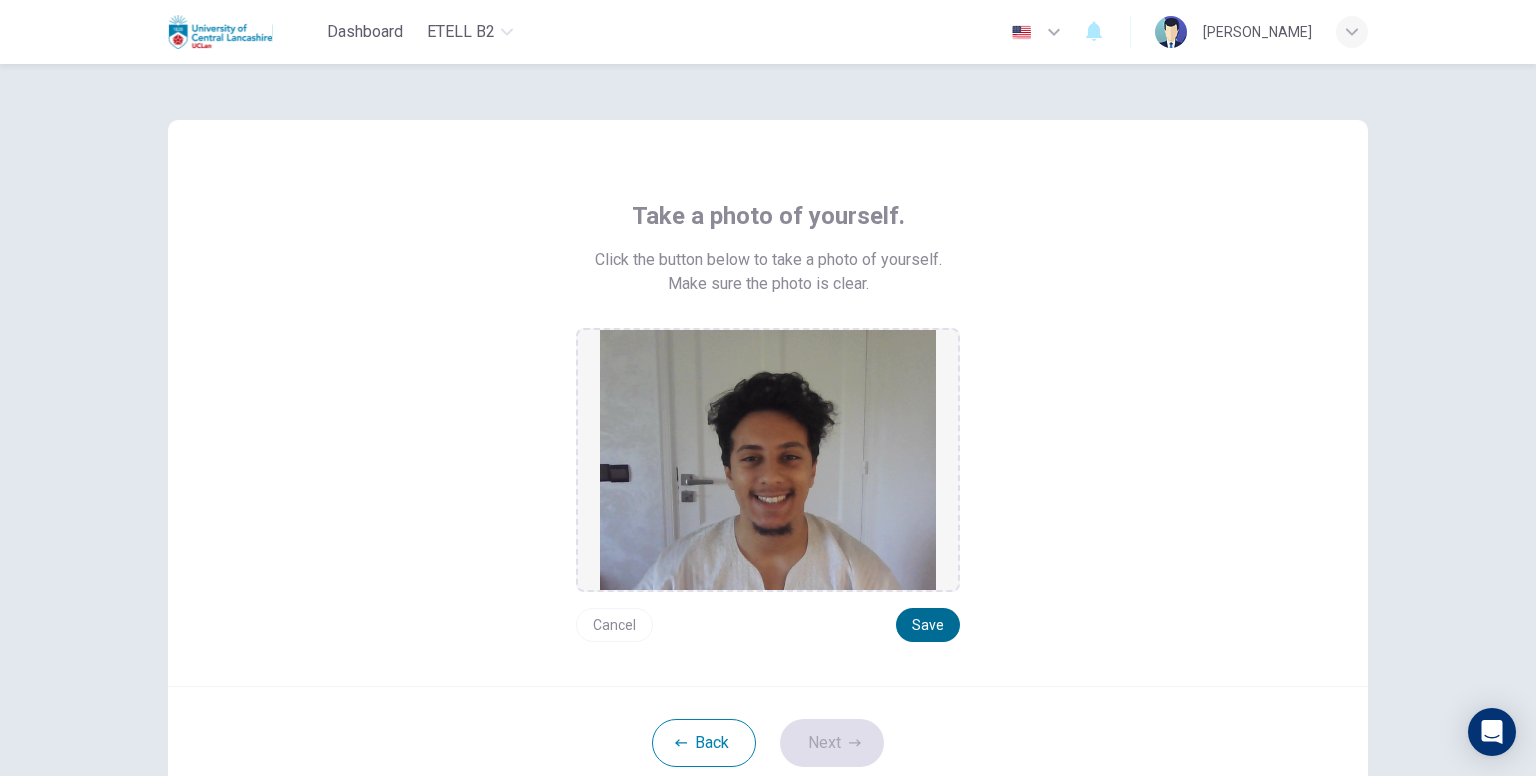 click on "Save" at bounding box center [928, 625] 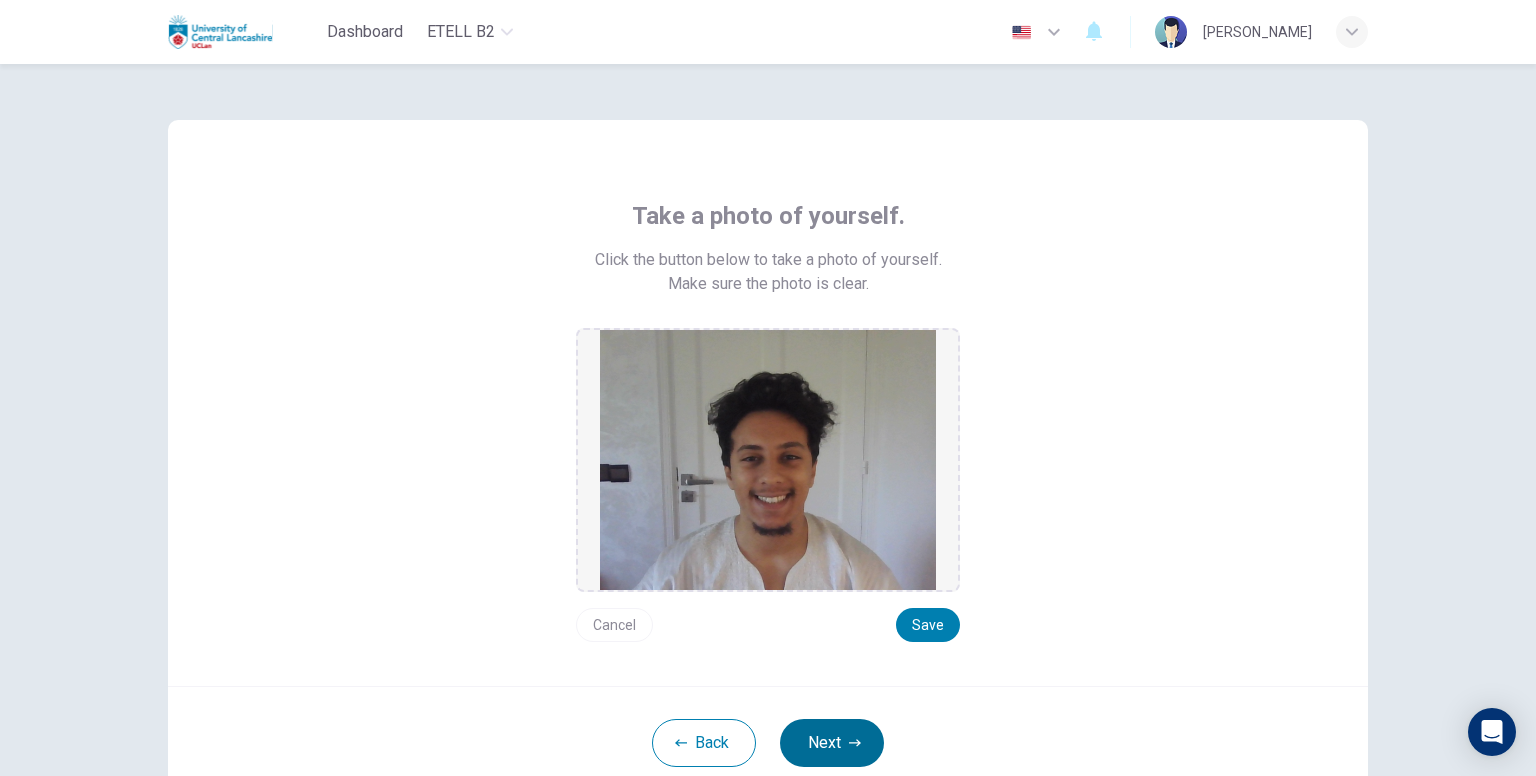 click on "Next" at bounding box center (832, 743) 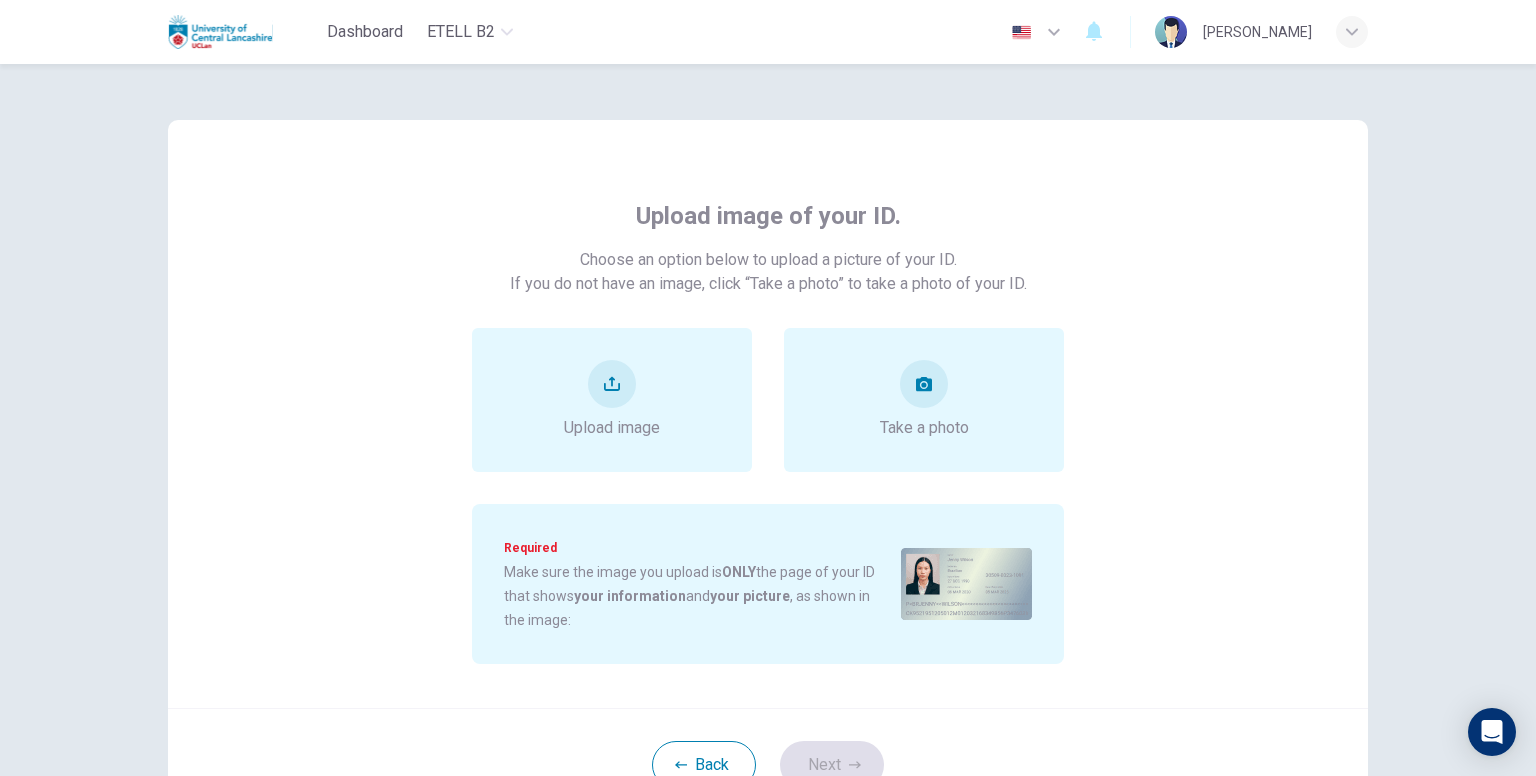 scroll, scrollTop: 33, scrollLeft: 0, axis: vertical 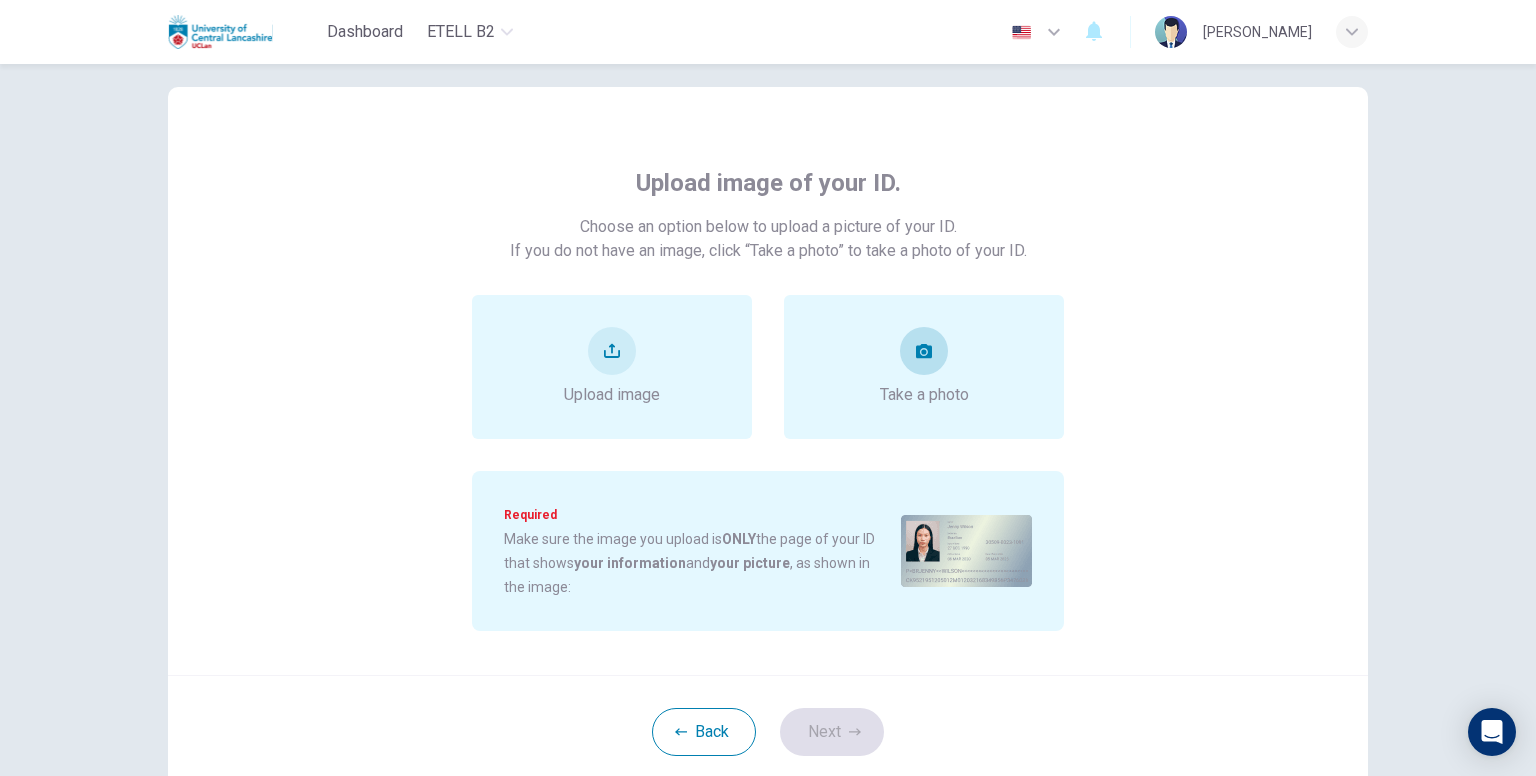 click on "Take a photo" at bounding box center (924, 367) 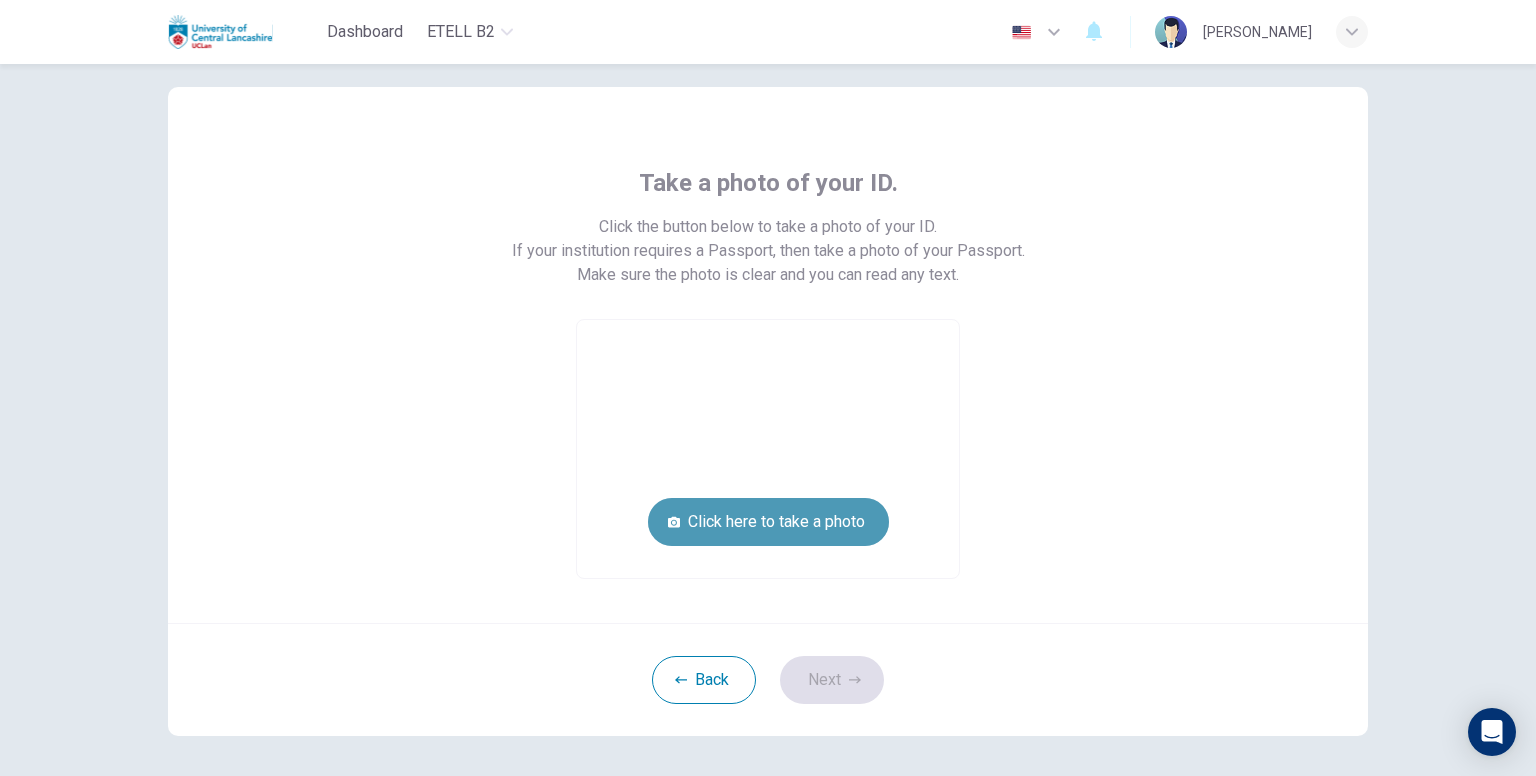 click on "Click here to take a photo" at bounding box center (768, 522) 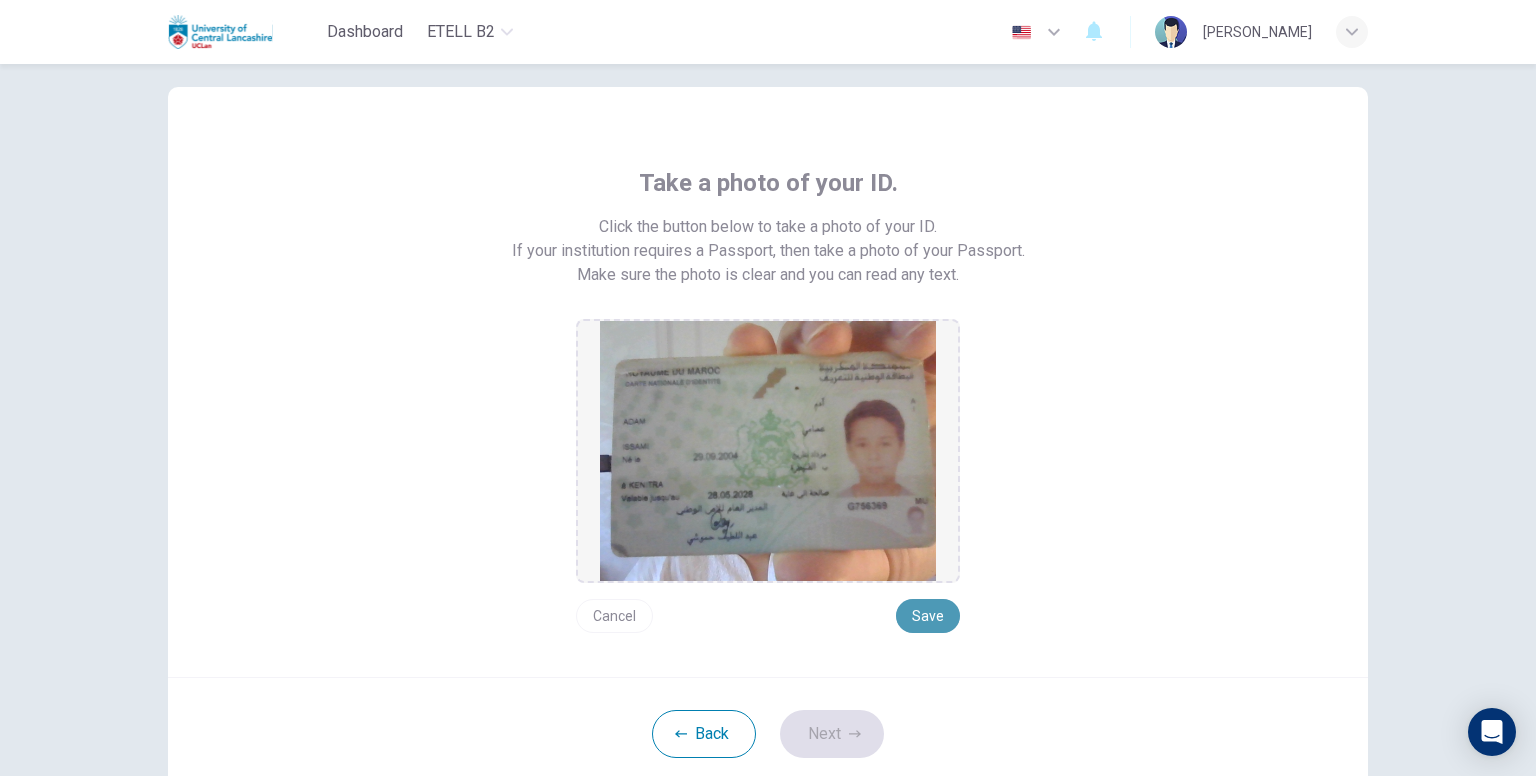 click on "Save" at bounding box center (928, 616) 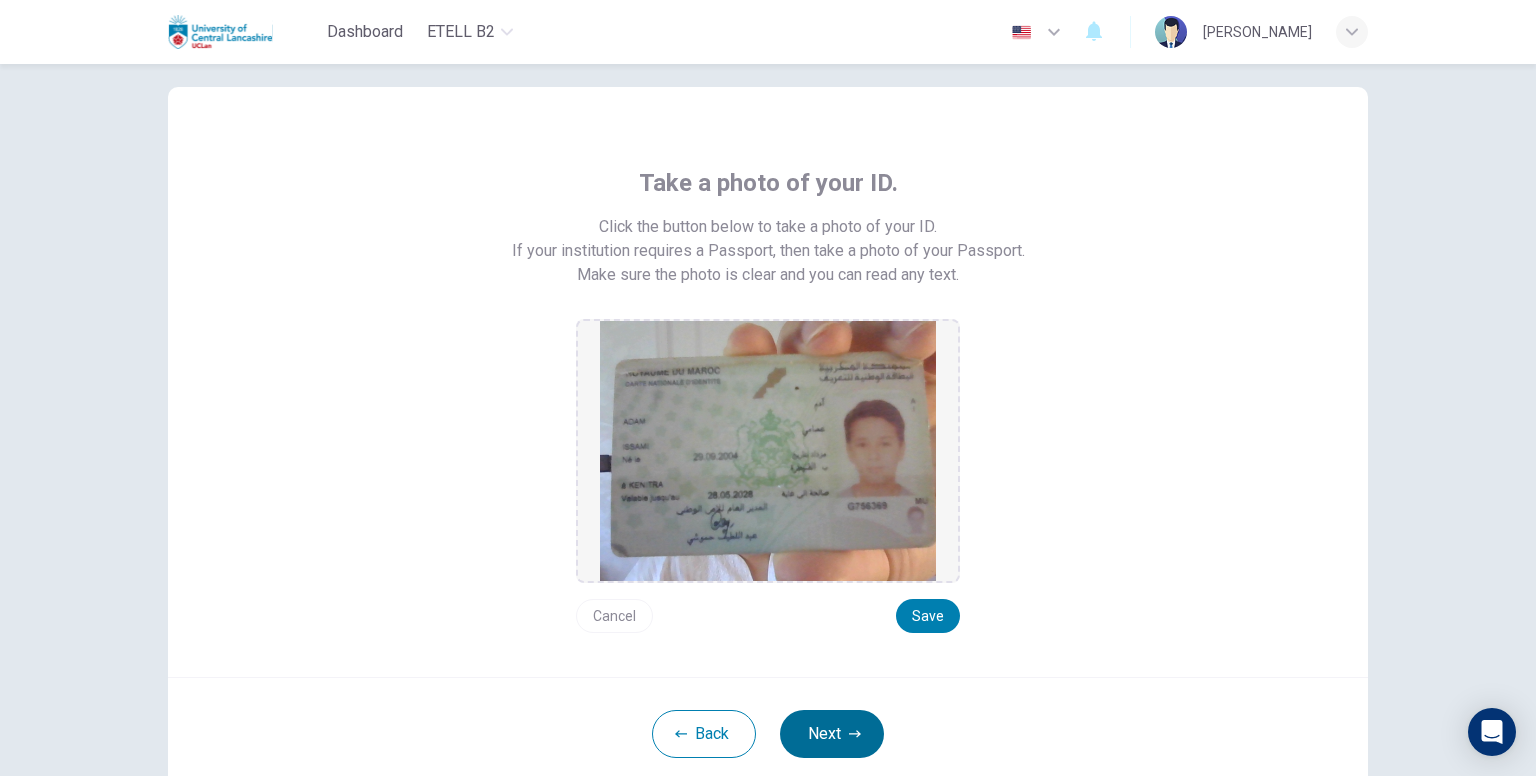 click 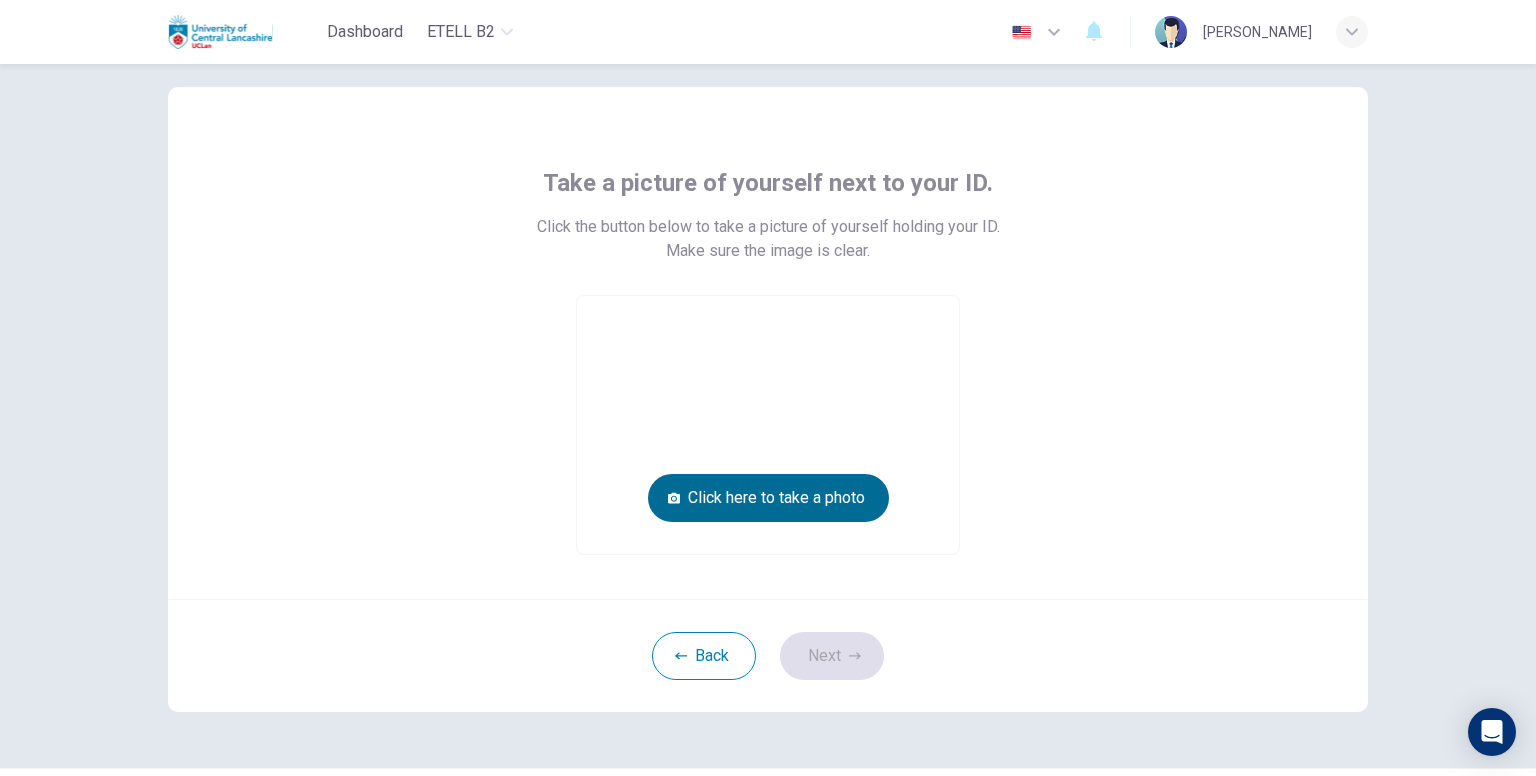 click on "Click here to take a photo" at bounding box center [768, 498] 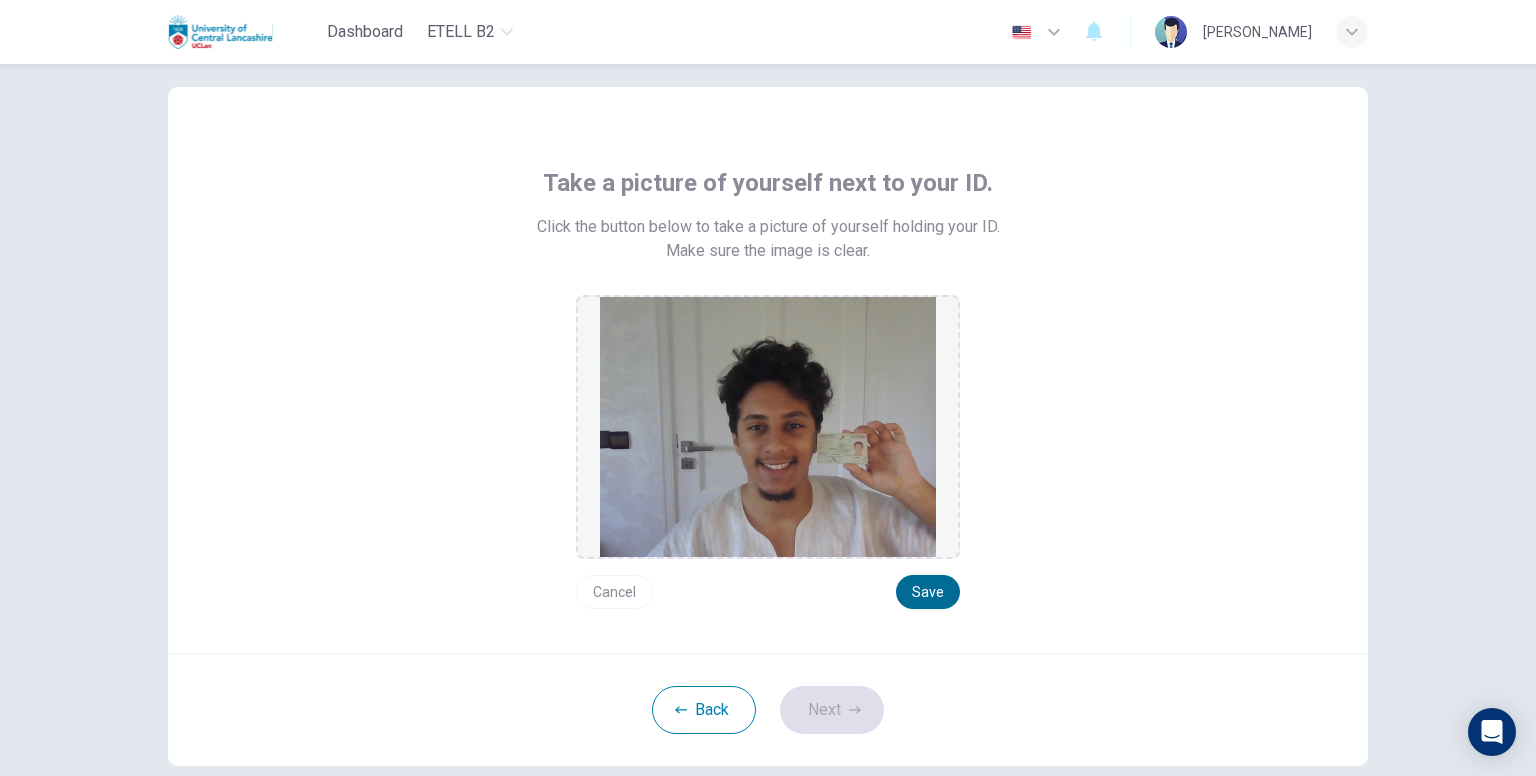 click on "Save" at bounding box center [928, 592] 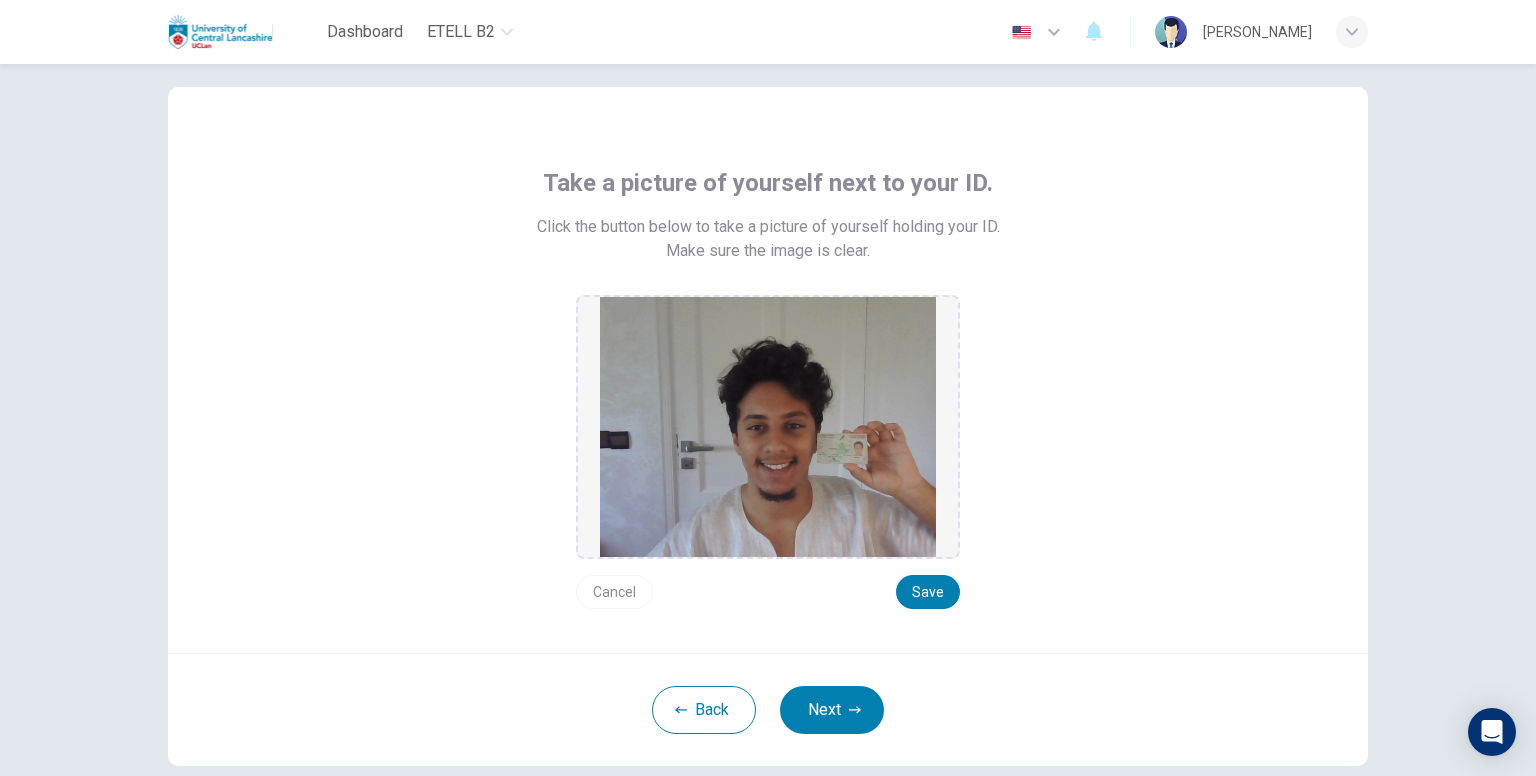 click on "Next" at bounding box center (832, 710) 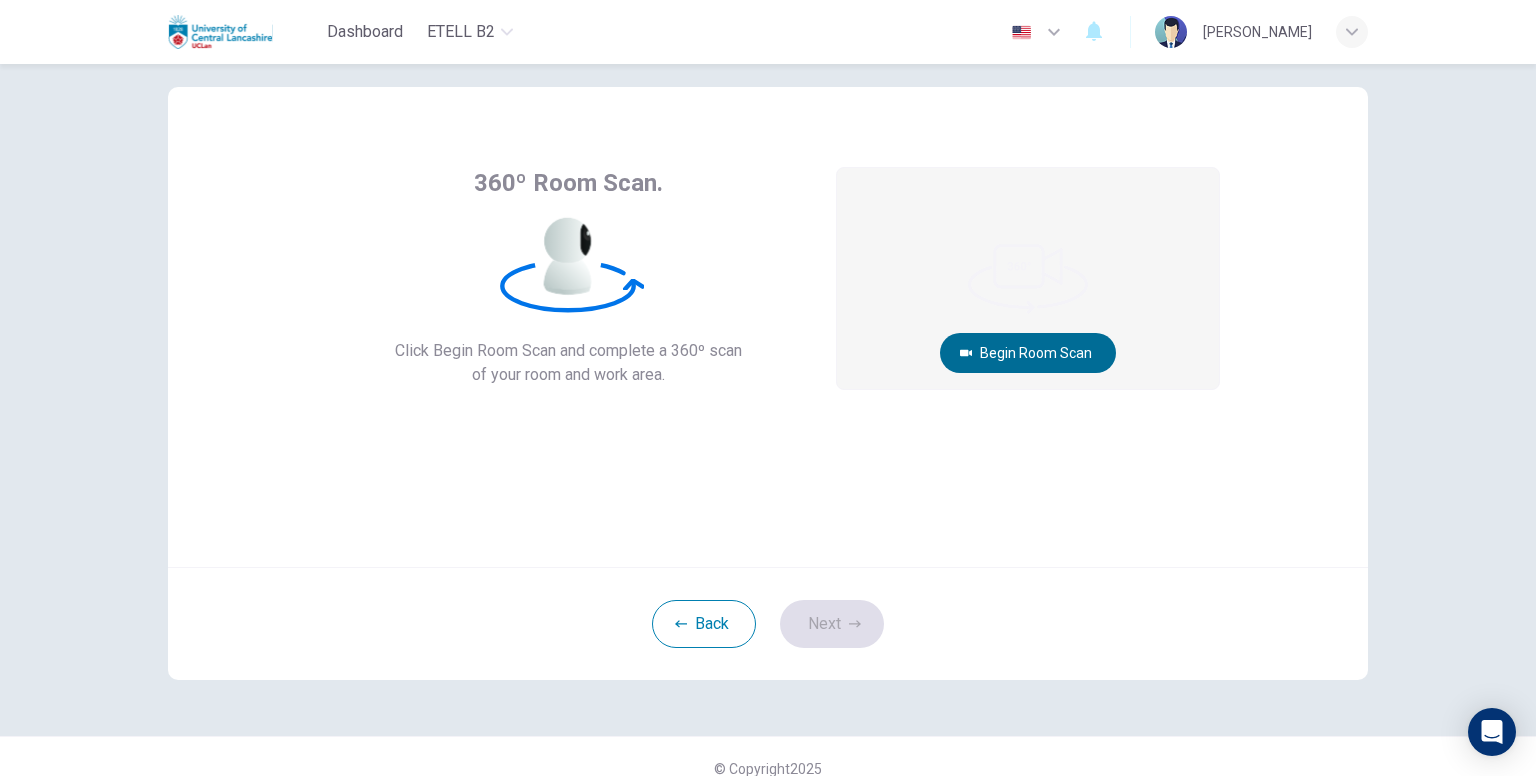 click on "Begin Room Scan" at bounding box center (1028, 353) 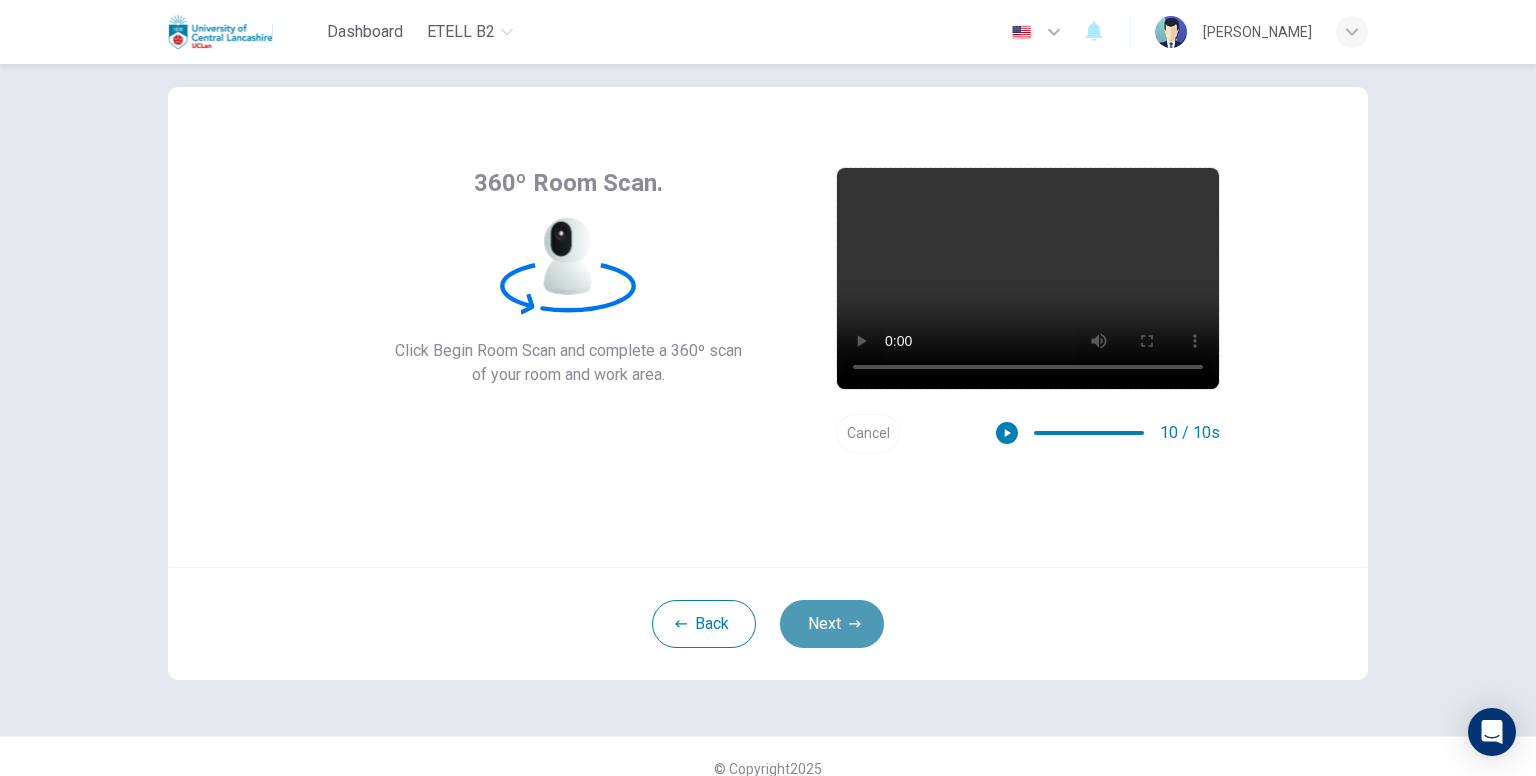 click on "Next" at bounding box center (832, 624) 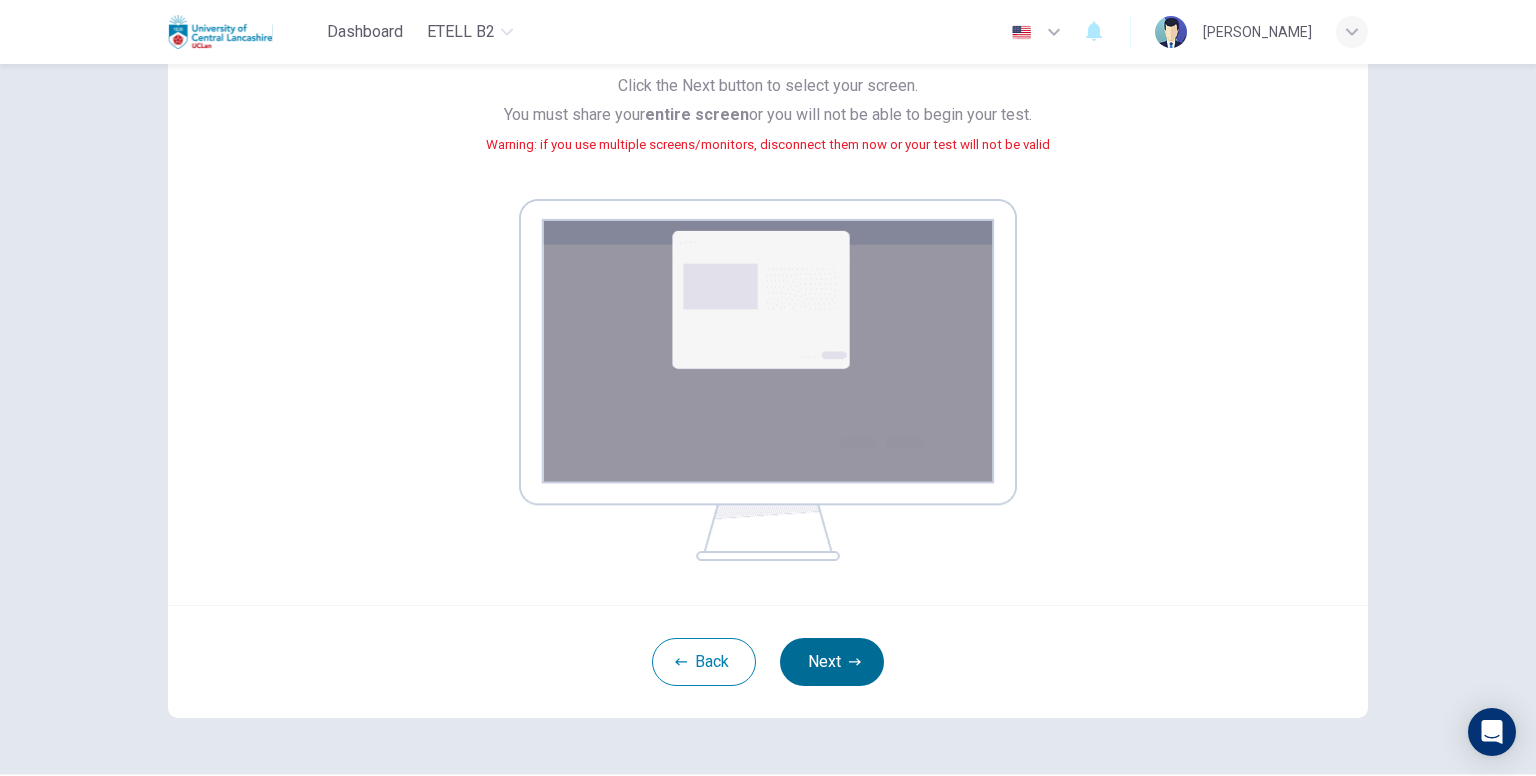 scroll, scrollTop: 262, scrollLeft: 0, axis: vertical 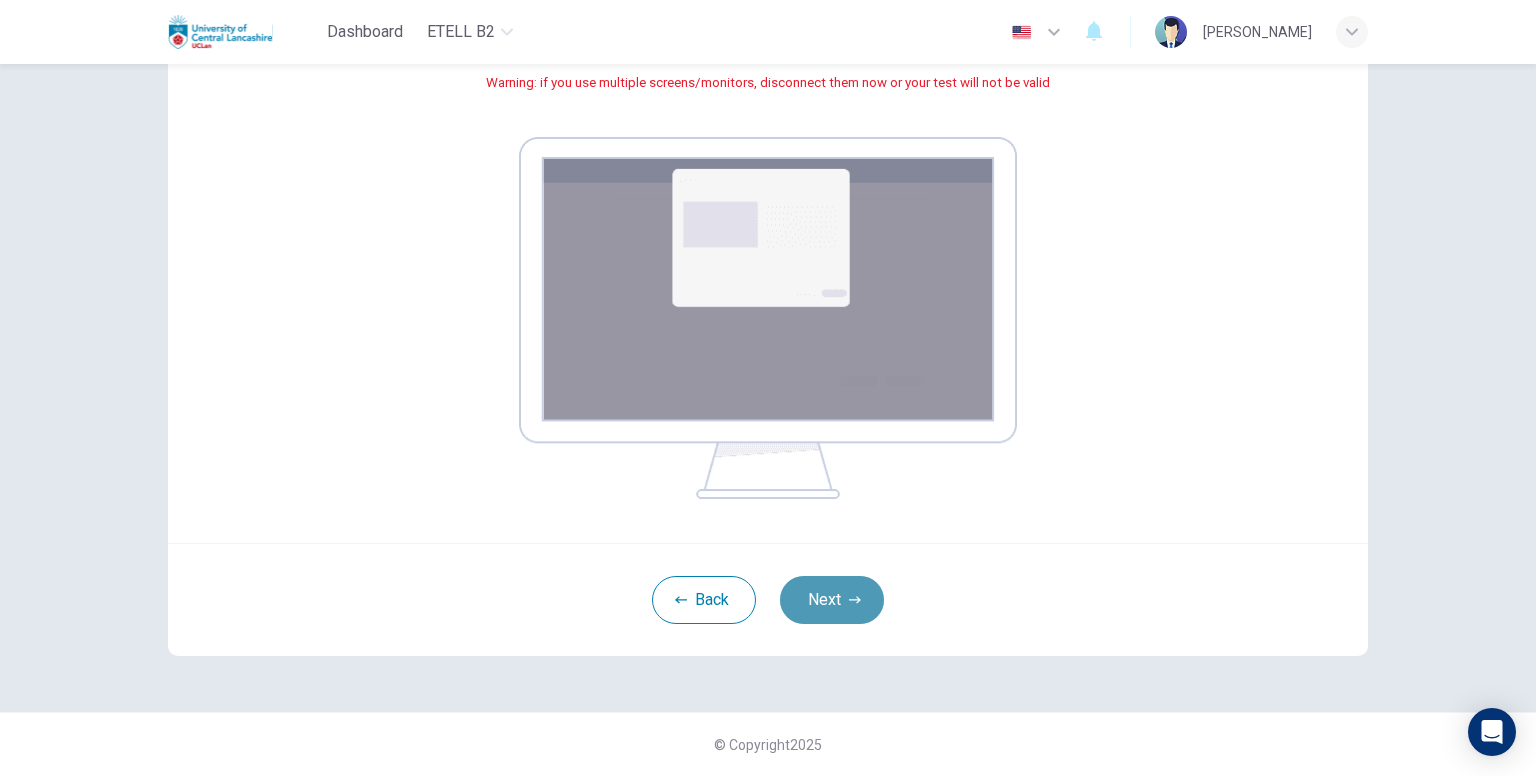 click on "Next" at bounding box center [832, 600] 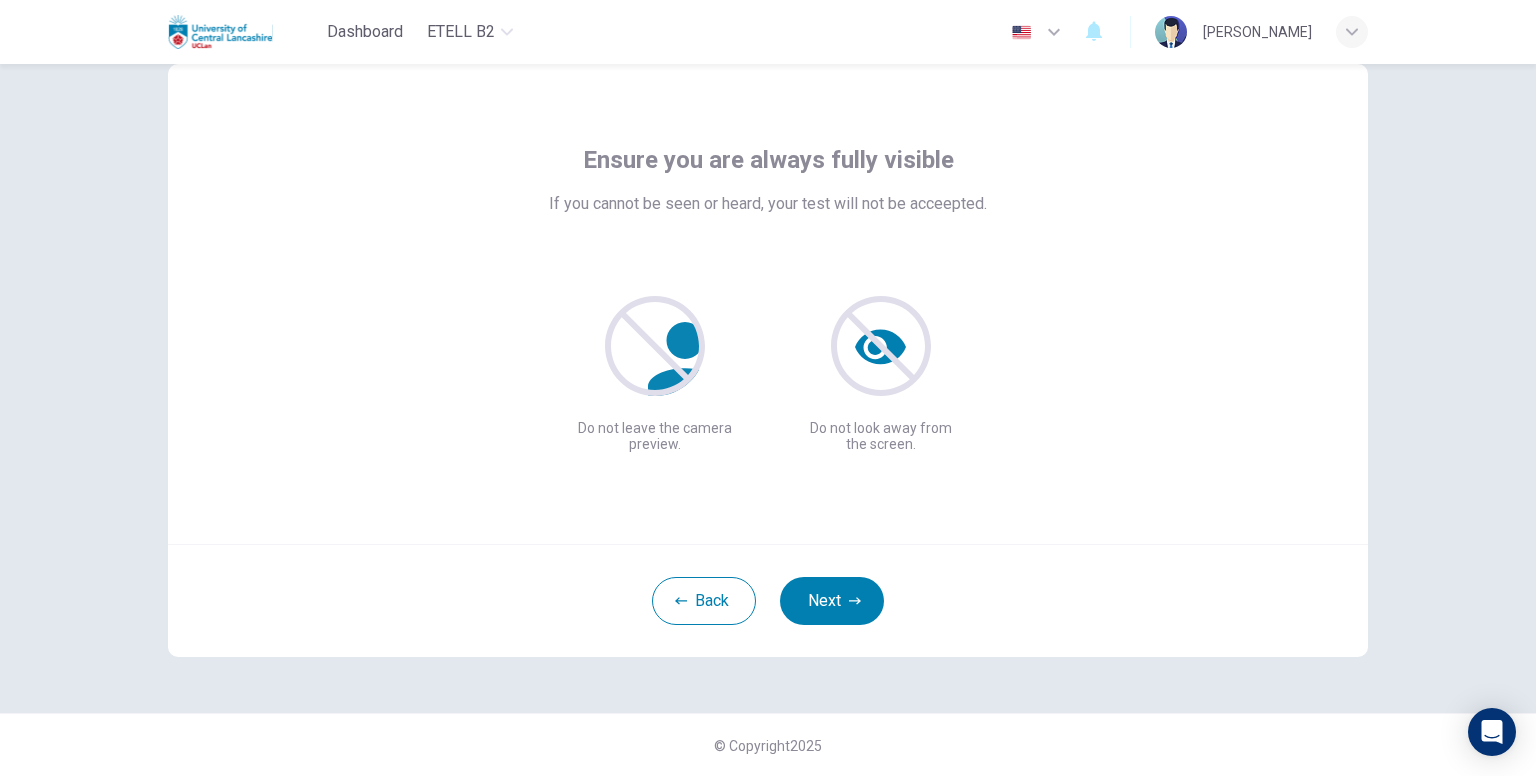 scroll, scrollTop: 0, scrollLeft: 0, axis: both 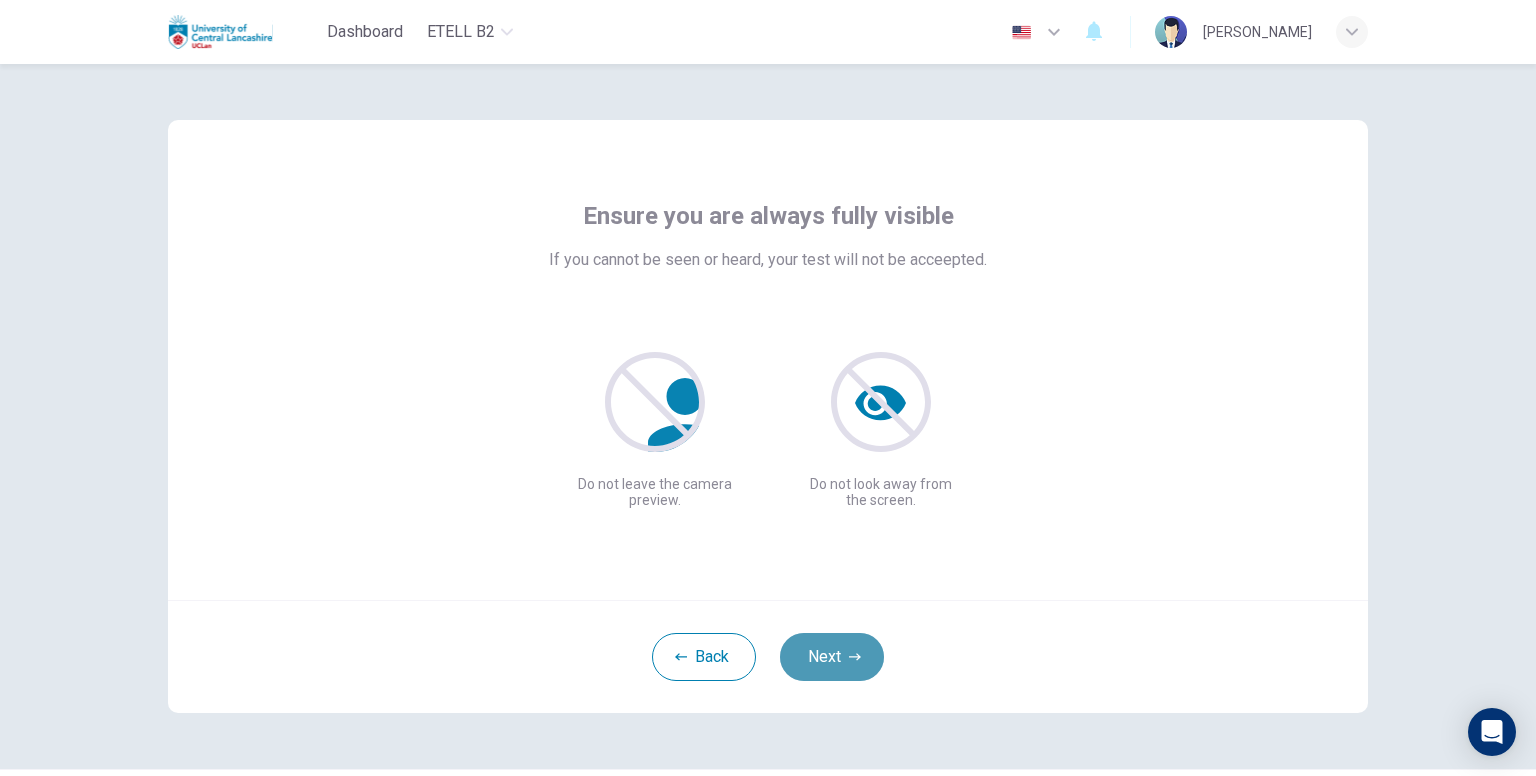 click on "Next" at bounding box center (832, 657) 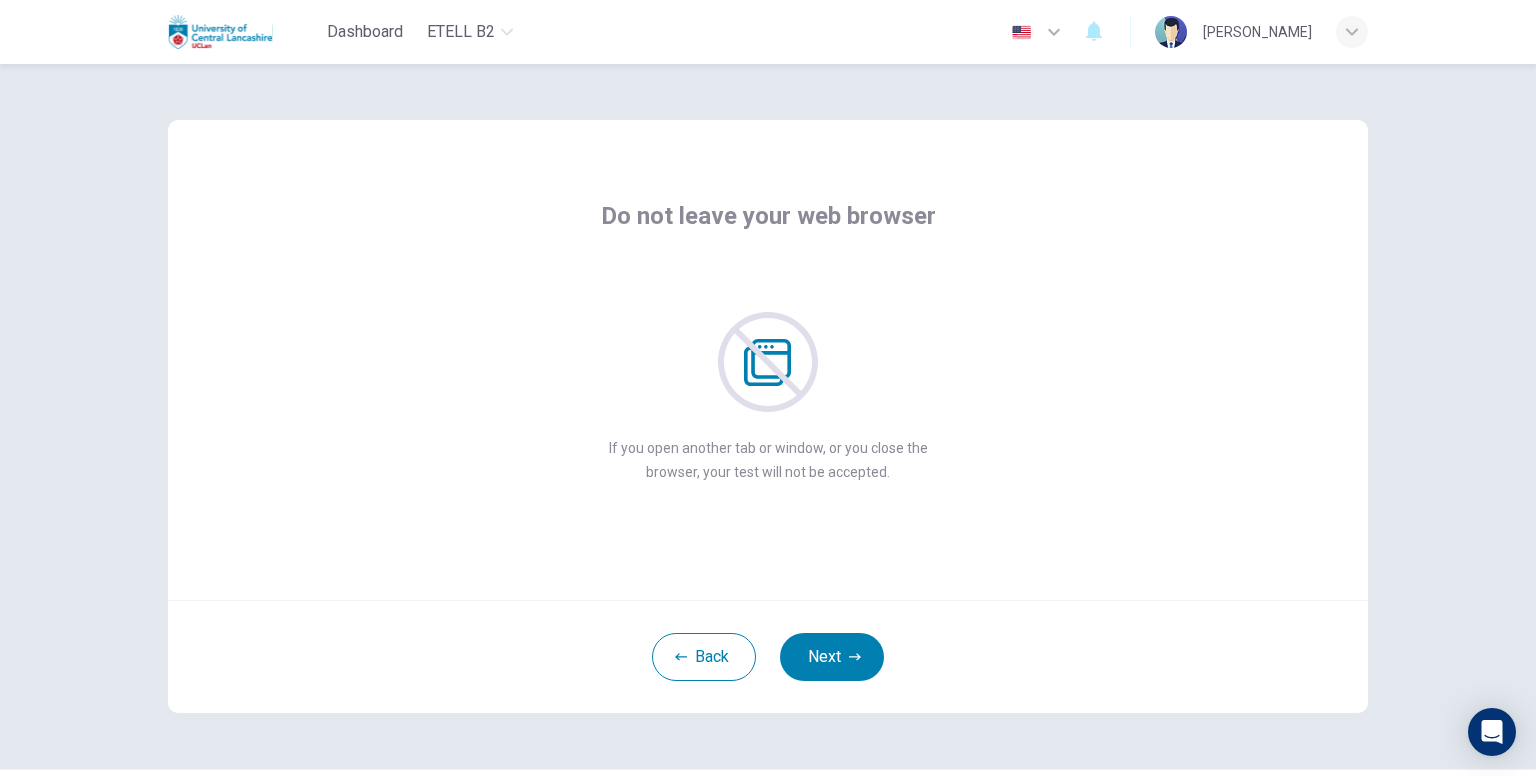 click on "Do not leave your web browser If you open another tab or window, or you close the browser, your test will not be accepted. If you open another tab or window, or you close the browser, your test will not be accepted." at bounding box center (768, 342) 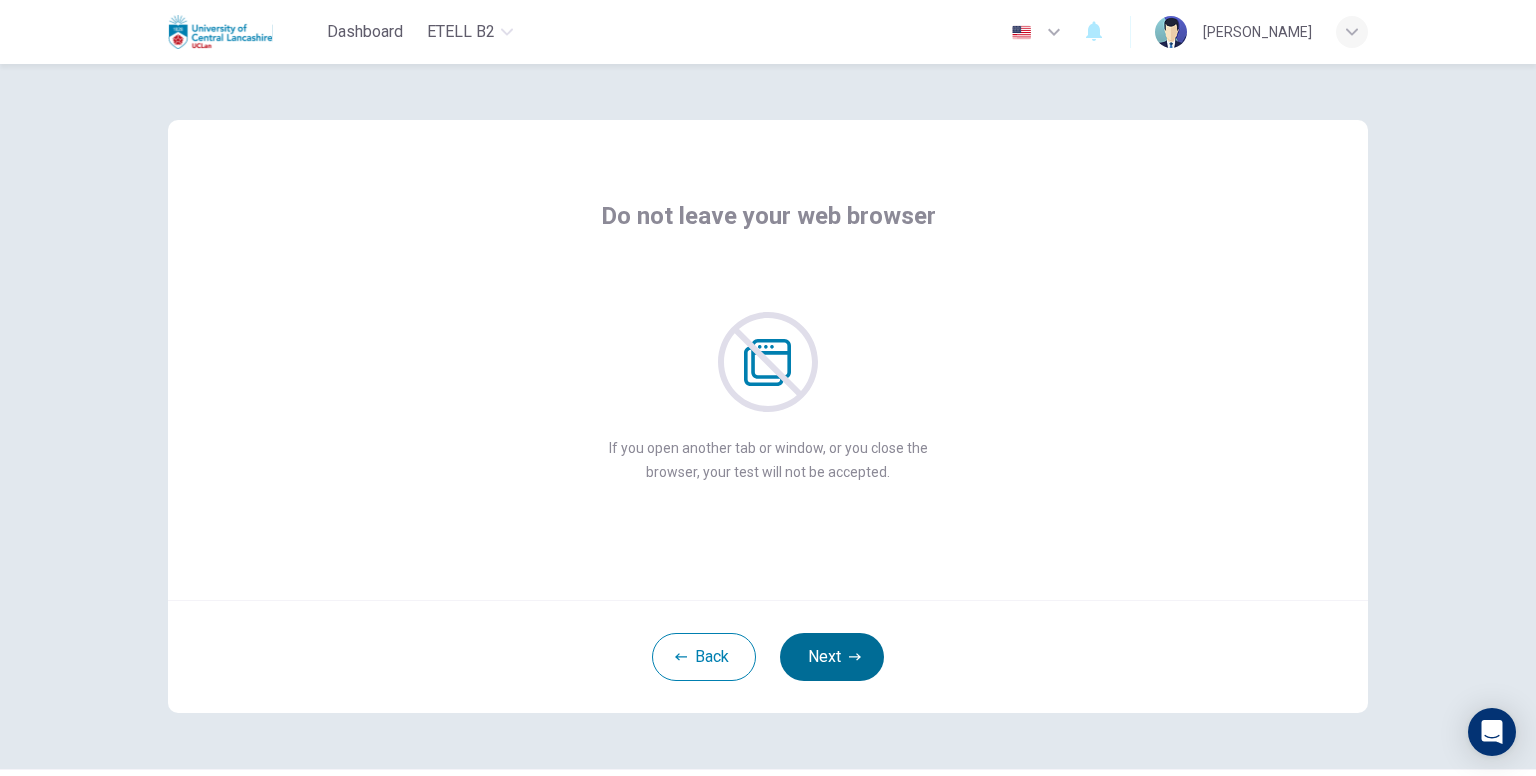 click on "Next" at bounding box center [832, 657] 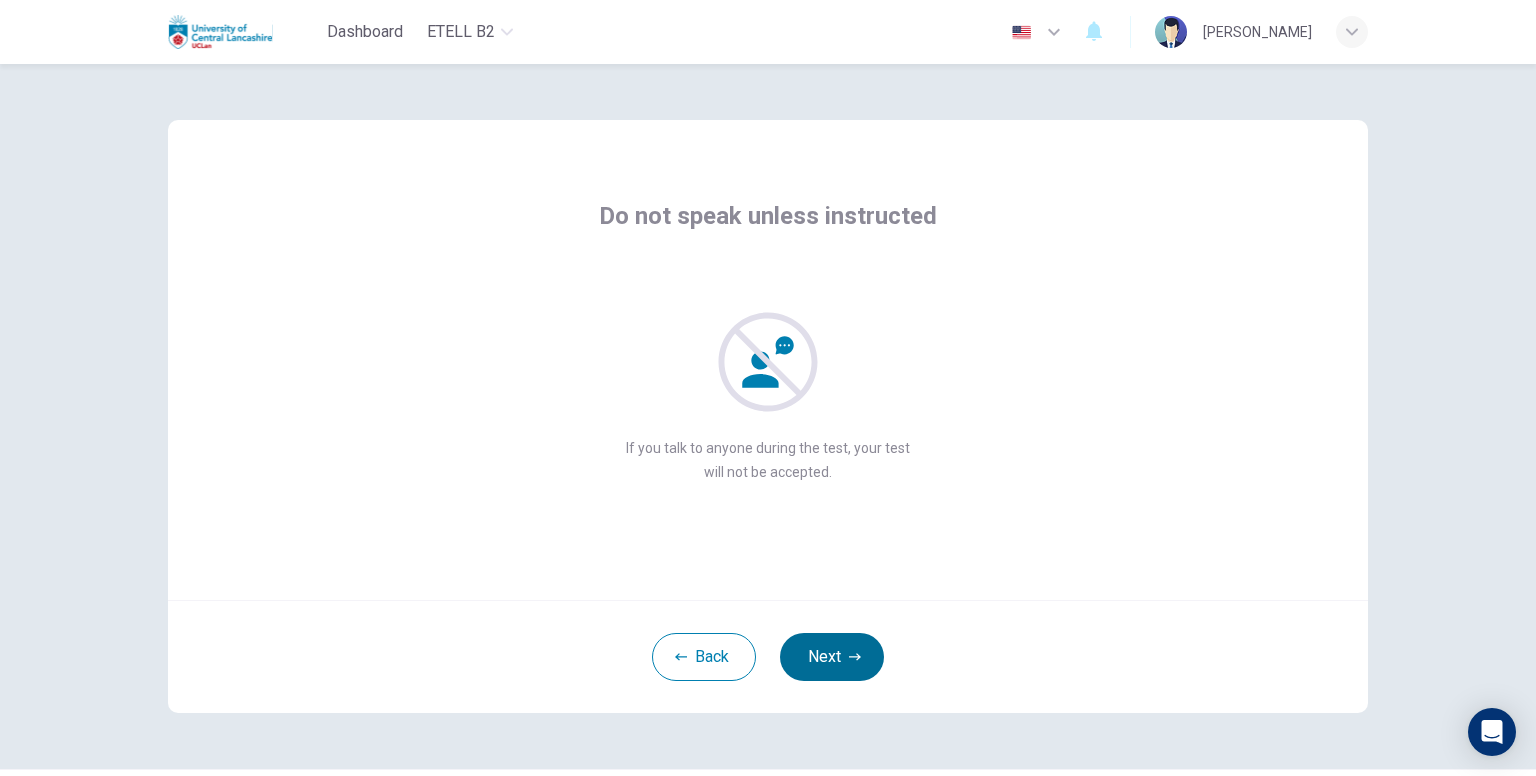 click 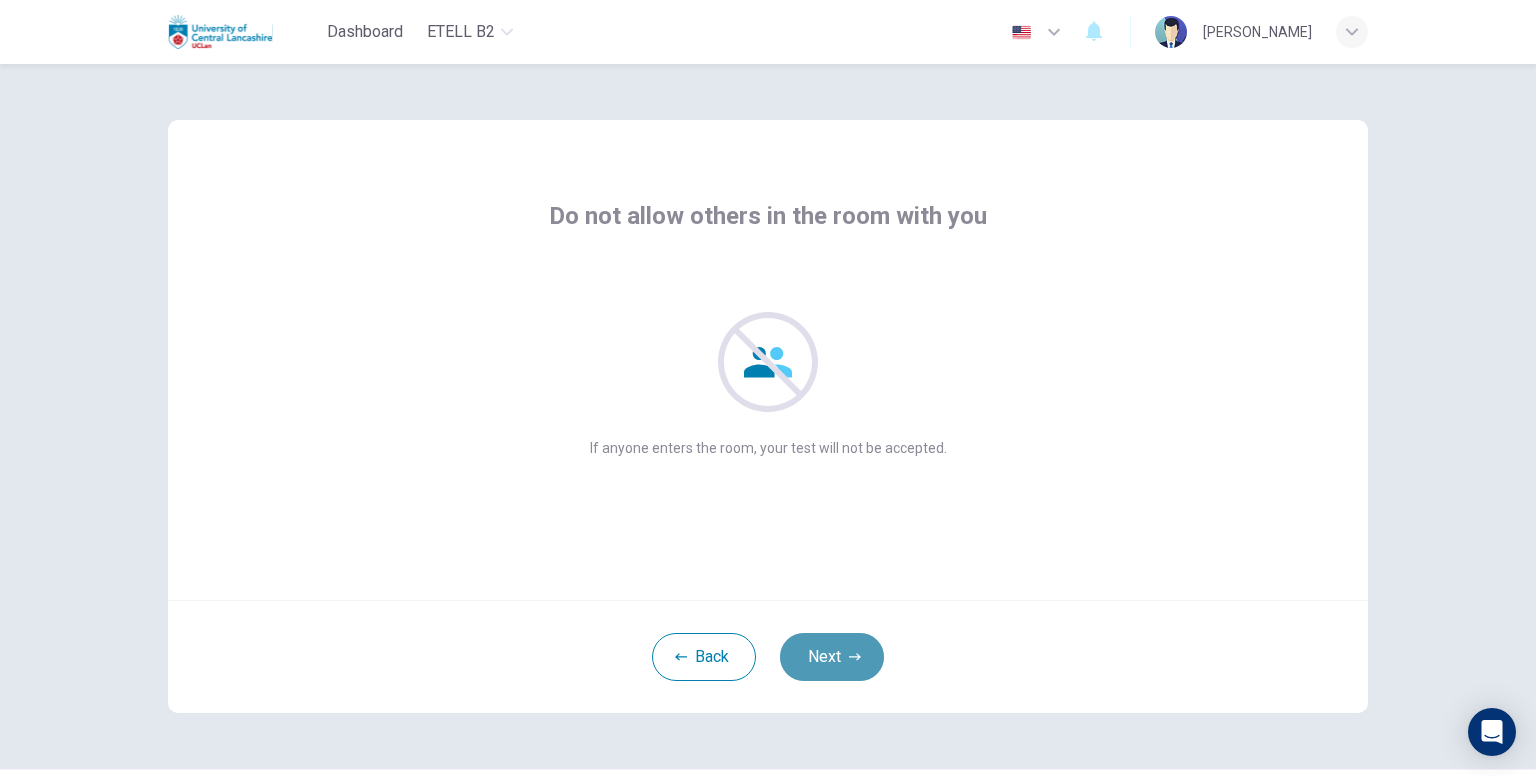 click on "Back Next" at bounding box center (768, 656) 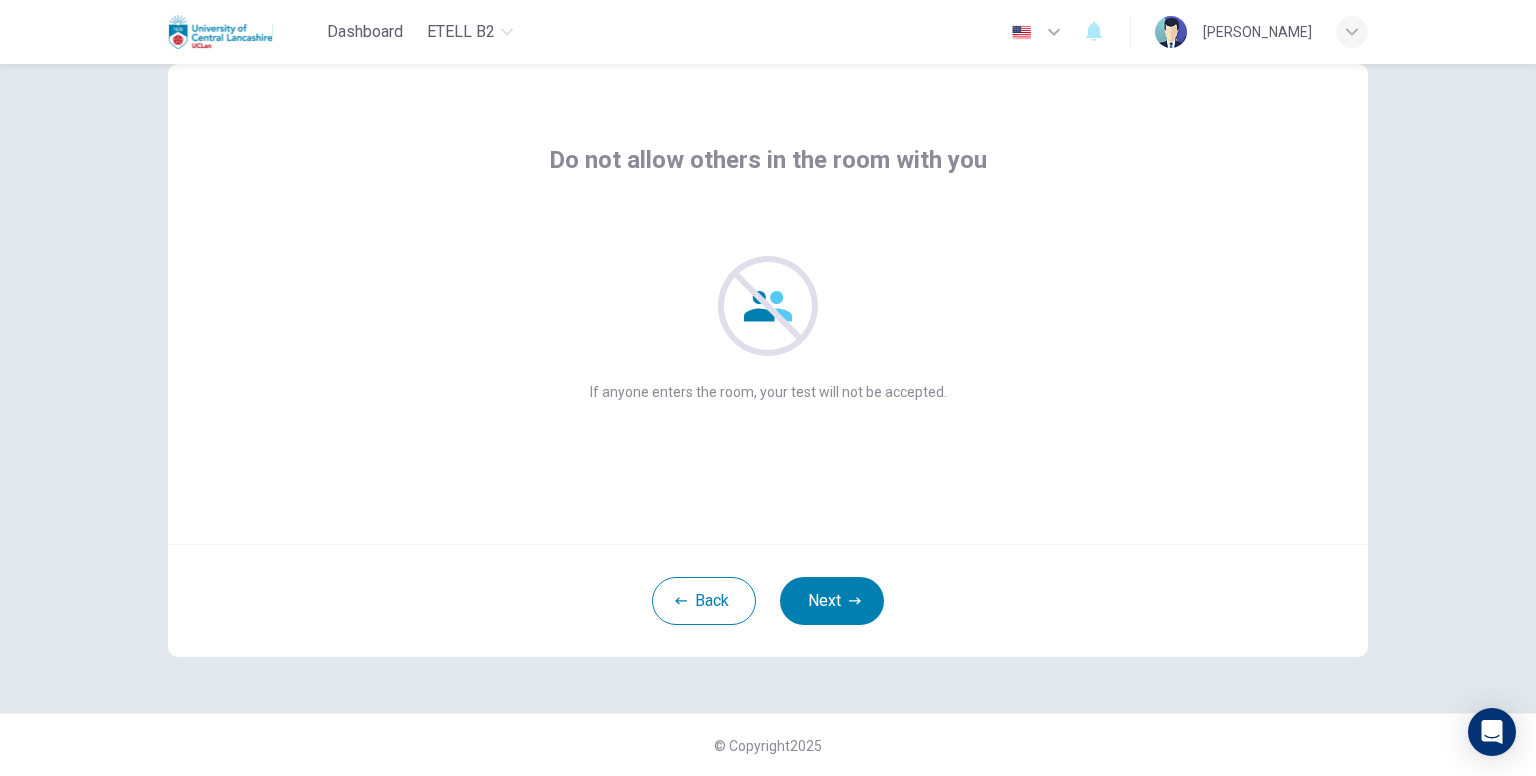 scroll, scrollTop: 0, scrollLeft: 0, axis: both 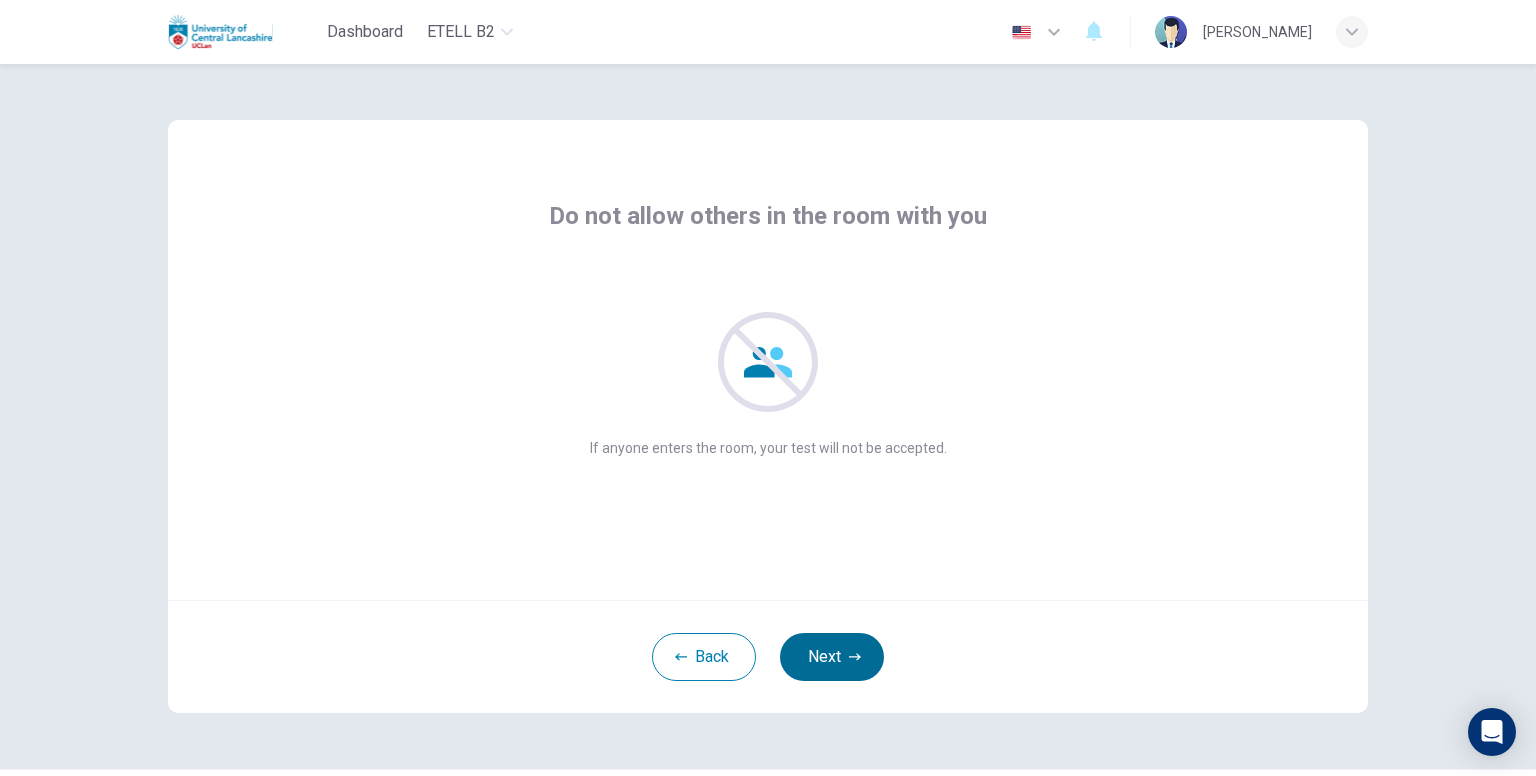 click on "Next" at bounding box center [832, 657] 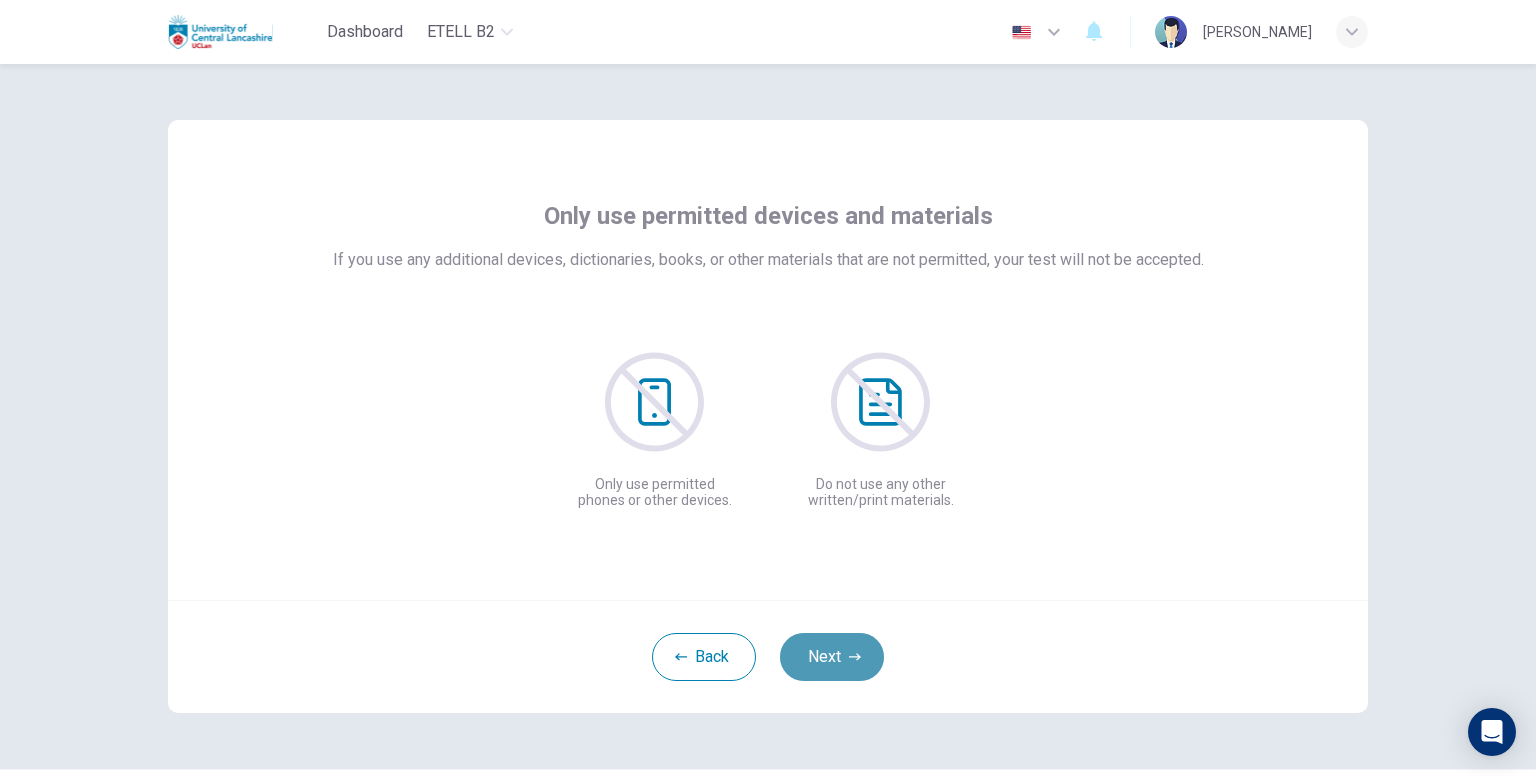 click on "Next" at bounding box center (832, 657) 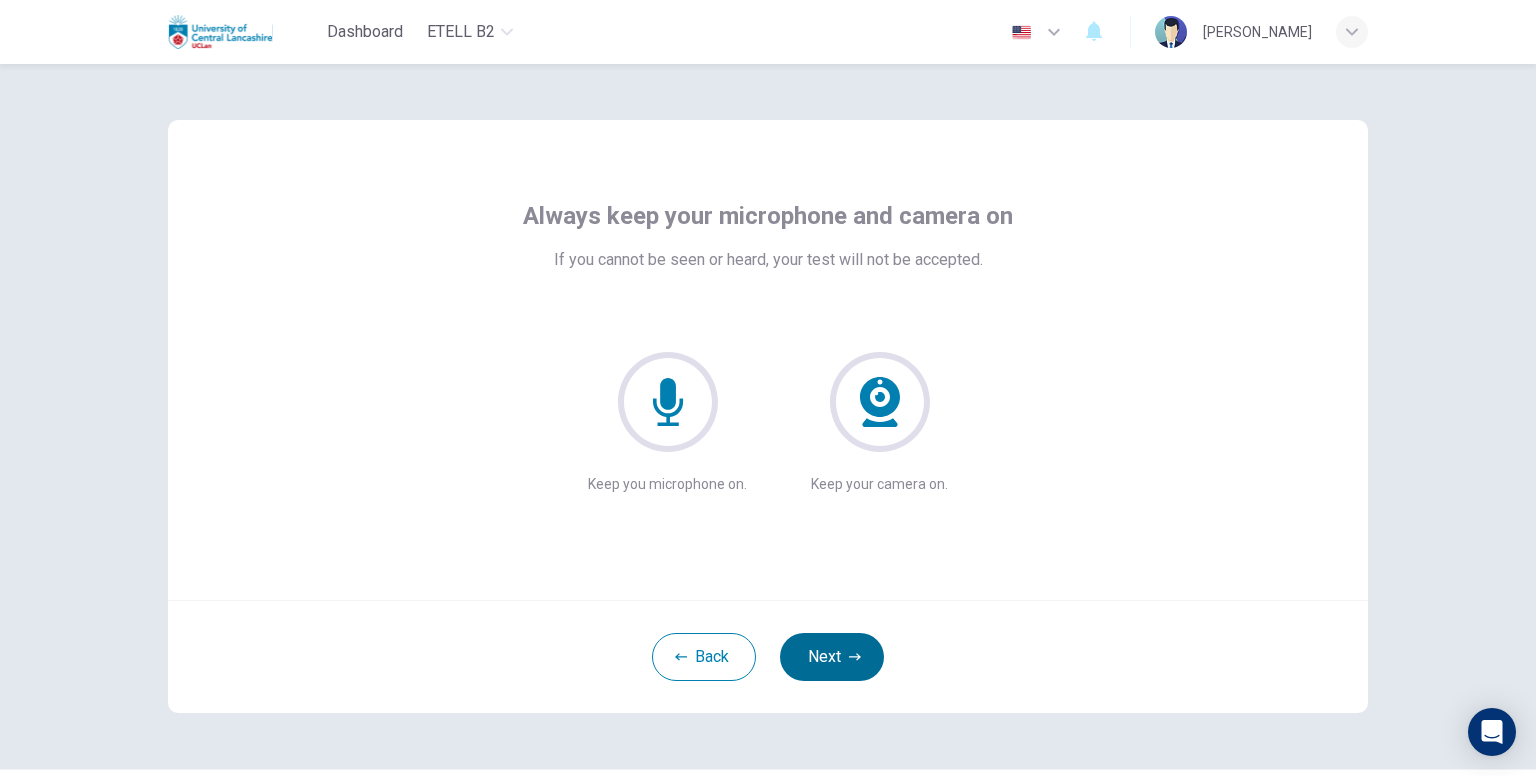 click on "Next" at bounding box center (832, 657) 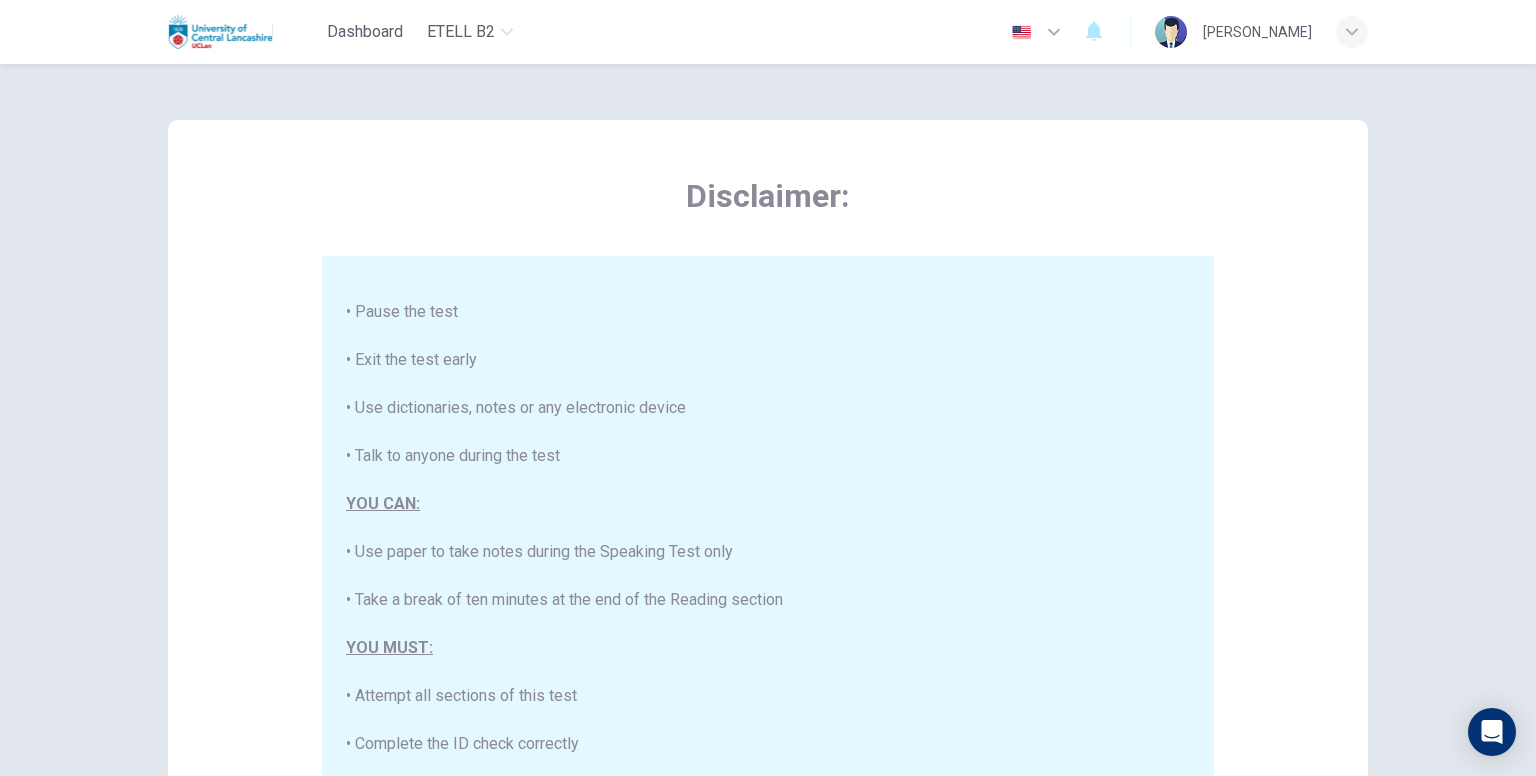 scroll, scrollTop: 0, scrollLeft: 0, axis: both 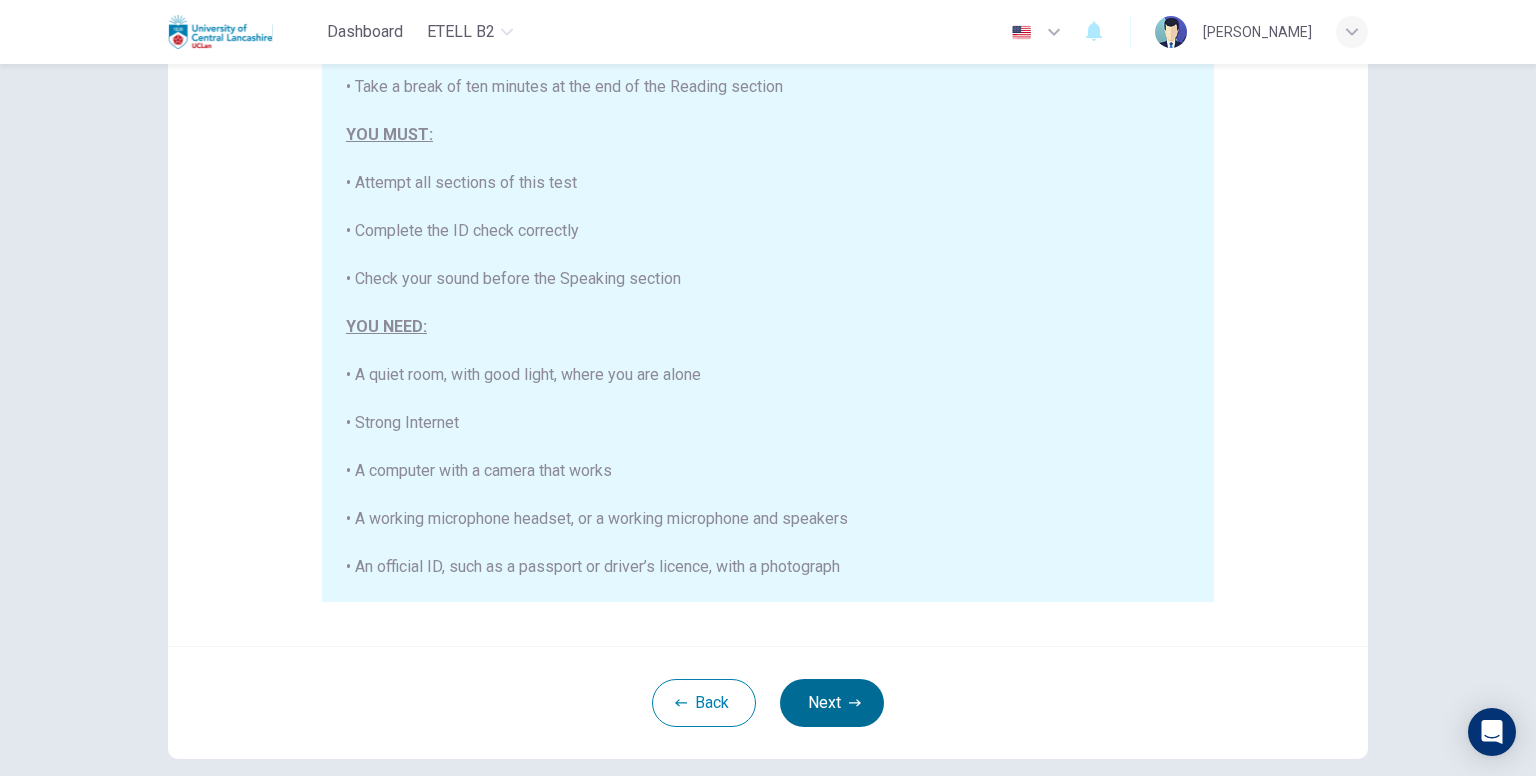 click on "Next" at bounding box center (832, 703) 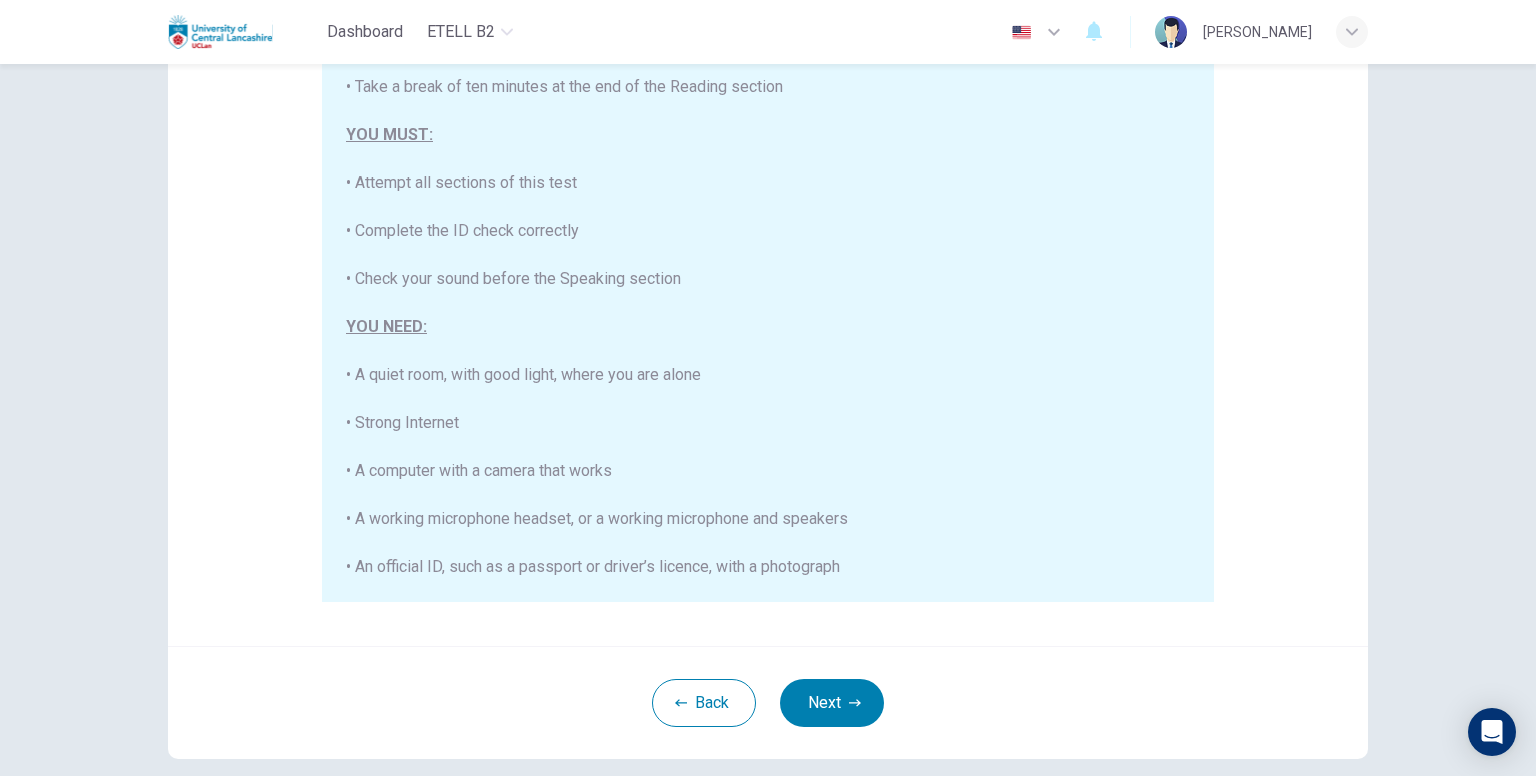scroll, scrollTop: 56, scrollLeft: 0, axis: vertical 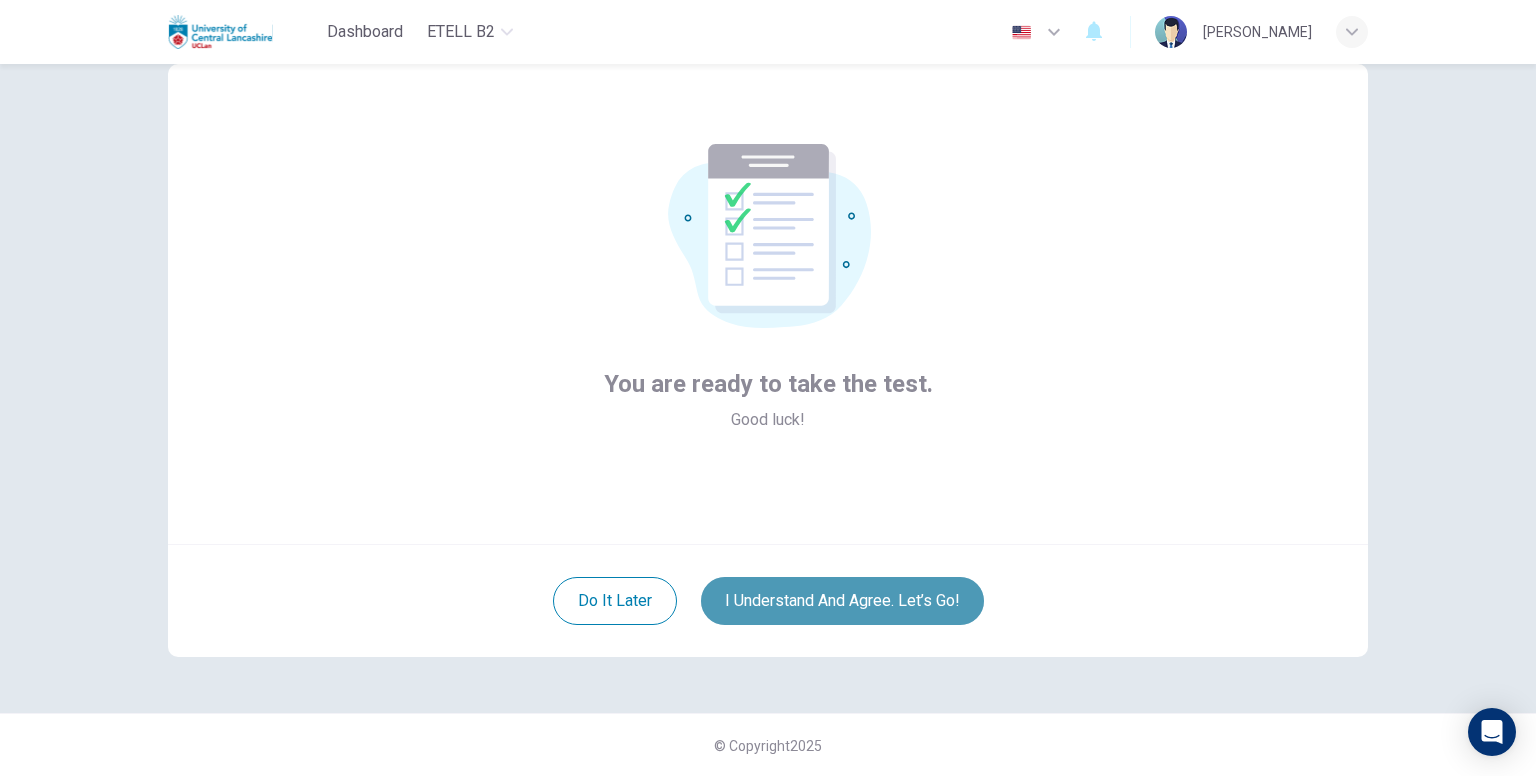 click on "I understand and agree. Let’s go!" at bounding box center [842, 601] 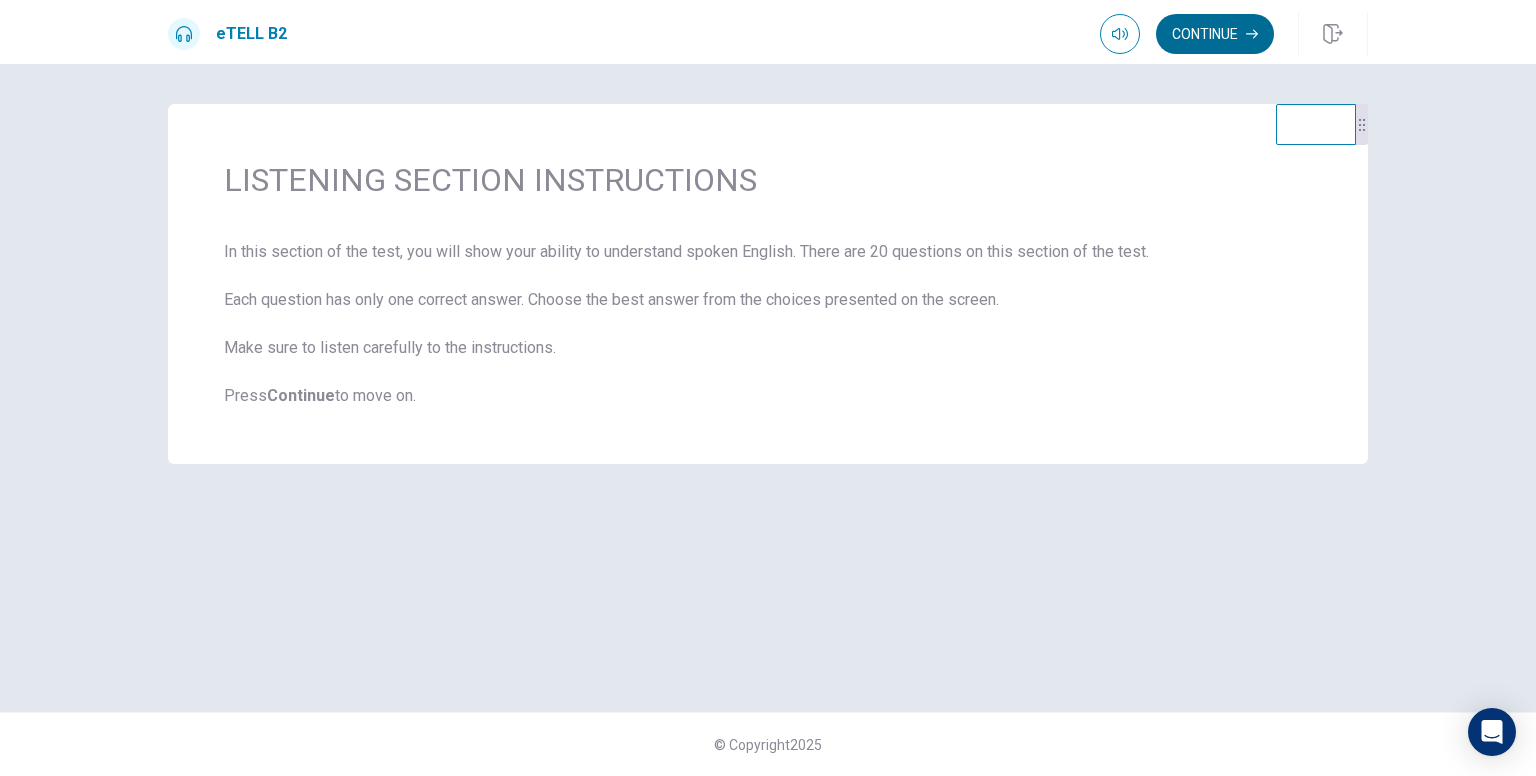 click on "Continue" at bounding box center (1215, 34) 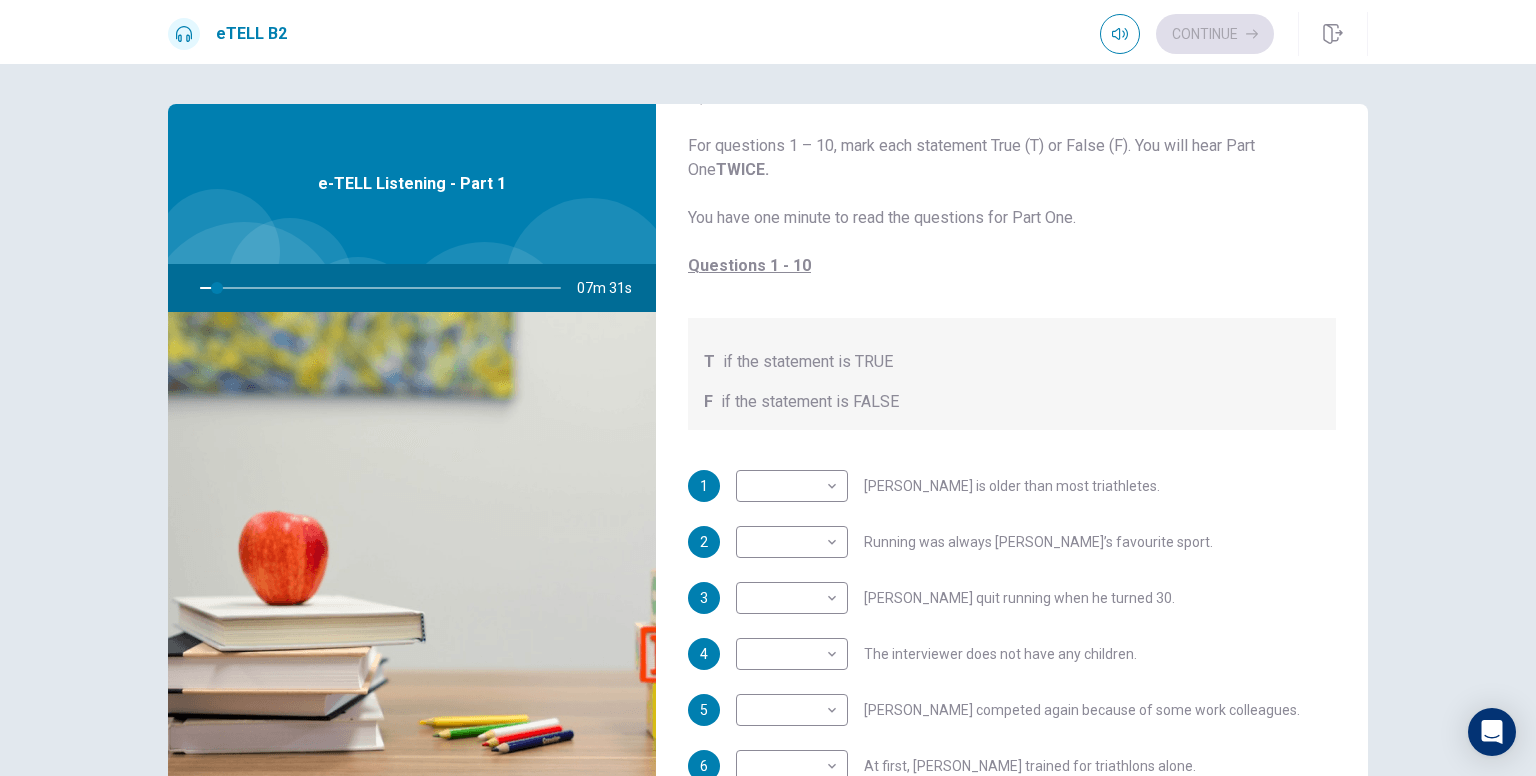 scroll, scrollTop: 233, scrollLeft: 0, axis: vertical 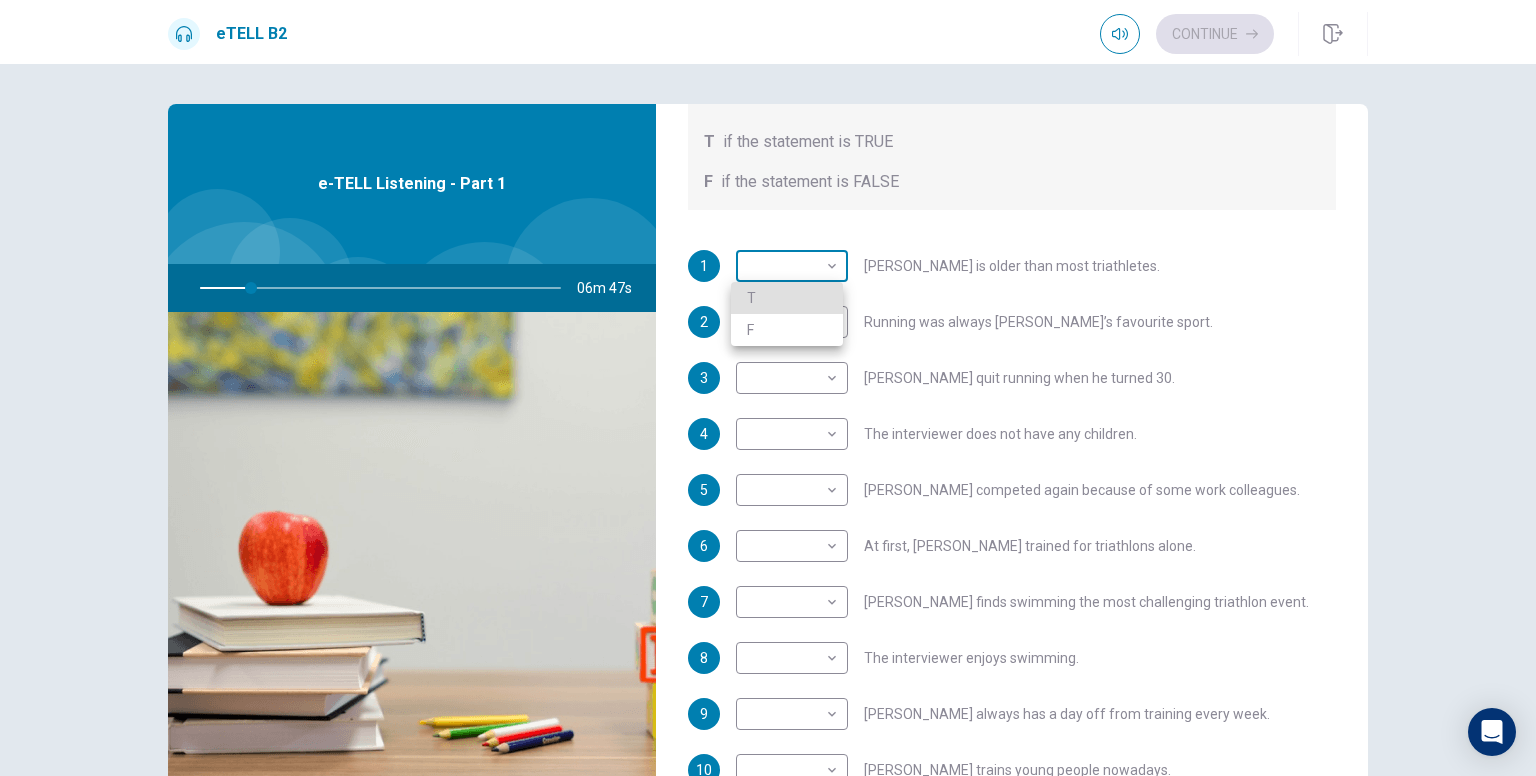 click on "This site uses cookies, as explained in our  Privacy Policy . If you agree to the use of cookies, please click the Accept button and continue to browse our site.   Privacy Policy Accept   eTELL B2 Continue Continue Question 1 For questions 1 – 10, mark each statement True (T) or False (F). You will hear Part One  TWICE.
You have one minute to read the questions for Part One.
Questions 1 - 10 T if the statement is TRUE F if the statement is FALSE 1 ​ ​ [PERSON_NAME] is older than most triathletes.  2 ​ ​ Running was always [PERSON_NAME]’s favourite sport. 3 ​ ​ [PERSON_NAME] quit running when he turned 30. 4 ​ ​ The interviewer does not have any children.  5 ​ ​ [PERSON_NAME] competed again because of some work colleagues. 6 ​ ​ At first, [PERSON_NAME] trained for triathlons alone. 7 ​ ​ [PERSON_NAME] finds swimming the most challenging triathlon event. 8 ​ ​ The interviewer enjoys swimming. 9 ​ ​ [PERSON_NAME] always has a day off from training every week.  10 ​ ​ [PERSON_NAME] trains young people nowadays. 06m 47s 2025 00:00" at bounding box center [768, 388] 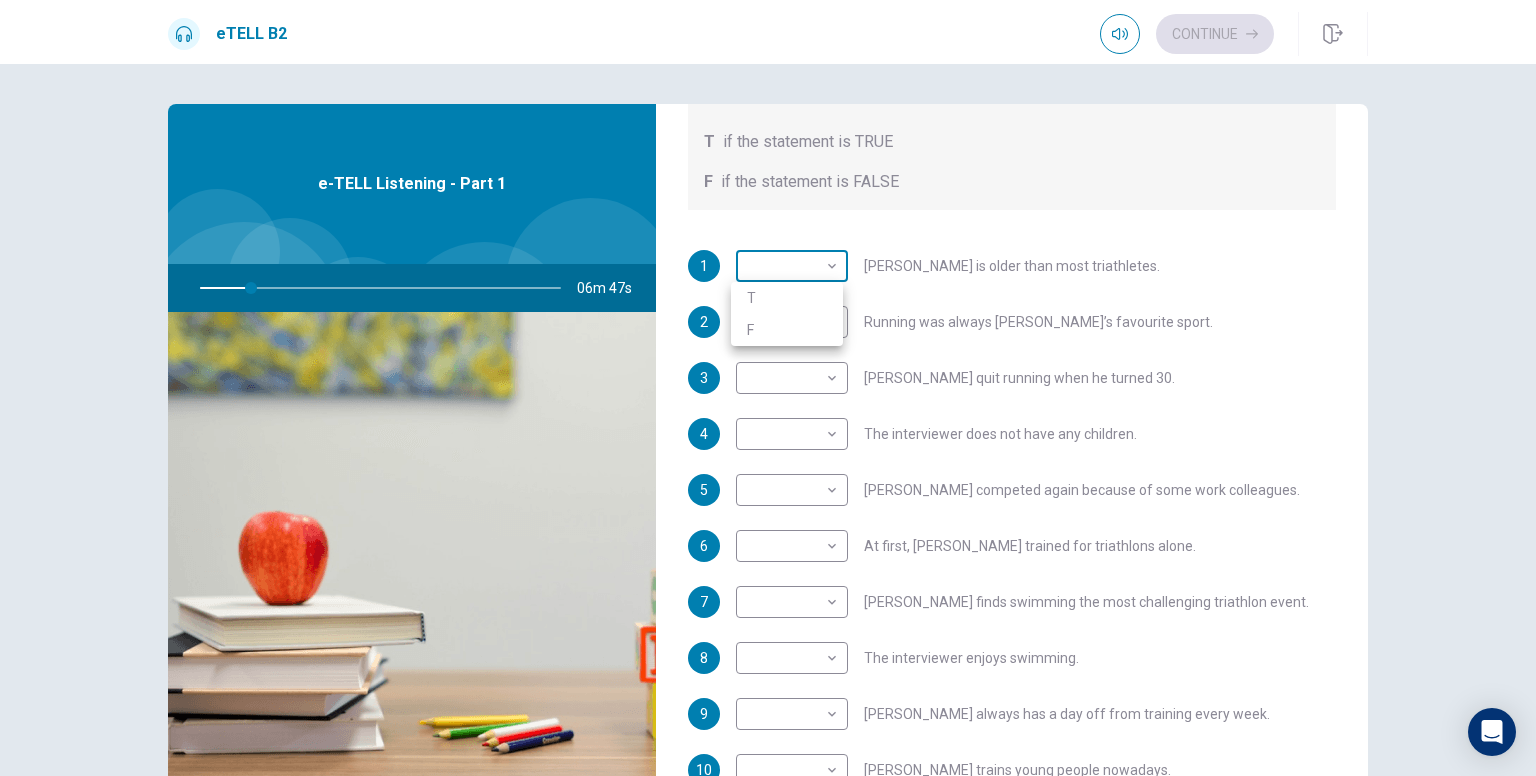 click at bounding box center (768, 388) 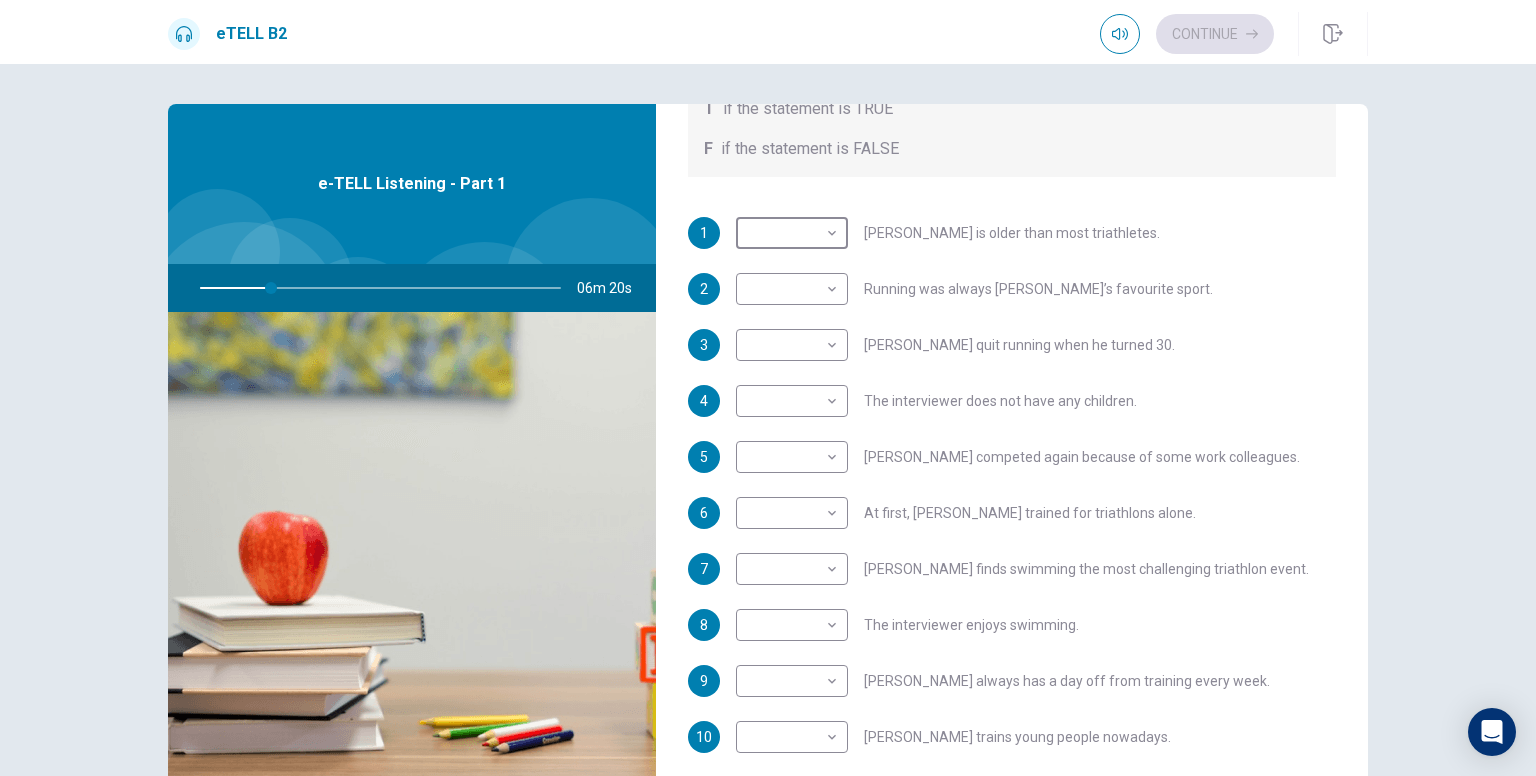 scroll, scrollTop: 352, scrollLeft: 0, axis: vertical 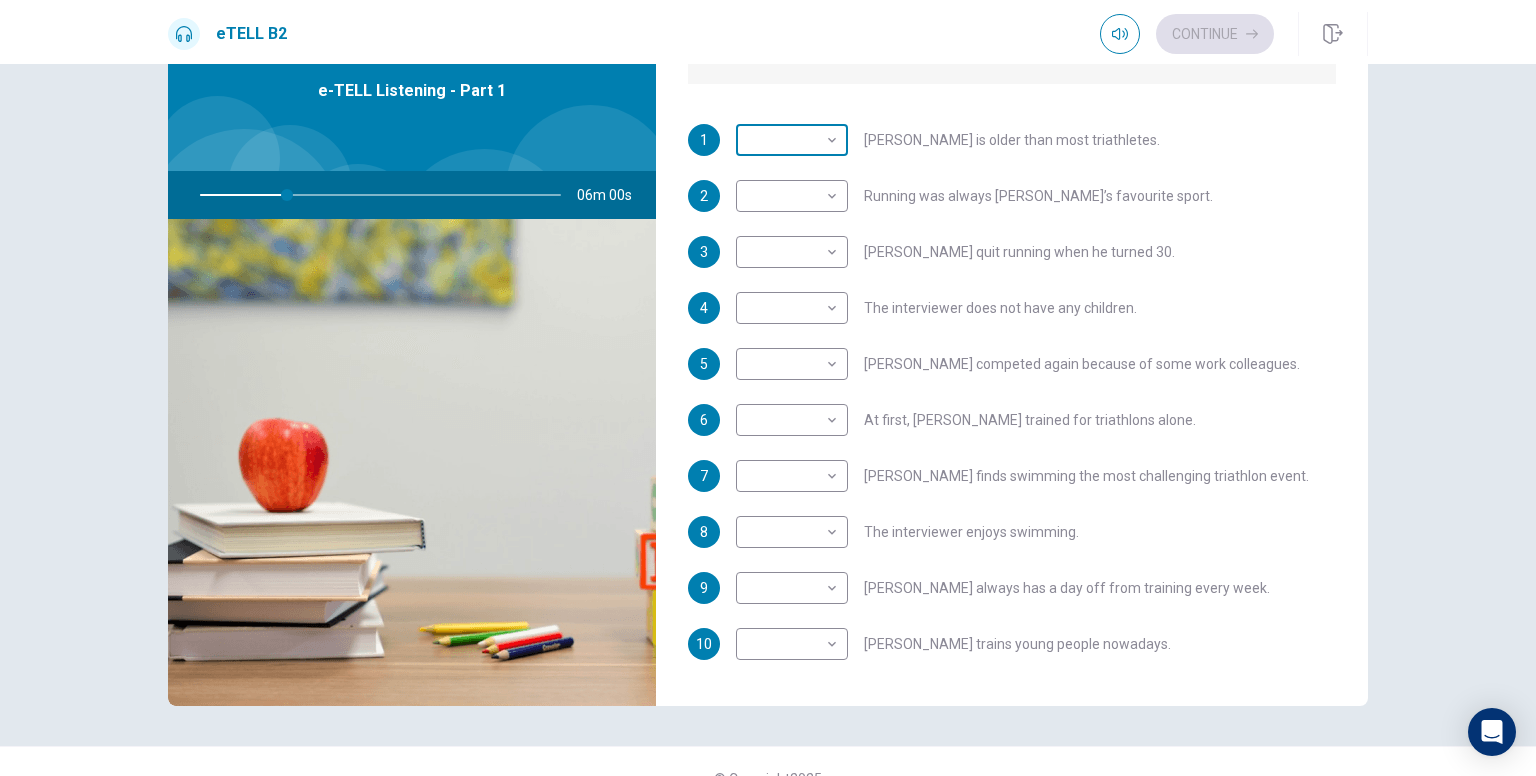 click on "This site uses cookies, as explained in our  Privacy Policy . If you agree to the use of cookies, please click the Accept button and continue to browse our site.   Privacy Policy Accept   eTELL B2 Continue Continue Question 1 For questions 1 – 10, mark each statement True (T) or False (F). You will hear Part One  TWICE.
You have one minute to read the questions for Part One.
Questions 1 - 10 T if the statement is TRUE F if the statement is FALSE 1 ​ ​ [PERSON_NAME] is older than most triathletes.  2 ​ ​ Running was always [PERSON_NAME]’s favourite sport. 3 ​ ​ [PERSON_NAME] quit running when he turned 30. 4 ​ ​ The interviewer does not have any children.  5 ​ ​ [PERSON_NAME] competed again because of some work colleagues. 6 ​ ​ At first, [PERSON_NAME] trained for triathlons alone. 7 ​ ​ [PERSON_NAME] finds swimming the most challenging triathlon event. 8 ​ ​ The interviewer enjoys swimming. 9 ​ ​ [PERSON_NAME] always has a day off from training every week.  10 ​ ​ [PERSON_NAME] trains young people nowadays. 06m 00s 2025 00:00" at bounding box center [768, 388] 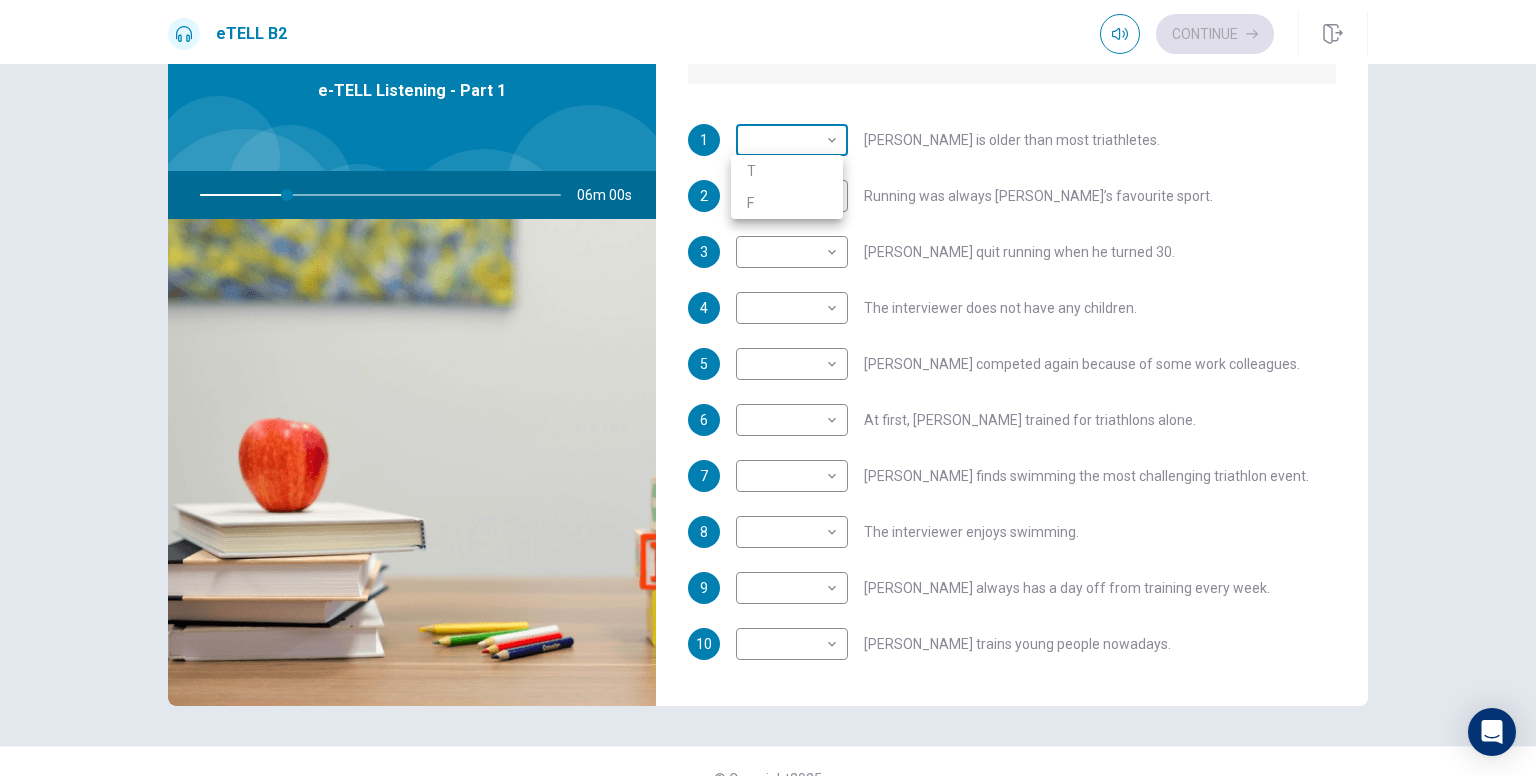 type on "**" 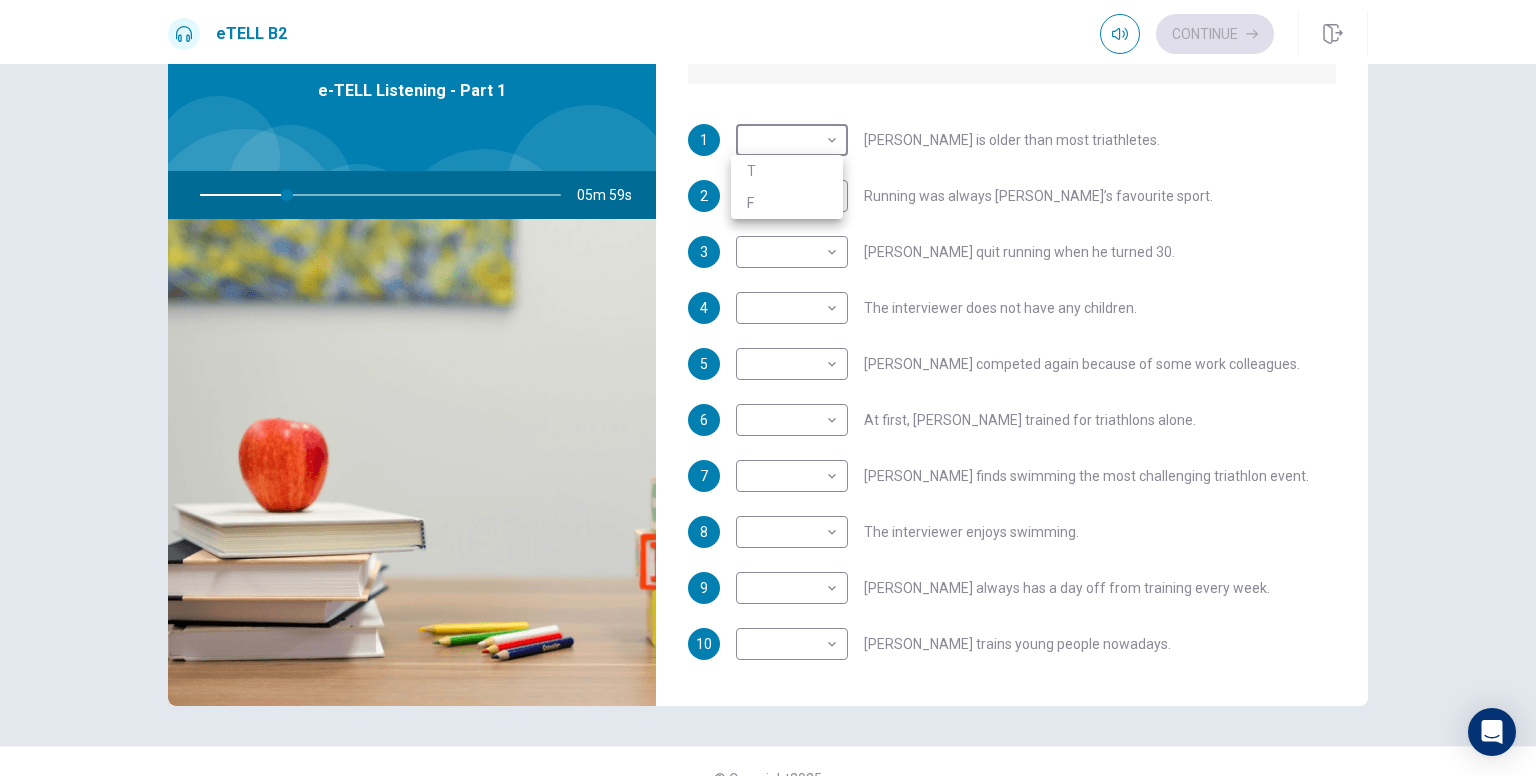 click on "T" at bounding box center (787, 171) 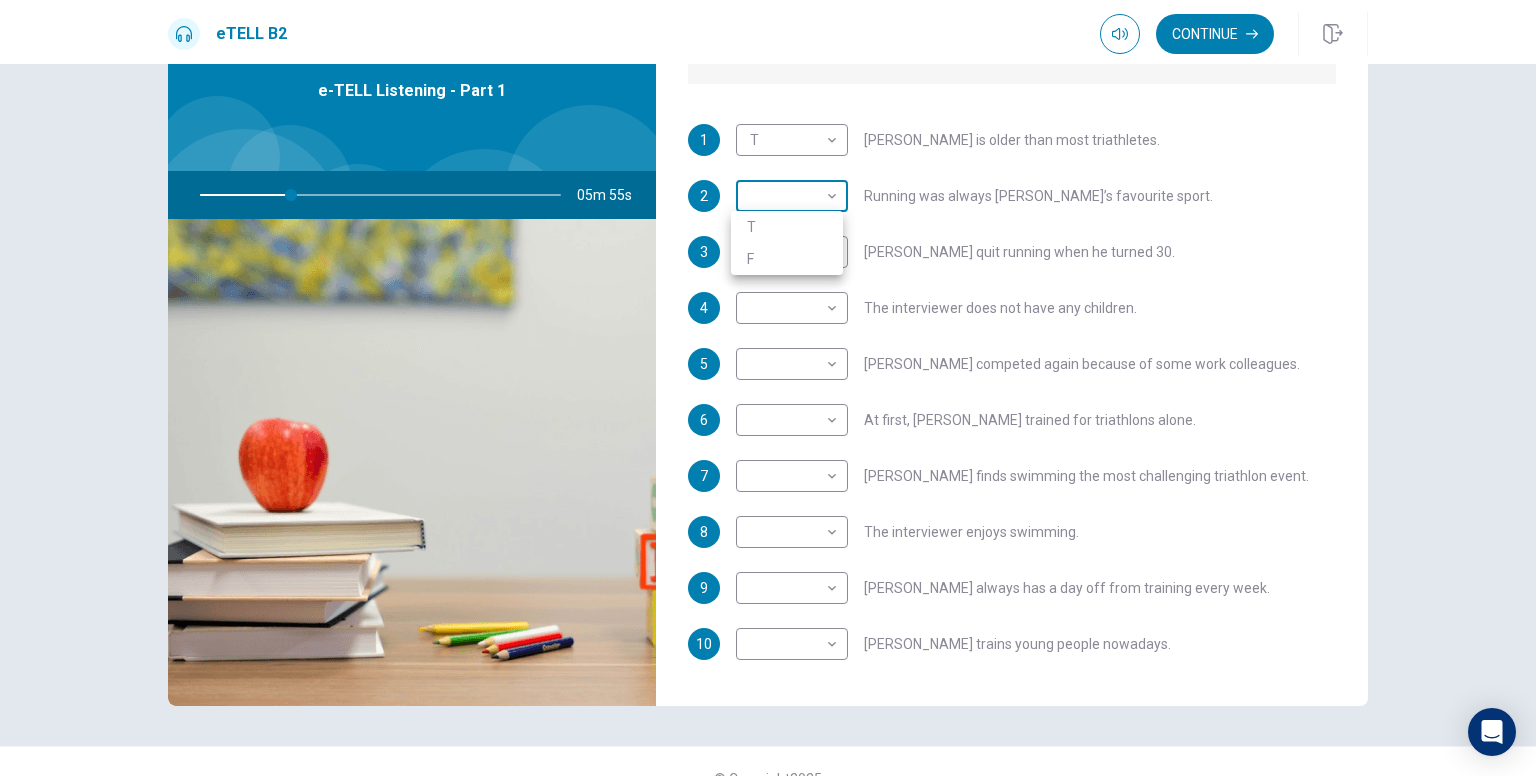 click on "This site uses cookies, as explained in our  Privacy Policy . If you agree to the use of cookies, please click the Accept button and continue to browse our site.   Privacy Policy Accept   eTELL B2 Continue Continue Question 1 For questions 1 – 10, mark each statement True (T) or False (F). You will hear Part One  TWICE.
You have one minute to read the questions for Part One.
Questions 1 - 10 T if the statement is TRUE F if the statement is FALSE 1 T * ​ [PERSON_NAME] is older than most triathletes.  2 ​ ​ Running was always [PERSON_NAME]’s favourite sport. 3 ​ ​ [PERSON_NAME] quit running when he turned 30. 4 ​ ​ The interviewer does not have any children.  5 ​ ​ [PERSON_NAME] competed again because of some work colleagues. 6 ​ ​ At first, [PERSON_NAME] trained for triathlons alone. 7 ​ ​ [PERSON_NAME] finds swimming the most challenging triathlon event. 8 ​ ​ The interviewer enjoys swimming. 9 ​ ​ [PERSON_NAME] always has a day off from training every week.  10 ​ ​ [PERSON_NAME] trains young people nowadays. 05m 55s 2025 00:00" at bounding box center (768, 388) 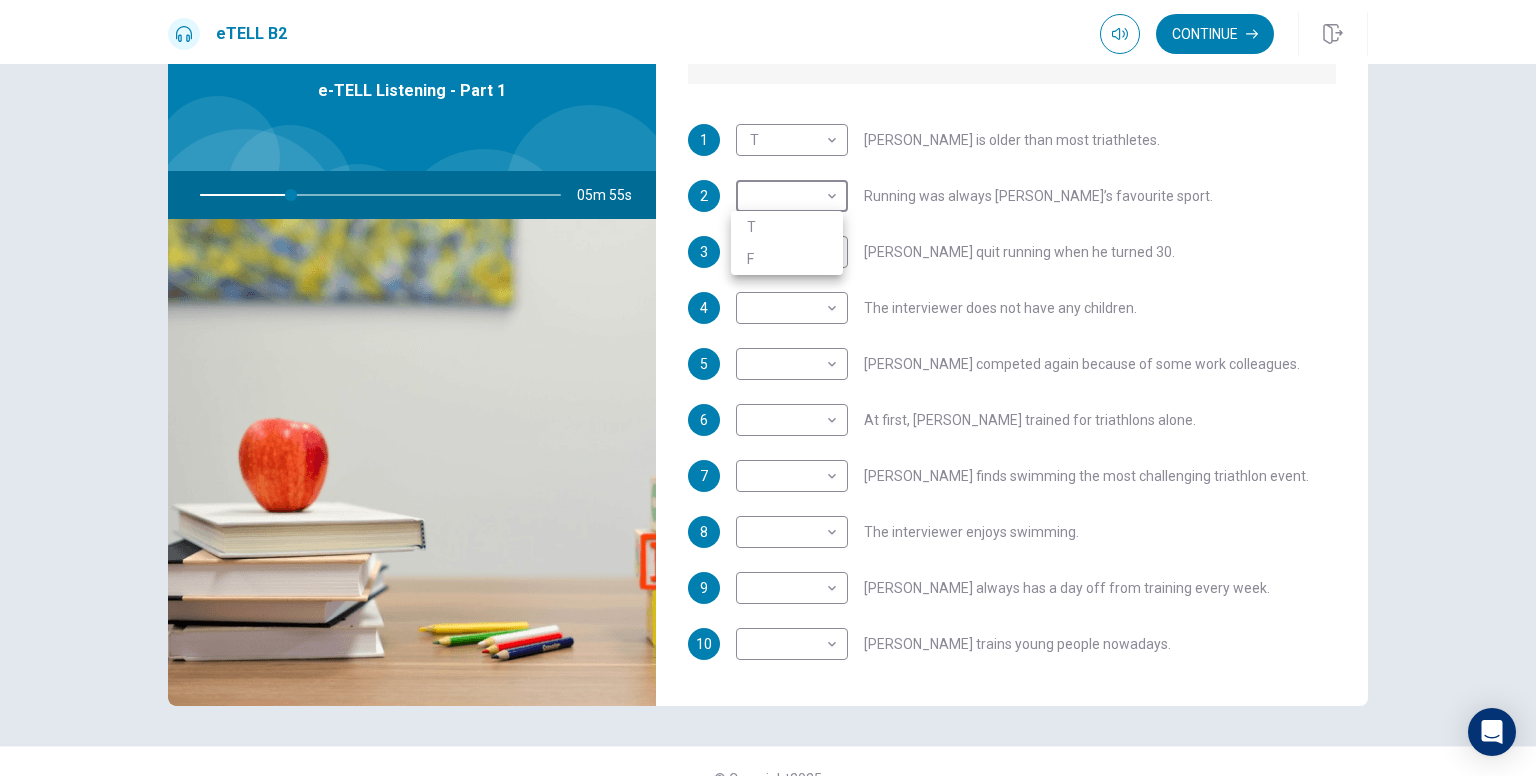 type on "**" 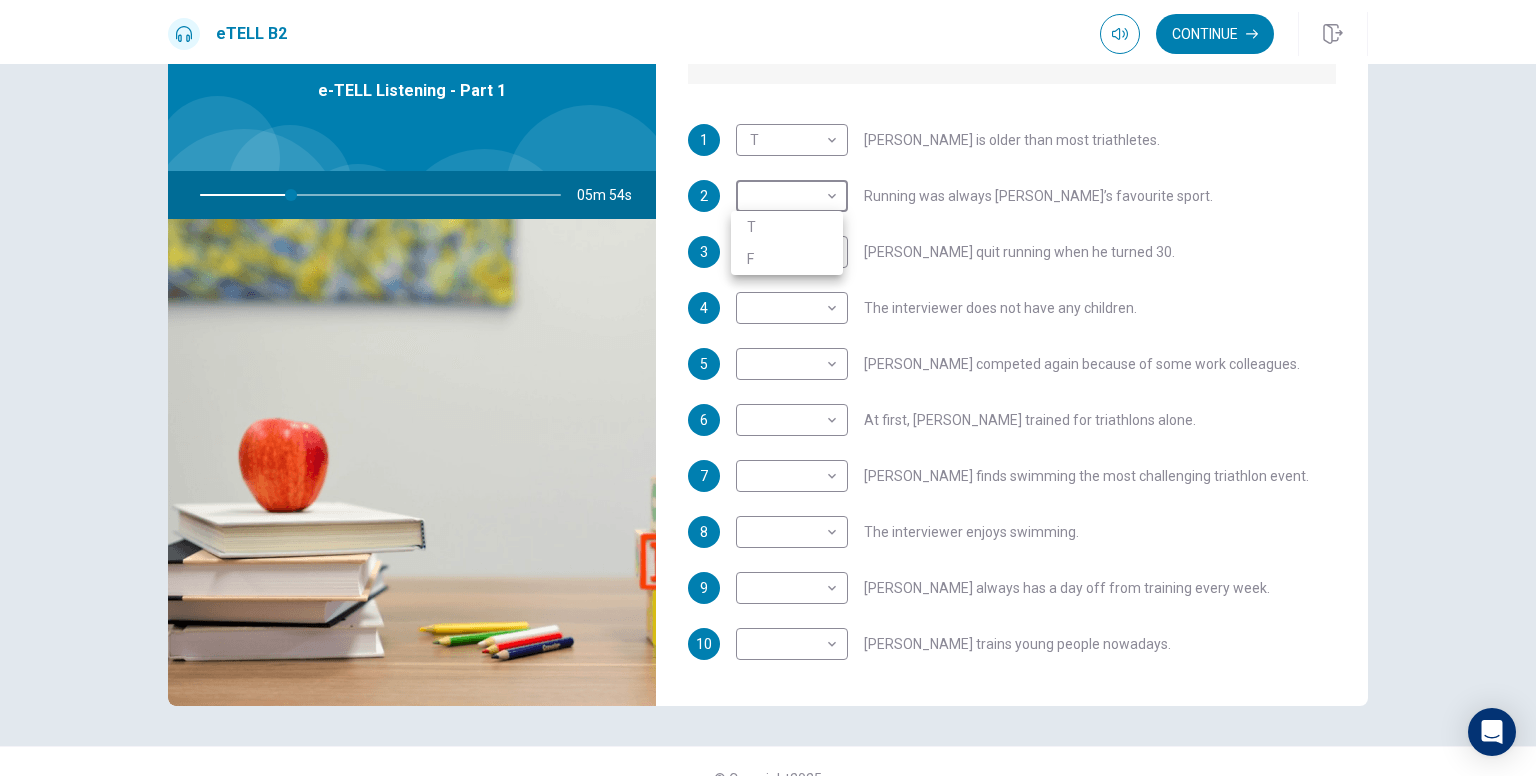 click on "T" at bounding box center [787, 227] 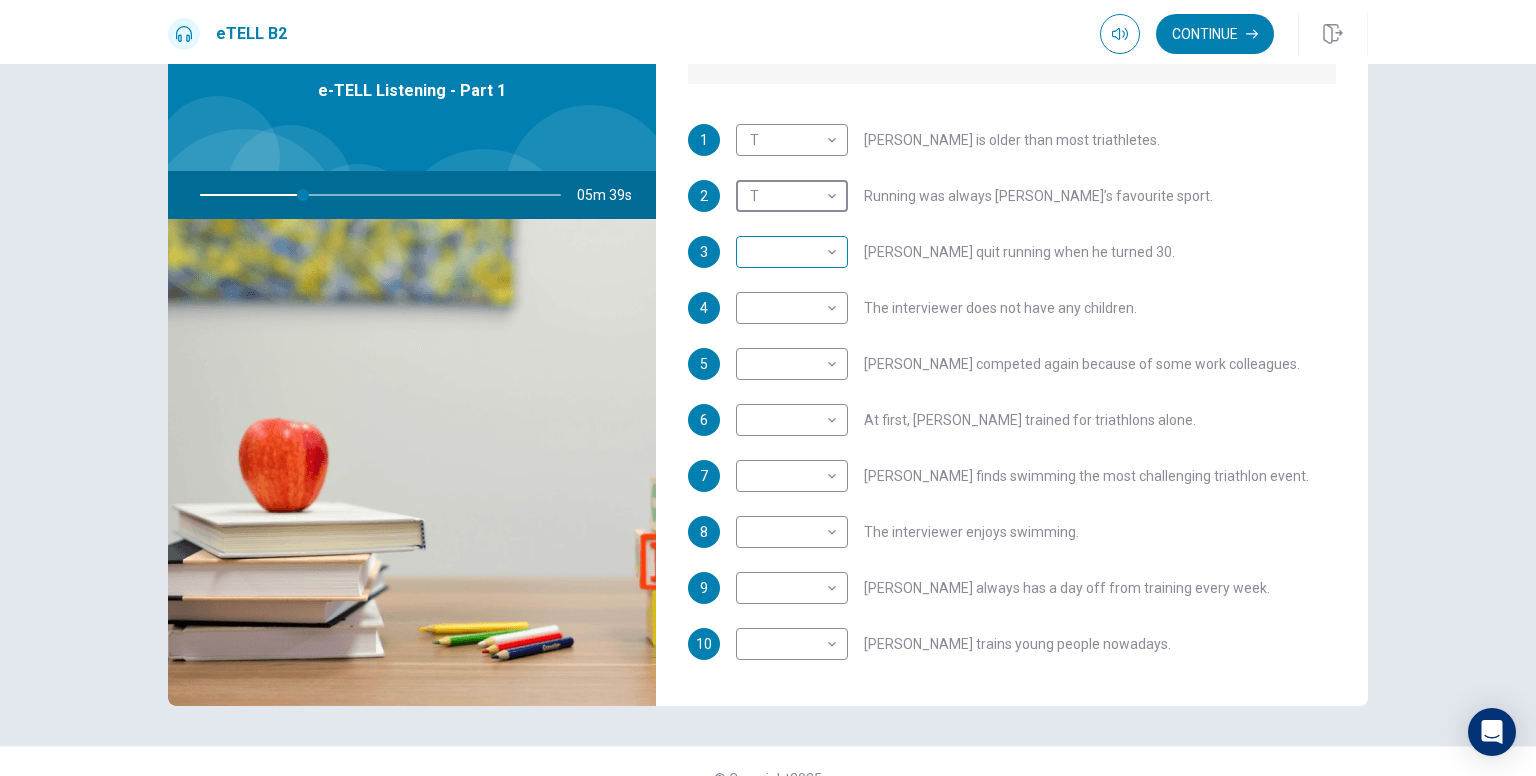 click on "This site uses cookies, as explained in our  Privacy Policy . If you agree to the use of cookies, please click the Accept button and continue to browse our site.   Privacy Policy Accept   eTELL B2 Continue Continue Question 1 For questions 1 – 10, mark each statement True (T) or False (F). You will hear Part One  TWICE.
You have one minute to read the questions for Part One.
Questions 1 - 10 T if the statement is TRUE F if the statement is FALSE 1 T * ​ [PERSON_NAME] is older than most triathletes.  2 T * ​ Running was always [PERSON_NAME]’s favourite sport. 3 ​ ​ [PERSON_NAME] quit running when he turned 30. 4 ​ ​ The interviewer does not have any children.  5 ​ ​ [PERSON_NAME] competed again because of some work colleagues. 6 ​ ​ At first, [PERSON_NAME] trained for triathlons alone. 7 ​ ​ [PERSON_NAME] finds swimming the most challenging triathlon event. 8 ​ ​ The interviewer enjoys swimming. 9 ​ ​ [PERSON_NAME] always has a day off from training every week.  10 ​ ​ [PERSON_NAME] trains young people nowadays. 05m 39s 2025 00:00" at bounding box center (768, 388) 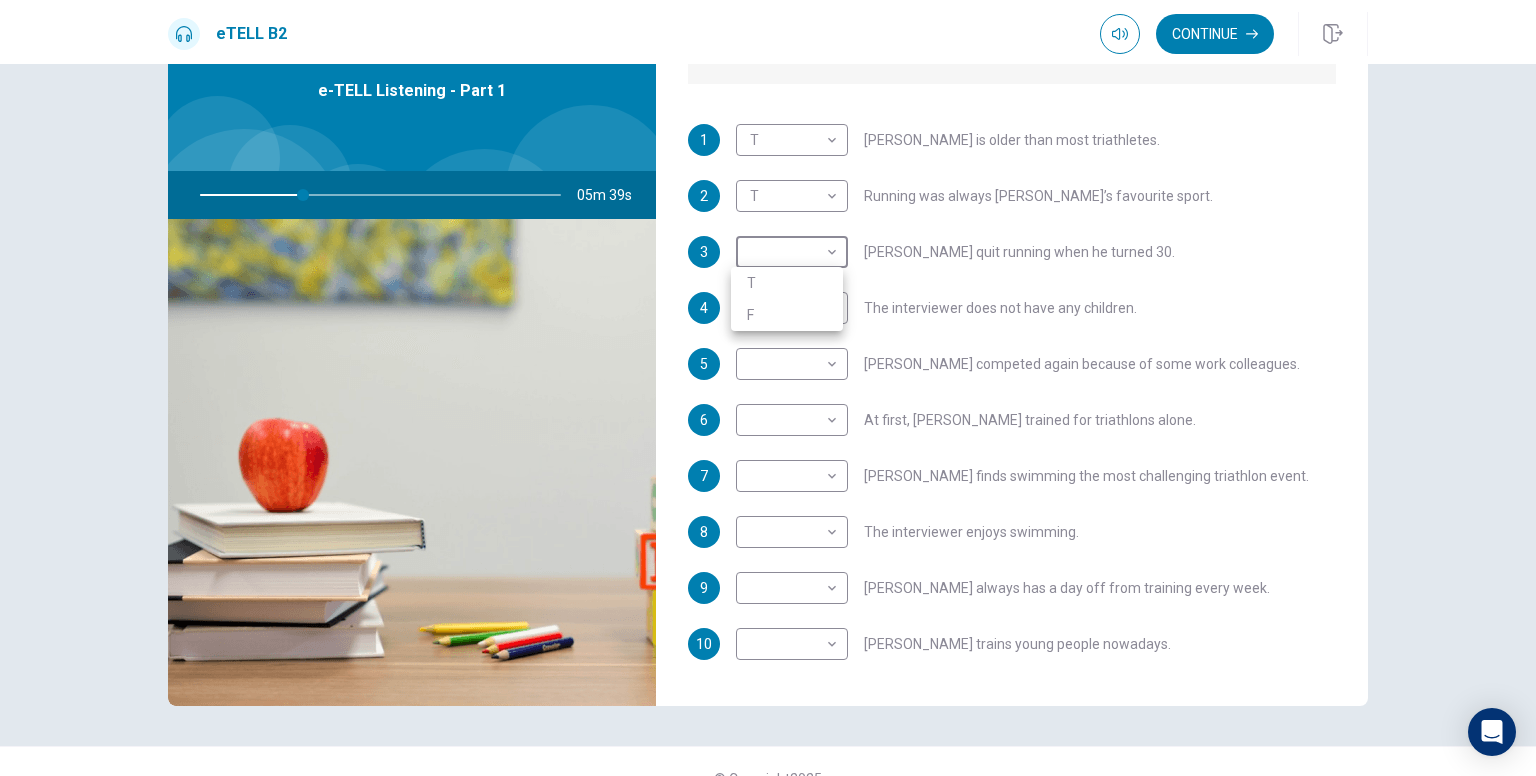 type on "**" 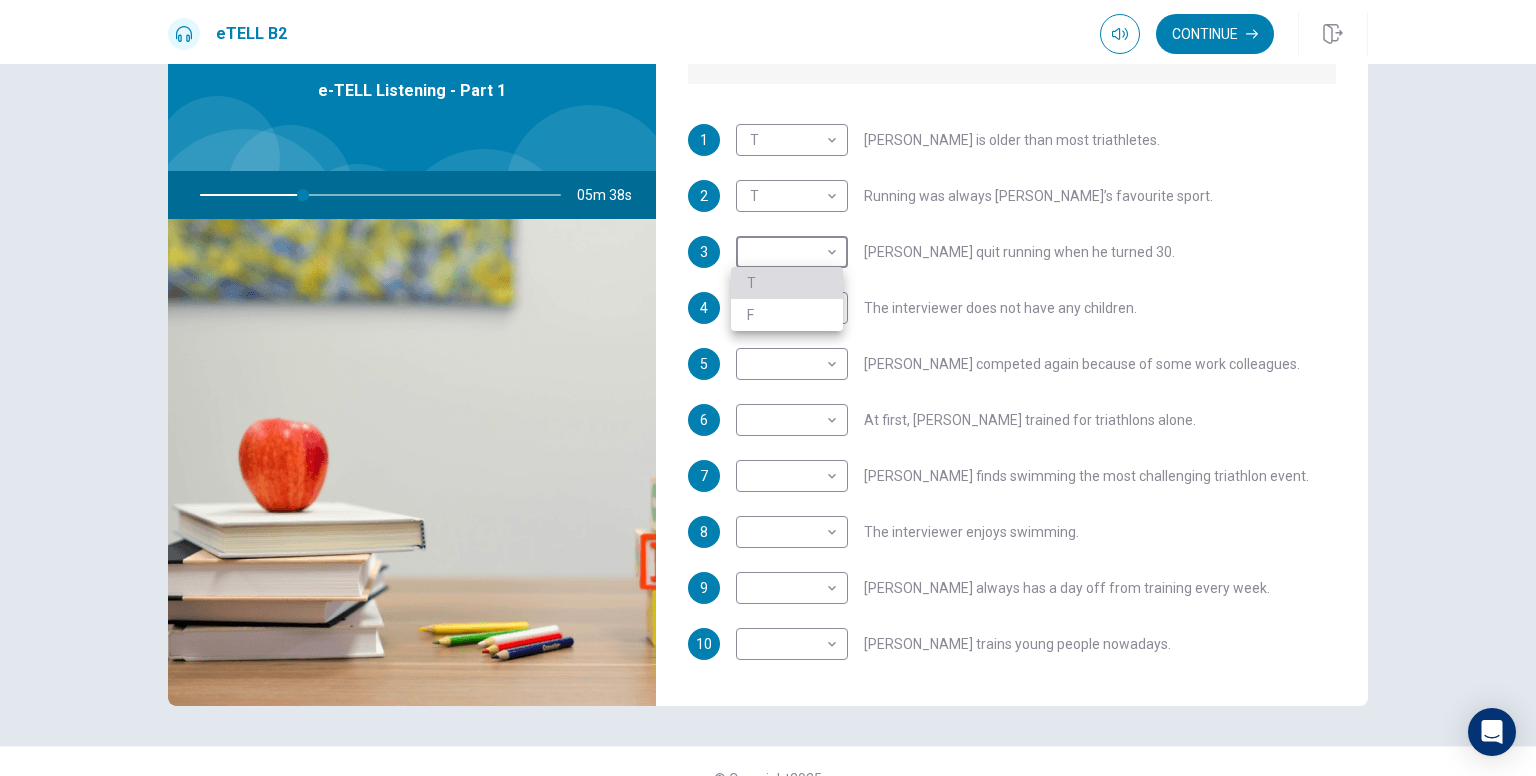 click on "T" at bounding box center (787, 283) 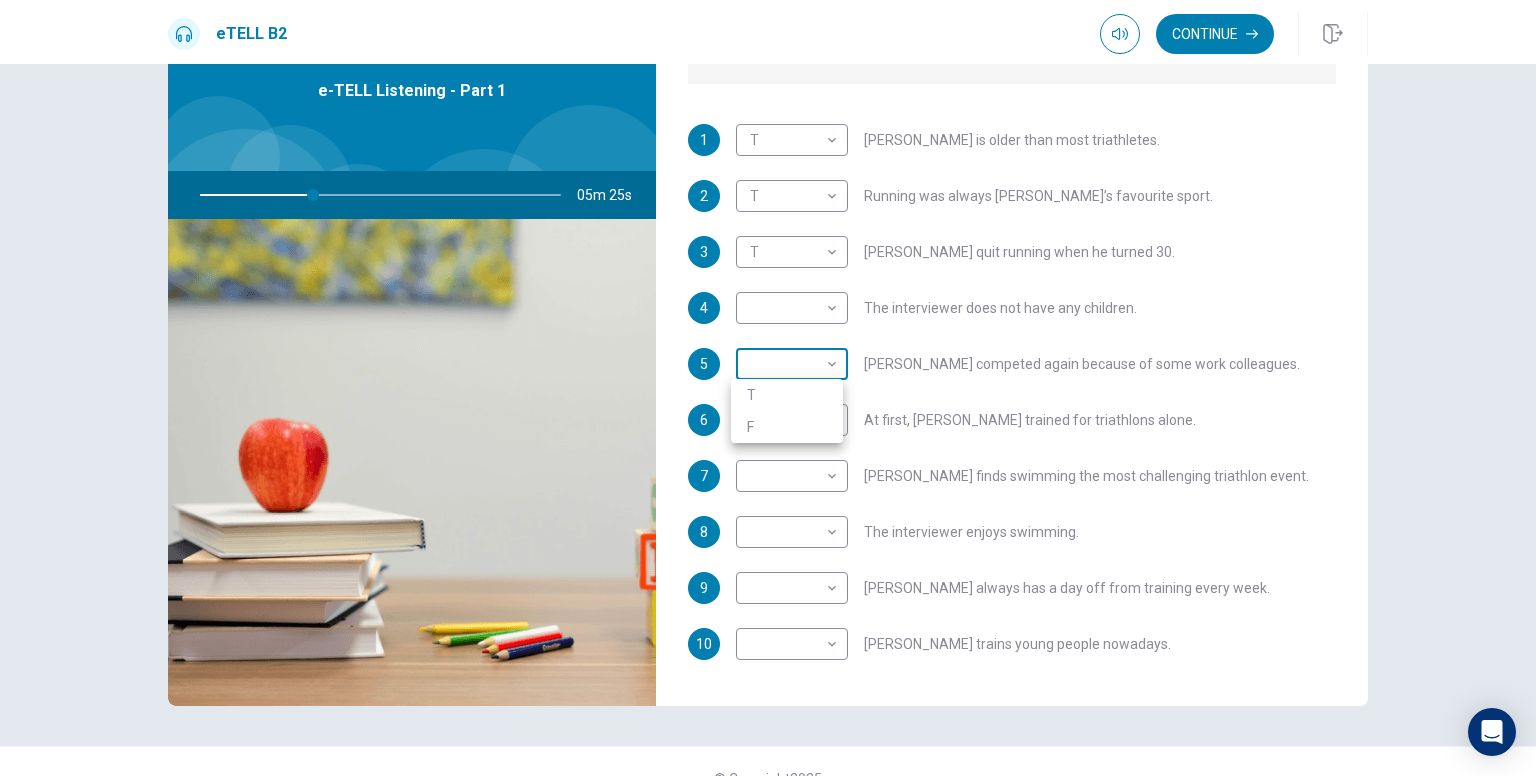 click on "This site uses cookies, as explained in our  Privacy Policy . If you agree to the use of cookies, please click the Accept button and continue to browse our site.   Privacy Policy Accept   eTELL B2 Continue Continue Question 1 For questions 1 – 10, mark each statement True (T) or False (F). You will hear Part One  TWICE.
You have one minute to read the questions for Part One.
Questions 1 - 10 T if the statement is TRUE F if the statement is FALSE 1 T * ​ [PERSON_NAME] is older than most triathletes.  2 T * ​ Running was always [PERSON_NAME]’s favourite sport. 3 T * ​ [PERSON_NAME] quit running when he turned 30. 4 ​ ​ The interviewer does not have any children.  5 ​ ​ [PERSON_NAME] competed again because of some work colleagues. 6 ​ ​ At first, [PERSON_NAME] trained for triathlons alone. 7 ​ ​ [PERSON_NAME] finds swimming the most challenging triathlon event. 8 ​ ​ The interviewer enjoys swimming. 9 ​ ​ [PERSON_NAME] always has a day off from training every week.  10 ​ ​ [PERSON_NAME] trains young people nowadays. 05m 25s 2025 00:00" at bounding box center [768, 388] 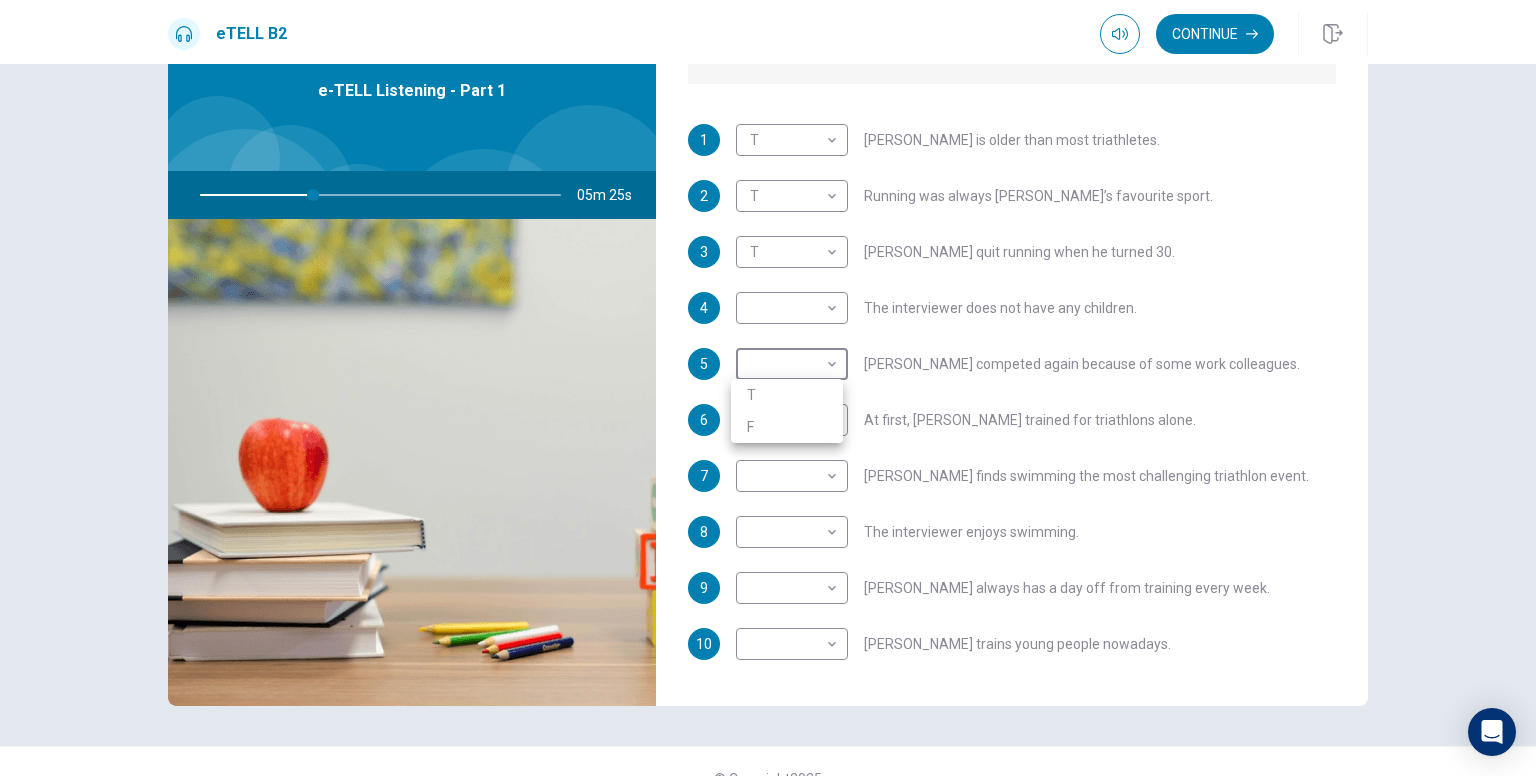 type on "**" 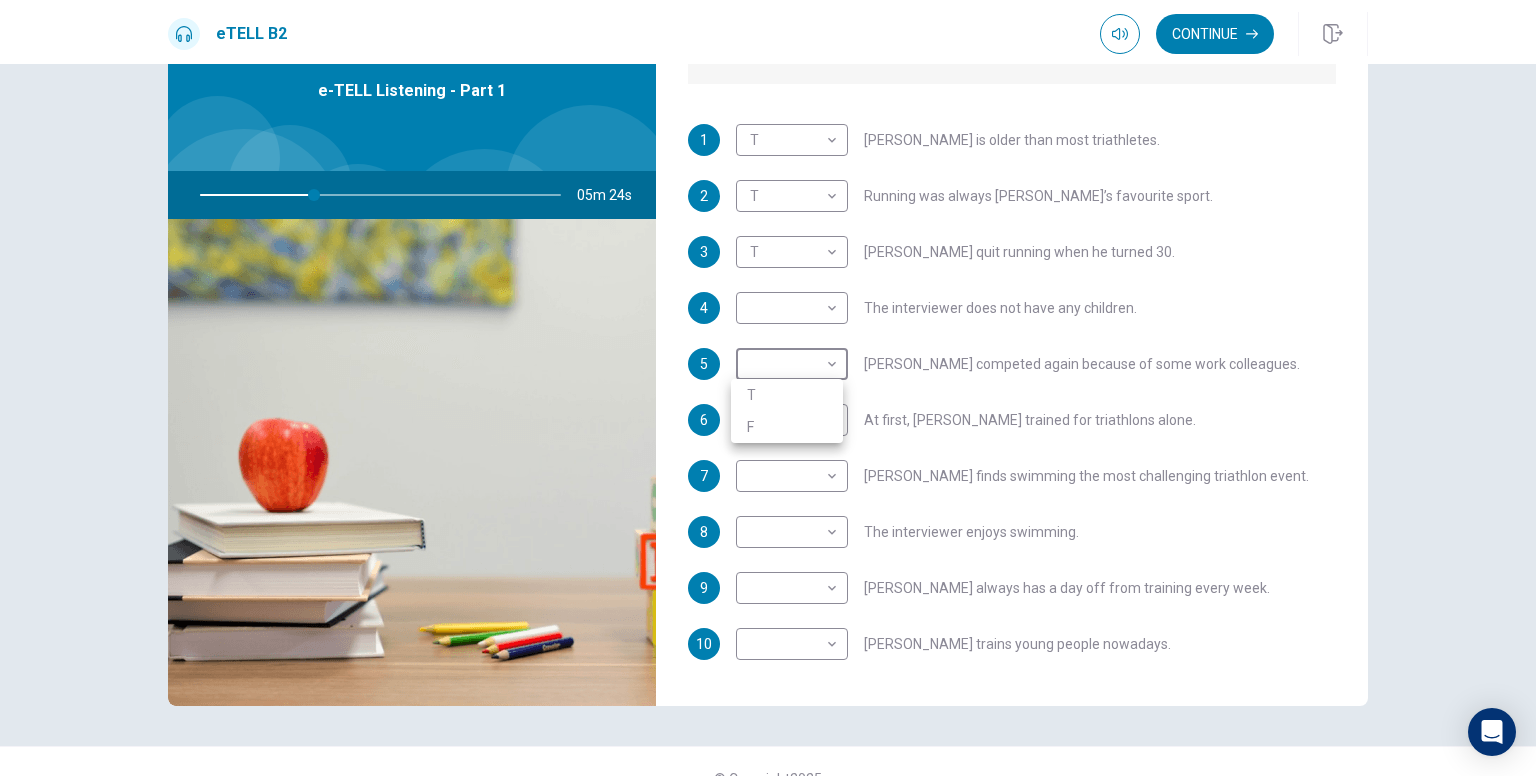 click on "T" at bounding box center [787, 395] 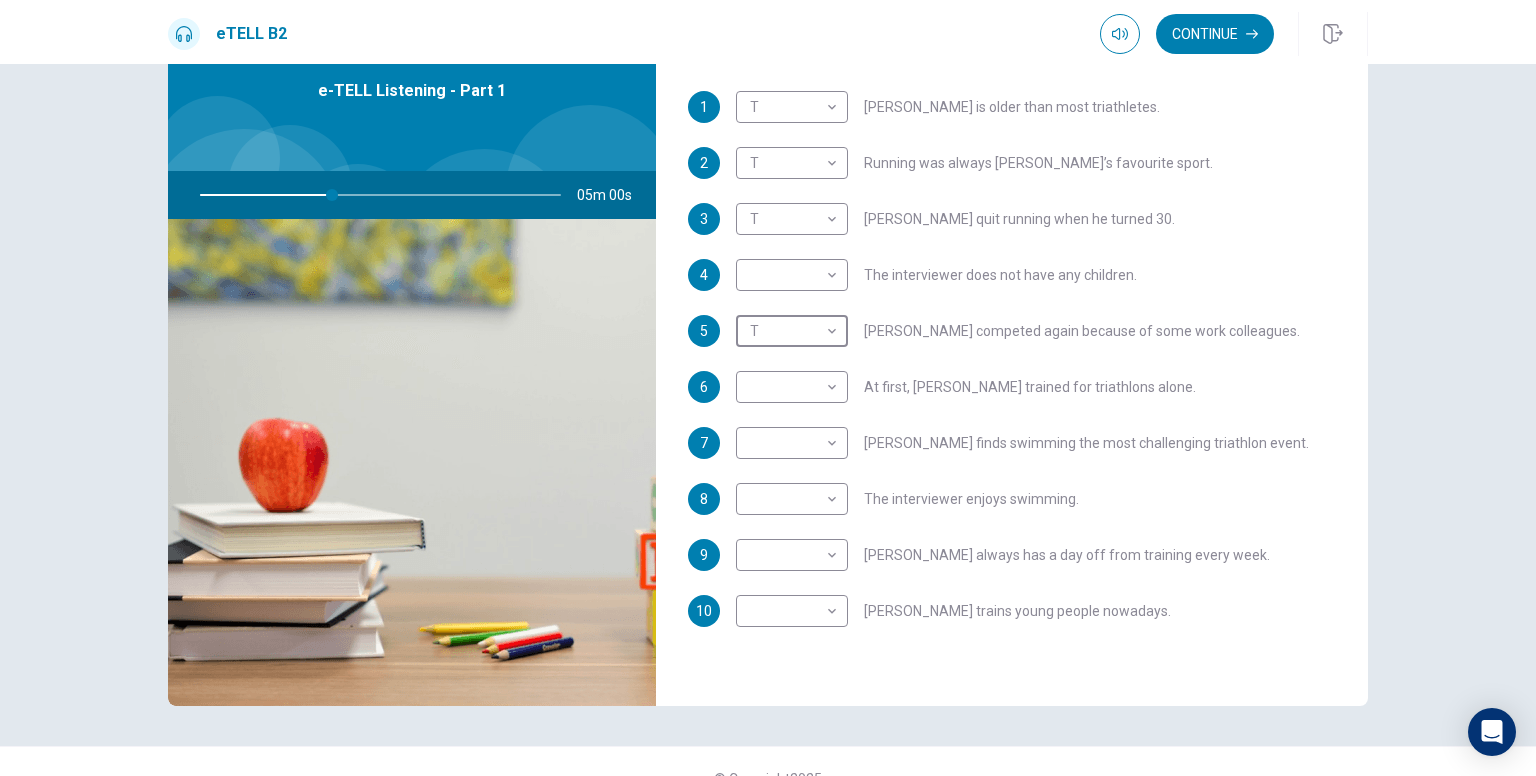 scroll, scrollTop: 319, scrollLeft: 0, axis: vertical 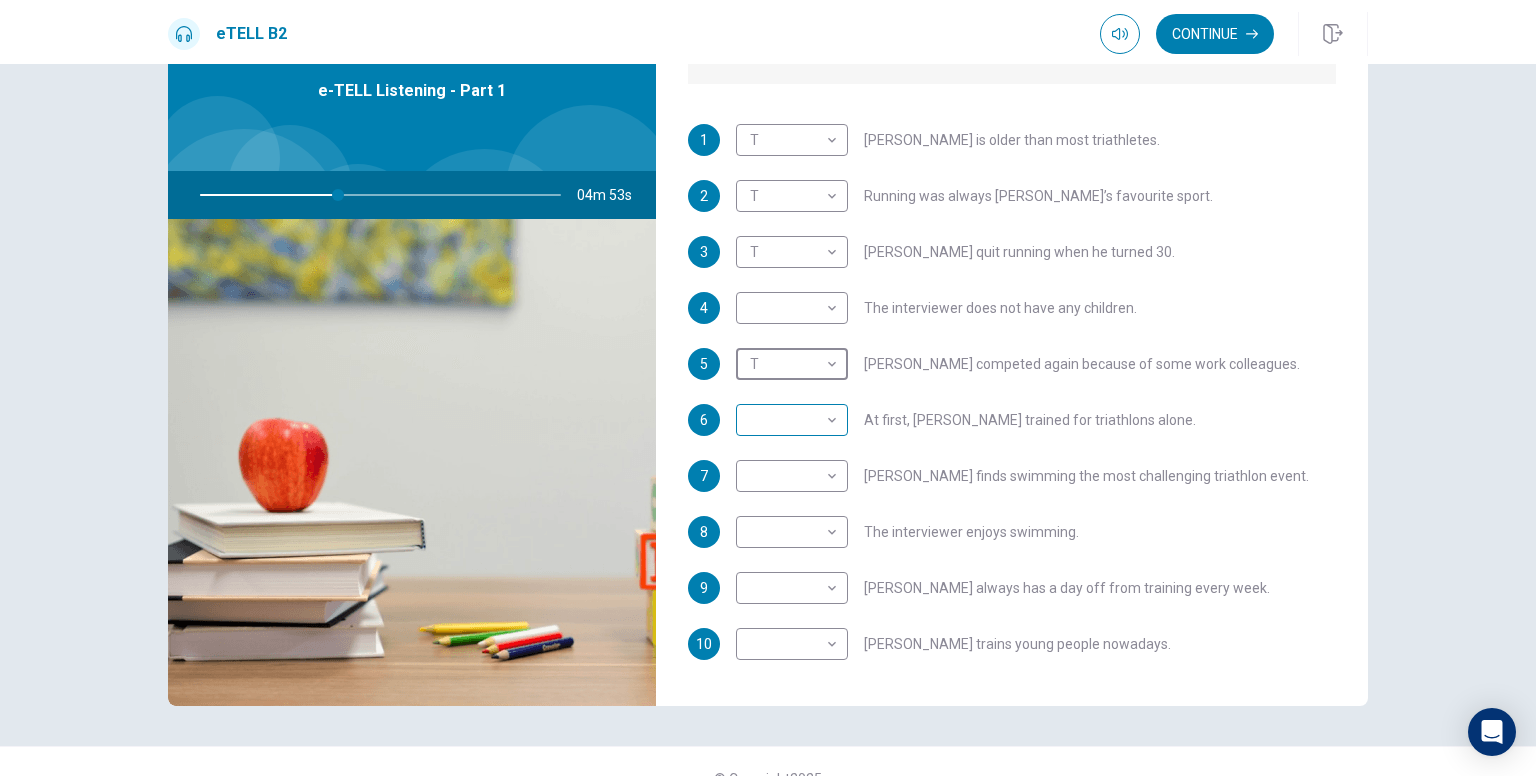 click on "This site uses cookies, as explained in our  Privacy Policy . If you agree to the use of cookies, please click the Accept button and continue to browse our site.   Privacy Policy Accept   eTELL B2 Continue Continue Question 1 For questions 1 – 10, mark each statement True (T) or False (F). You will hear Part One  TWICE.
You have one minute to read the questions for Part One.
Questions 1 - 10 T if the statement is TRUE F if the statement is FALSE 1 T * ​ [PERSON_NAME] is older than most triathletes.  2 T * ​ Running was always [PERSON_NAME]’s favourite sport. 3 T * ​ [PERSON_NAME] quit running when he turned 30. 4 ​ ​ The interviewer does not have any children.  5 T * ​ [PERSON_NAME] competed again because of some work colleagues. 6 ​ ​ At first, [PERSON_NAME] trained for triathlons alone. 7 ​ ​ [PERSON_NAME] finds swimming the most challenging triathlon event. 8 ​ ​ The interviewer enjoys swimming. 9 ​ ​ [PERSON_NAME] always has a day off from training every week.  10 ​ ​ [PERSON_NAME] trains young people nowadays. 04m 53s 2025 00:00" at bounding box center [768, 388] 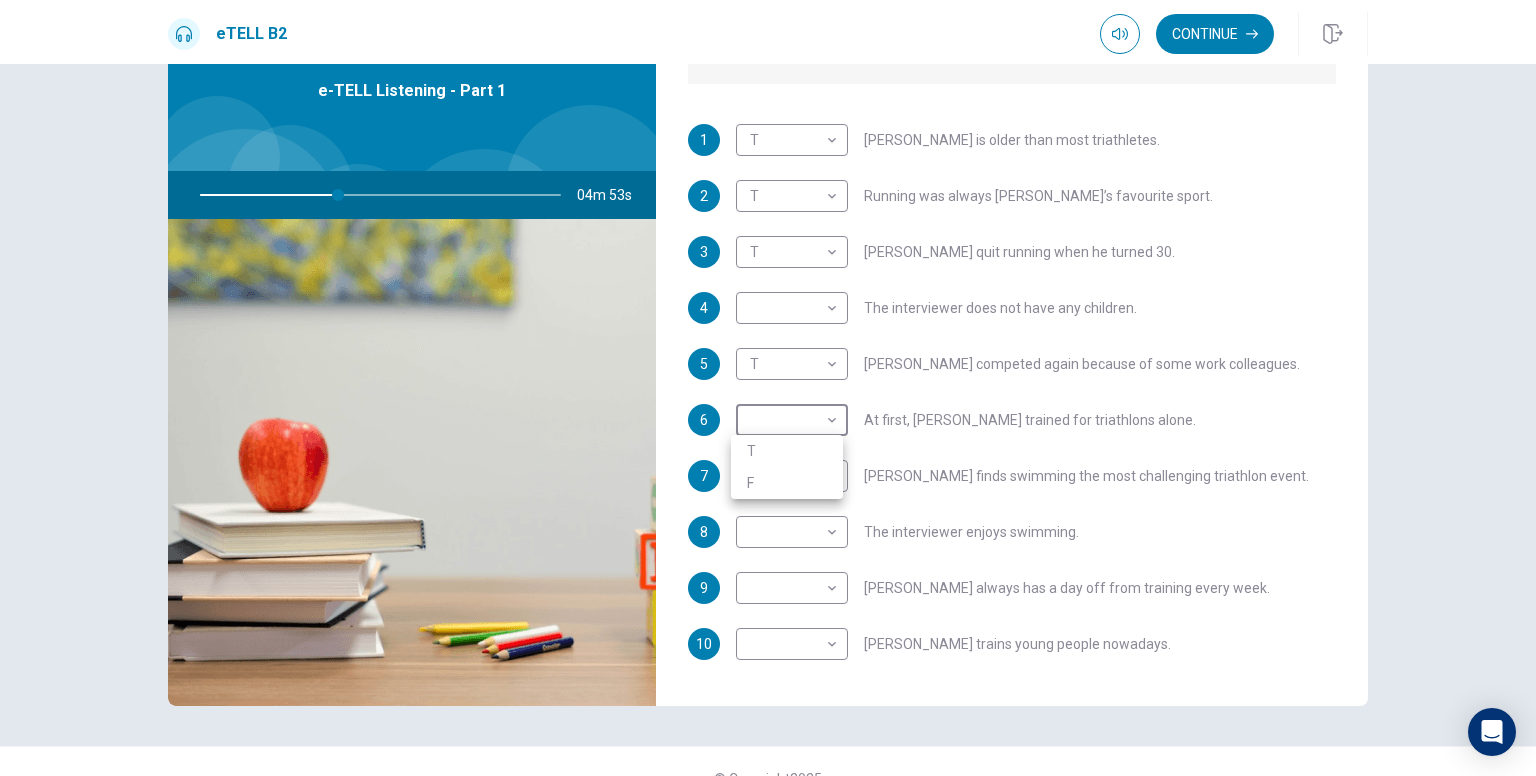 type on "**" 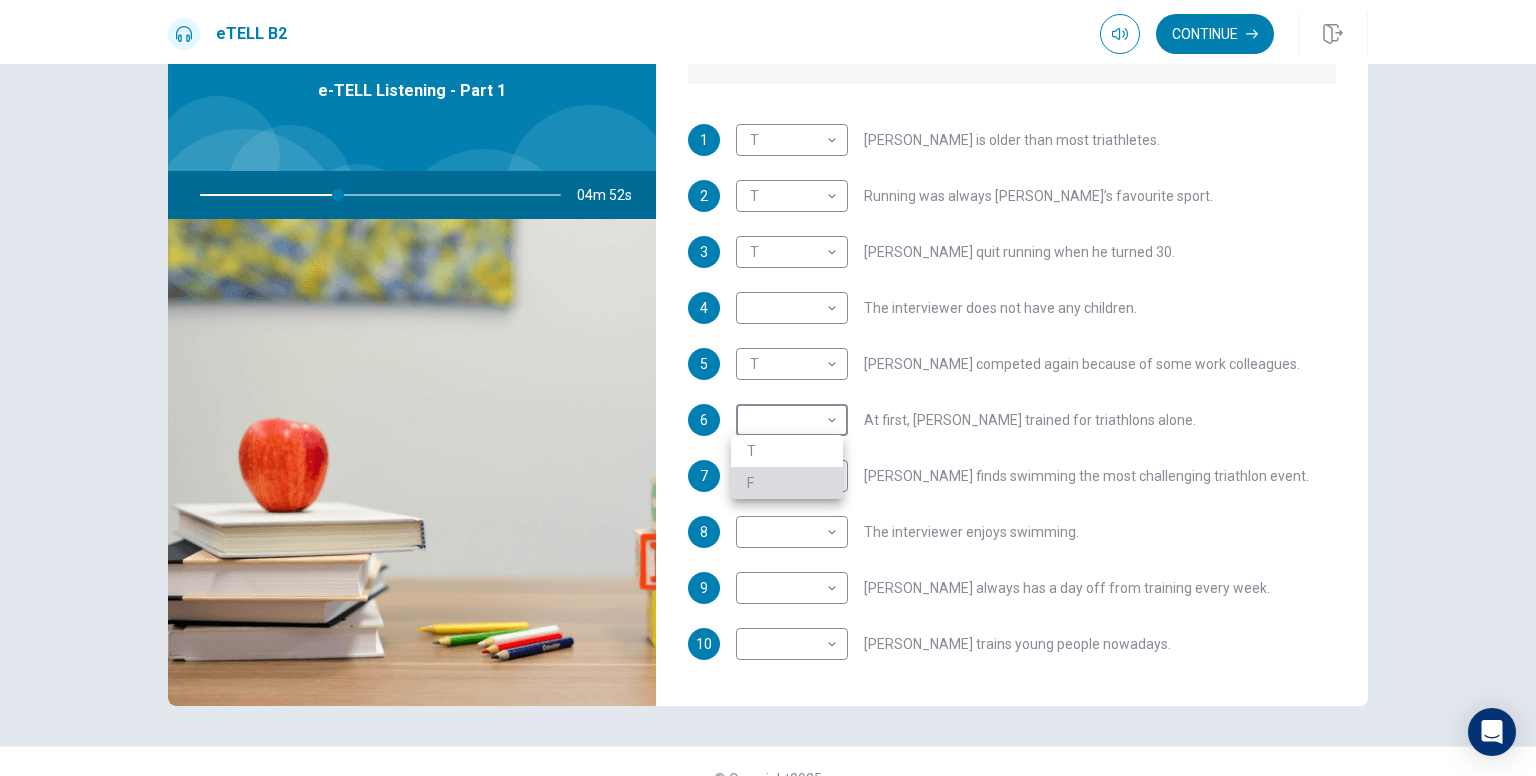 click on "F" at bounding box center (787, 483) 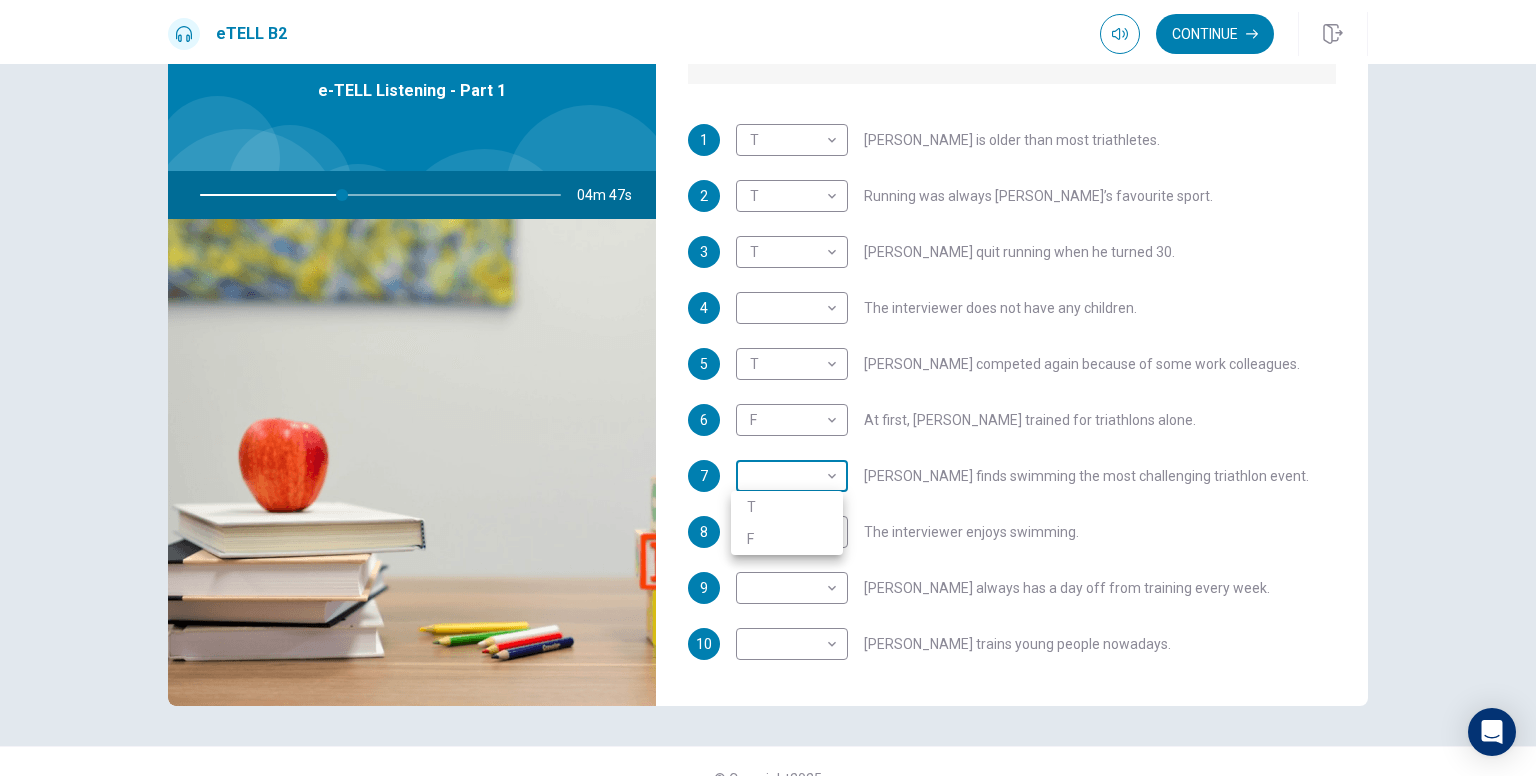 click on "This site uses cookies, as explained in our  Privacy Policy . If you agree to the use of cookies, please click the Accept button and continue to browse our site.   Privacy Policy Accept   eTELL B2 Continue Continue Question 1 For questions 1 – 10, mark each statement True (T) or False (F). You will hear Part One  TWICE.
You have one minute to read the questions for Part One.
Questions 1 - 10 T if the statement is TRUE F if the statement is FALSE 1 T * ​ [PERSON_NAME] is older than most triathletes.  2 T * ​ Running was always [PERSON_NAME]’s favourite sport. 3 T * ​ [PERSON_NAME] quit running when he turned 30. 4 ​ ​ The interviewer does not have any children.  5 T * ​ [PERSON_NAME] competed again because of some work colleagues. 6 F * ​ At first, [PERSON_NAME] trained for triathlons alone. 7 ​ ​ [PERSON_NAME] finds swimming the most challenging triathlon event. 8 ​ ​ The interviewer enjoys swimming. 9 ​ ​ [PERSON_NAME] always has a day off from training every week.  10 ​ ​ [PERSON_NAME] trains young people nowadays. 04m 47s 2025 00:00" at bounding box center [768, 388] 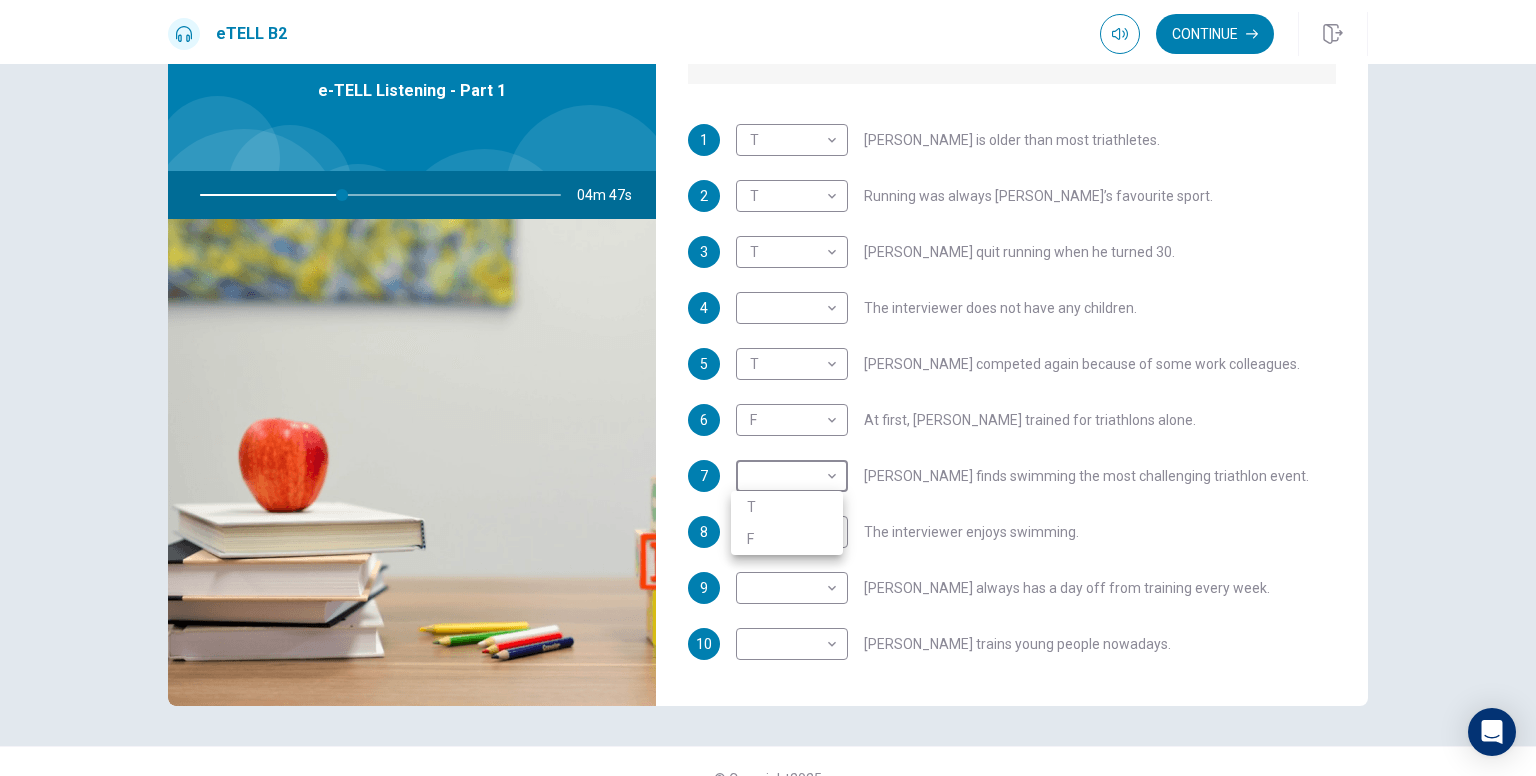 type on "**" 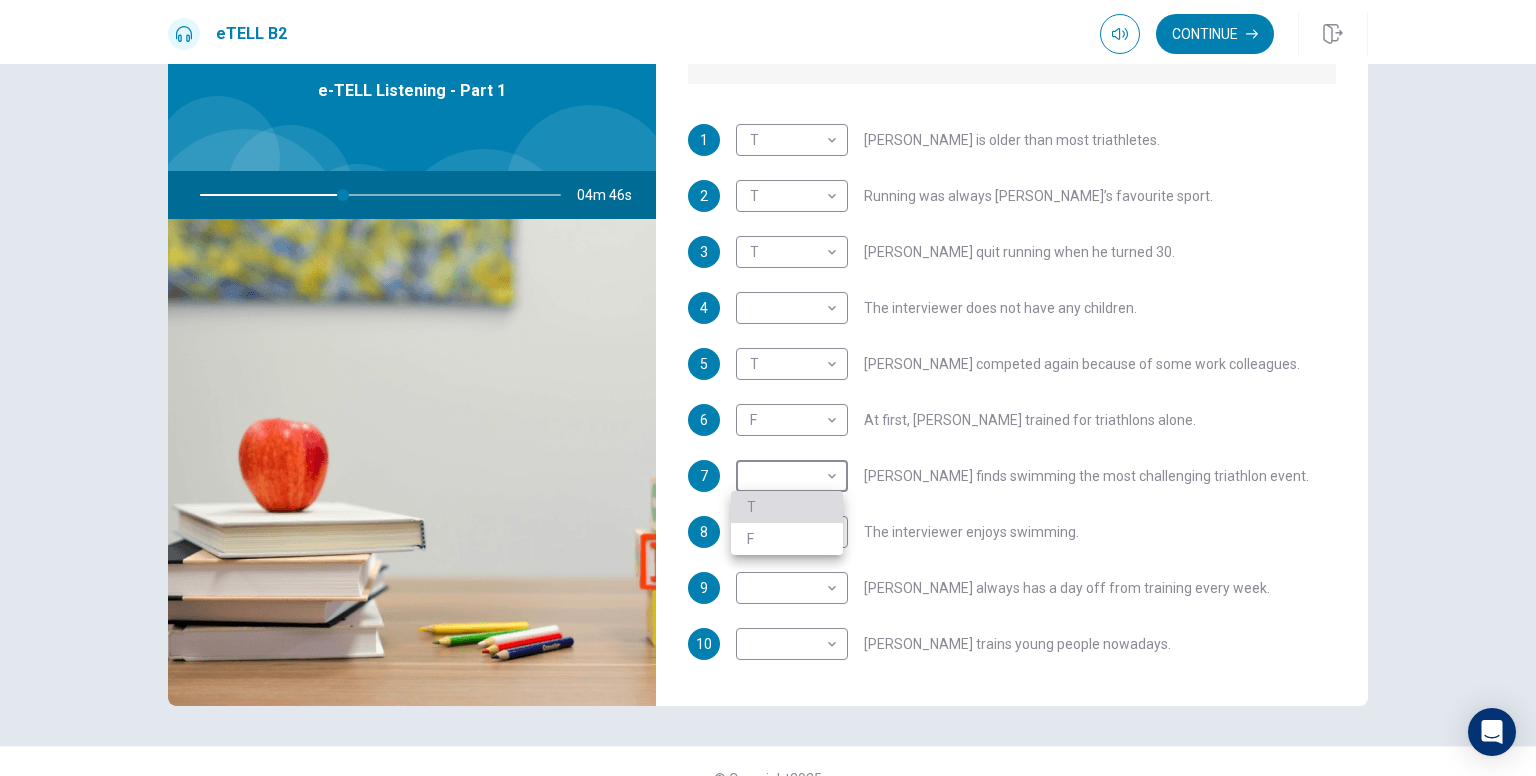 click on "T" at bounding box center (787, 507) 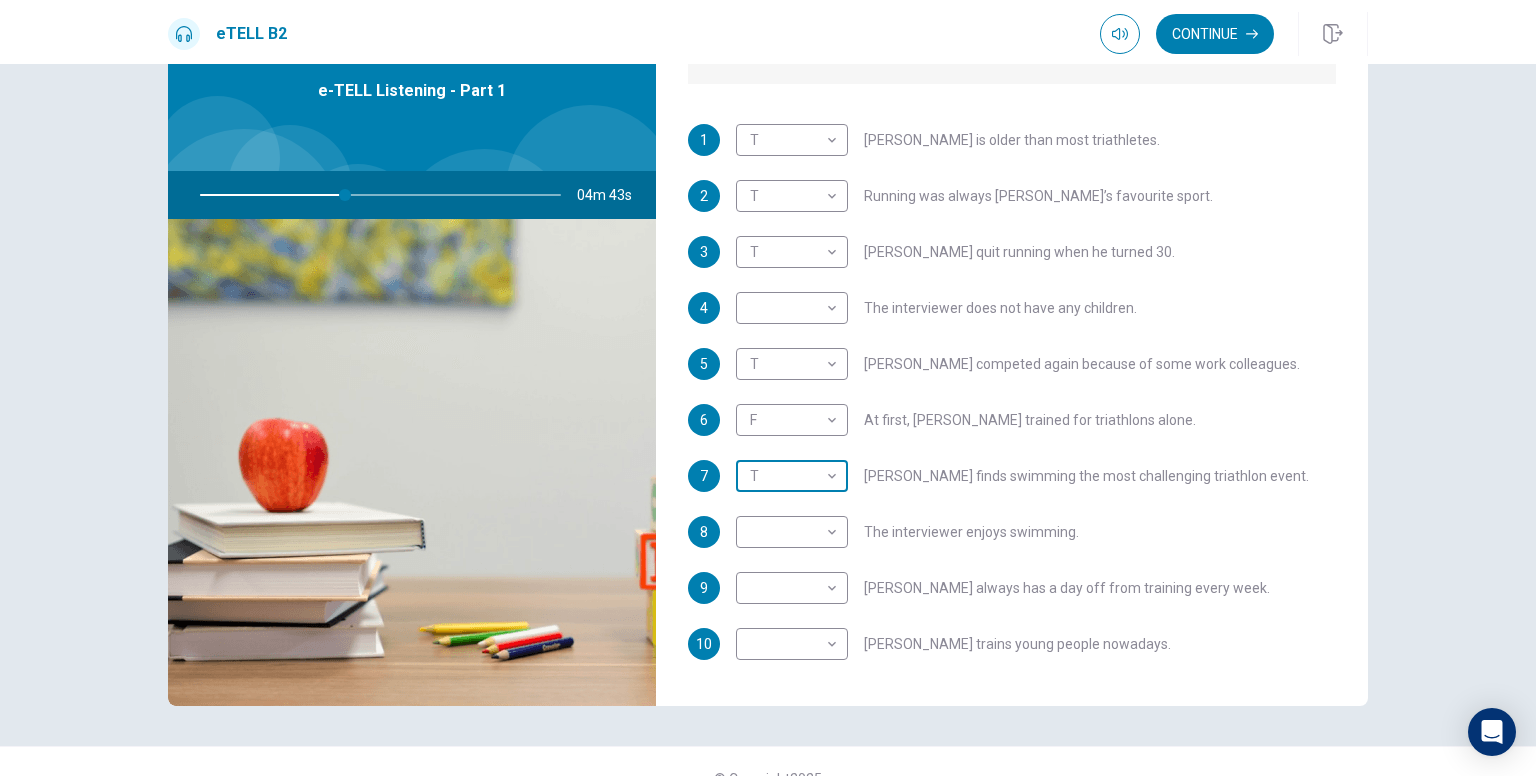 click on "This site uses cookies, as explained in our  Privacy Policy . If you agree to the use of cookies, please click the Accept button and continue to browse our site.   Privacy Policy Accept   eTELL B2 Continue Continue Question 1 For questions 1 – 10, mark each statement True (T) or False (F). You will hear Part One  TWICE.
You have one minute to read the questions for Part One.
Questions 1 - 10 T if the statement is TRUE F if the statement is FALSE 1 T * ​ [PERSON_NAME] is older than most triathletes.  2 T * ​ Running was always [PERSON_NAME]’s favourite sport. 3 T * ​ [PERSON_NAME] quit running when he turned 30. 4 ​ ​ The interviewer does not have any children.  5 T * ​ [PERSON_NAME] competed again because of some work colleagues. 6 F * ​ At first, [PERSON_NAME] trained for triathlons alone. 7 T * ​ [PERSON_NAME] finds swimming the most challenging triathlon event. 8 ​ ​ The interviewer enjoys swimming. 9 ​ ​ [PERSON_NAME] always has a day off from training every week.  10 ​ ​ [PERSON_NAME] trains young people nowadays. 04m 43s 2025 00:00" at bounding box center [768, 388] 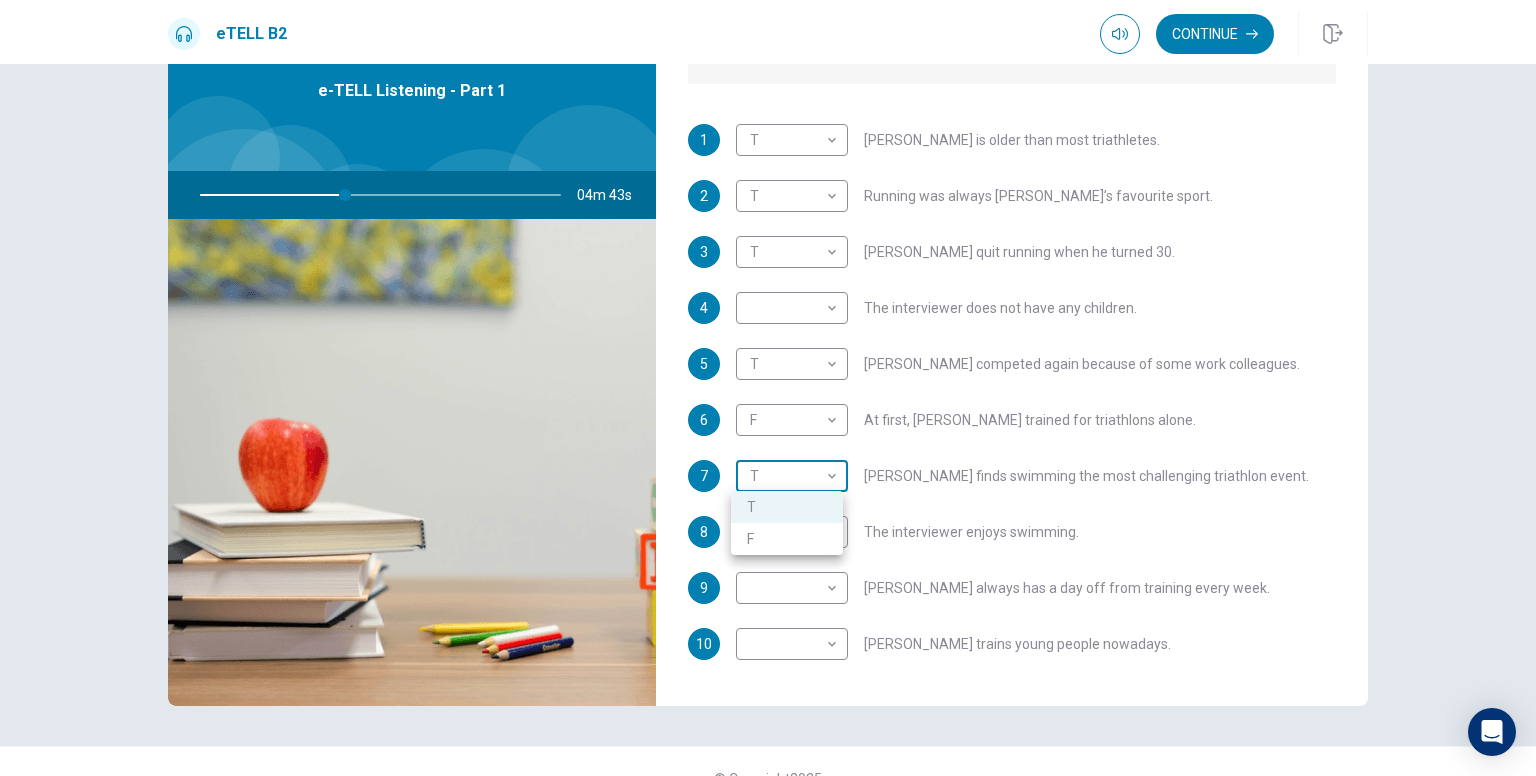 click on "This site uses cookies, as explained in our  Privacy Policy . If you agree to the use of cookies, please click the Accept button and continue to browse our site.   Privacy Policy Accept   eTELL B2 Continue Continue Question 1 For questions 1 – 10, mark each statement True (T) or False (F). You will hear Part One  TWICE.
You have one minute to read the questions for Part One.
Questions 1 - 10 T if the statement is TRUE F if the statement is FALSE 1 T * ​ [PERSON_NAME] is older than most triathletes.  2 T * ​ Running was always [PERSON_NAME]’s favourite sport. 3 T * ​ [PERSON_NAME] quit running when he turned 30. 4 ​ ​ The interviewer does not have any children.  5 T * ​ [PERSON_NAME] competed again because of some work colleagues. 6 F * ​ At first, [PERSON_NAME] trained for triathlons alone. 7 T * ​ [PERSON_NAME] finds swimming the most challenging triathlon event. 8 ​ ​ The interviewer enjoys swimming. 9 ​ ​ [PERSON_NAME] always has a day off from training every week.  10 ​ ​ [PERSON_NAME] trains young people nowadays. 04m 43s 2025 00:00" at bounding box center (768, 388) 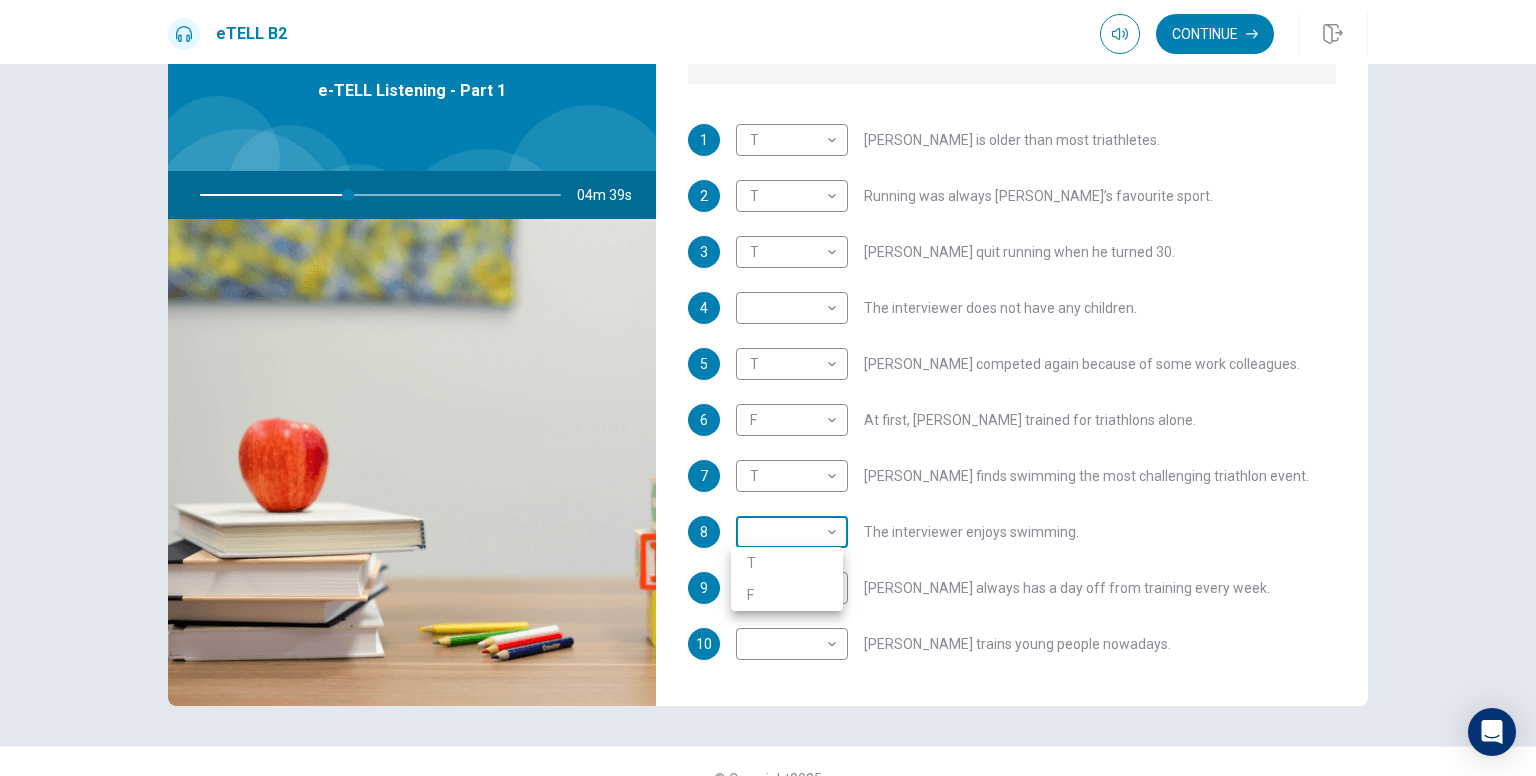 click on "This site uses cookies, as explained in our  Privacy Policy . If you agree to the use of cookies, please click the Accept button and continue to browse our site.   Privacy Policy Accept   eTELL B2 Continue Continue Question 1 For questions 1 – 10, mark each statement True (T) or False (F). You will hear Part One  TWICE.
You have one minute to read the questions for Part One.
Questions 1 - 10 T if the statement is TRUE F if the statement is FALSE 1 T * ​ [PERSON_NAME] is older than most triathletes.  2 T * ​ Running was always [PERSON_NAME]’s favourite sport. 3 T * ​ [PERSON_NAME] quit running when he turned 30. 4 ​ ​ The interviewer does not have any children.  5 T * ​ [PERSON_NAME] competed again because of some work colleagues. 6 F * ​ At first, [PERSON_NAME] trained for triathlons alone. 7 T * ​ [PERSON_NAME] finds swimming the most challenging triathlon event. 8 ​ ​ The interviewer enjoys swimming. 9 ​ ​ [PERSON_NAME] always has a day off from training every week.  10 ​ ​ [PERSON_NAME] trains young people nowadays. 04m 39s 2025 00:00" at bounding box center (768, 388) 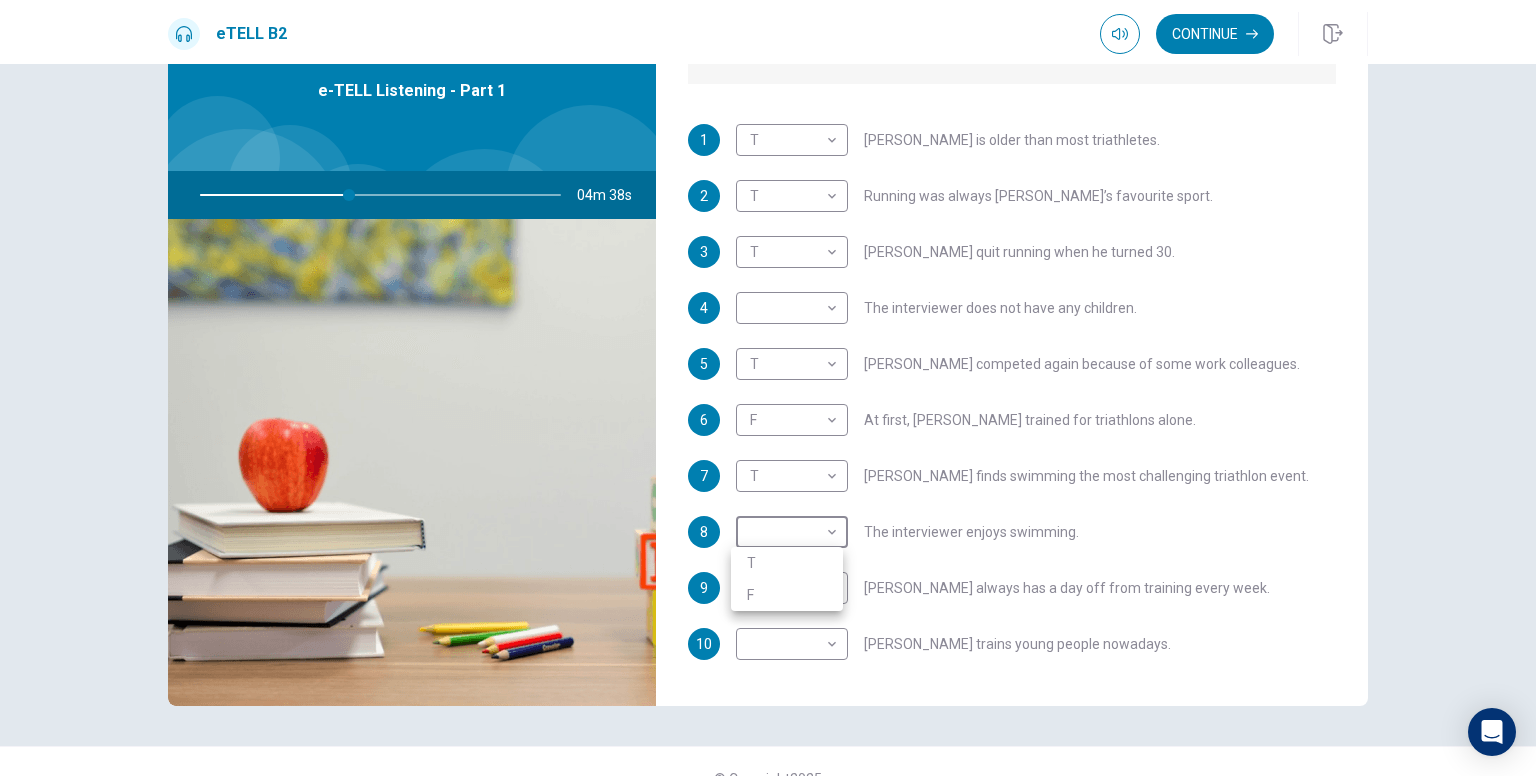 type on "**" 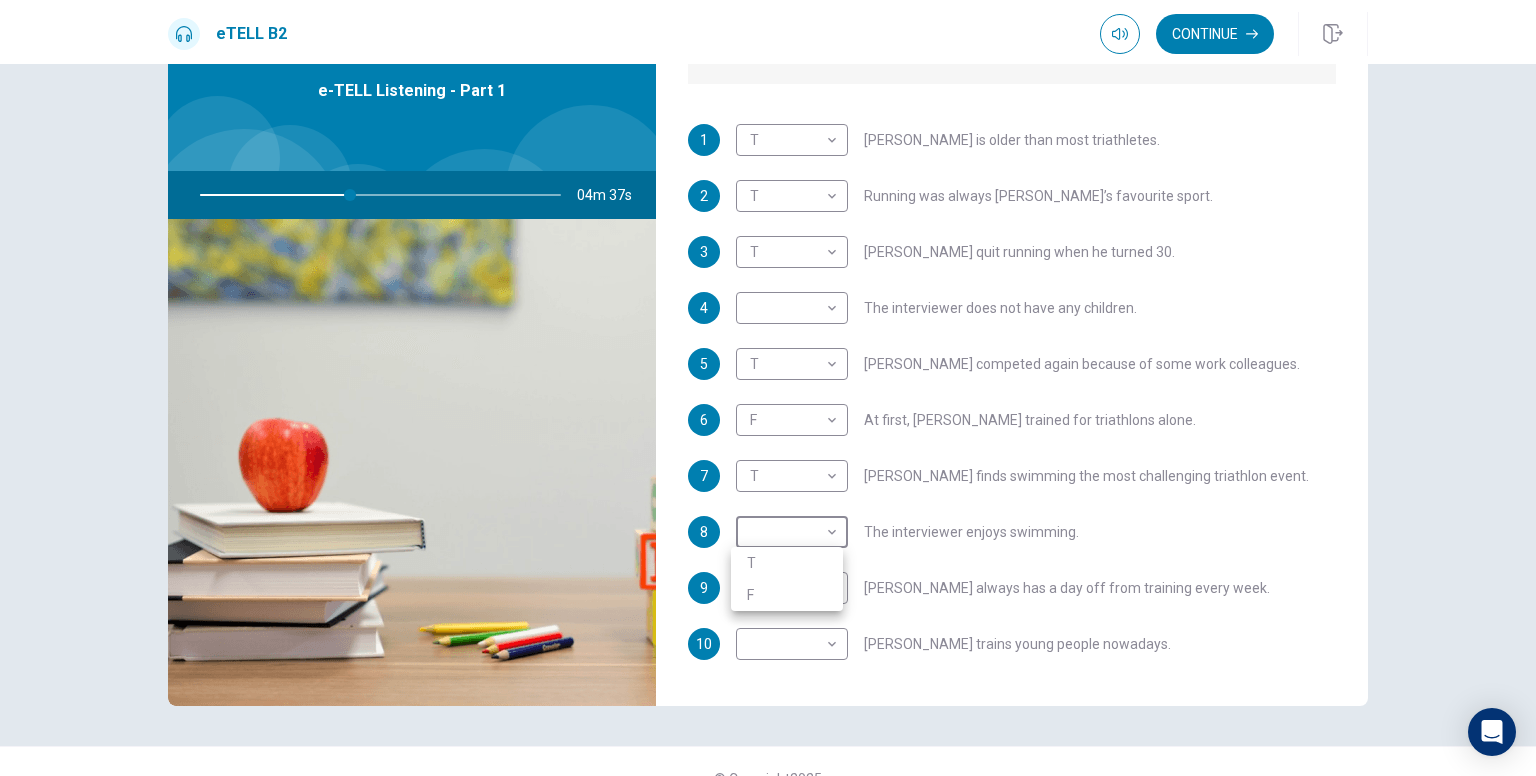 click on "F" at bounding box center (787, 595) 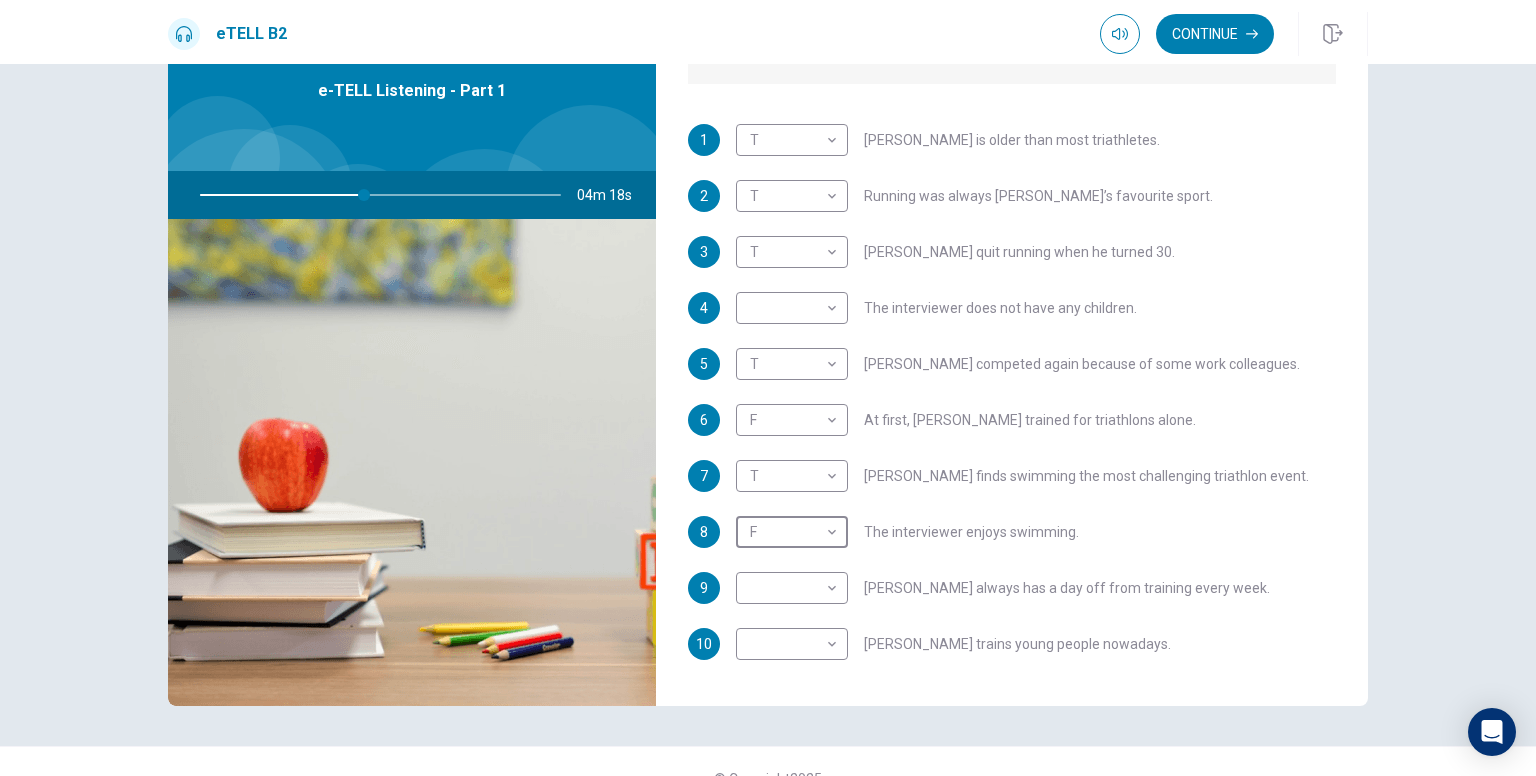 type on "**" 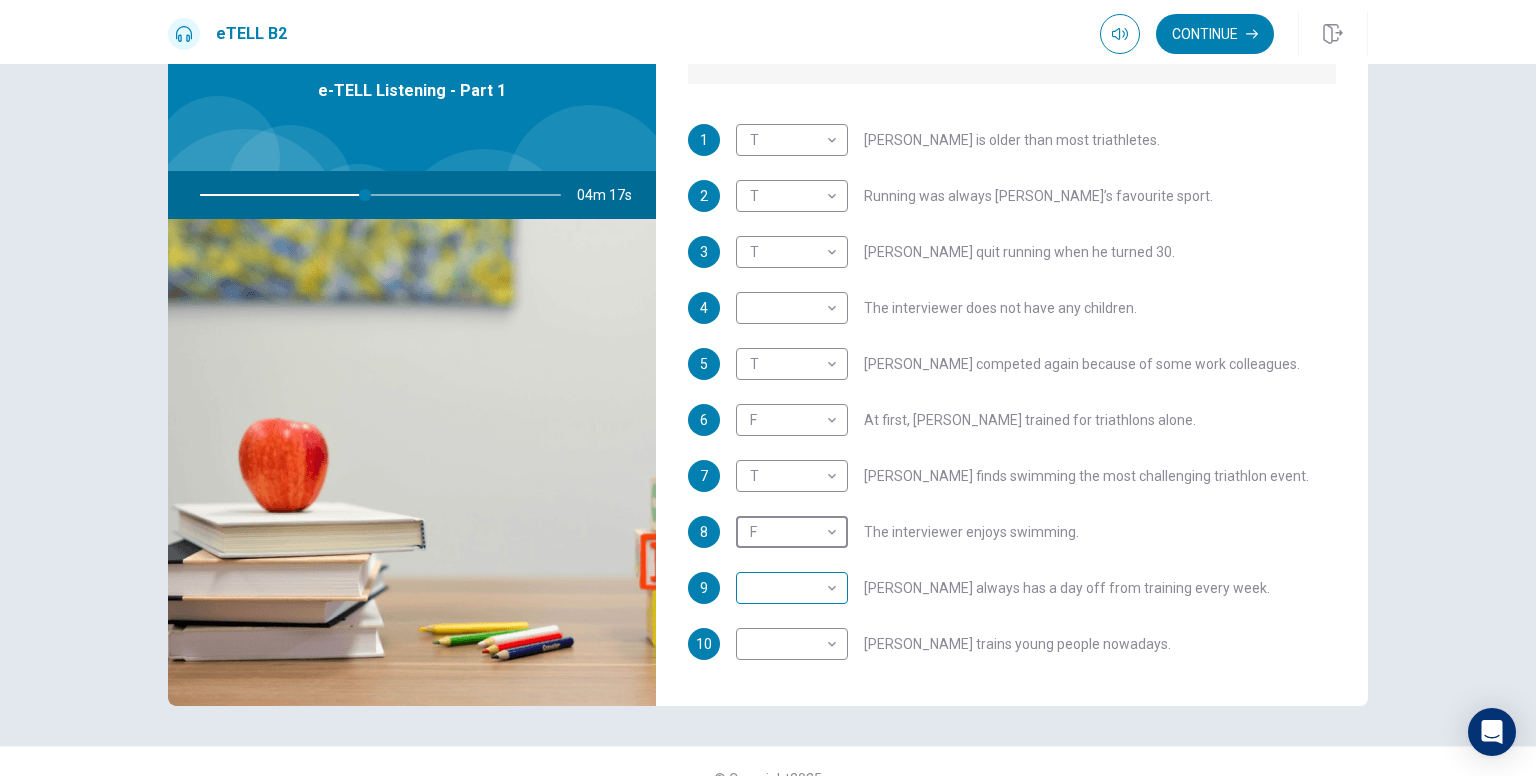 click on "This site uses cookies, as explained in our  Privacy Policy . If you agree to the use of cookies, please click the Accept button and continue to browse our site.   Privacy Policy Accept   eTELL B2 Continue Continue Question 1 For questions 1 – 10, mark each statement True (T) or False (F). You will hear Part One  TWICE.
You have one minute to read the questions for Part One.
Questions 1 - 10 T if the statement is TRUE F if the statement is FALSE 1 T * ​ [PERSON_NAME] is older than most triathletes.  2 T * ​ Running was always [PERSON_NAME]’s favourite sport. 3 T * ​ [PERSON_NAME] quit running when he turned 30. 4 ​ ​ The interviewer does not have any children.  5 T * ​ [PERSON_NAME] competed again because of some work colleagues. 6 F * ​ At first, [PERSON_NAME] trained for triathlons alone. 7 T * ​ [PERSON_NAME] finds swimming the most challenging triathlon event. 8 F * ​ The interviewer enjoys swimming. 9 ​ ​ [PERSON_NAME] always has a day off from training every week.  10 ​ ​ [PERSON_NAME] trains young people nowadays. 04m 17s 2025 00:00" at bounding box center [768, 388] 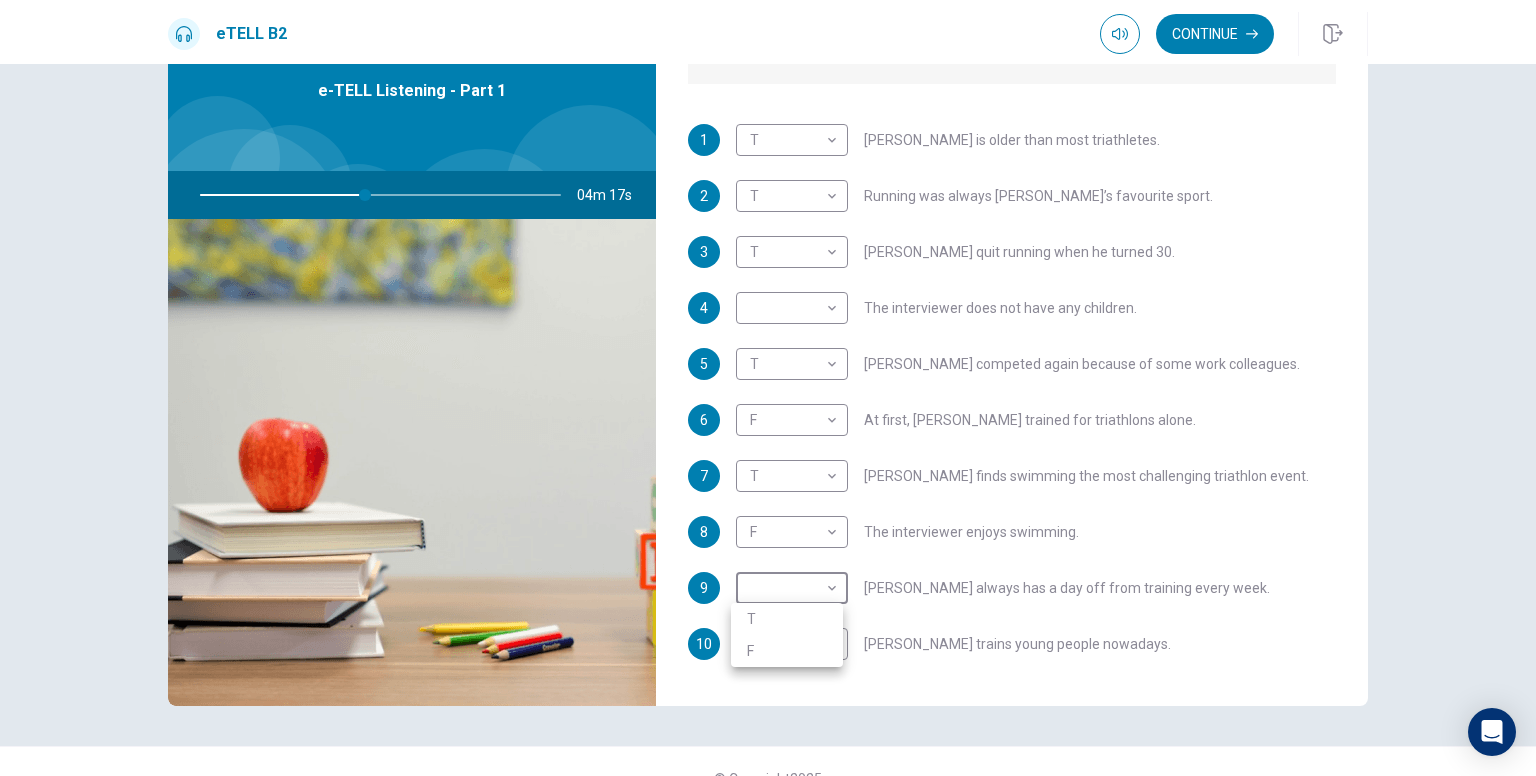 click on "T" at bounding box center (787, 619) 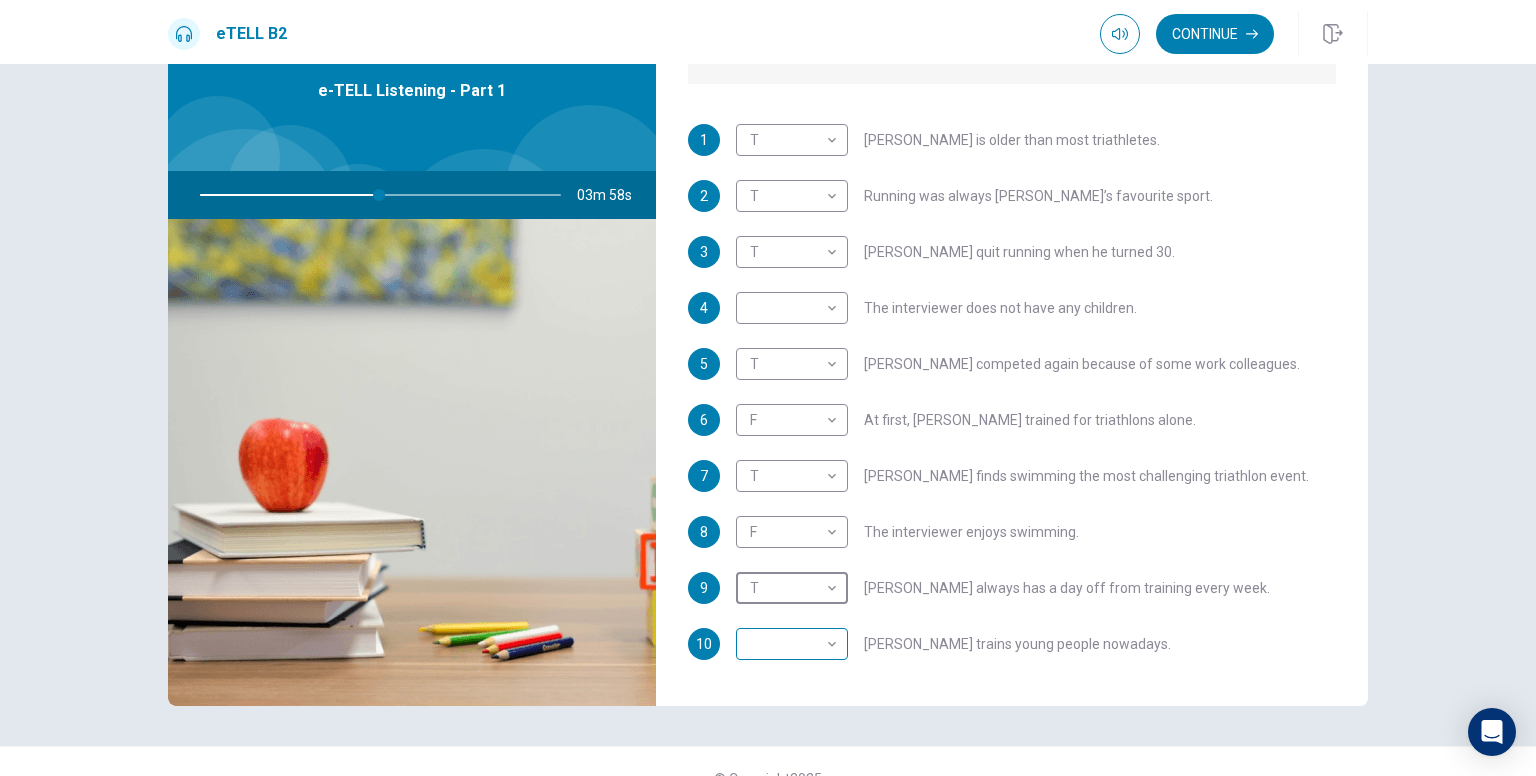 click on "​ ​" at bounding box center [792, 644] 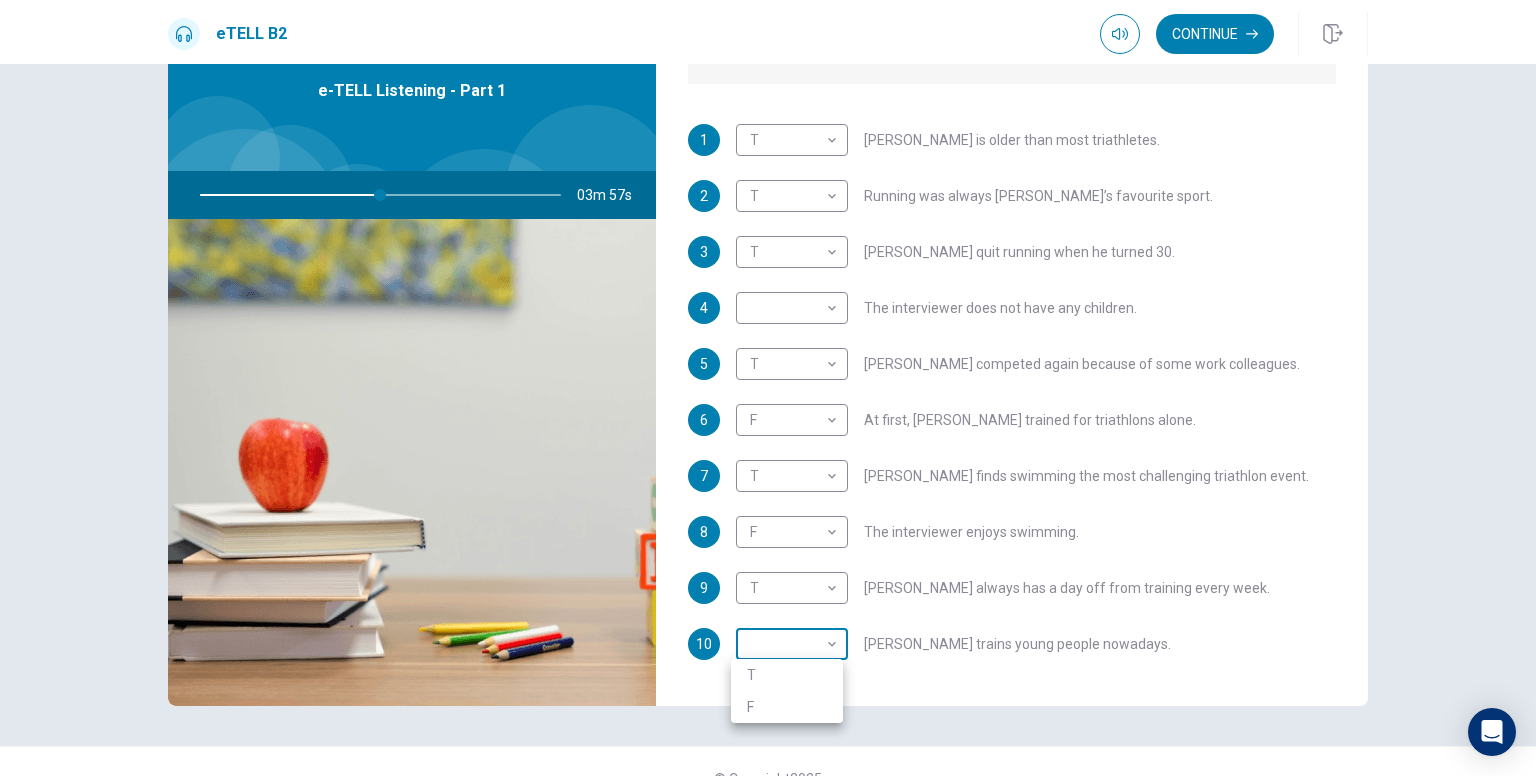 click on "This site uses cookies, as explained in our  Privacy Policy . If you agree to the use of cookies, please click the Accept button and continue to browse our site.   Privacy Policy Accept   eTELL B2 Continue Continue Question 1 For questions 1 – 10, mark each statement True (T) or False (F). You will hear Part One  TWICE.
You have one minute to read the questions for Part One.
Questions 1 - 10 T if the statement is TRUE F if the statement is FALSE 1 T * ​ [PERSON_NAME] is older than most triathletes.  2 T * ​ Running was always [PERSON_NAME]’s favourite sport. 3 T * ​ [PERSON_NAME] quit running when he turned 30. 4 ​ ​ The interviewer does not have any children.  5 T * ​ [PERSON_NAME] competed again because of some work colleagues. 6 F * ​ At first, [PERSON_NAME] trained for triathlons alone. 7 T * ​ [PERSON_NAME] finds swimming the most challenging triathlon event. 8 F * ​ The interviewer enjoys swimming. 9 T * ​ [PERSON_NAME] always has a day off from training every week.  10 ​ ​ [PERSON_NAME] trains young people nowadays. 03m 57s 2025 00:00" at bounding box center (768, 388) 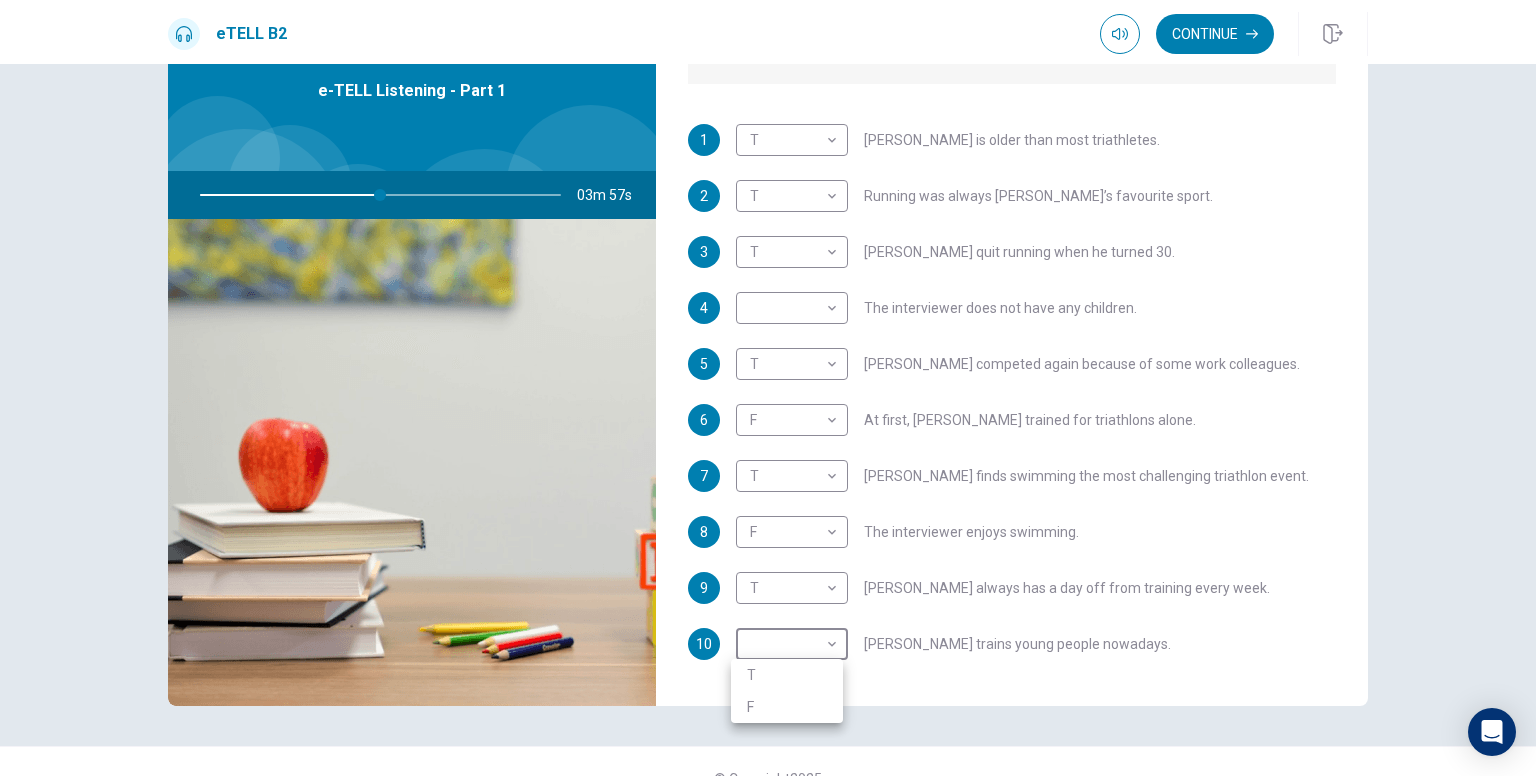 type on "**" 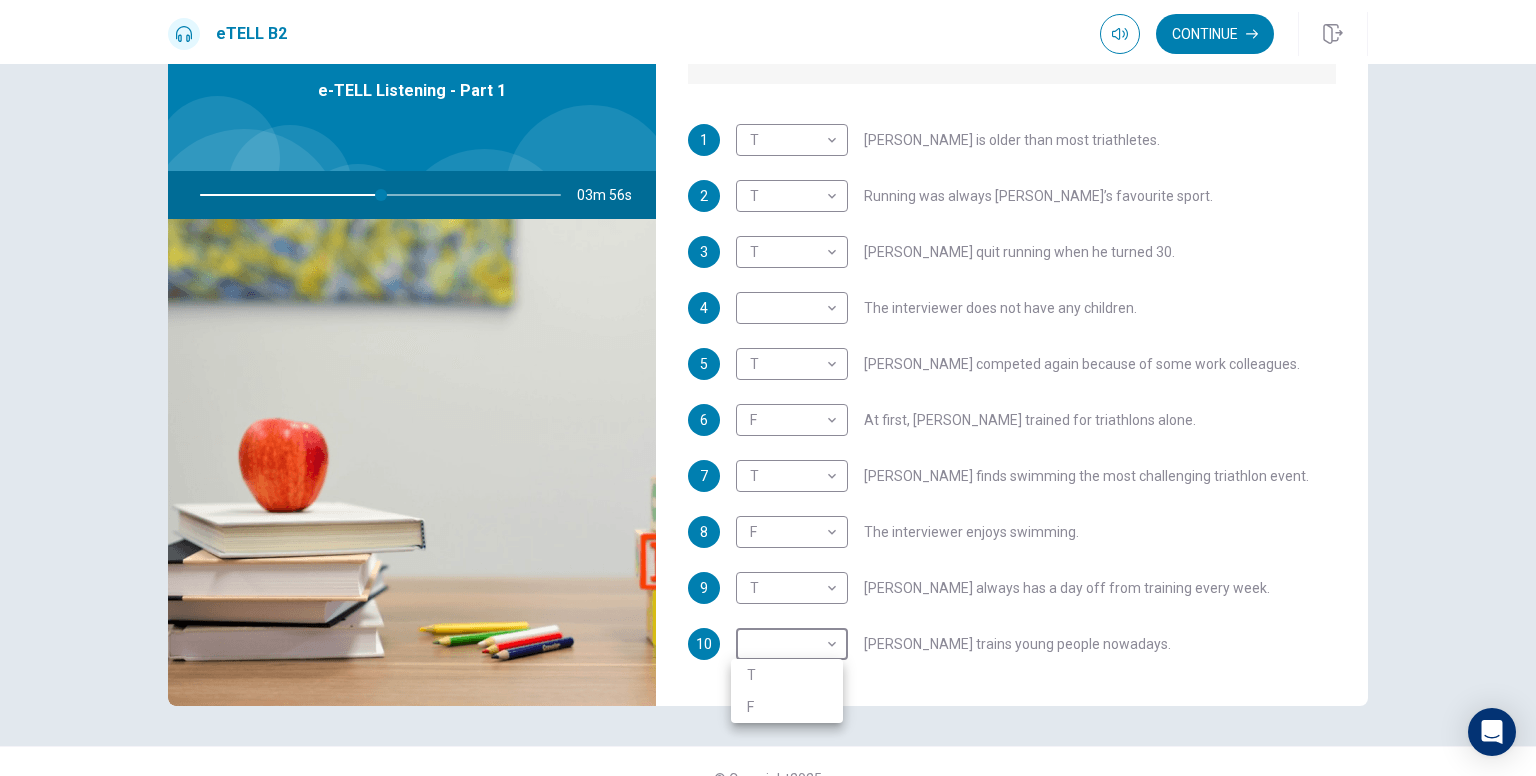 click on "T" at bounding box center [787, 675] 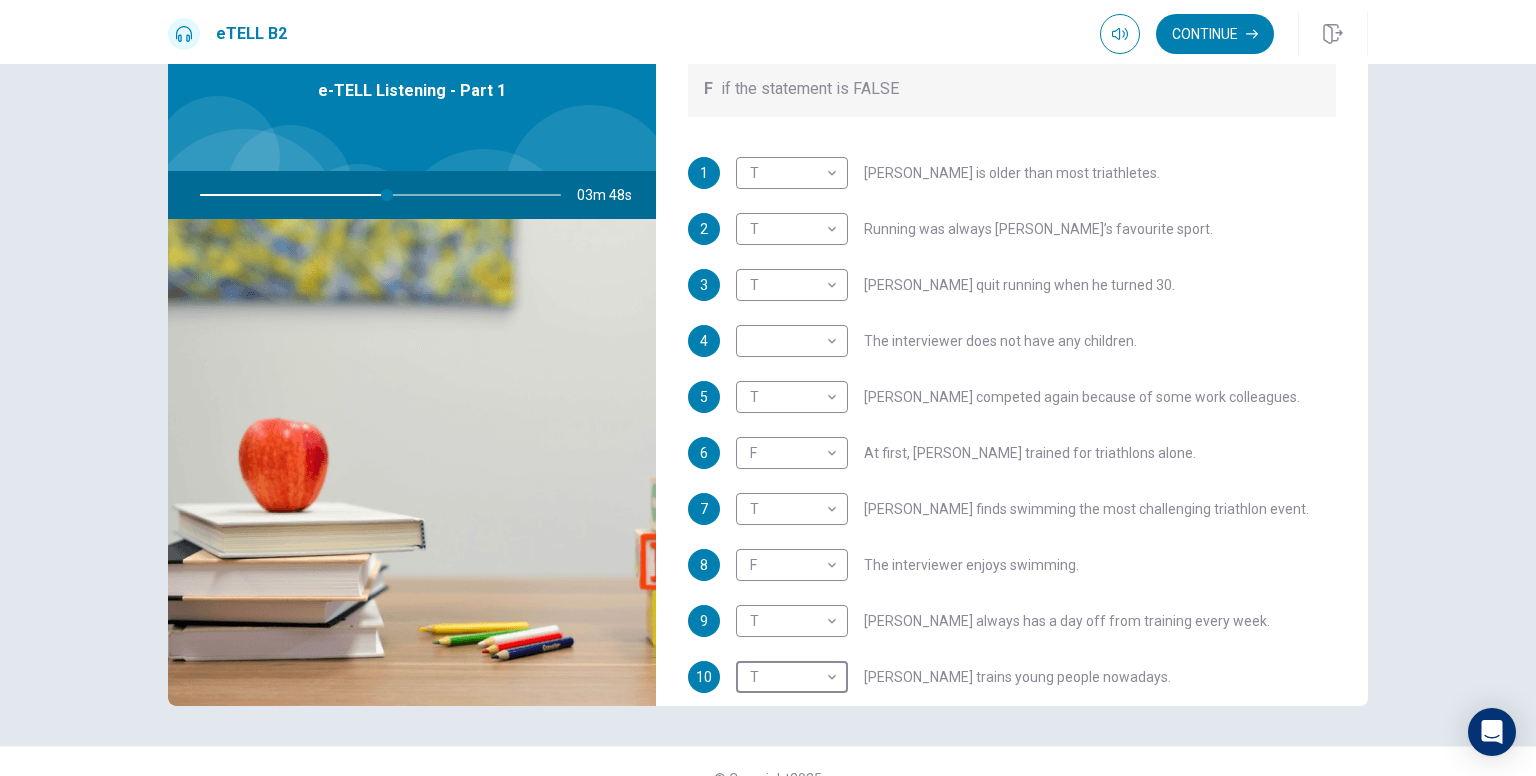 scroll, scrollTop: 319, scrollLeft: 0, axis: vertical 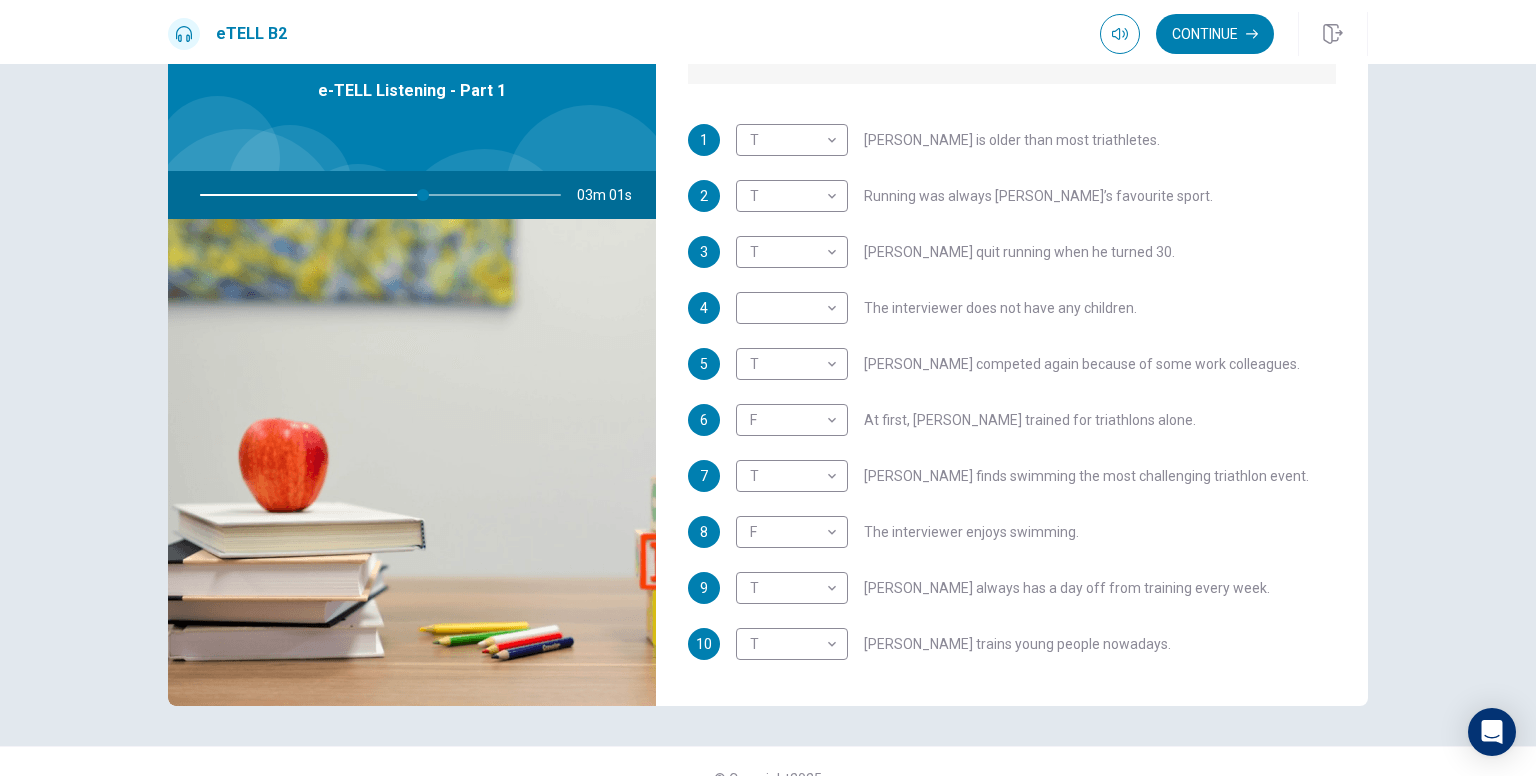 drag, startPoint x: 417, startPoint y: 194, endPoint x: 398, endPoint y: 192, distance: 19.104973 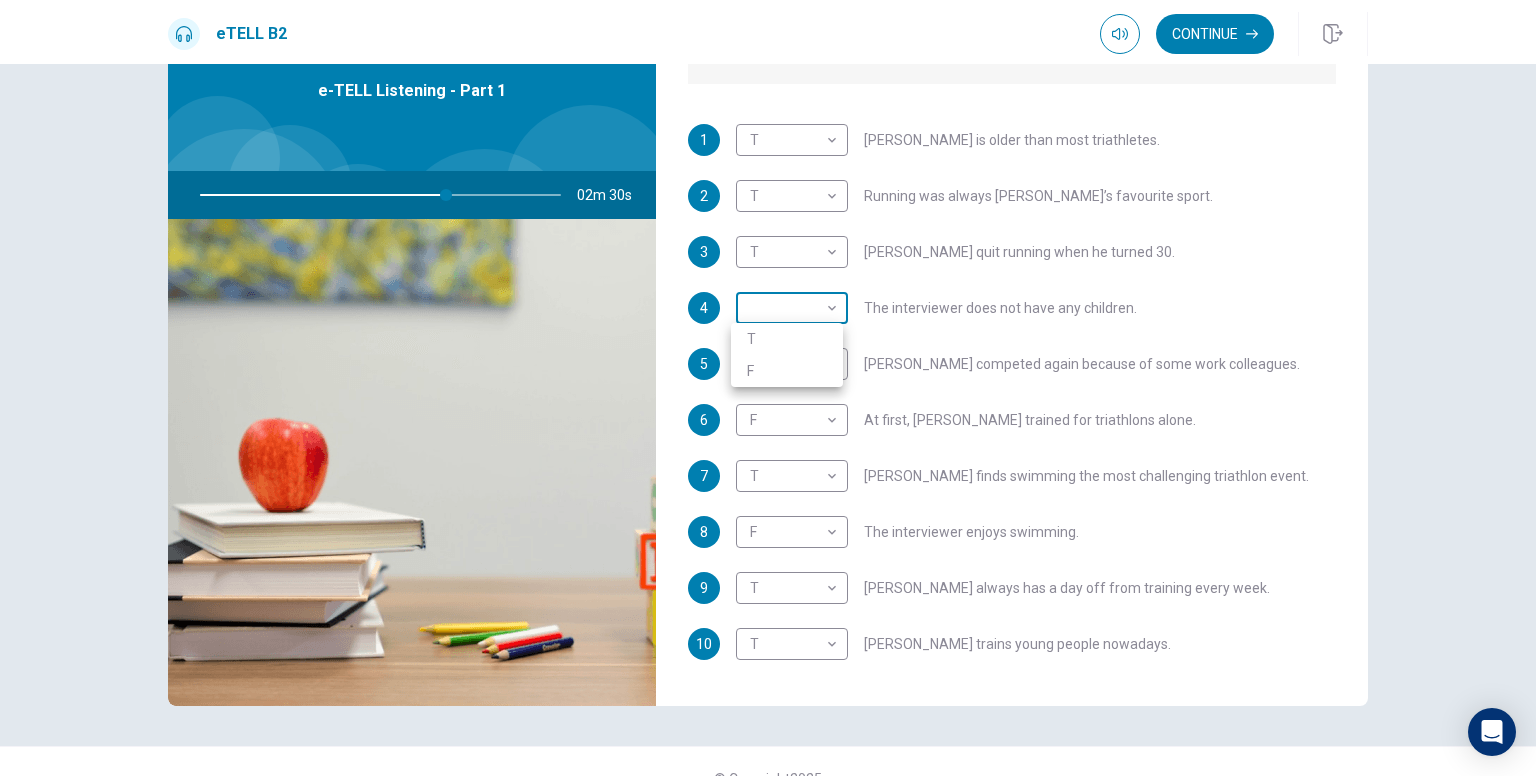 click on "This site uses cookies, as explained in our  Privacy Policy . If you agree to the use of cookies, please click the Accept button and continue to browse our site.   Privacy Policy Accept   eTELL B2 Continue Continue Question 1 For questions 1 – 10, mark each statement True (T) or False (F). You will hear Part One  TWICE.
You have one minute to read the questions for Part One.
Questions 1 - 10 T if the statement is TRUE F if the statement is FALSE 1 T * ​ [PERSON_NAME] is older than most triathletes.  2 T * ​ Running was always [PERSON_NAME]’s favourite sport. 3 T * ​ [PERSON_NAME] quit running when he turned 30. 4 ​ ​ The interviewer does not have any children.  5 T * ​ [PERSON_NAME] competed again because of some work colleagues. 6 F * ​ At first, [PERSON_NAME] trained for triathlons alone. 7 T * ​ [PERSON_NAME] finds swimming the most challenging triathlon event. 8 F * ​ The interviewer enjoys swimming. 9 T * ​ [PERSON_NAME] always has a day off from training every week.  10 T * ​ [PERSON_NAME] trains young people nowadays. 02m 30s 2025 00:00" at bounding box center (768, 388) 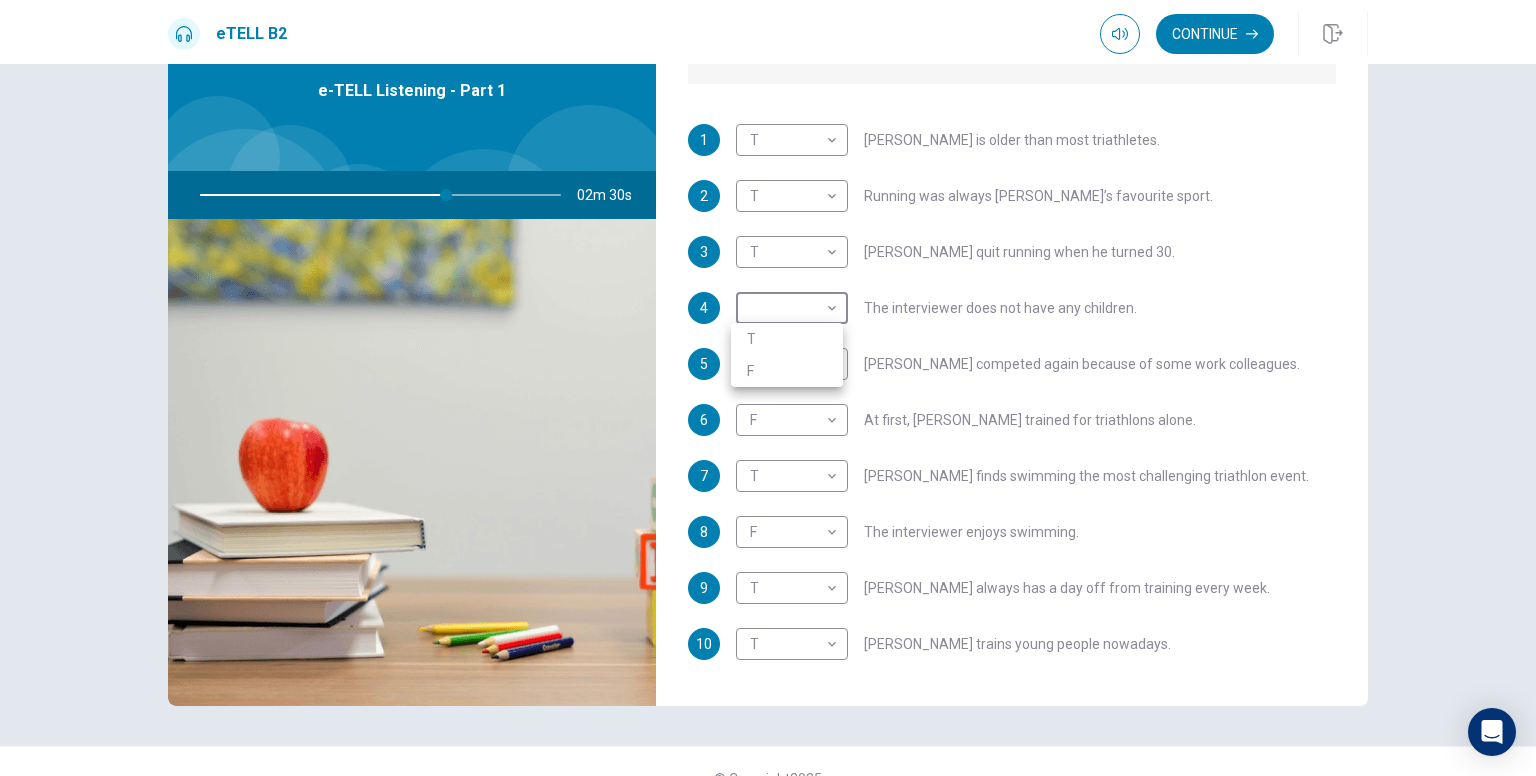 type on "**" 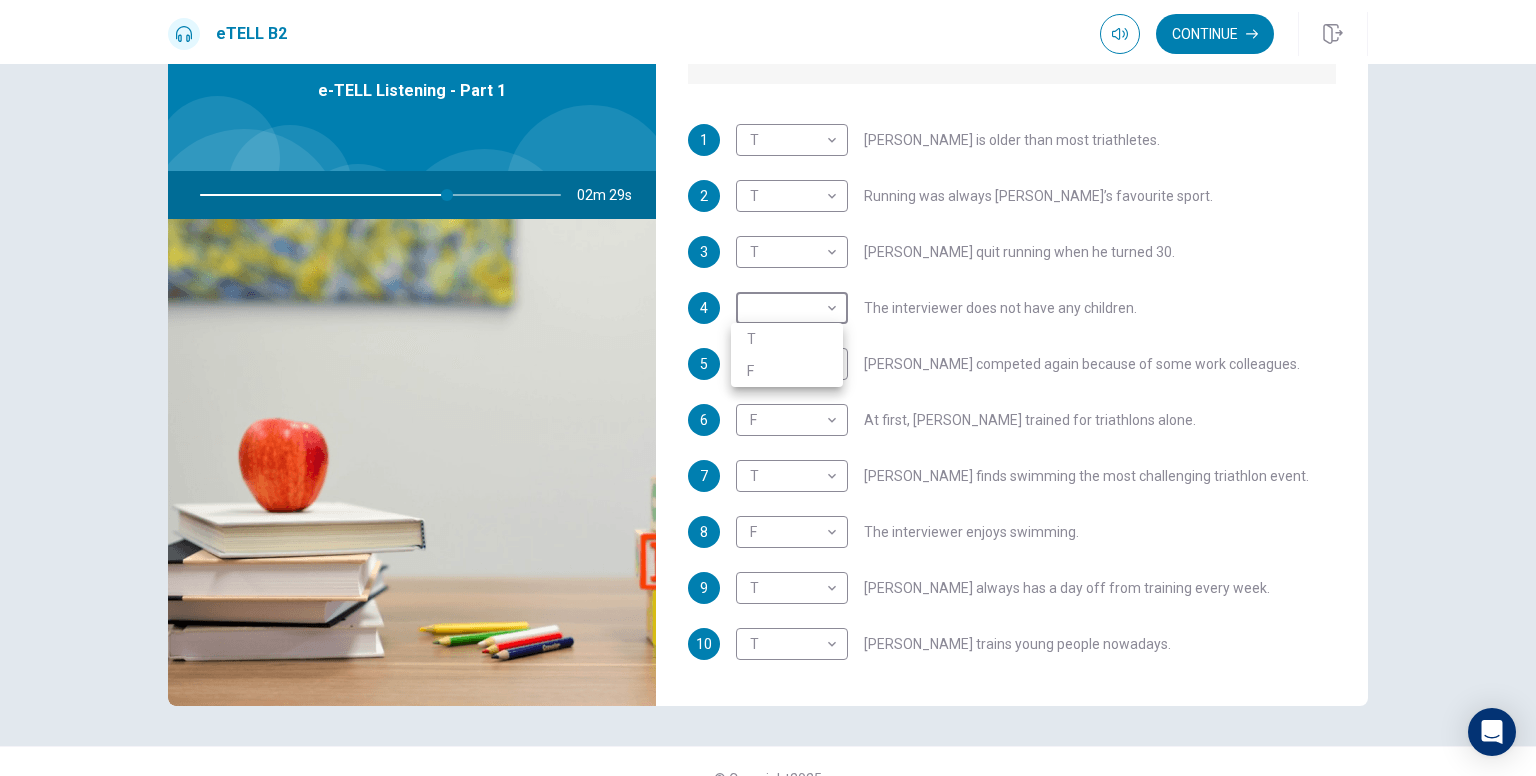 click on "F" at bounding box center [787, 371] 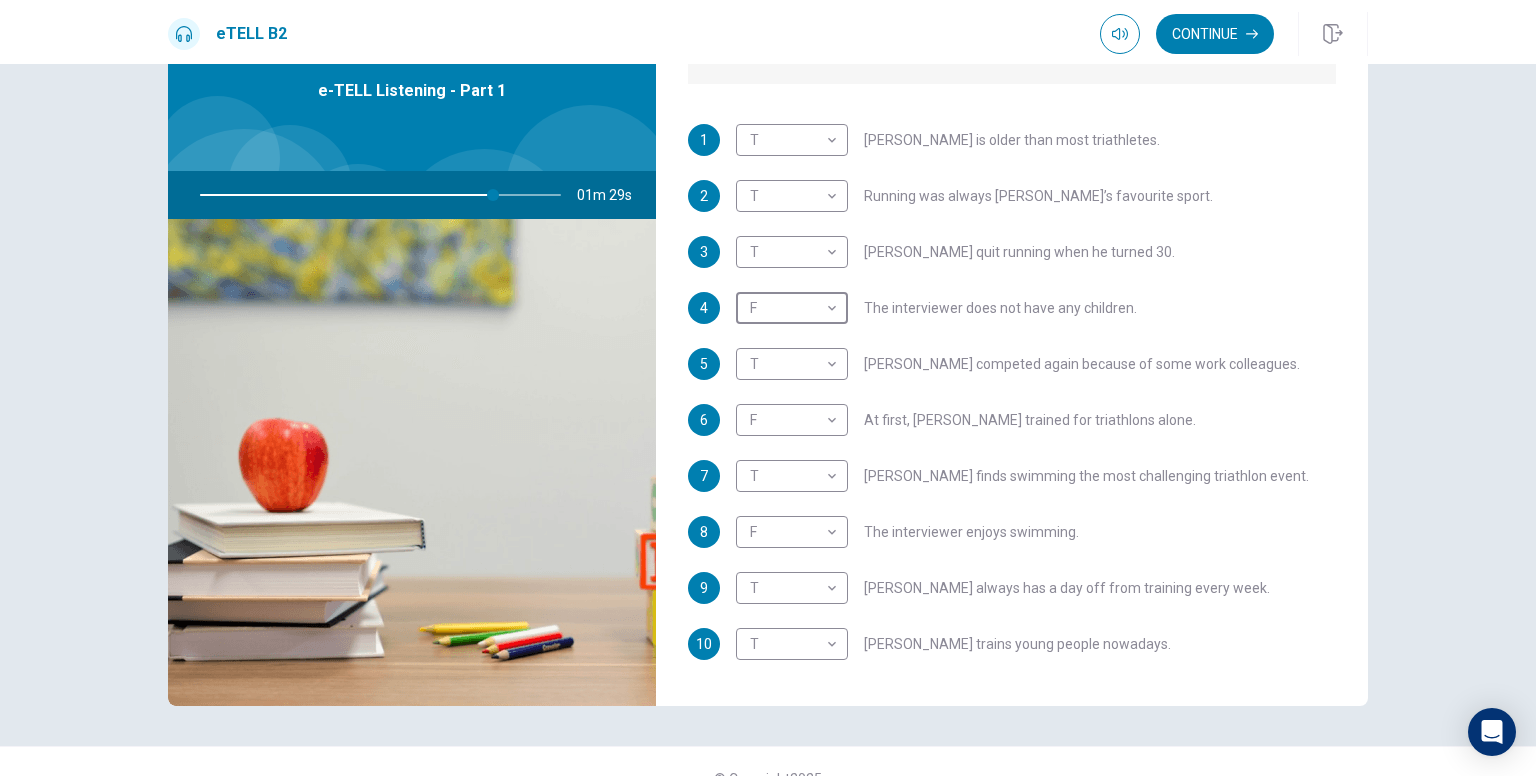 scroll, scrollTop: 0, scrollLeft: 0, axis: both 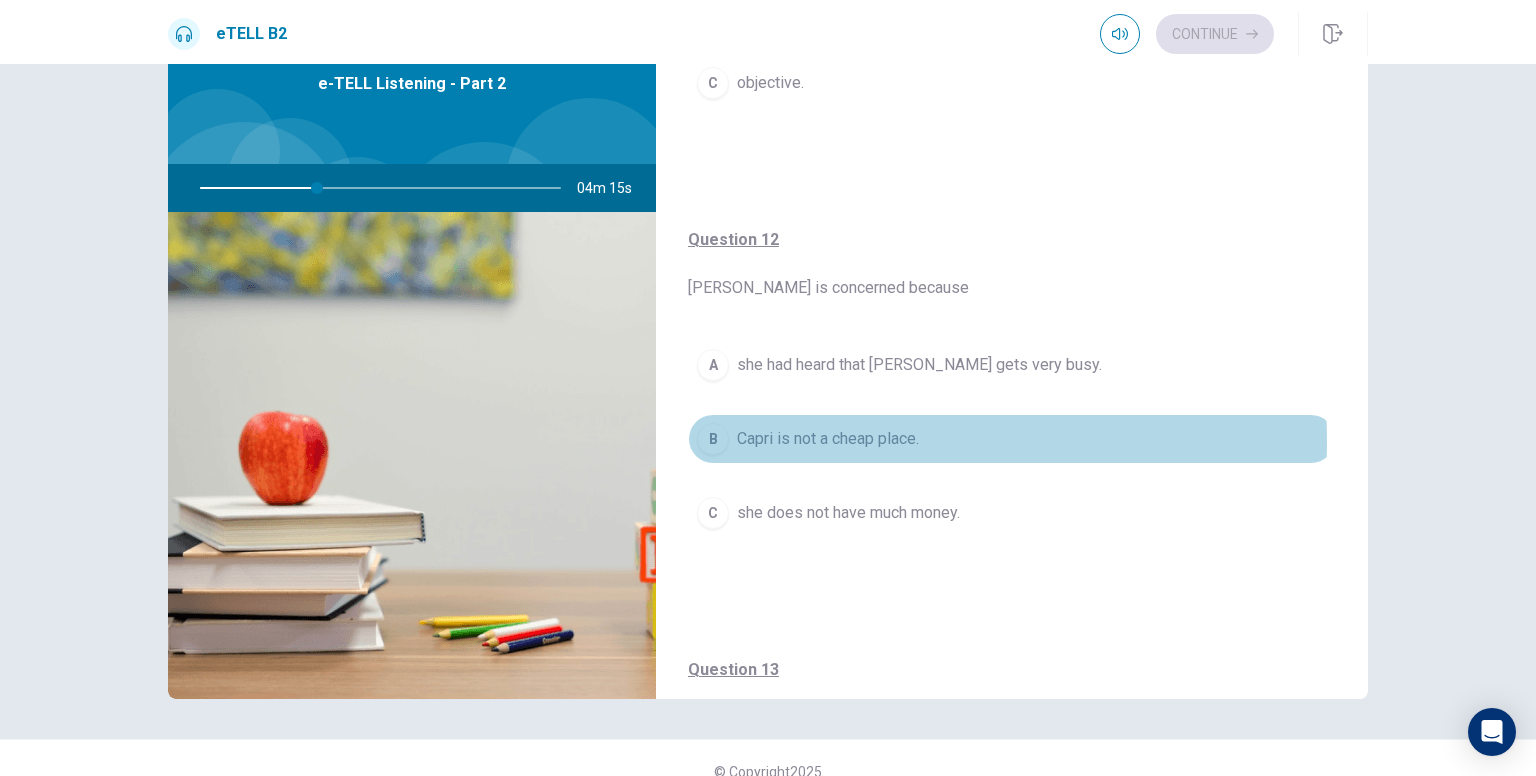 click on "Capri is not a cheap place." at bounding box center (828, 439) 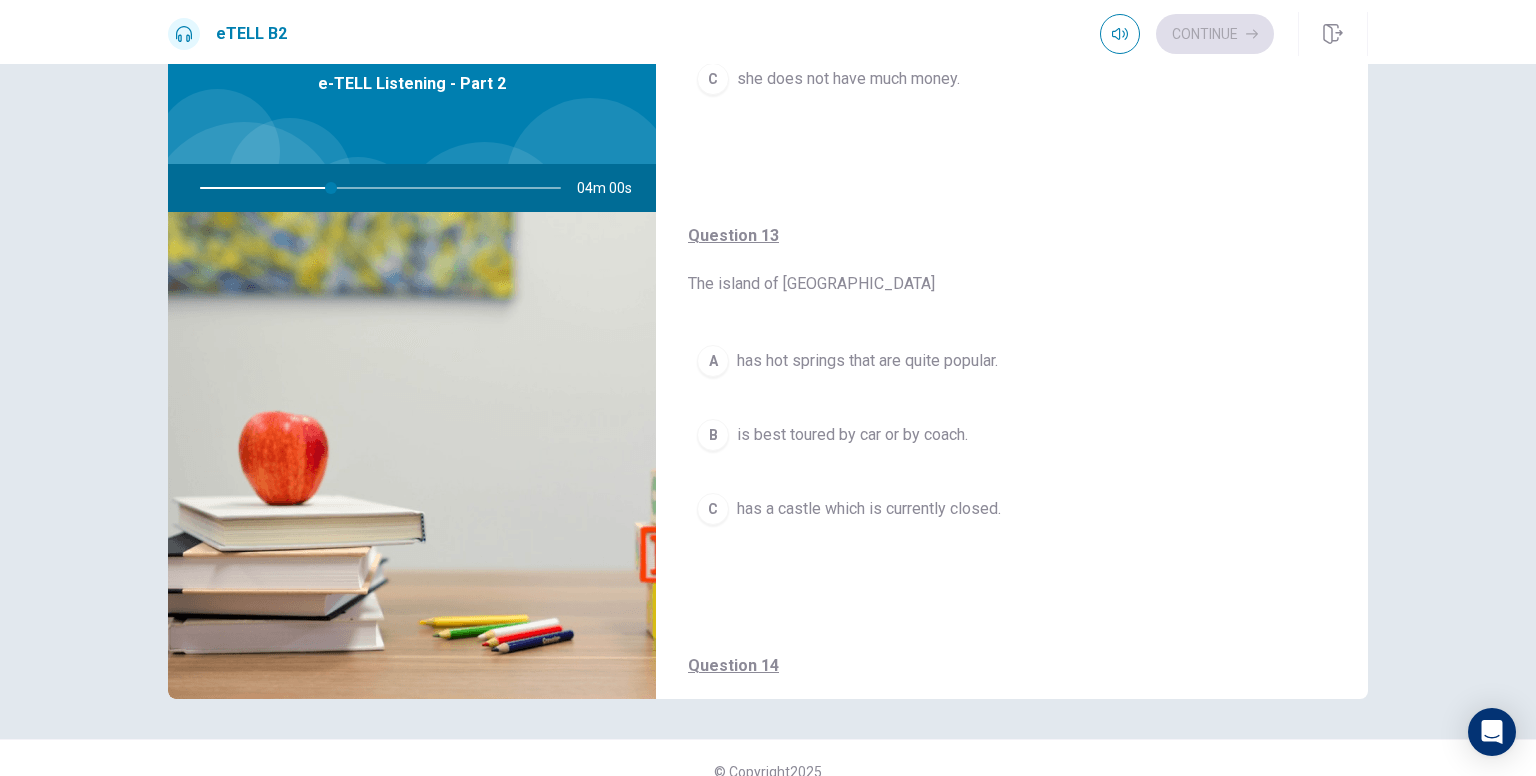 scroll, scrollTop: 833, scrollLeft: 0, axis: vertical 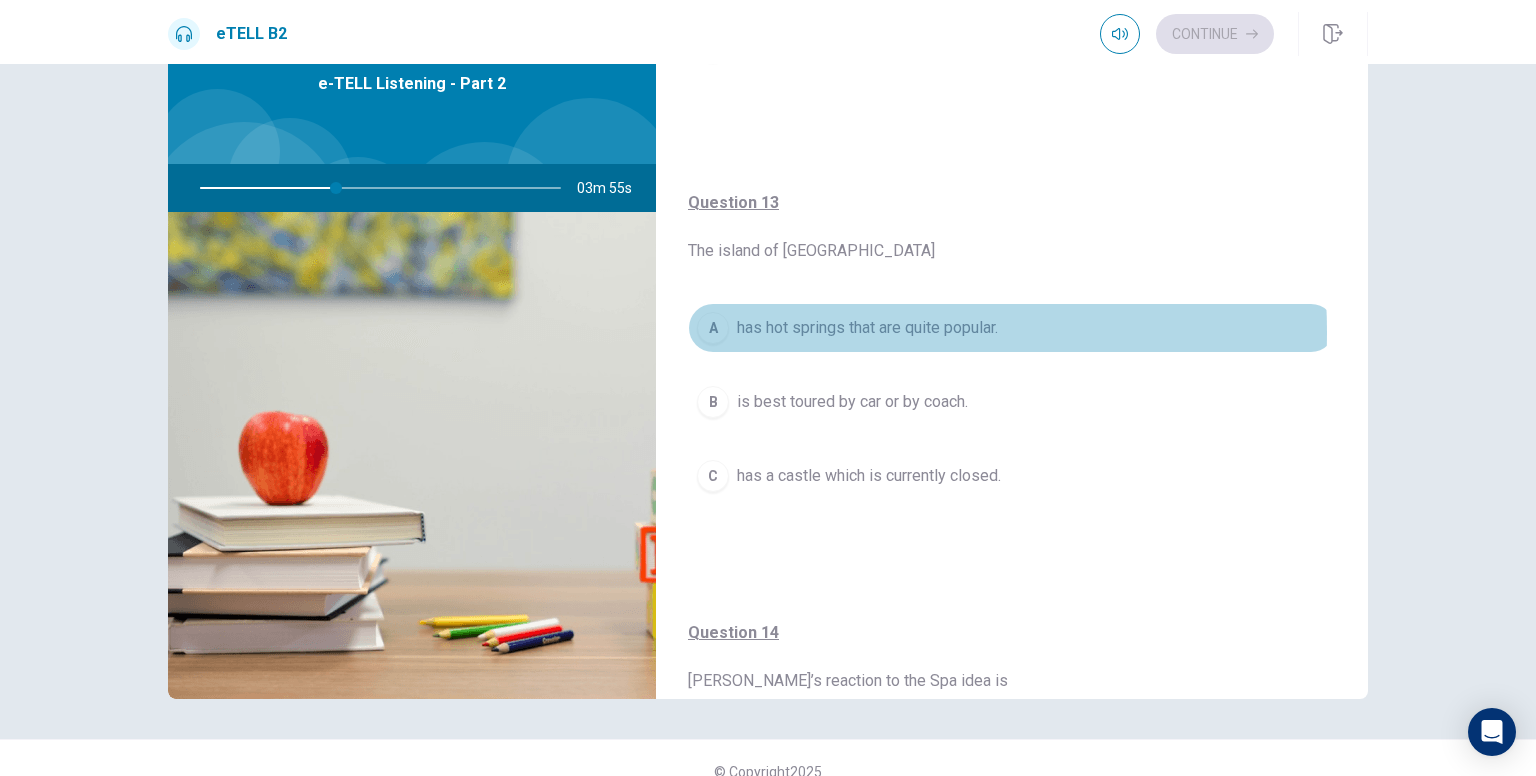 click on "has hot springs that are quite popular." at bounding box center [867, 328] 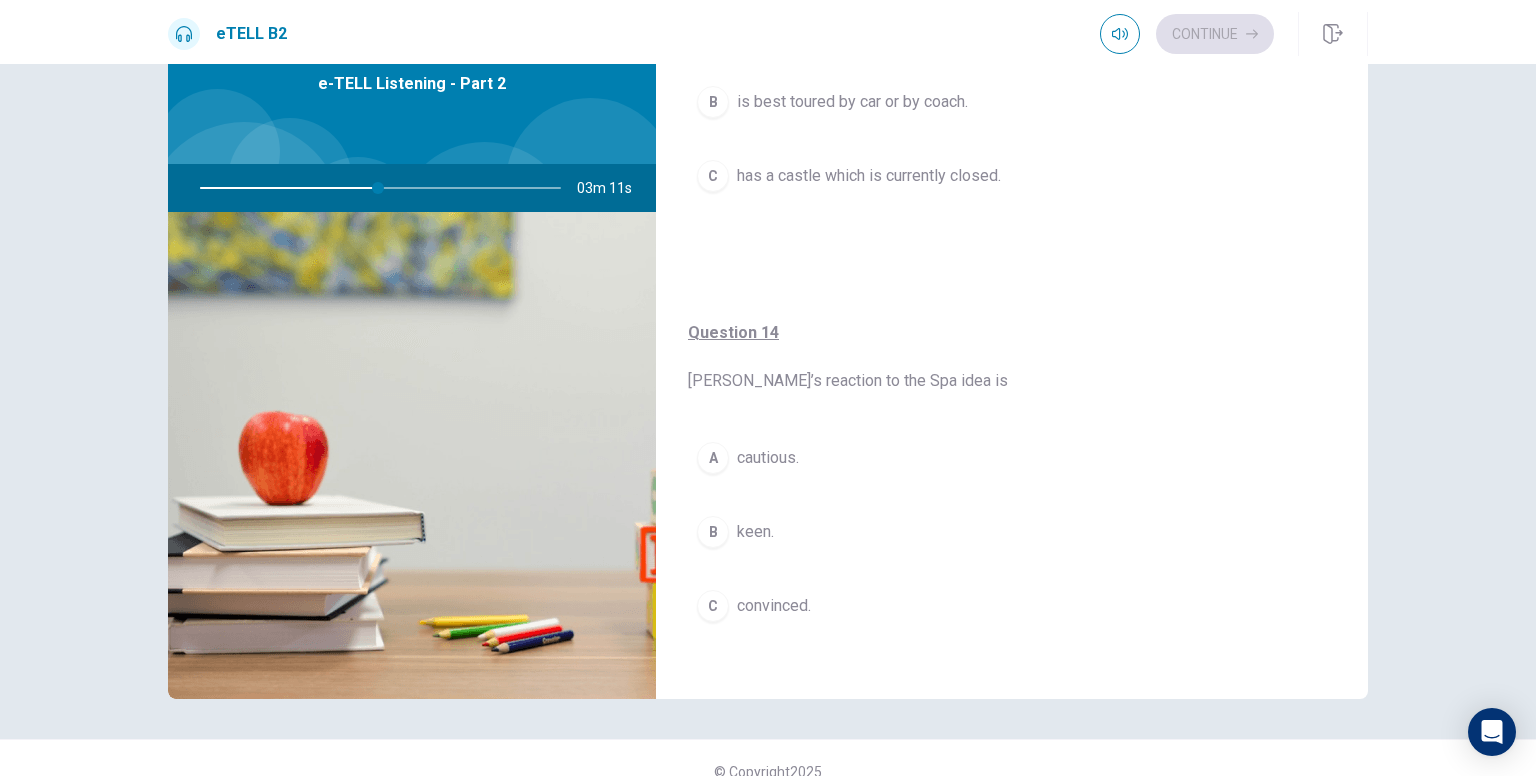 scroll, scrollTop: 1300, scrollLeft: 0, axis: vertical 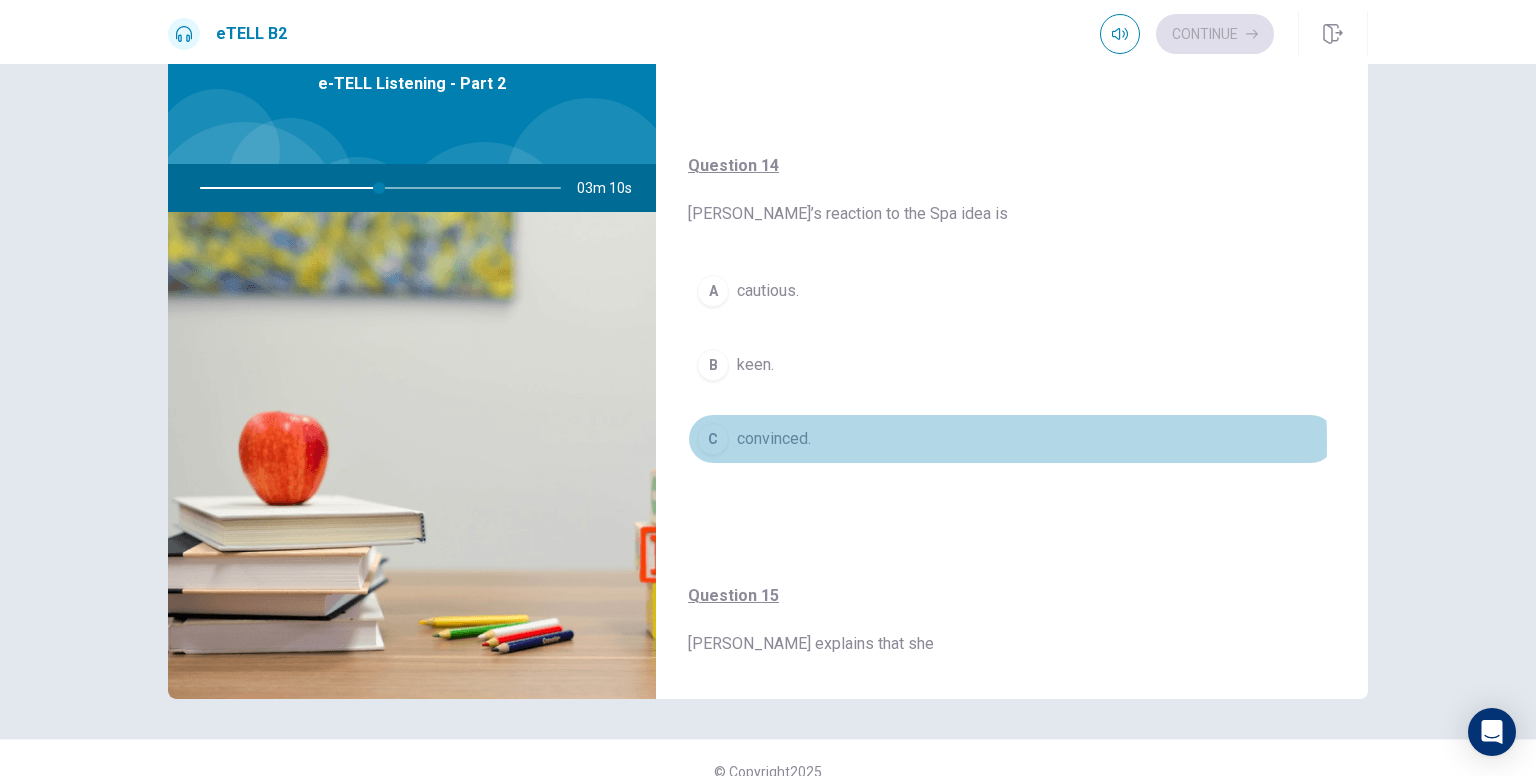 click on "C" at bounding box center (713, 439) 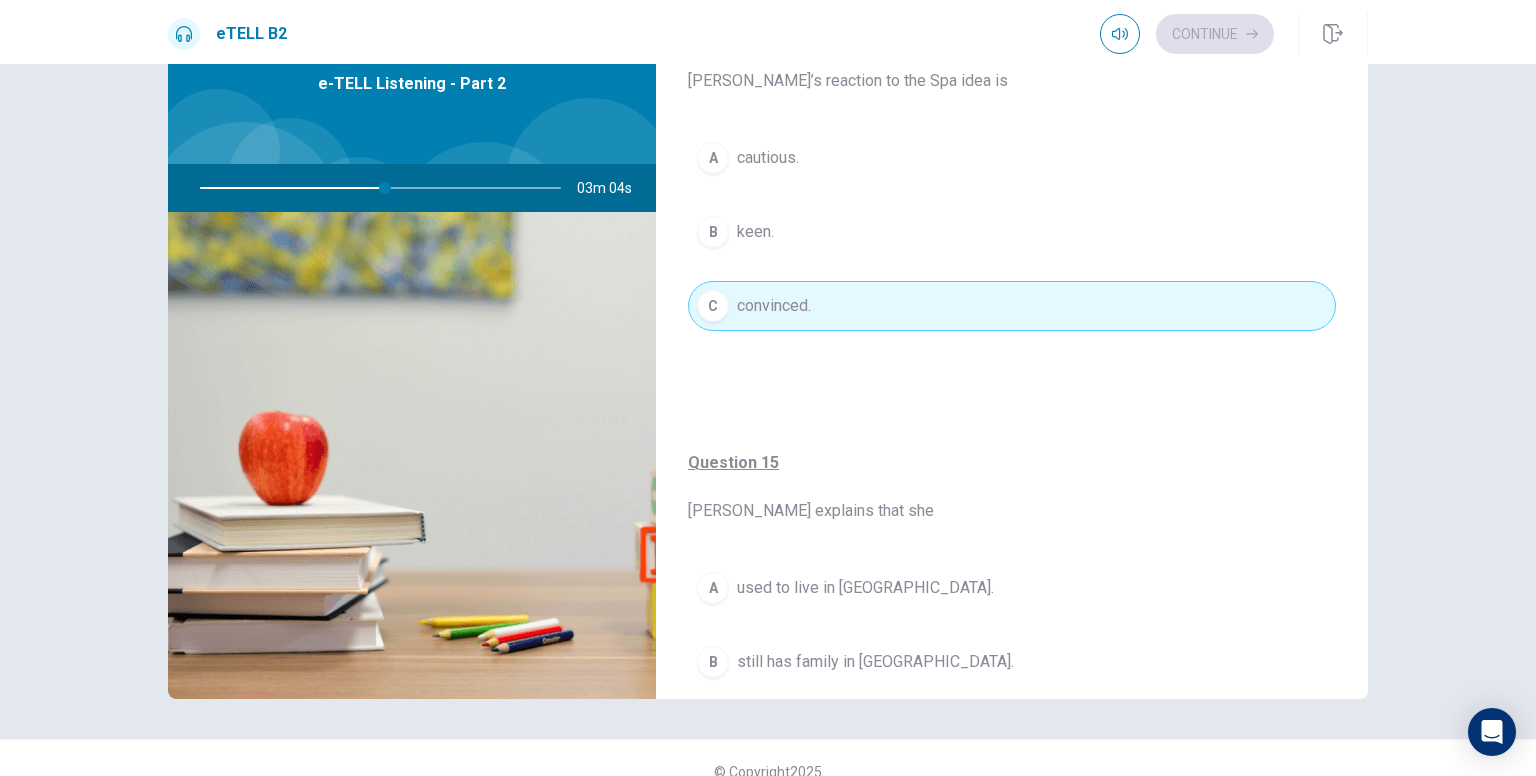 scroll, scrollTop: 1566, scrollLeft: 0, axis: vertical 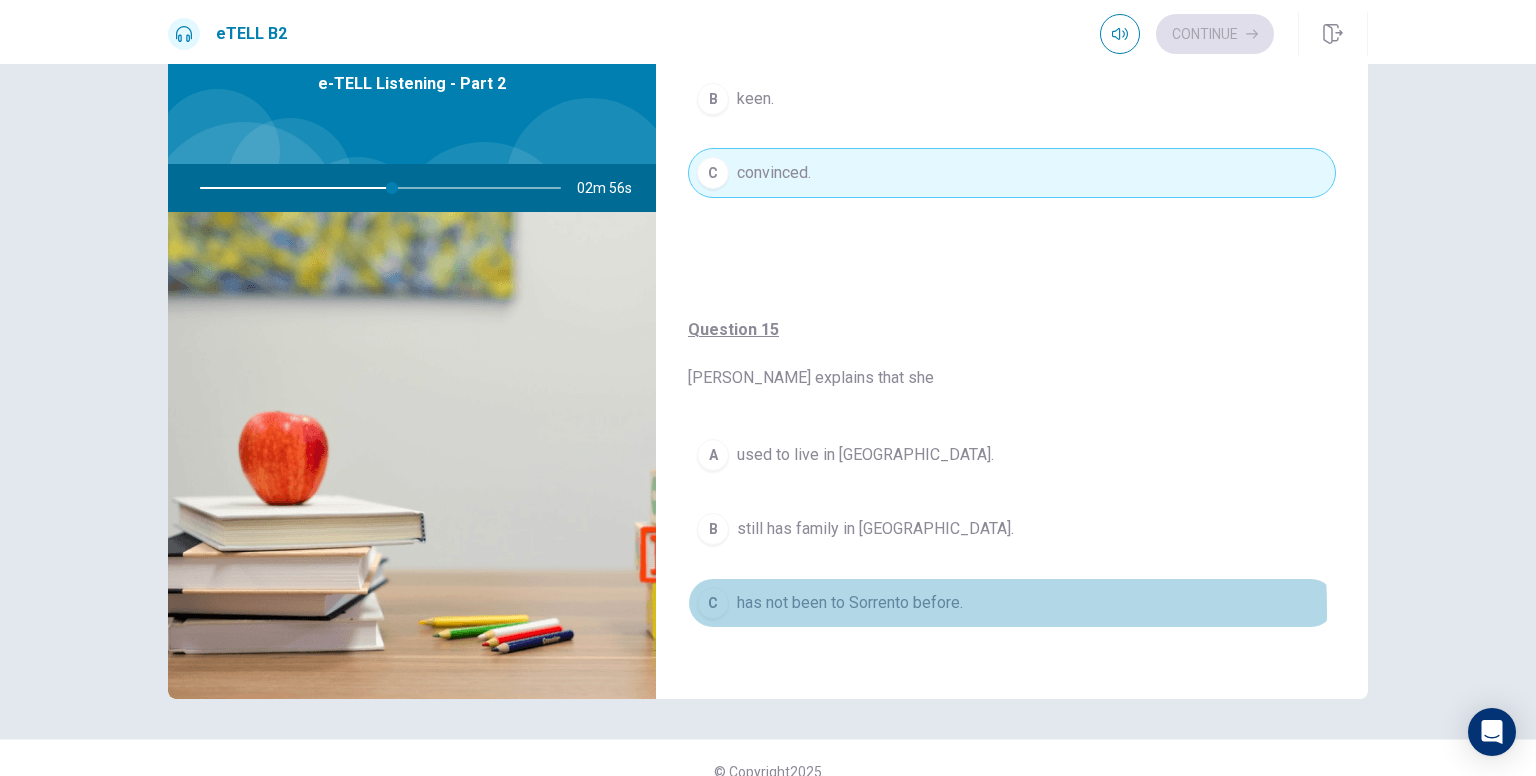 click on "has not been to Sorrento before." at bounding box center [850, 603] 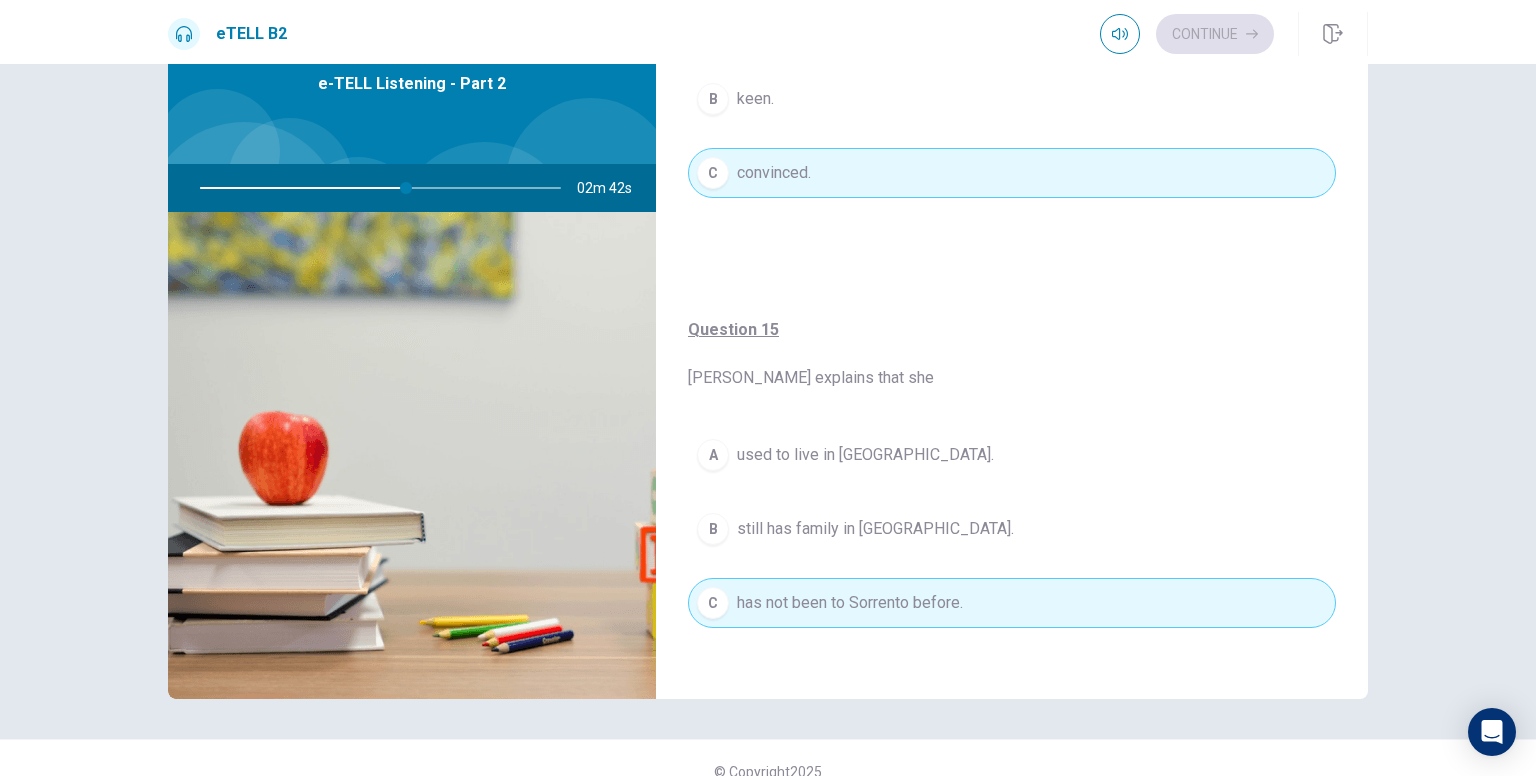 click on "still has family in [GEOGRAPHIC_DATA]." at bounding box center [875, 529] 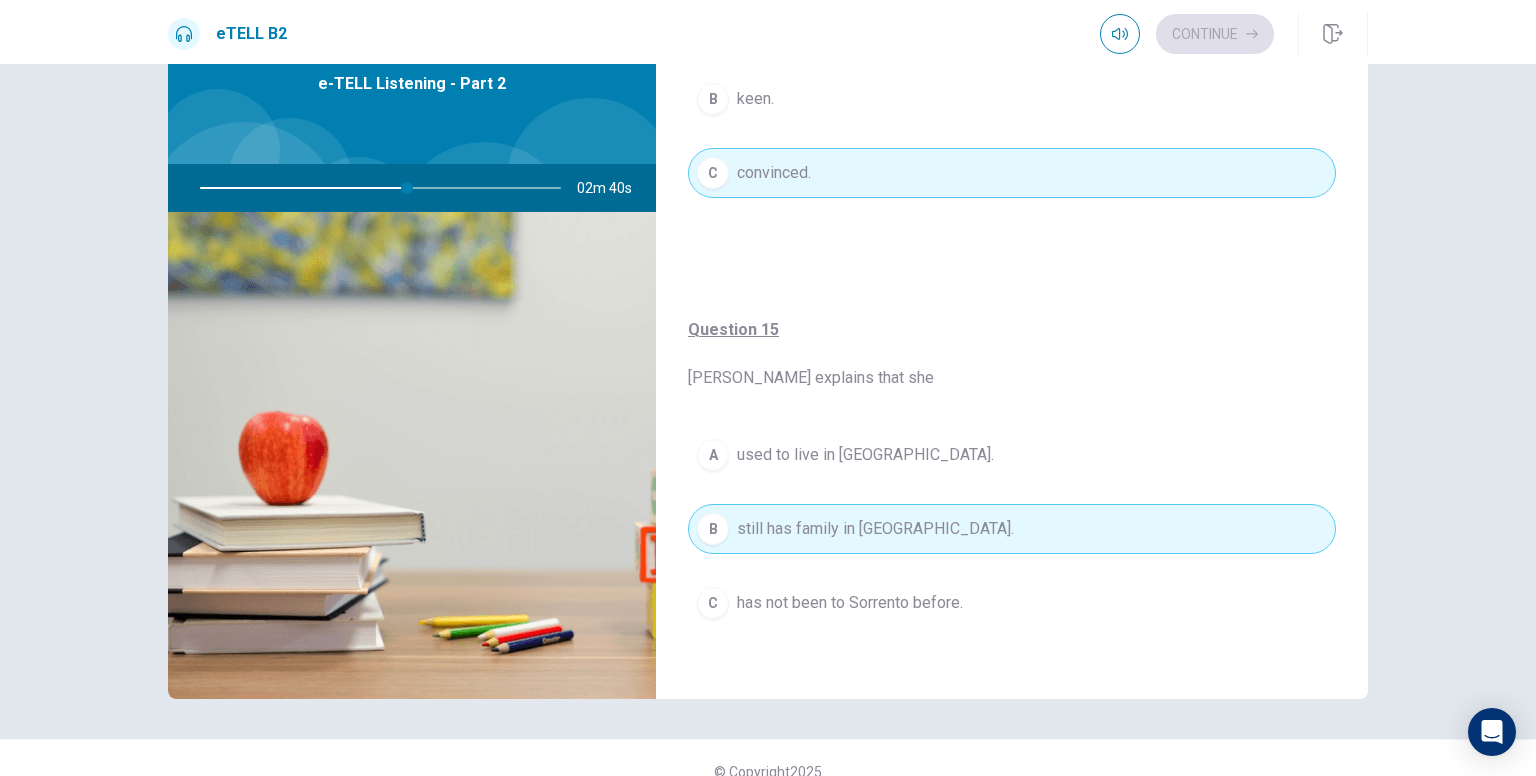 scroll, scrollTop: 1568, scrollLeft: 0, axis: vertical 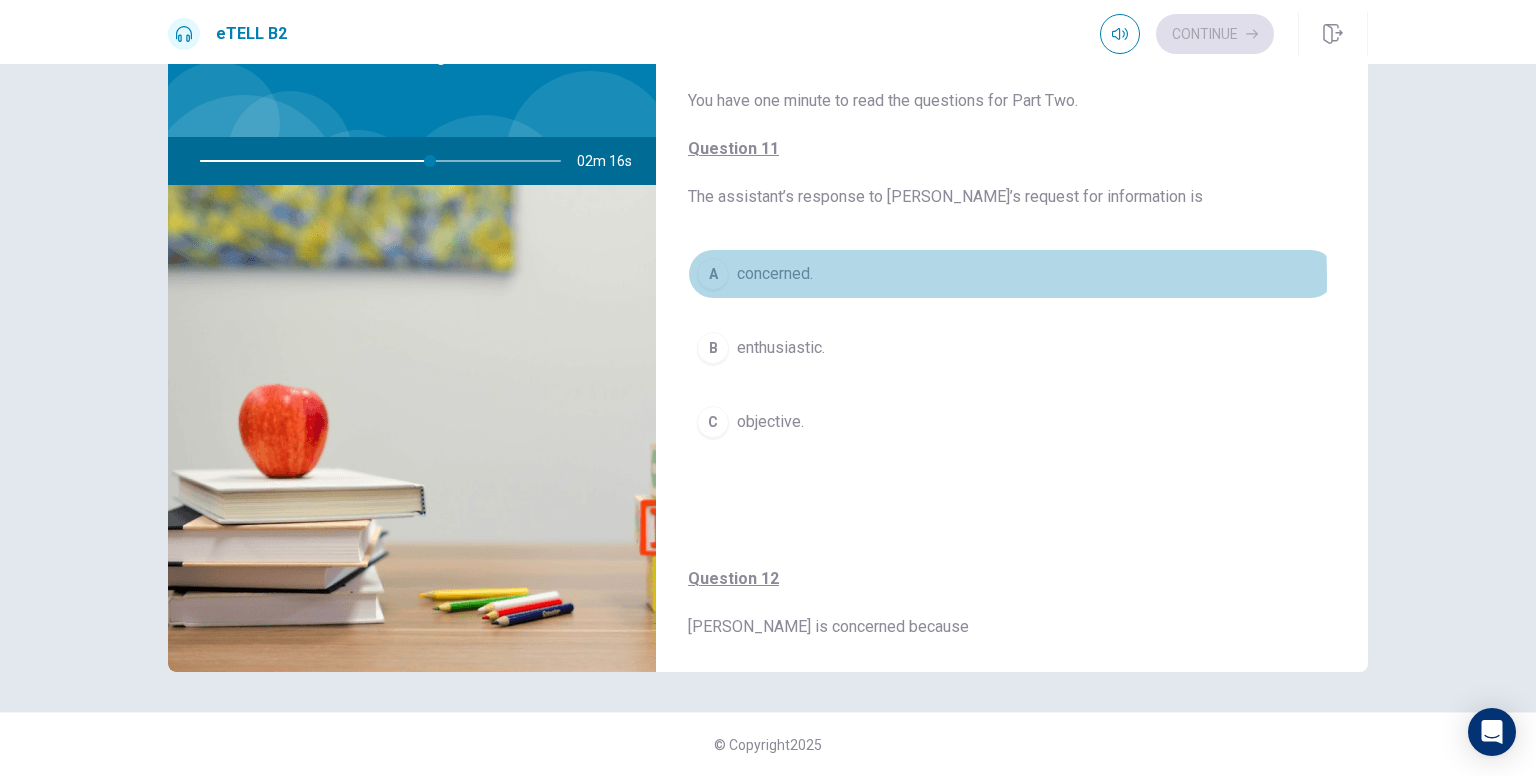 click on "A" at bounding box center (713, 274) 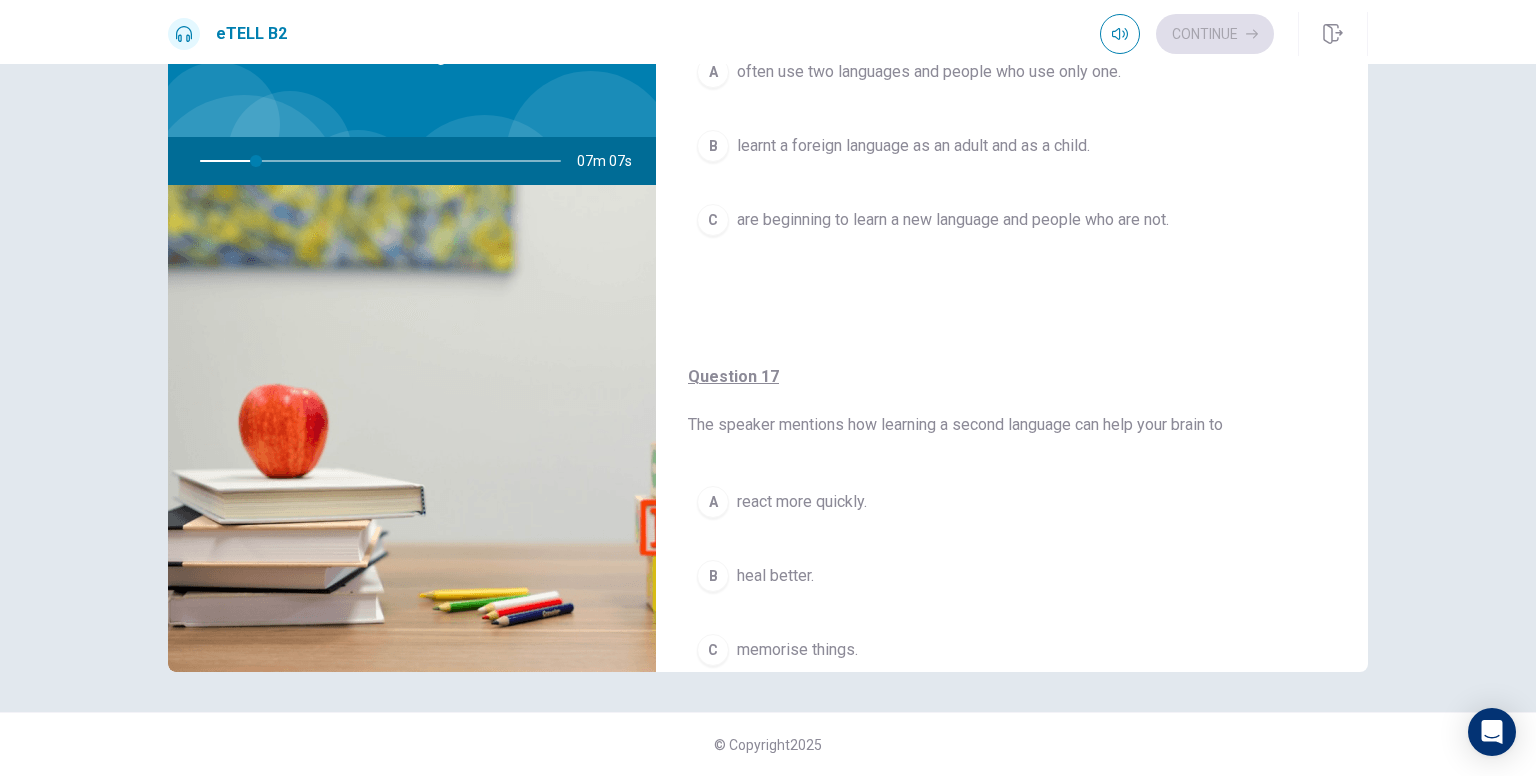 scroll, scrollTop: 0, scrollLeft: 0, axis: both 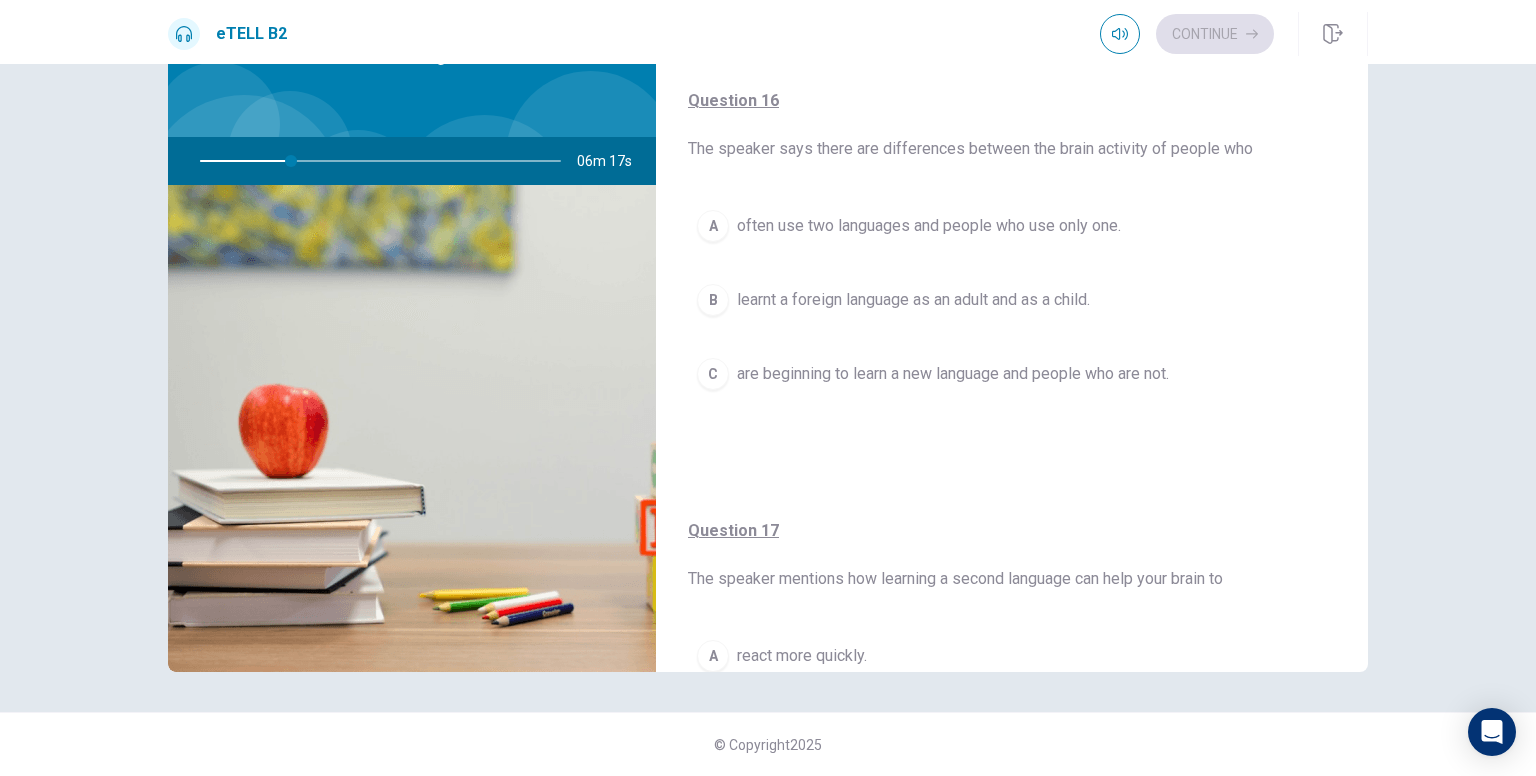 click on "A" at bounding box center [713, 226] 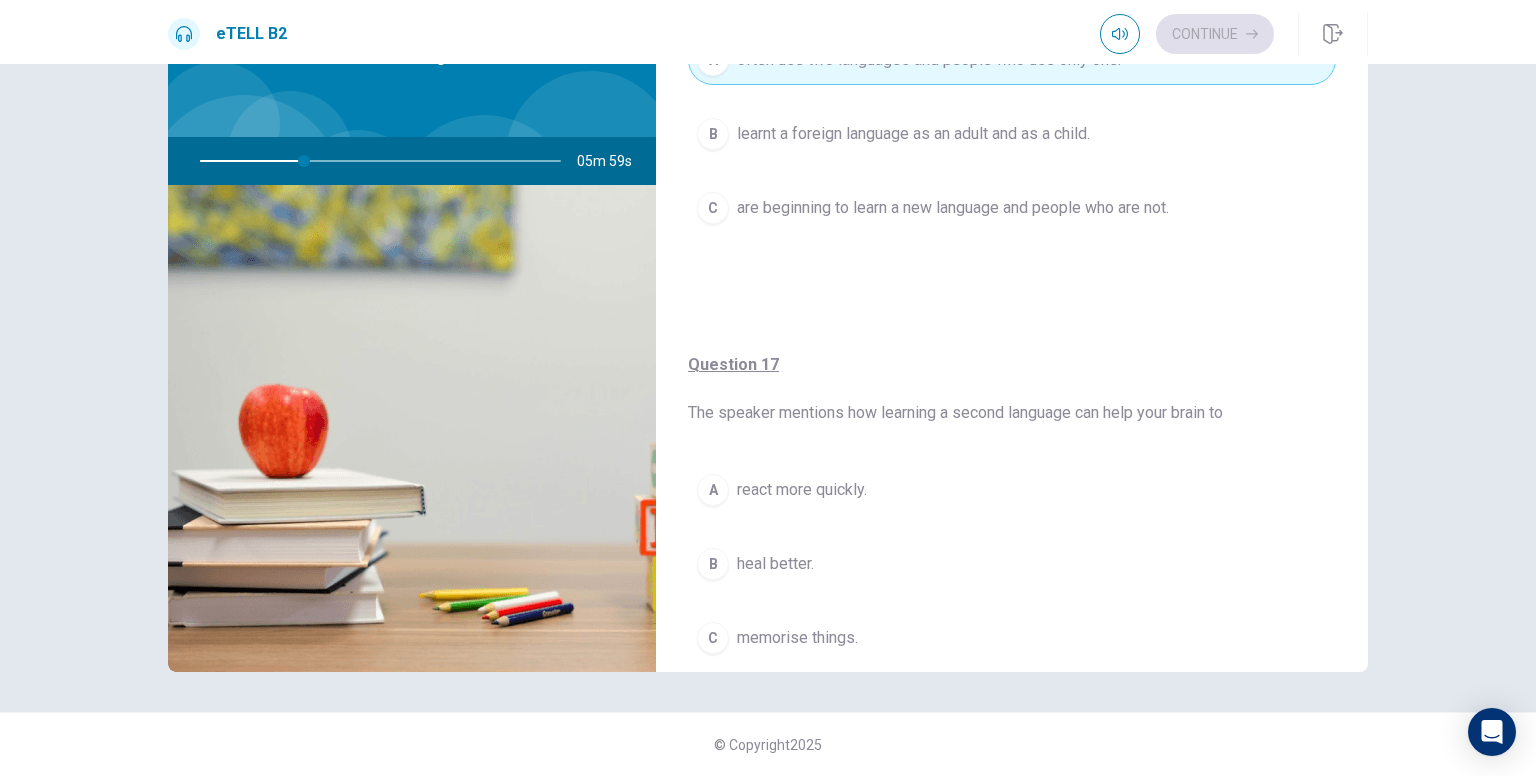 scroll, scrollTop: 200, scrollLeft: 0, axis: vertical 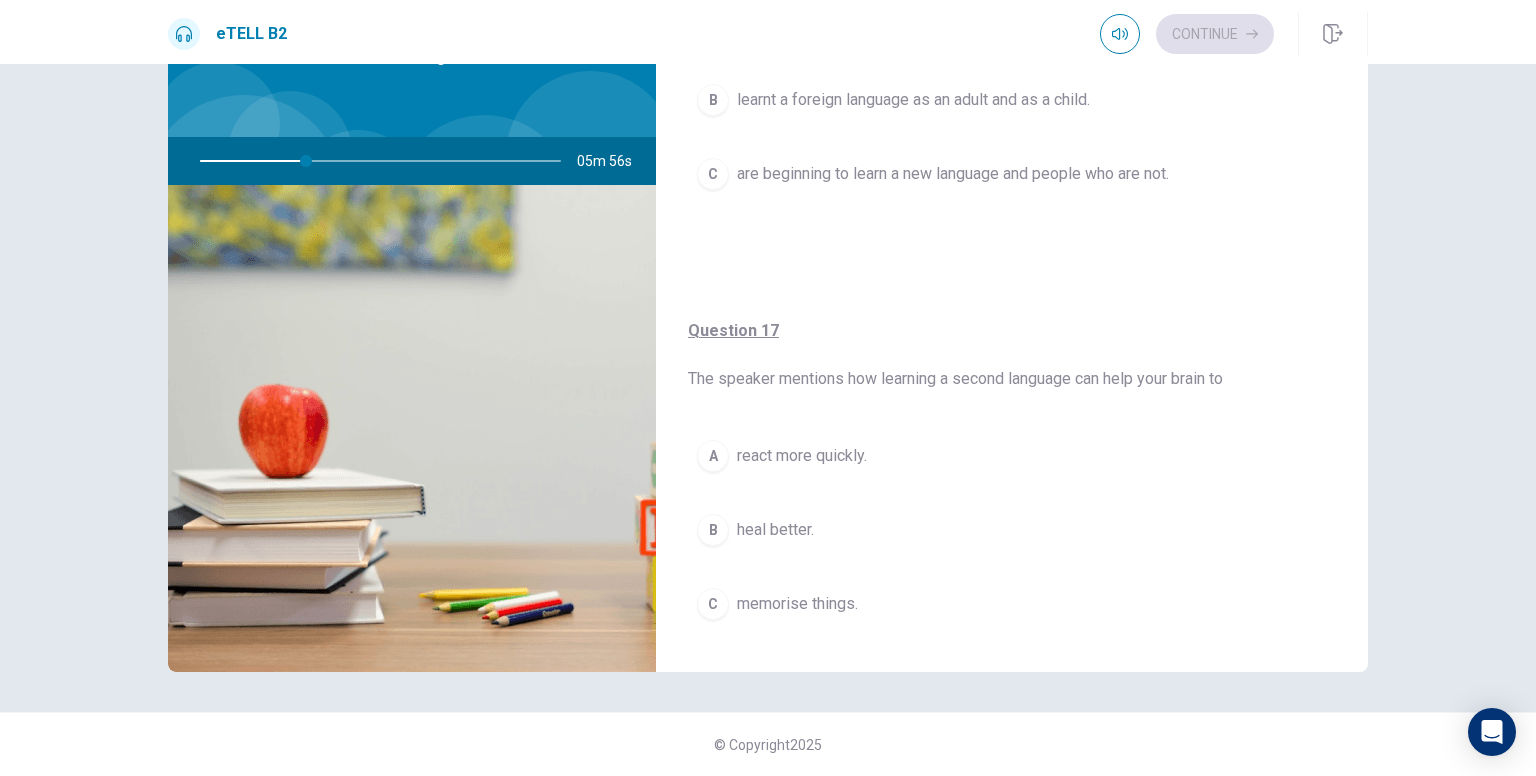 click on "heal better." at bounding box center (775, 530) 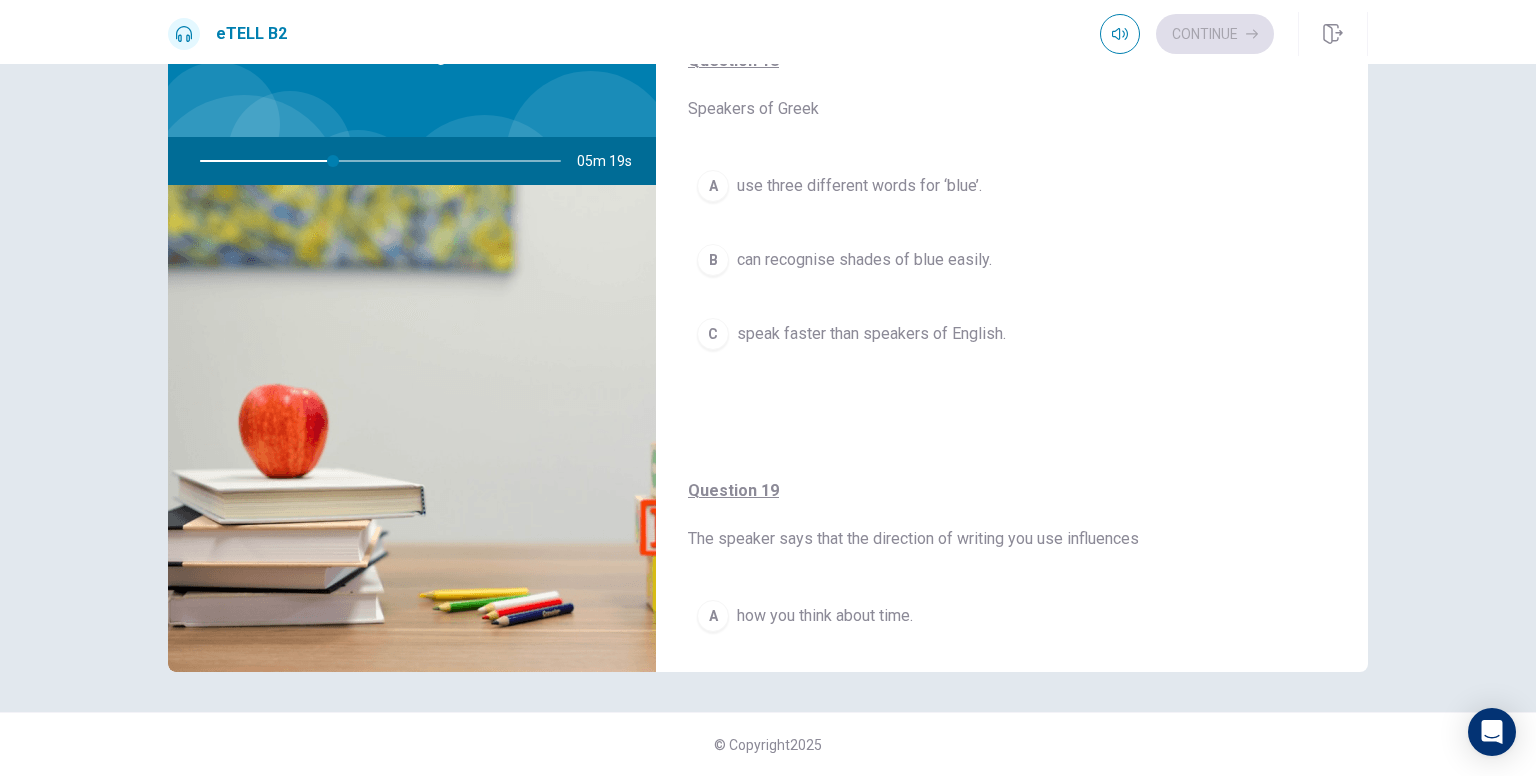 scroll, scrollTop: 866, scrollLeft: 0, axis: vertical 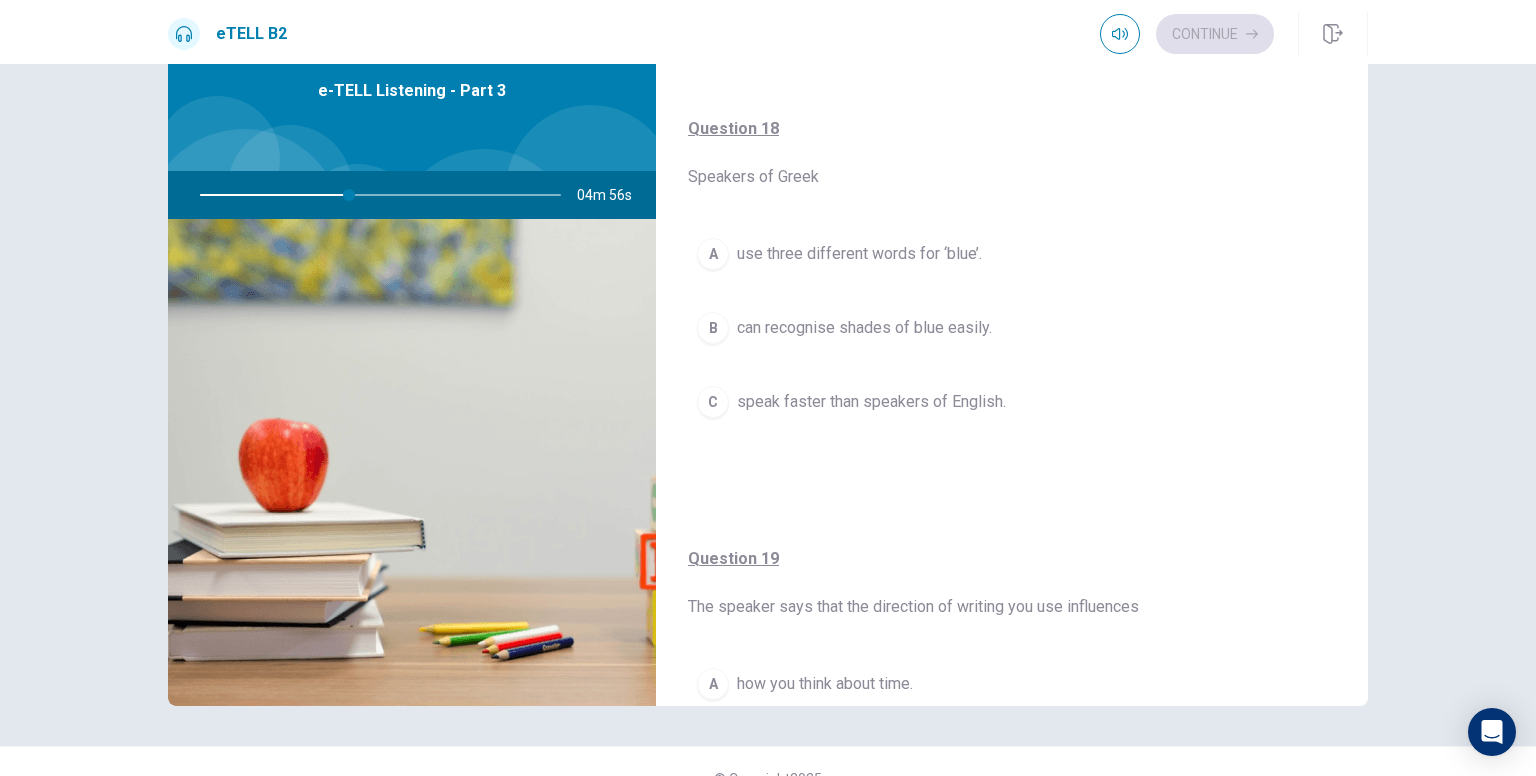 click on "use three different words for ‘blue’." at bounding box center (859, 254) 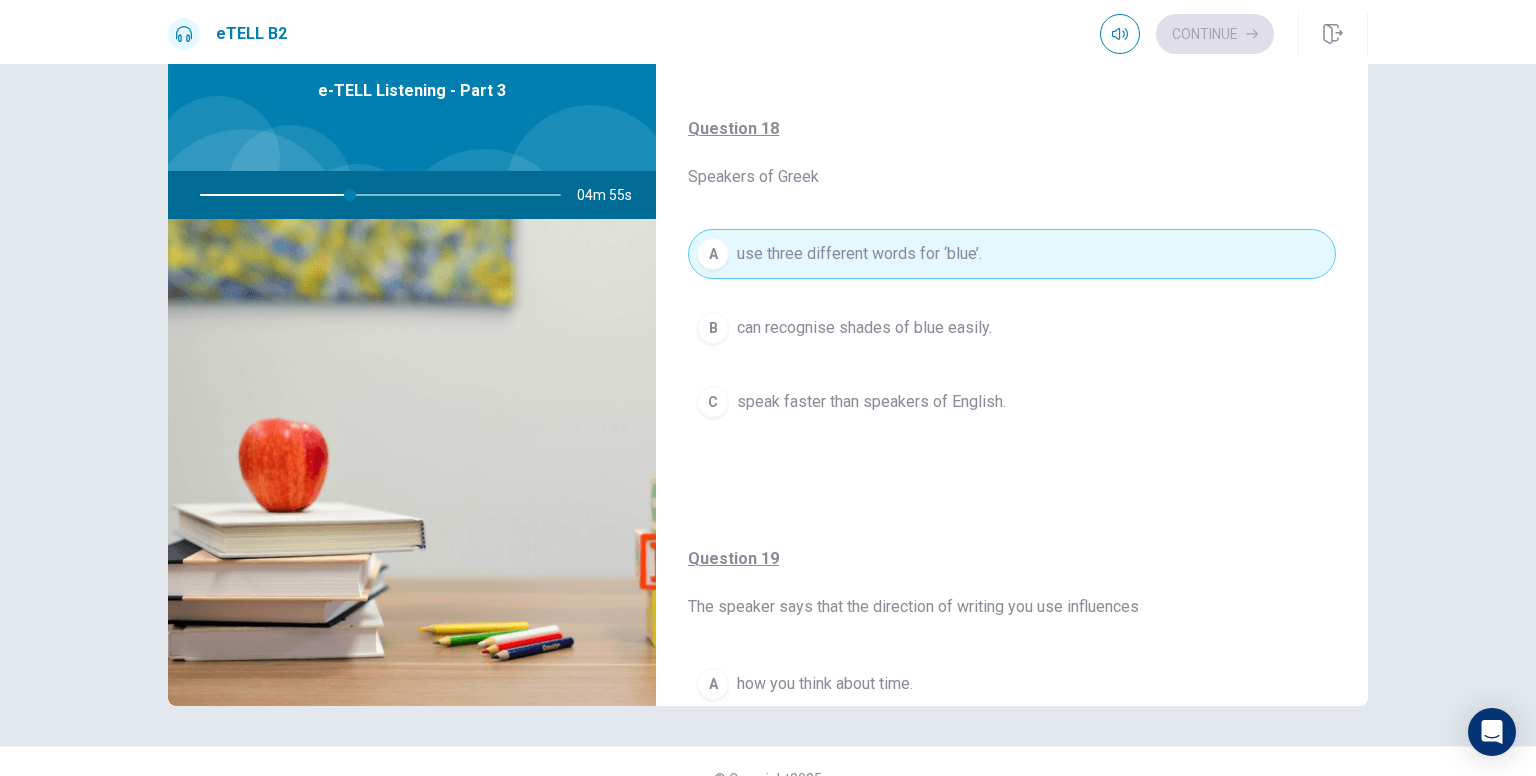 click on "use three different words for ‘blue’." at bounding box center [859, 254] 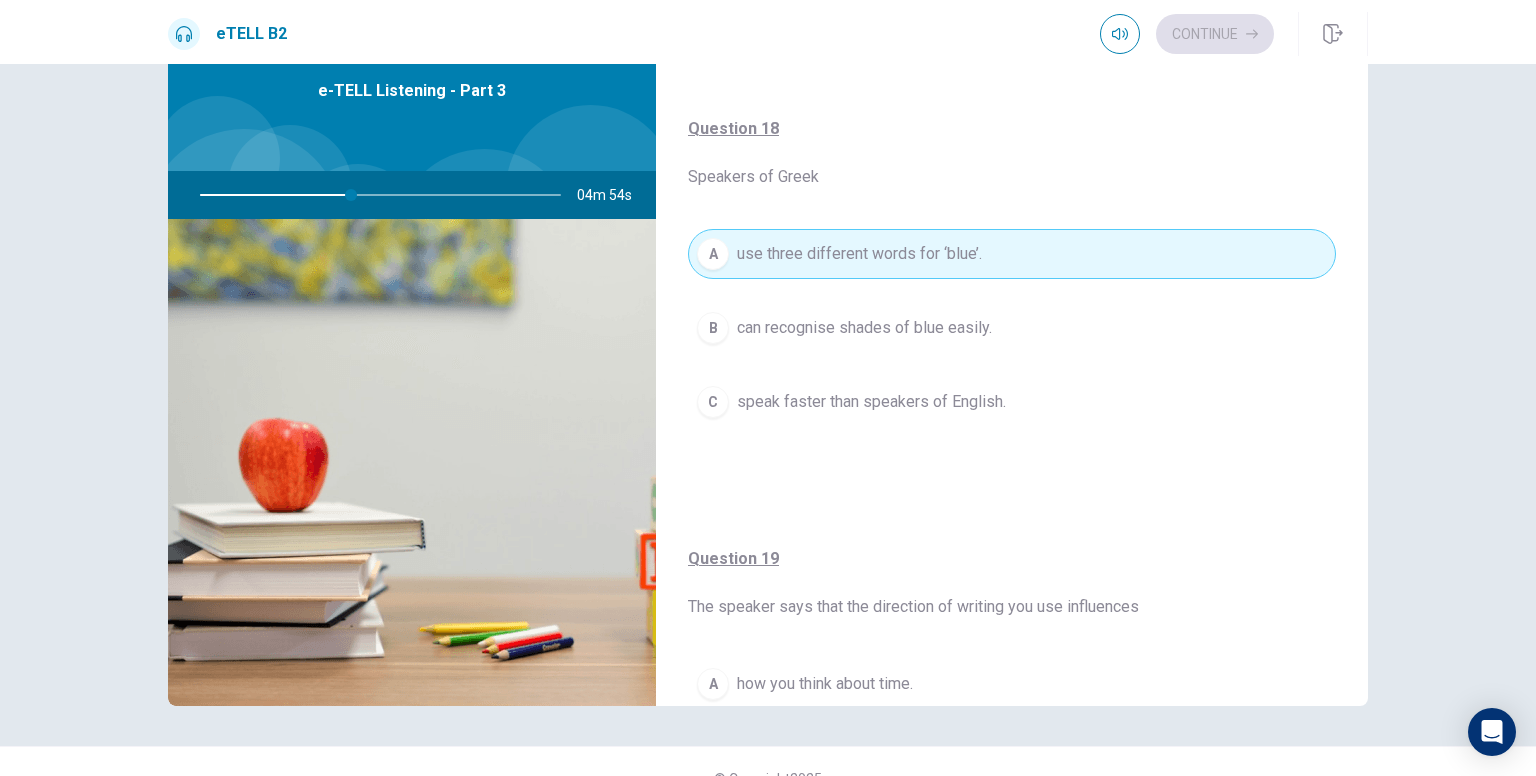 click on "can recognise shades of blue easily." at bounding box center (864, 328) 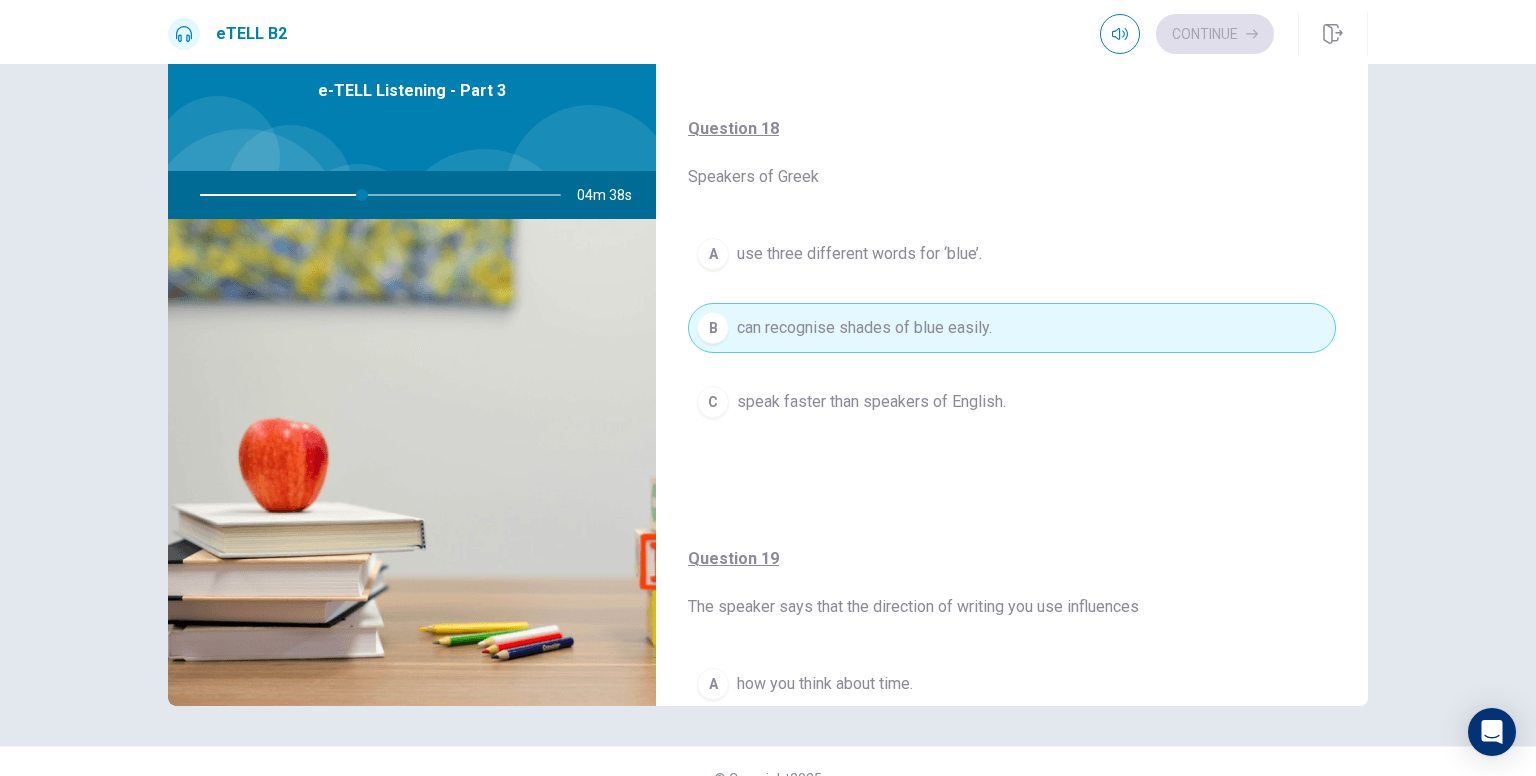 click on "speak faster than speakers of English." at bounding box center (871, 402) 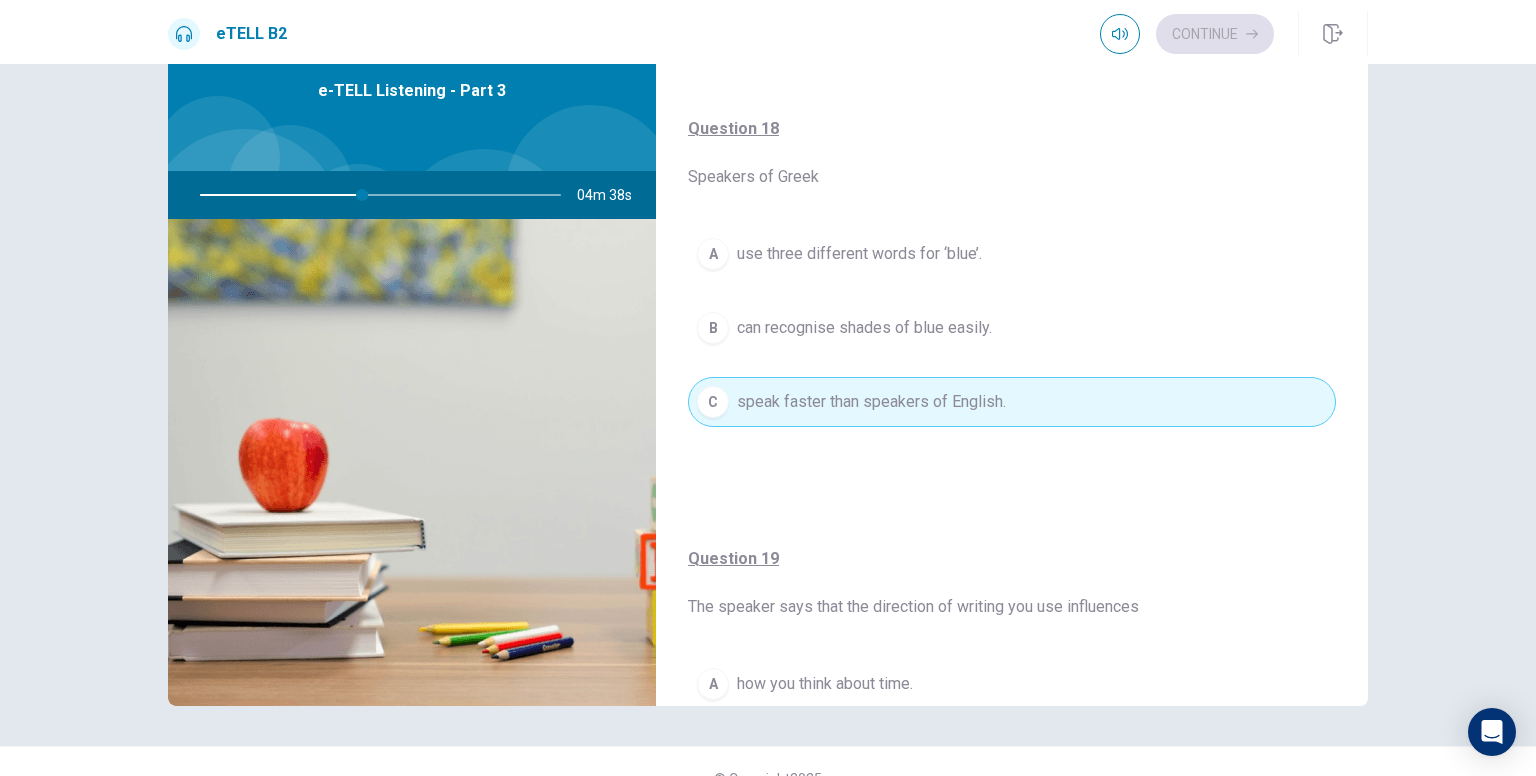 click on "B can recognise shades of blue easily." at bounding box center (1012, 328) 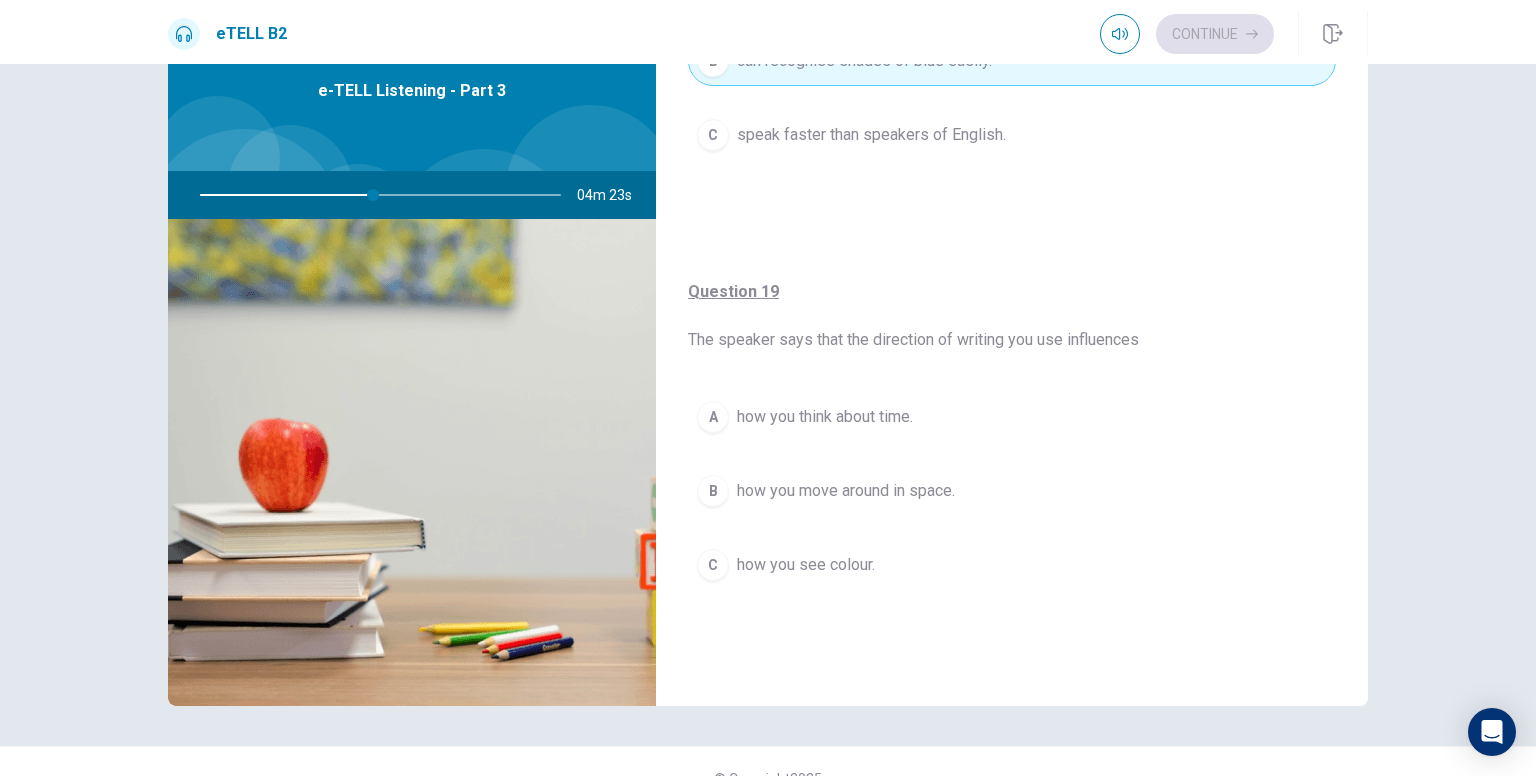 scroll, scrollTop: 1166, scrollLeft: 0, axis: vertical 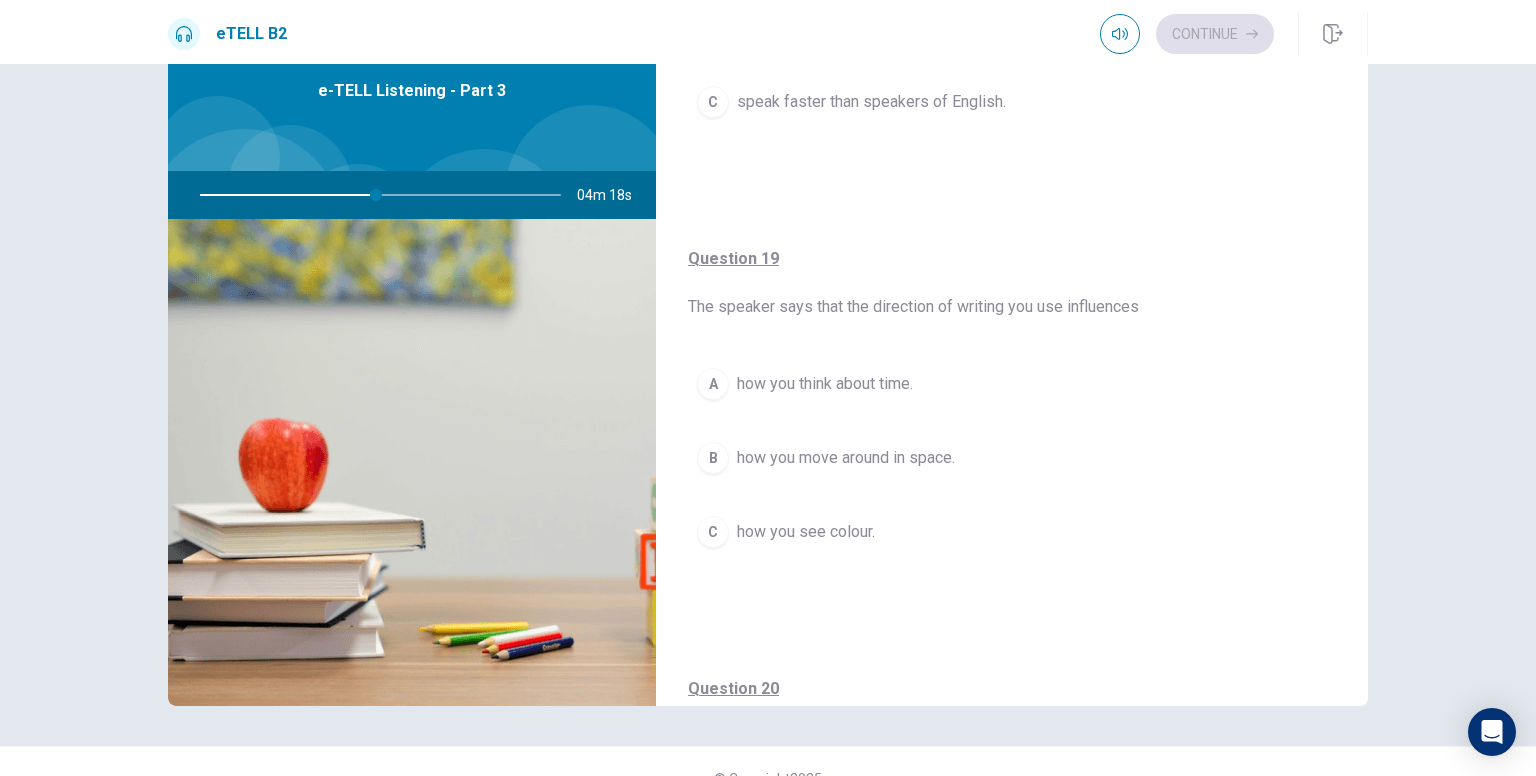 click on "B" at bounding box center [713, 458] 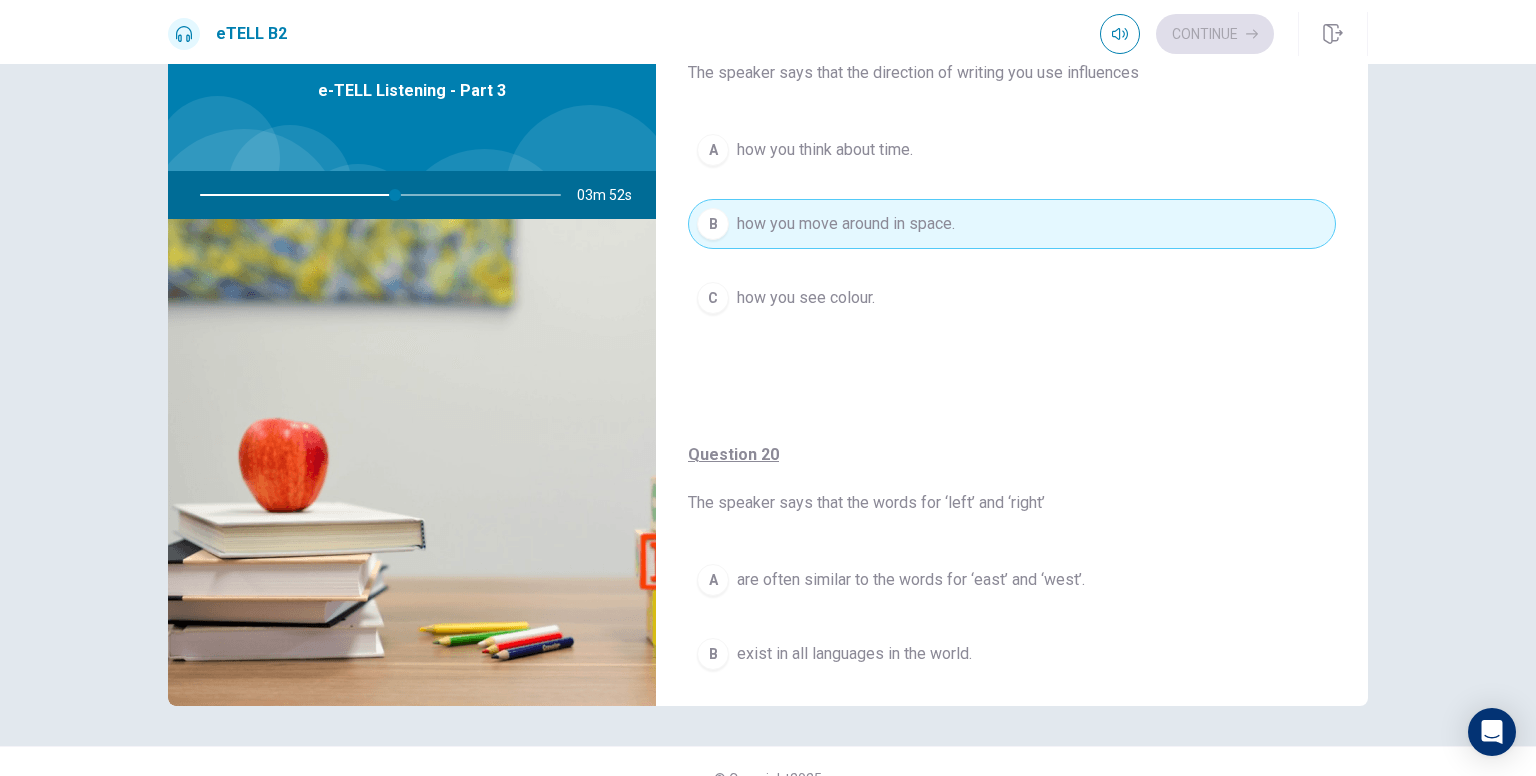scroll, scrollTop: 1520, scrollLeft: 0, axis: vertical 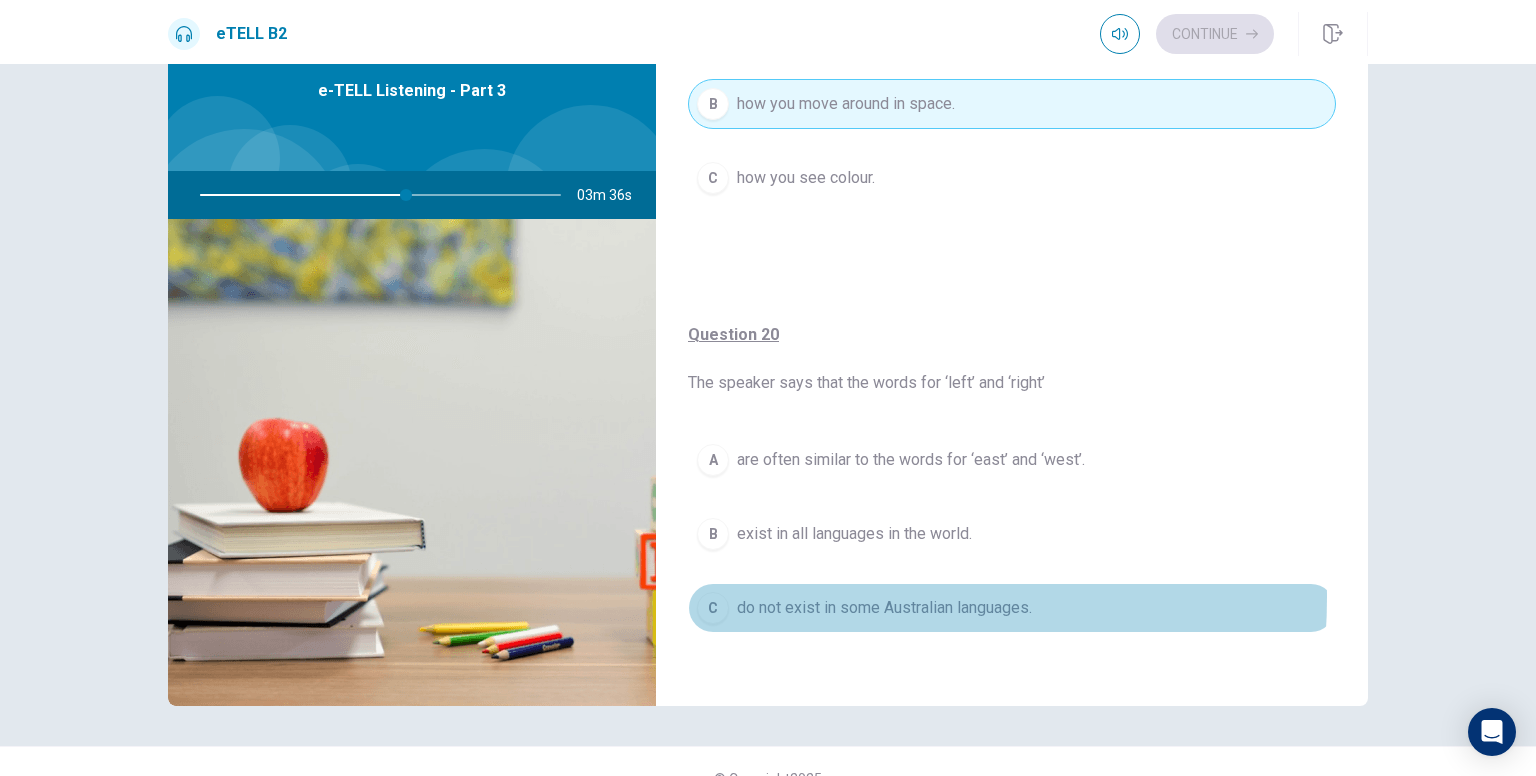 click on "do not exist in some Australian languages." at bounding box center [884, 608] 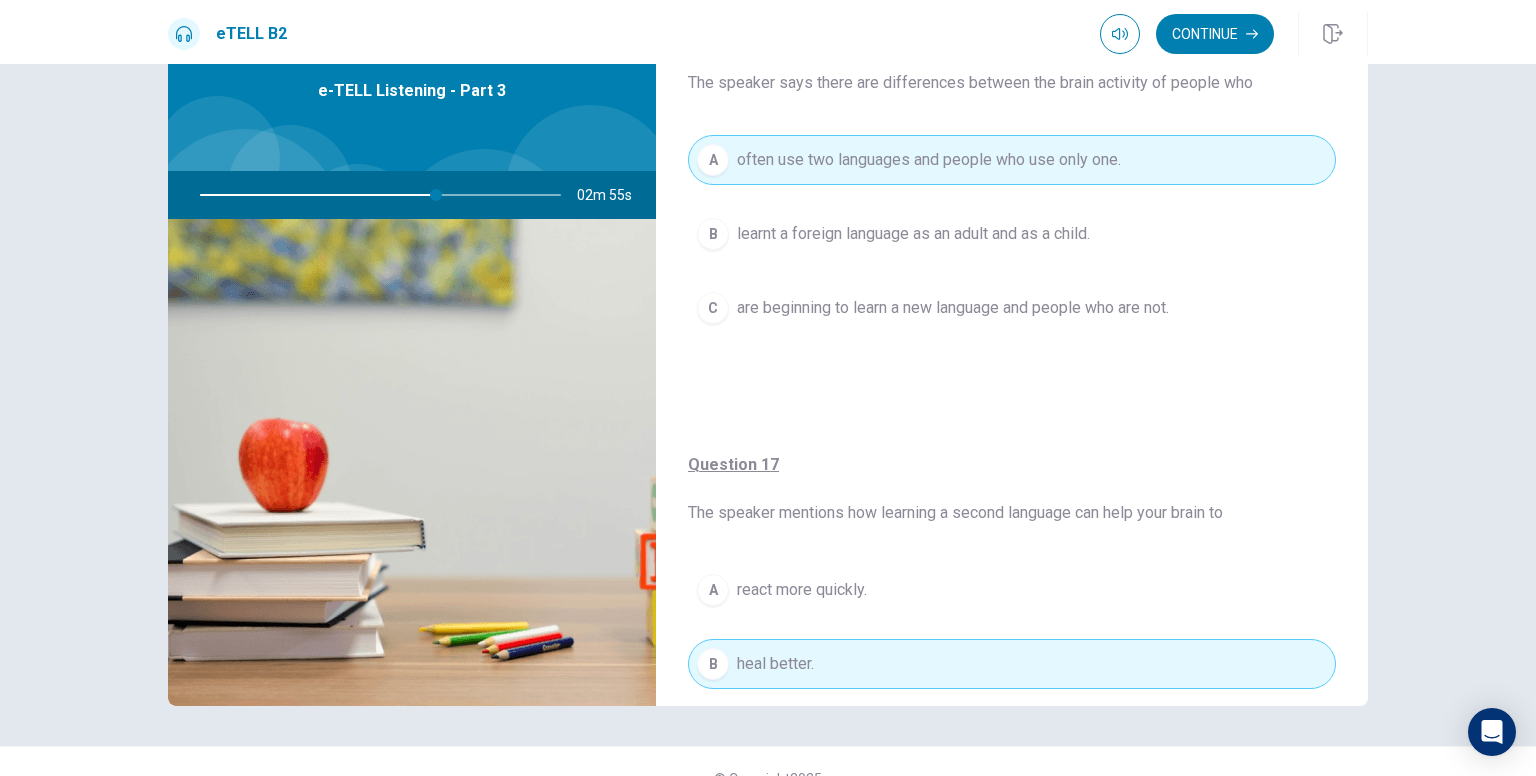 scroll, scrollTop: 0, scrollLeft: 0, axis: both 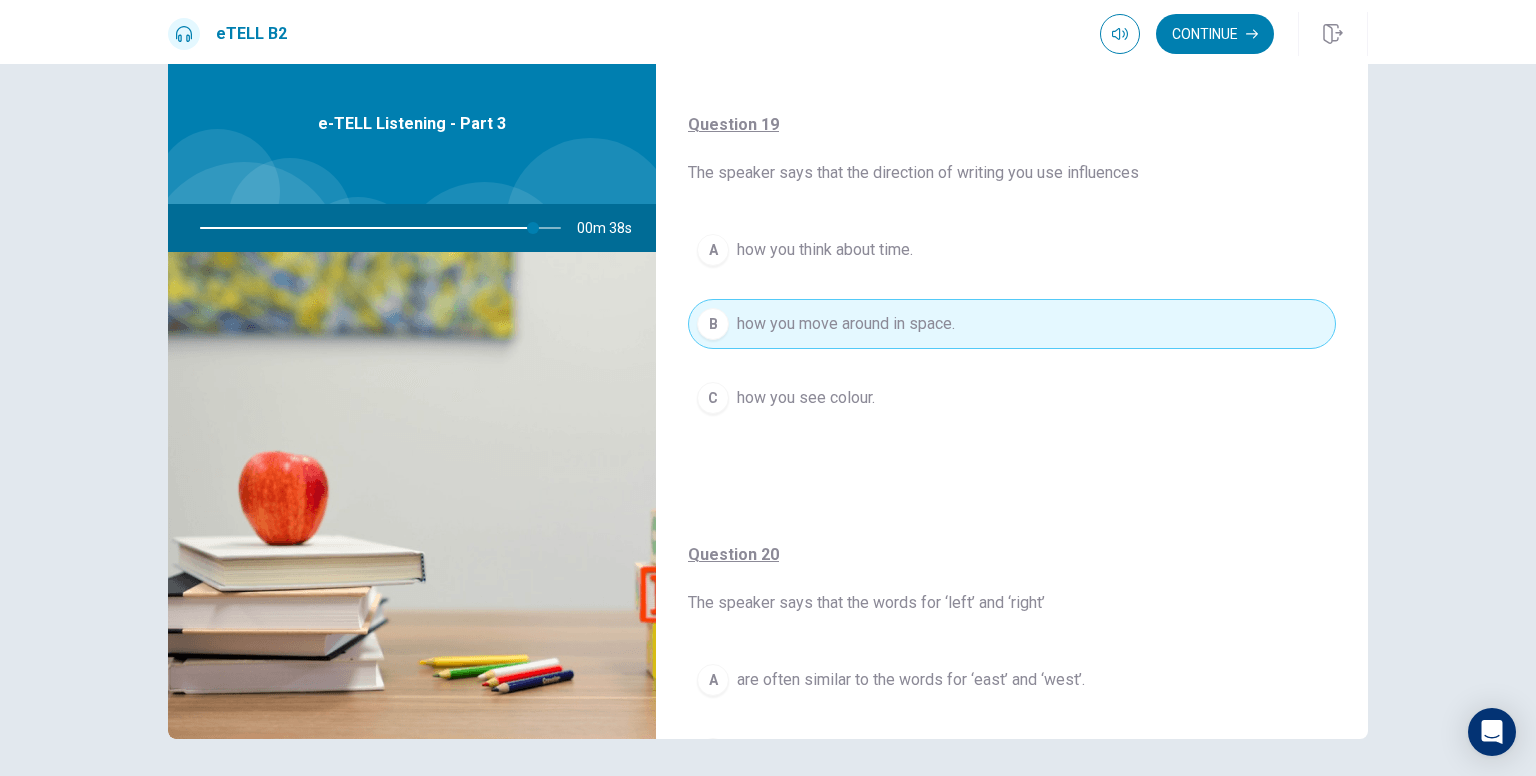 click on "how you think about time." at bounding box center [825, 250] 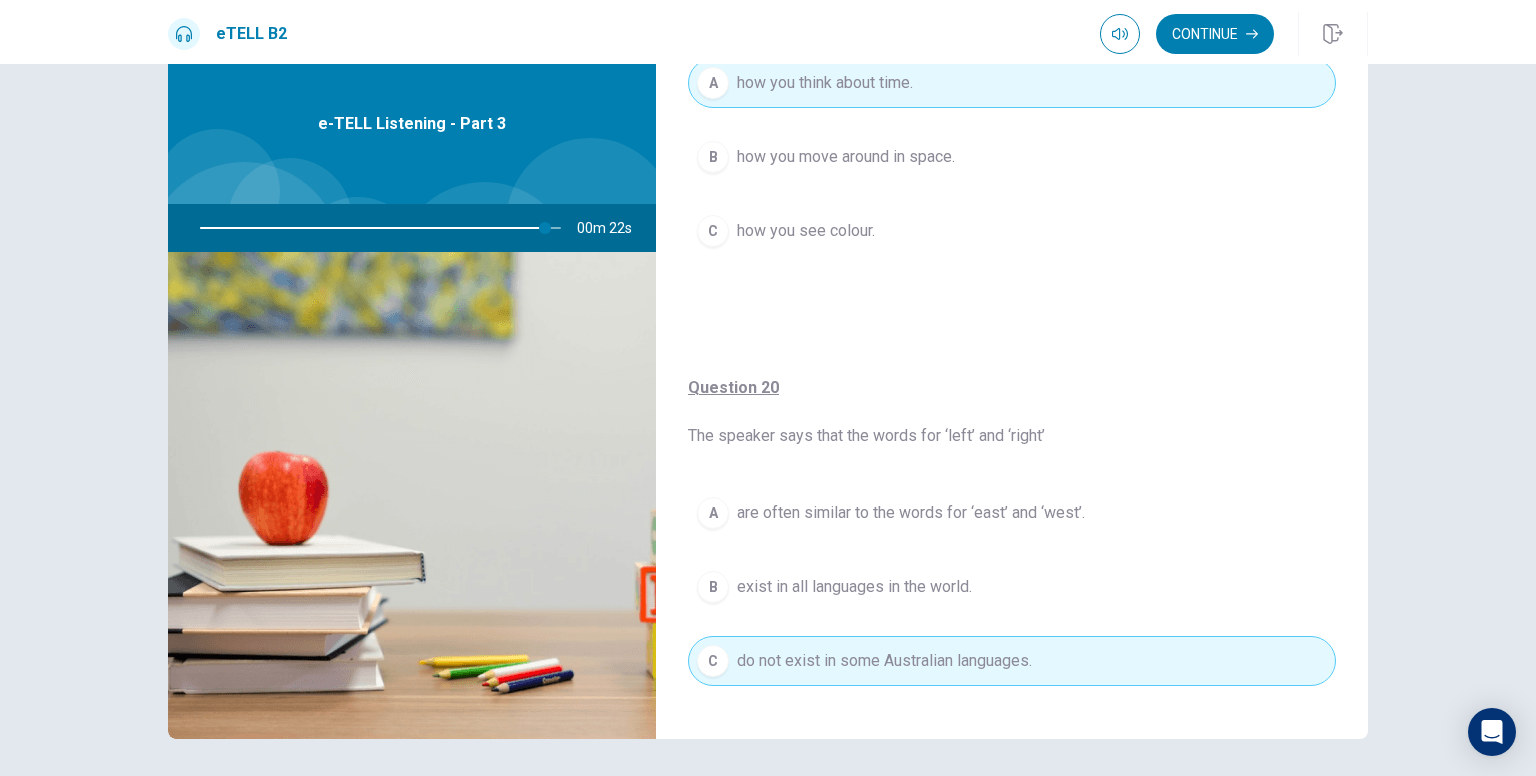 scroll, scrollTop: 1520, scrollLeft: 0, axis: vertical 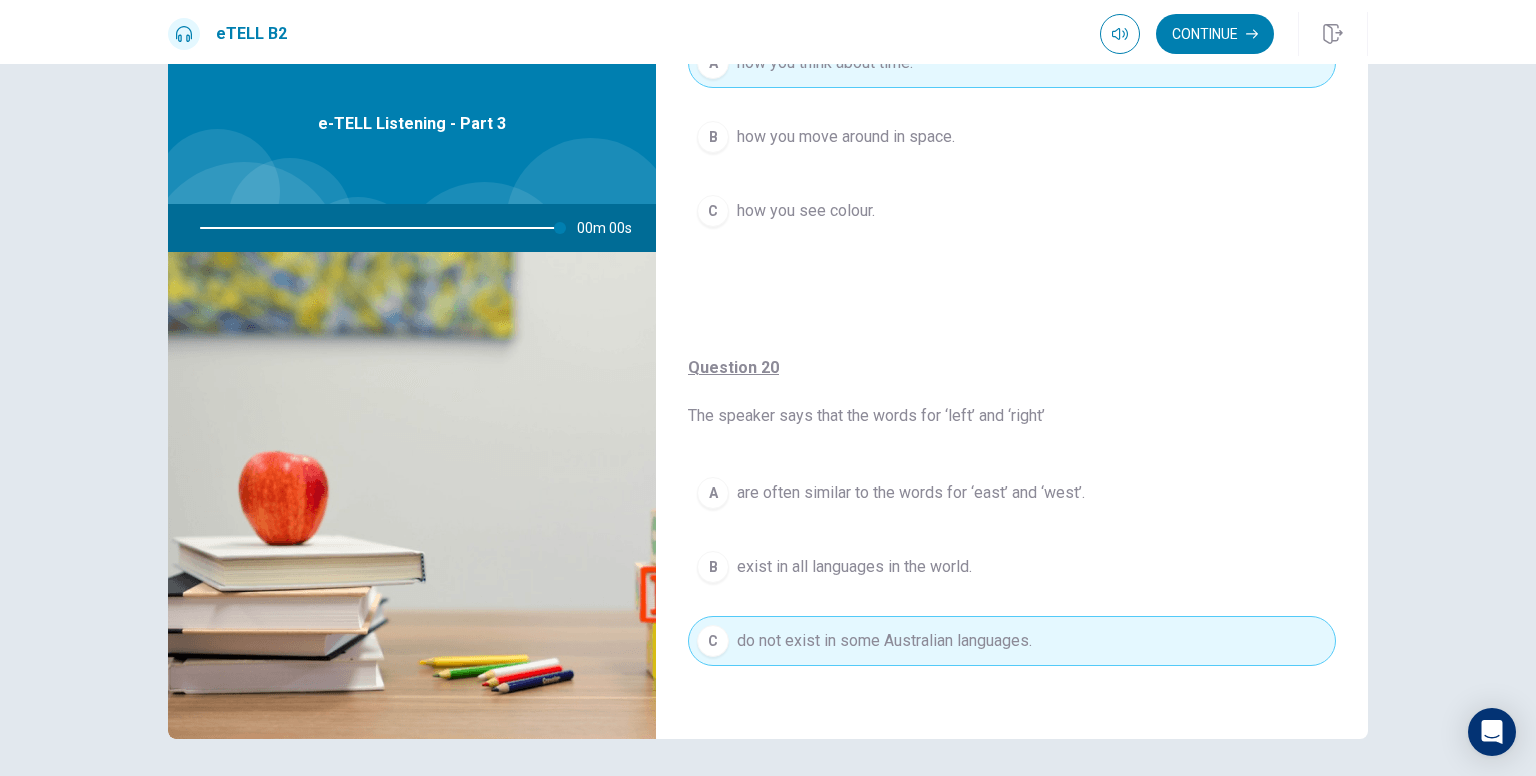 type on "*" 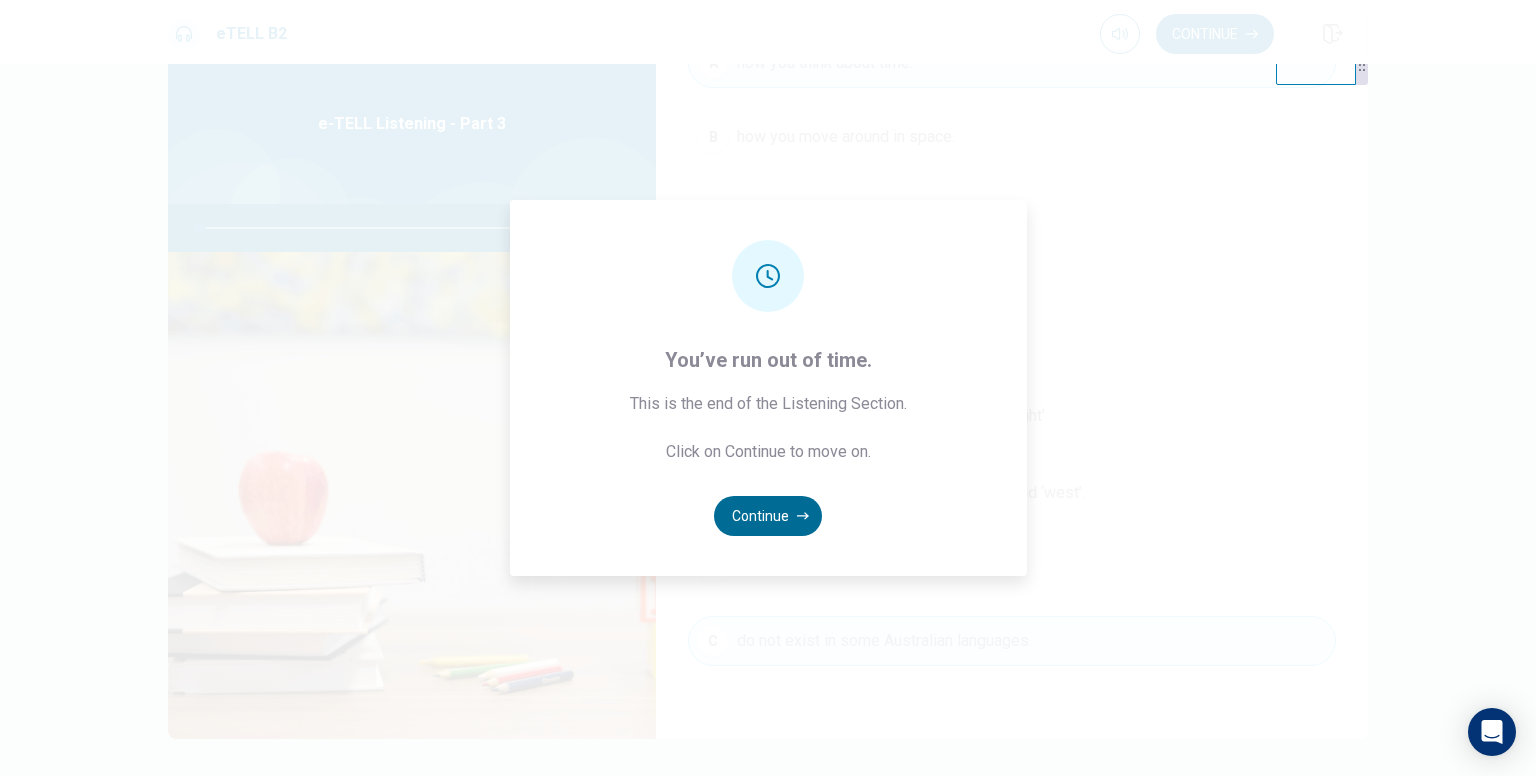 click on "Continue" at bounding box center [768, 516] 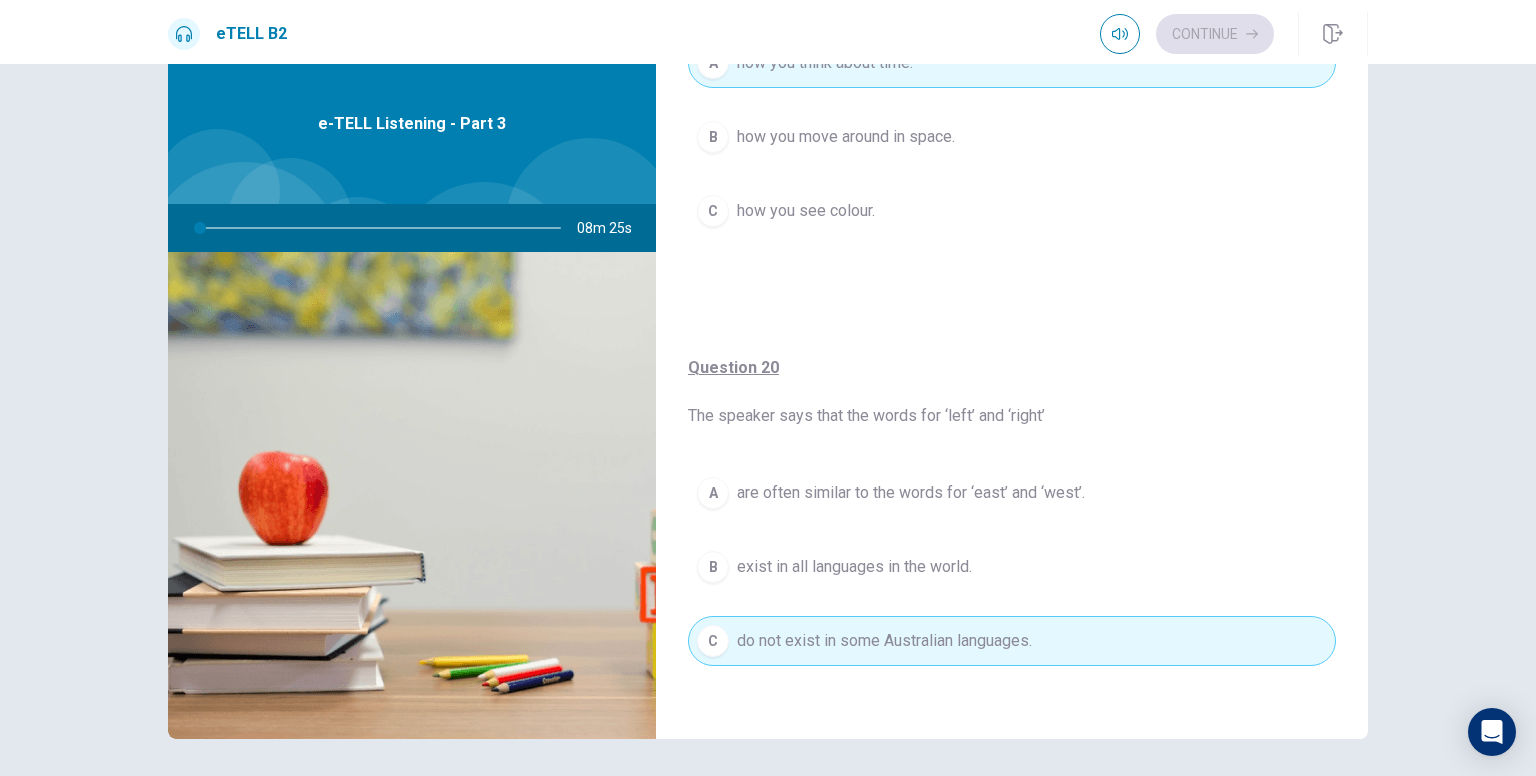 scroll, scrollTop: 0, scrollLeft: 0, axis: both 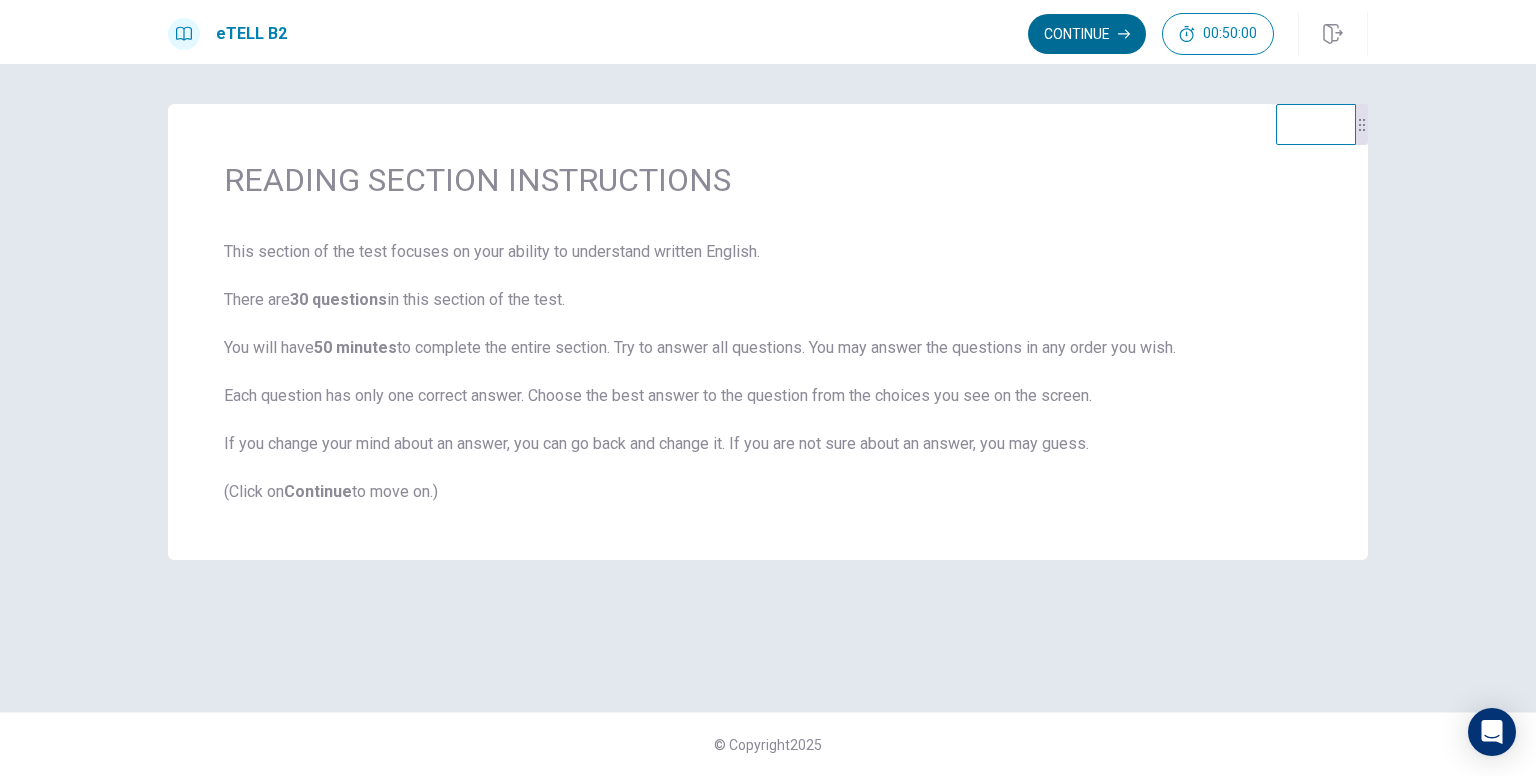 click on "Continue" at bounding box center (1087, 34) 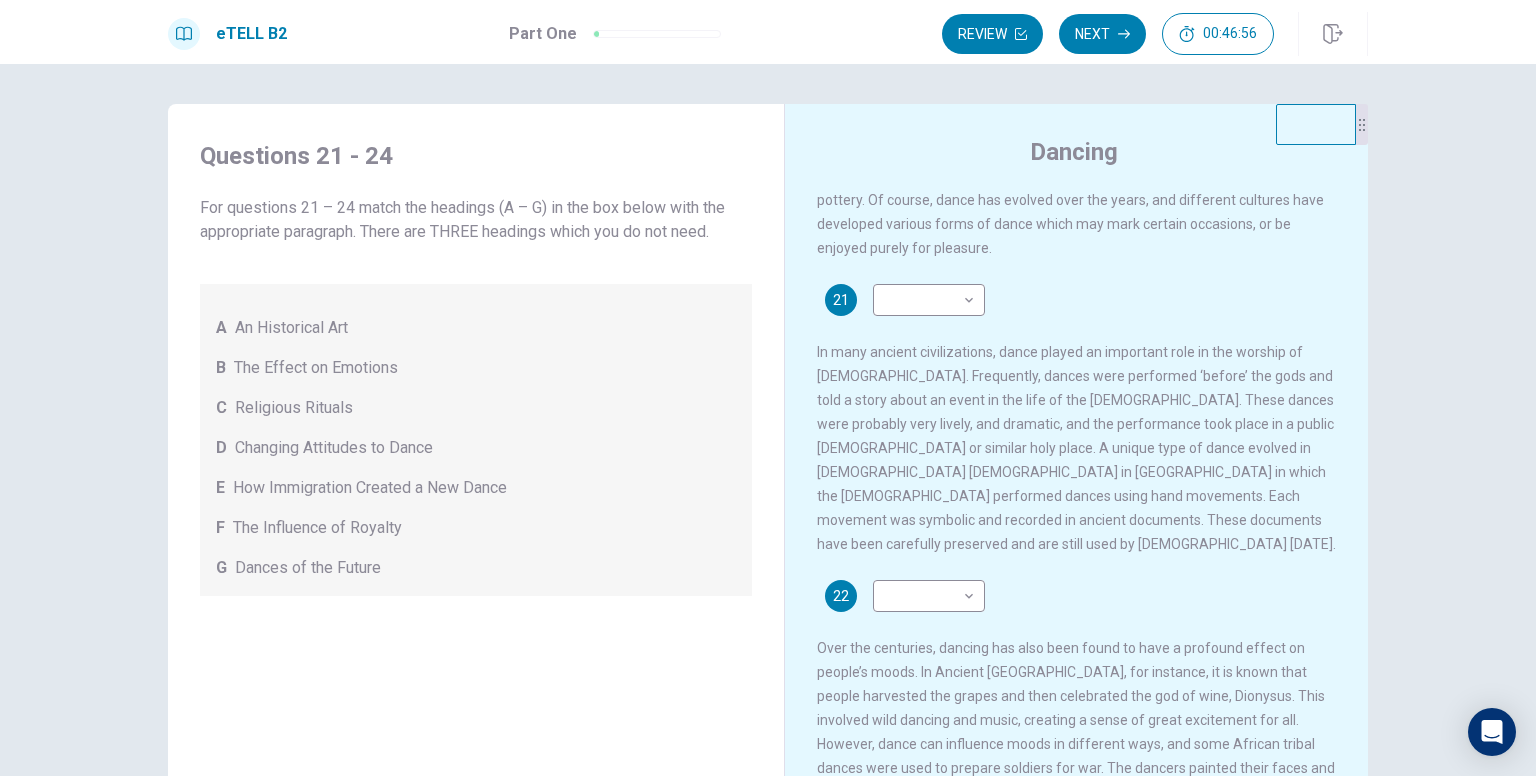 scroll, scrollTop: 133, scrollLeft: 0, axis: vertical 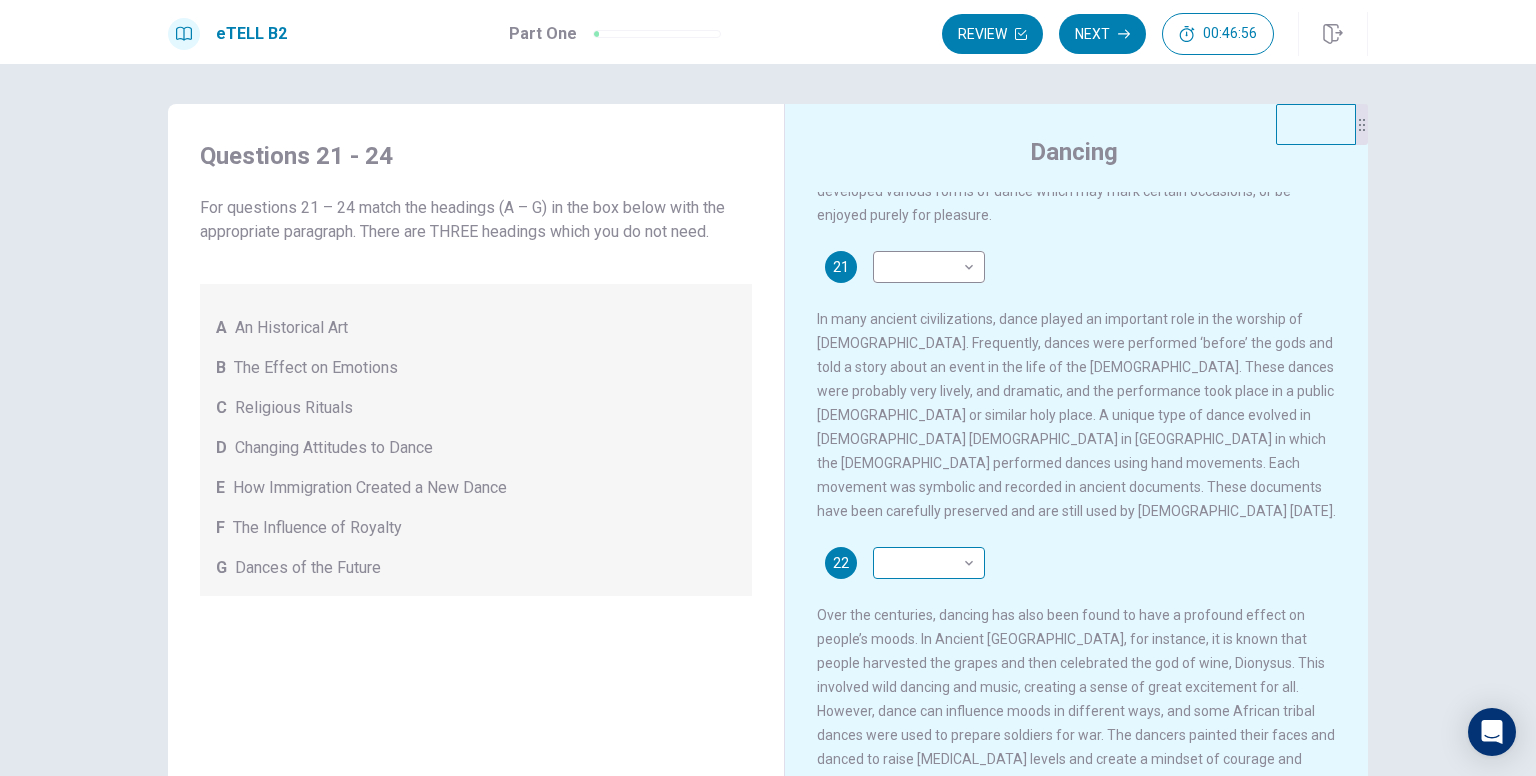 click on "This site uses cookies, as explained in our  Privacy Policy . If you agree to the use of cookies, please click the Accept button and continue to browse our site.   Privacy Policy Accept   eTELL B2 Part One Review Next 00:46:56 Question 1 - 4 of 30 00:46:56 Review Next Questions 21 - 24 For questions 21 – 24 match the headings (A – G) in the box below with the appropriate paragraph. There are THREE headings which you do not need. A An Historical Art B The Effect on Emotions C Religious Rituals D Changing Attitudes to Dance E How Immigration Created a New Dance F The Influence of Royalty G Dances of the Future Dancing 21 ​ ​ 22 ​ ​ 23 ​ ​ 24 ​ ​ © Copyright  2025 Going somewhere? You are not allowed to open other tabs/pages or switch windows during a test. Doing this will be reported as cheating to the Administrators. Are you sure you want to leave this page? Please continue until you finish your test. It looks like there is a problem with your internet connection. 00:00 Click to reconnect" at bounding box center (768, 388) 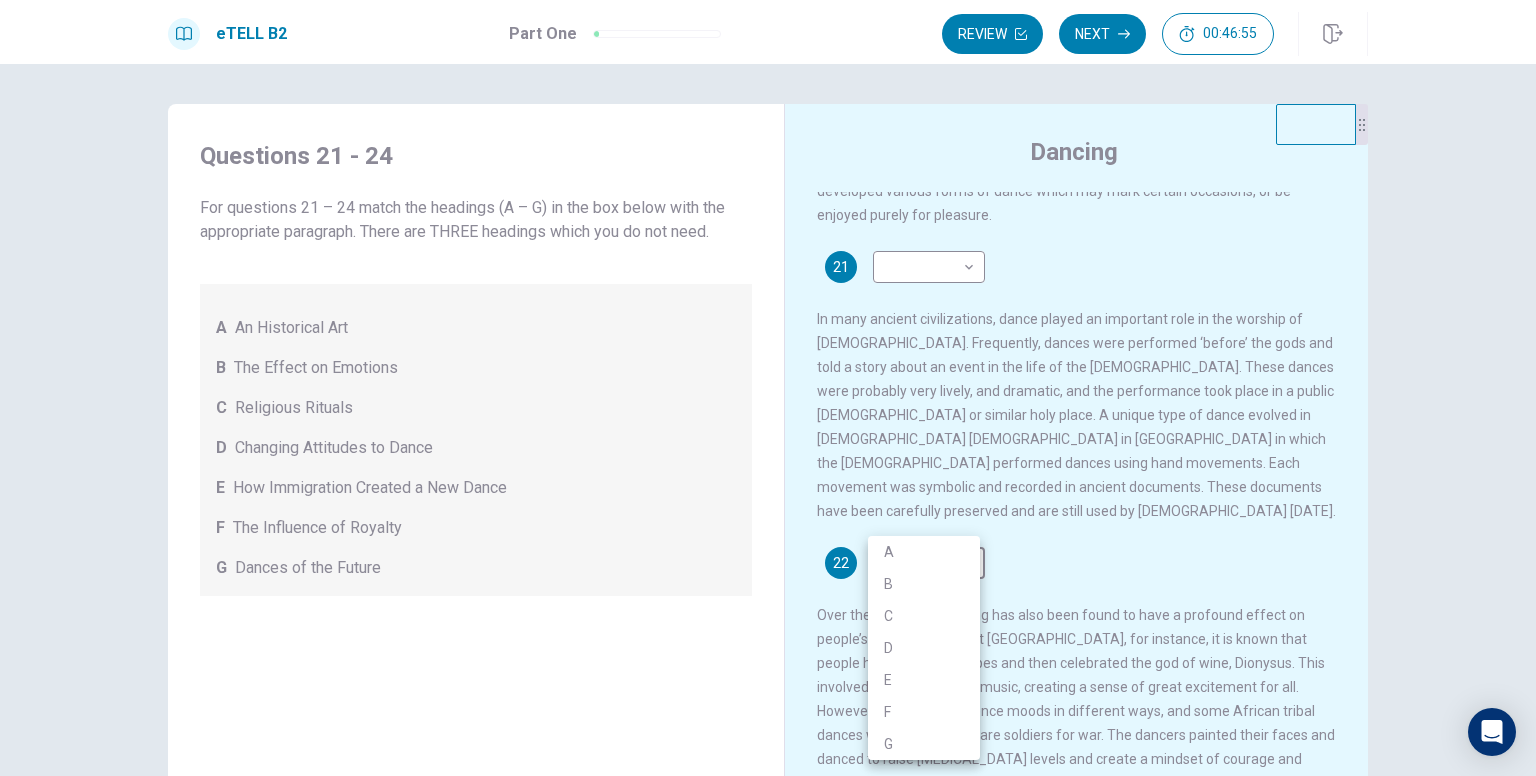 click on "C" at bounding box center (924, 616) 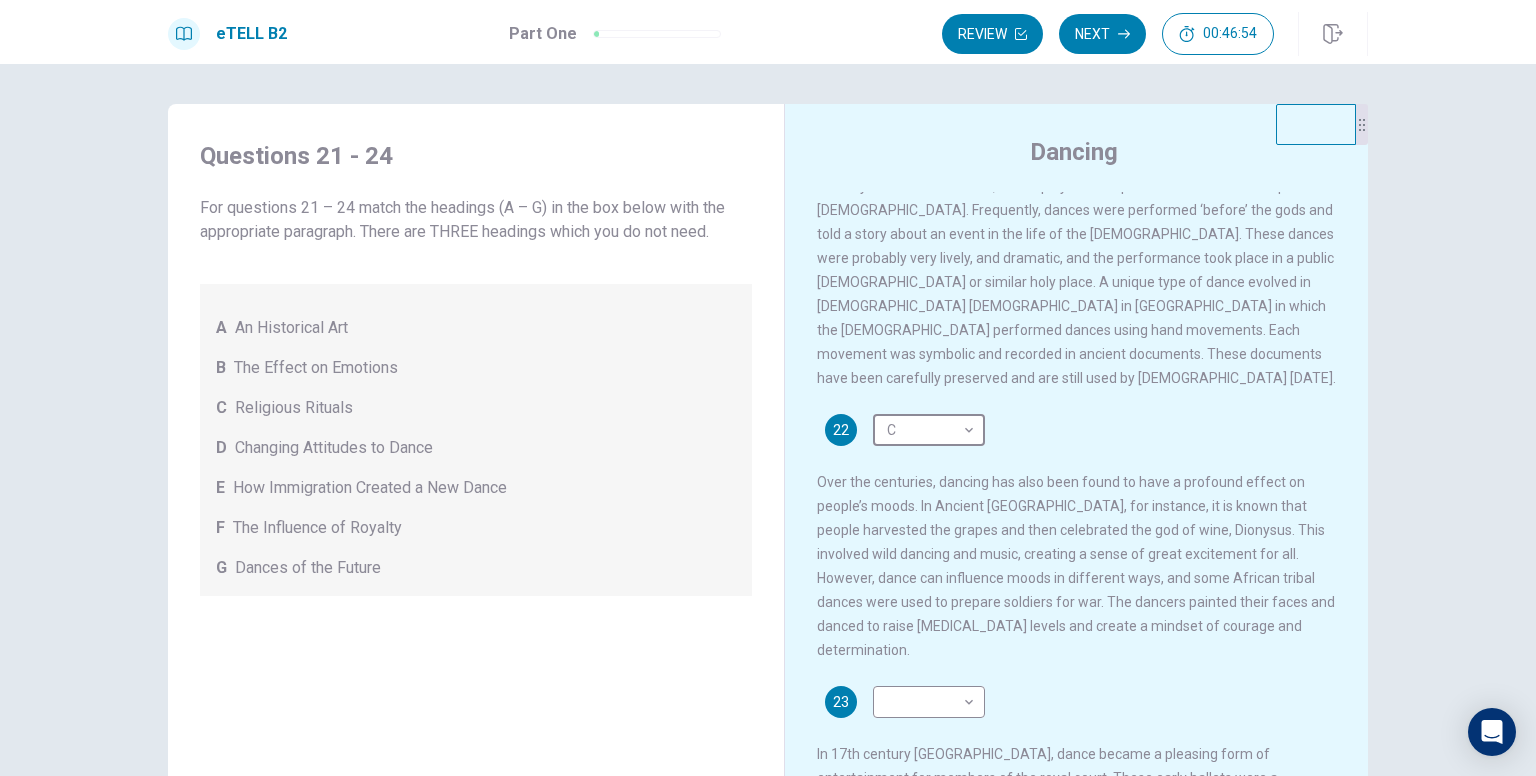 scroll, scrollTop: 400, scrollLeft: 0, axis: vertical 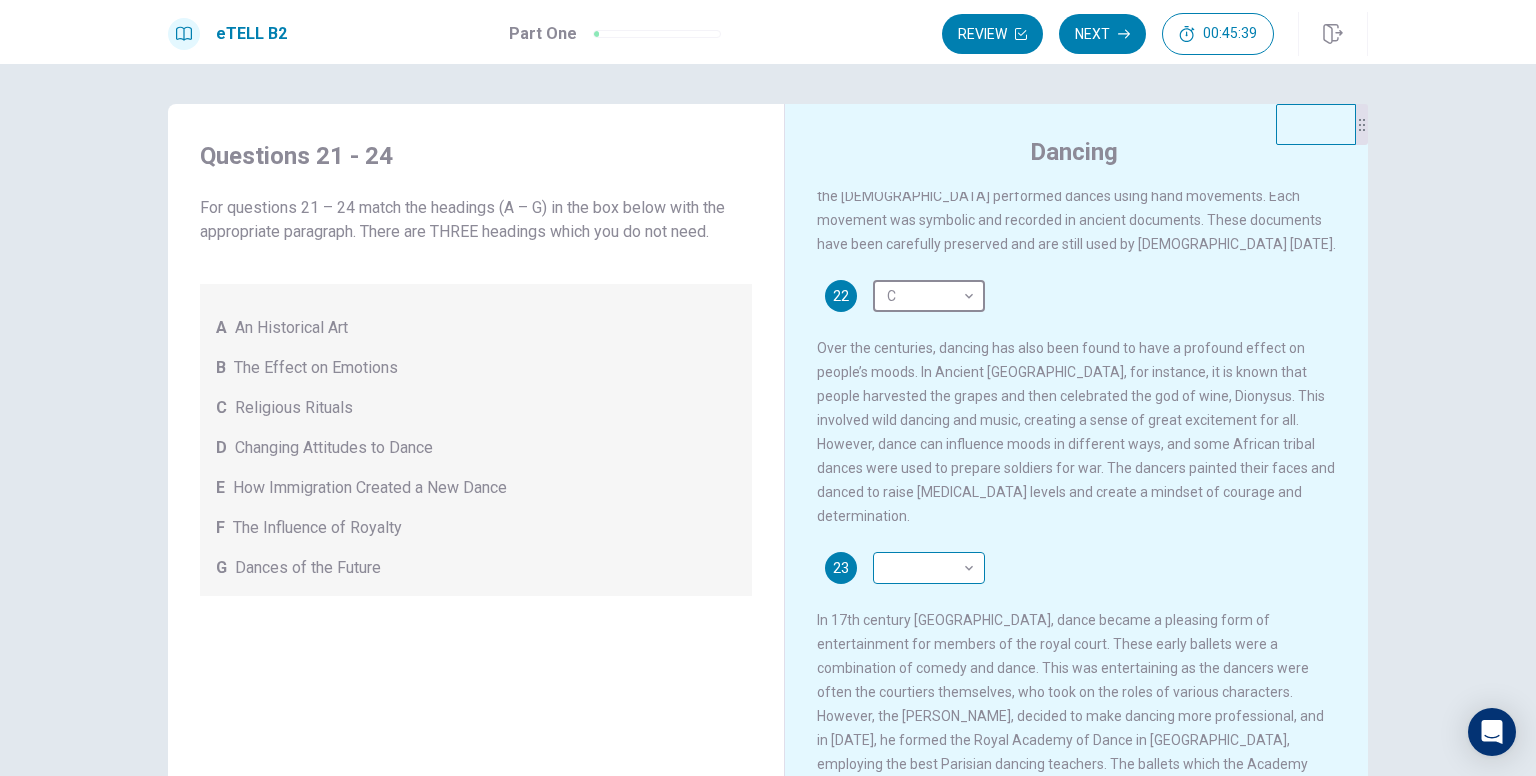 click on "This site uses cookies, as explained in our  Privacy Policy . If you agree to the use of cookies, please click the Accept button and continue to browse our site.   Privacy Policy Accept   eTELL B2 Part One Review Next 00:45:39 Question 1 - 4 of 30 00:45:39 Review Next Questions 21 - 24 For questions 21 – 24 match the headings (A – G) in the box below with the appropriate paragraph. There are THREE headings which you do not need. A An Historical Art B The Effect on Emotions C Religious Rituals D Changing Attitudes to Dance E How Immigration Created a New Dance F The Influence of Royalty G Dances of the Future Dancing 21 ​ ​ 22 C * ​ 23 ​ ​ 24 ​ ​ © Copyright  2025 Going somewhere? You are not allowed to open other tabs/pages or switch windows during a test. Doing this will be reported as cheating to the Administrators. Are you sure you want to leave this page? Please continue until you finish your test. It looks like there is a problem with your internet connection. 00:00 Click to reconnect" at bounding box center [768, 388] 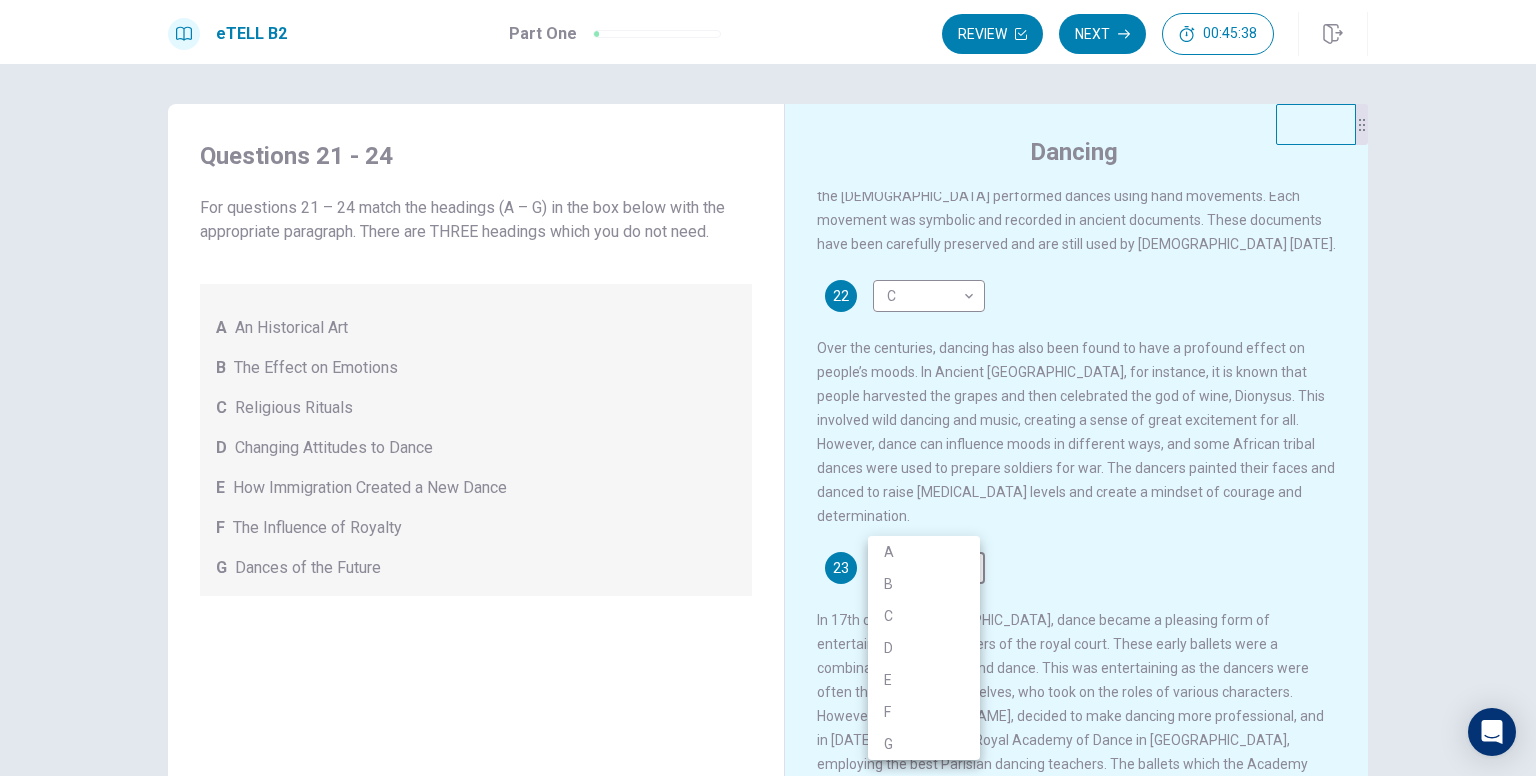 click on "B" at bounding box center [924, 584] 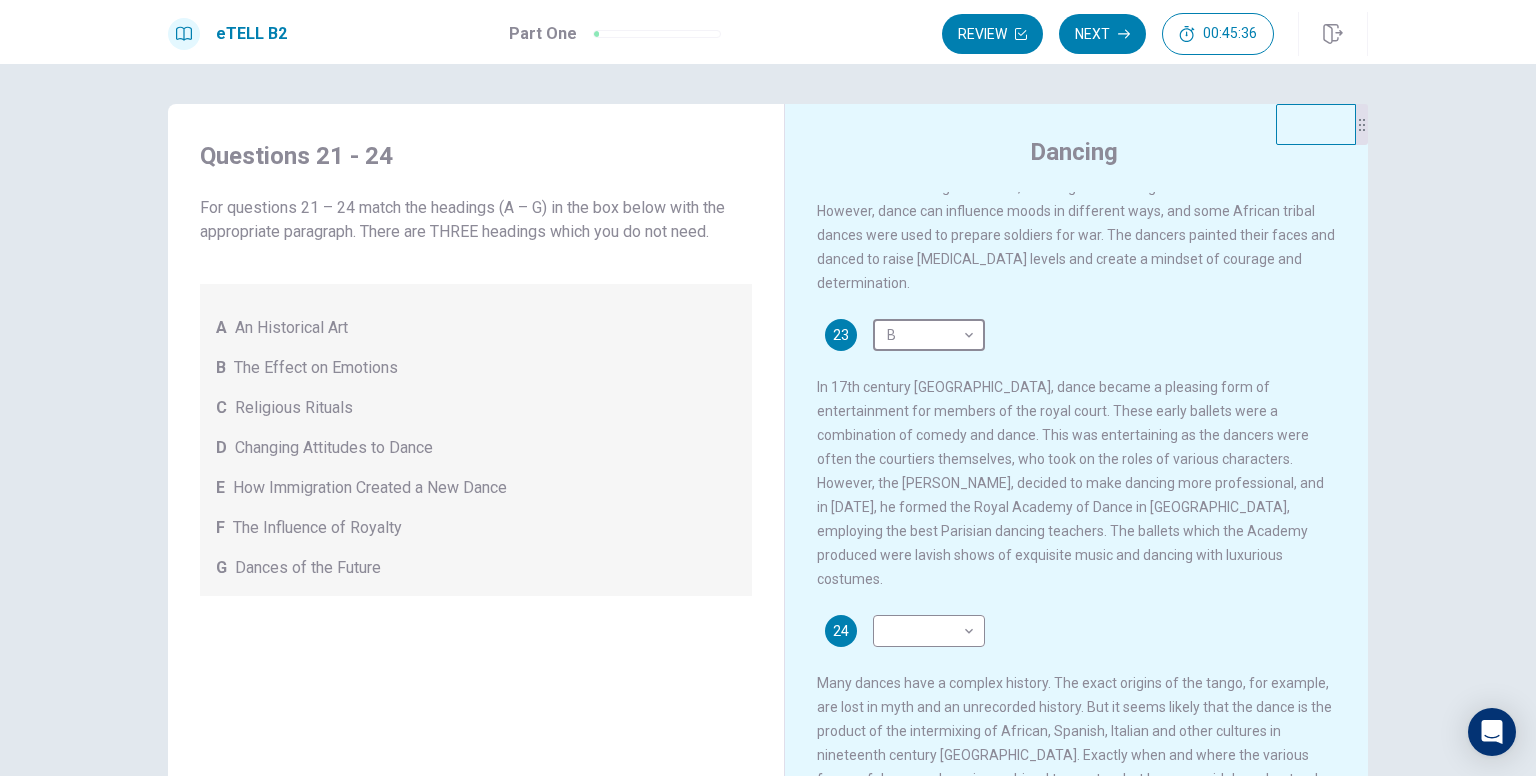 scroll, scrollTop: 657, scrollLeft: 0, axis: vertical 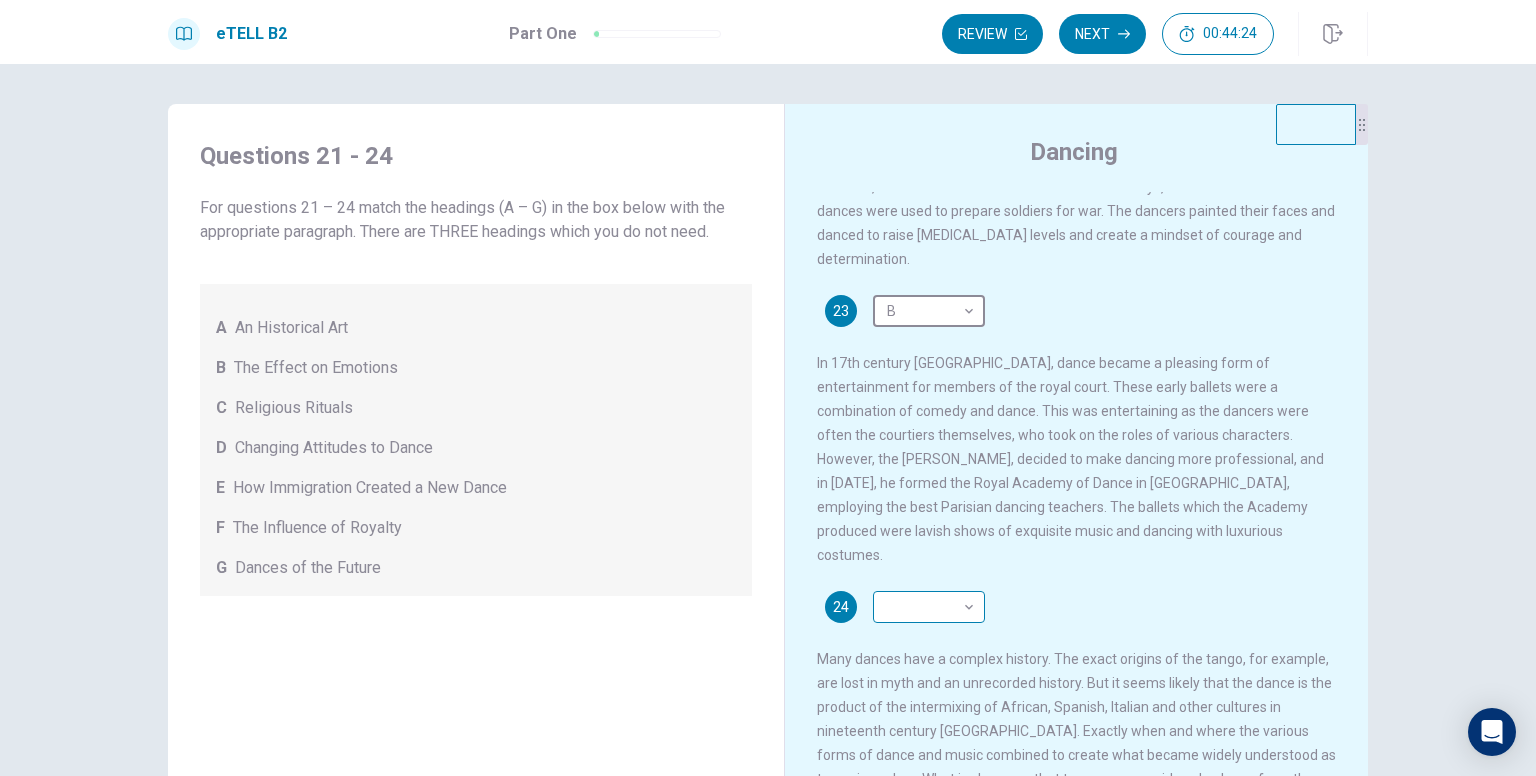 click on "This site uses cookies, as explained in our  Privacy Policy . If you agree to the use of cookies, please click the Accept button and continue to browse our site.   Privacy Policy Accept   eTELL B2 Part One Review Next 00:44:24 Question 1 - 4 of 30 00:44:24 Review Next Questions 21 - 24 For questions 21 – 24 match the headings (A – G) in the box below with the appropriate paragraph. There are THREE headings which you do not need. A An Historical Art B The Effect on Emotions C Religious Rituals D Changing Attitudes to Dance E How Immigration Created a New Dance F The Influence of Royalty G Dances of the Future Dancing 21 ​ ​ 22 C * ​ 23 B * ​ 24 ​ ​ © Copyright  2025 Going somewhere? You are not allowed to open other tabs/pages or switch windows during a test. Doing this will be reported as cheating to the Administrators. Are you sure you want to leave this page? Please continue until you finish your test. It looks like there is a problem with your internet connection. 00:00 Click to reconnect" at bounding box center [768, 388] 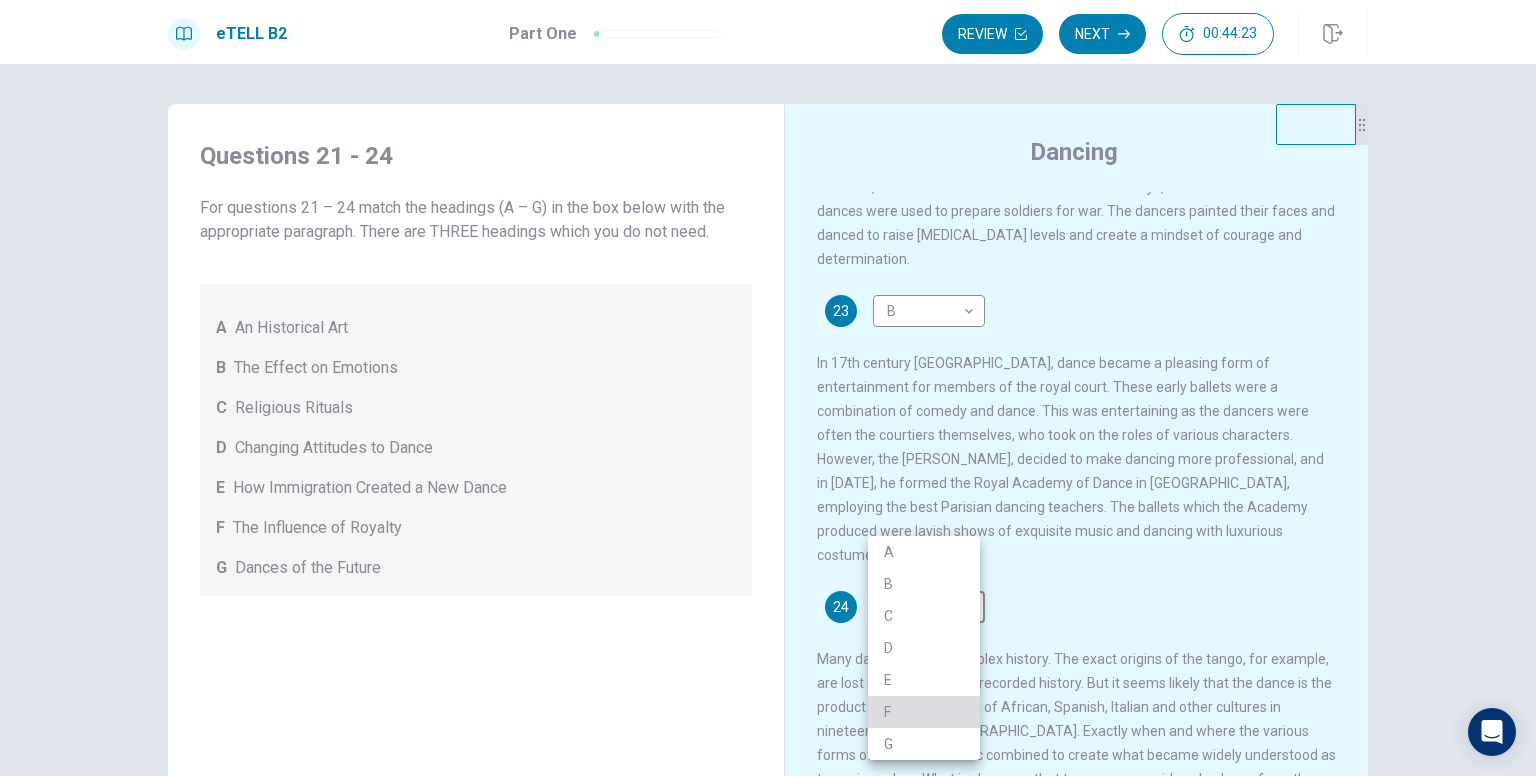 click on "F" at bounding box center (924, 712) 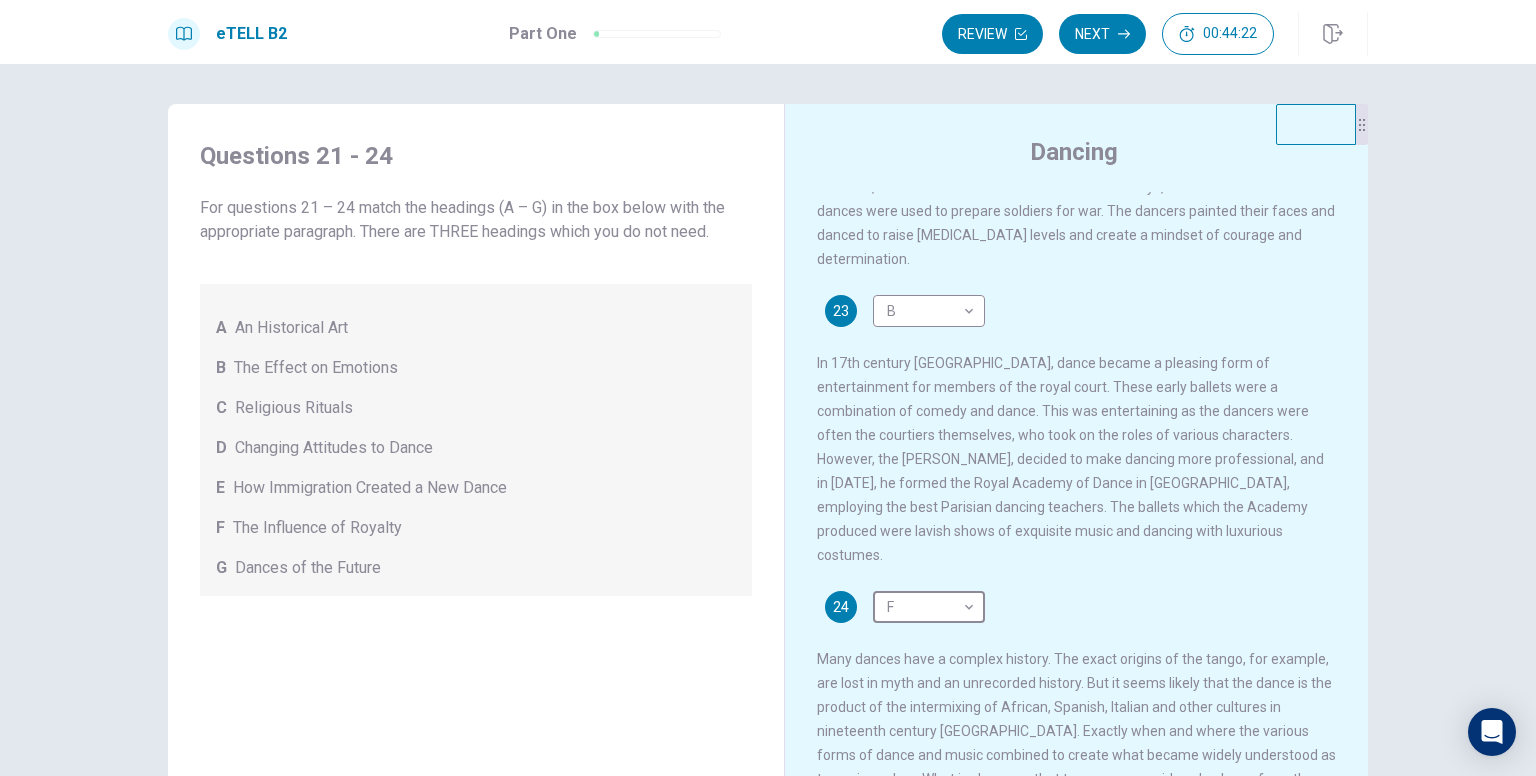 scroll, scrollTop: 127, scrollLeft: 0, axis: vertical 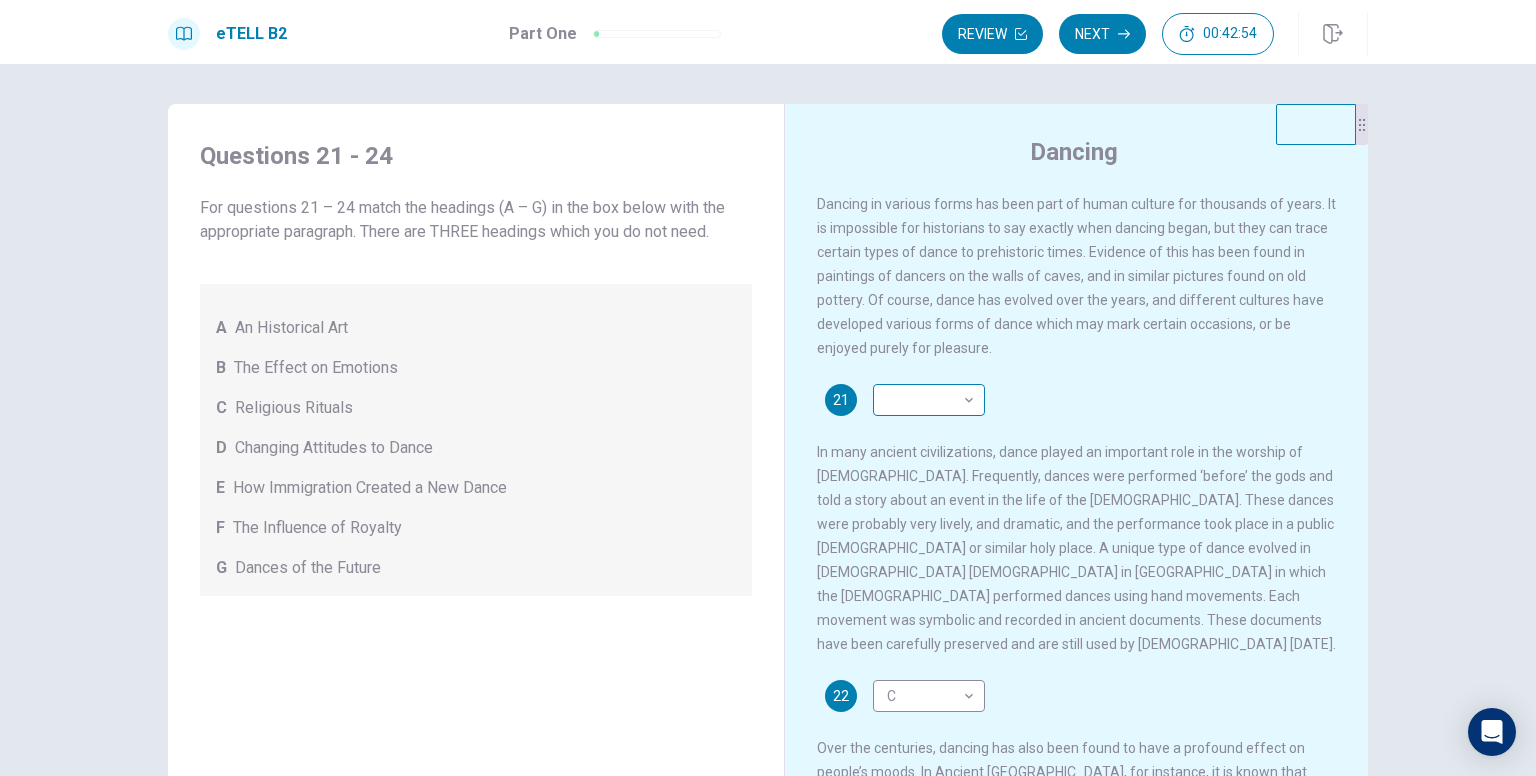 click on "This site uses cookies, as explained in our  Privacy Policy . If you agree to the use of cookies, please click the Accept button and continue to browse our site.   Privacy Policy Accept   eTELL B2 Part One Review Next 00:42:54 Question 1 - 4 of 30 00:42:54 Review Next Questions 21 - 24 For questions 21 – 24 match the headings (A – G) in the box below with the appropriate paragraph. There are THREE headings which you do not need. A An Historical Art B The Effect on Emotions C Religious Rituals D Changing Attitudes to Dance E How Immigration Created a New Dance F The Influence of Royalty G Dances of the Future Dancing 21 ​ ​ 22 C * ​ 23 B * ​ 24 F * ​ © Copyright  2025 Going somewhere? You are not allowed to open other tabs/pages or switch windows during a test. Doing this will be reported as cheating to the Administrators. Are you sure you want to leave this page? Please continue until you finish your test. It looks like there is a problem with your internet connection. 00:00 Click to reconnect" at bounding box center [768, 388] 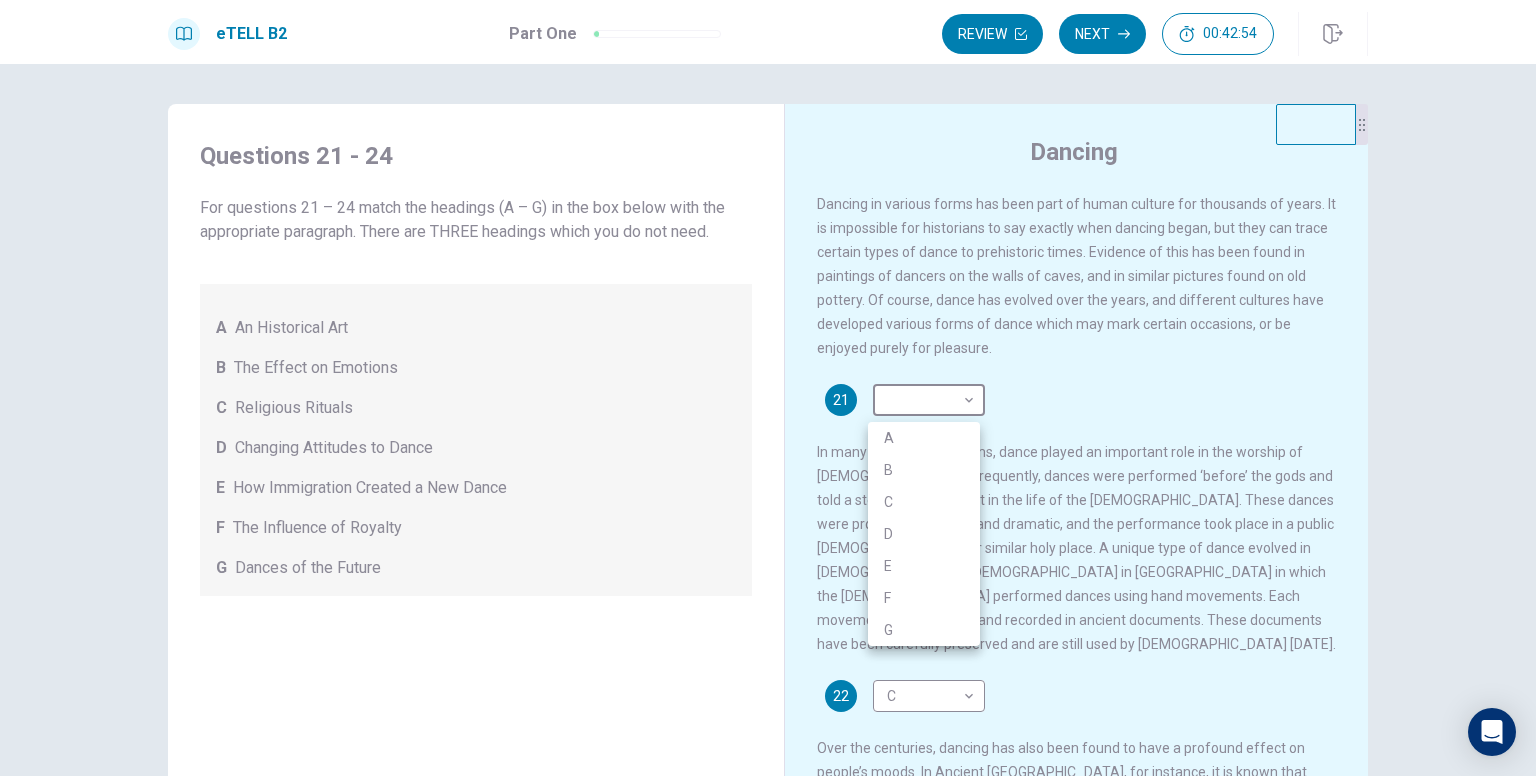 click on "A" at bounding box center [924, 438] 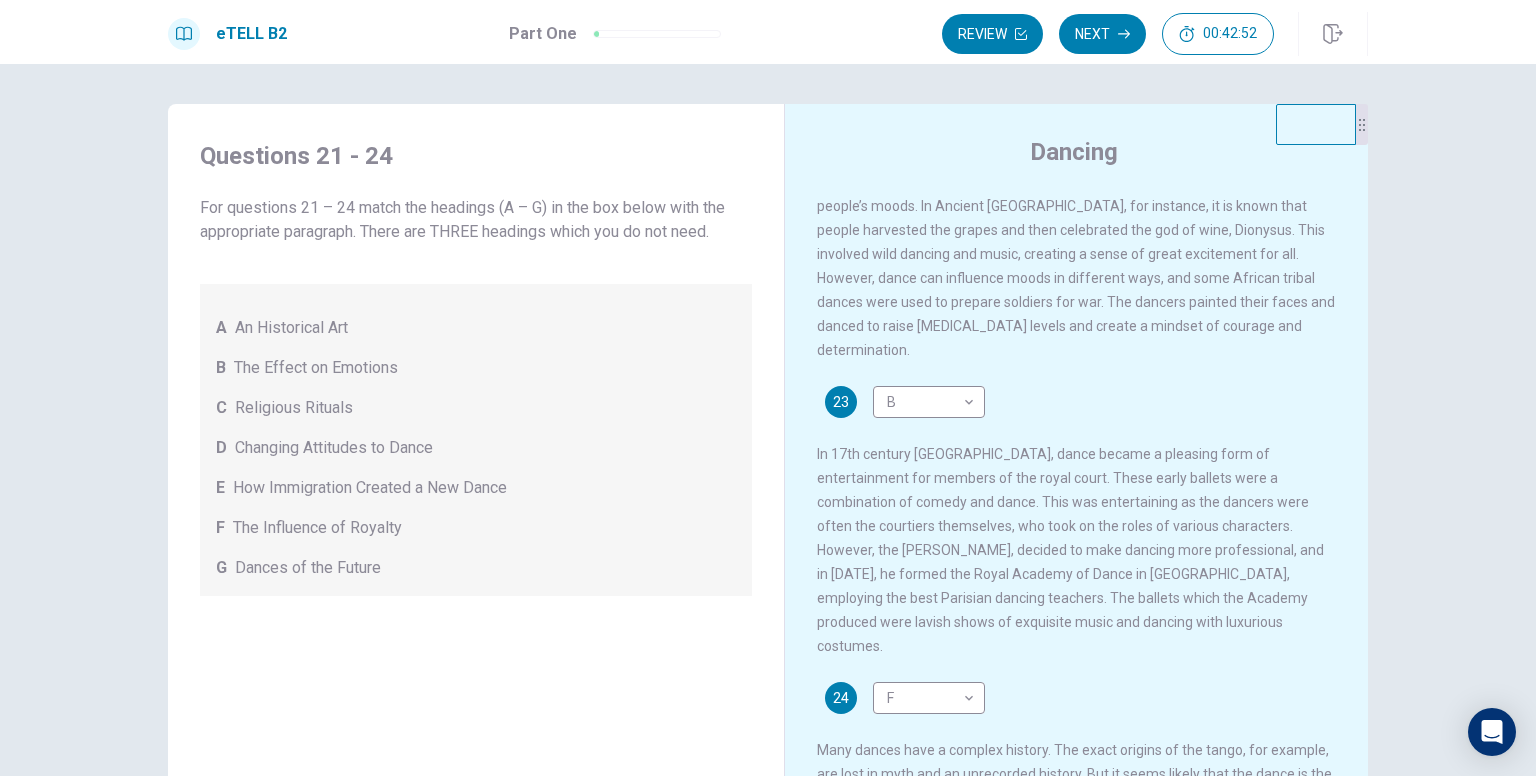 scroll, scrollTop: 657, scrollLeft: 0, axis: vertical 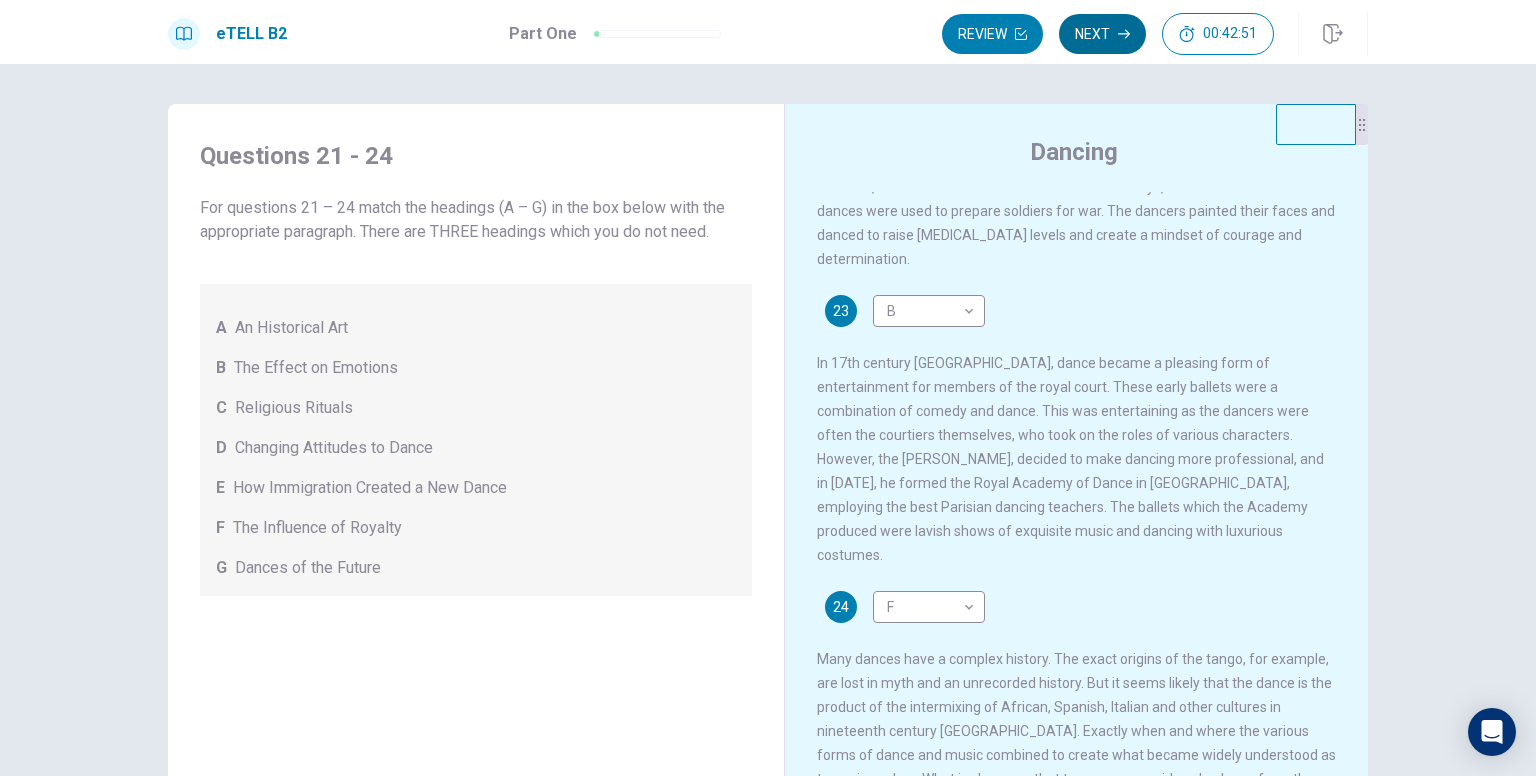 click on "Next" at bounding box center (1102, 34) 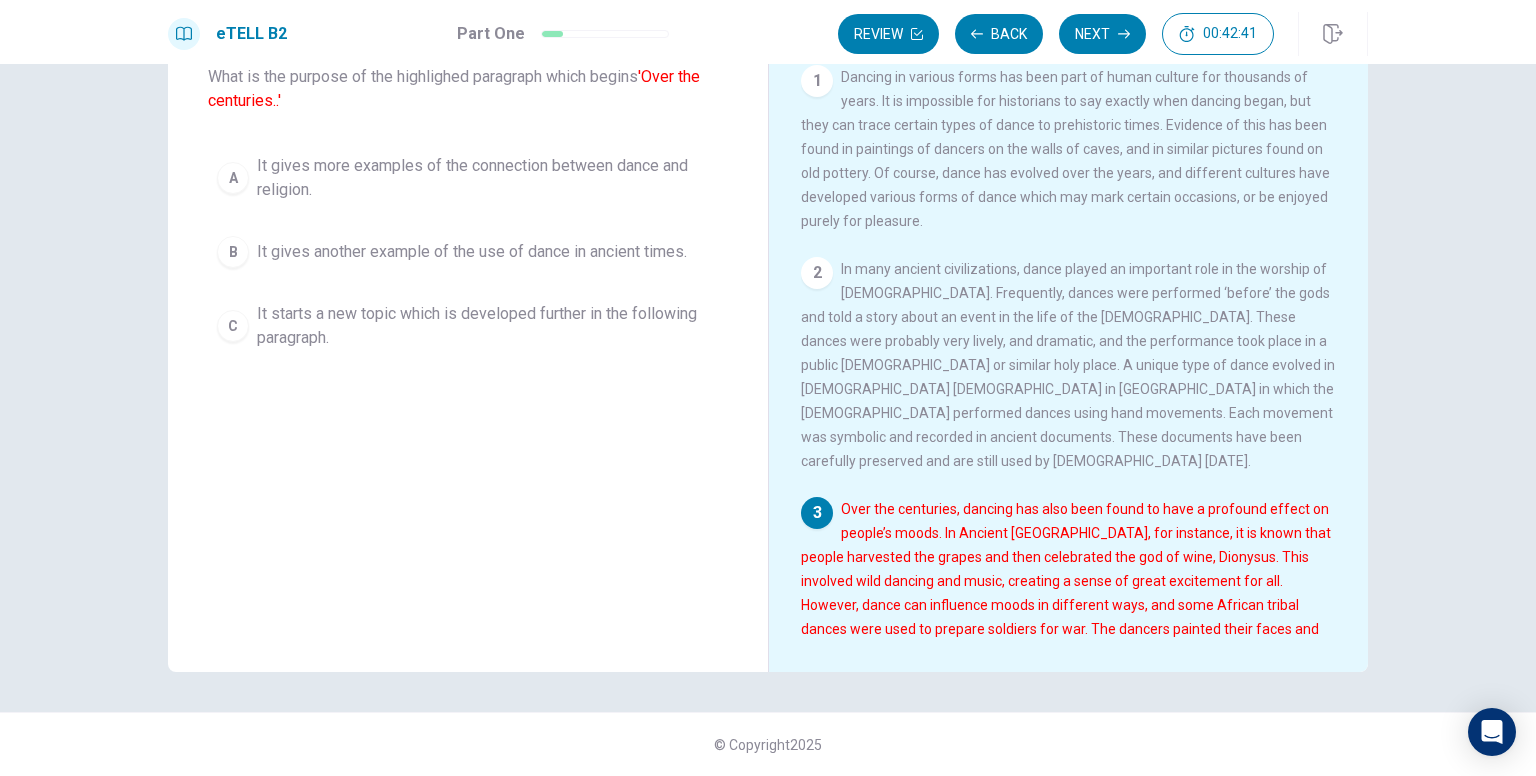scroll, scrollTop: 0, scrollLeft: 0, axis: both 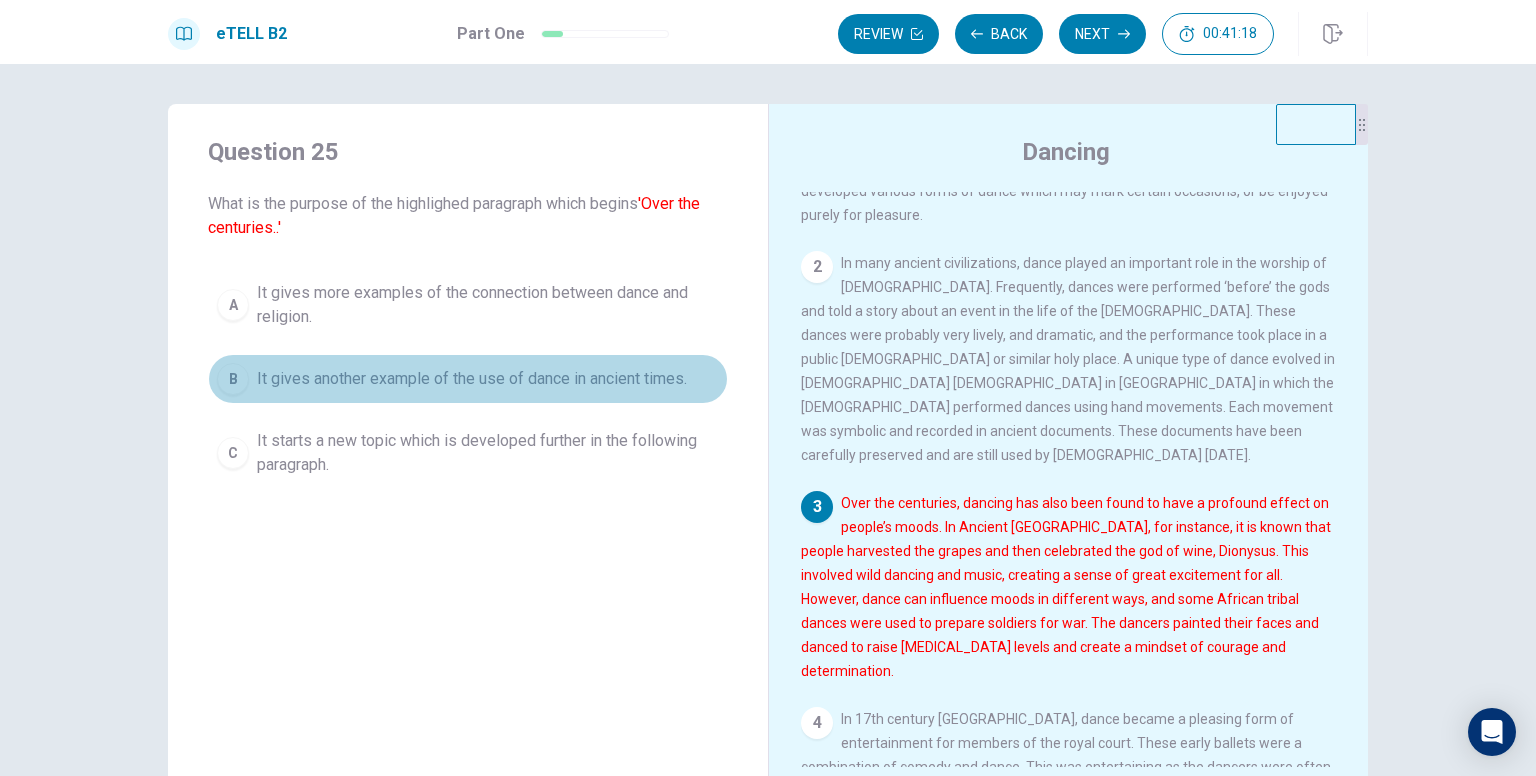 click on "It gives another example of the use of dance in ancient times." at bounding box center (472, 379) 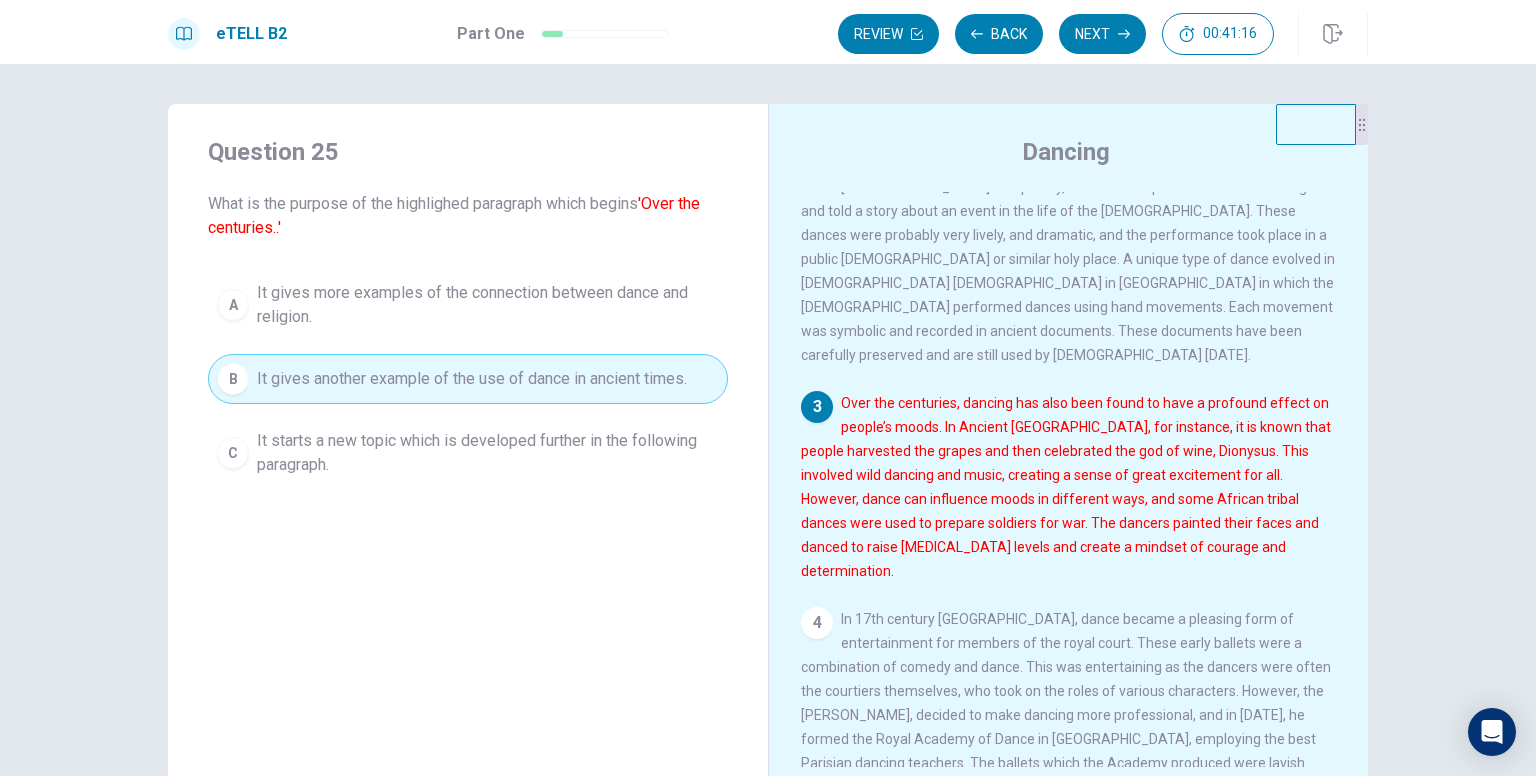 scroll, scrollTop: 266, scrollLeft: 0, axis: vertical 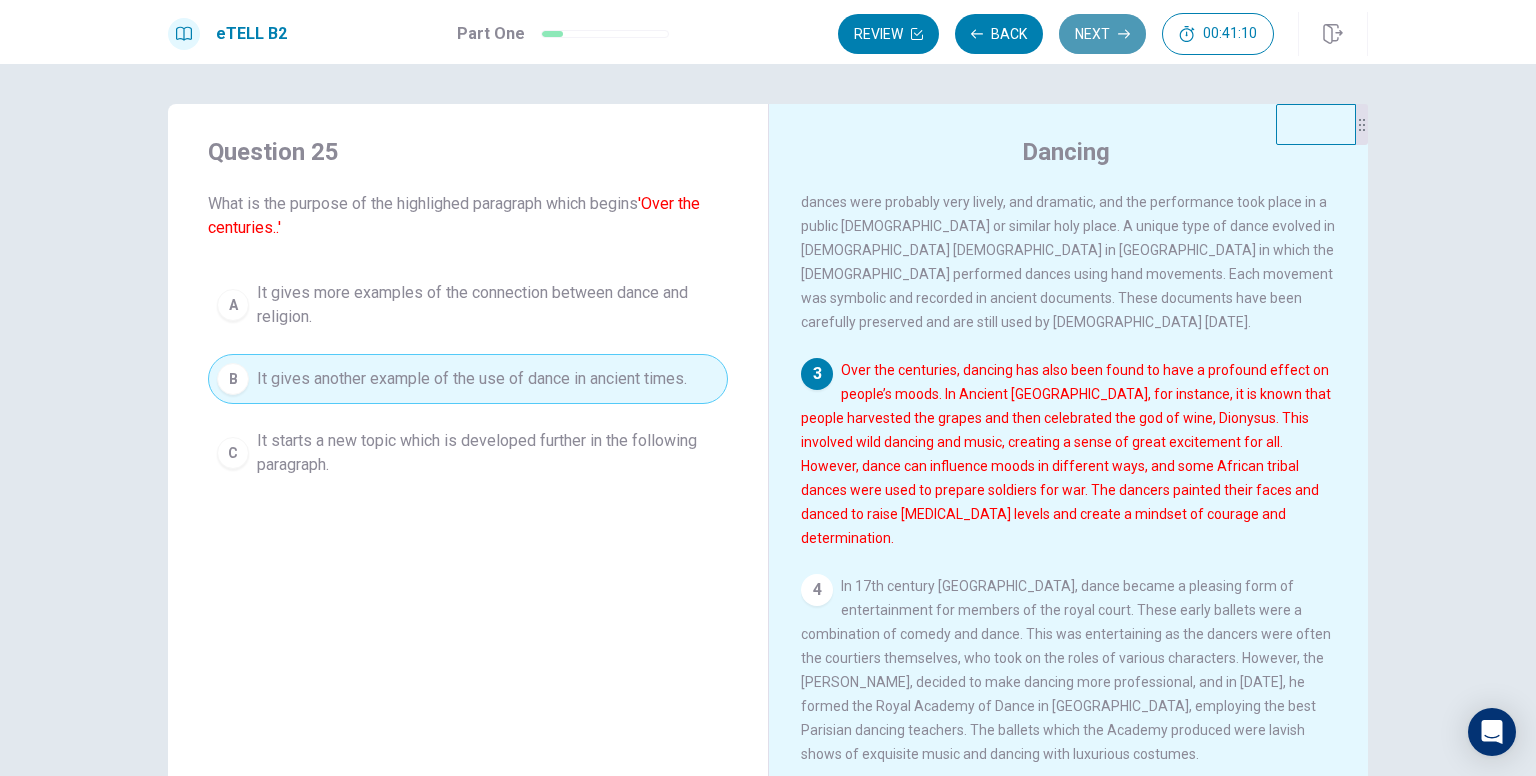 click on "Next" at bounding box center (1102, 34) 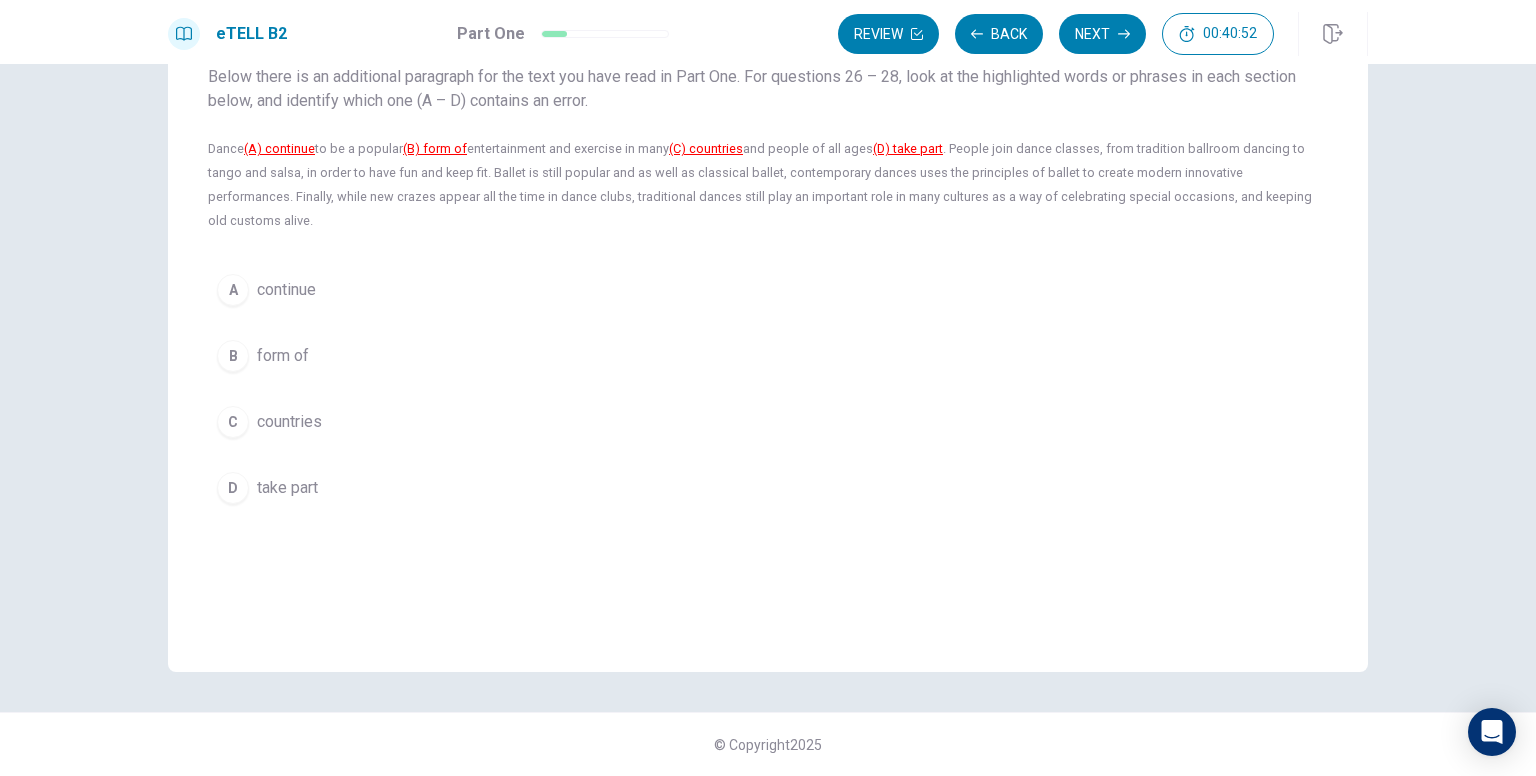 scroll, scrollTop: 0, scrollLeft: 0, axis: both 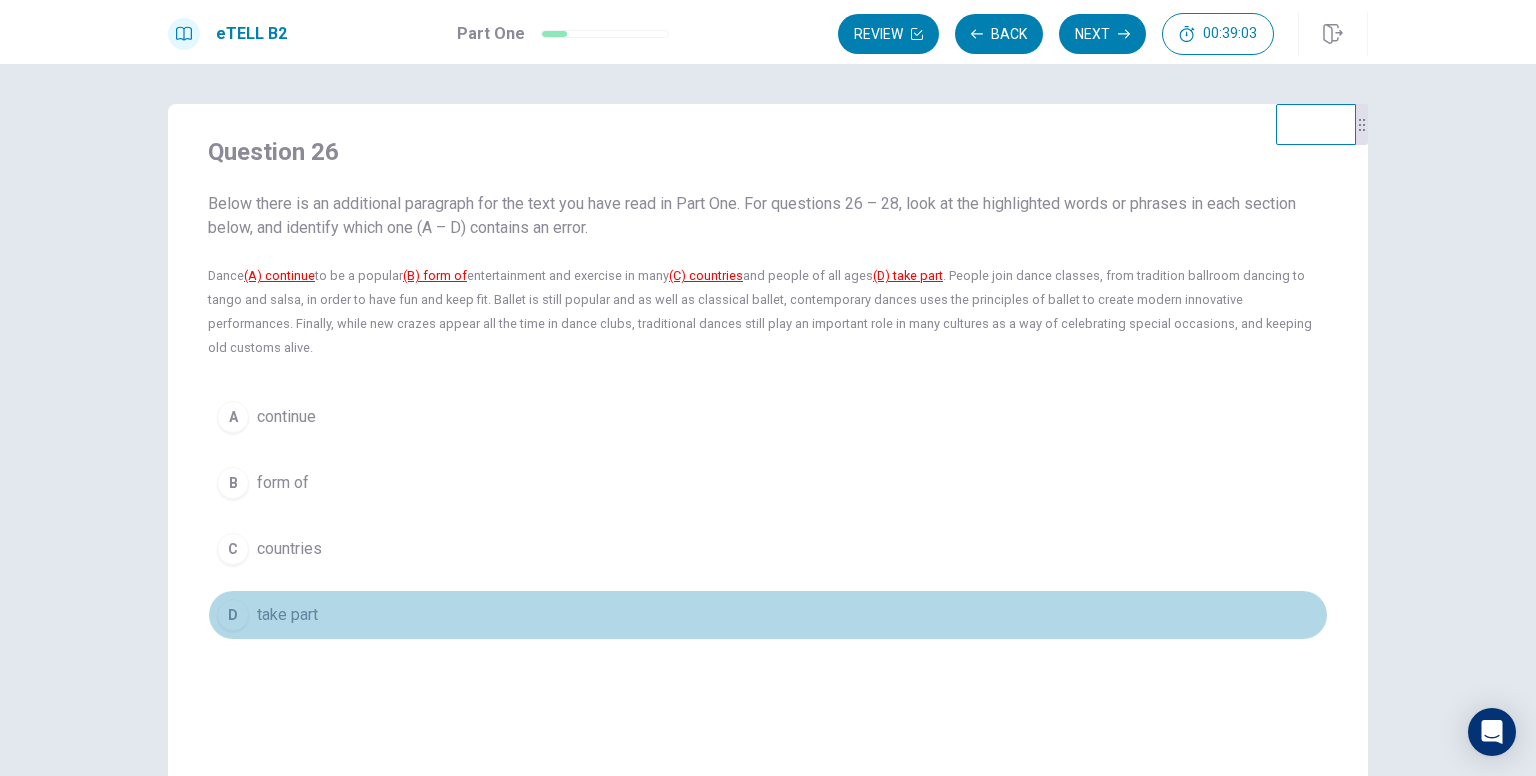 click on "D take part" at bounding box center (768, 615) 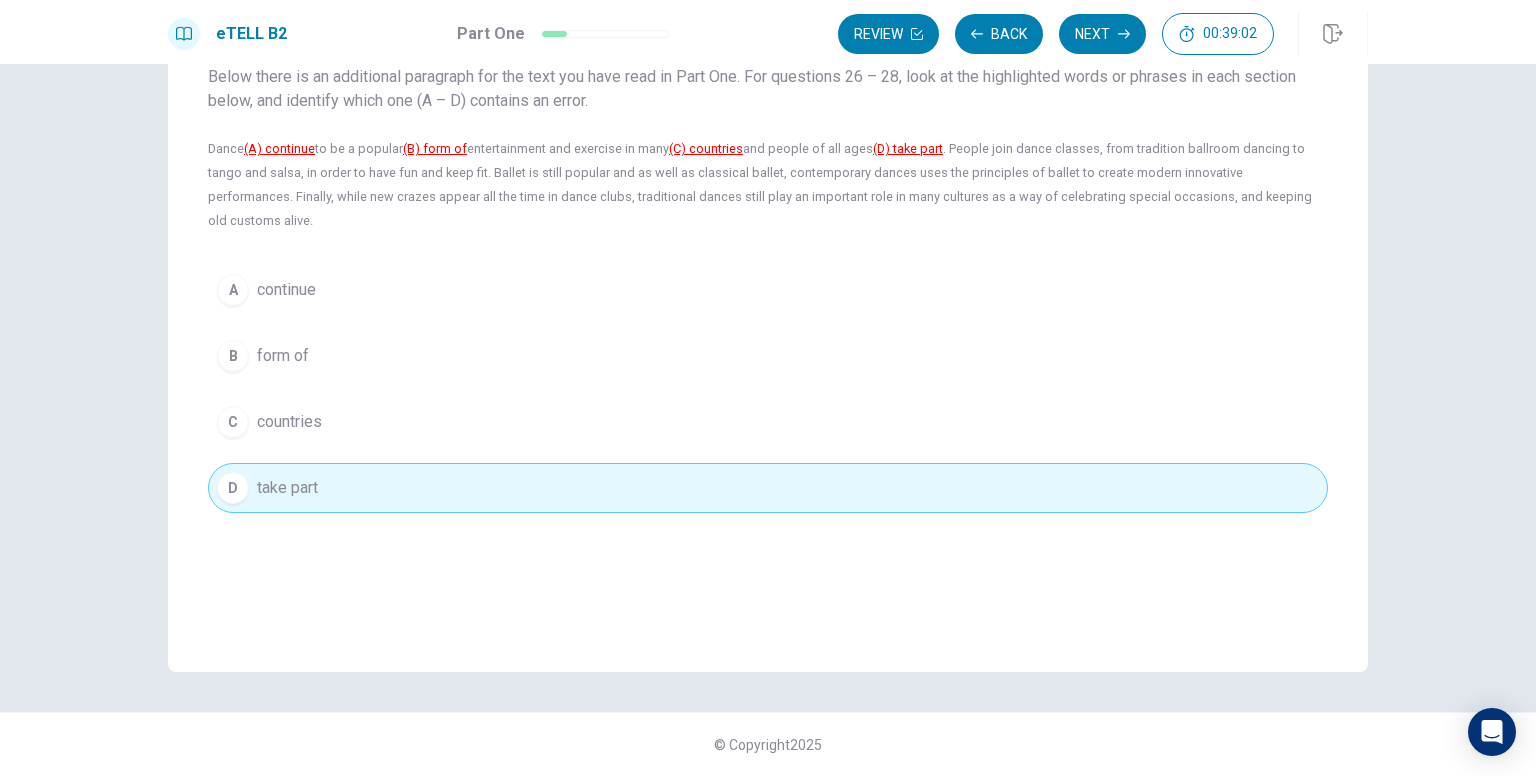 scroll, scrollTop: 0, scrollLeft: 0, axis: both 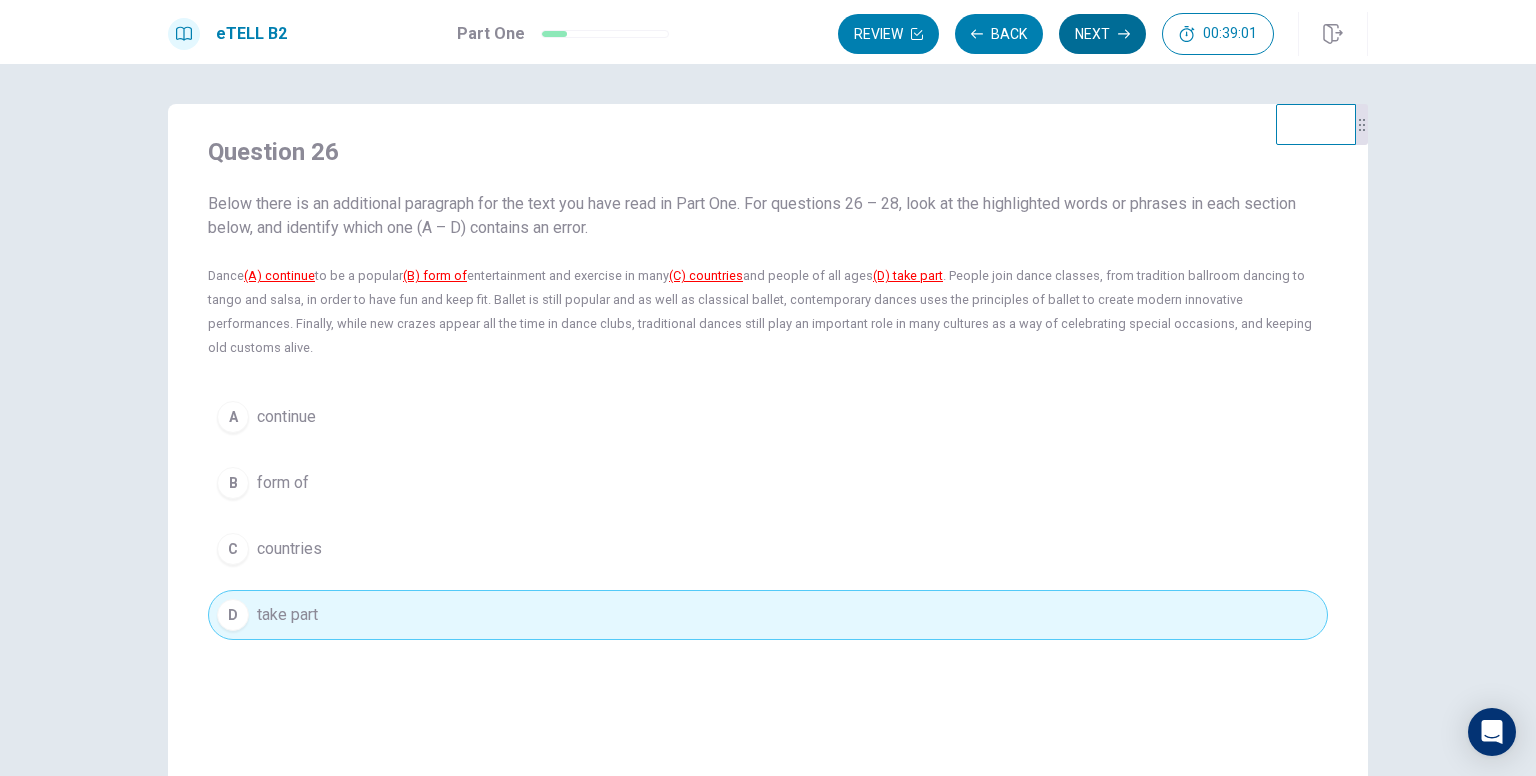 click on "Next" at bounding box center [1102, 34] 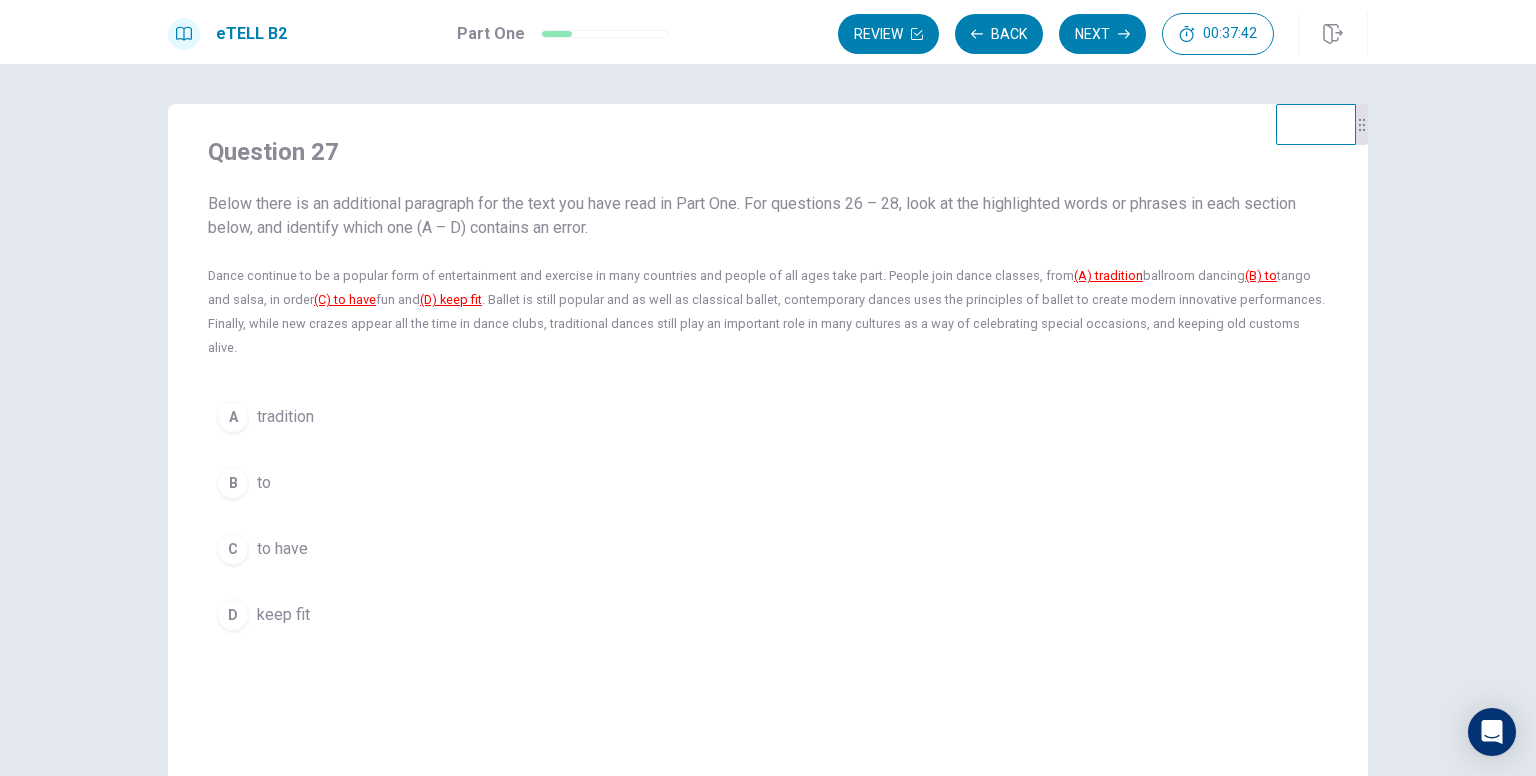 click on "tradition" at bounding box center [285, 417] 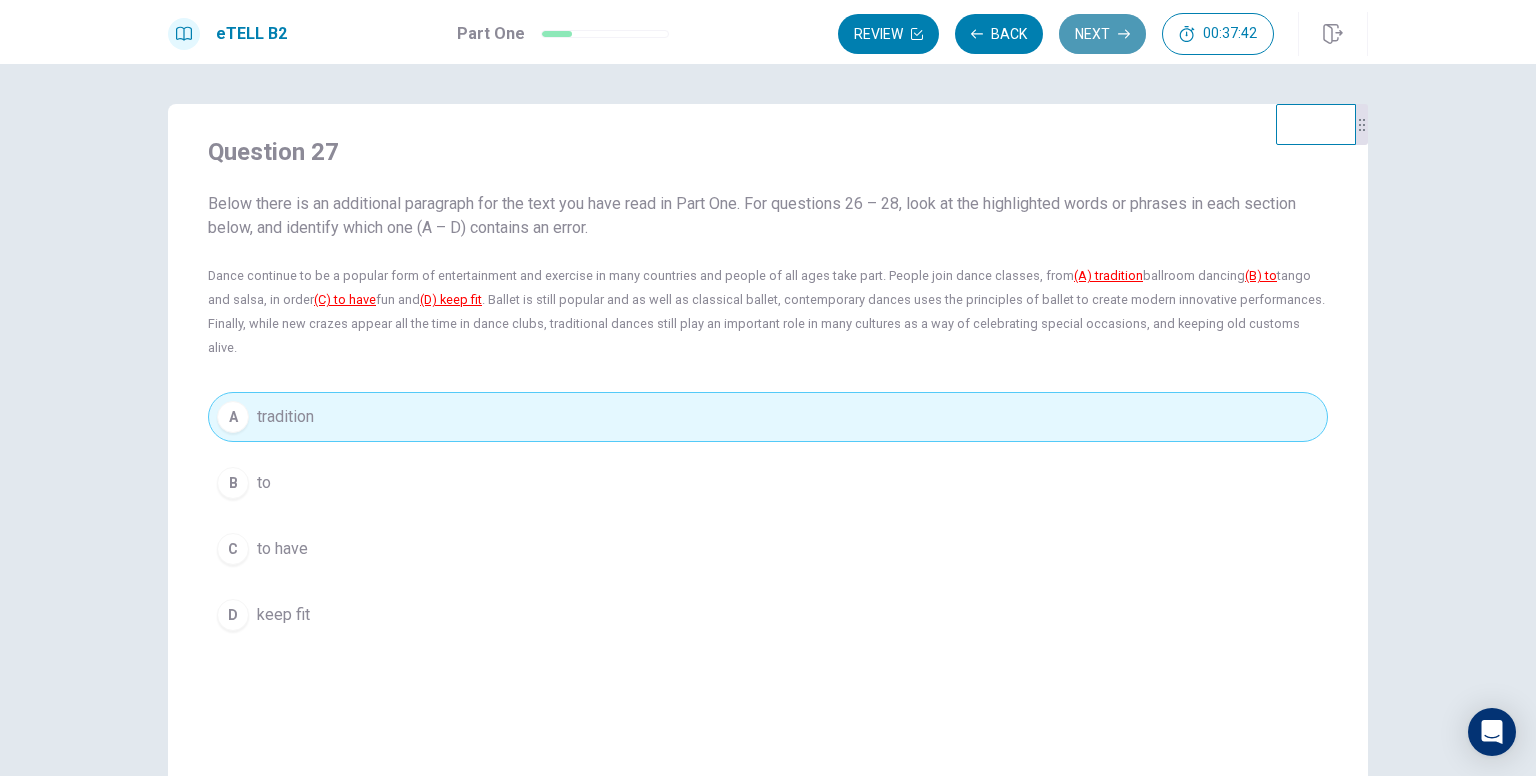 click on "Next" at bounding box center [1102, 34] 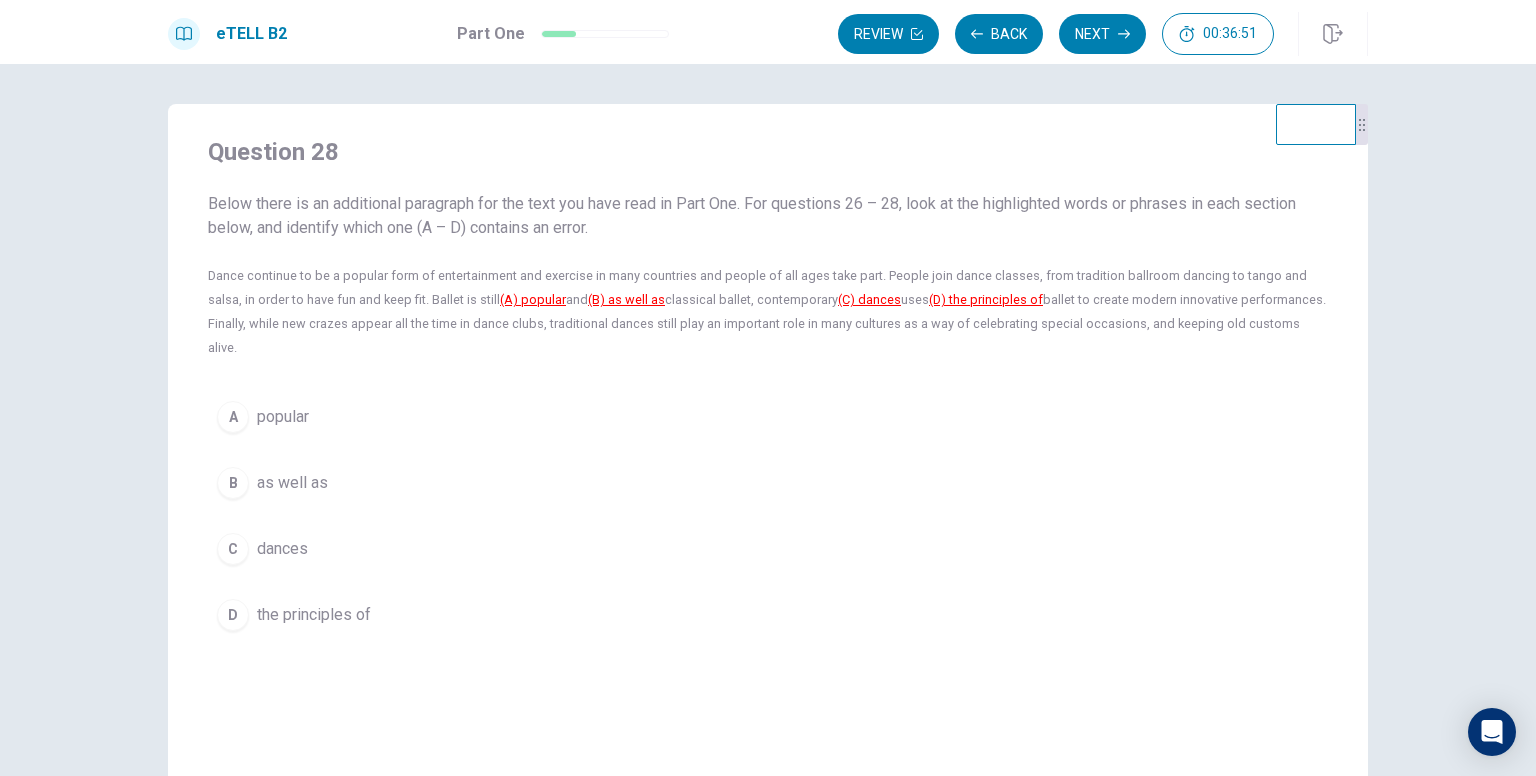 click on "as well as" at bounding box center [292, 483] 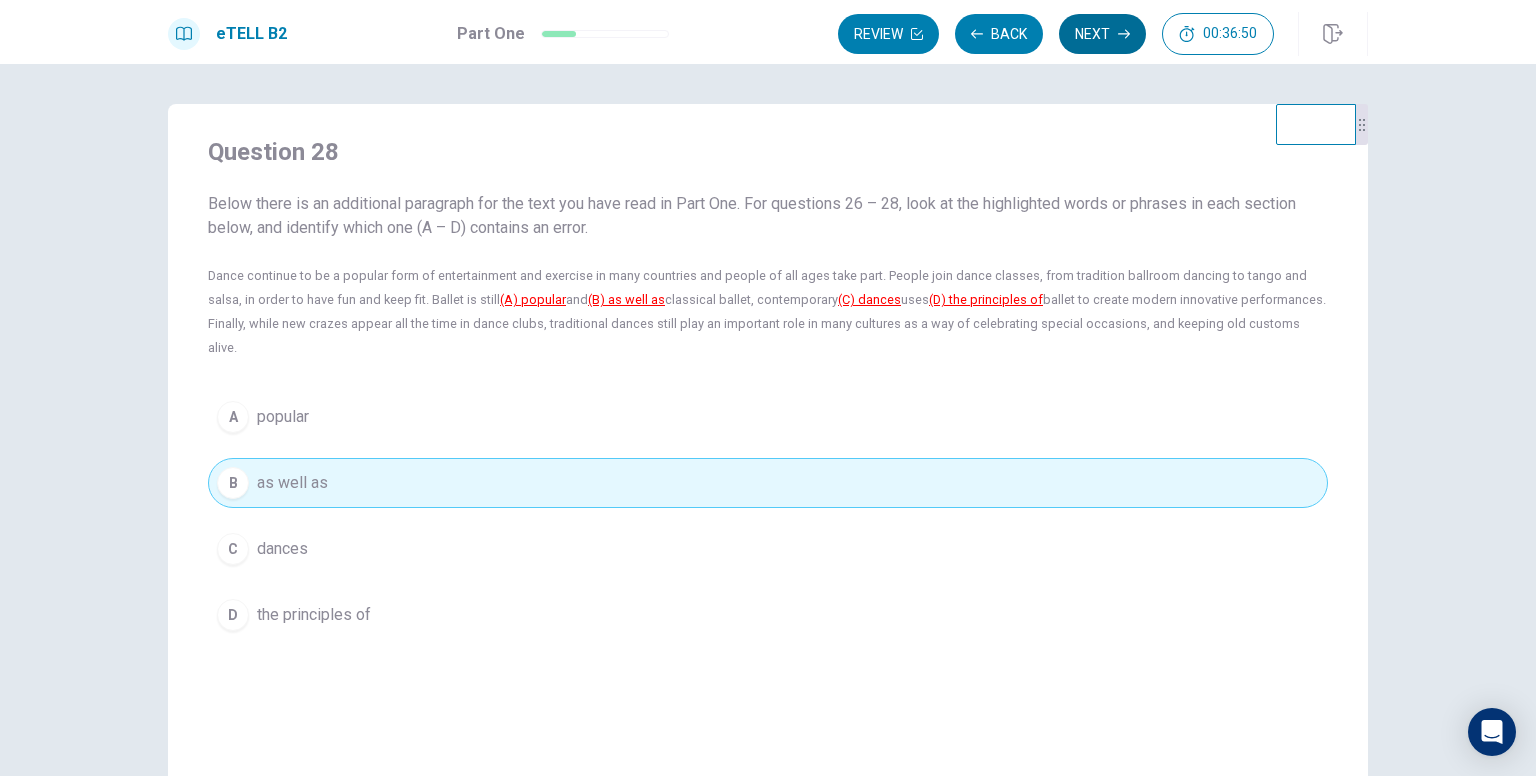 click on "Next" at bounding box center [1102, 34] 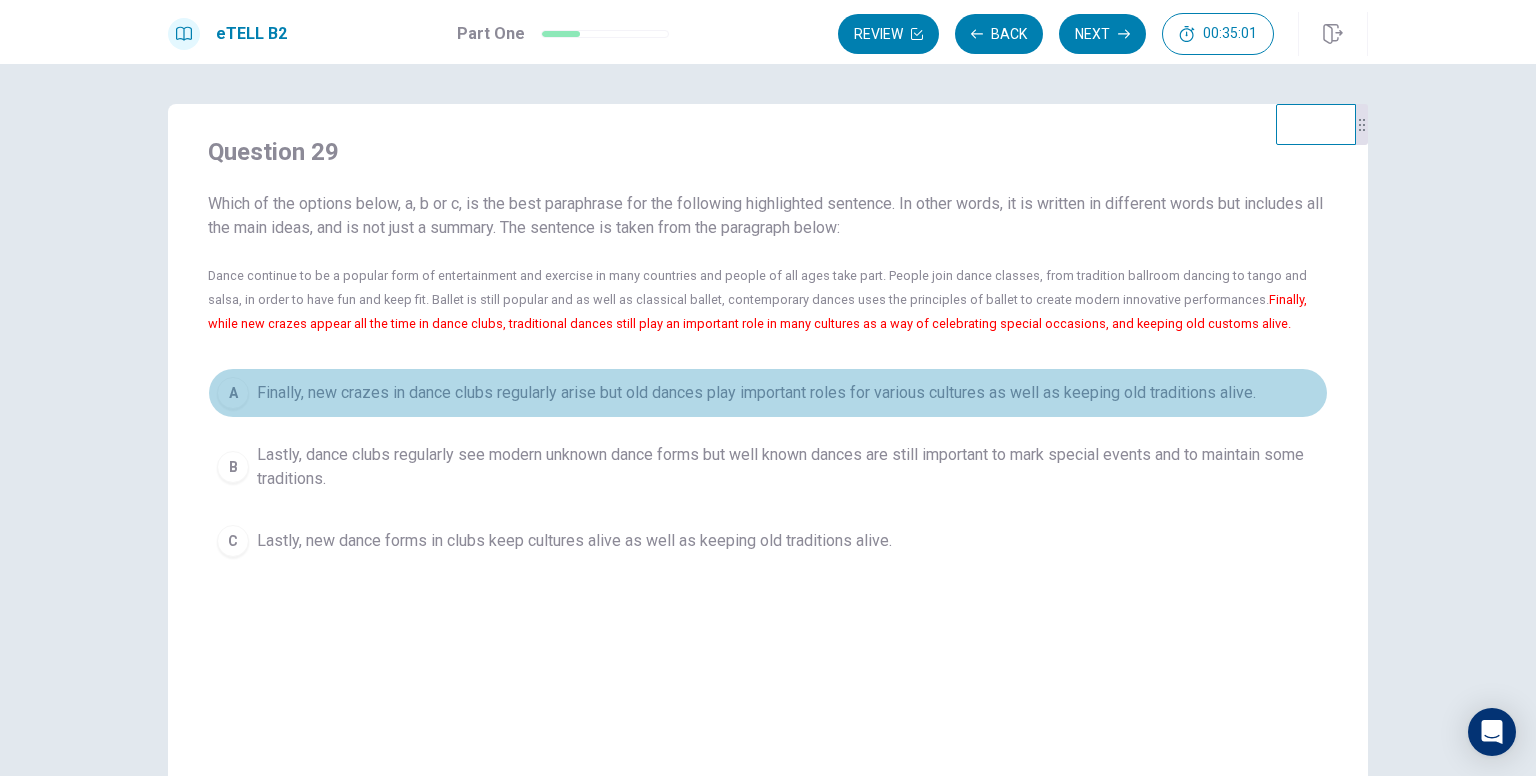 click on "Finally, new crazes in dance clubs regularly arise but old dances play important roles for various cultures as well as keeping old traditions alive." at bounding box center (756, 393) 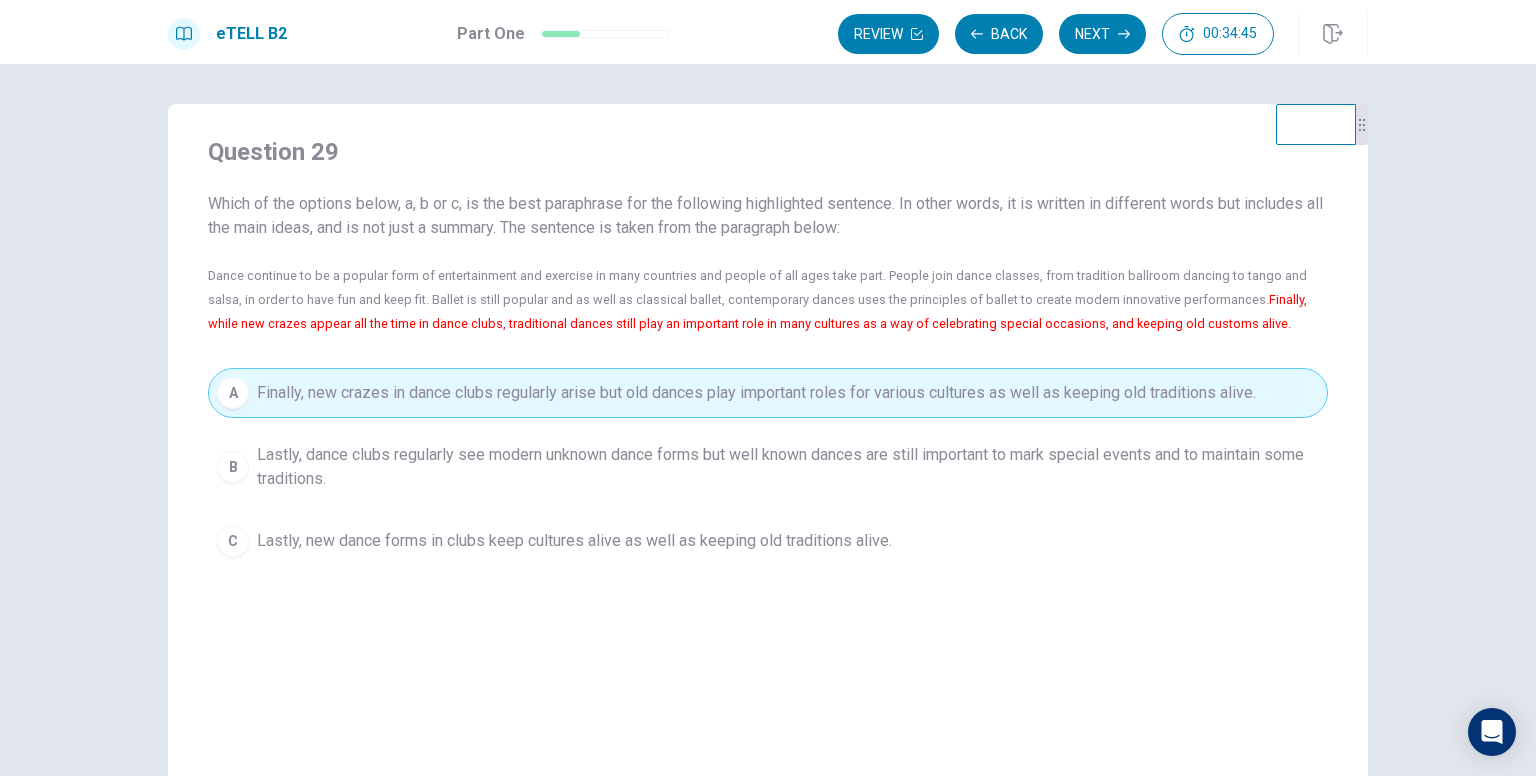 click on "Lastly, dance clubs regularly see modern unknown dance forms but well known dances are still important to mark special events and to maintain some  traditions." at bounding box center [788, 467] 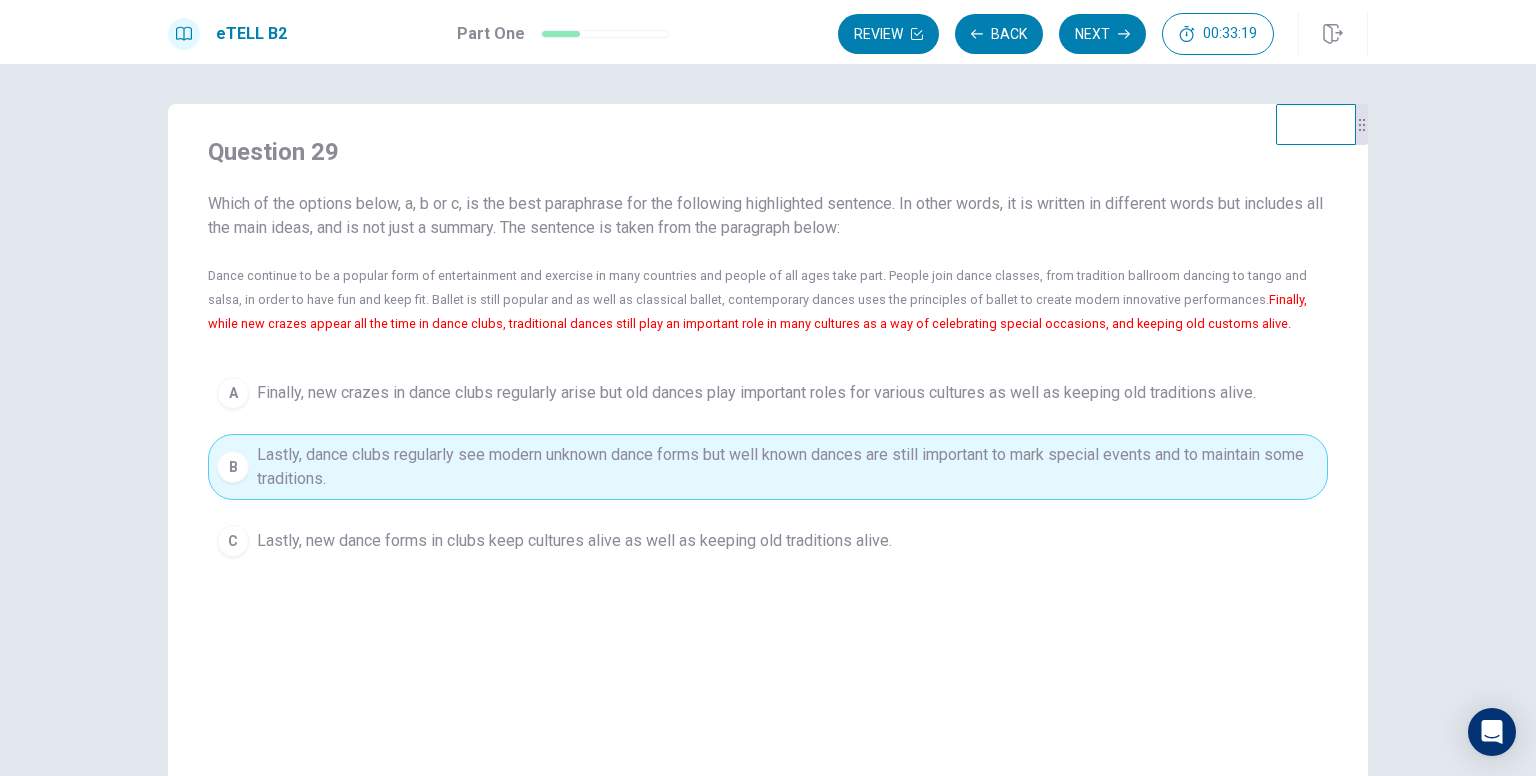 click on "Finally, new crazes in dance clubs regularly arise but old dances play important roles for various cultures as well as keeping old traditions alive." at bounding box center (756, 393) 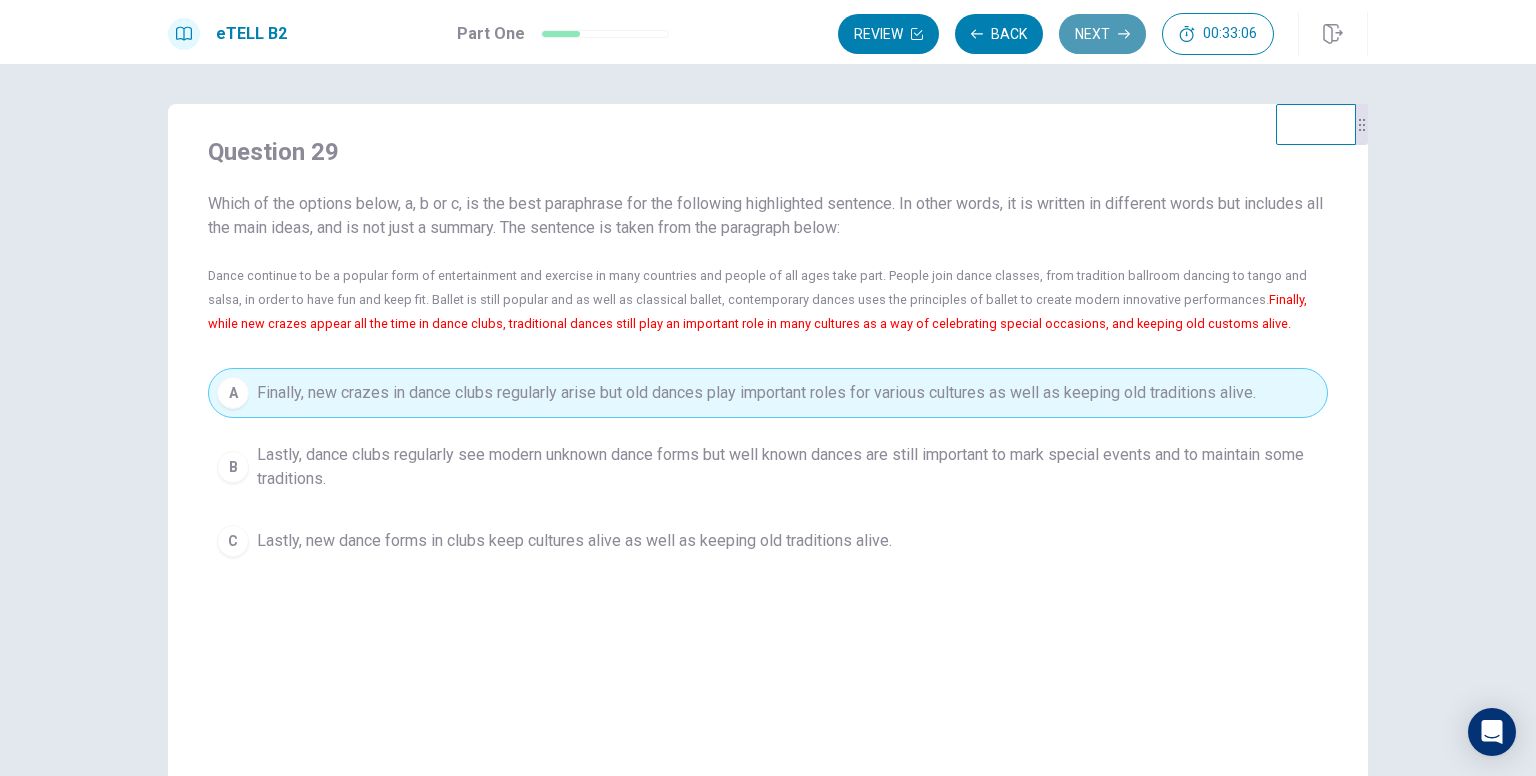 click 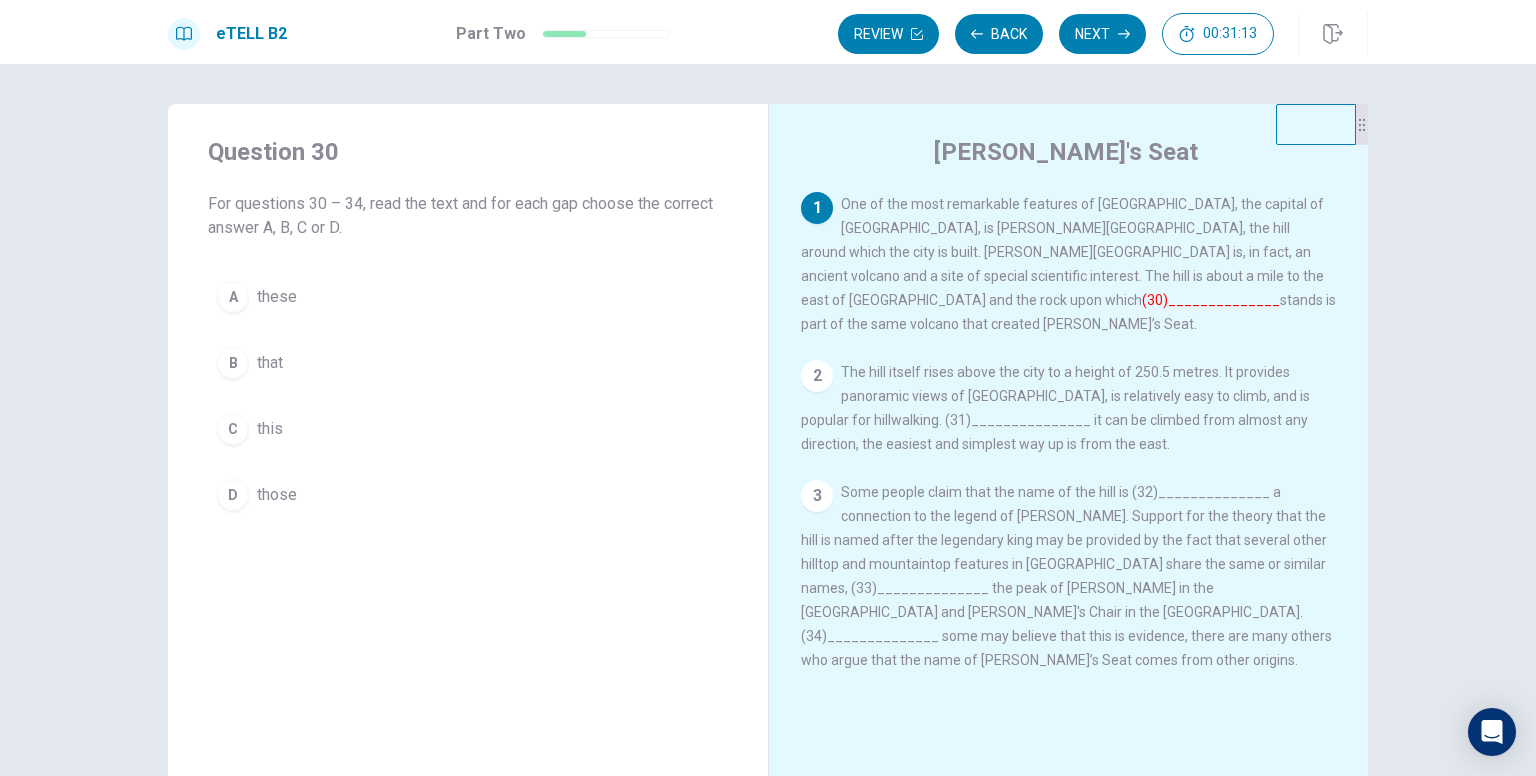 click on "The hill itself rises above the city to a height of  250.5 metres. It provides panoramic views of [GEOGRAPHIC_DATA], is relatively easy to climb,  and is popular for hillwalking. (31)_______________ it can be climbed from almost  any direction, the easiest and simplest way up is from the east." at bounding box center (1055, 408) 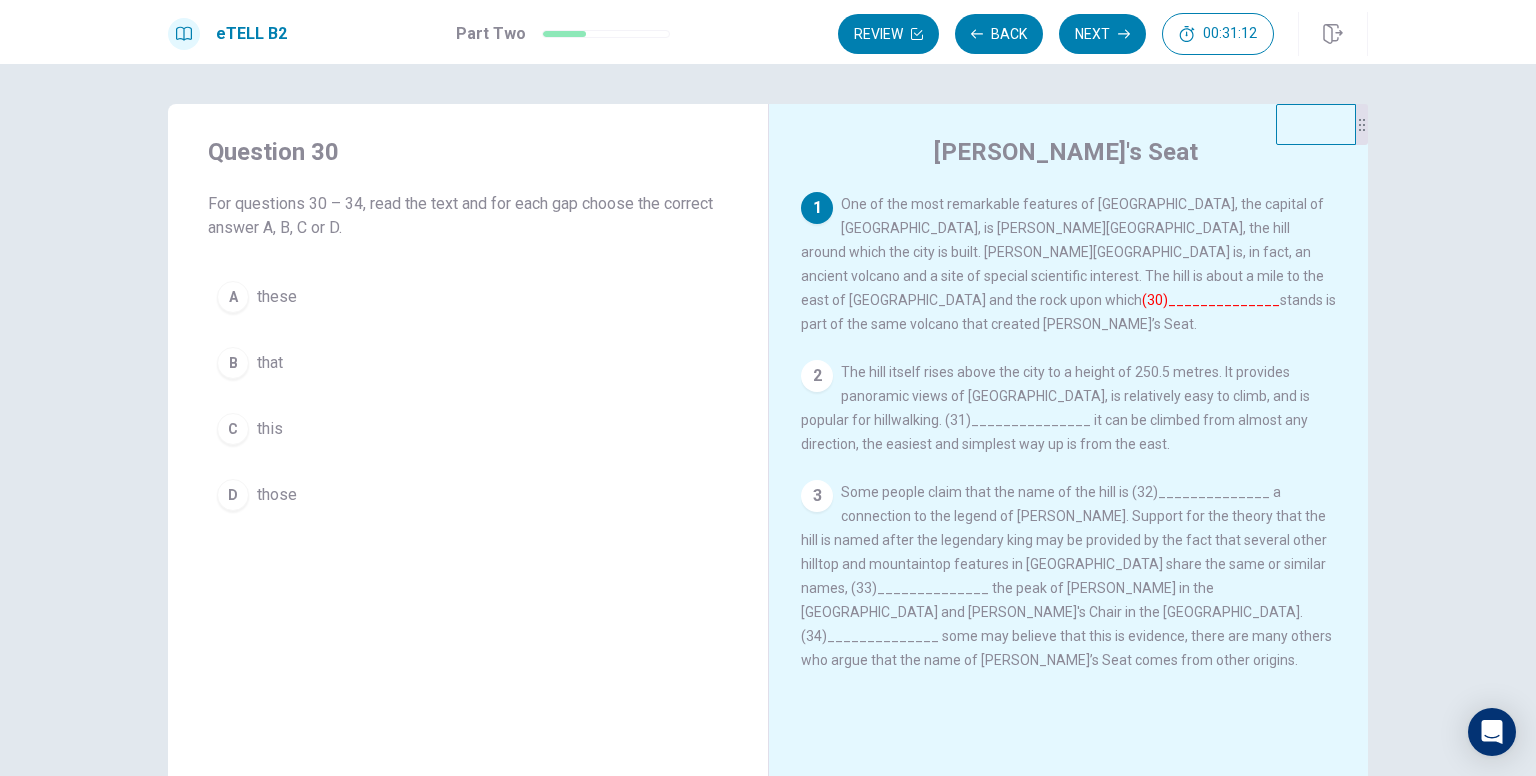 click on "2" at bounding box center [817, 376] 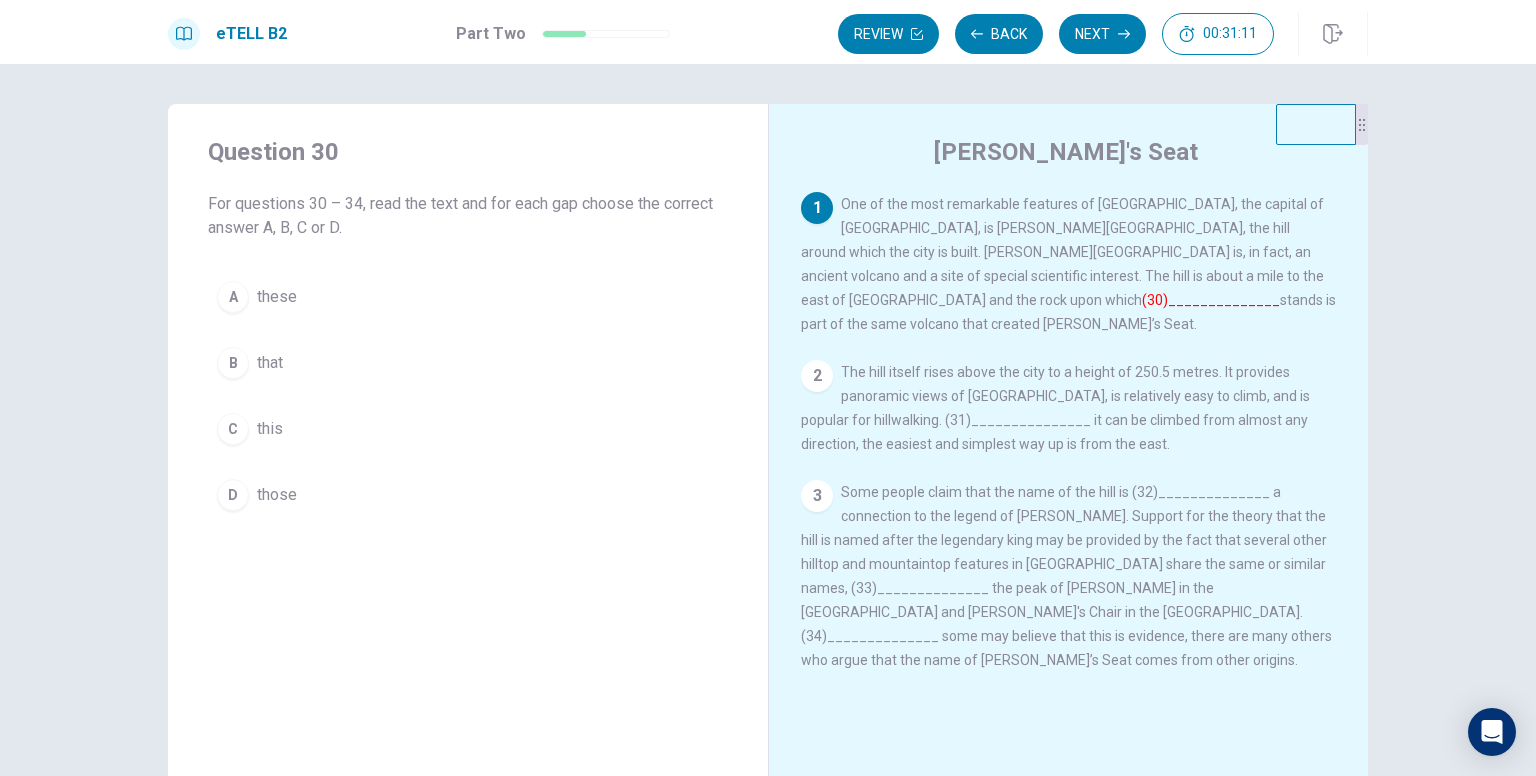 click on "1" at bounding box center [817, 208] 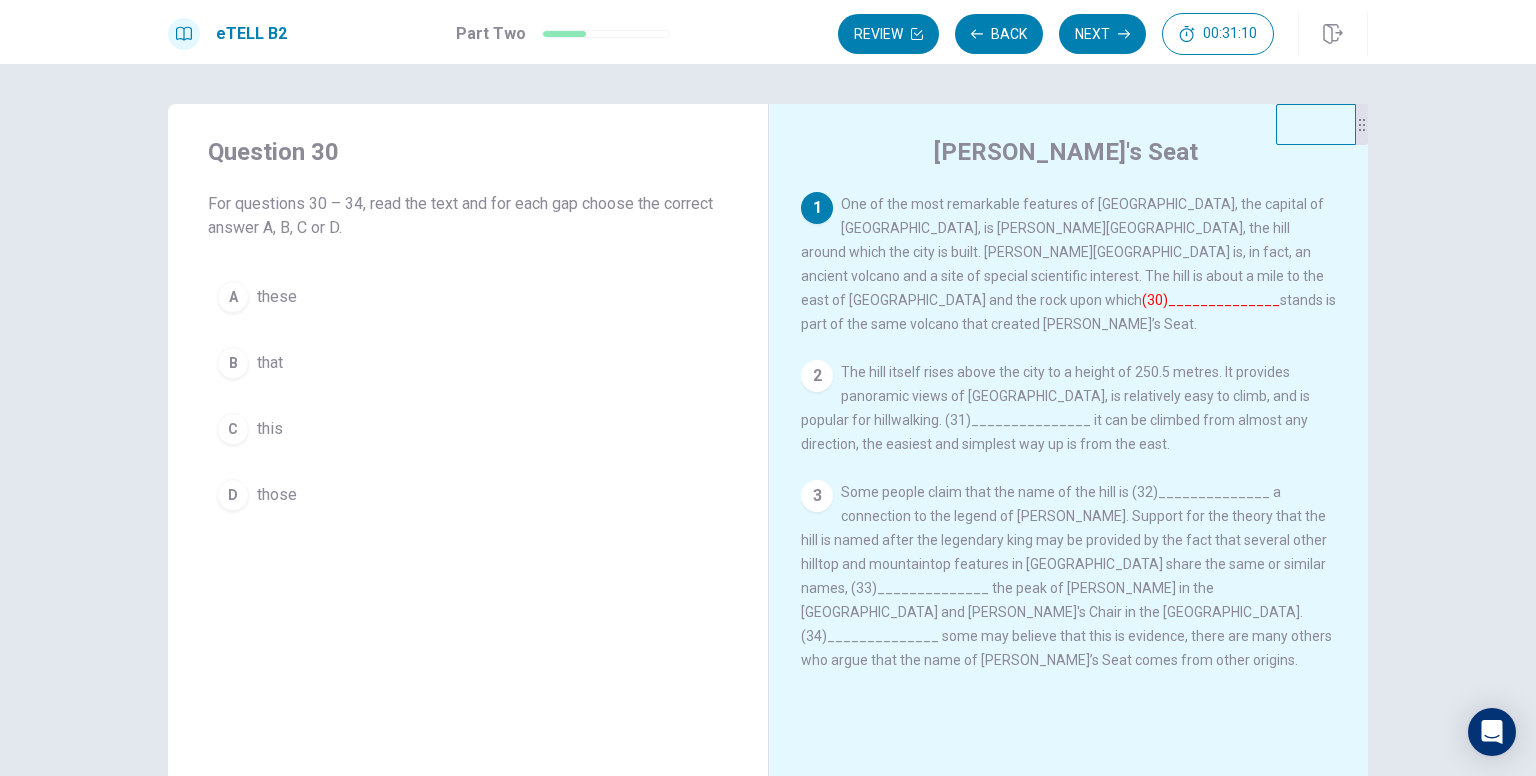 click on "A" at bounding box center [233, 297] 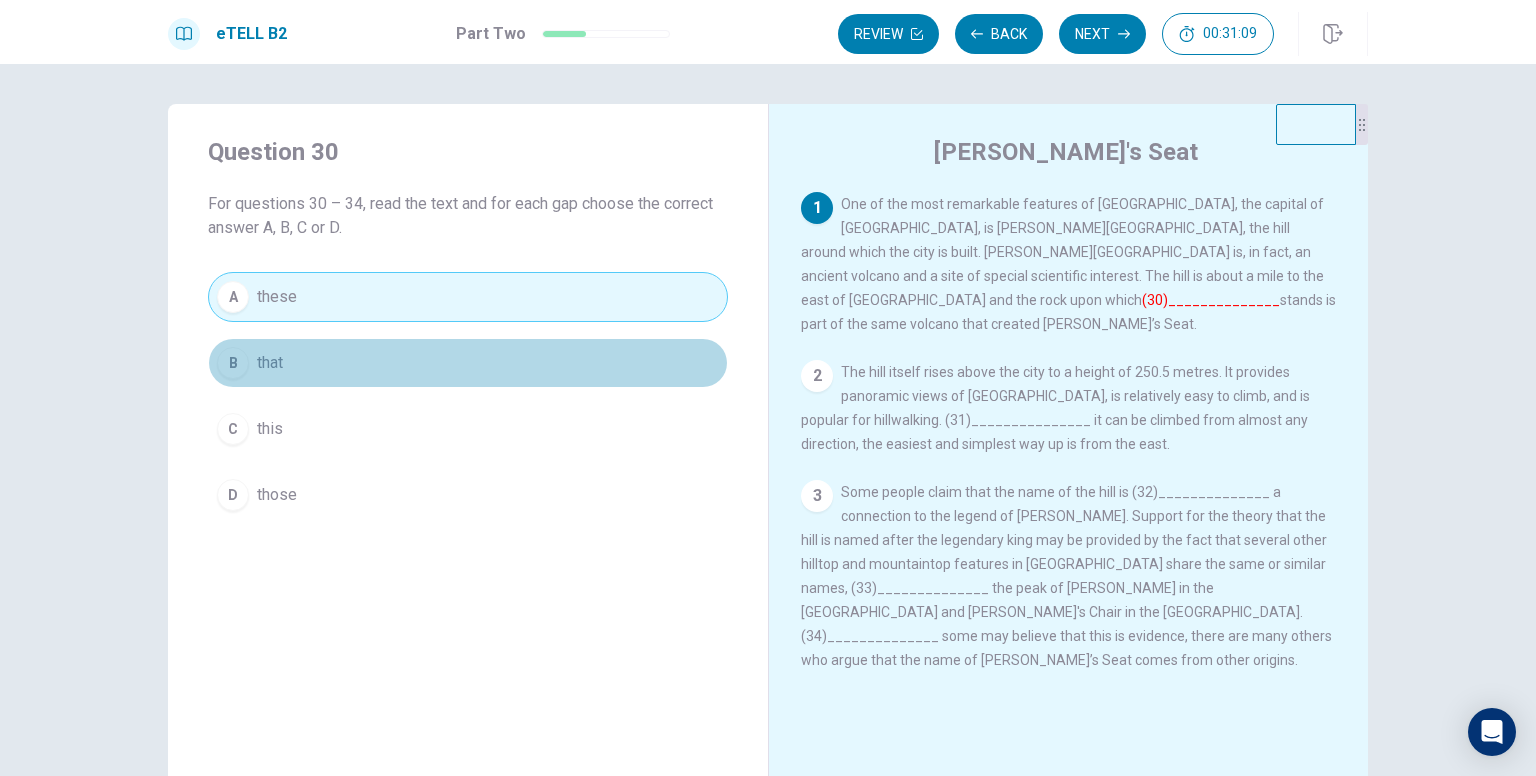 click on "B" at bounding box center (233, 363) 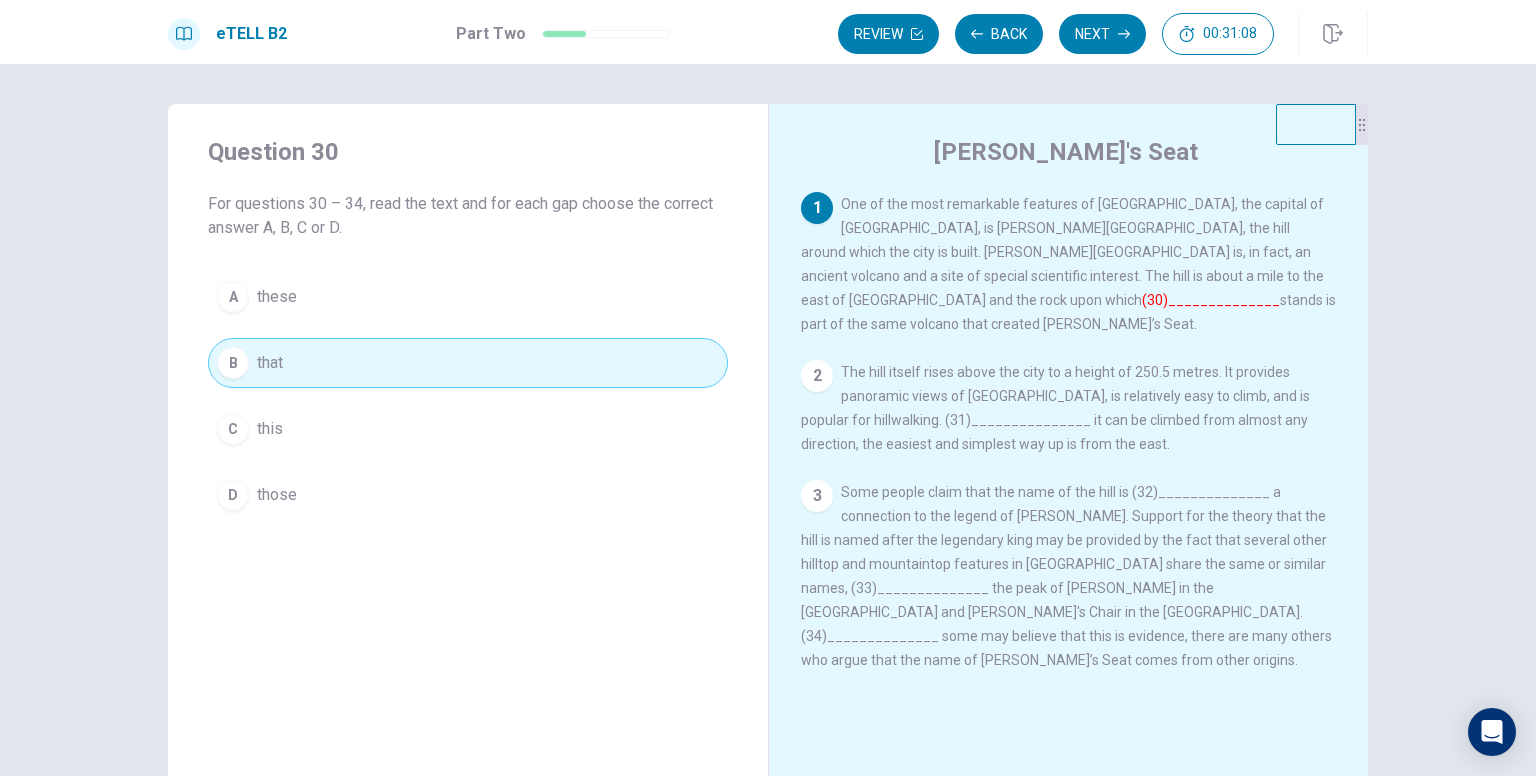 click on "A these" at bounding box center (468, 297) 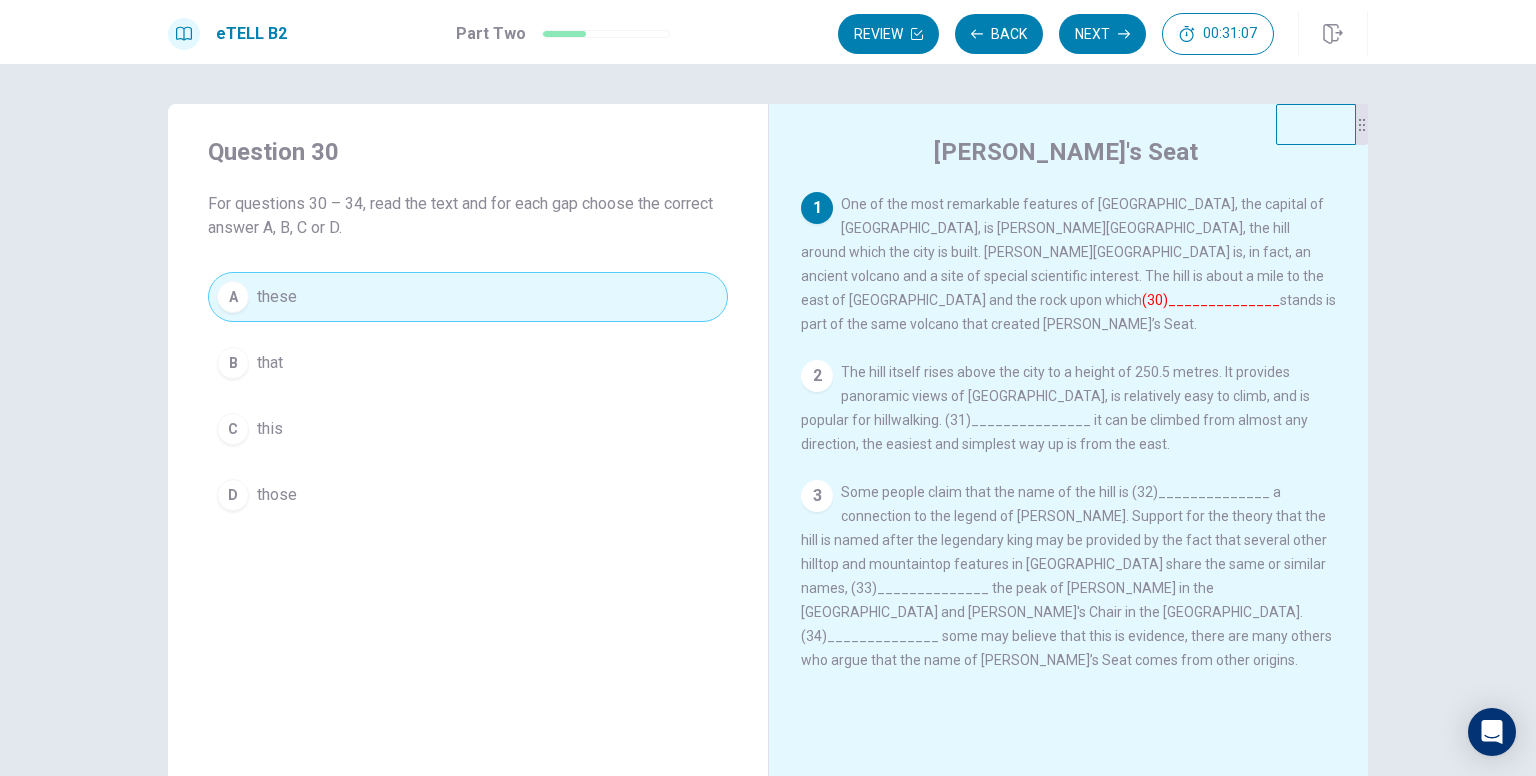 click on "B that" at bounding box center (468, 363) 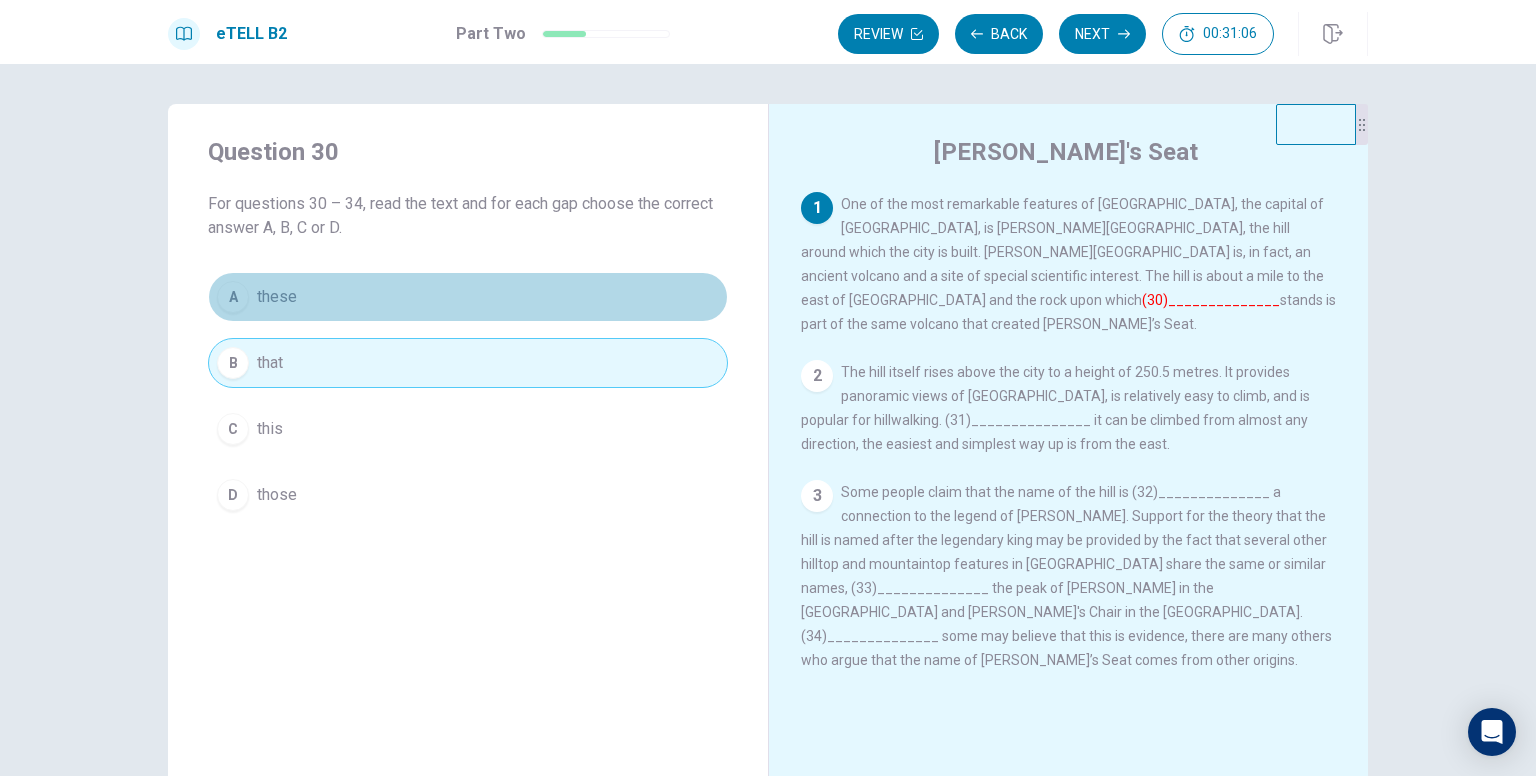 click on "A" at bounding box center [233, 297] 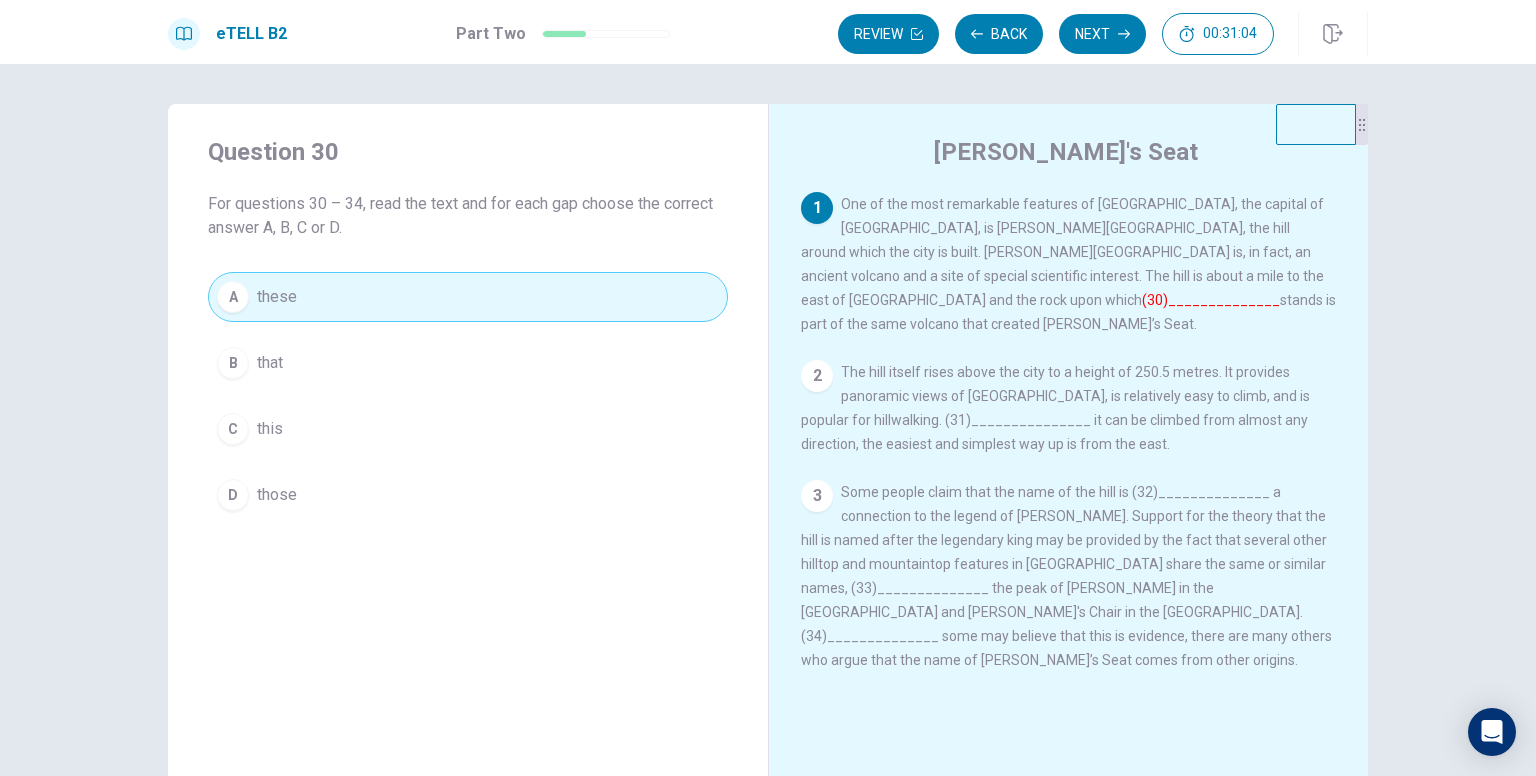 click on "2" at bounding box center (817, 376) 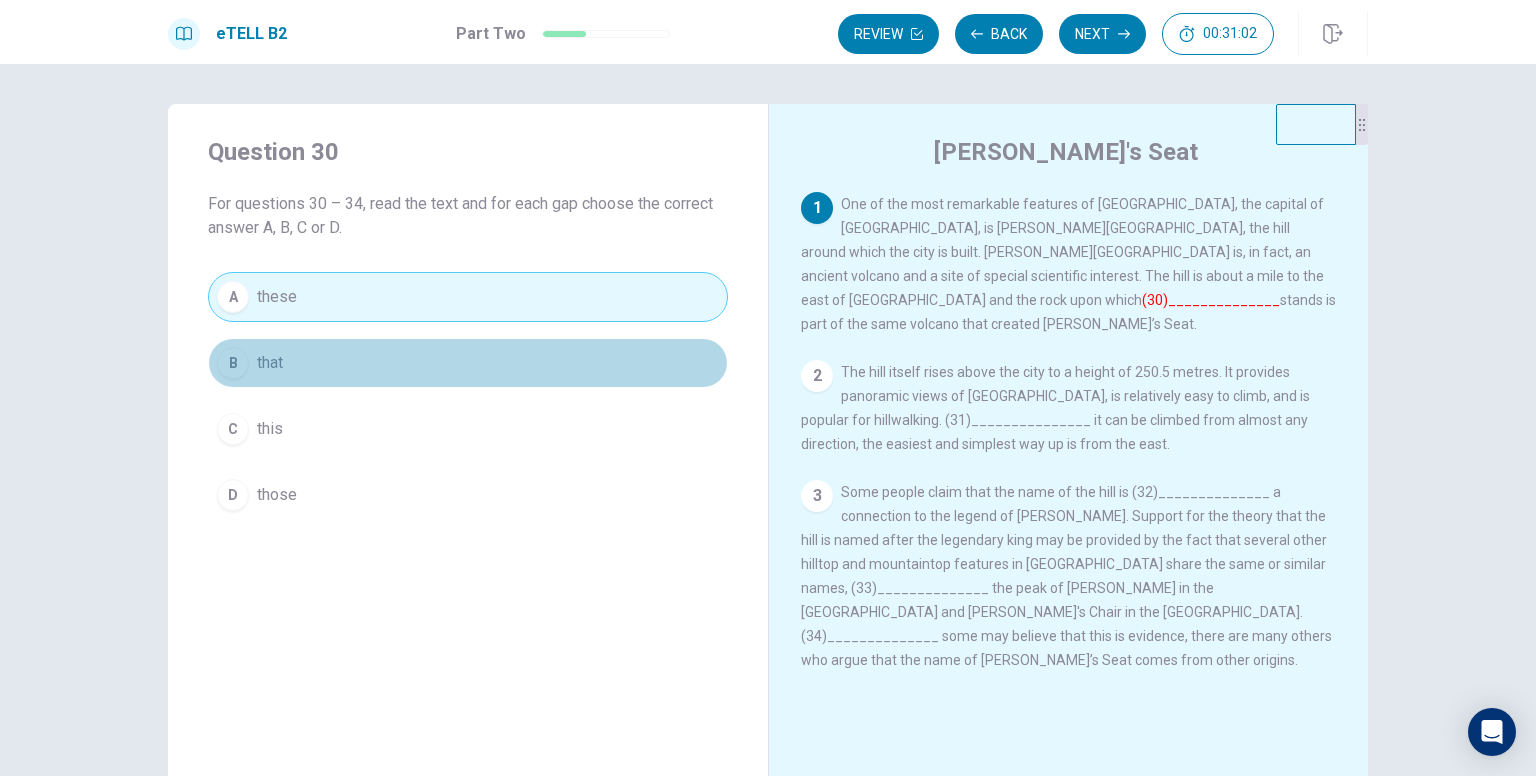 click on "B that" at bounding box center [468, 363] 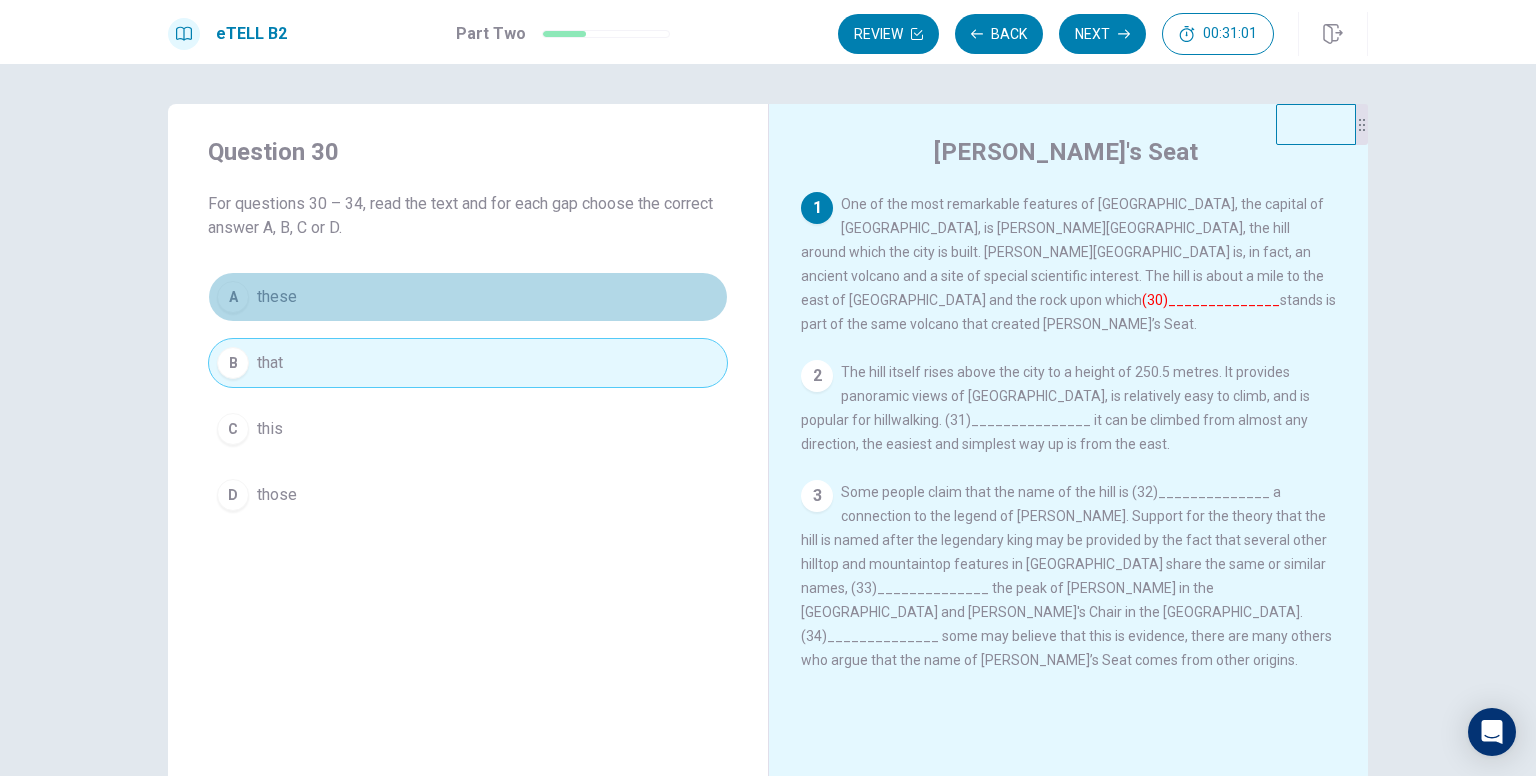 click on "A these" at bounding box center [468, 297] 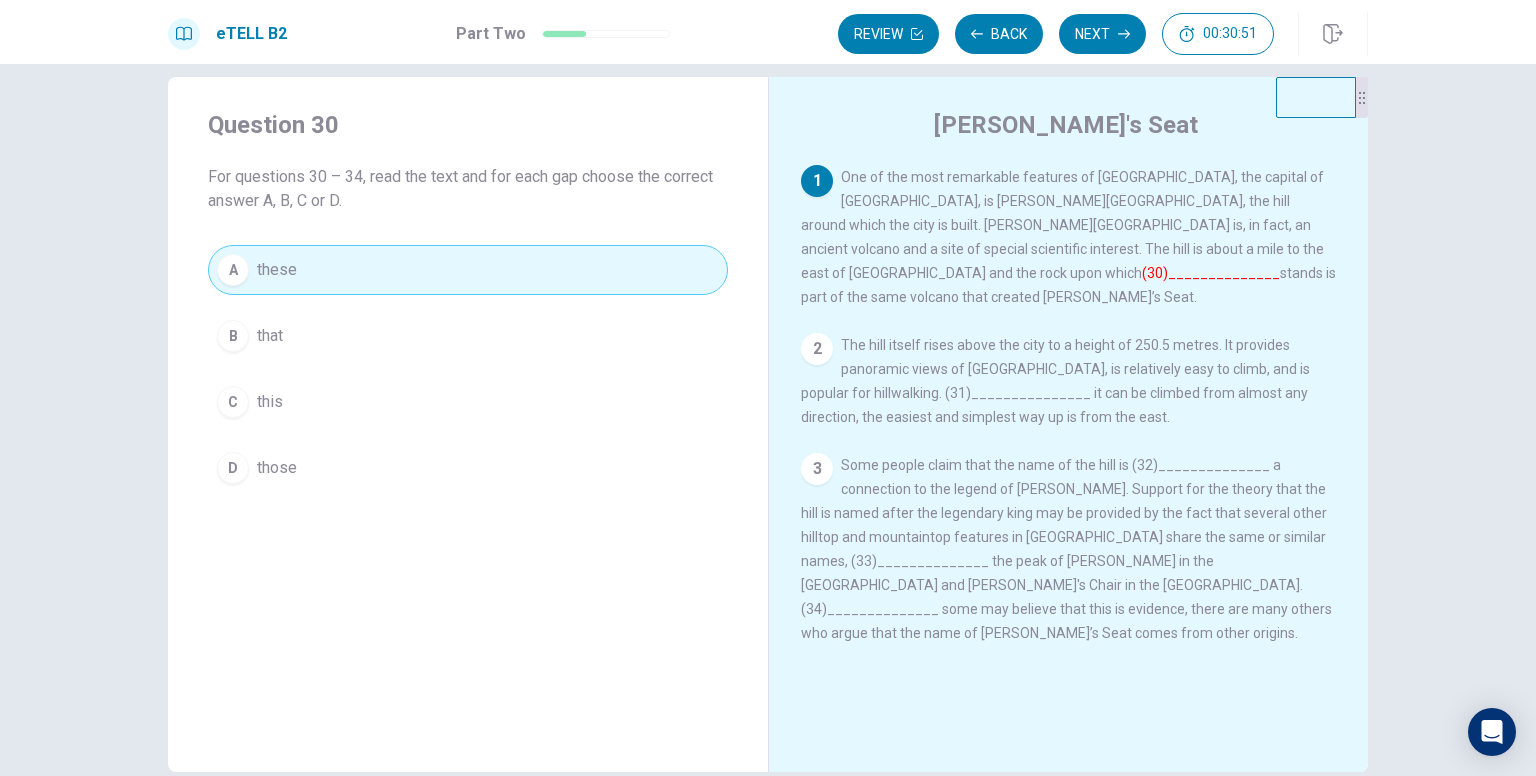 scroll, scrollTop: 0, scrollLeft: 0, axis: both 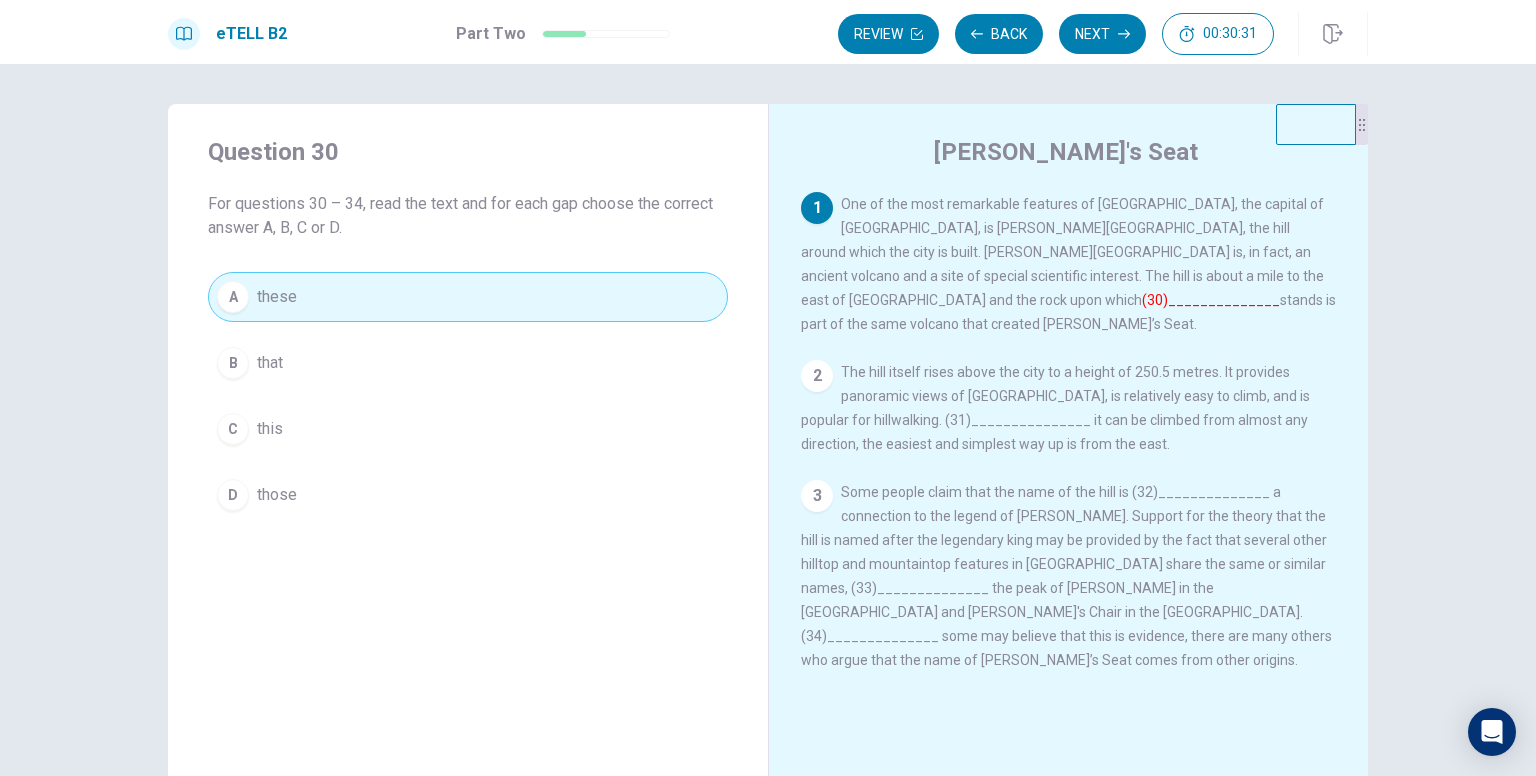 click on "D those" at bounding box center [468, 495] 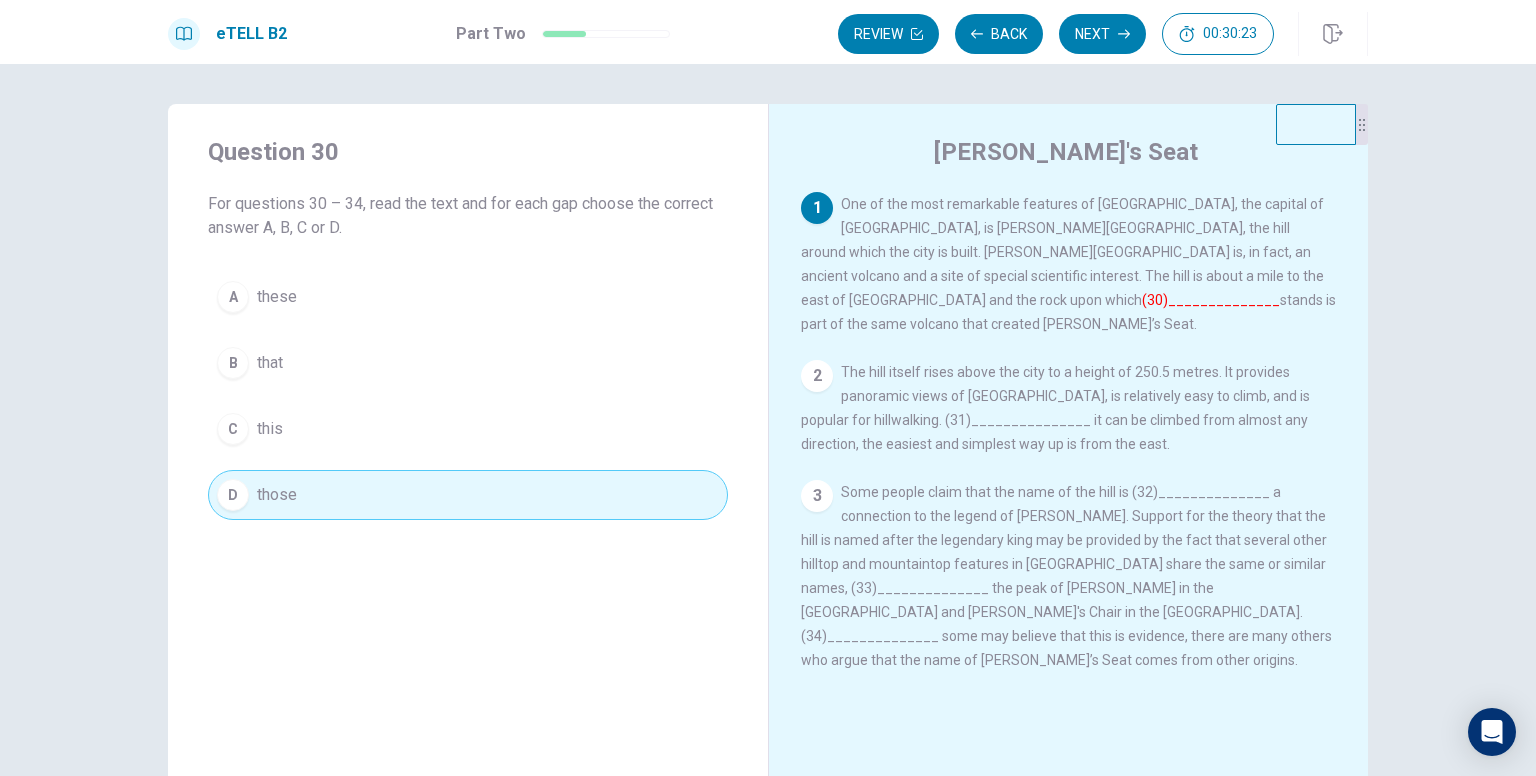 click on "B that" at bounding box center (468, 363) 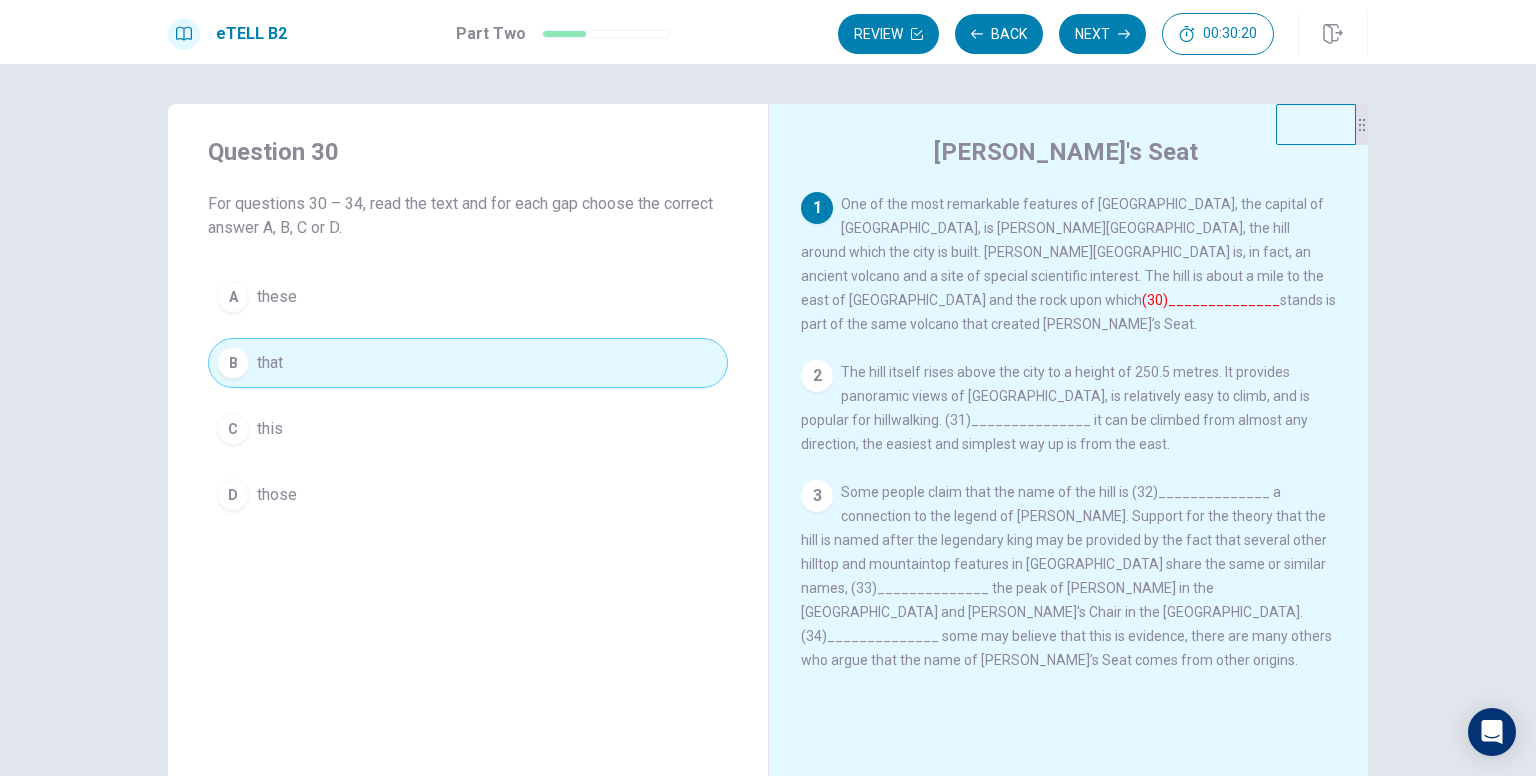 click on "C this" at bounding box center (468, 429) 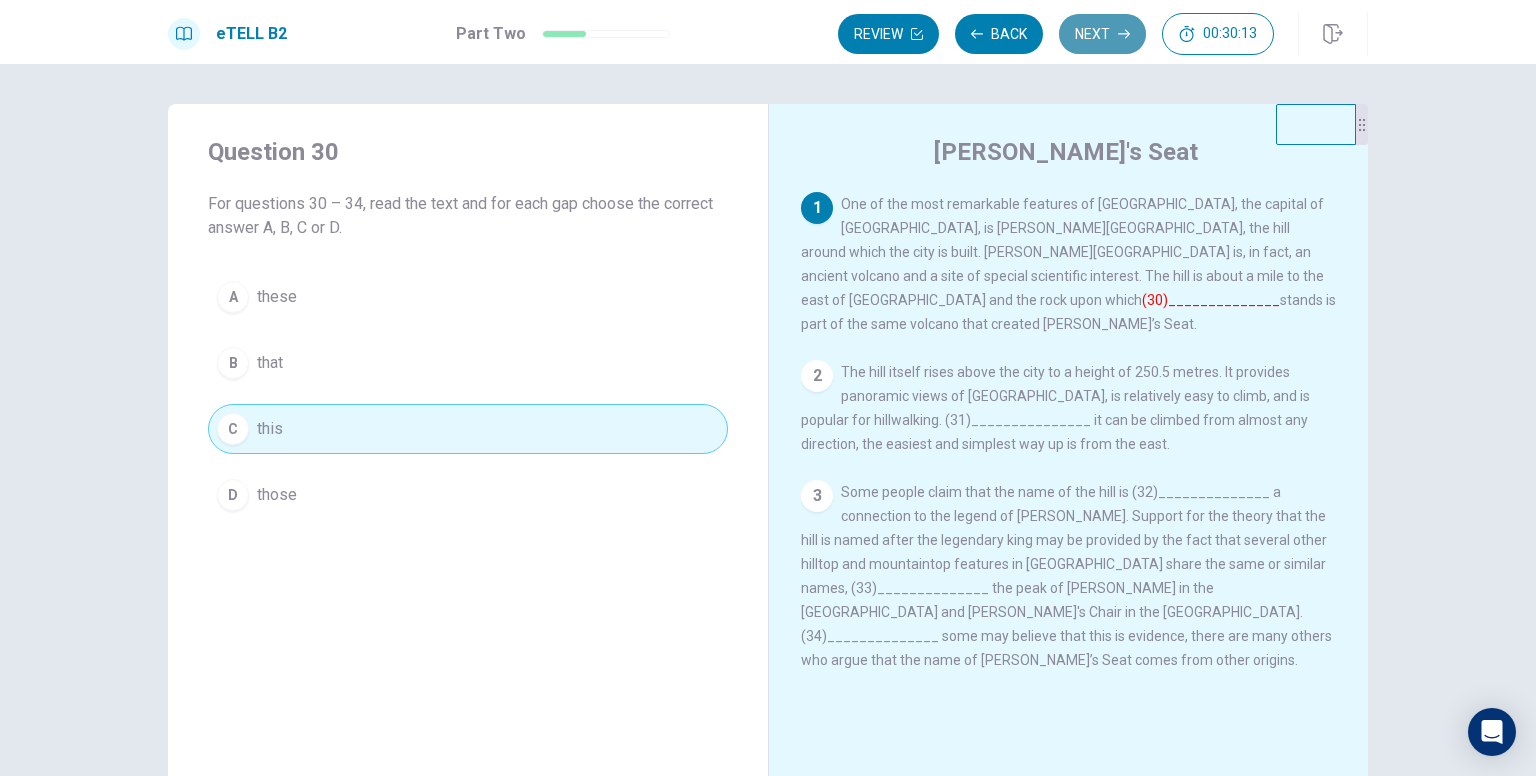 click on "Next" at bounding box center [1102, 34] 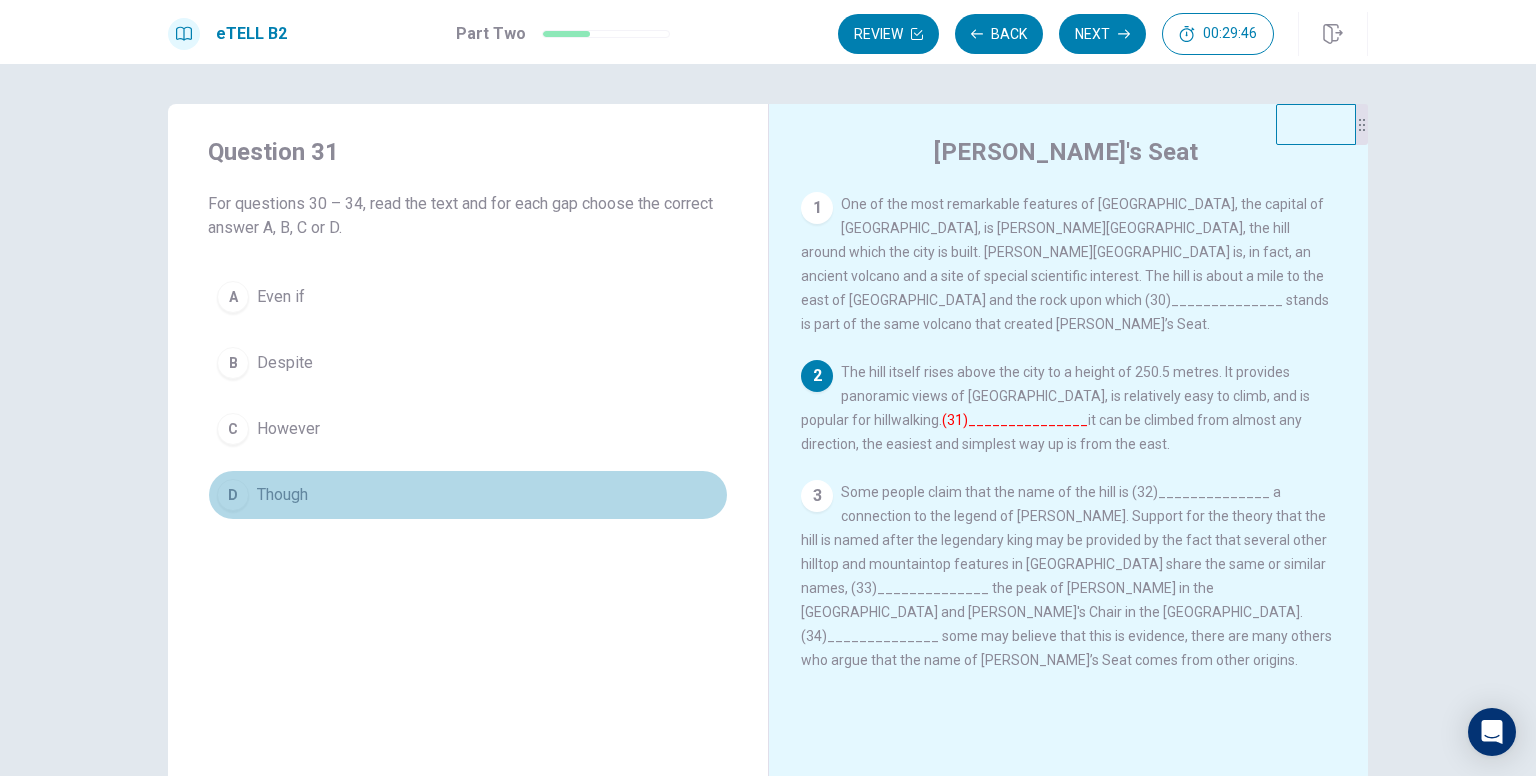 click on "D" at bounding box center [233, 495] 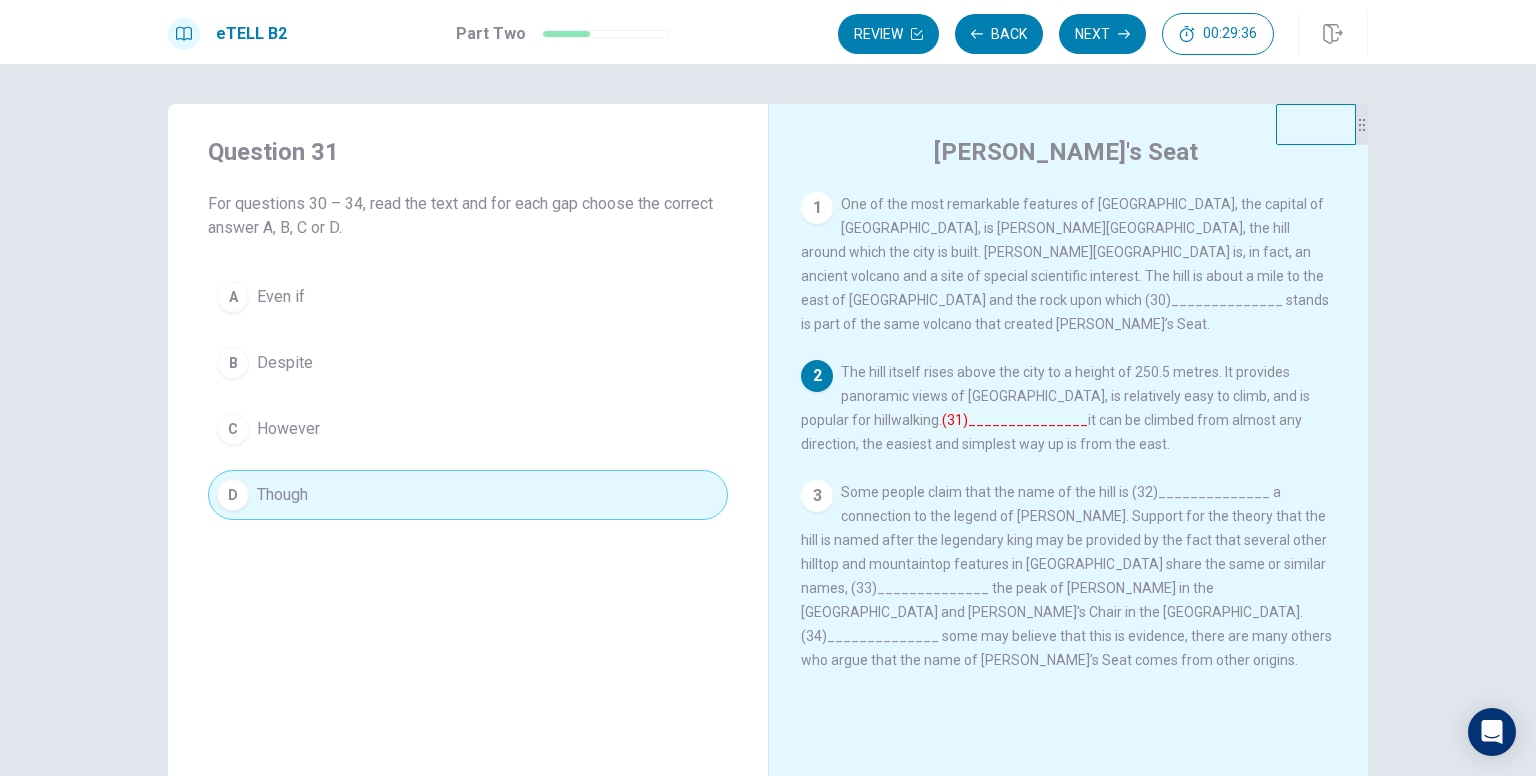 click on "A Even if" at bounding box center (468, 297) 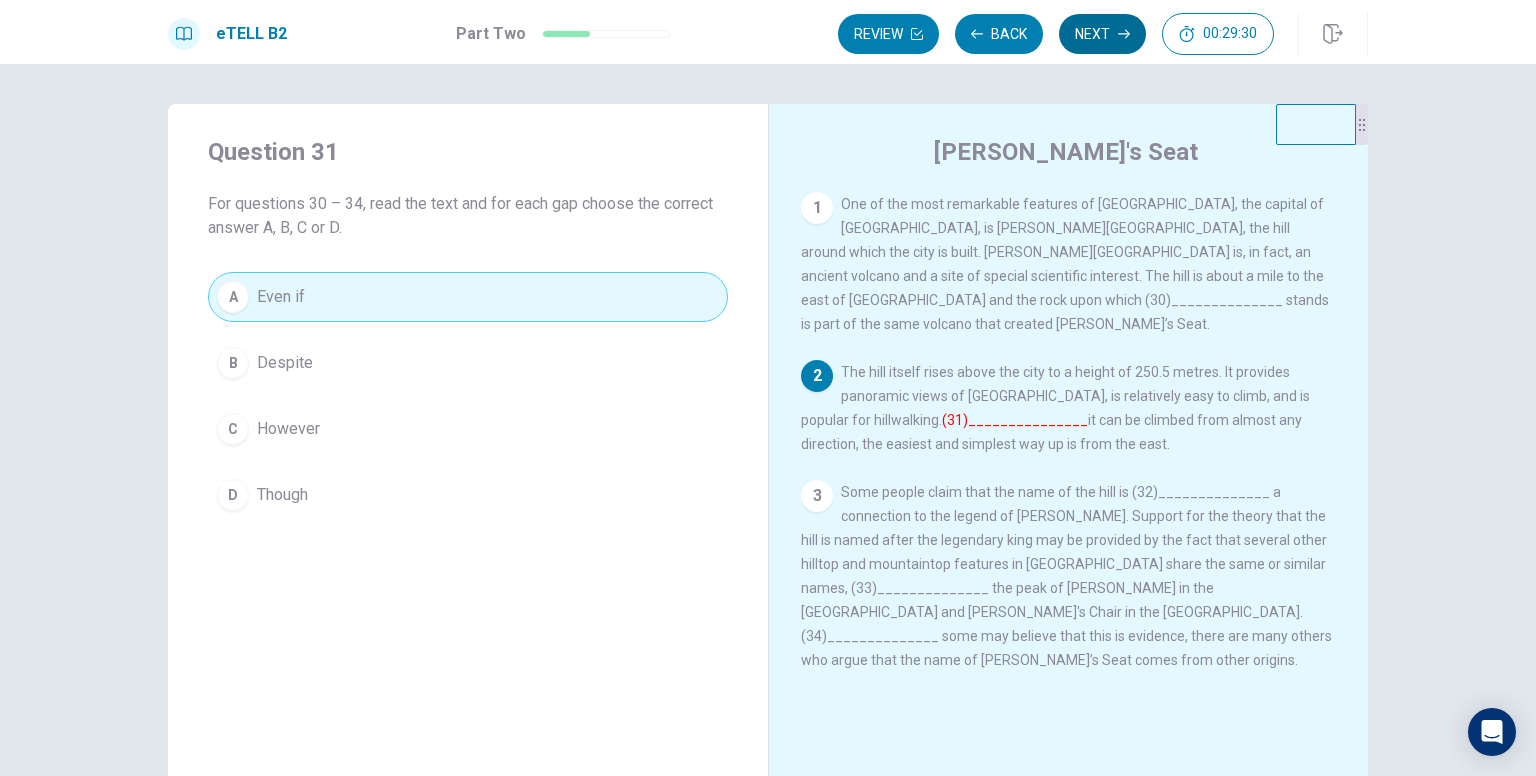click 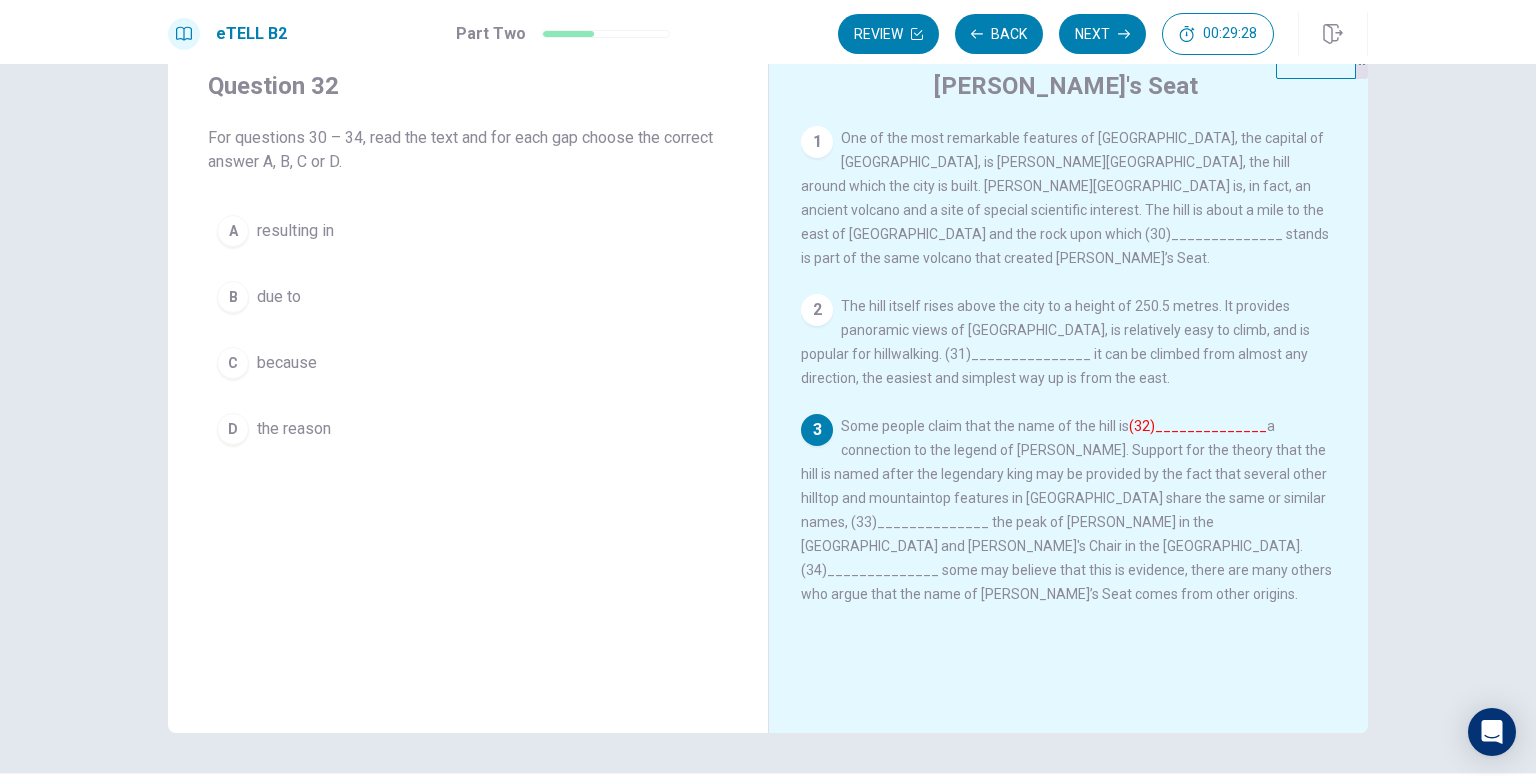 scroll, scrollTop: 100, scrollLeft: 0, axis: vertical 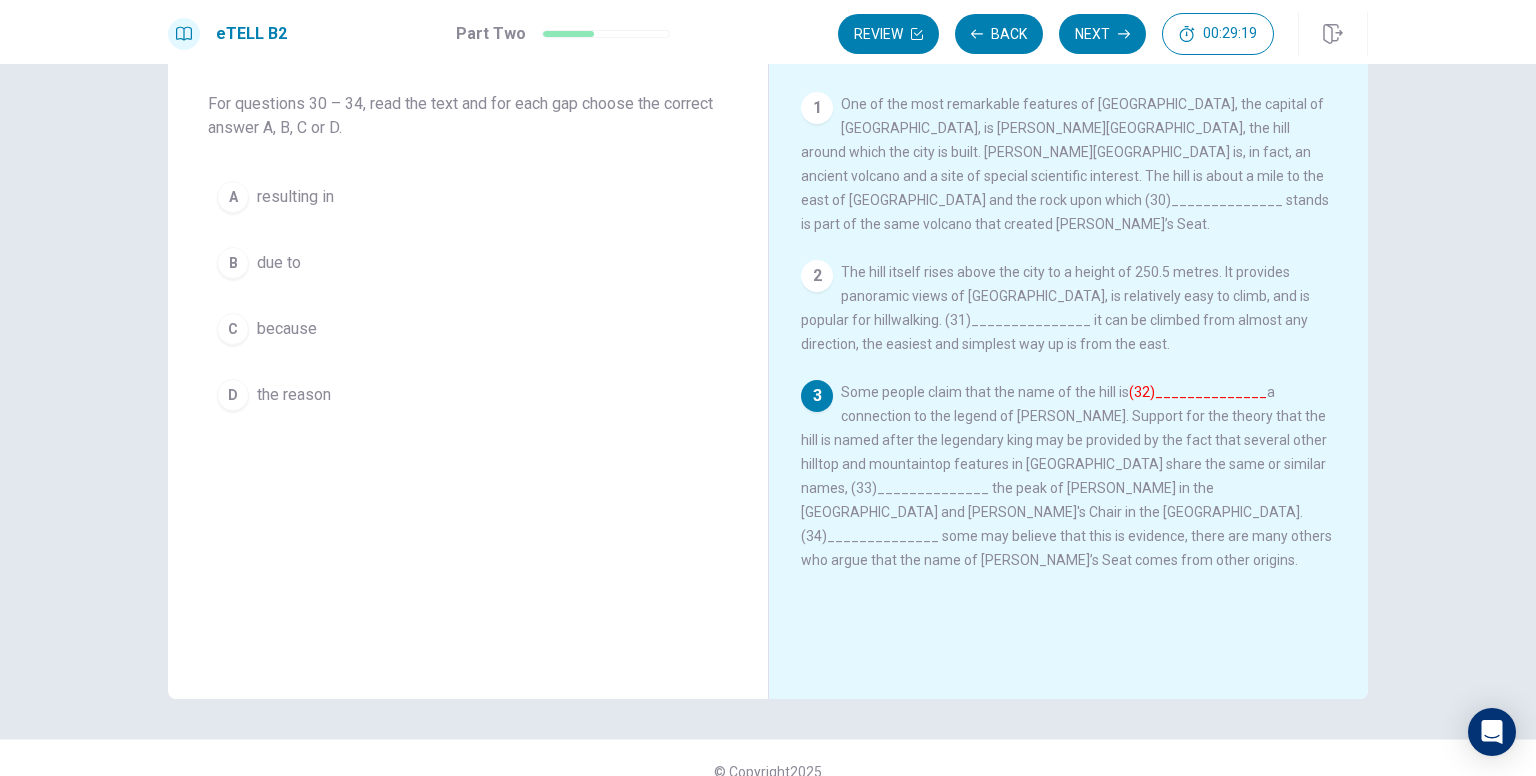 click on "due to" at bounding box center [279, 263] 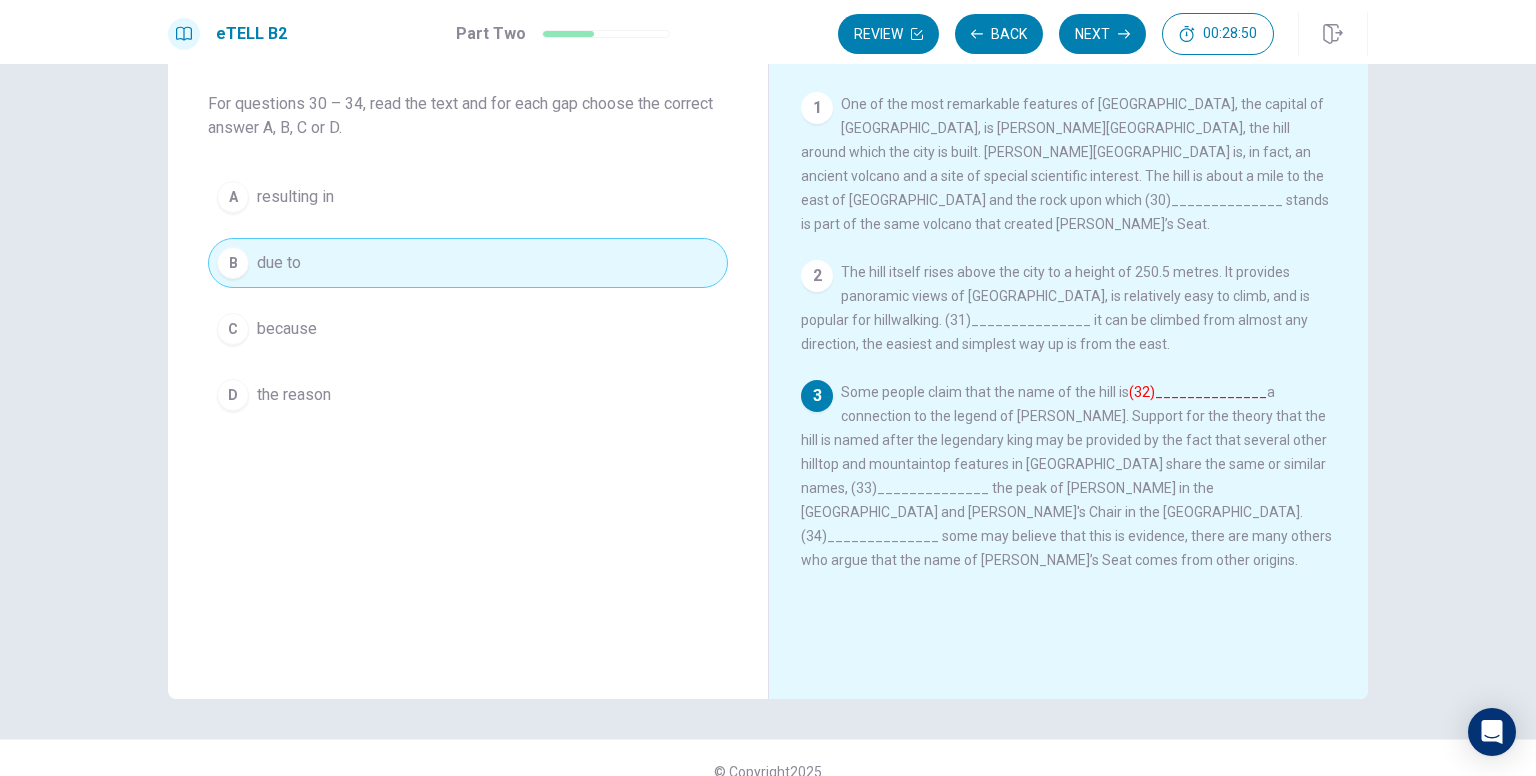 scroll, scrollTop: 0, scrollLeft: 0, axis: both 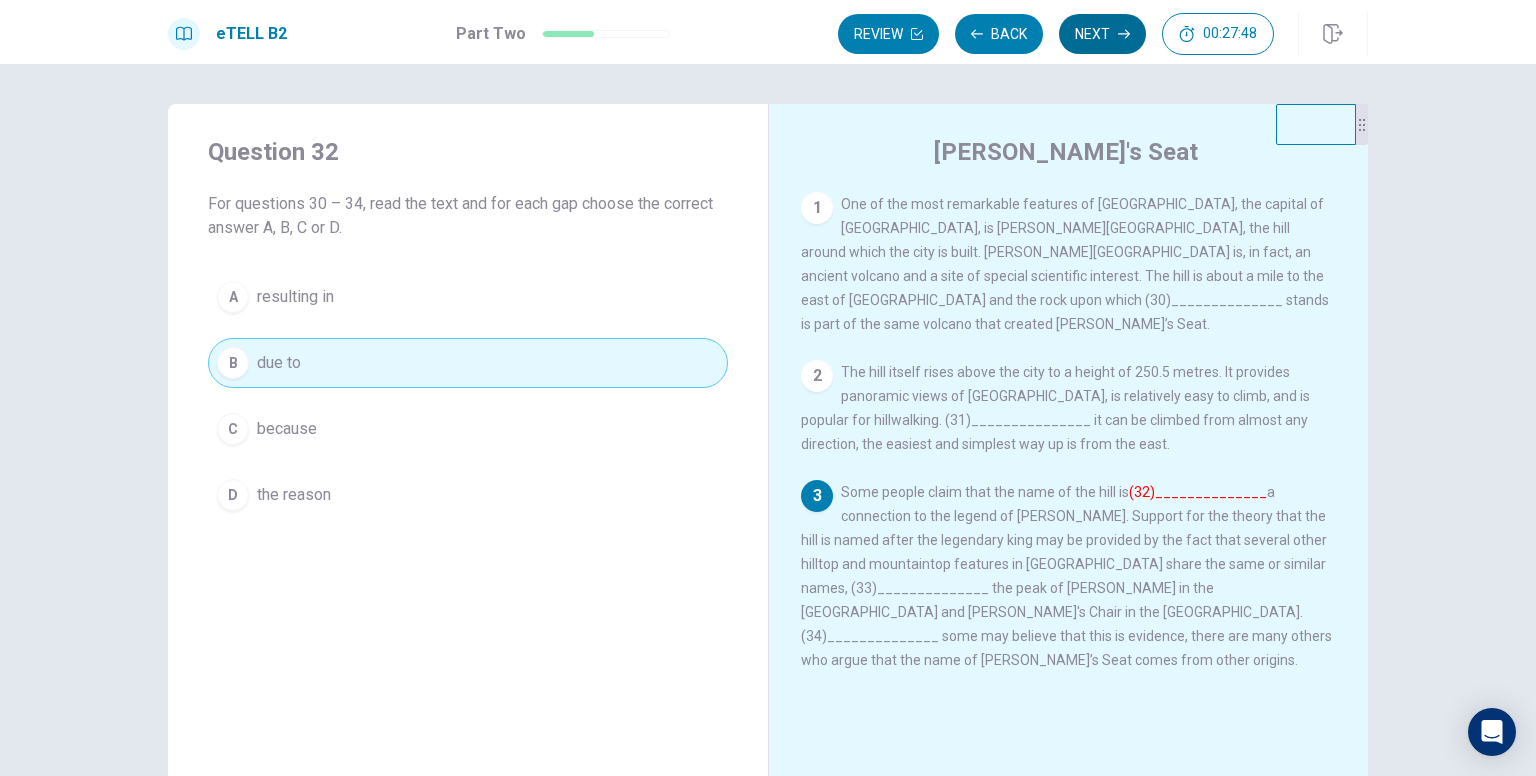 click on "Next" at bounding box center (1102, 34) 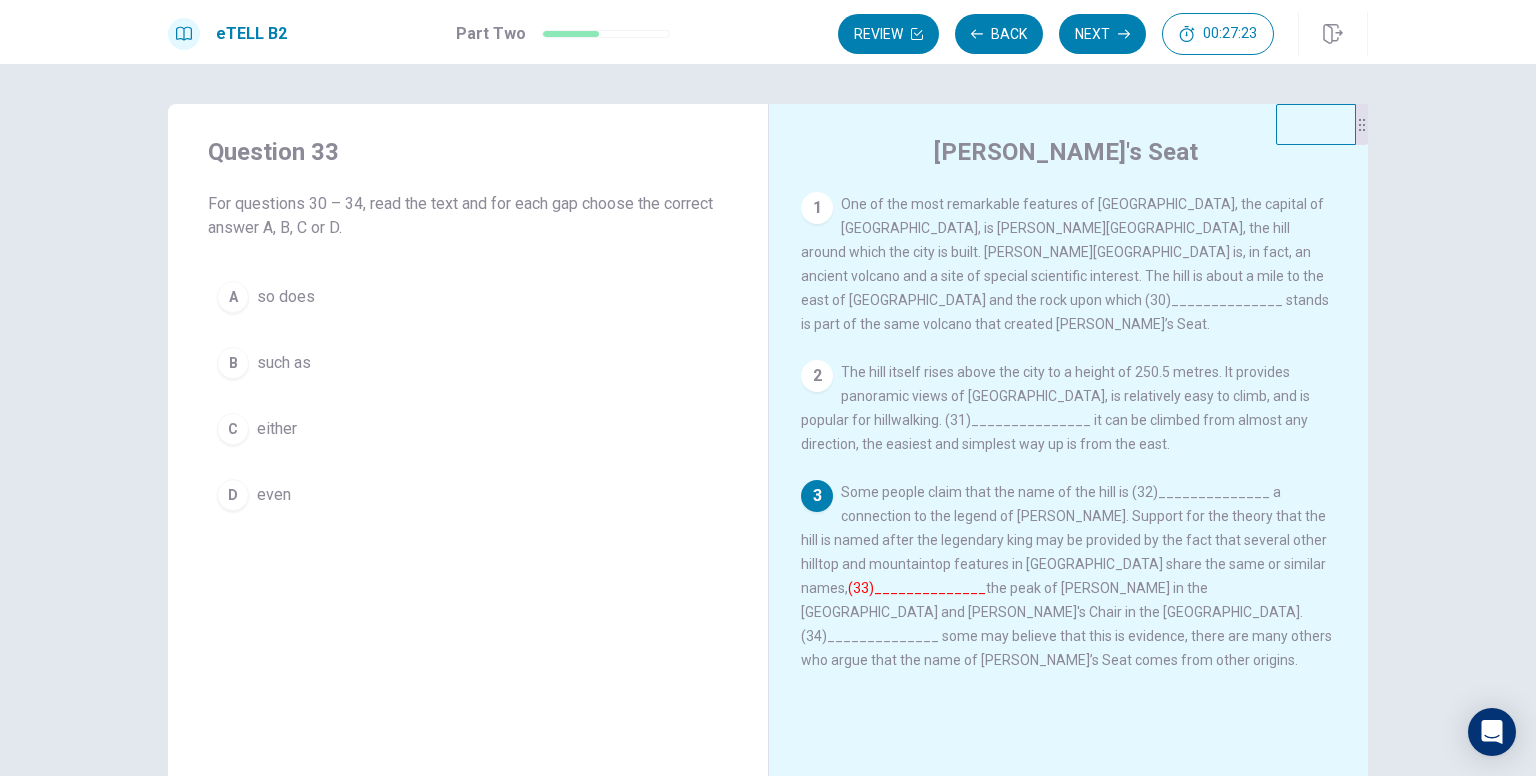 click on "such as" at bounding box center [284, 363] 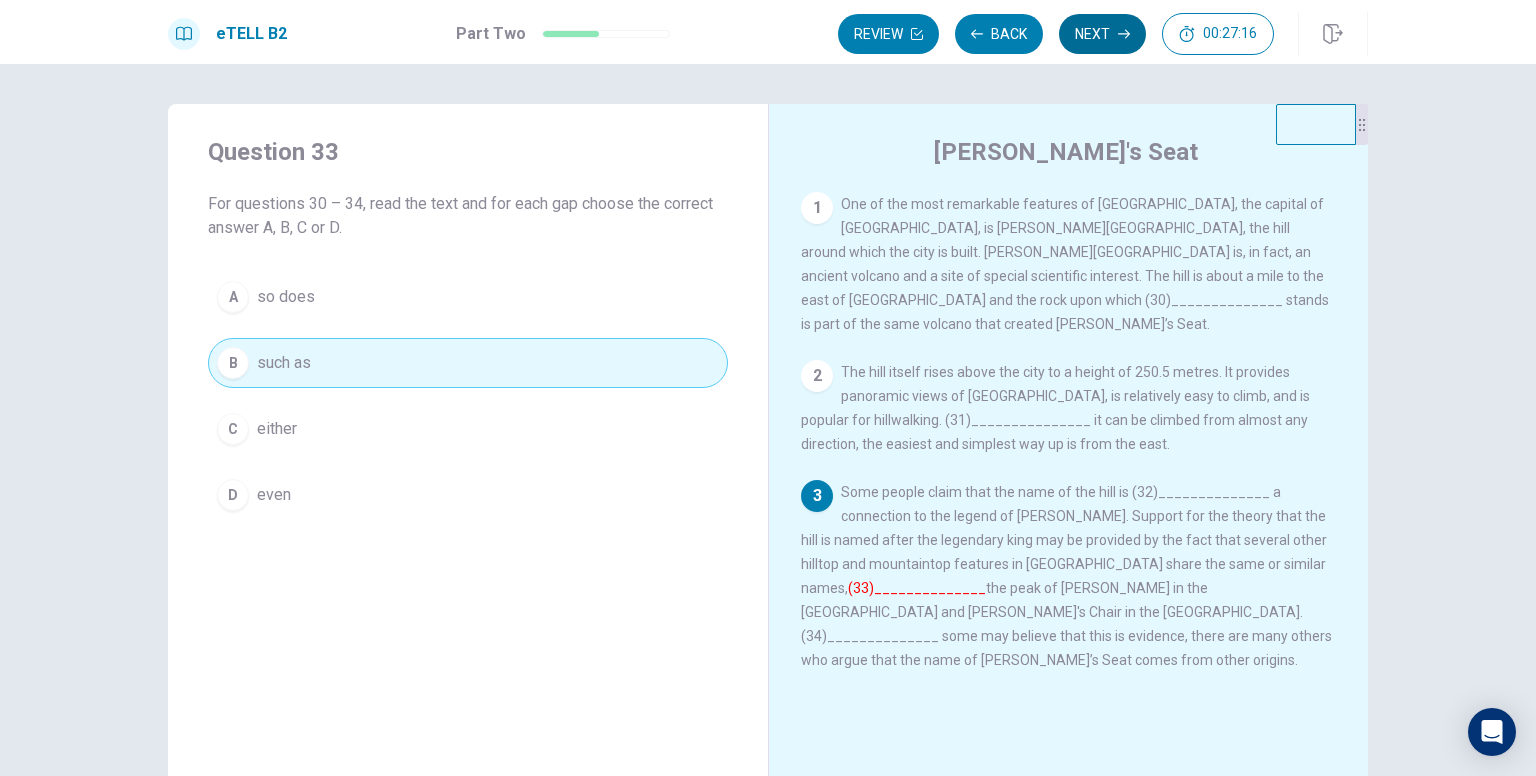 click on "Next" at bounding box center [1102, 34] 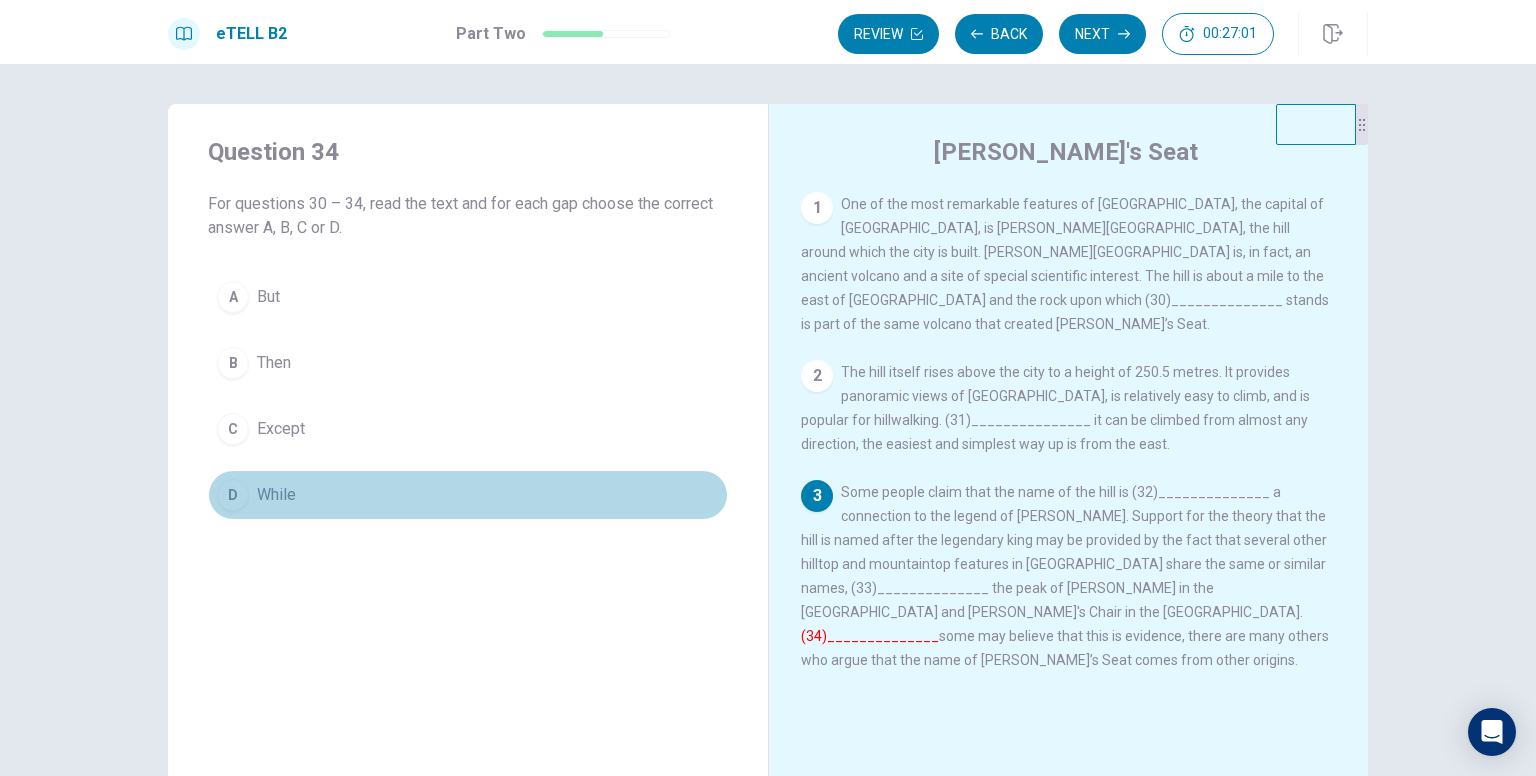 click on "D While" at bounding box center (468, 495) 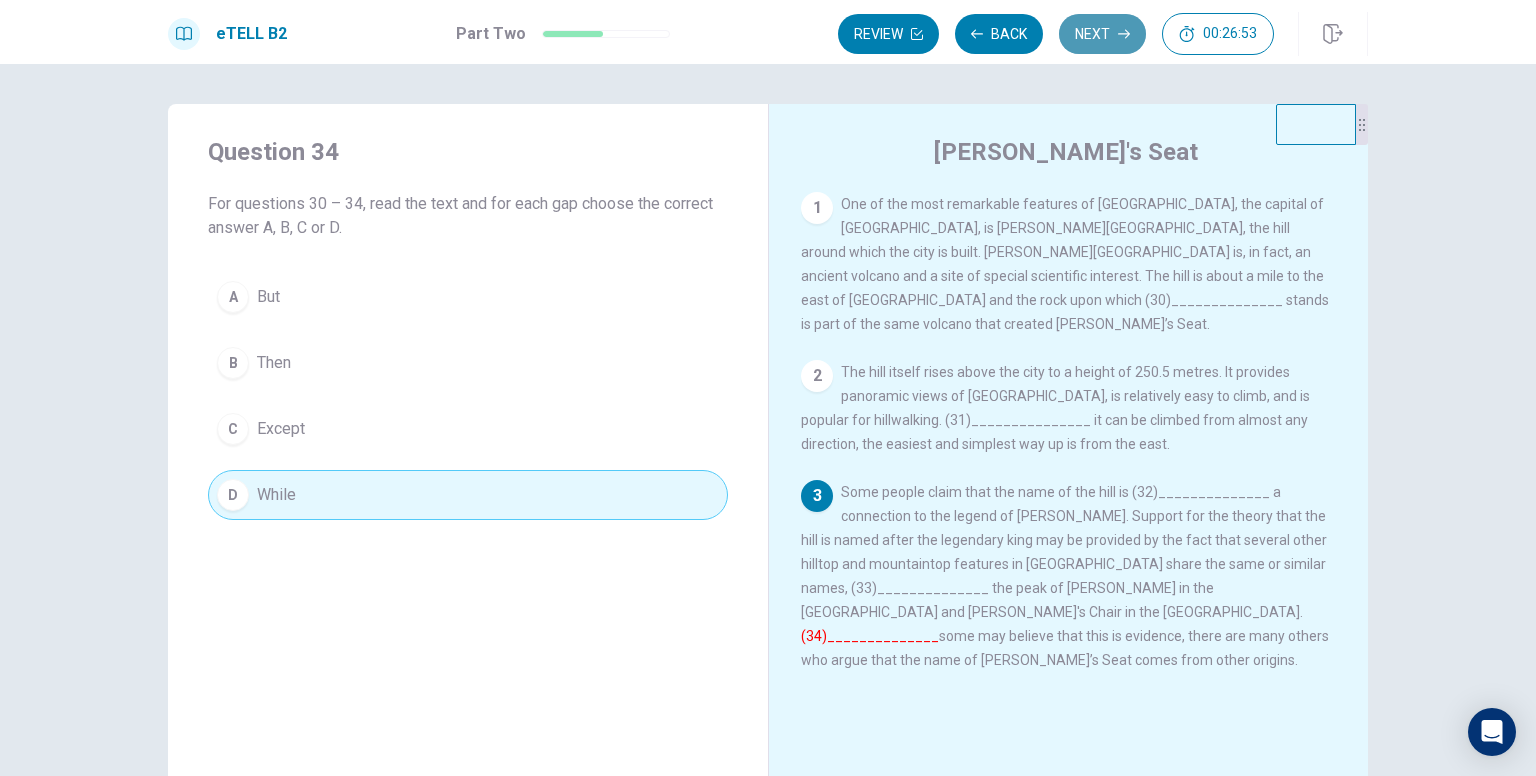 click on "Next" at bounding box center (1102, 34) 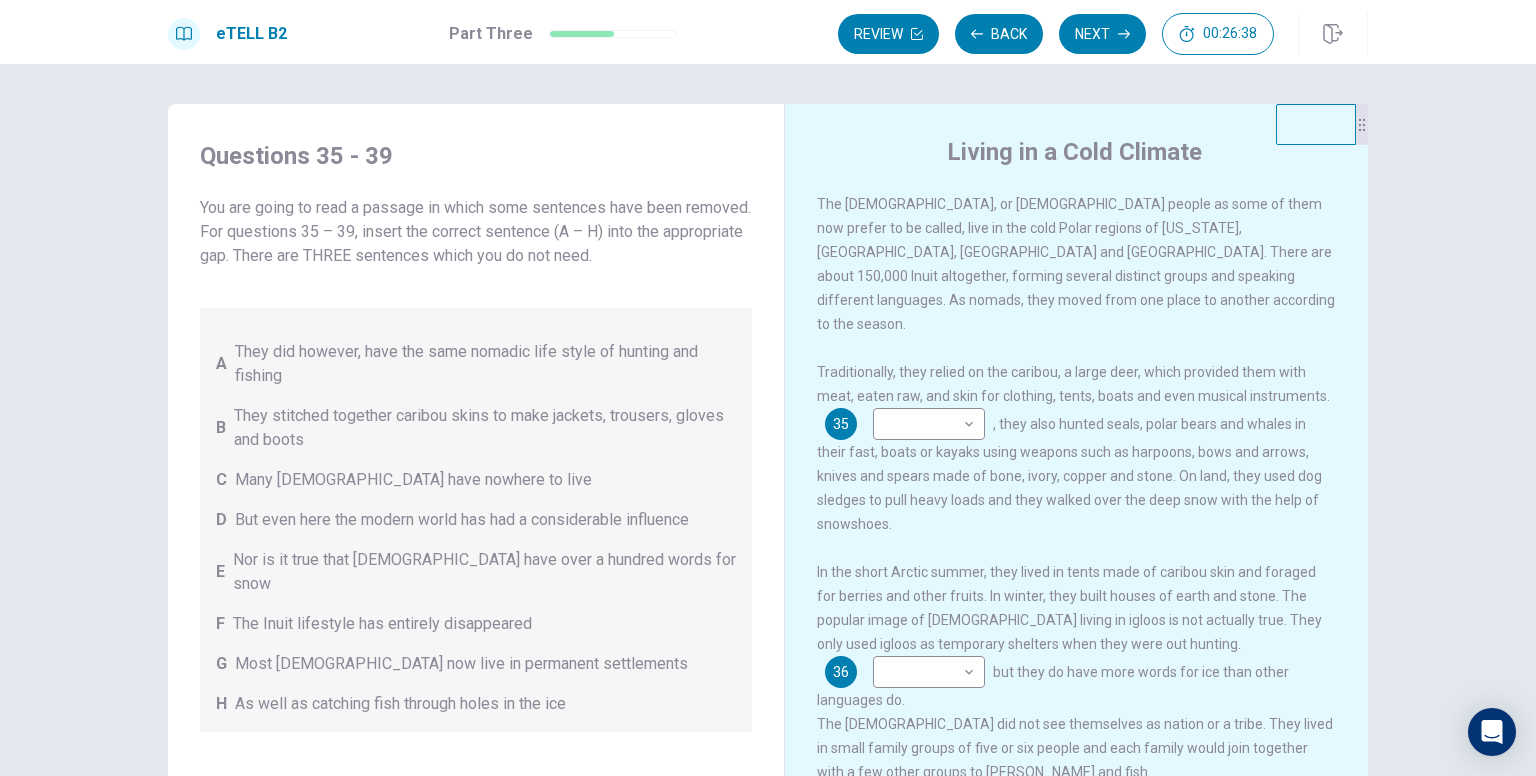 scroll, scrollTop: 4, scrollLeft: 0, axis: vertical 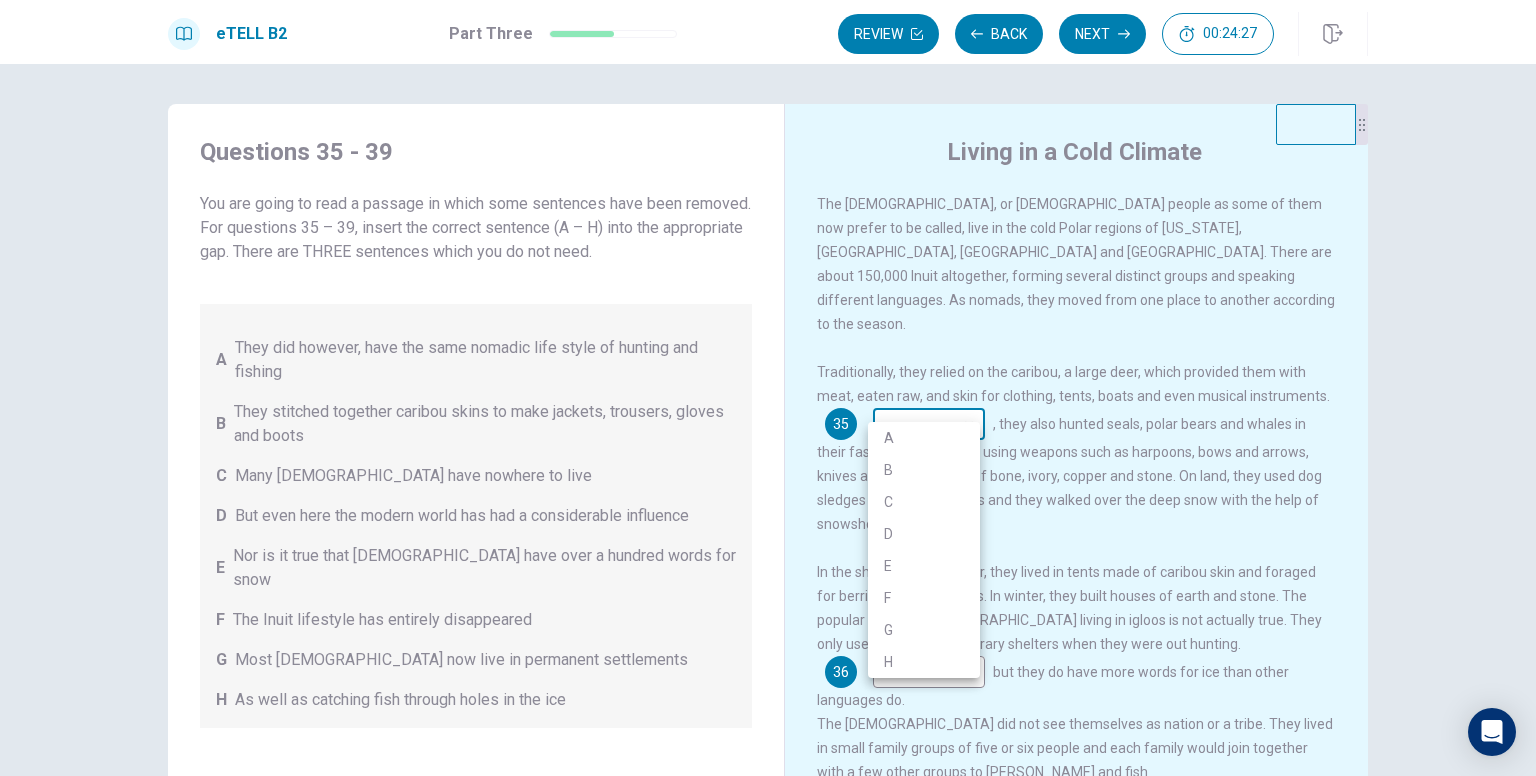 click on "This site uses cookies, as explained in our  Privacy Policy . If you agree to the use of cookies, please click the Accept button and continue to browse our site.   Privacy Policy Accept   eTELL B2 Part Three Review Back Next 00:24:27 Question 15 - 19 of 30 00:24:27 Review Back Next Questions 35 - 39 You are going to read a passage in which some sentences have been  removed. For questions 35 – 39, insert the correct sentence (A – H) into the  appropriate gap. There are THREE sentences which you do not need. A They did however, have the same nomadic life style of hunting and fishing  B They stitched together caribou skins to make jackets, trousers, gloves and  boots  C Many [DEMOGRAPHIC_DATA] have nowhere to live D But even here the modern world has had a considerable influence E Nor is it true that Eskimos have over a hundred words for snow F The Inuit lifestyle has entirely disappeared  G Most [DEMOGRAPHIC_DATA] now live in permanent settlements  H As well as catching fish through holes in the ice Living in a Cold Climate 35 ​" at bounding box center [768, 388] 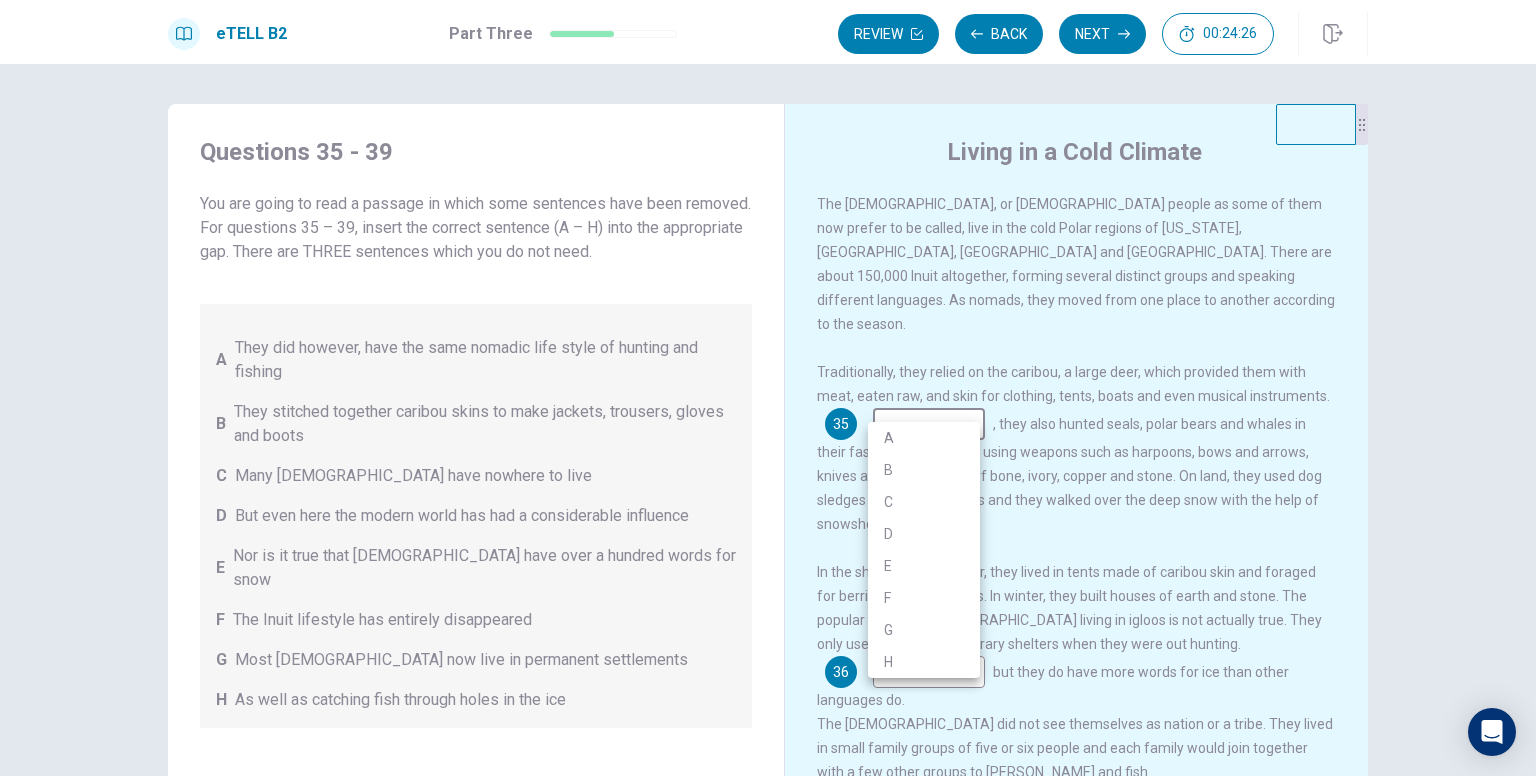 click on "B" at bounding box center [924, 470] 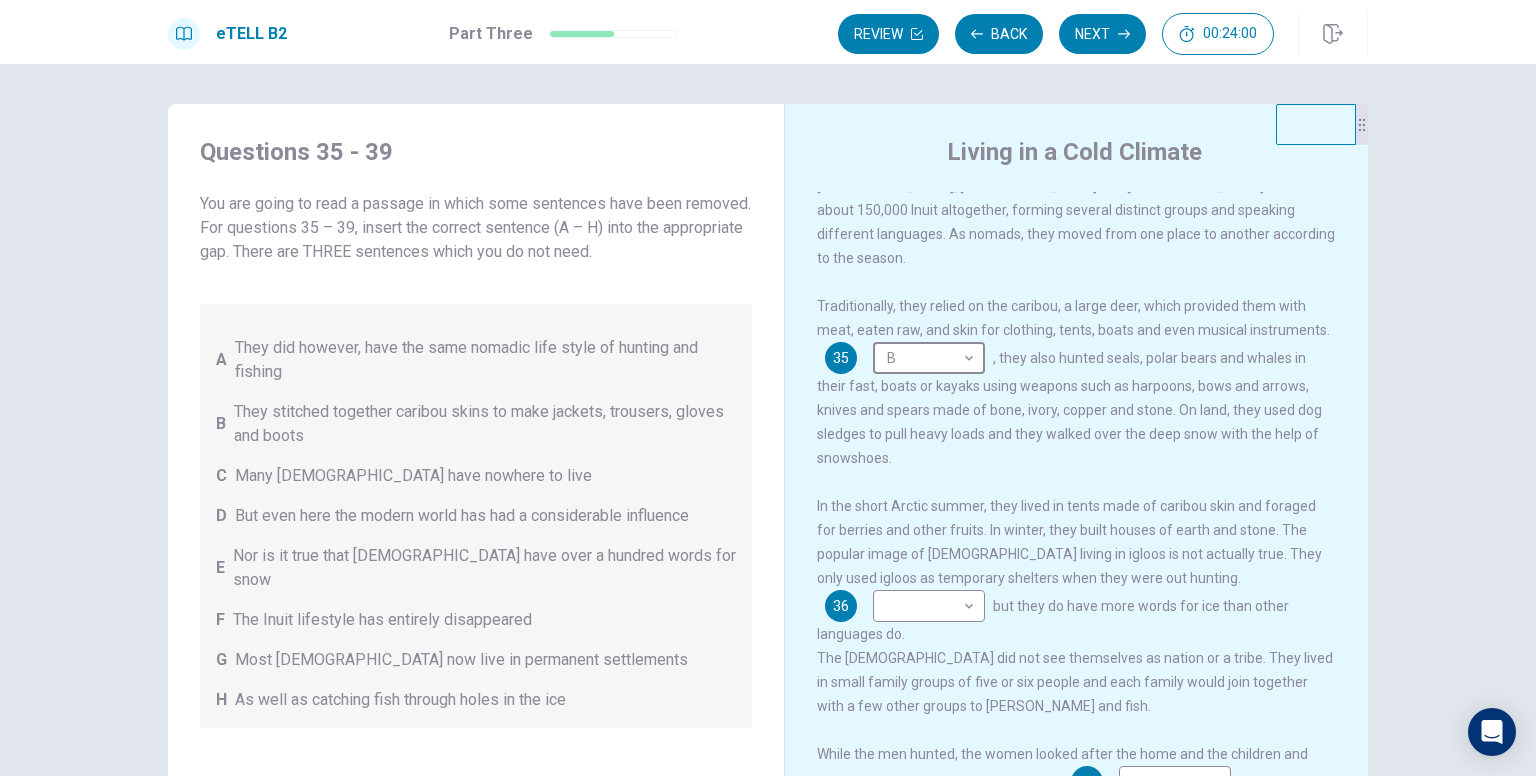 scroll, scrollTop: 133, scrollLeft: 0, axis: vertical 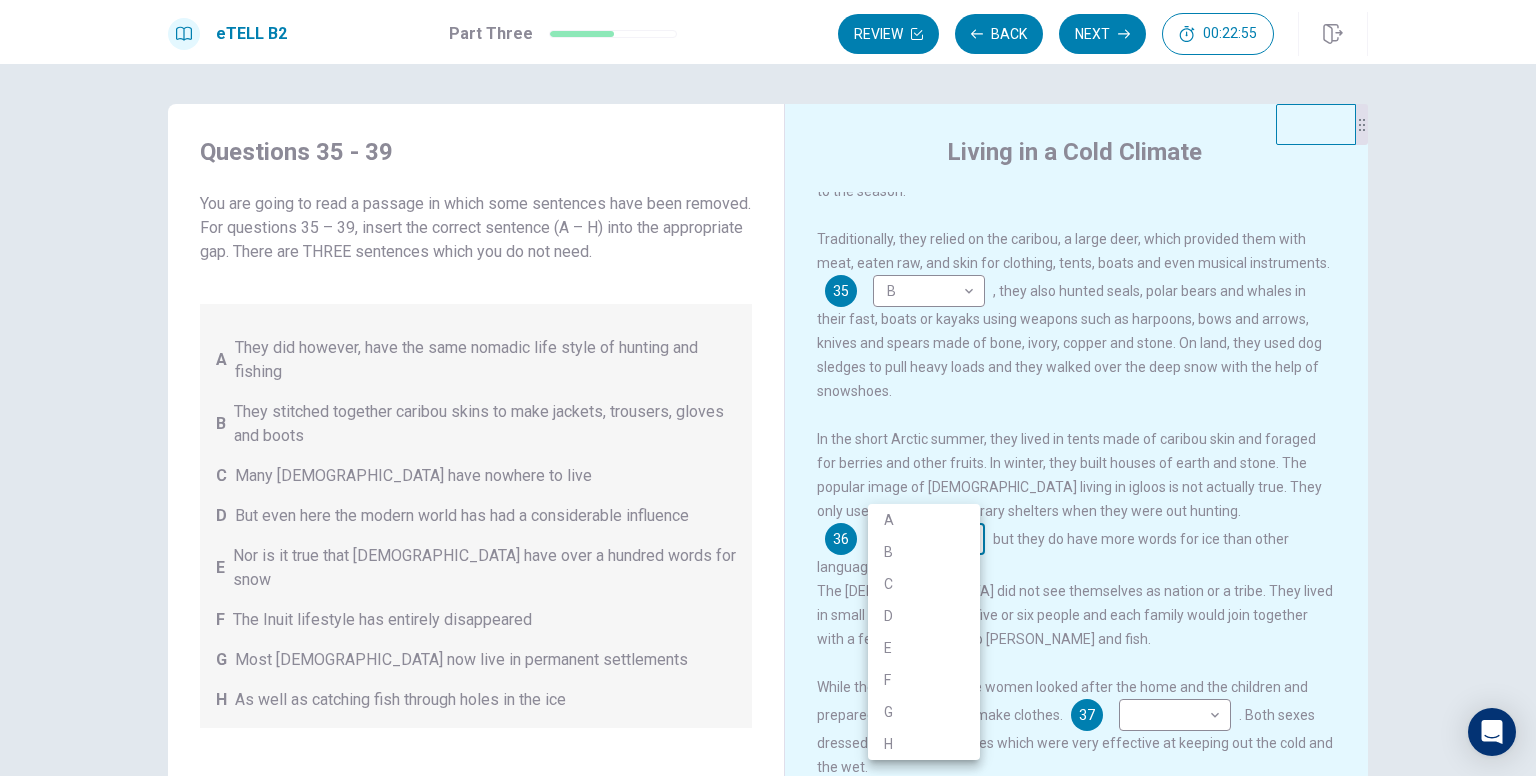 click on "This site uses cookies, as explained in our  Privacy Policy . If you agree to the use of cookies, please click the Accept button and continue to browse our site.   Privacy Policy Accept   eTELL B2 Part Three Review Back Next 00:22:55 Question 15 - 19 of 30 00:22:55 Review Back Next Questions 35 - 39 You are going to read a passage in which some sentences have been  removed. For questions 35 – 39, insert the correct sentence (A – H) into the  appropriate gap. There are THREE sentences which you do not need. A They did however, have the same nomadic life style of hunting and fishing  B They stitched together caribou skins to make jackets, trousers, gloves and  boots  C Many [DEMOGRAPHIC_DATA] have nowhere to live D But even here the modern world has had a considerable influence E Nor is it true that Eskimos have over a hundred words for snow F The Inuit lifestyle has entirely disappeared  G Most [DEMOGRAPHIC_DATA] now live in permanent settlements  H As well as catching fish through holes in the ice Living in a Cold Climate 35 B *" at bounding box center [768, 388] 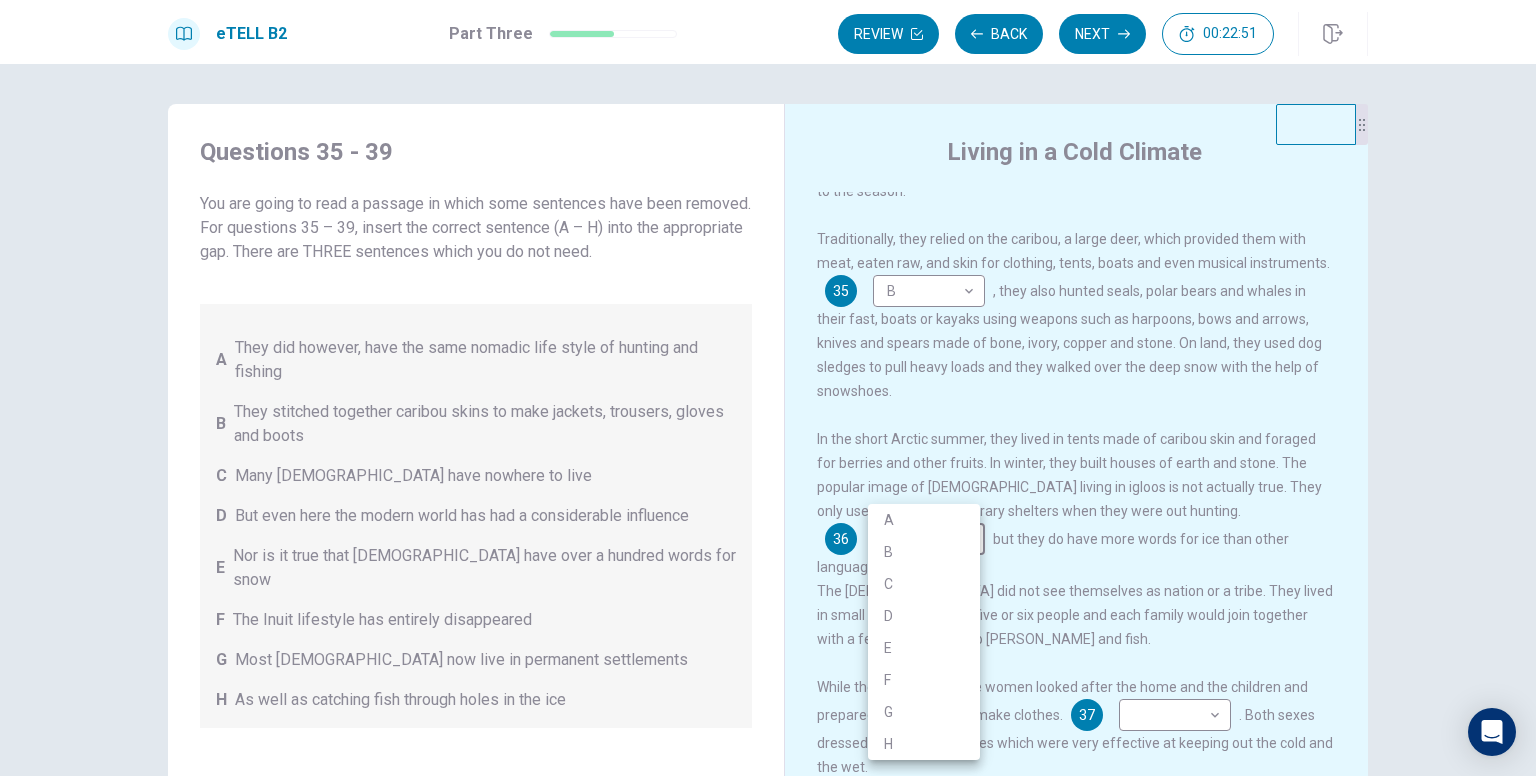 click on "E" at bounding box center (924, 648) 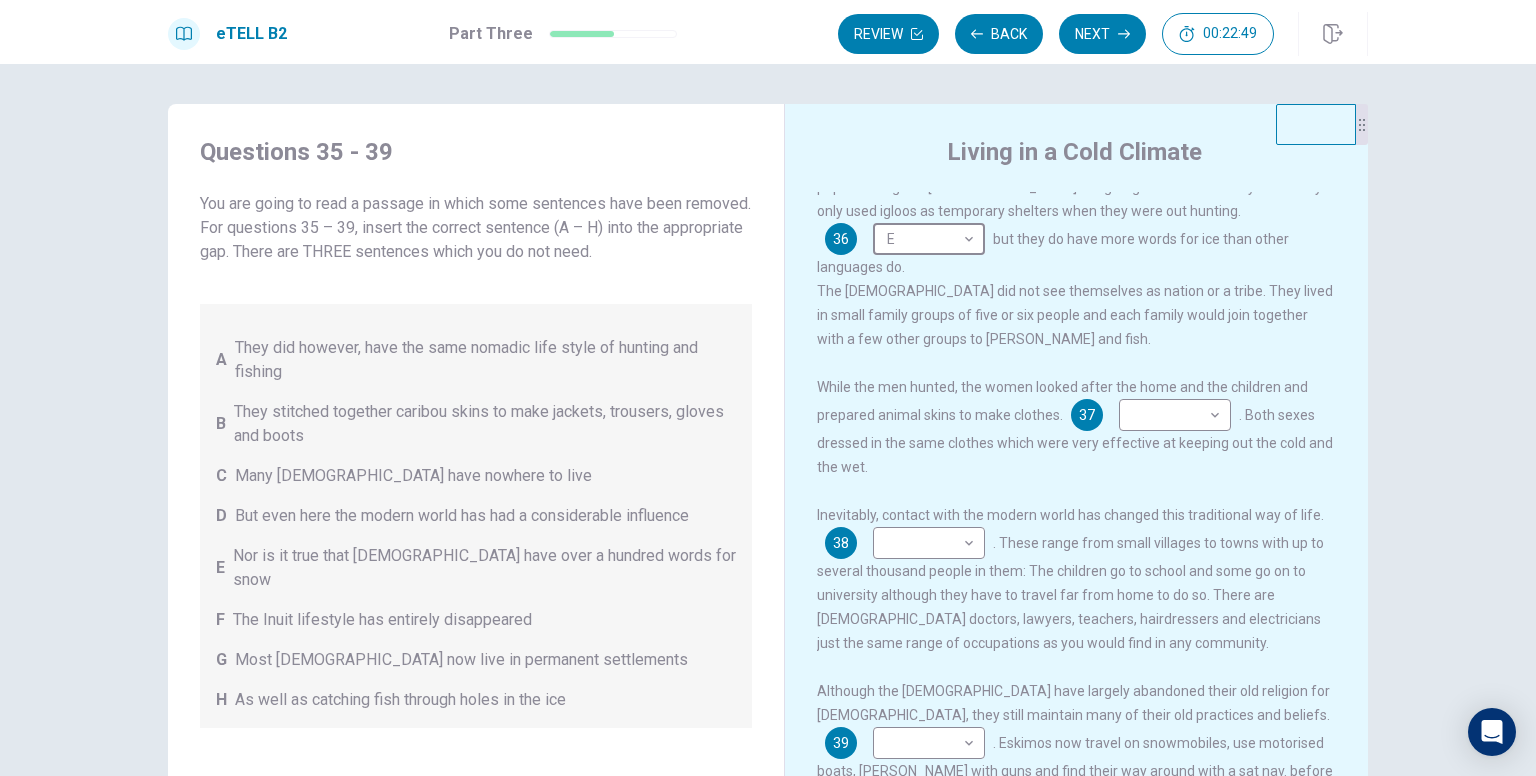 scroll, scrollTop: 465, scrollLeft: 0, axis: vertical 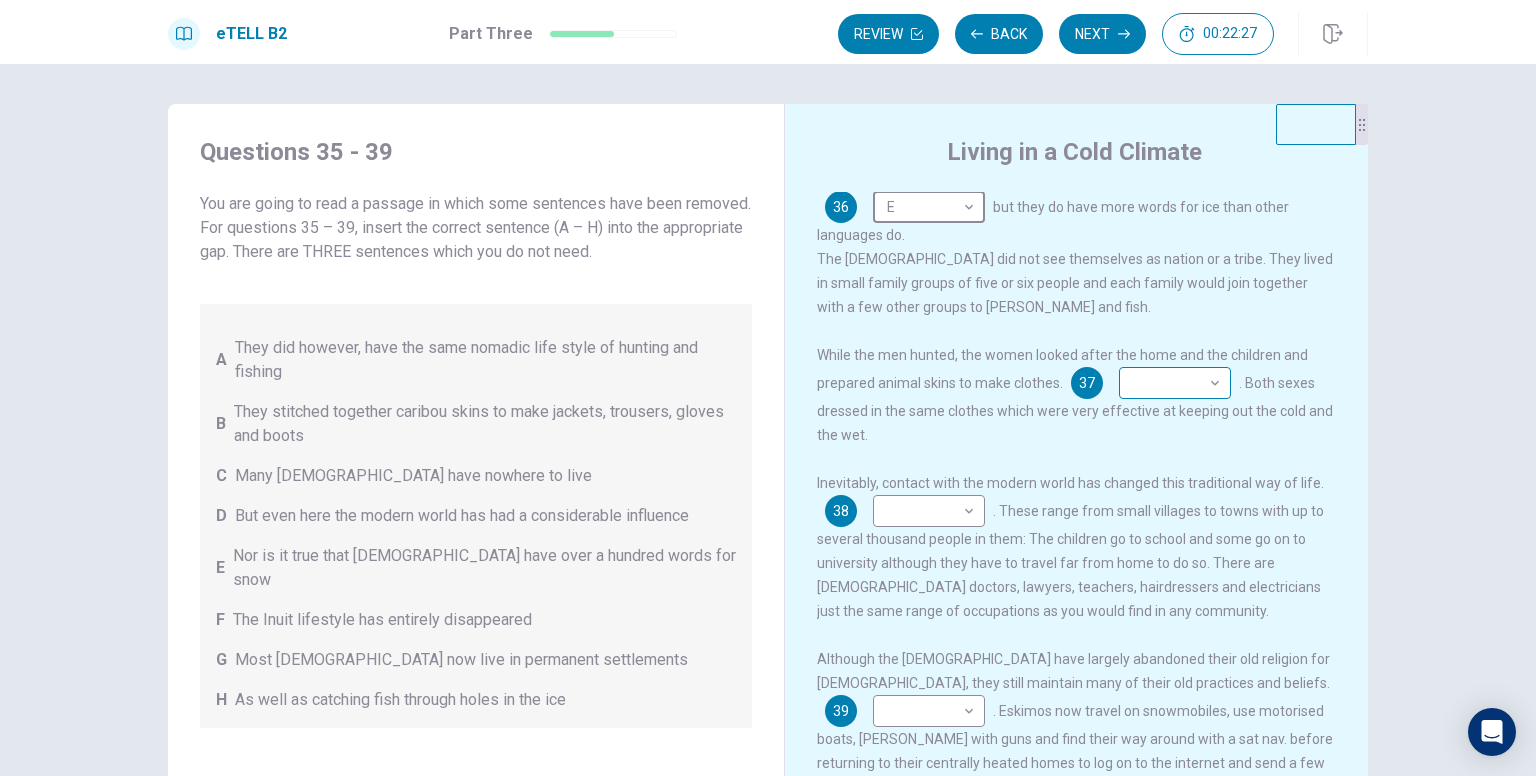 click on "This site uses cookies, as explained in our  Privacy Policy . If you agree to the use of cookies, please click the Accept button and continue to browse our site.   Privacy Policy Accept   eTELL B2 Part Three Review Back Next 00:22:27 Question 15 - 19 of 30 00:22:27 Review Back Next Questions 35 - 39 You are going to read a passage in which some sentences have been  removed. For questions 35 – 39, insert the correct sentence (A – H) into the  appropriate gap. There are THREE sentences which you do not need. A They did however, have the same nomadic life style of hunting and fishing  B They stitched together caribou skins to make jackets, trousers, gloves and  boots  C Many [DEMOGRAPHIC_DATA] have nowhere to live D But even here the modern world has had a considerable influence E Nor is it true that Eskimos have over a hundred words for snow F The Inuit lifestyle has entirely disappeared  G Most [DEMOGRAPHIC_DATA] now live in permanent settlements  H As well as catching fish through holes in the ice Living in a Cold Climate 35 B * E" at bounding box center (768, 388) 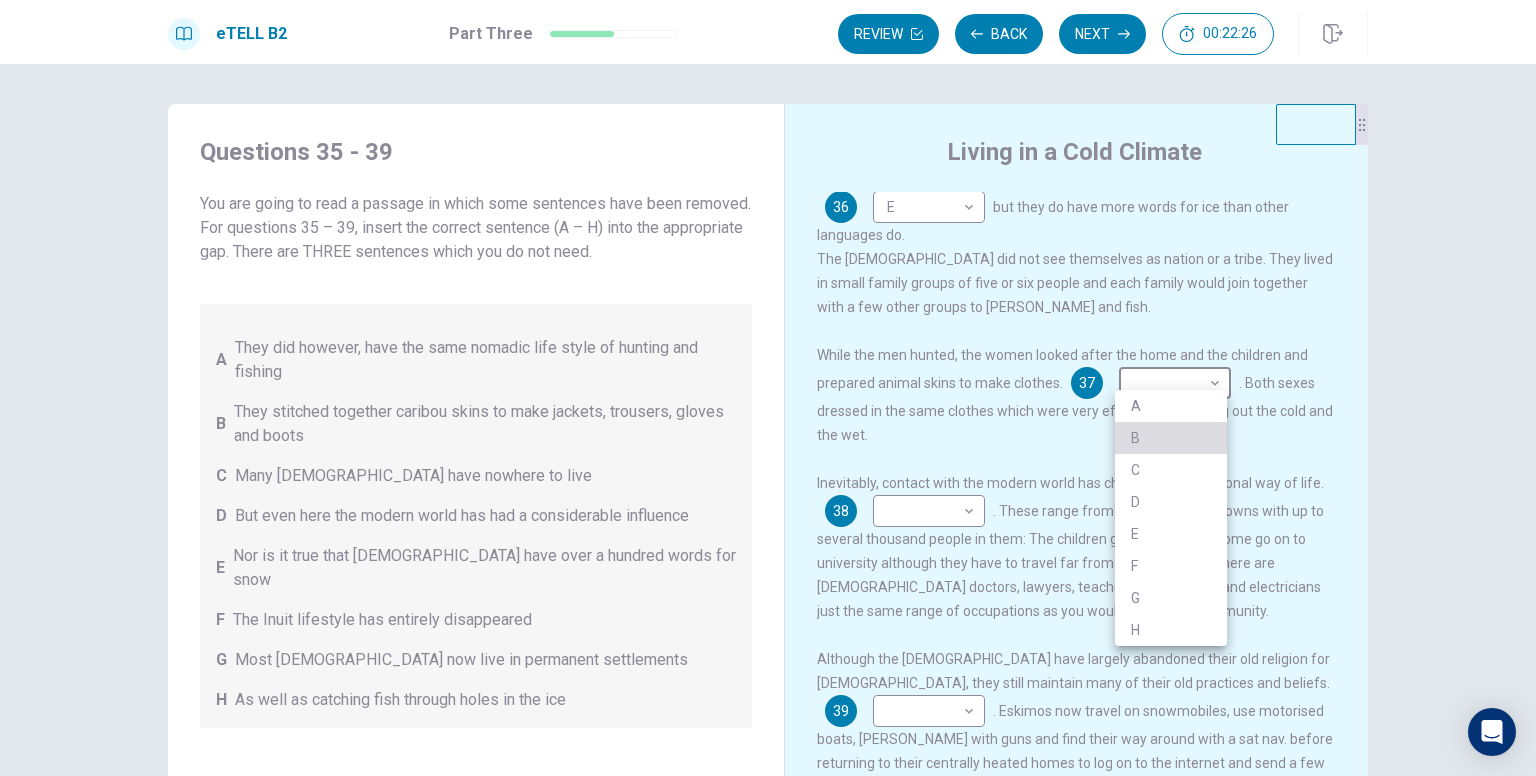 click on "B" at bounding box center (1171, 438) 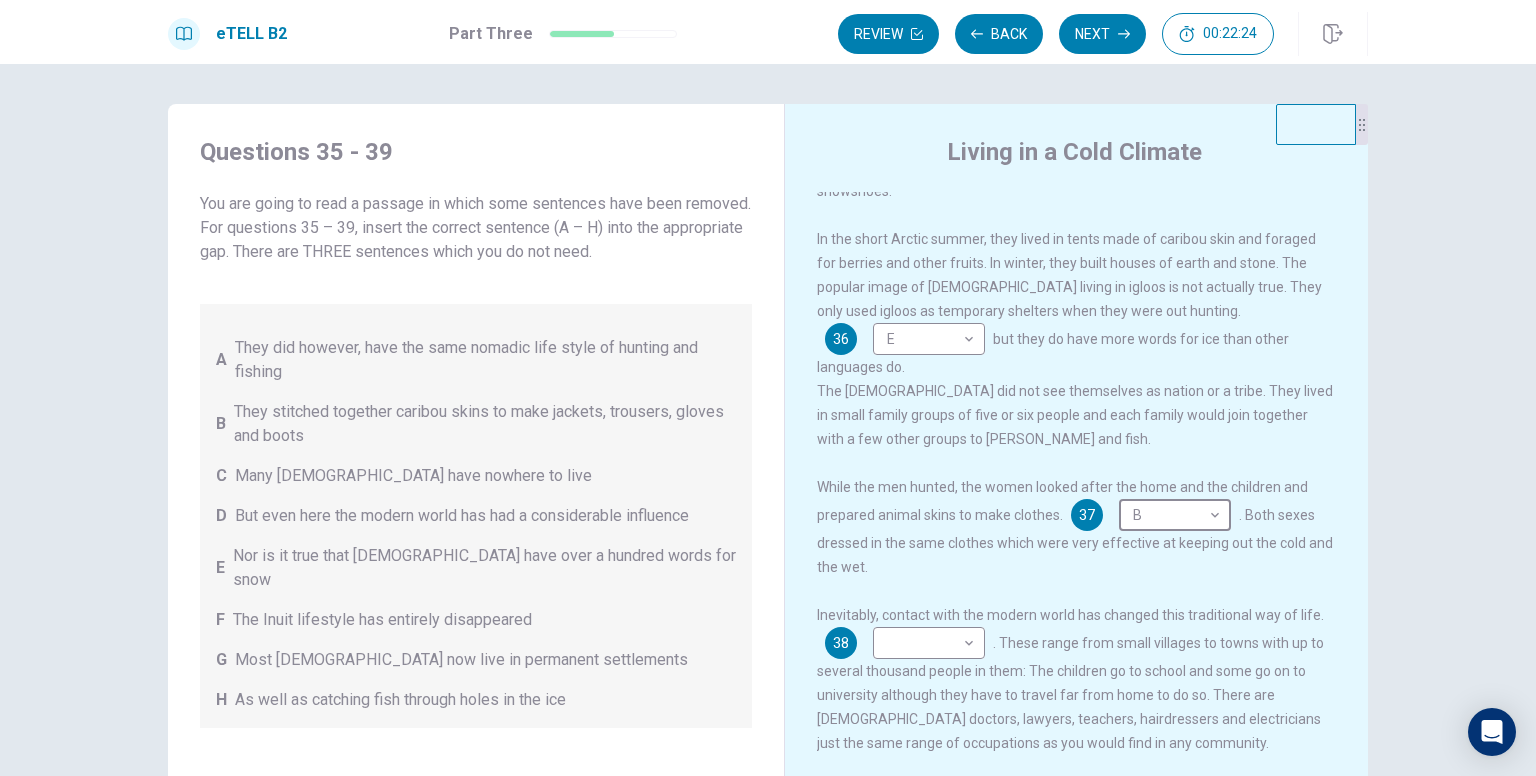 scroll, scrollTop: 166, scrollLeft: 0, axis: vertical 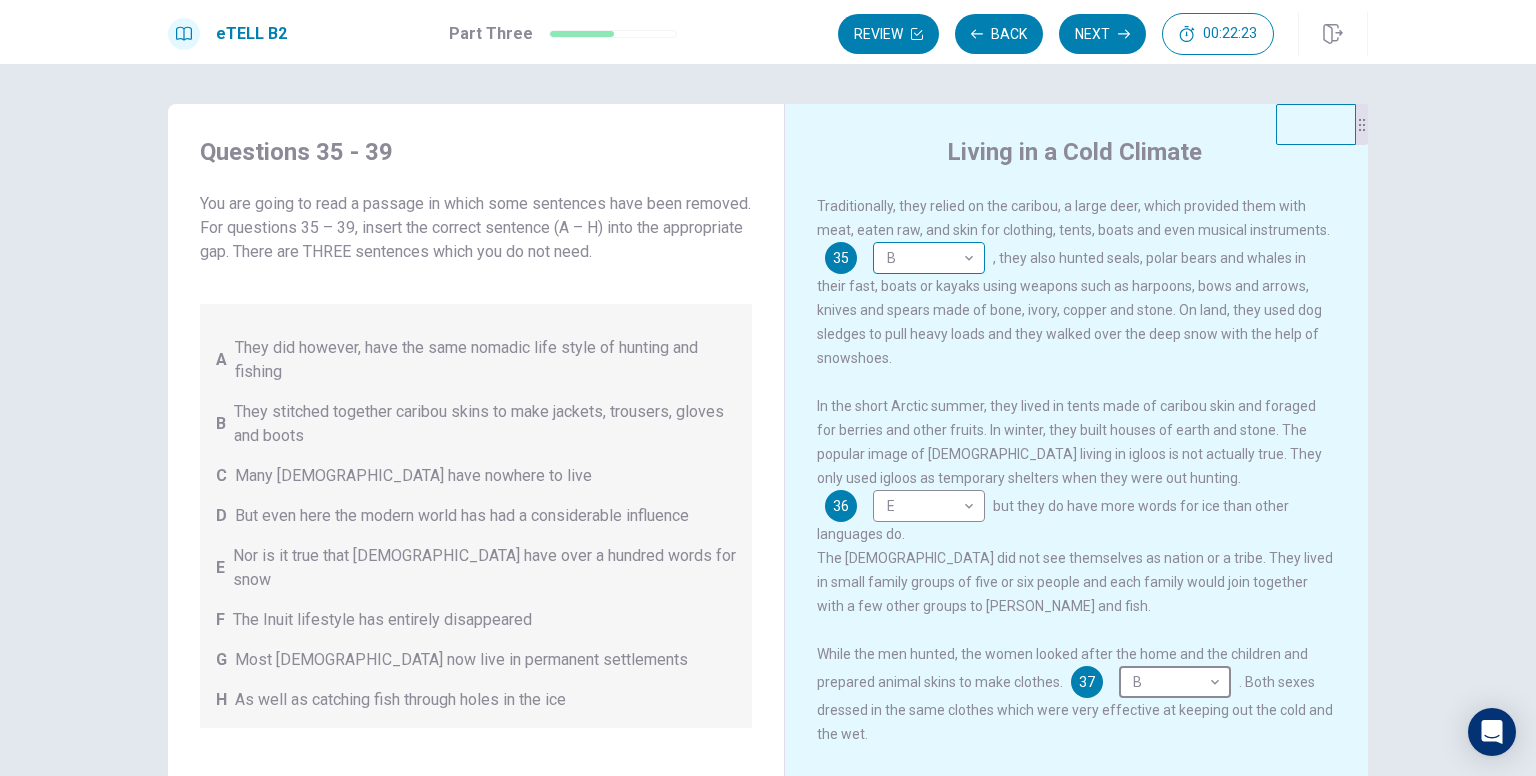 click on "This site uses cookies, as explained in our  Privacy Policy . If you agree to the use of cookies, please click the Accept button and continue to browse our site.   Privacy Policy Accept   eTELL B2 Part Three Review Back Next 00:22:23 Question 15 - 19 of 30 00:22:23 Review Back Next Questions 35 - 39 You are going to read a passage in which some sentences have been  removed. For questions 35 – 39, insert the correct sentence (A – H) into the  appropriate gap. There are THREE sentences which you do not need. A They did however, have the same nomadic life style of hunting and fishing  B They stitched together caribou skins to make jackets, trousers, gloves and  boots  C Many [DEMOGRAPHIC_DATA] have nowhere to live D But even here the modern world has had a considerable influence E Nor is it true that Eskimos have over a hundred words for snow F The Inuit lifestyle has entirely disappeared  G Most [DEMOGRAPHIC_DATA] now live in permanent settlements  H As well as catching fish through holes in the ice Living in a Cold Climate 35 B * E" at bounding box center [768, 388] 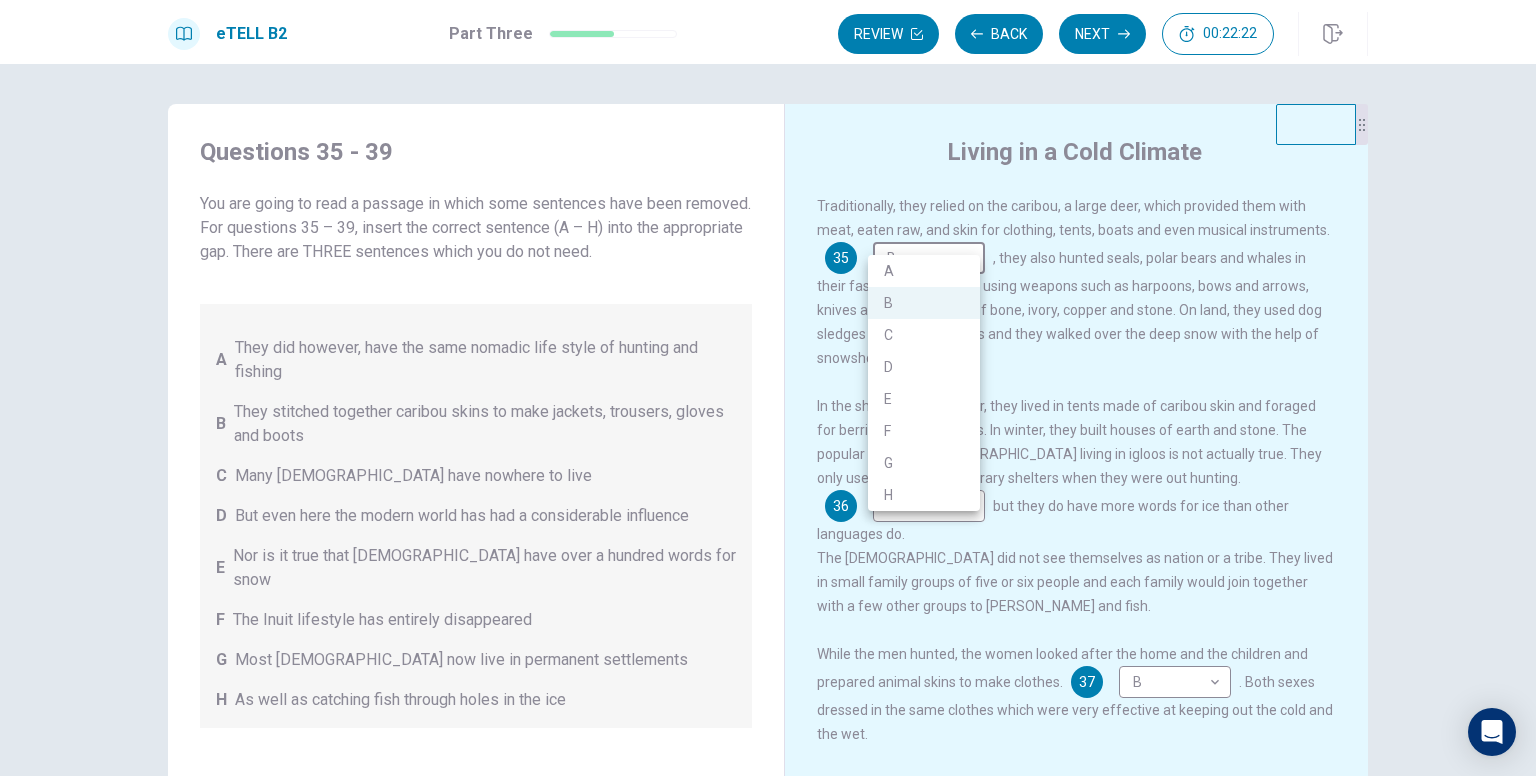 click at bounding box center [768, 388] 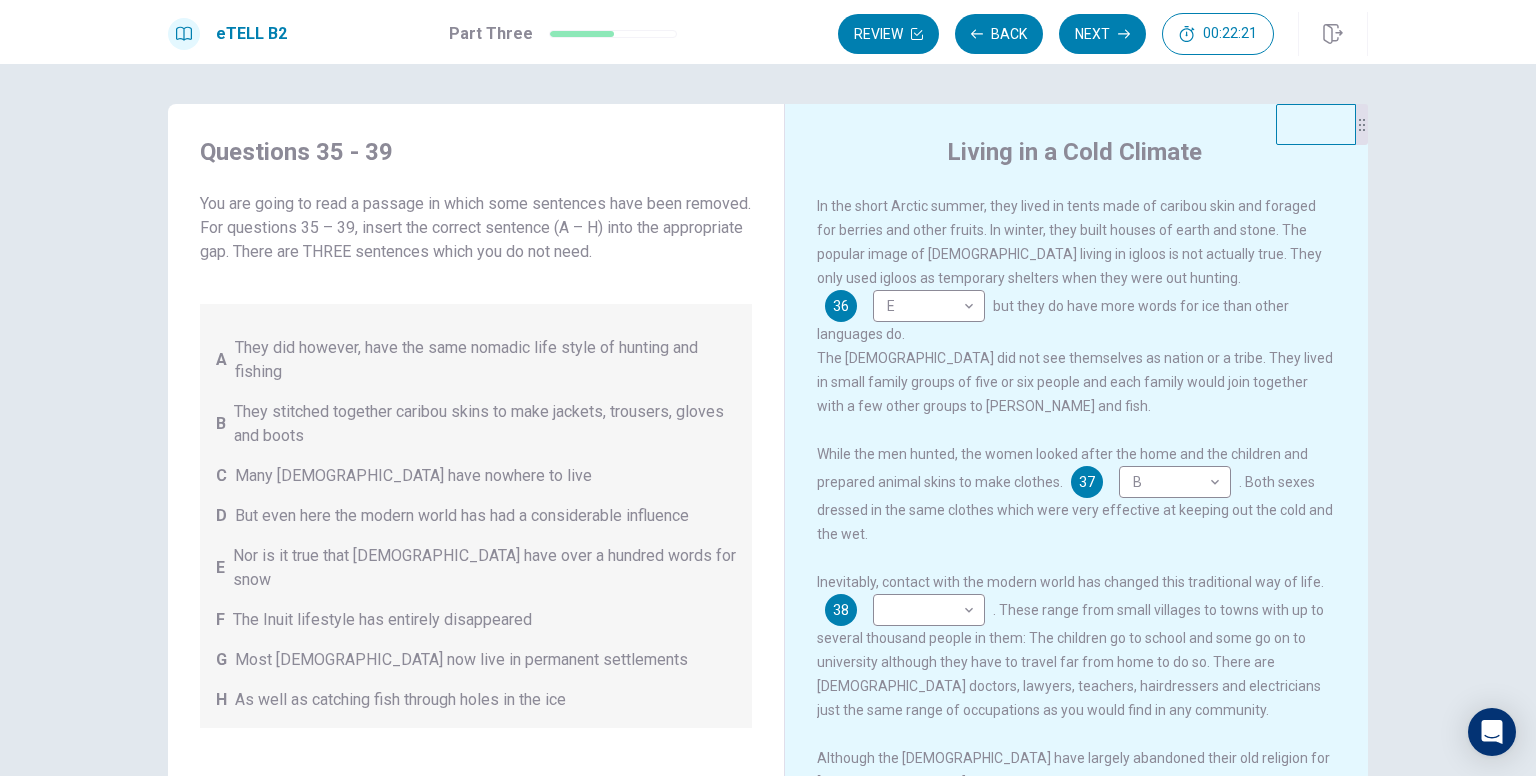 scroll, scrollTop: 465, scrollLeft: 0, axis: vertical 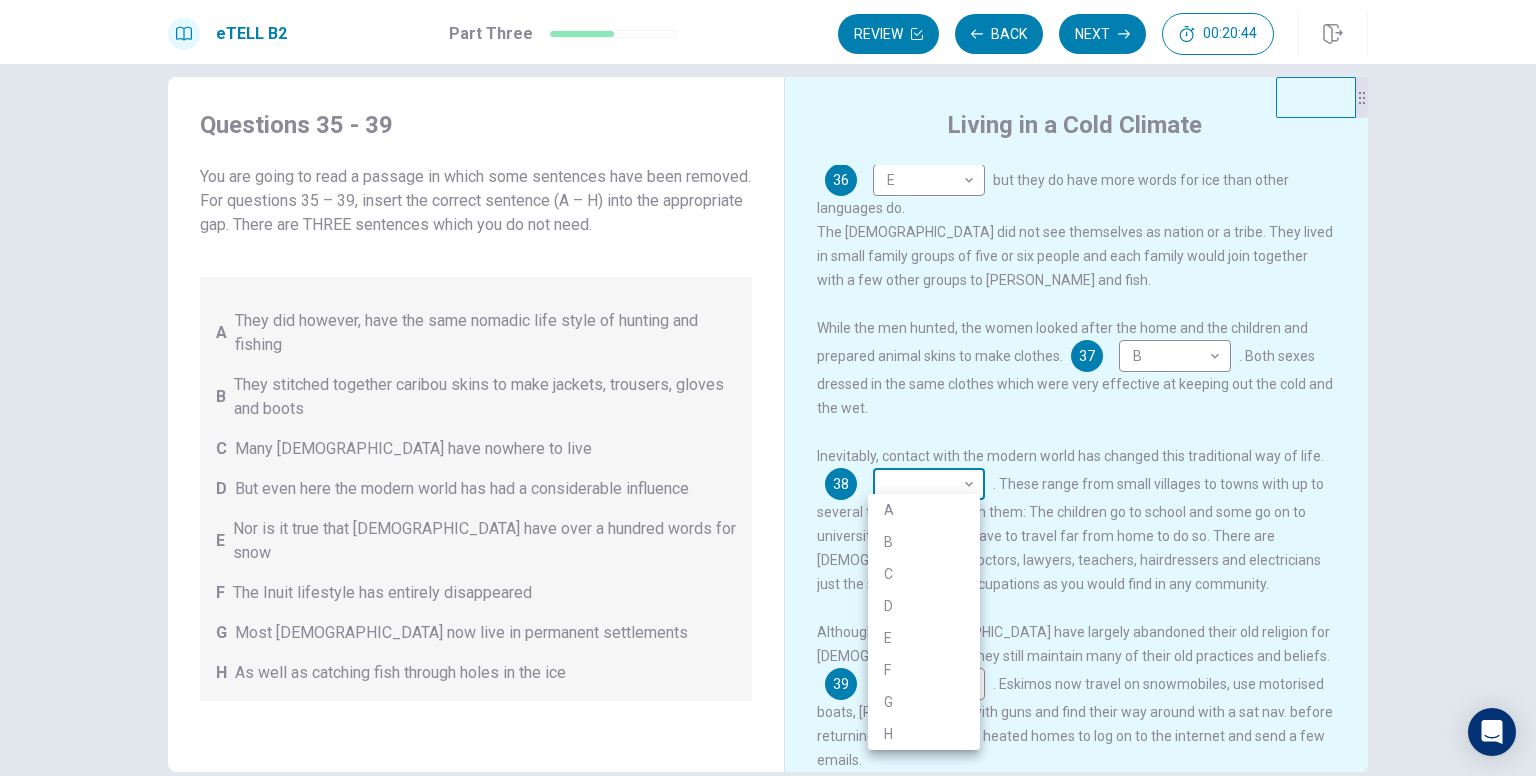click on "This site uses cookies, as explained in our  Privacy Policy . If you agree to the use of cookies, please click the Accept button and continue to browse our site.   Privacy Policy Accept   eTELL B2 Part Three Review Back Next 00:20:44 Question 15 - 19 of 30 00:20:44 Review Back Next Questions 35 - 39 You are going to read a passage in which some sentences have been  removed. For questions 35 – 39, insert the correct sentence (A – H) into the  appropriate gap. There are THREE sentences which you do not need. A They did however, have the same nomadic life style of hunting and fishing  B They stitched together caribou skins to make jackets, trousers, gloves and  boots  C Many [DEMOGRAPHIC_DATA] have nowhere to live D But even here the modern world has had a considerable influence E Nor is it true that Eskimos have over a hundred words for snow F The Inuit lifestyle has entirely disappeared  G Most [DEMOGRAPHIC_DATA] now live in permanent settlements  H As well as catching fish through holes in the ice Living in a Cold Climate 35 B * E" at bounding box center [768, 388] 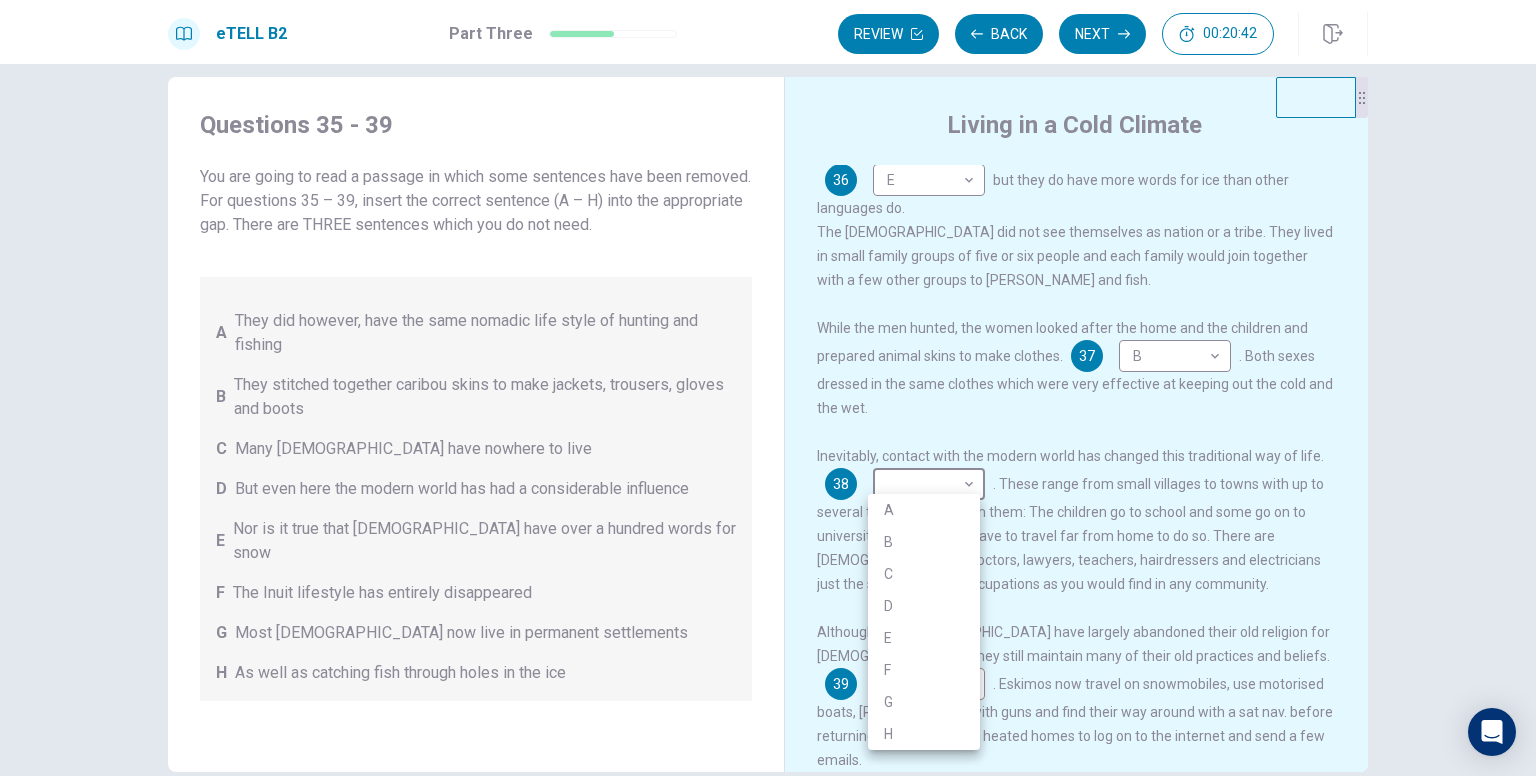 click on "F" at bounding box center (924, 670) 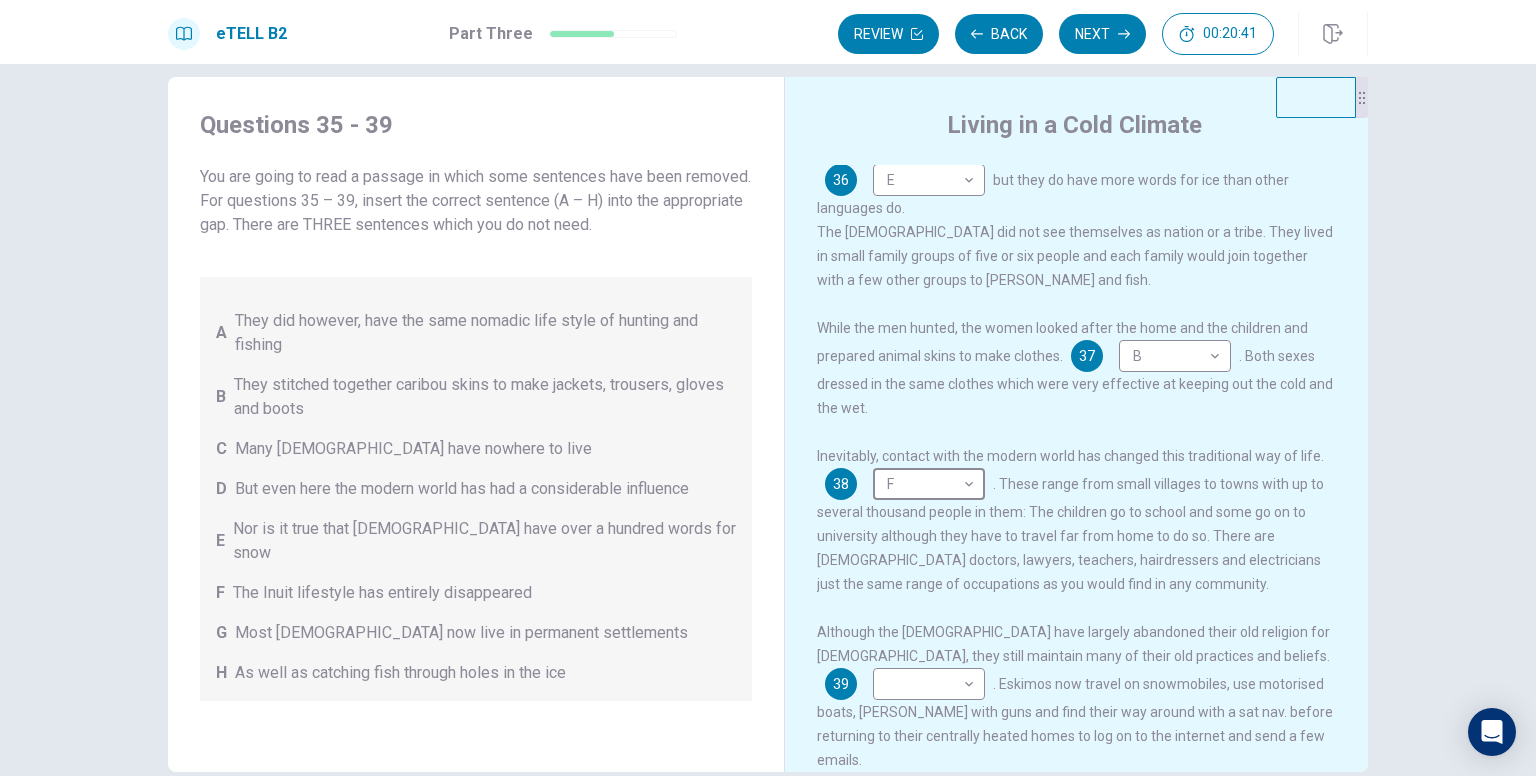 scroll, scrollTop: 127, scrollLeft: 0, axis: vertical 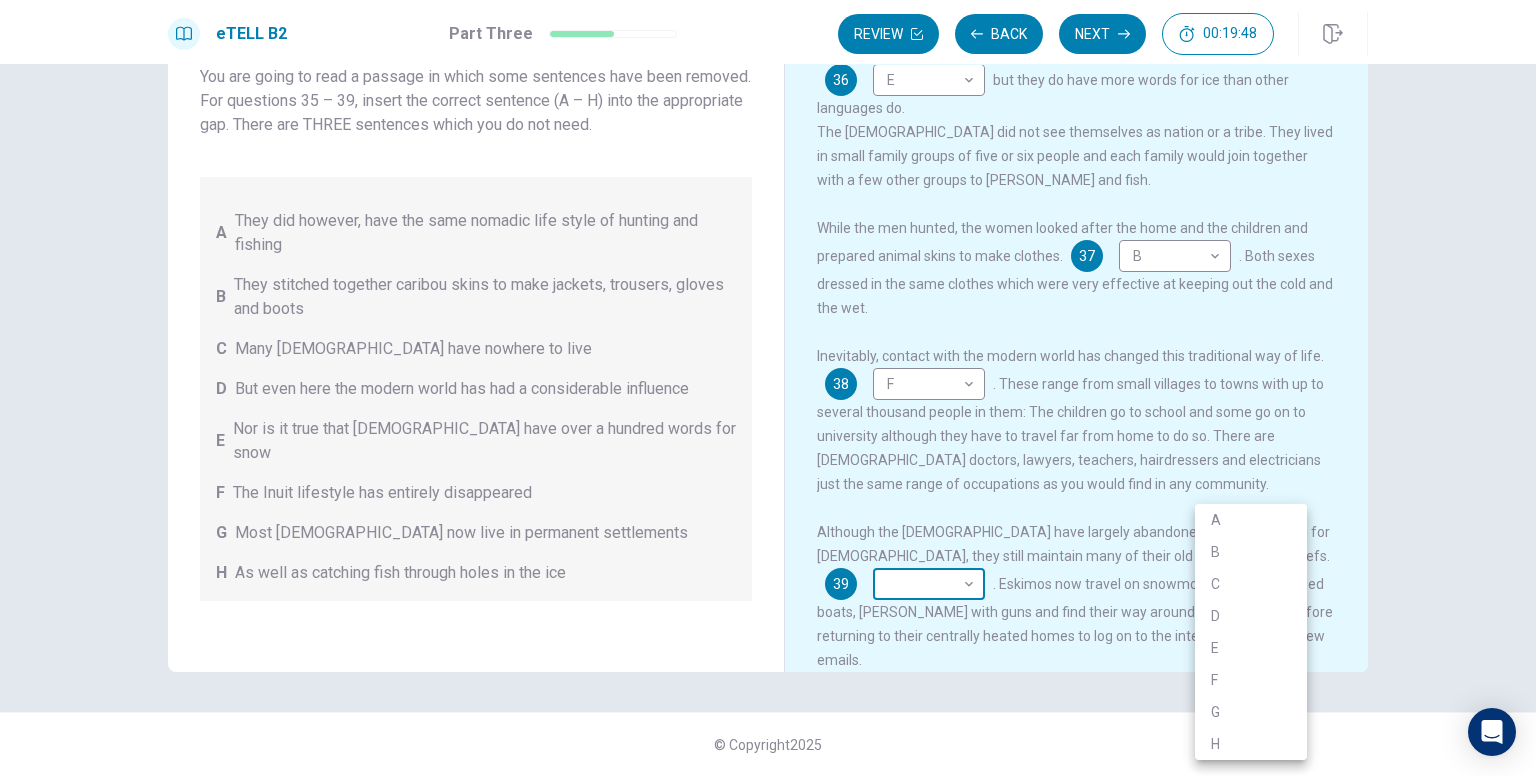 click on "This site uses cookies, as explained in our  Privacy Policy . If you agree to the use of cookies, please click the Accept button and continue to browse our site.   Privacy Policy Accept   eTELL B2 Part Three Review Back Next 00:19:48 Question 15 - 19 of 30 00:19:48 Review Back Next Questions 35 - 39 You are going to read a passage in which some sentences have been  removed. For questions 35 – 39, insert the correct sentence (A – H) into the  appropriate gap. There are THREE sentences which you do not need. A They did however, have the same nomadic life style of hunting and fishing  B They stitched together caribou skins to make jackets, trousers, gloves and  boots  C Many [DEMOGRAPHIC_DATA] have nowhere to live D But even here the modern world has had a considerable influence E Nor is it true that Eskimos have over a hundred words for snow F The Inuit lifestyle has entirely disappeared  G Most [DEMOGRAPHIC_DATA] now live in permanent settlements  H As well as catching fish through holes in the ice Living in a Cold Climate 35 B * E" at bounding box center [768, 388] 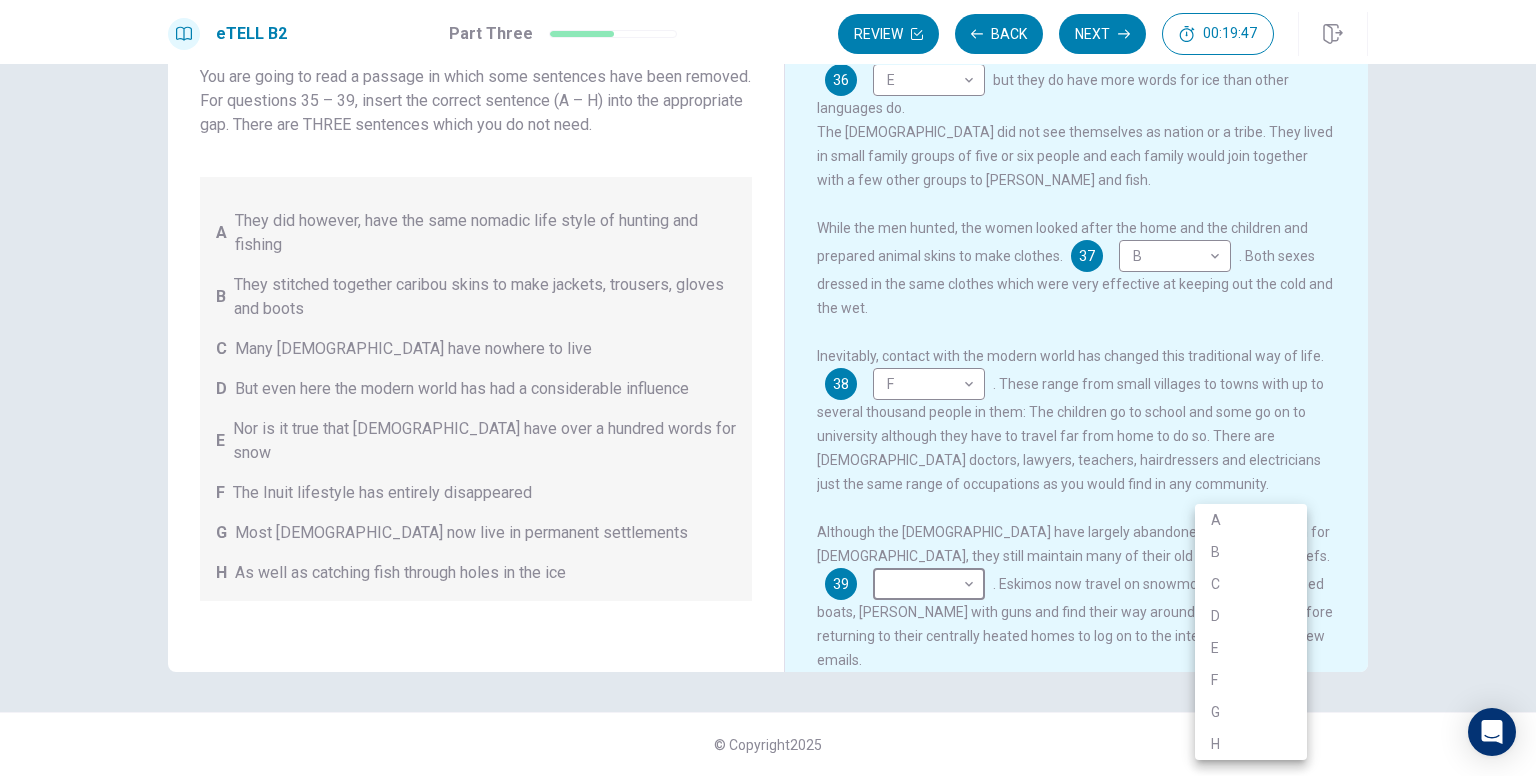 click on "G" at bounding box center (1251, 712) 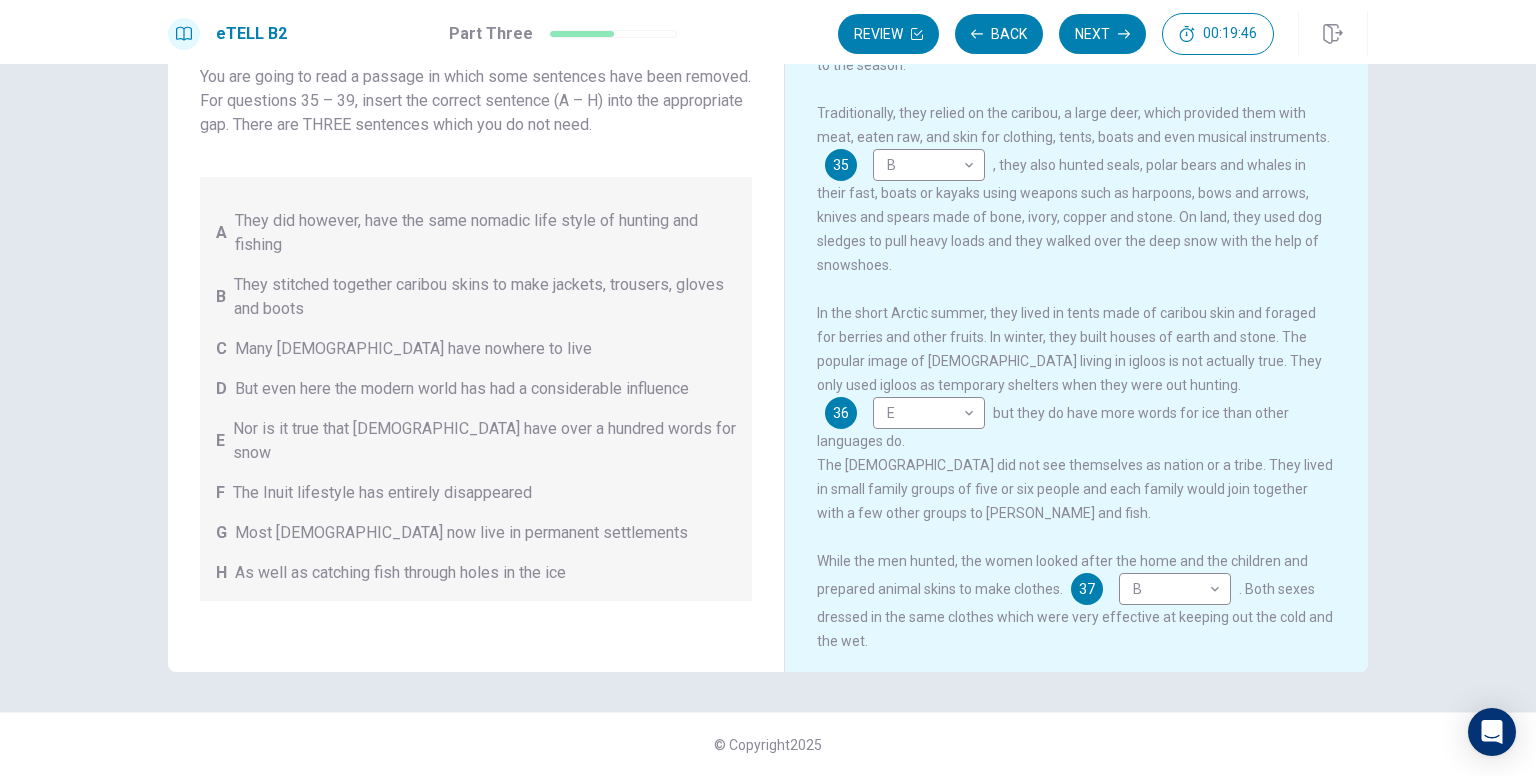 scroll, scrollTop: 0, scrollLeft: 0, axis: both 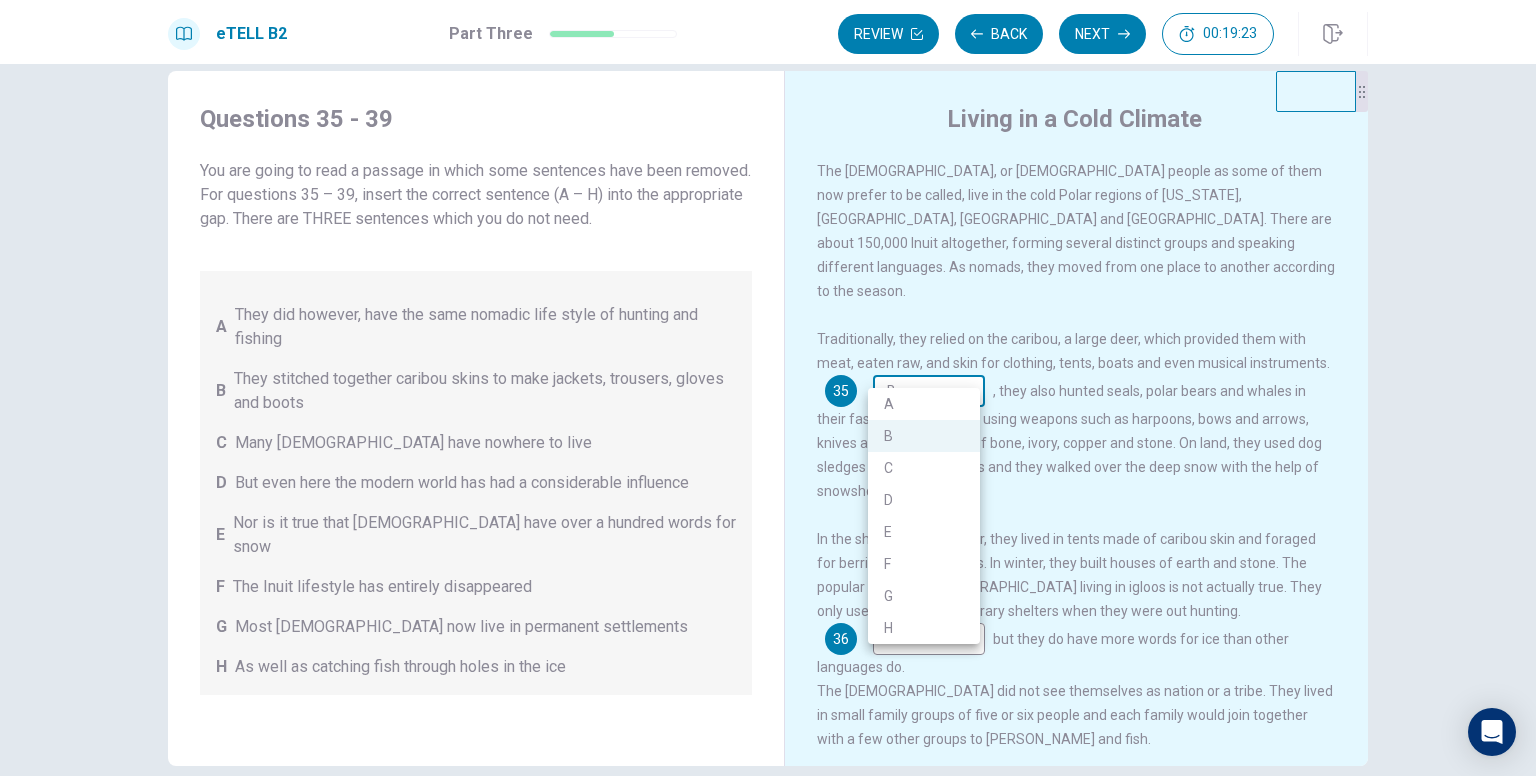 click on "This site uses cookies, as explained in our  Privacy Policy . If you agree to the use of cookies, please click the Accept button and continue to browse our site.   Privacy Policy Accept   eTELL B2 Part Three Review Back Next 00:19:23 Question 15 - 19 of 30 00:19:23 Review Back Next Questions 35 - 39 You are going to read a passage in which some sentences have been  removed. For questions 35 – 39, insert the correct sentence (A – H) into the  appropriate gap. There are THREE sentences which you do not need. A They did however, have the same nomadic life style of hunting and fishing  B They stitched together caribou skins to make jackets, trousers, gloves and  boots  C Many [DEMOGRAPHIC_DATA] have nowhere to live D But even here the modern world has had a considerable influence E Nor is it true that Eskimos have over a hundred words for snow F The Inuit lifestyle has entirely disappeared  G Most [DEMOGRAPHIC_DATA] now live in permanent settlements  H As well as catching fish through holes in the ice Living in a Cold Climate 35 B * E" at bounding box center [768, 388] 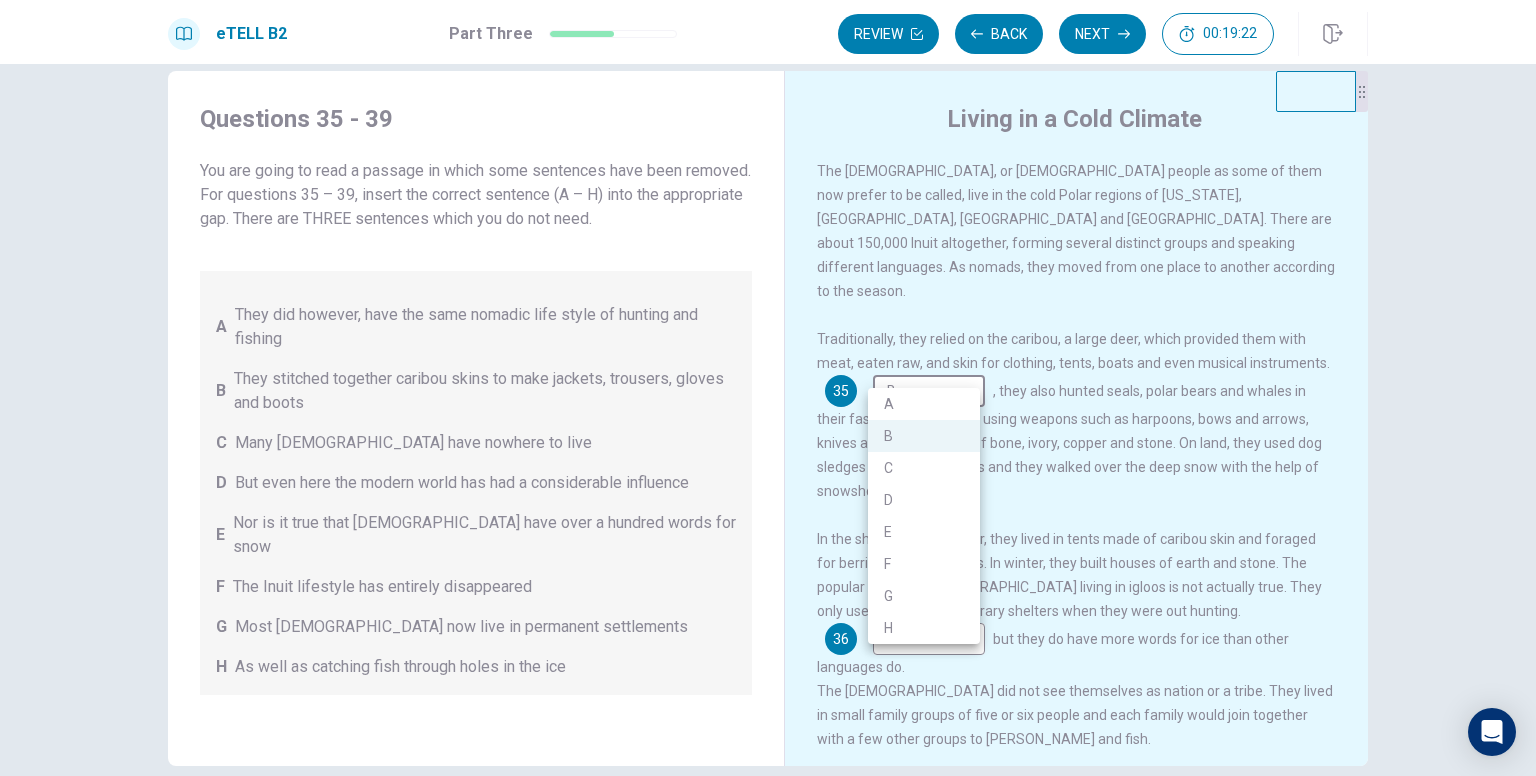click on "A" at bounding box center [924, 404] 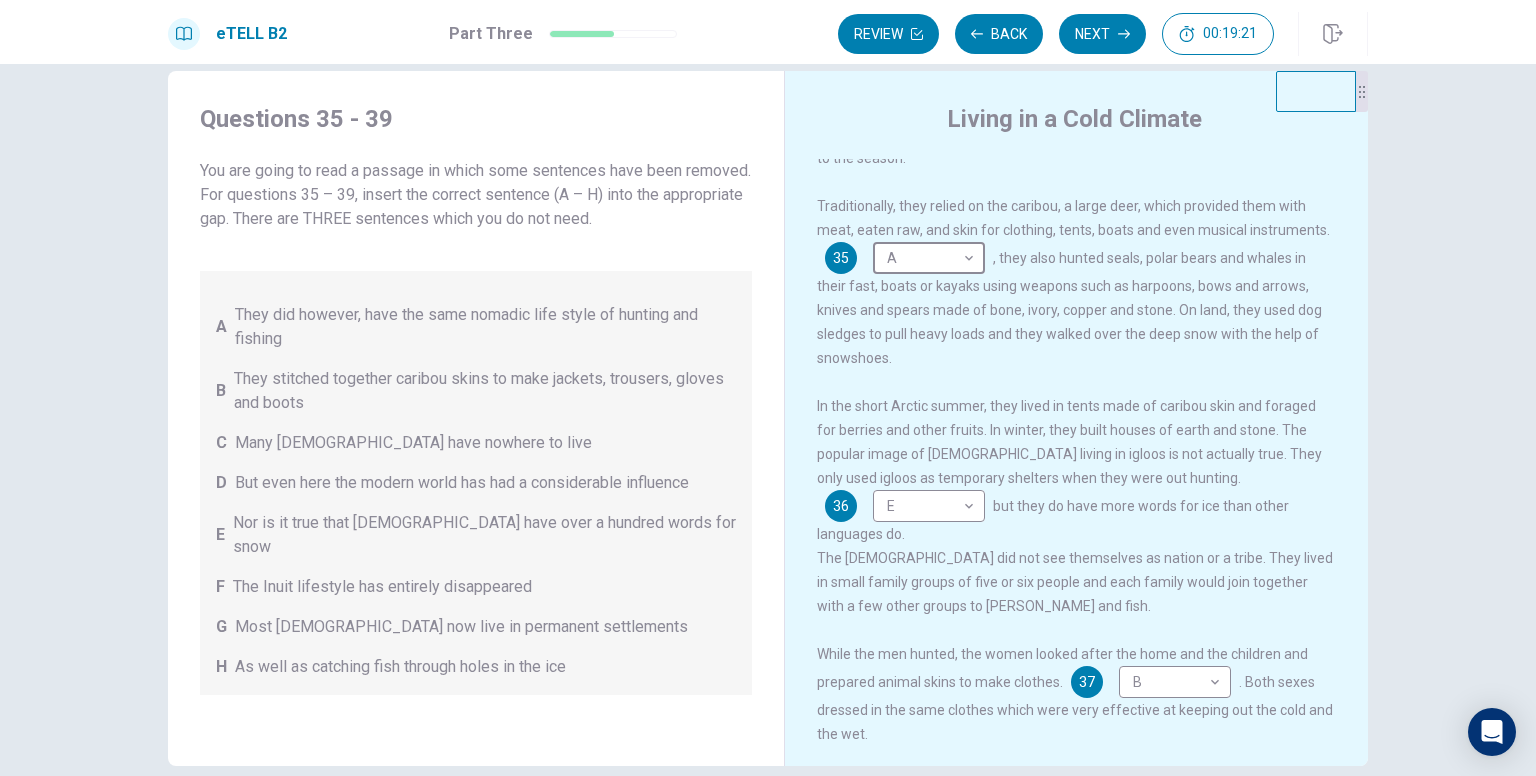 scroll, scrollTop: 0, scrollLeft: 0, axis: both 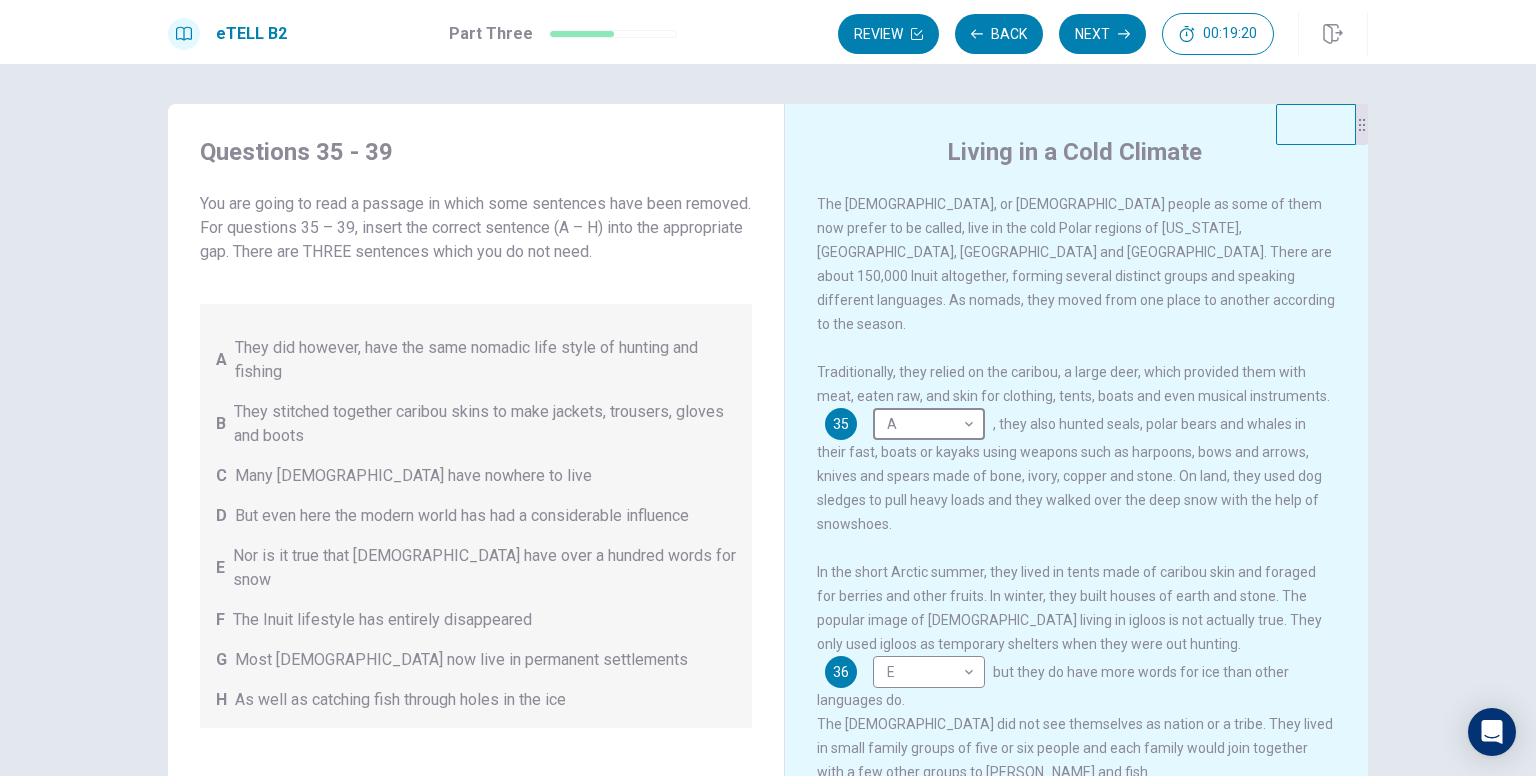 click on "Next" at bounding box center [1102, 34] 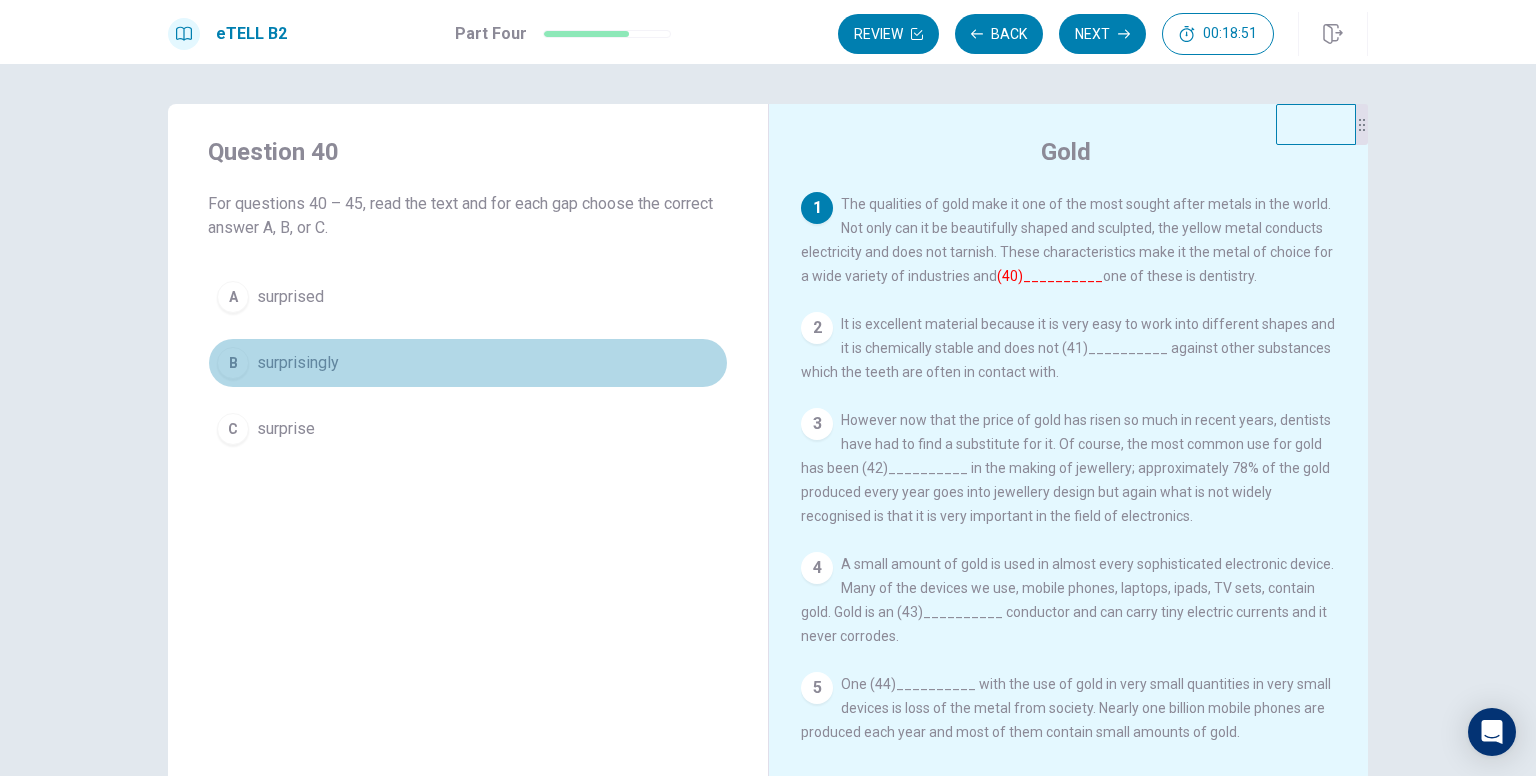 click on "B" at bounding box center [233, 363] 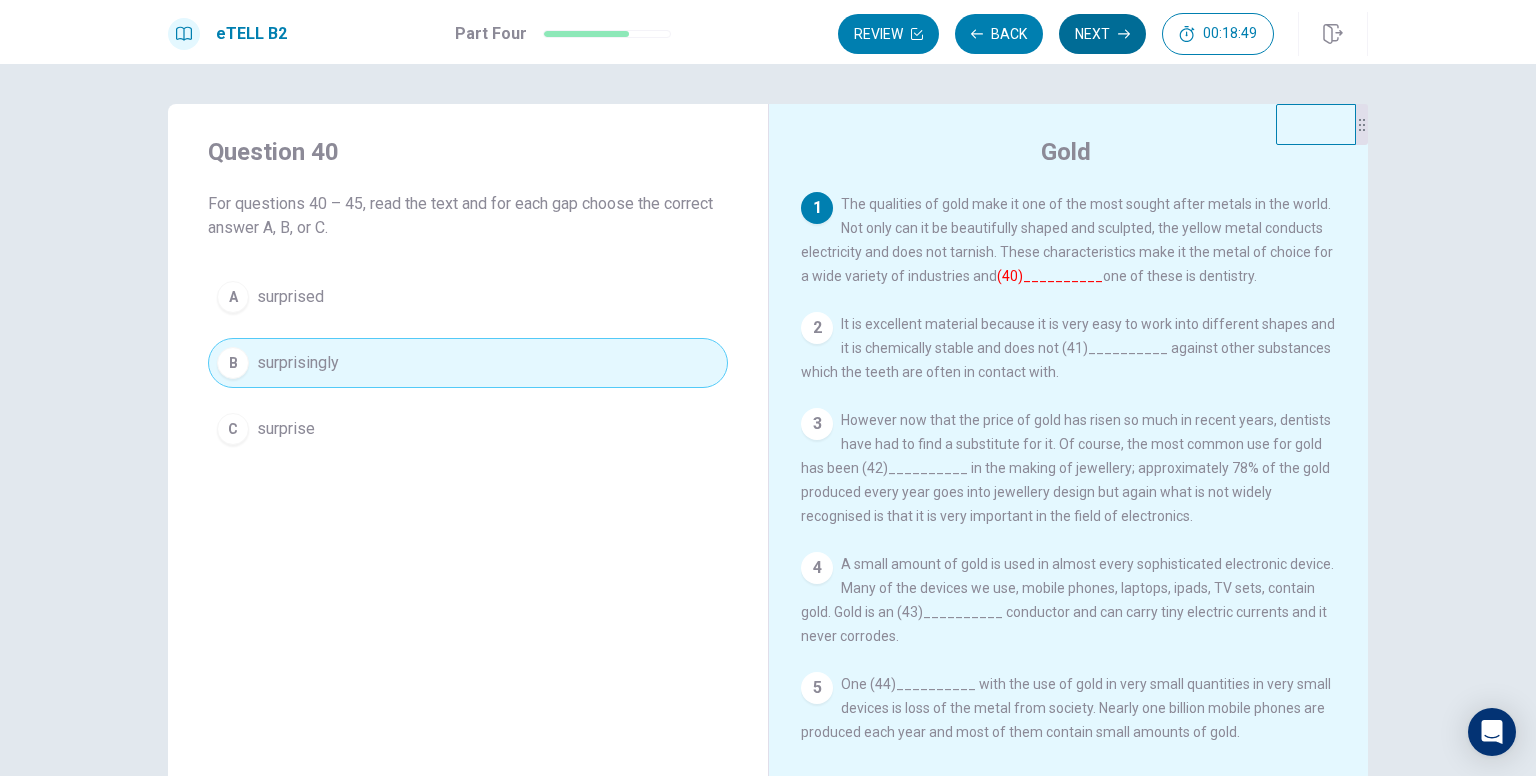 click on "Next" at bounding box center (1102, 34) 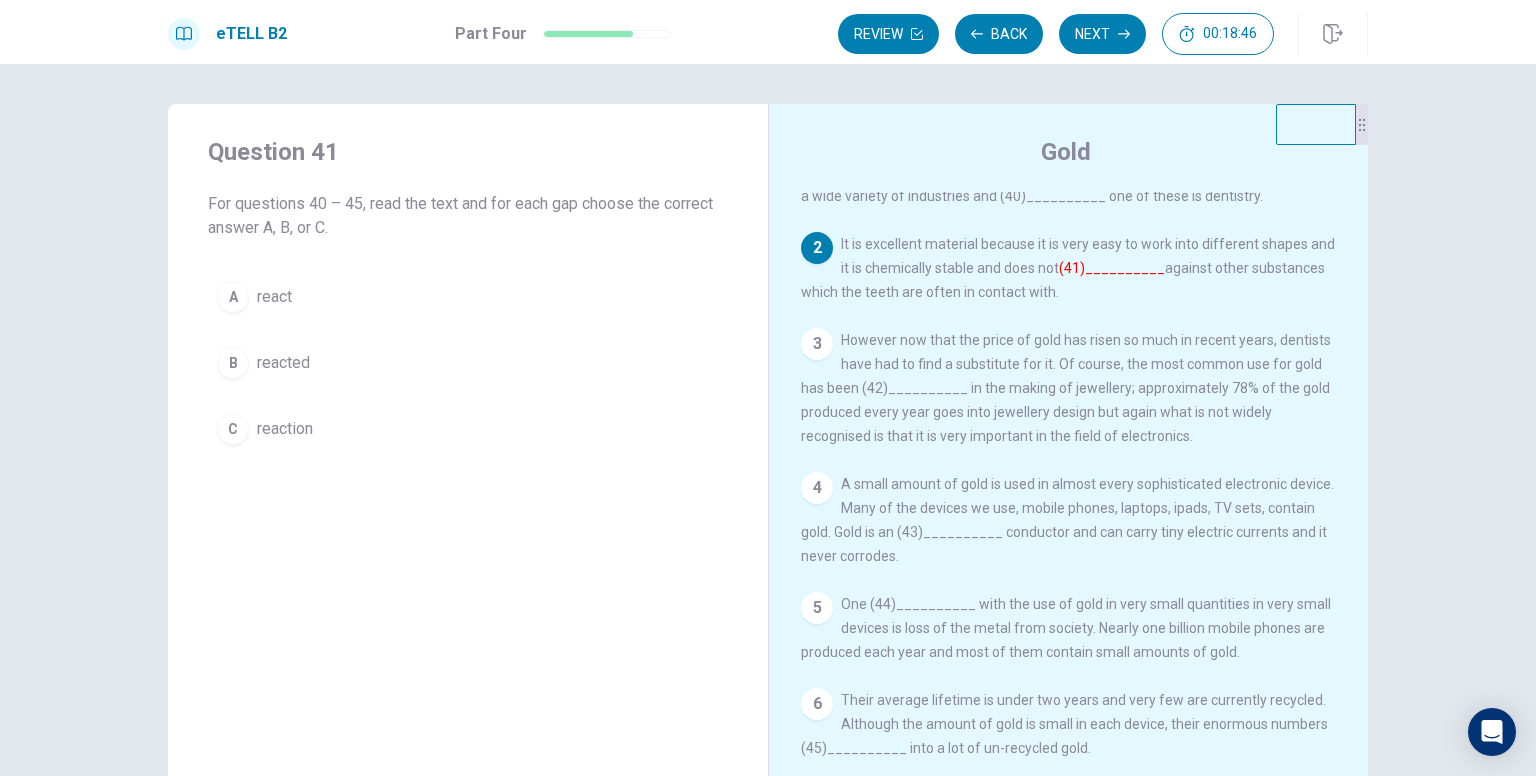 scroll, scrollTop: 114, scrollLeft: 0, axis: vertical 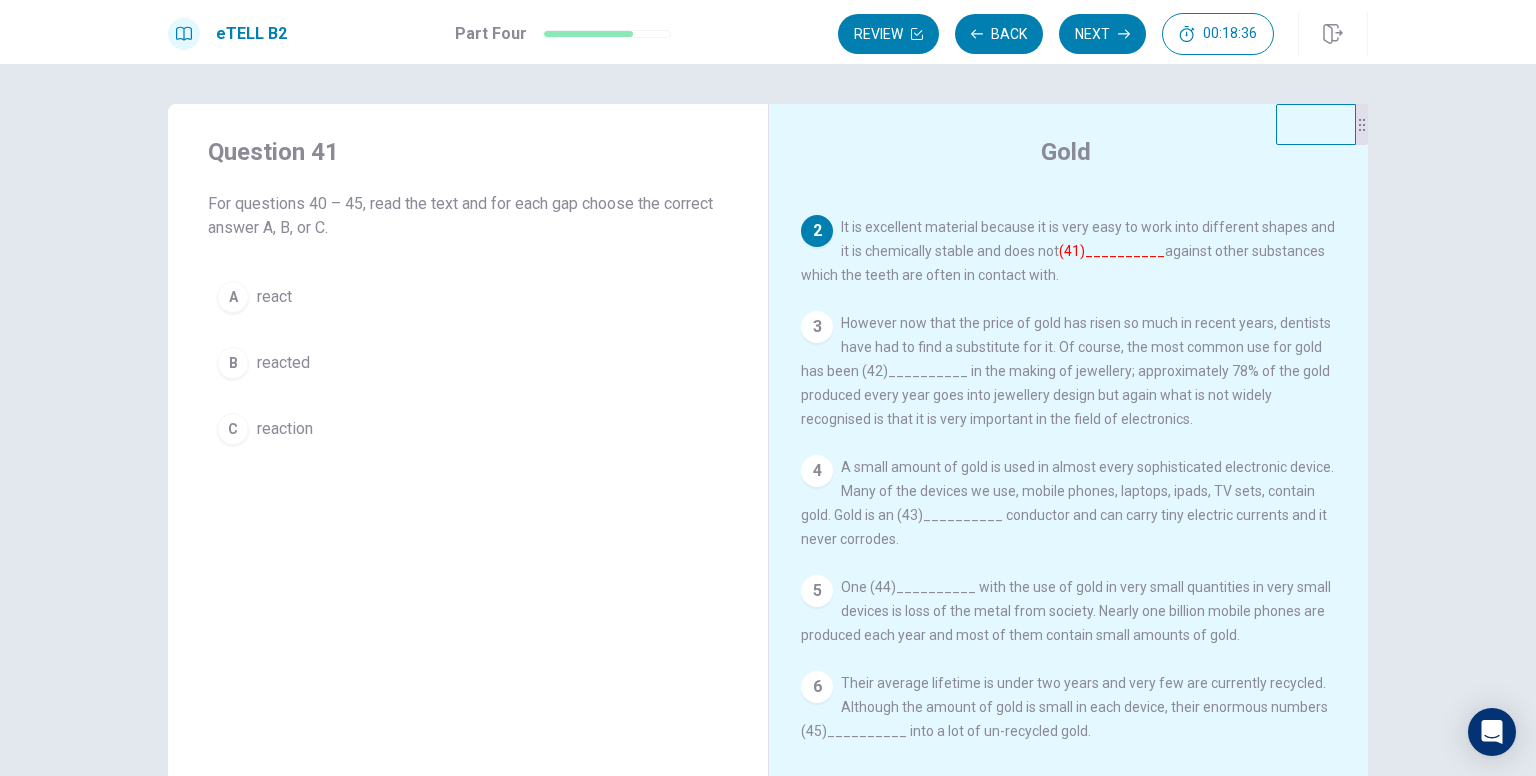 click on "A" at bounding box center [233, 297] 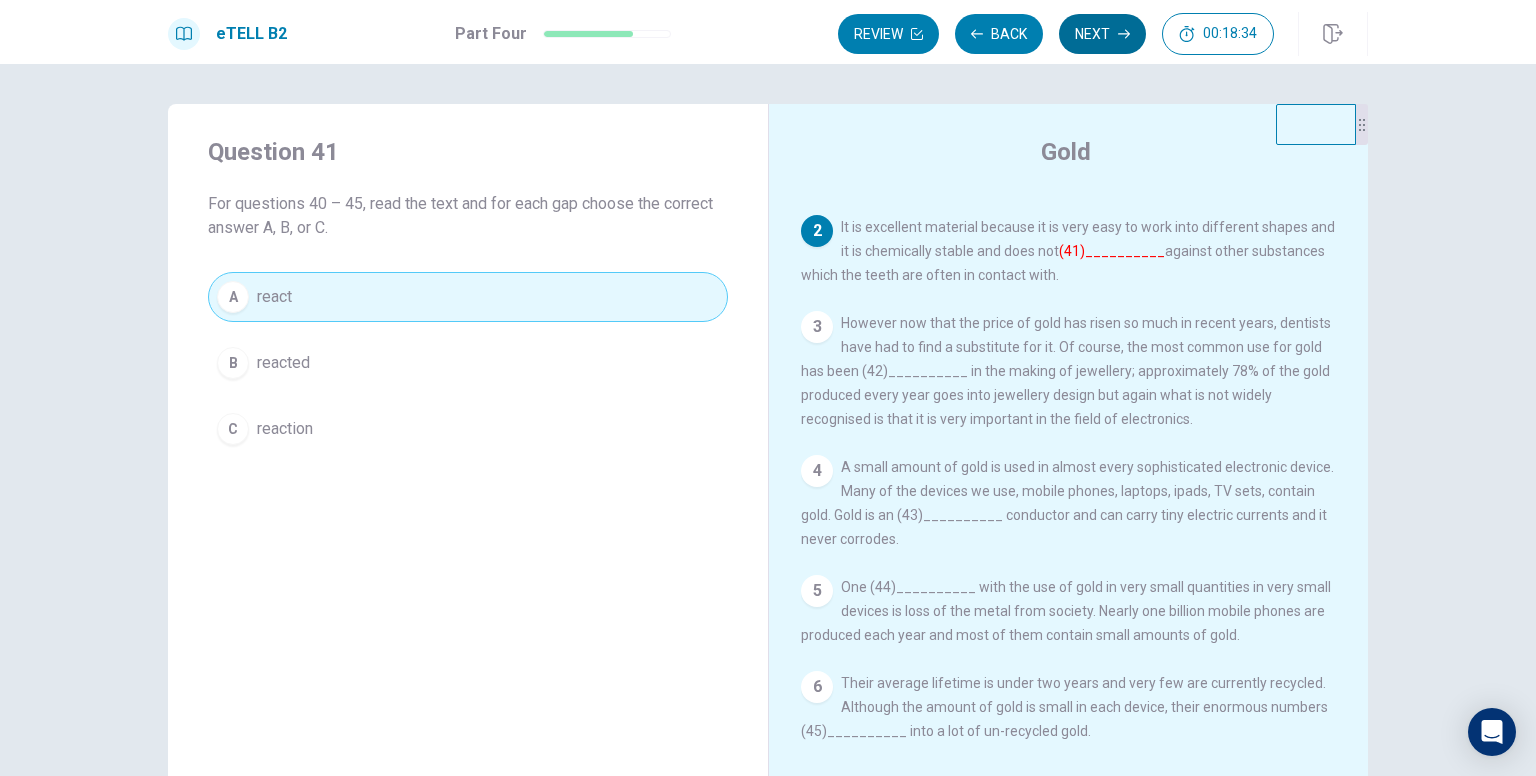 click on "Next" at bounding box center (1102, 34) 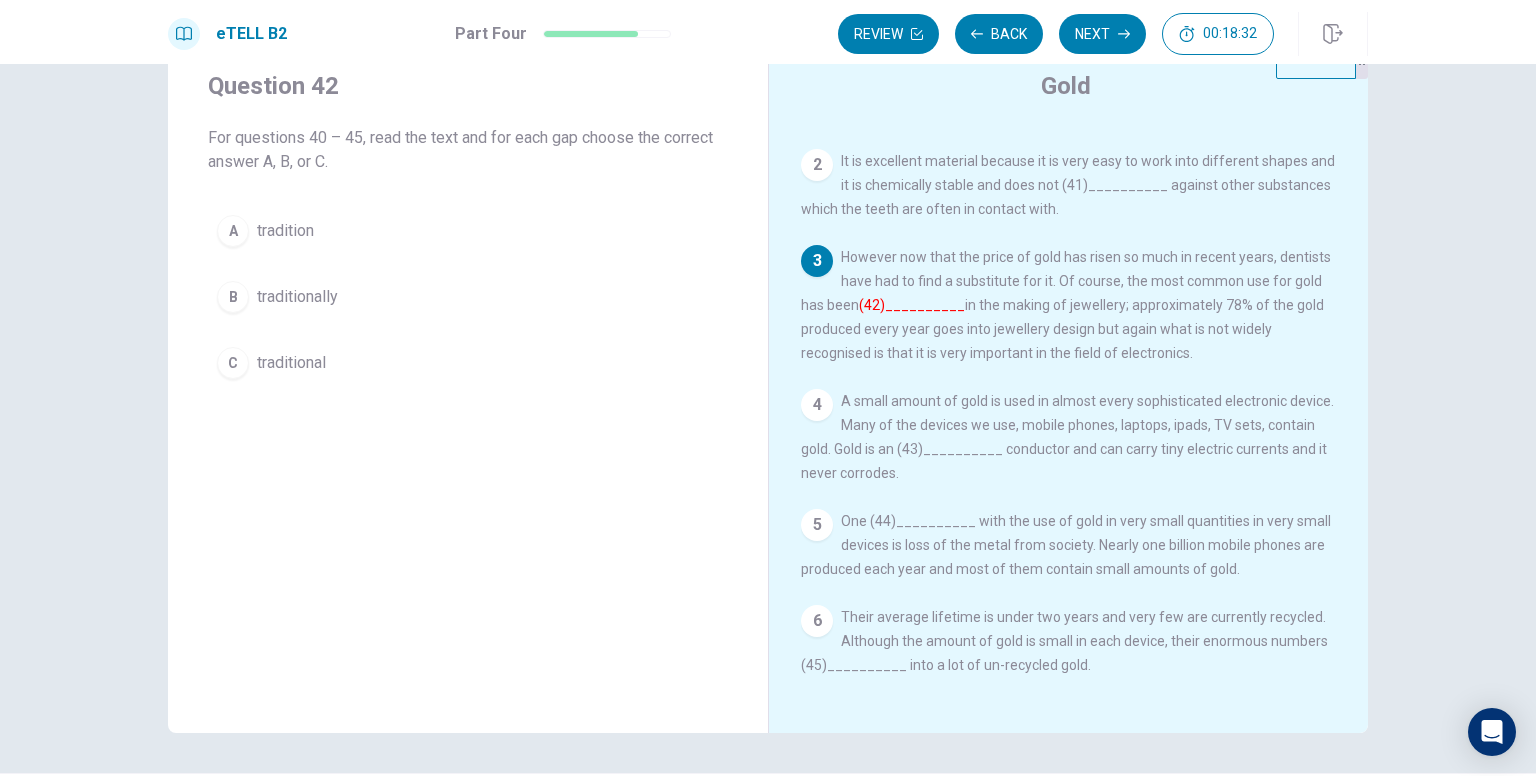 scroll, scrollTop: 100, scrollLeft: 0, axis: vertical 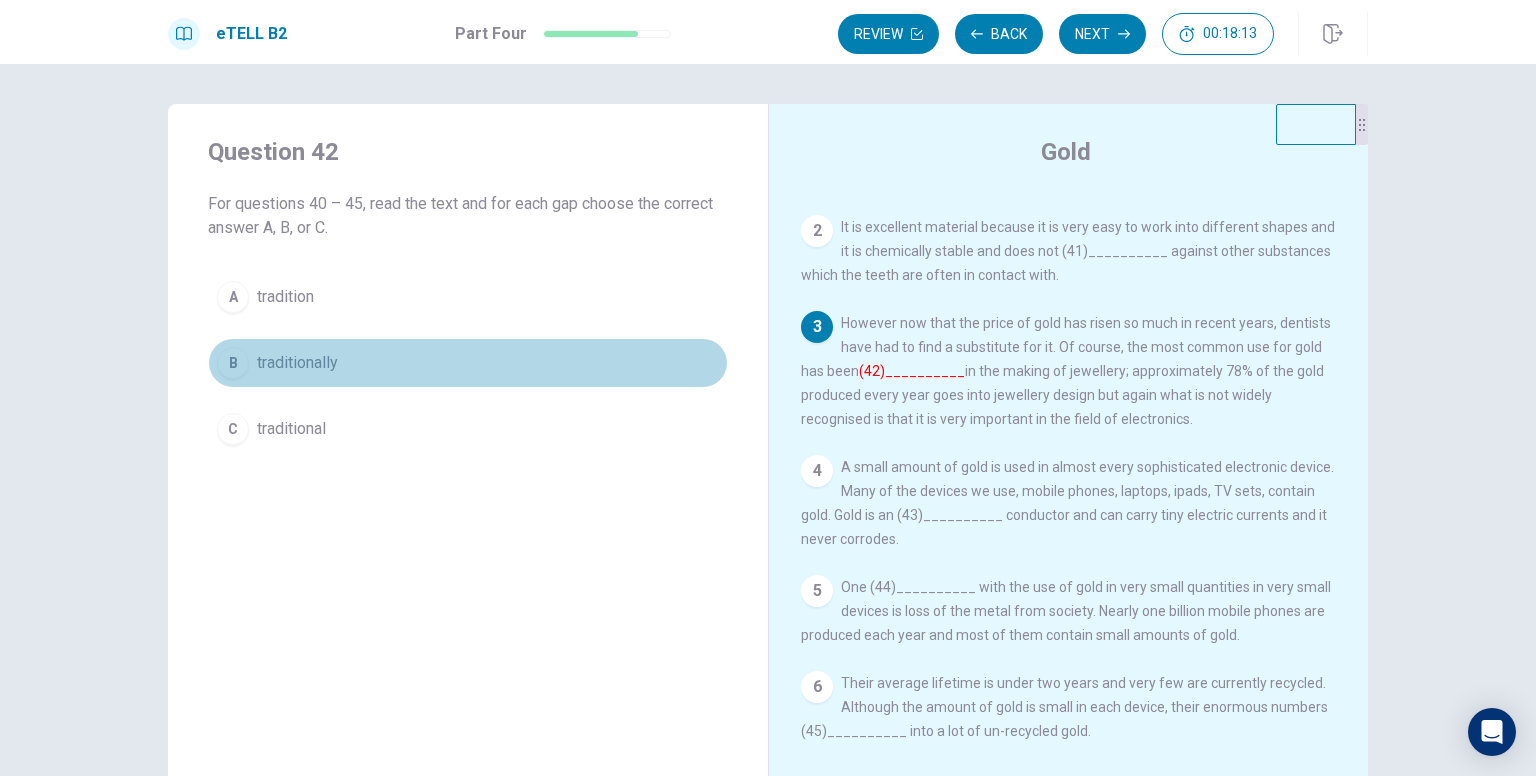 click on "traditionally" at bounding box center [297, 363] 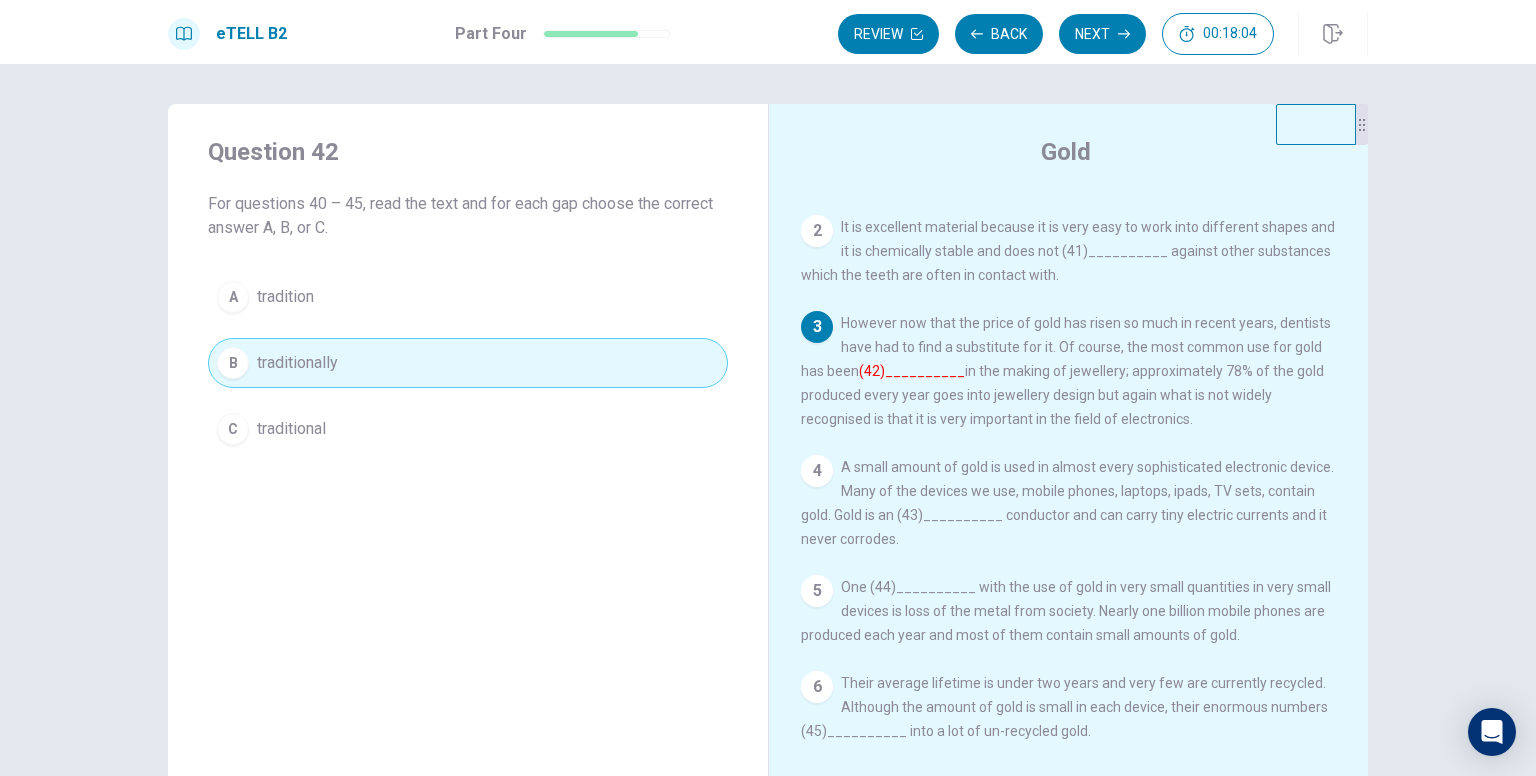 click on "C traditional" at bounding box center (468, 429) 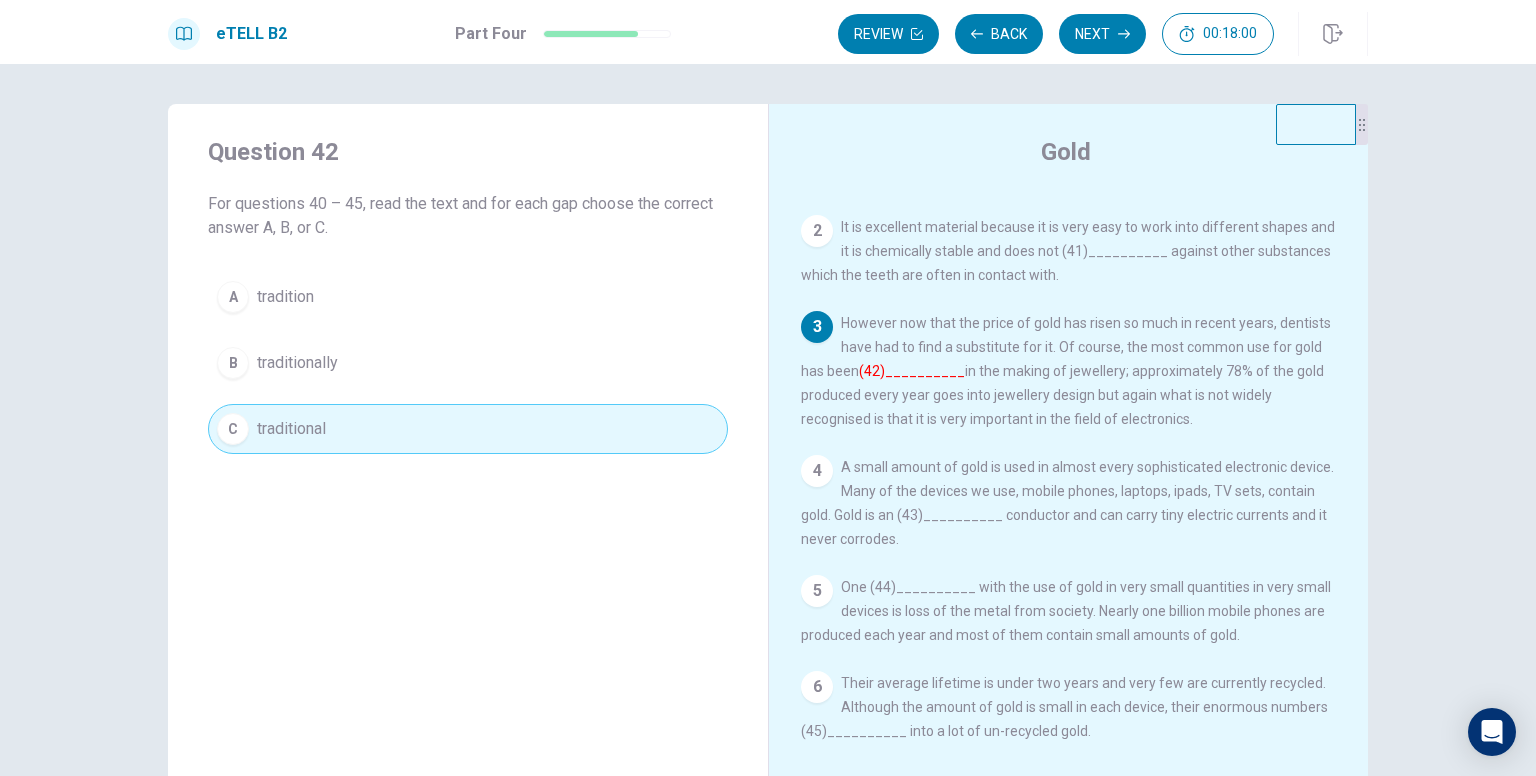 click on "B traditionally" at bounding box center (468, 363) 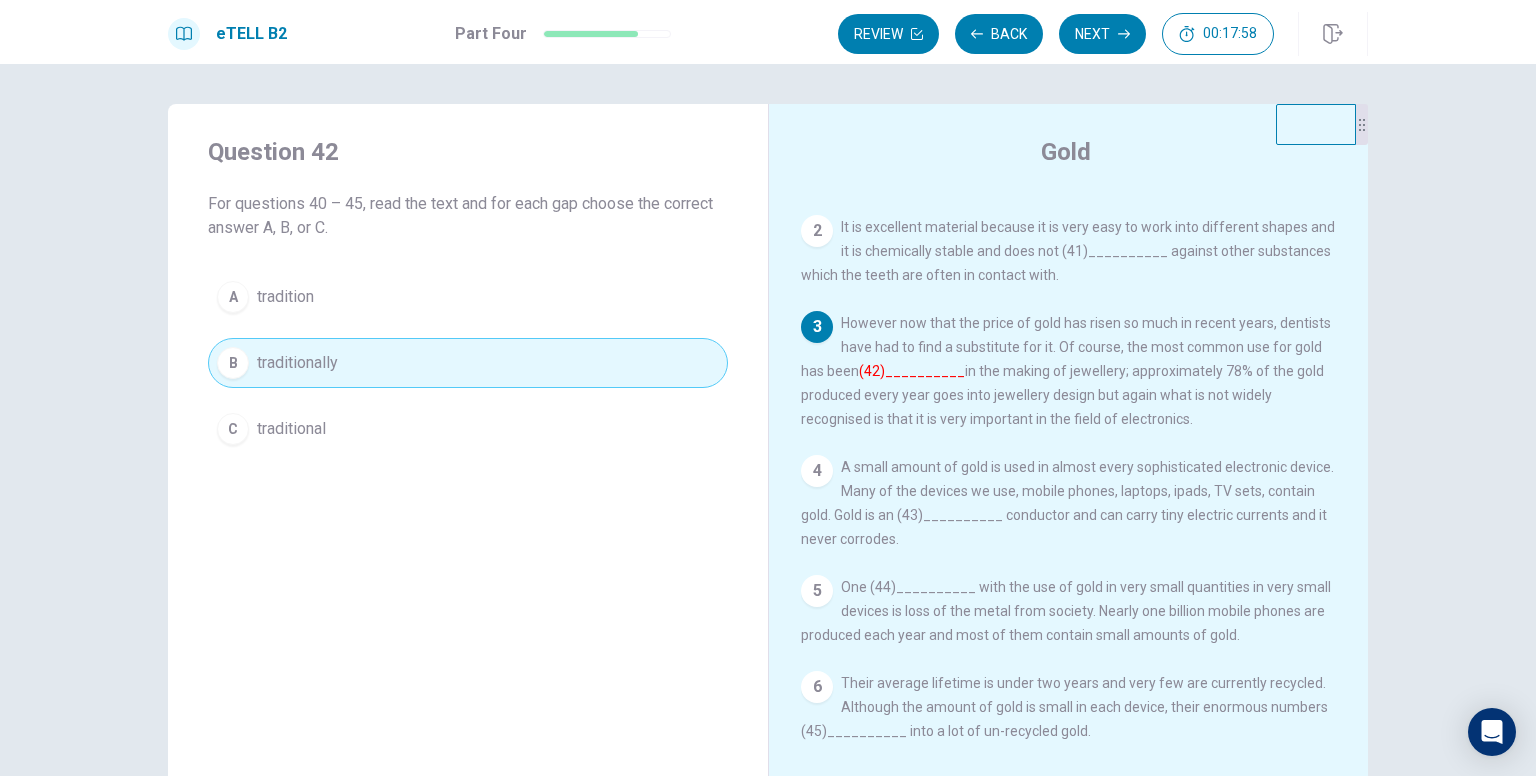 click on "Next" at bounding box center [1102, 34] 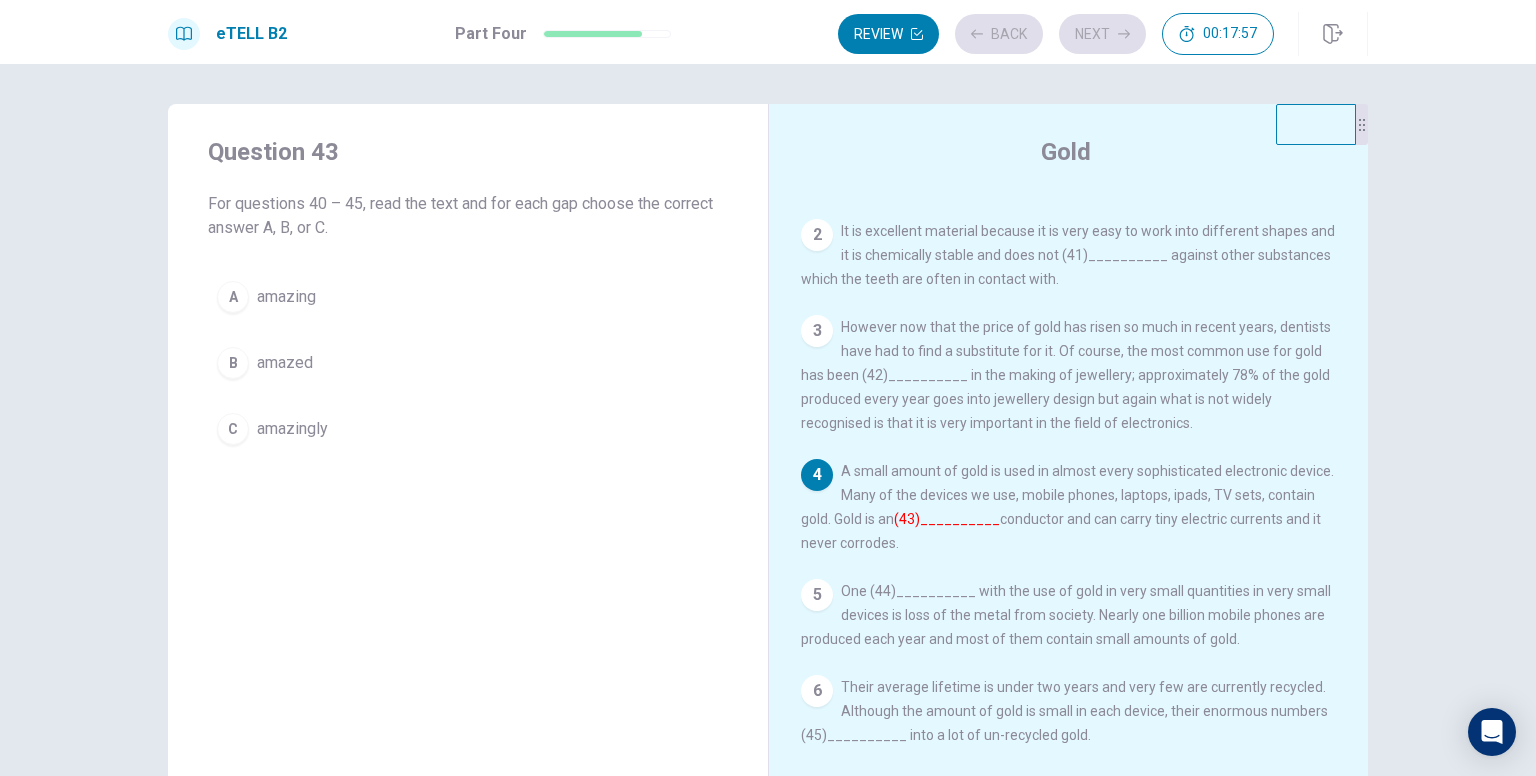 scroll, scrollTop: 114, scrollLeft: 0, axis: vertical 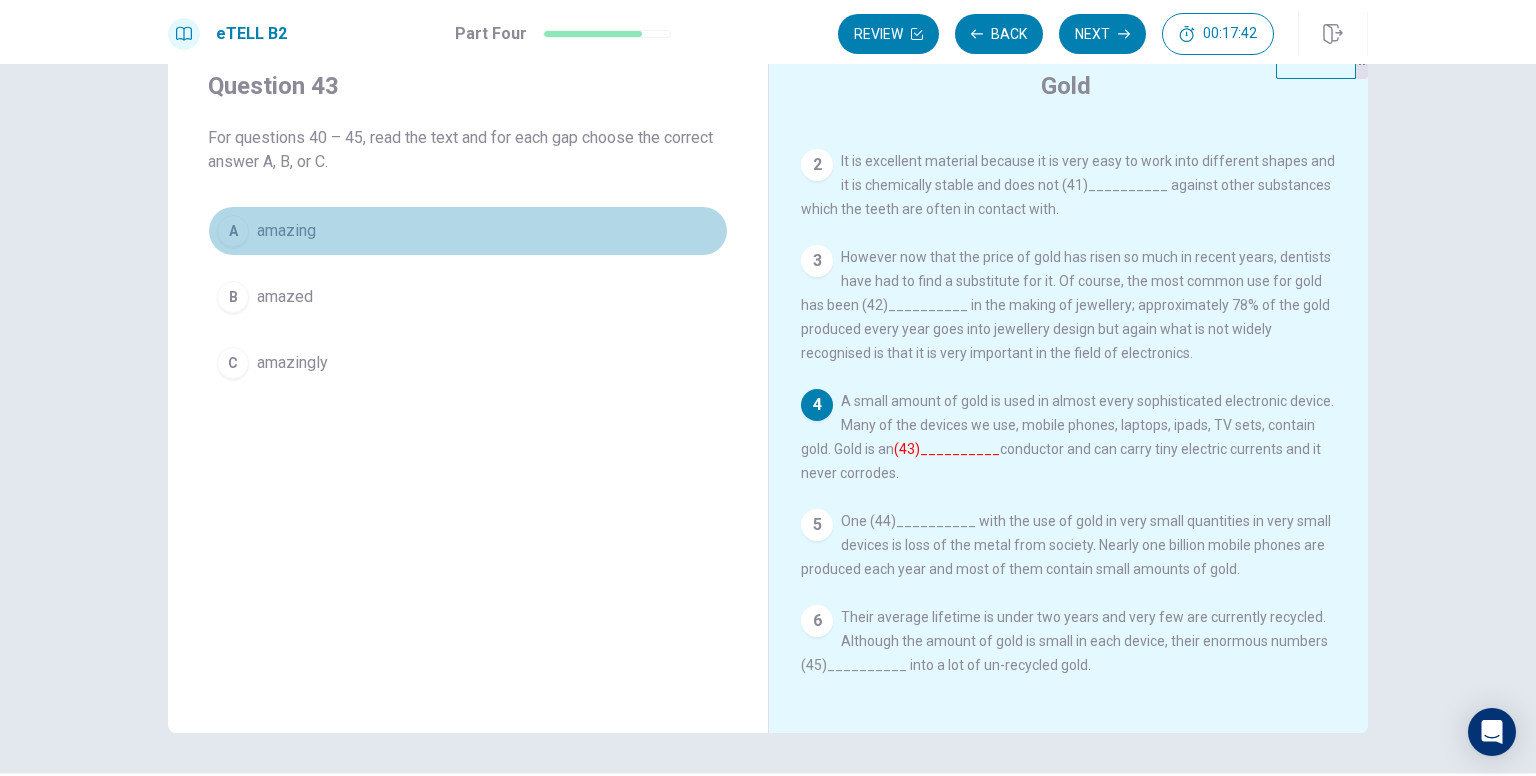 click on "amazing" at bounding box center [286, 231] 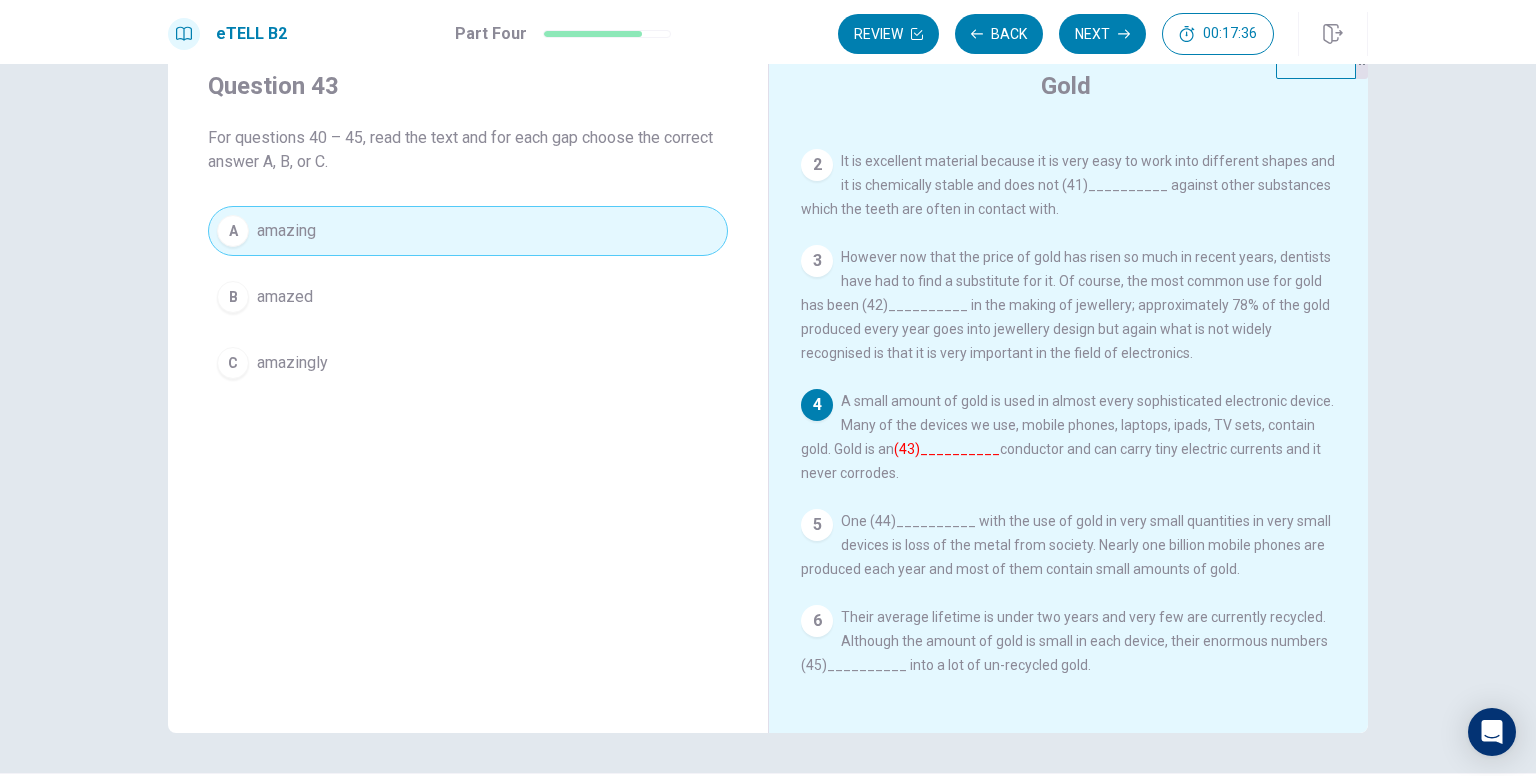 scroll, scrollTop: 100, scrollLeft: 0, axis: vertical 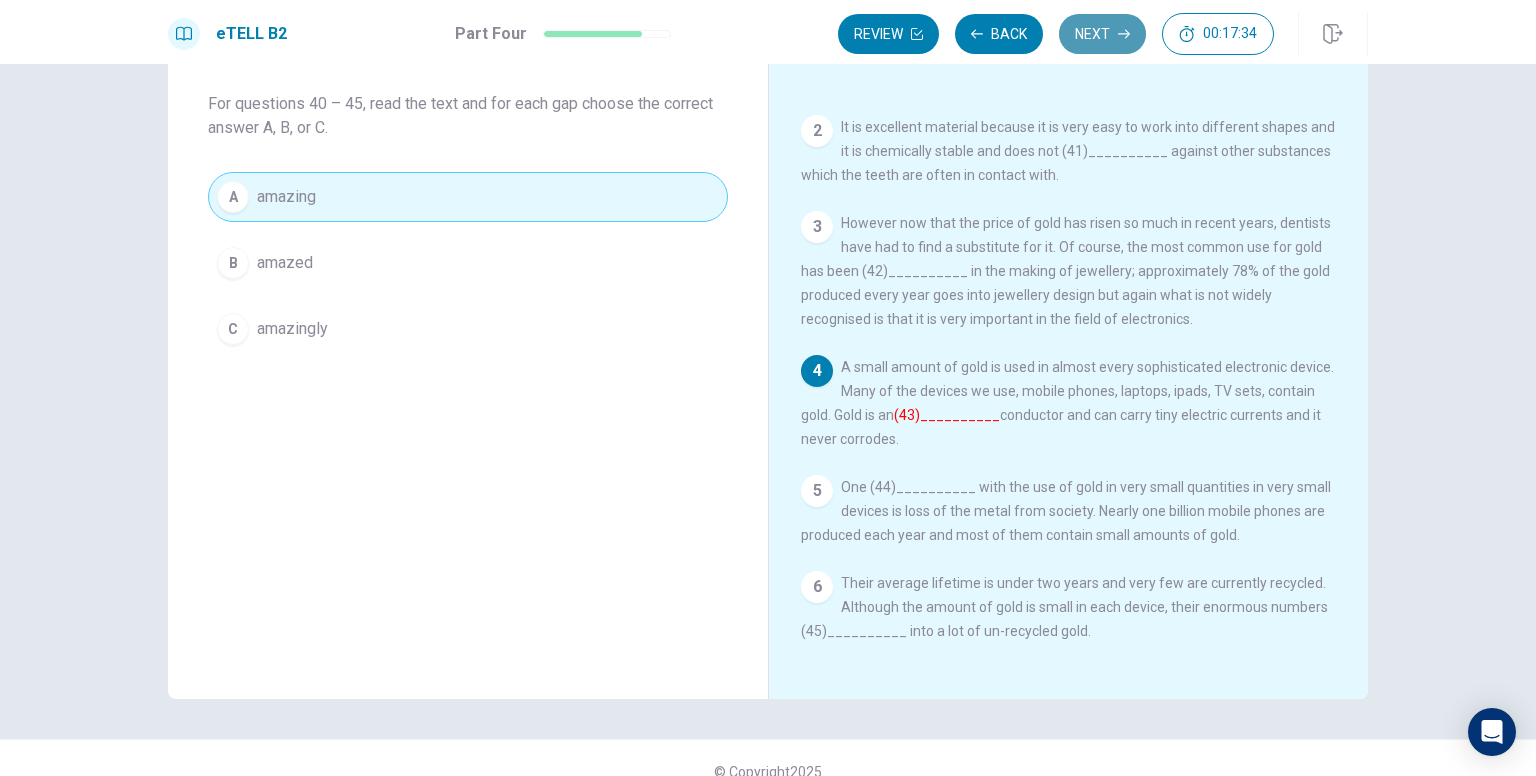 click on "Next" at bounding box center (1102, 34) 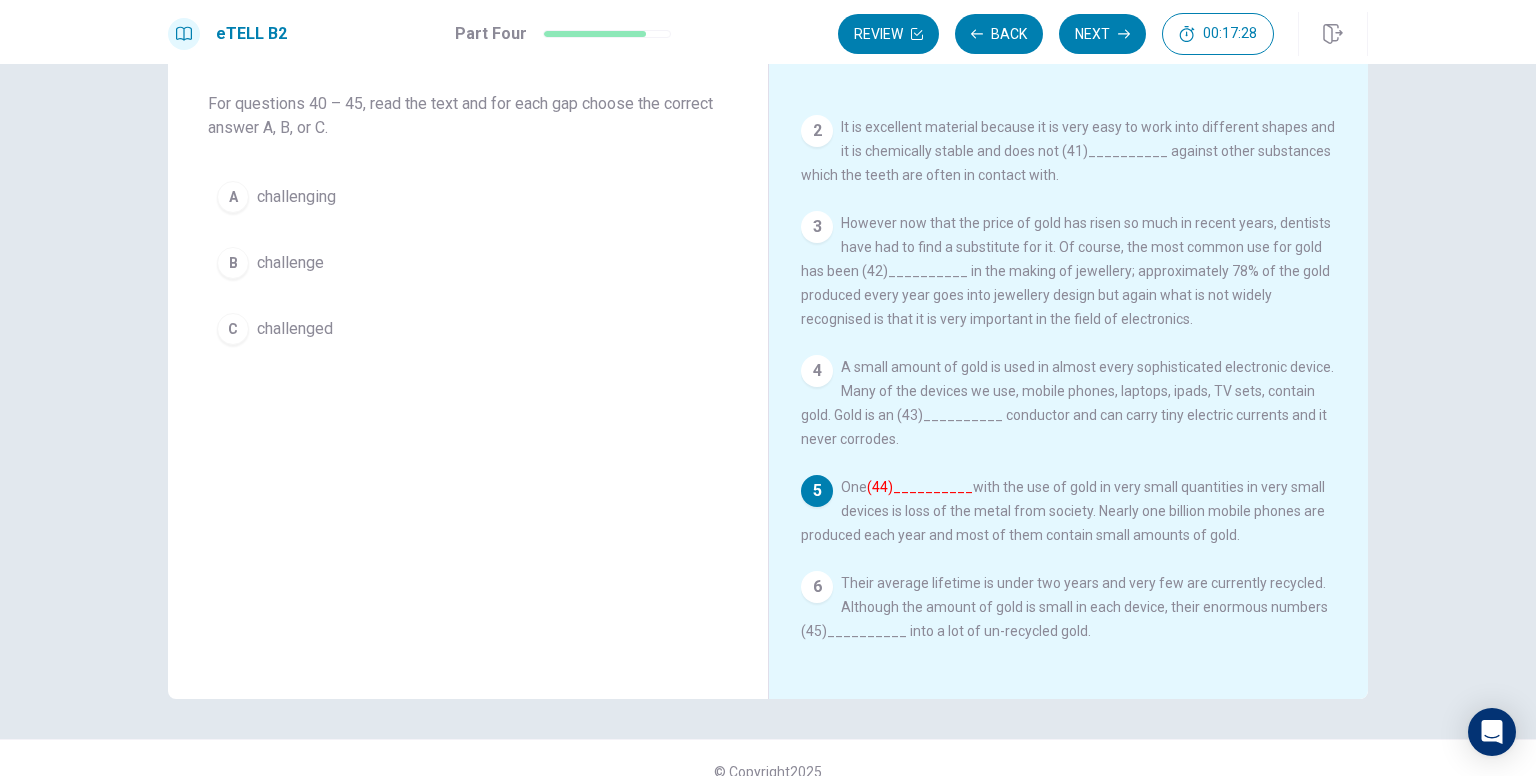 click on "B challenge" at bounding box center (468, 263) 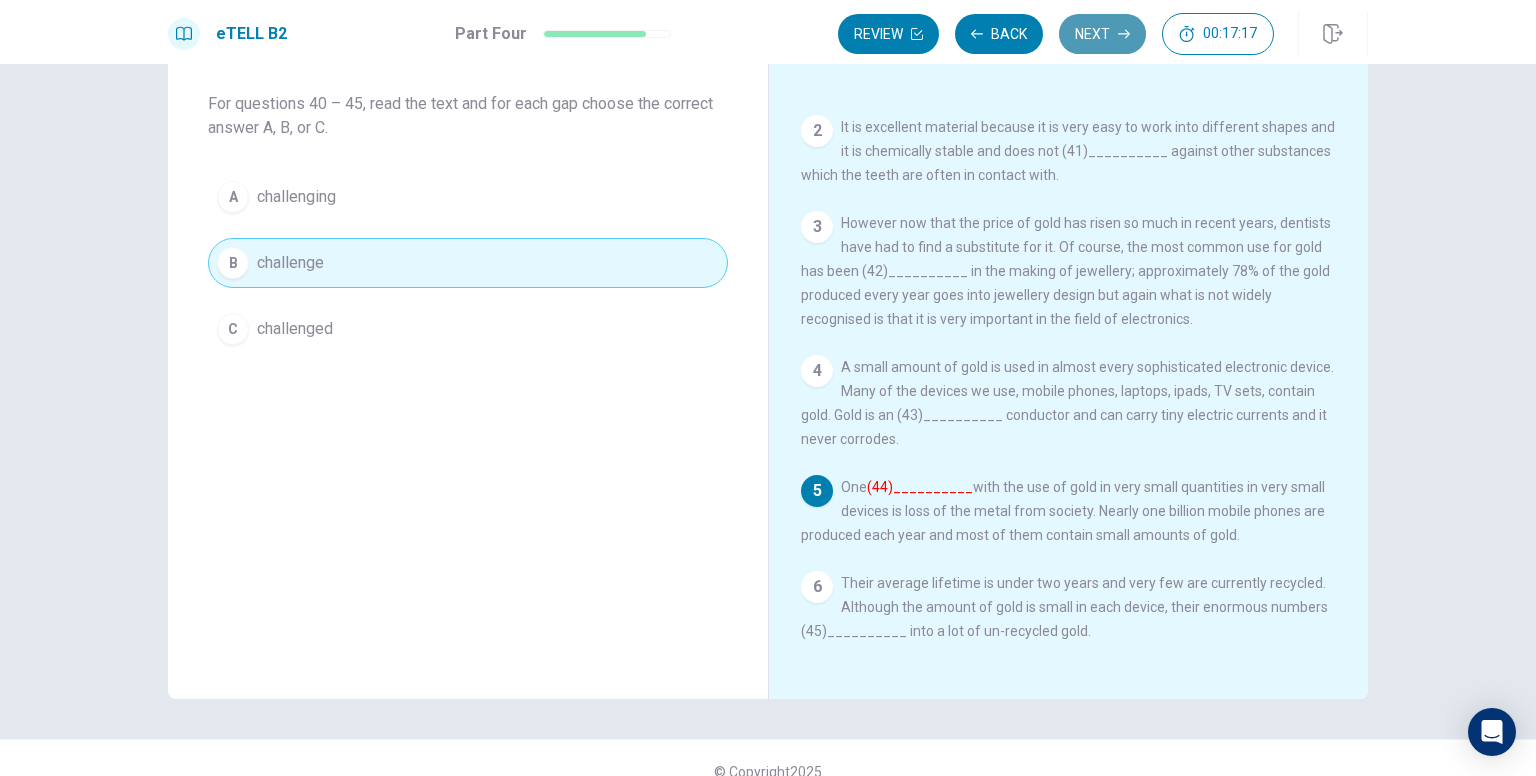 click on "Next" at bounding box center [1102, 34] 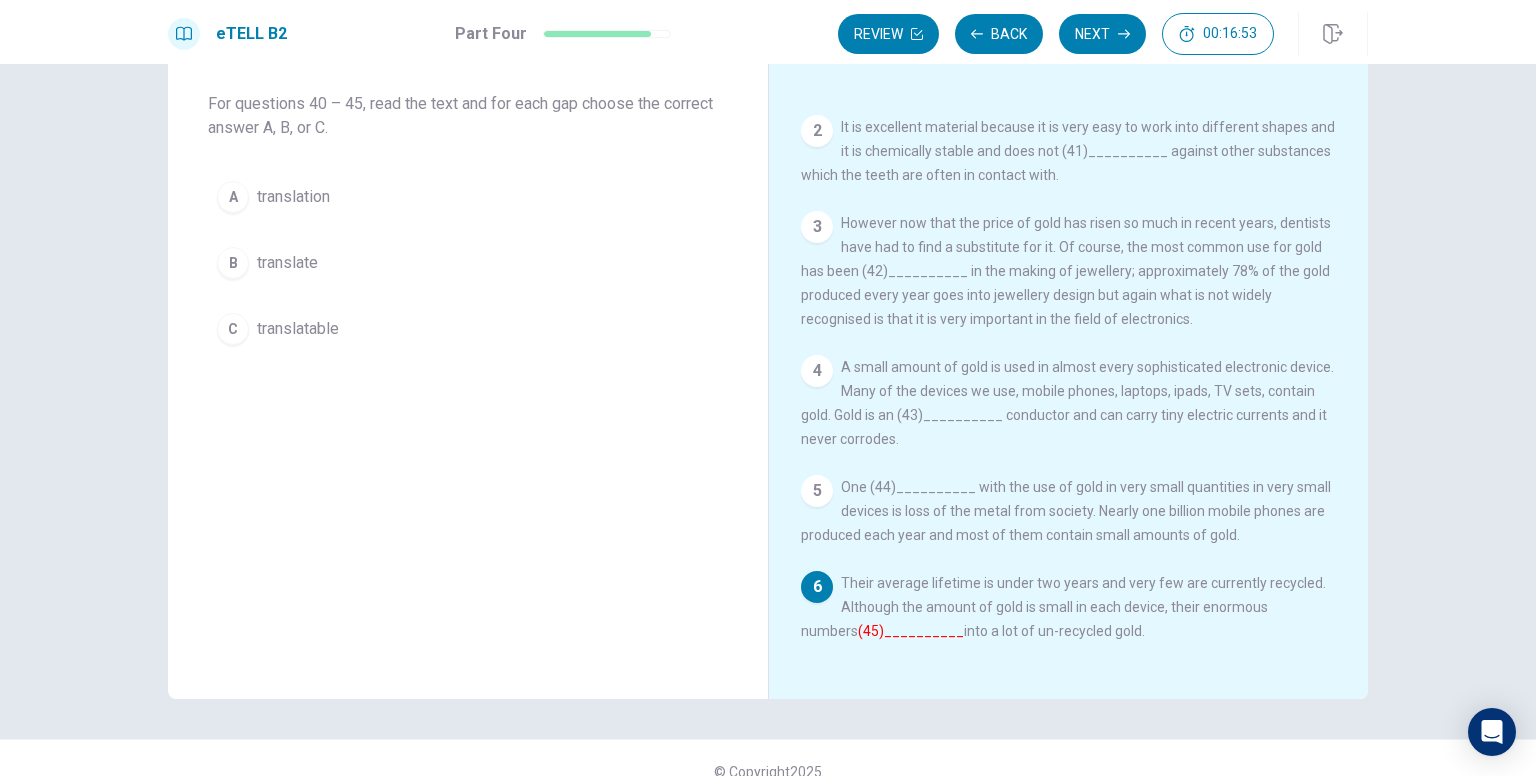 click on "translate" at bounding box center (287, 263) 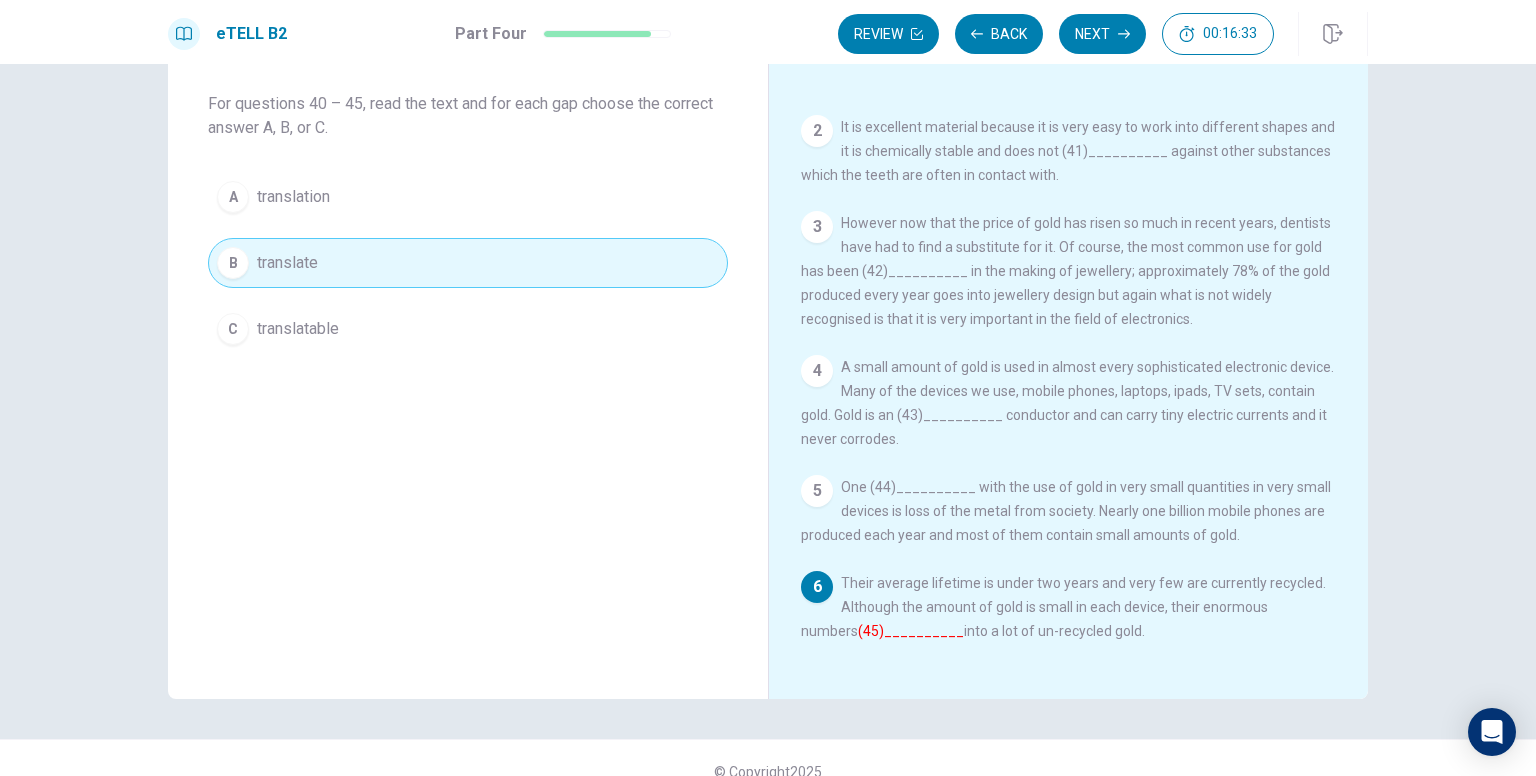 click on "Next" at bounding box center [1102, 34] 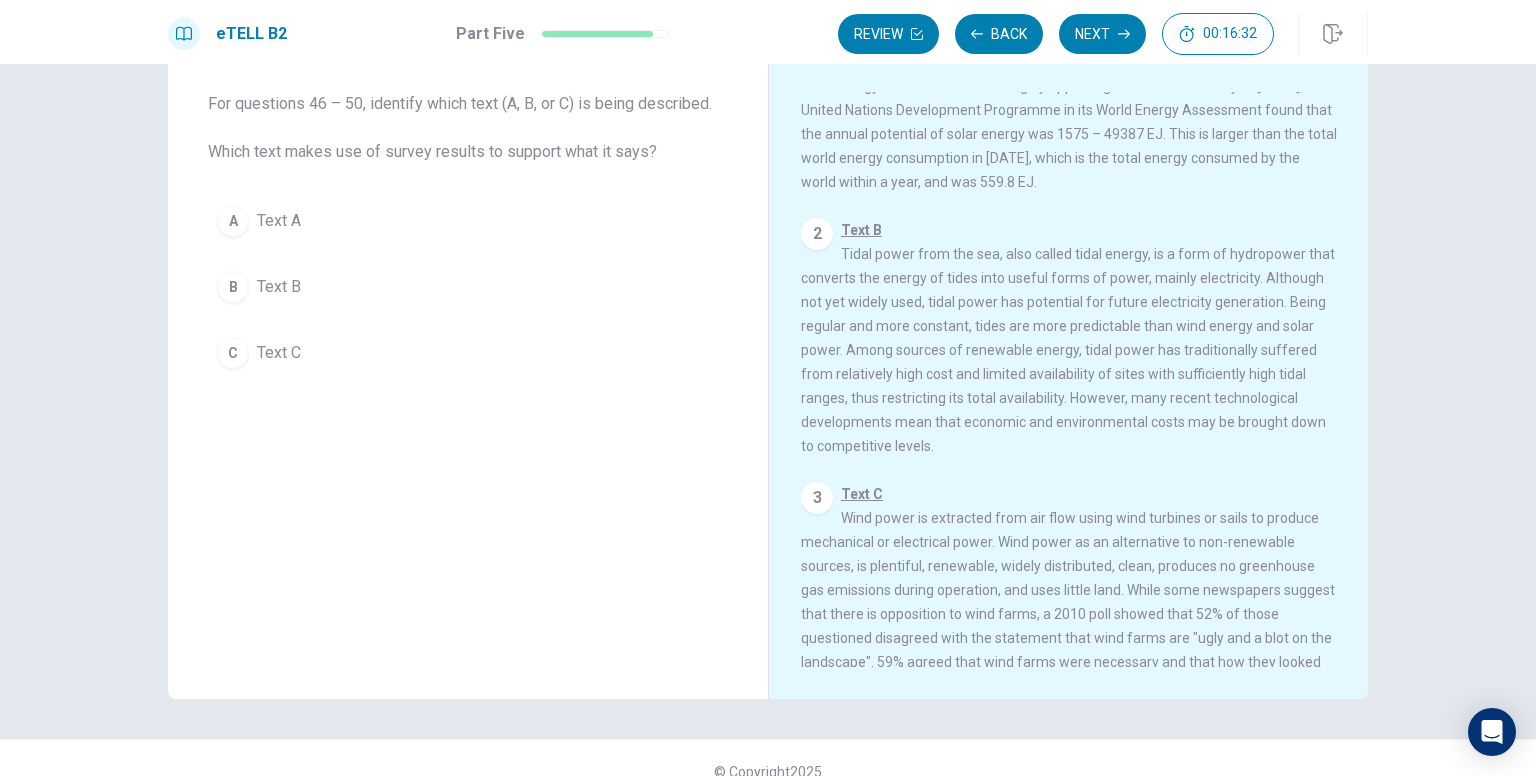 scroll, scrollTop: 0, scrollLeft: 0, axis: both 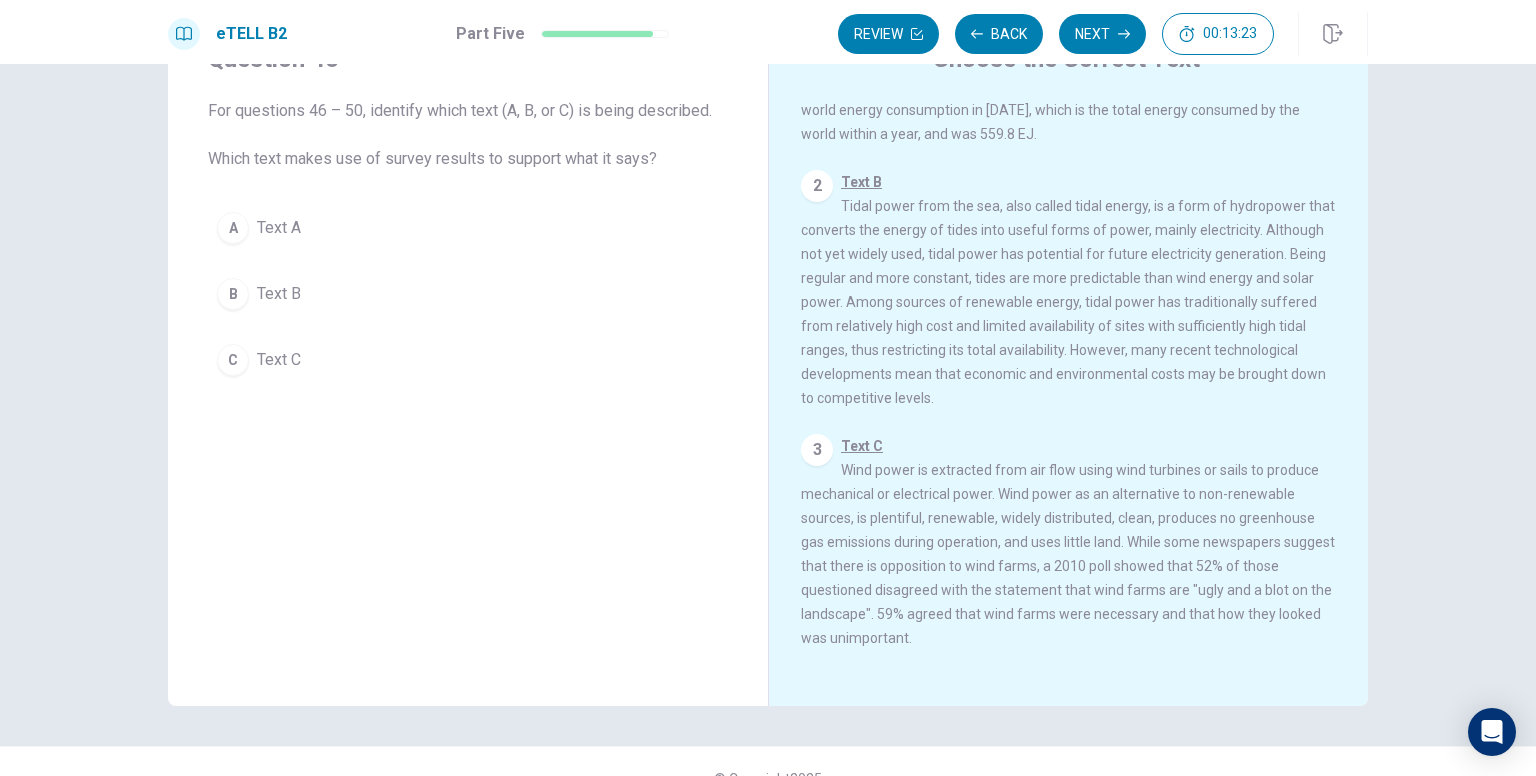 click on "C" at bounding box center [233, 360] 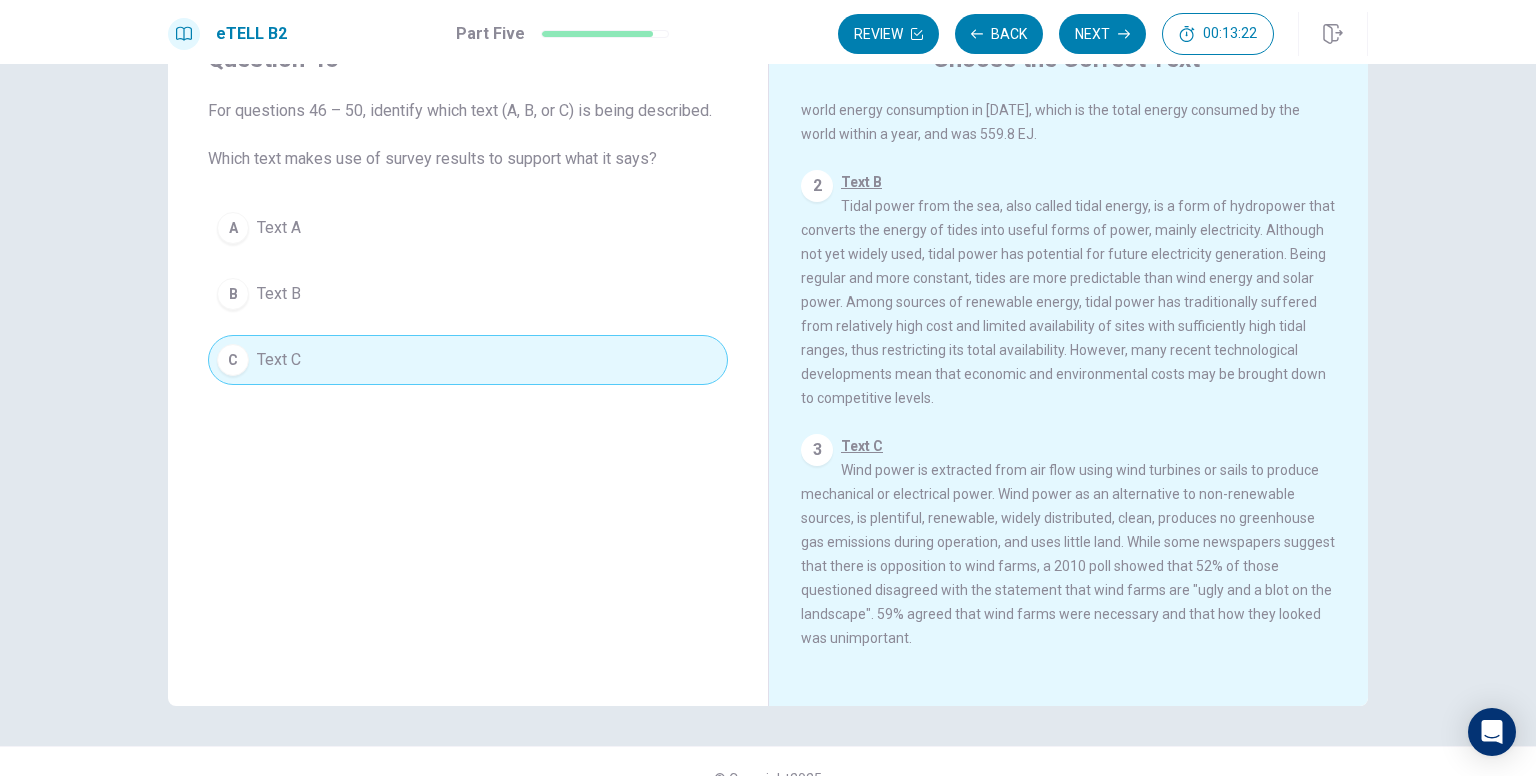 scroll, scrollTop: 0, scrollLeft: 0, axis: both 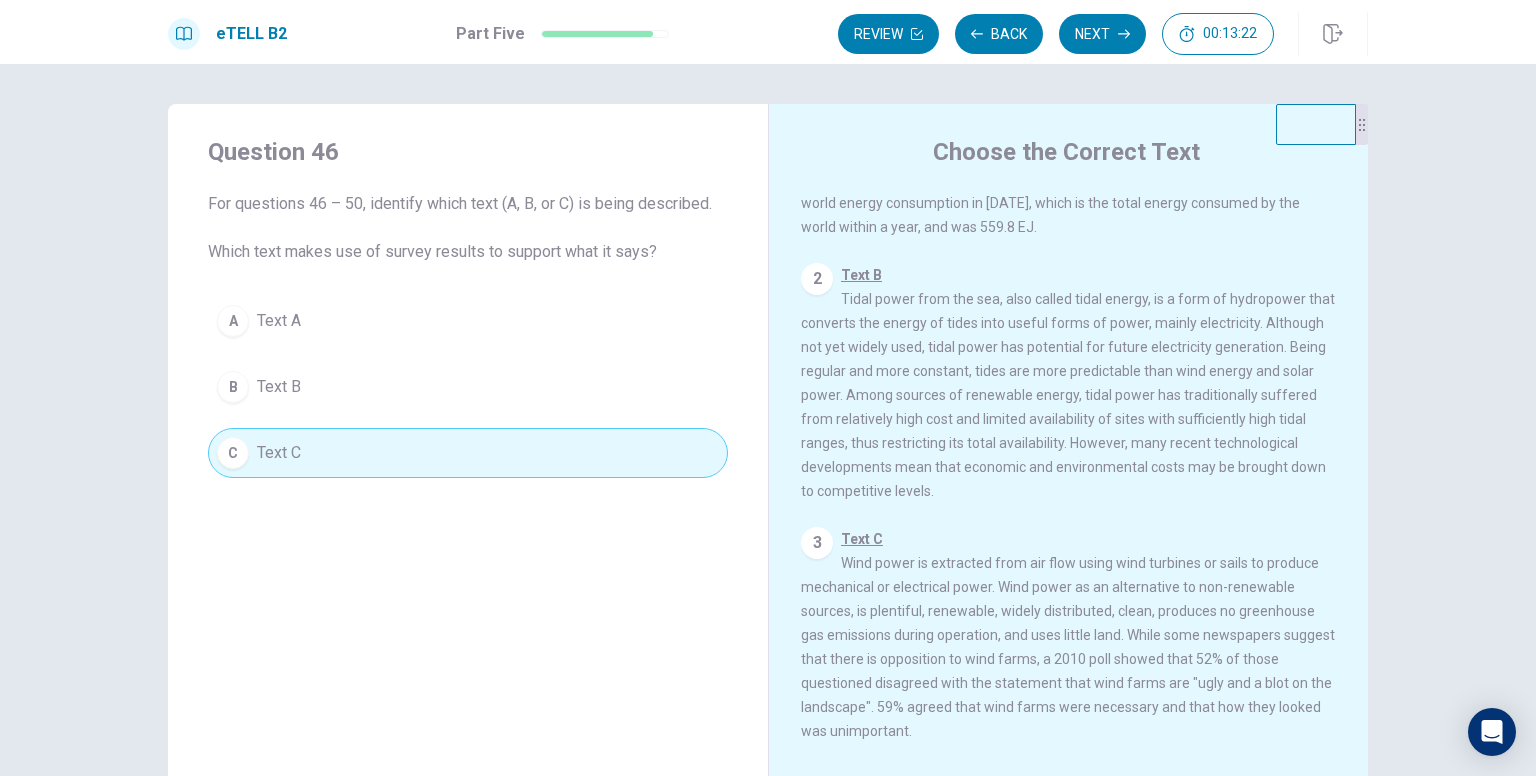 click on "Next" at bounding box center (1102, 34) 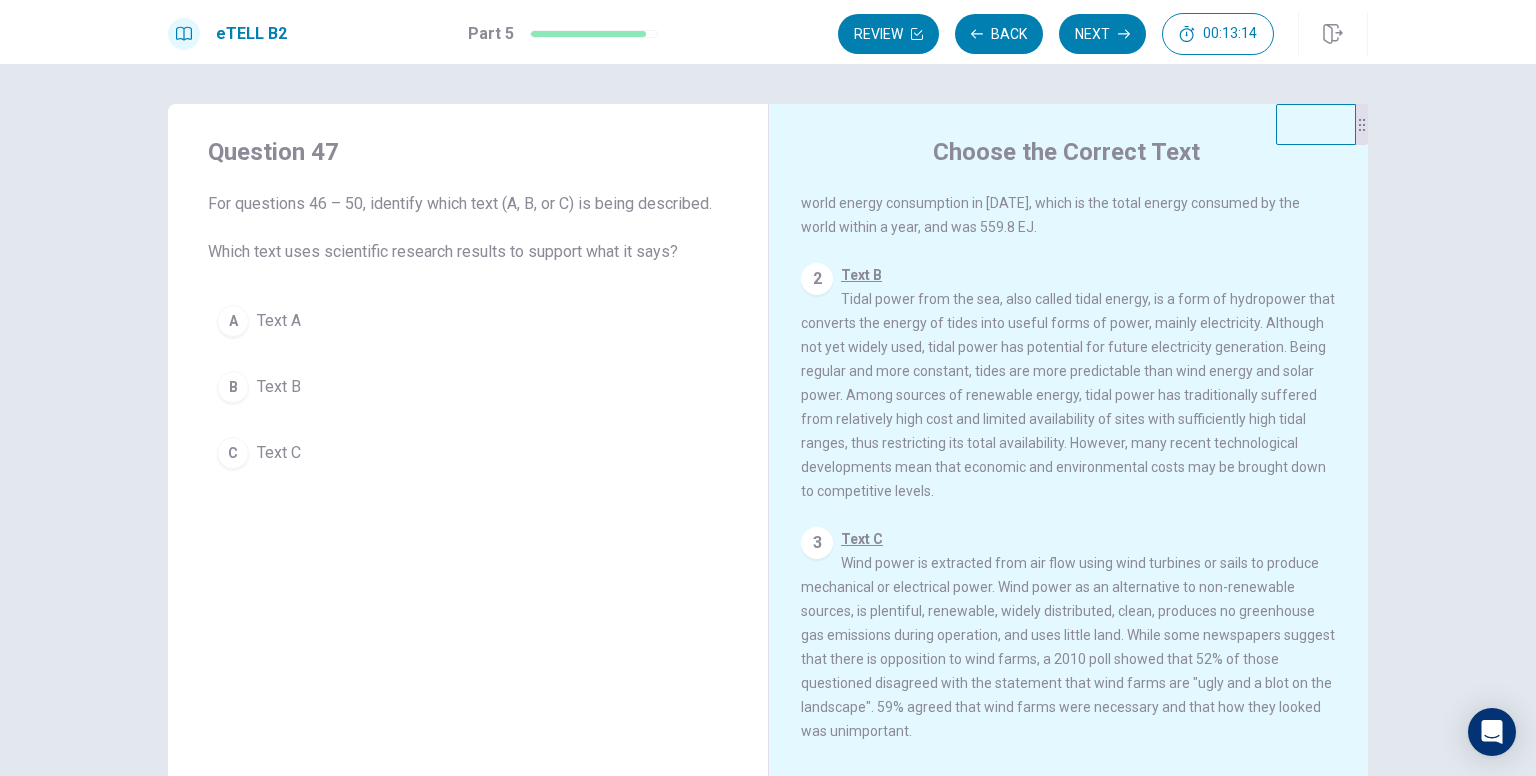 scroll, scrollTop: 100, scrollLeft: 0, axis: vertical 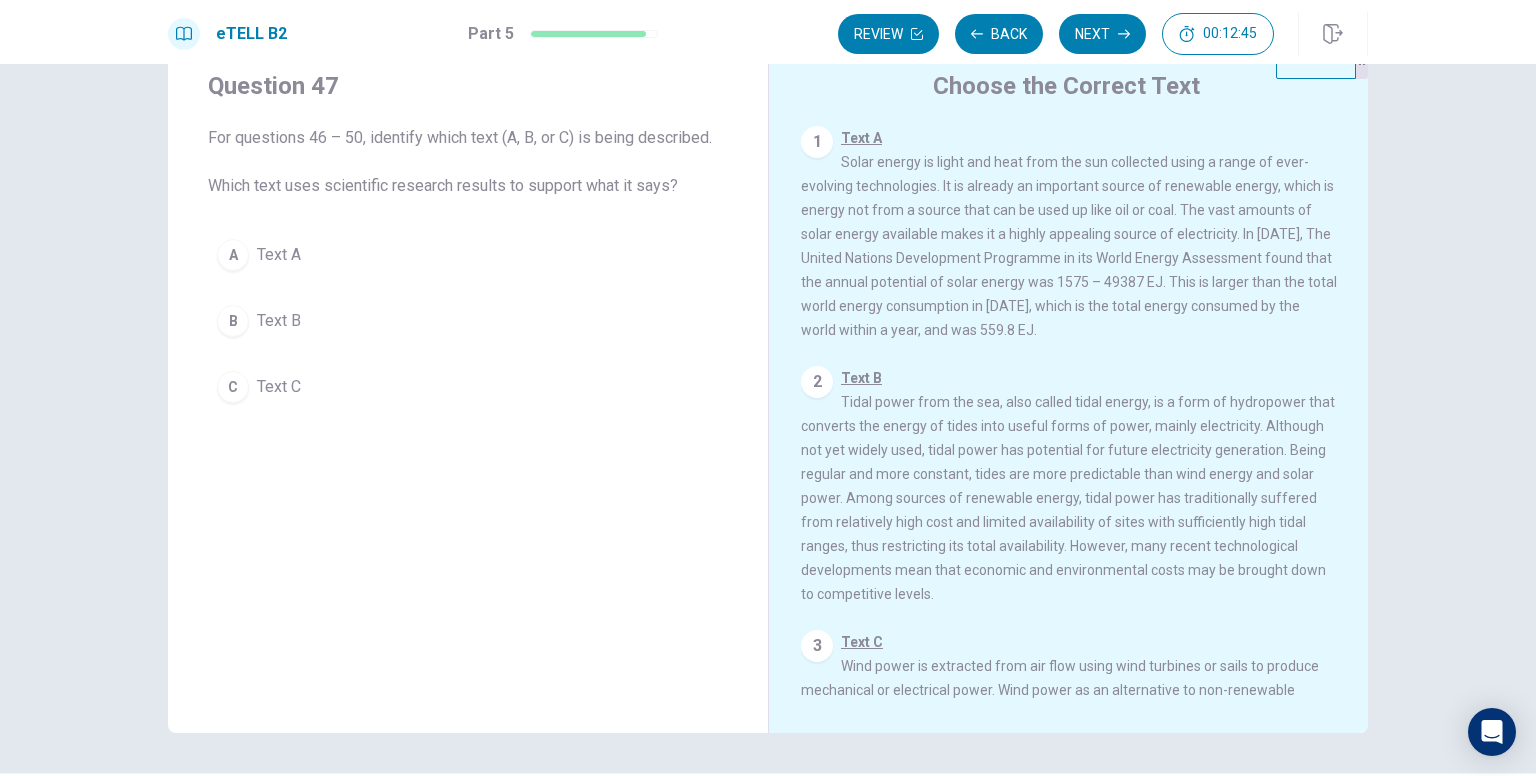 click on "Text A" at bounding box center (279, 255) 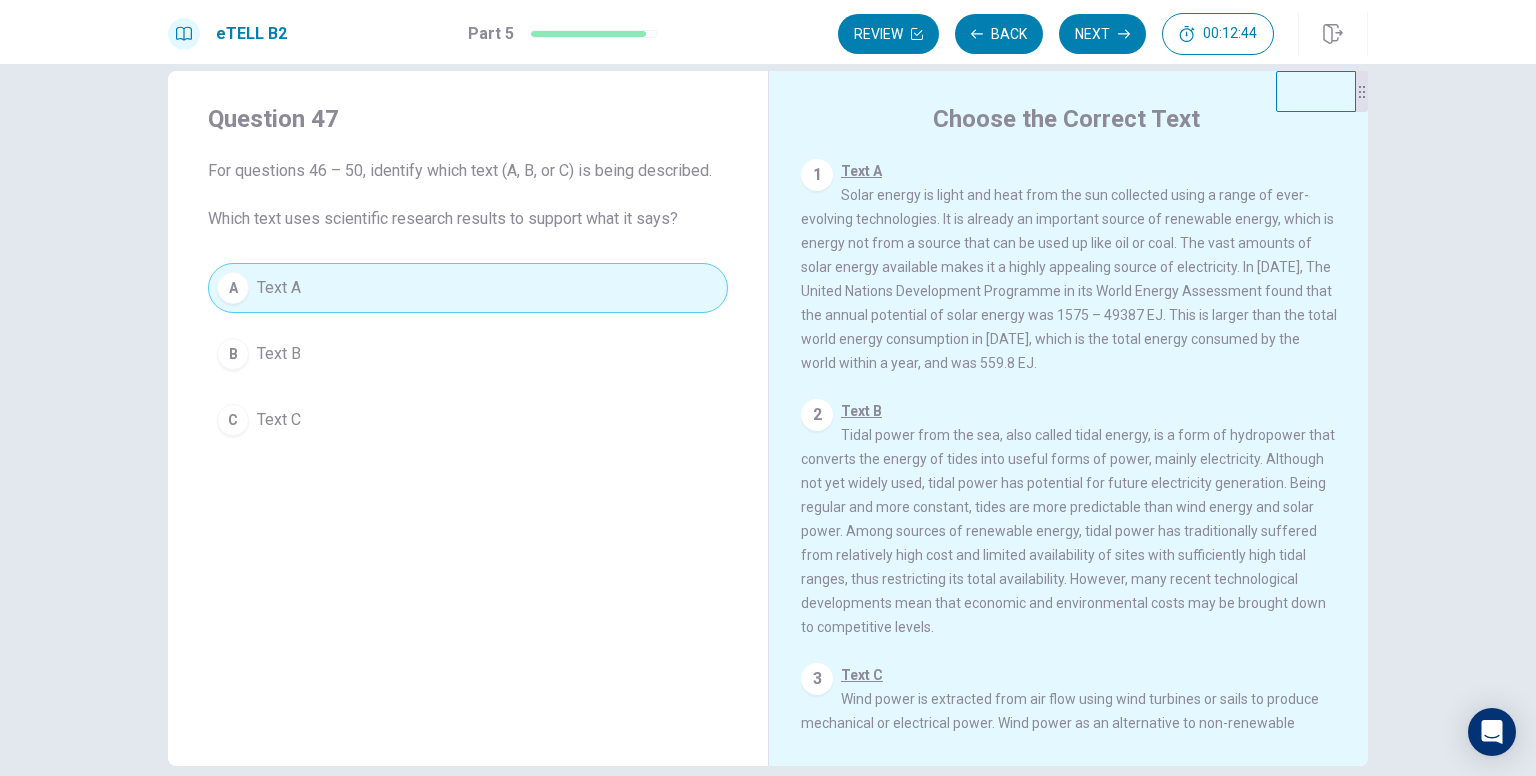 scroll, scrollTop: 0, scrollLeft: 0, axis: both 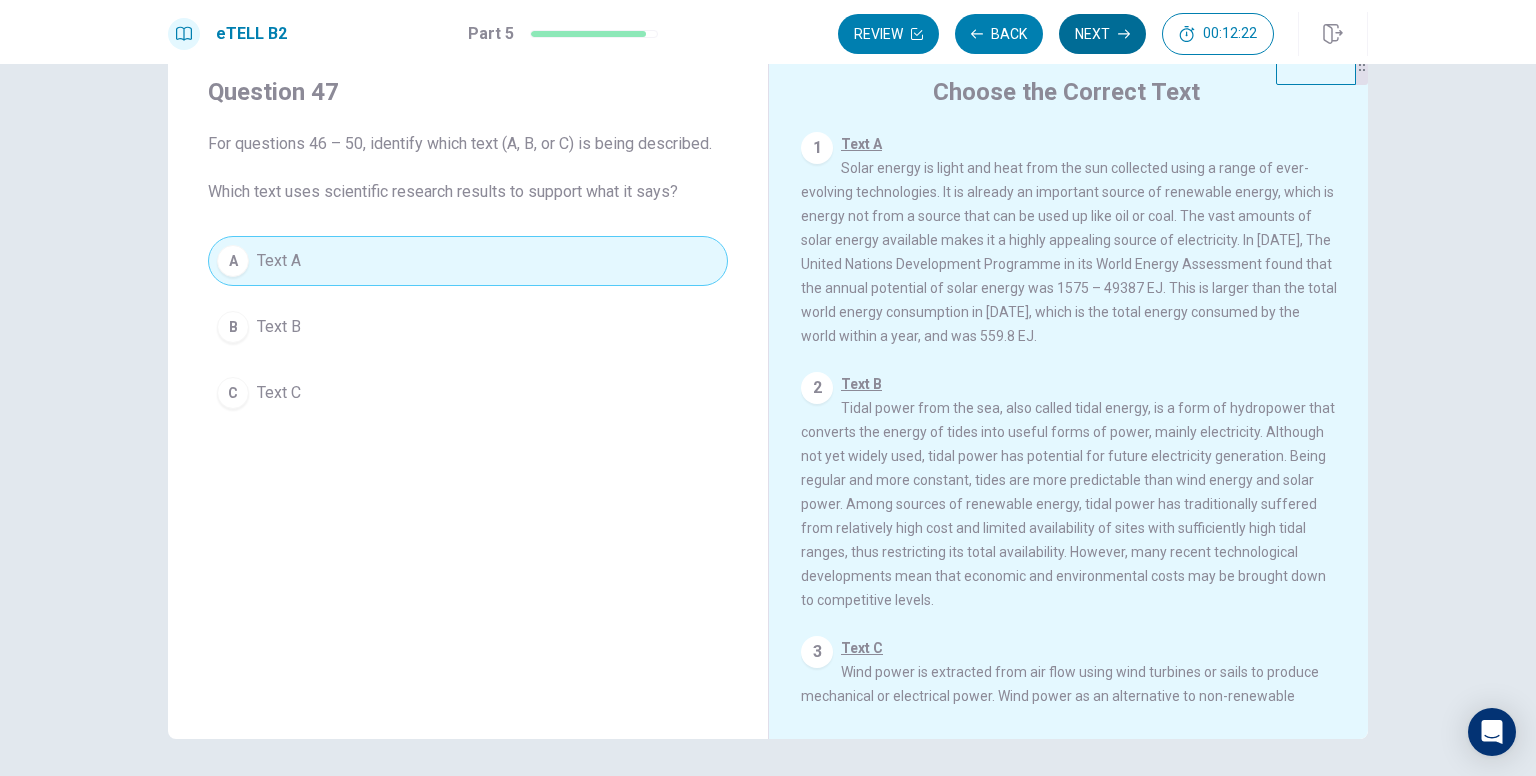 click on "Next" at bounding box center [1102, 34] 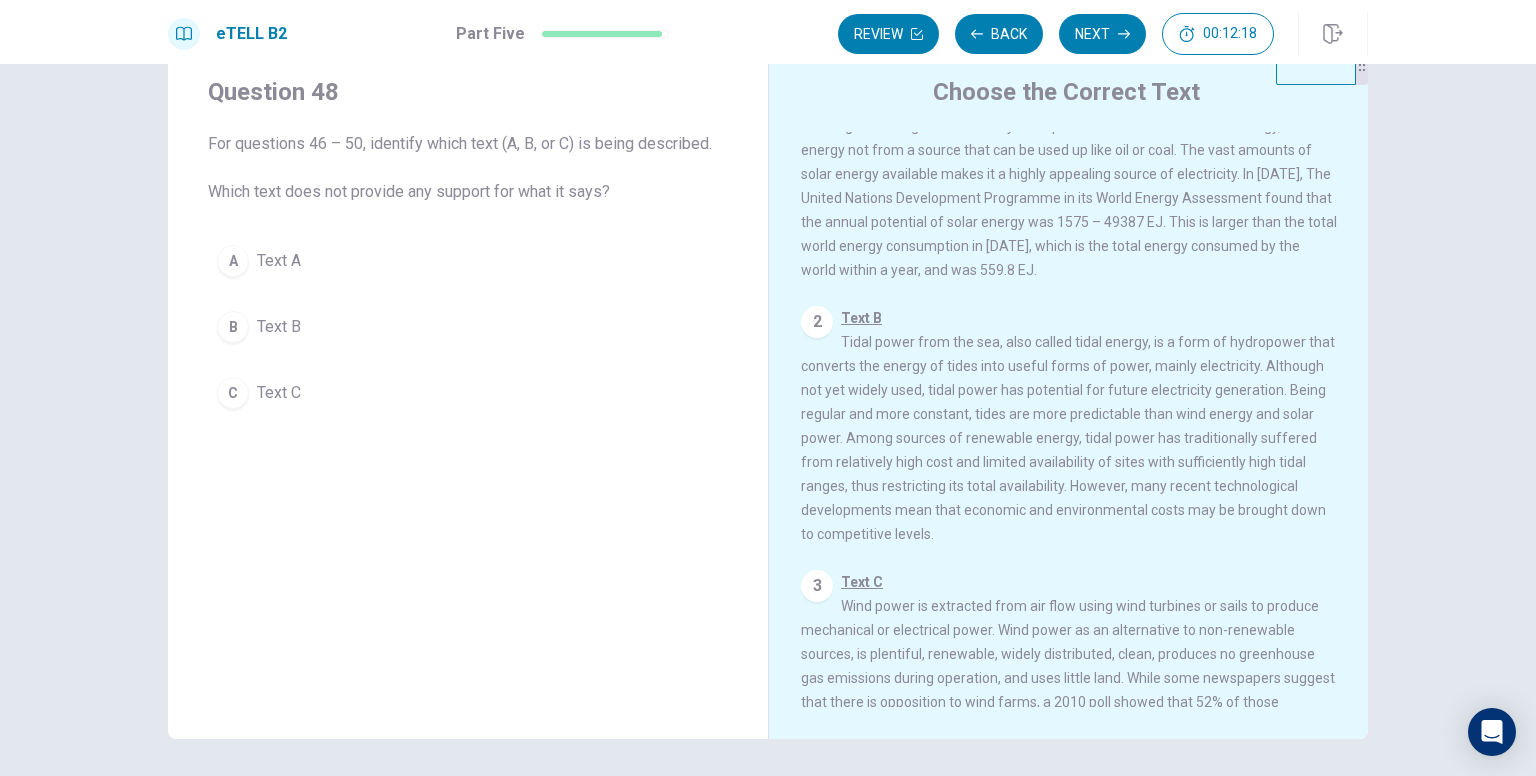 scroll, scrollTop: 100, scrollLeft: 0, axis: vertical 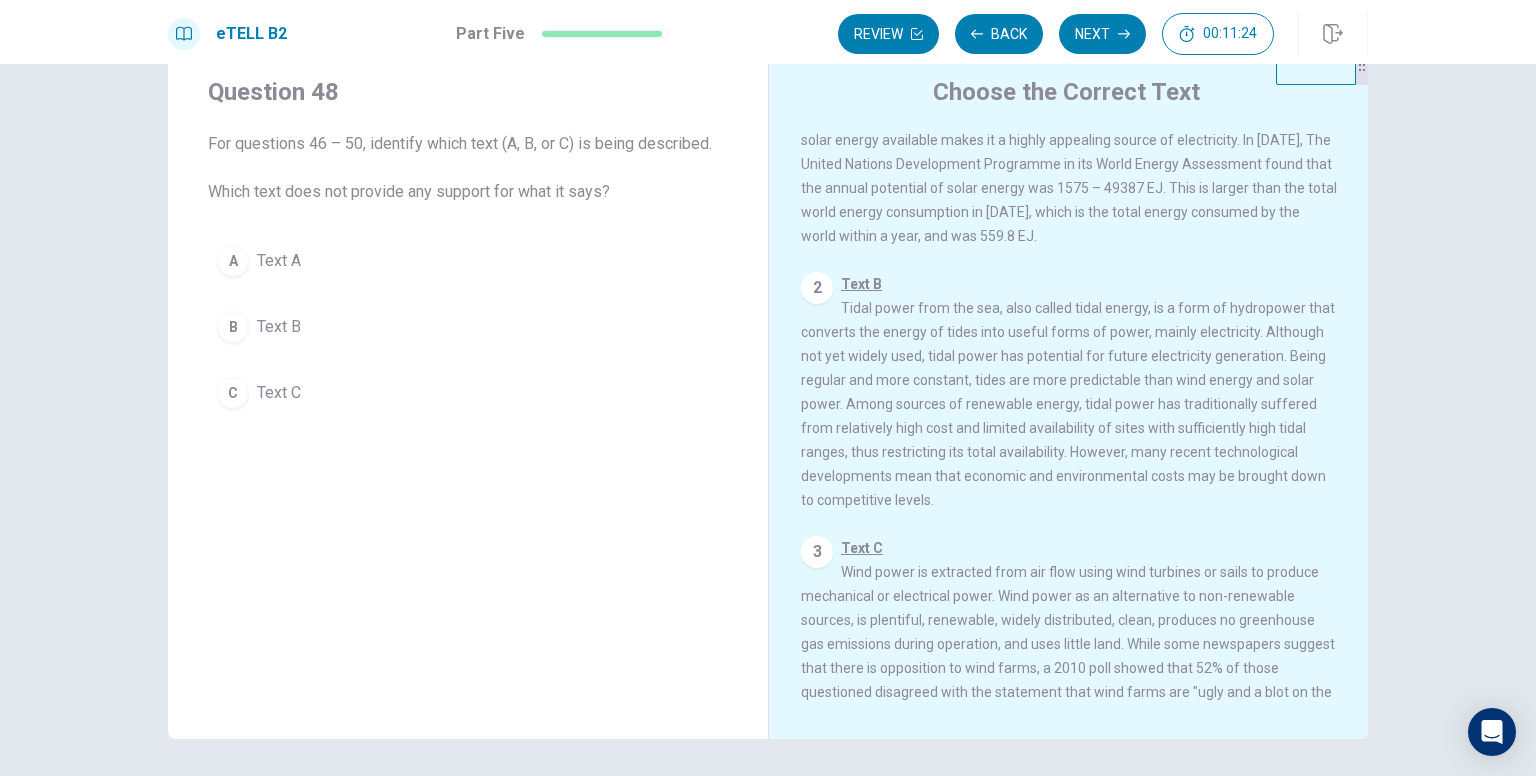 click on "B" at bounding box center (233, 327) 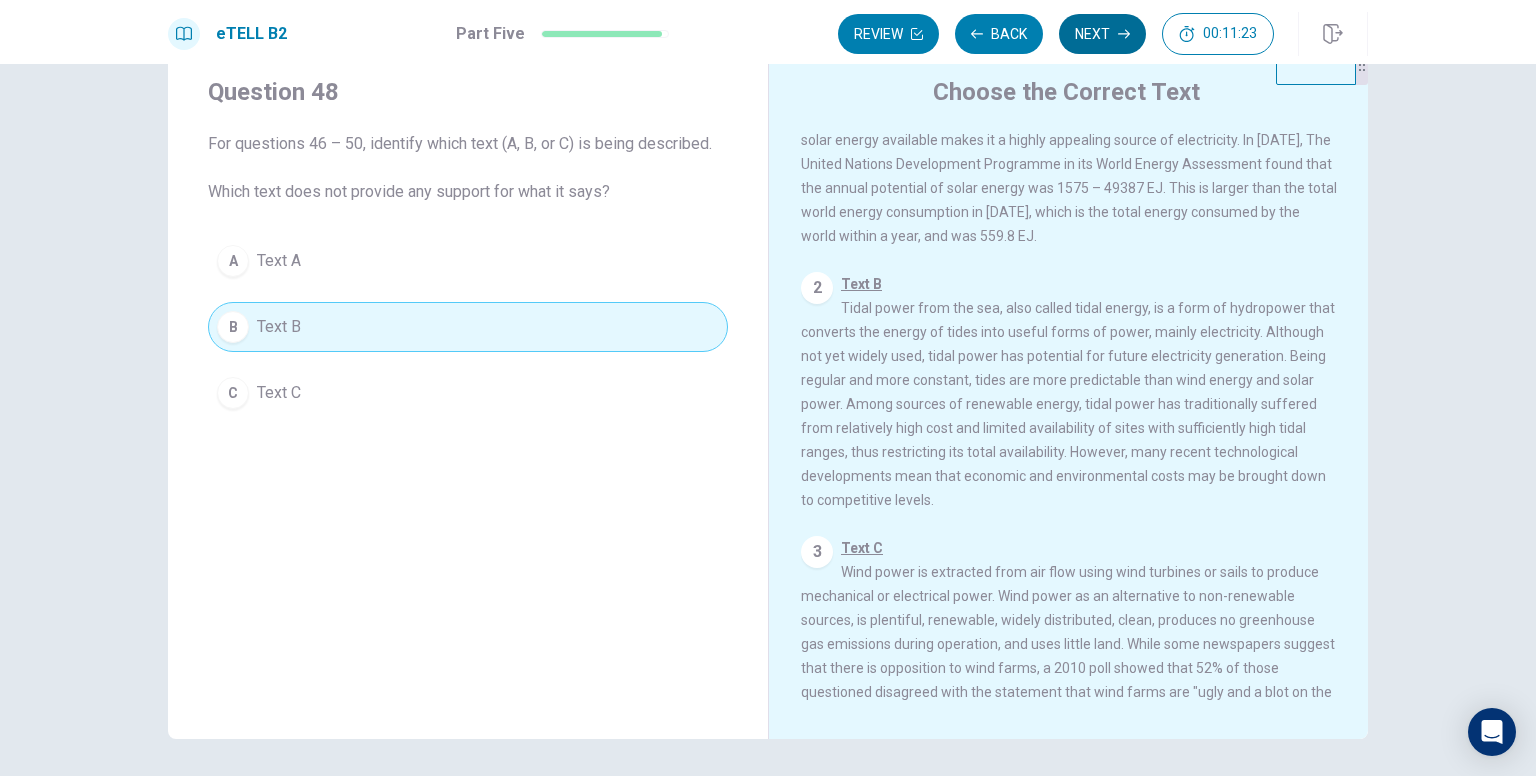 click on "Next" at bounding box center [1102, 34] 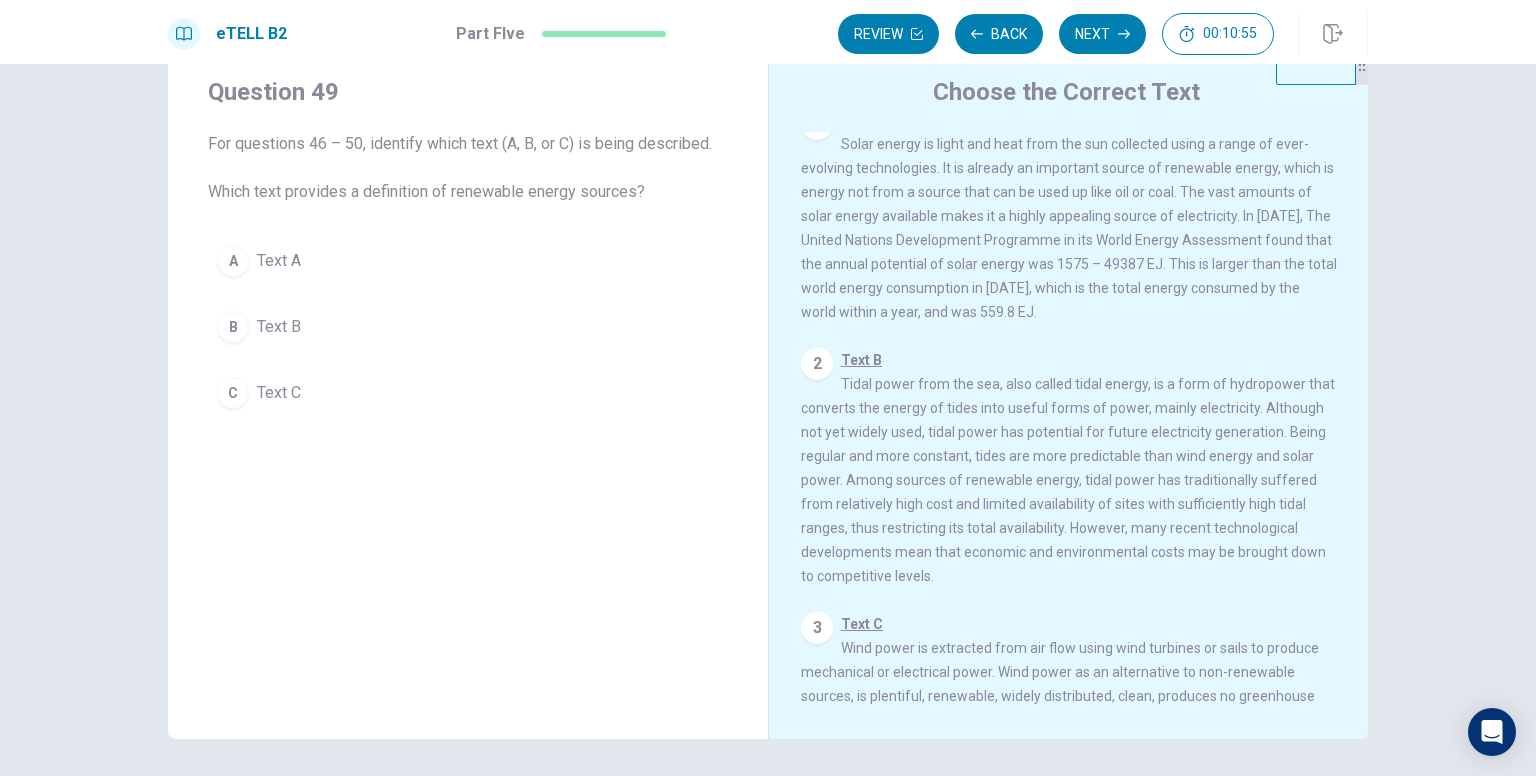 scroll, scrollTop: 0, scrollLeft: 0, axis: both 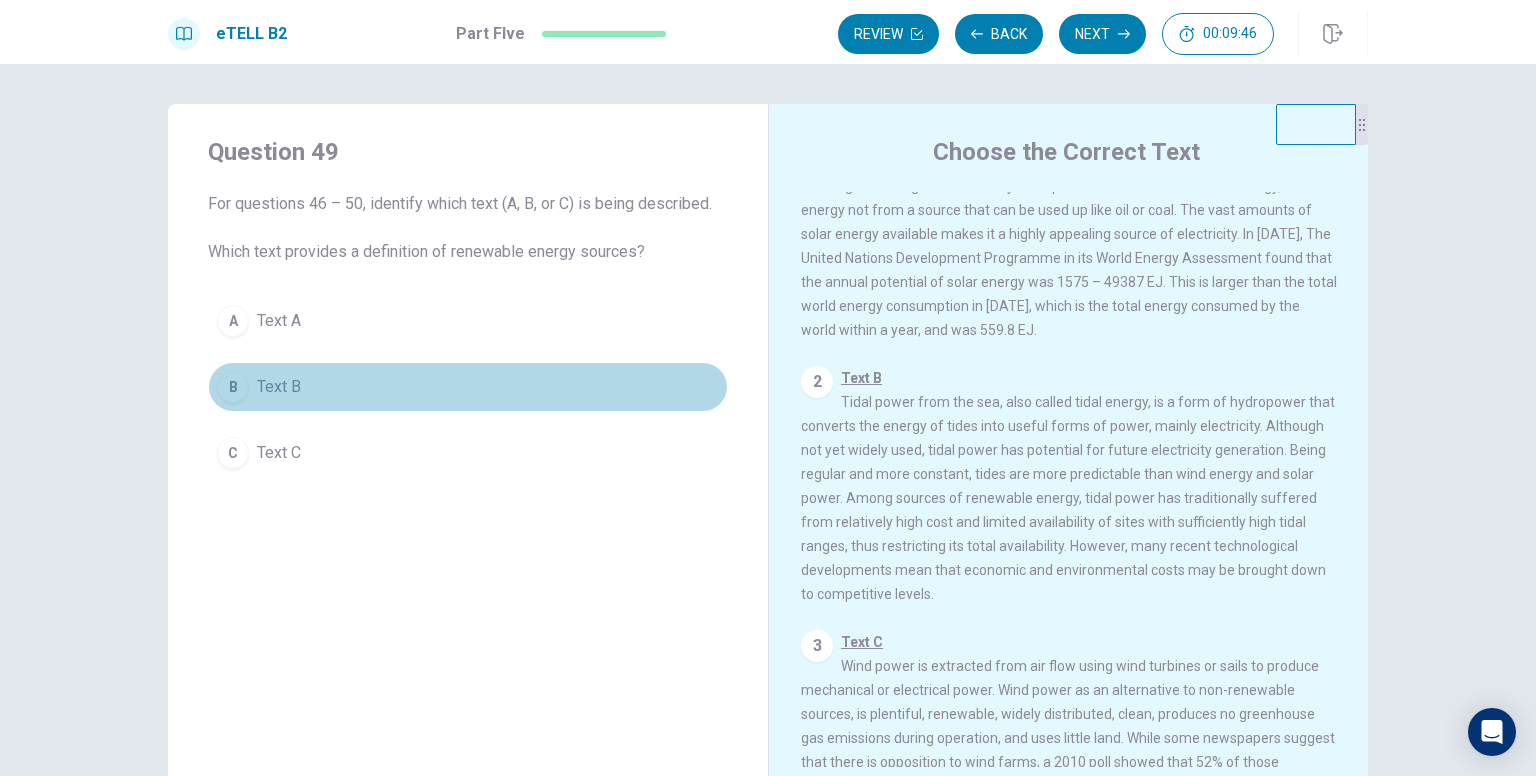 click on "Text B" at bounding box center (279, 387) 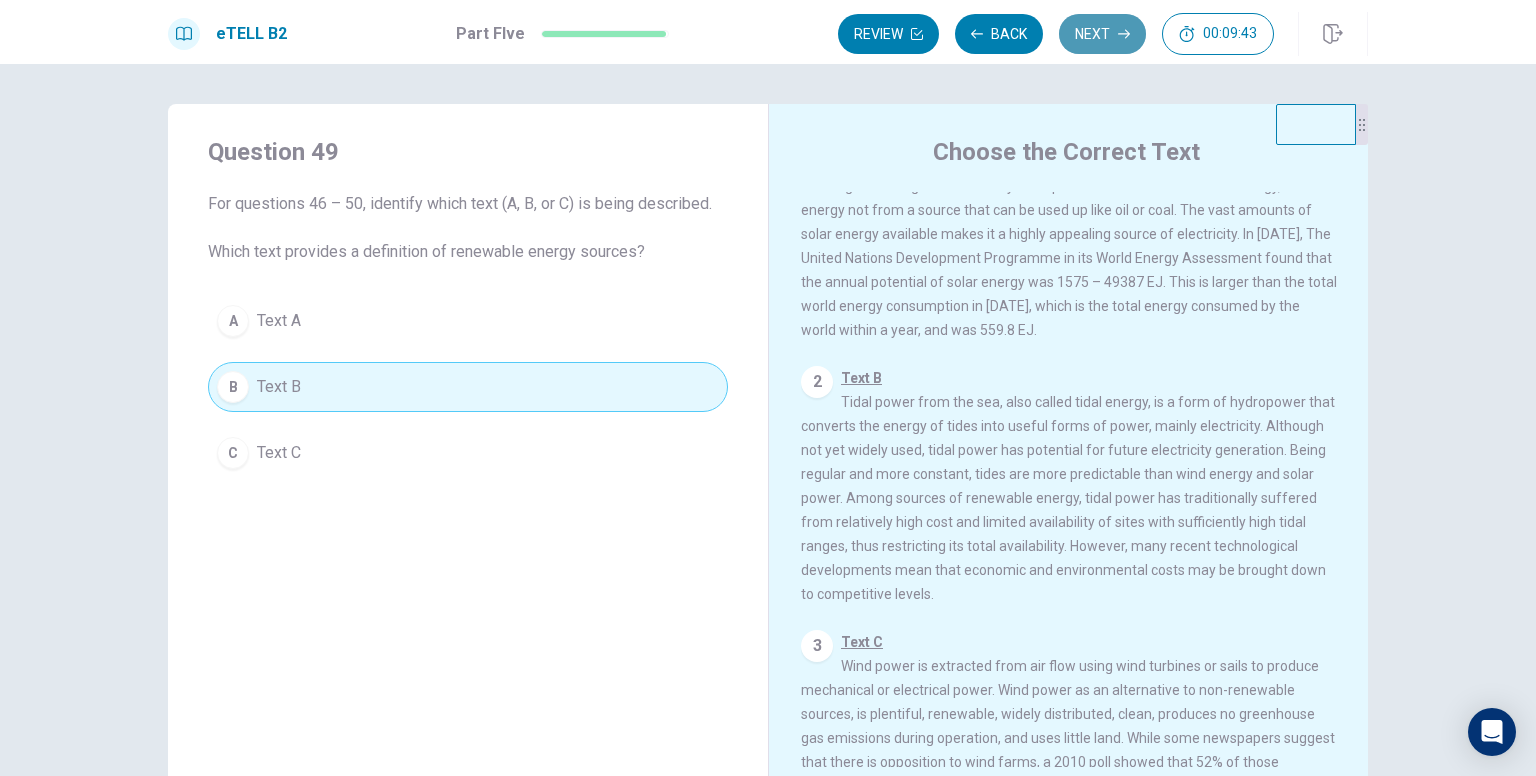 click on "Next" at bounding box center [1102, 34] 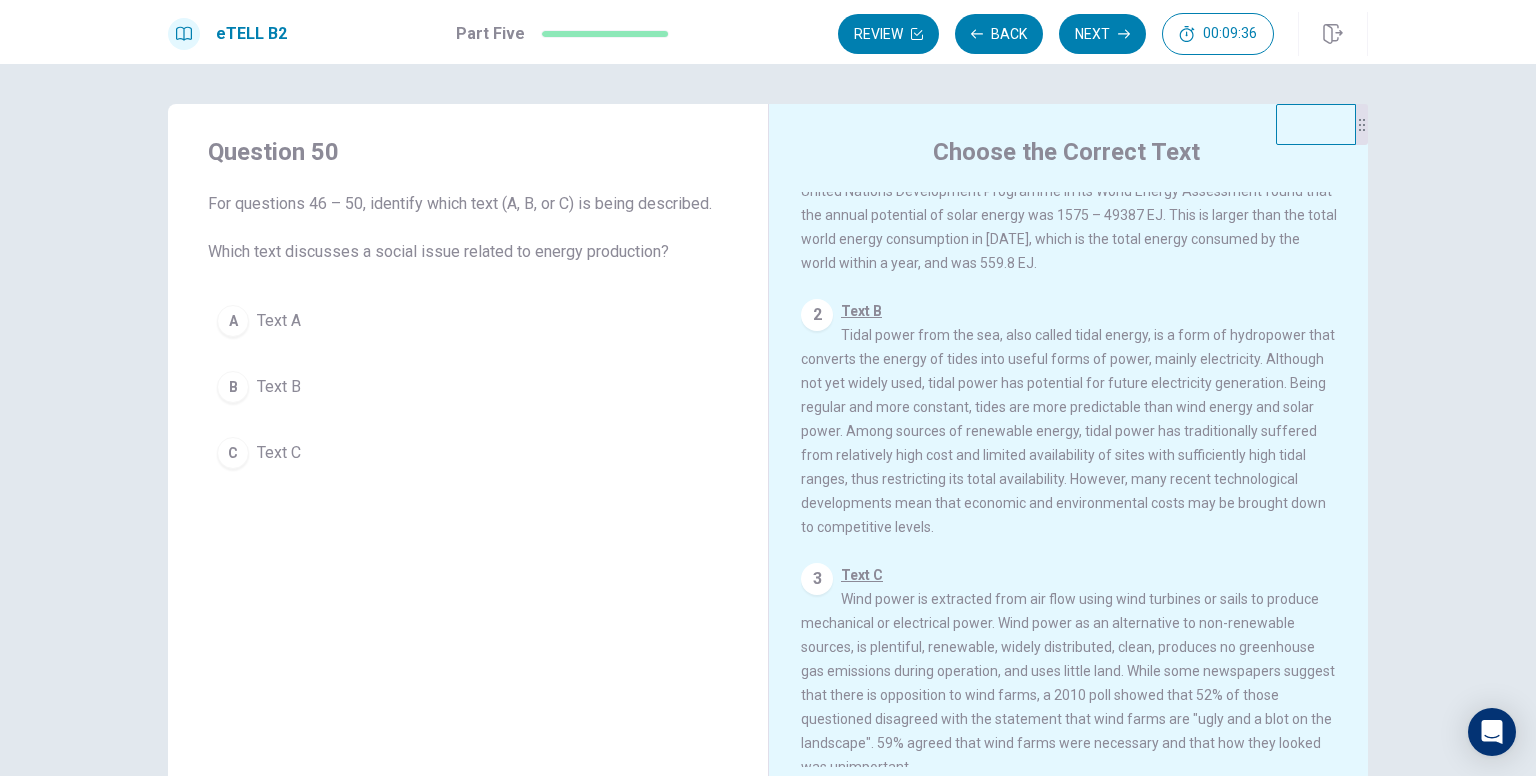 scroll, scrollTop: 191, scrollLeft: 0, axis: vertical 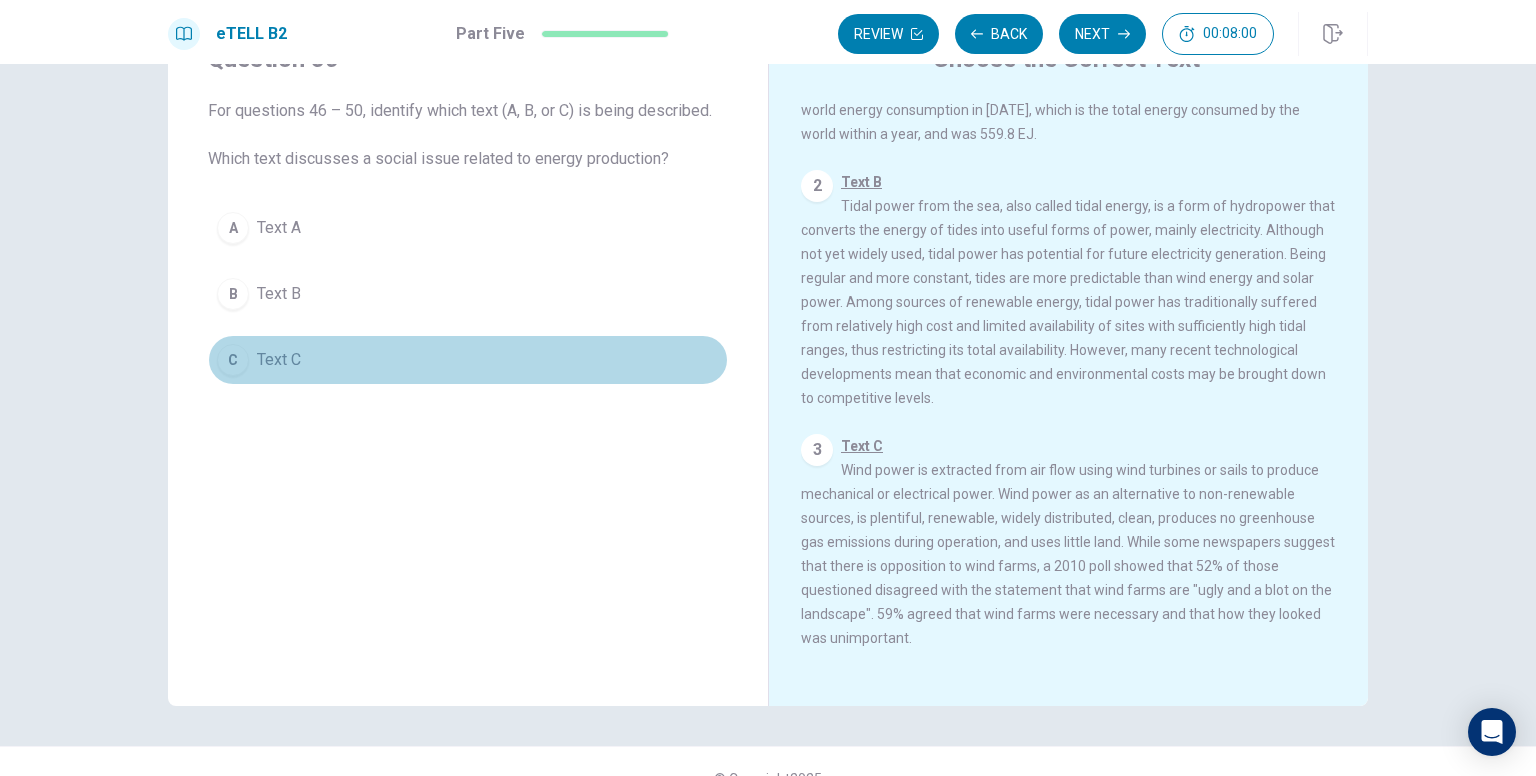 click on "Text C" at bounding box center [279, 360] 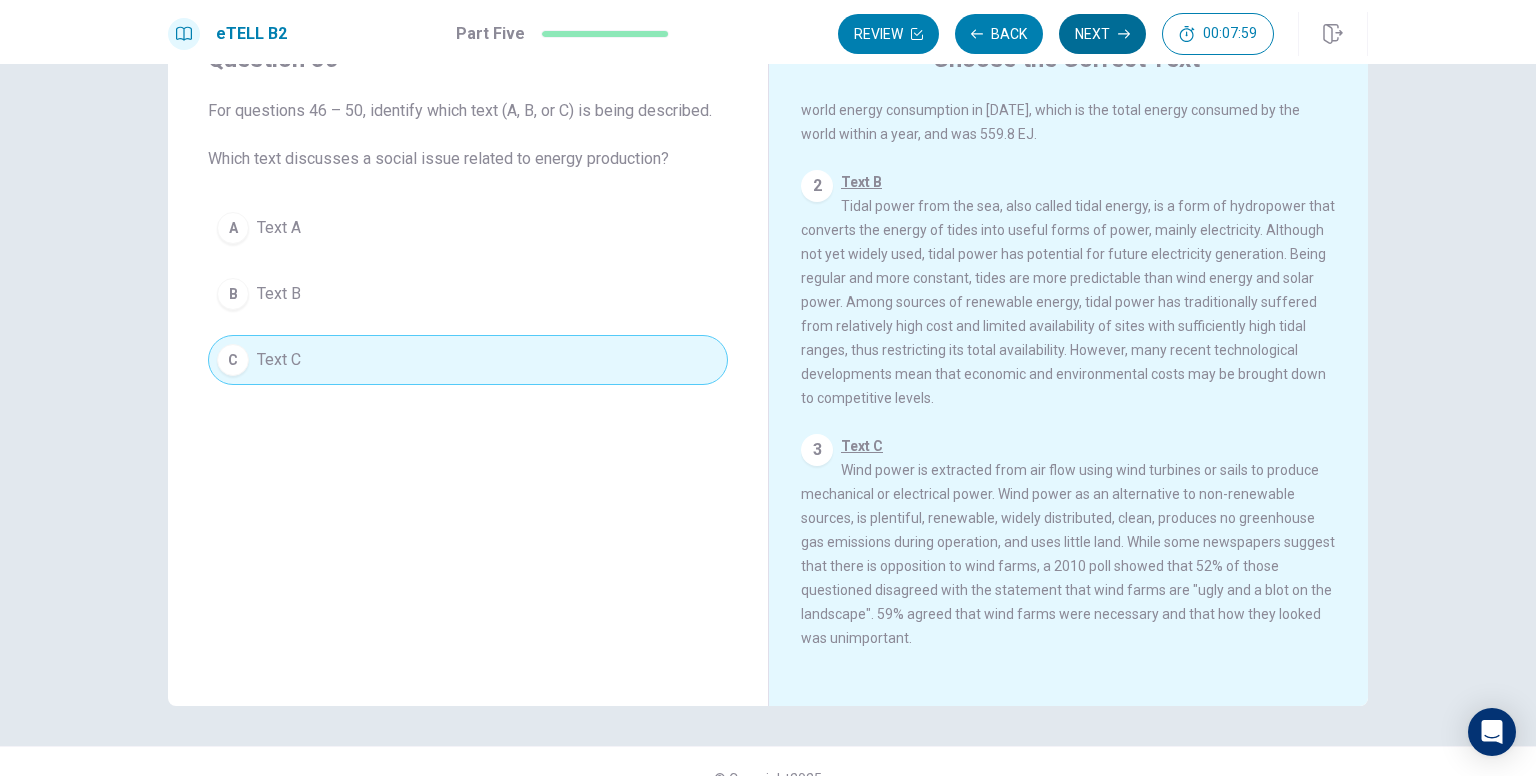 click on "Next" at bounding box center [1102, 34] 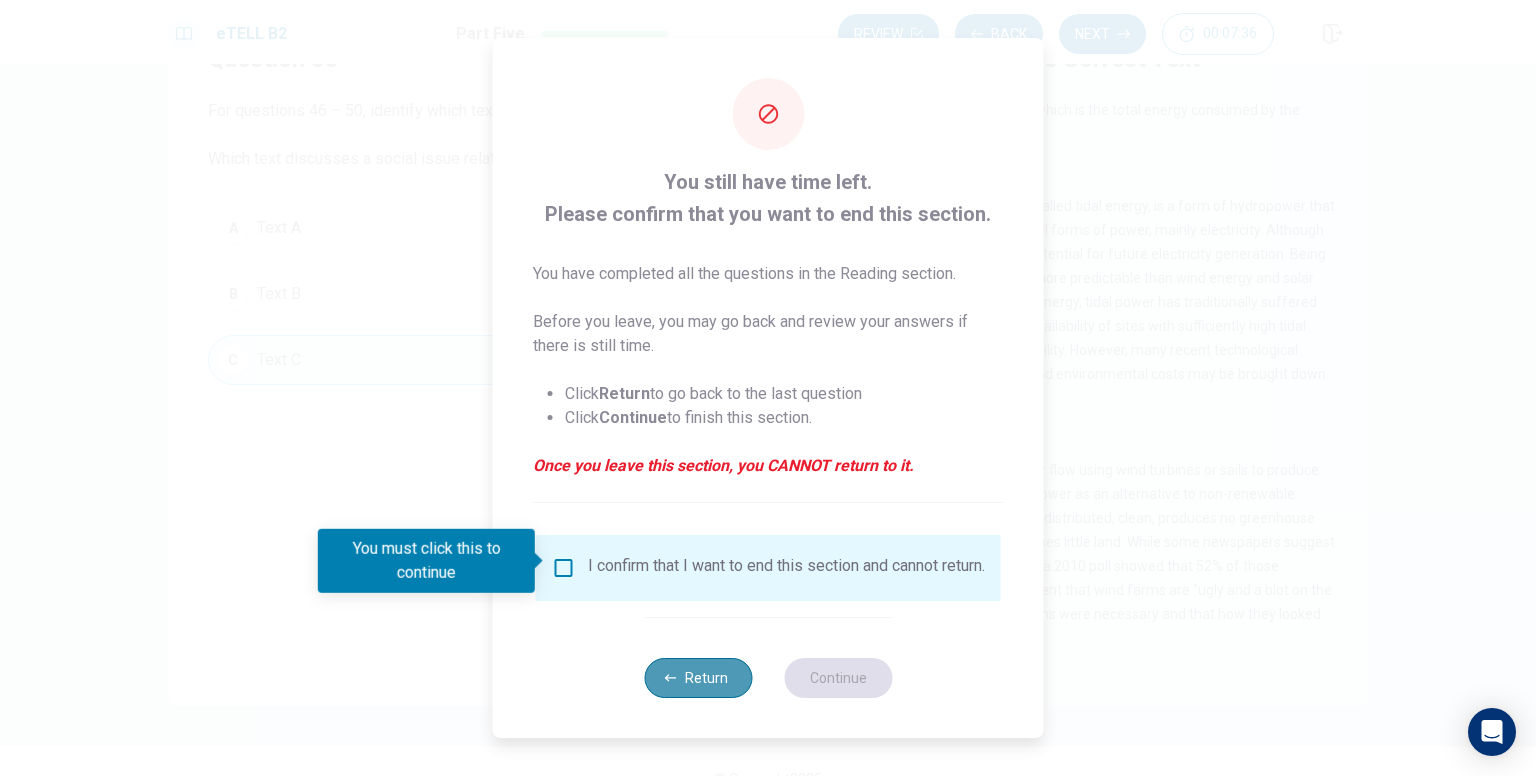 click on "Return" at bounding box center (698, 678) 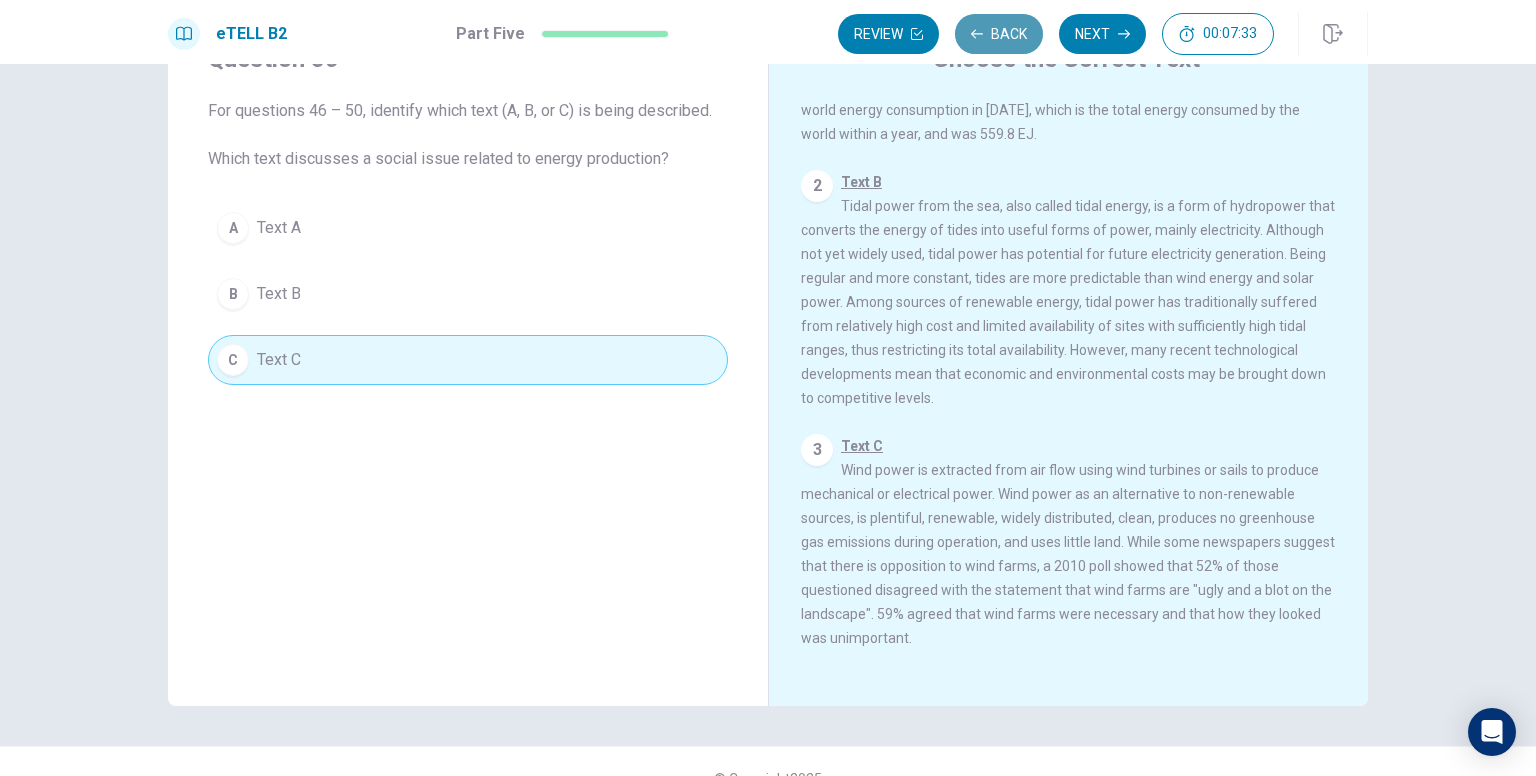 click on "Back" at bounding box center [999, 34] 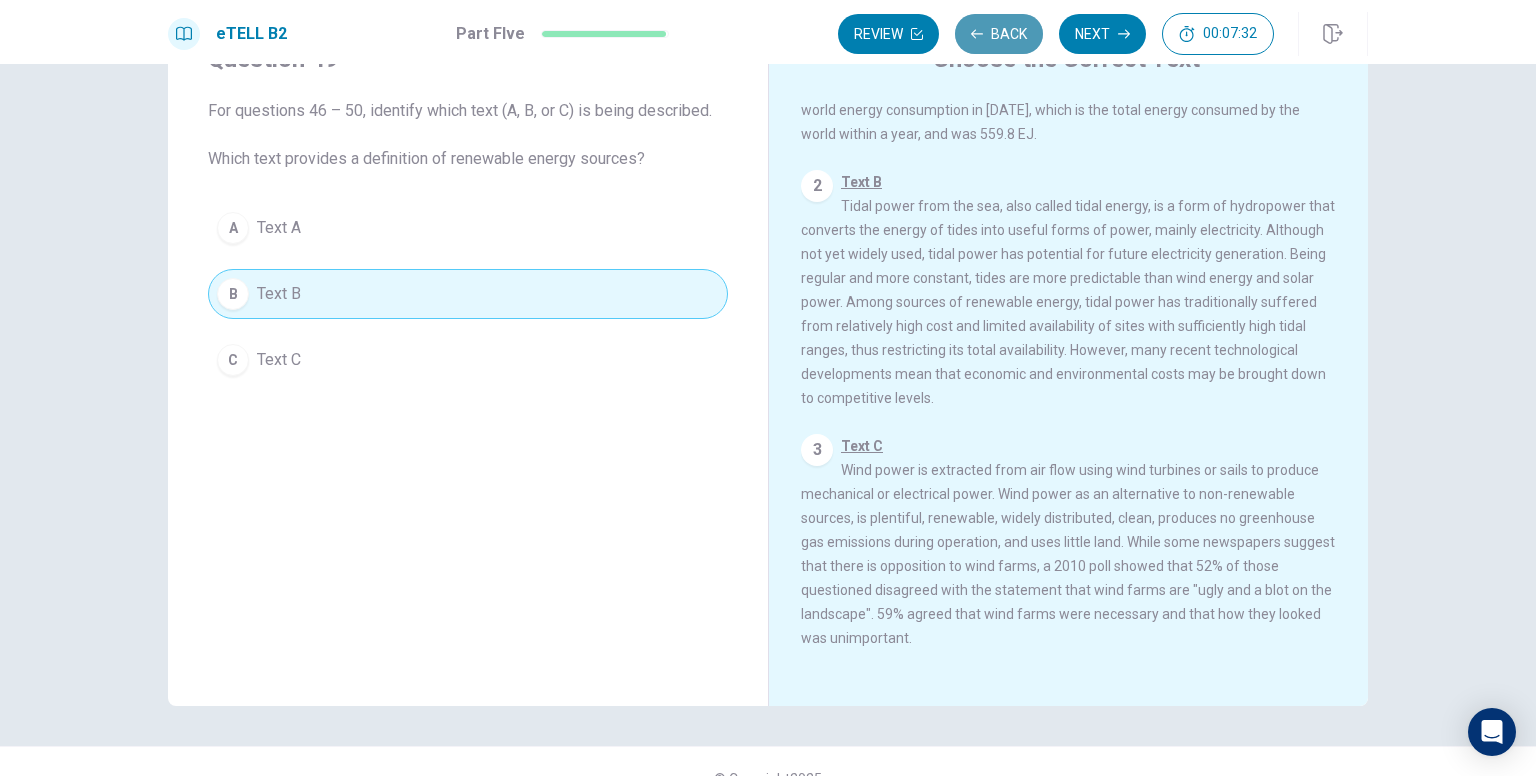 click on "Back" at bounding box center (999, 34) 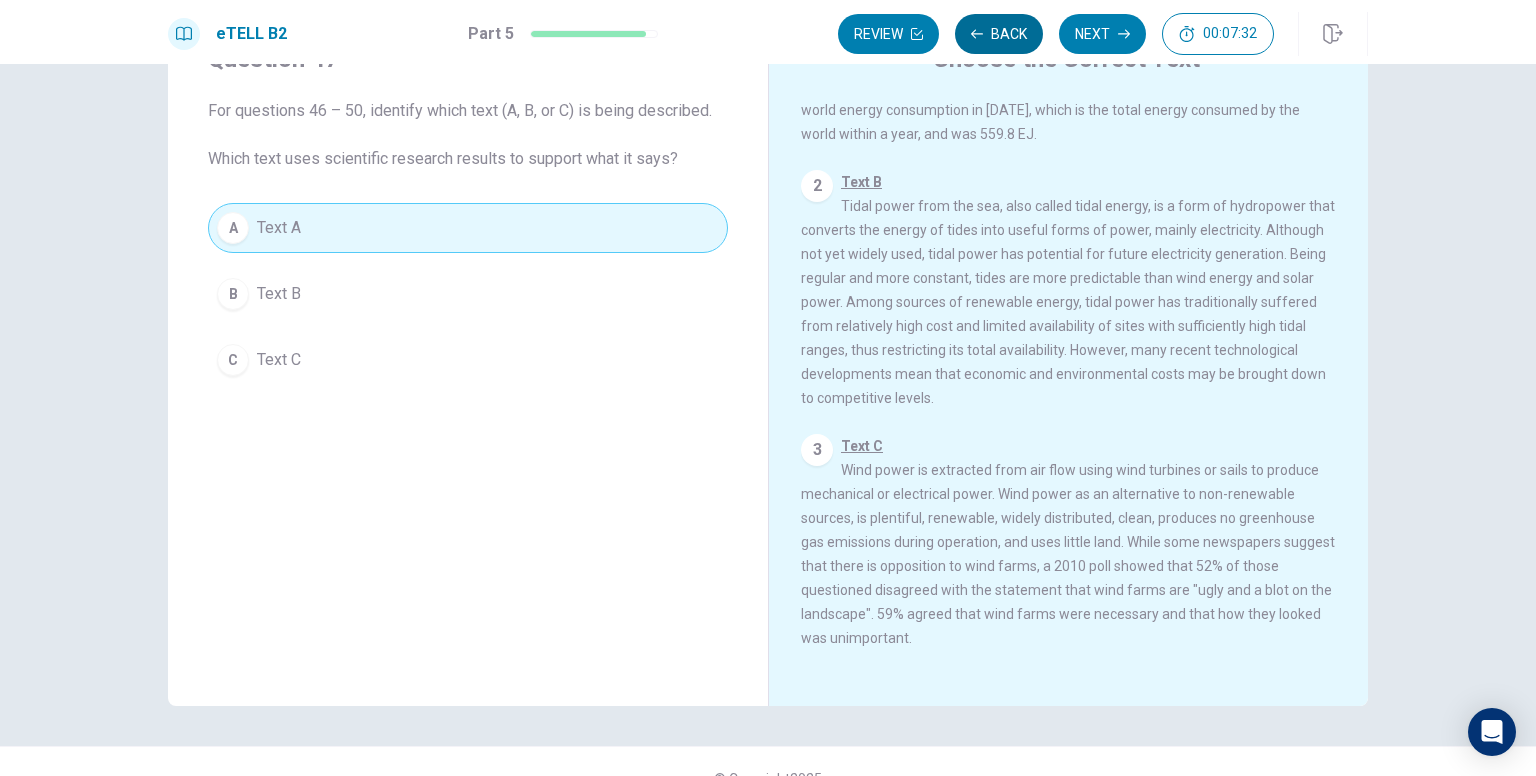 click on "Back" at bounding box center (999, 34) 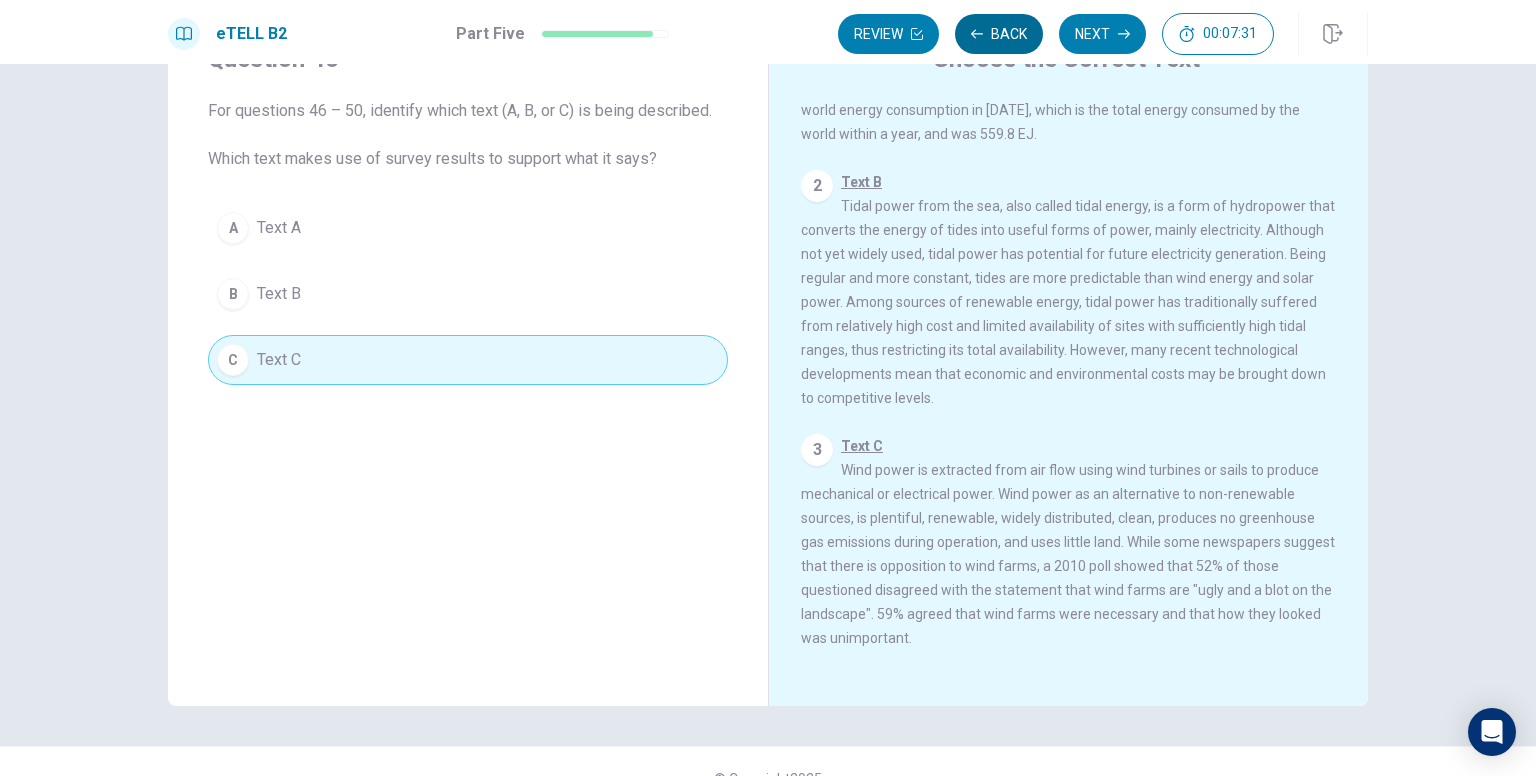click on "Back" at bounding box center (999, 34) 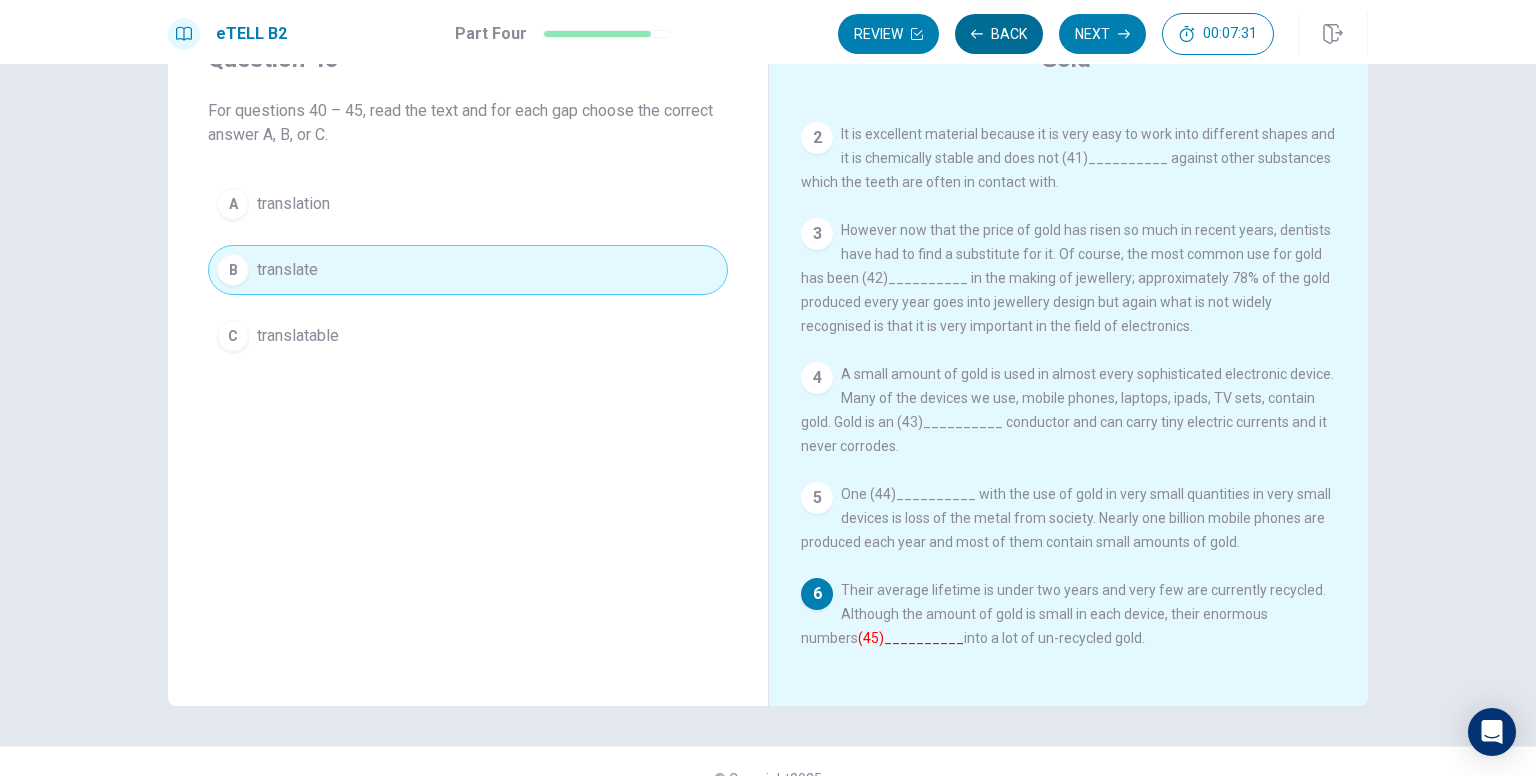 click on "Back" at bounding box center [999, 34] 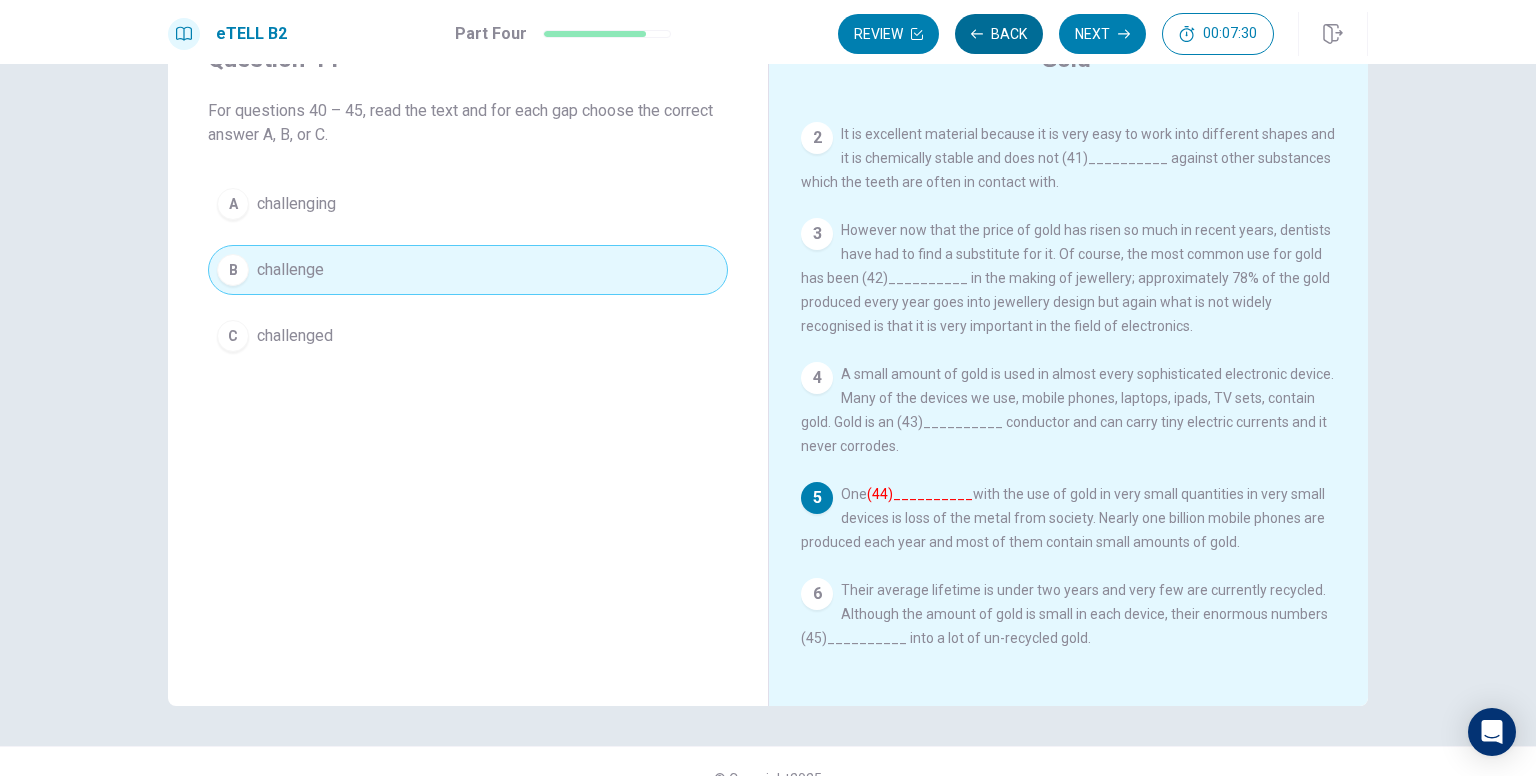 click on "Back" at bounding box center (999, 34) 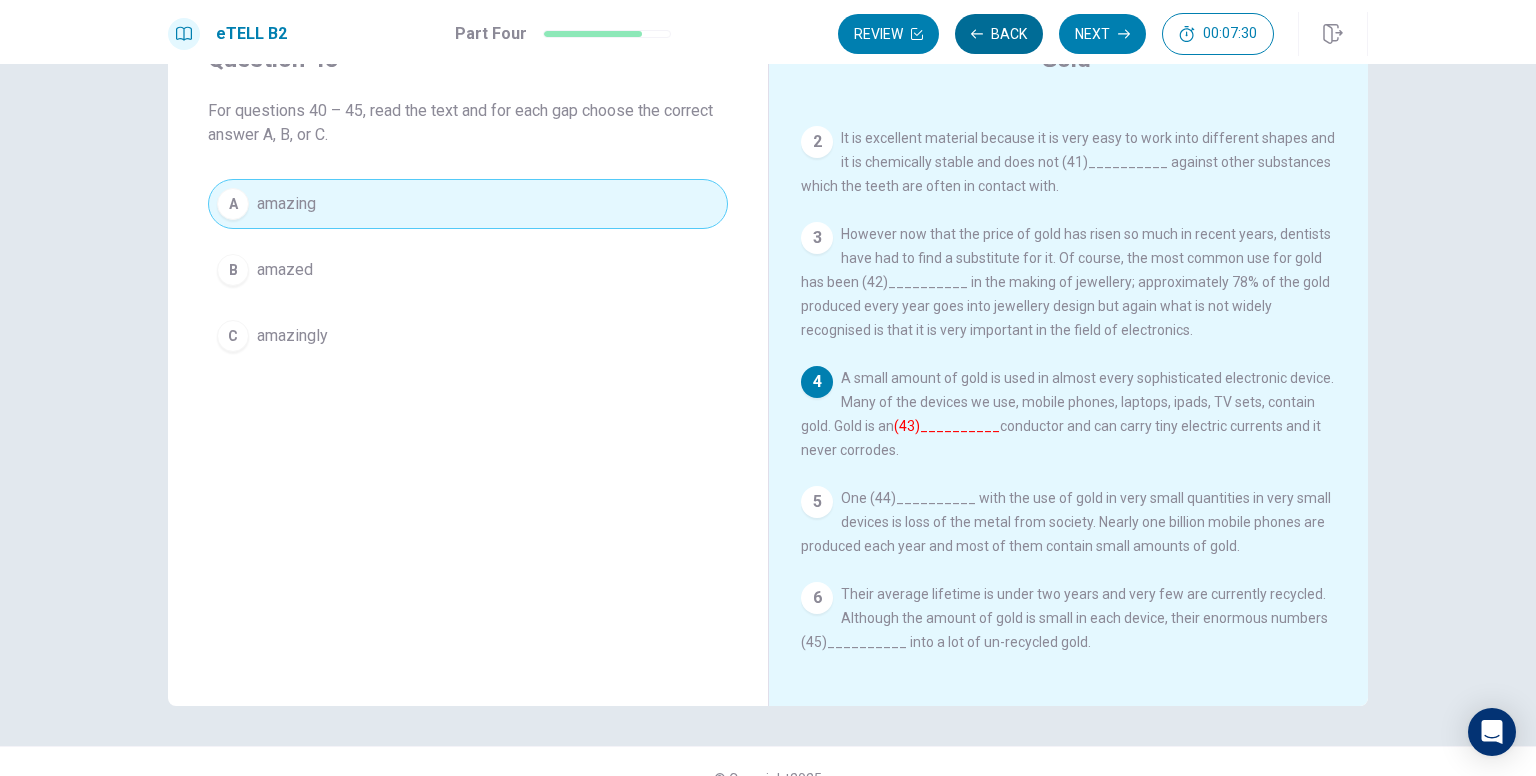 click on "Back" at bounding box center [999, 34] 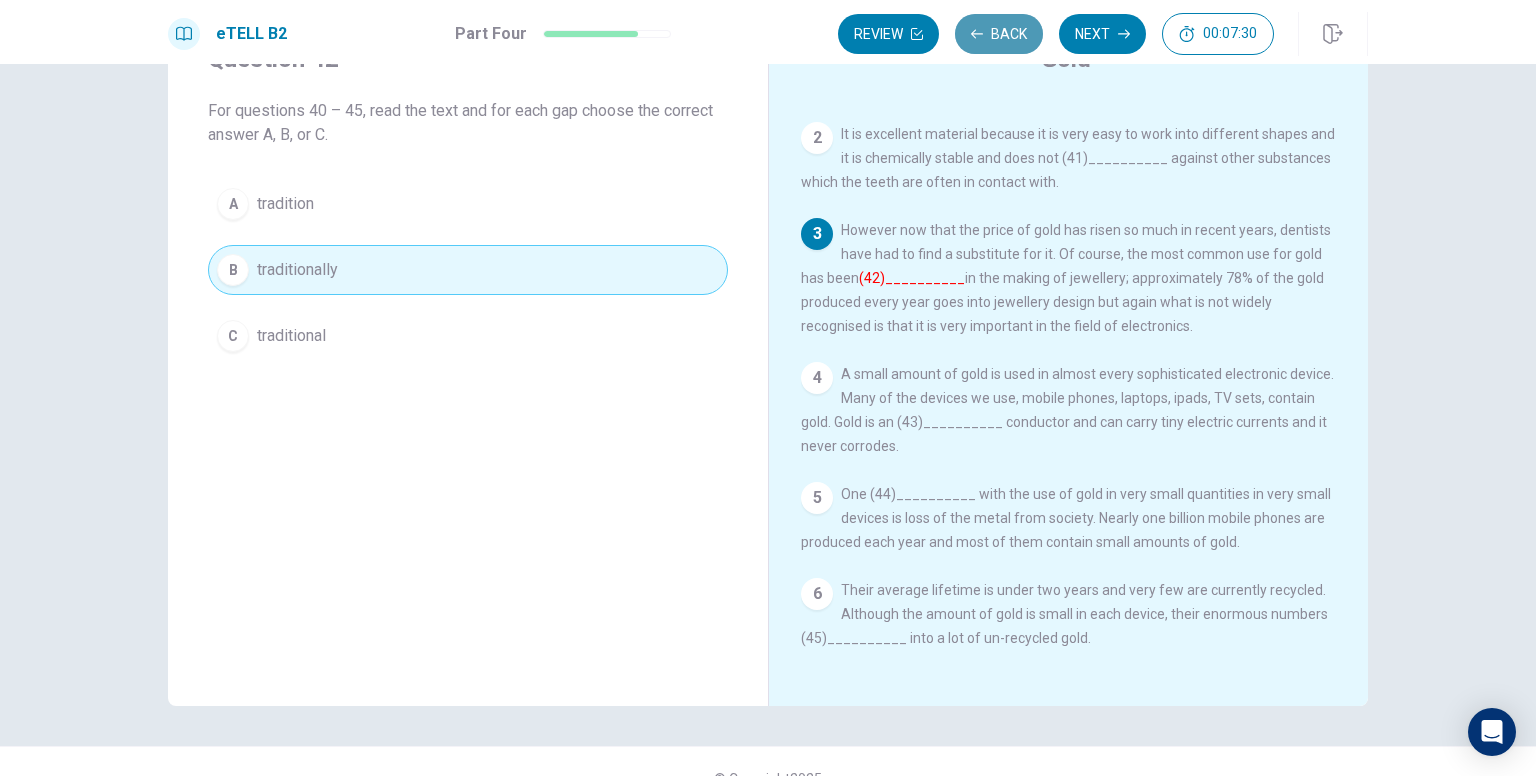click on "Back" at bounding box center [999, 34] 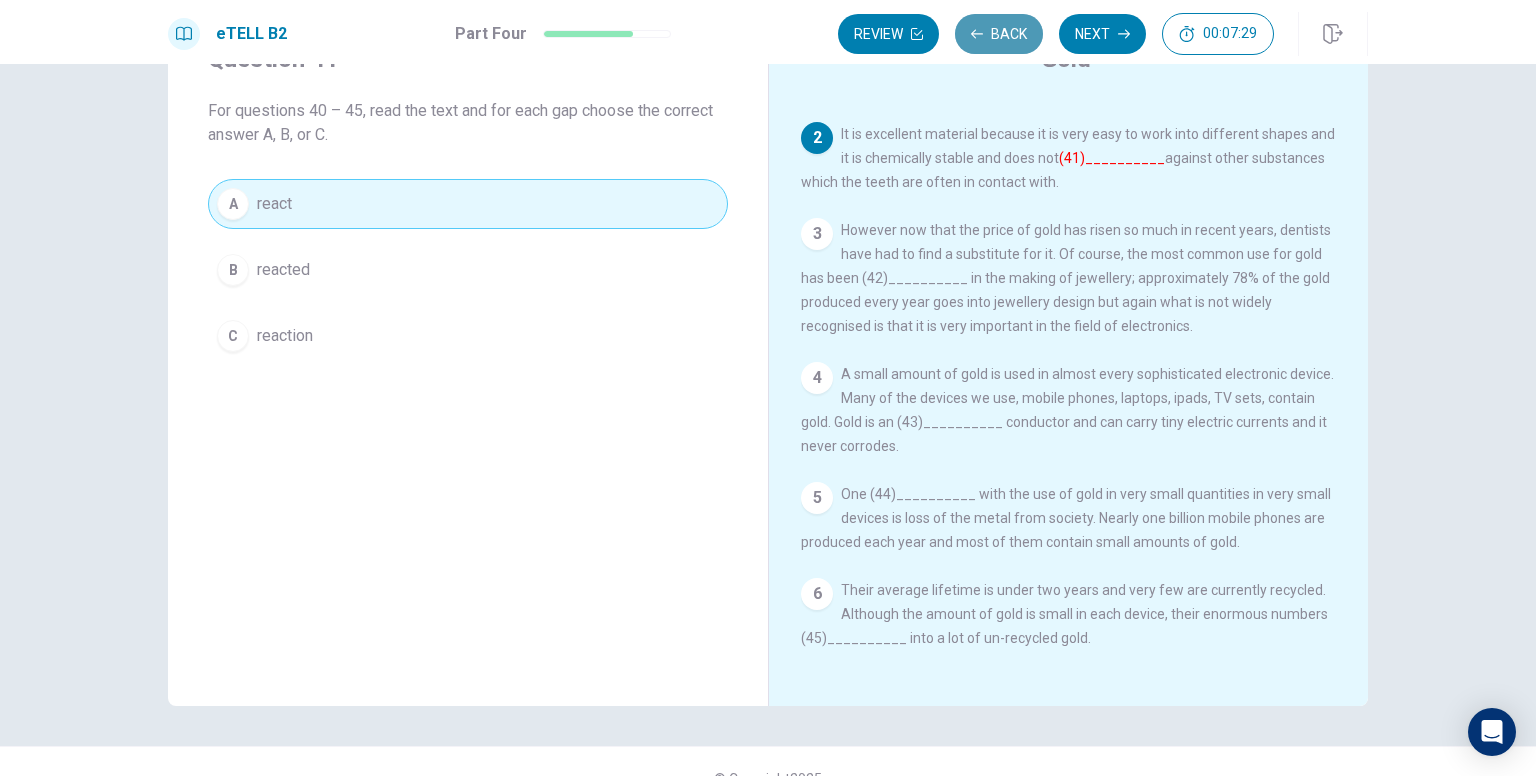 click on "Back" at bounding box center (999, 34) 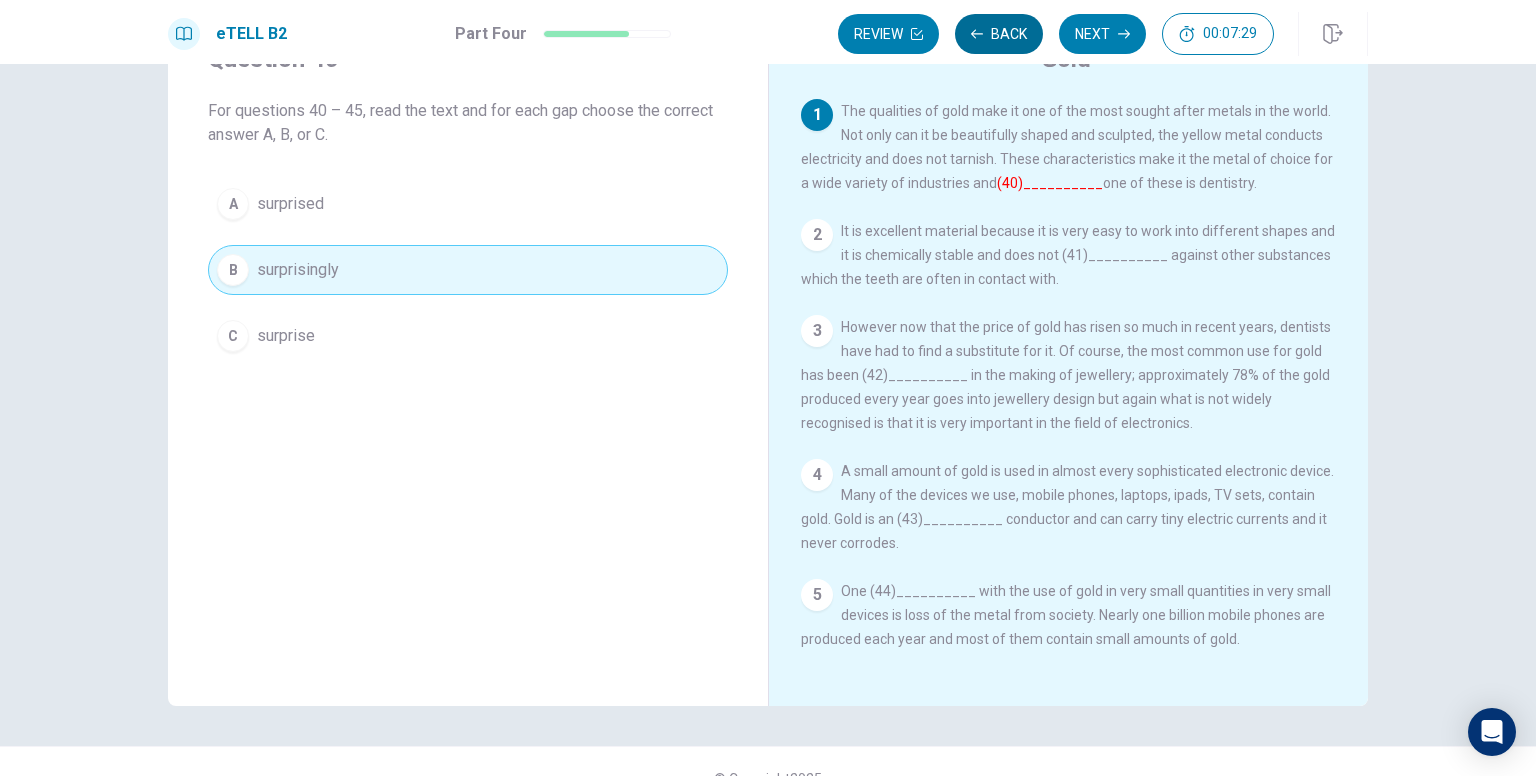 click on "Back" at bounding box center (999, 34) 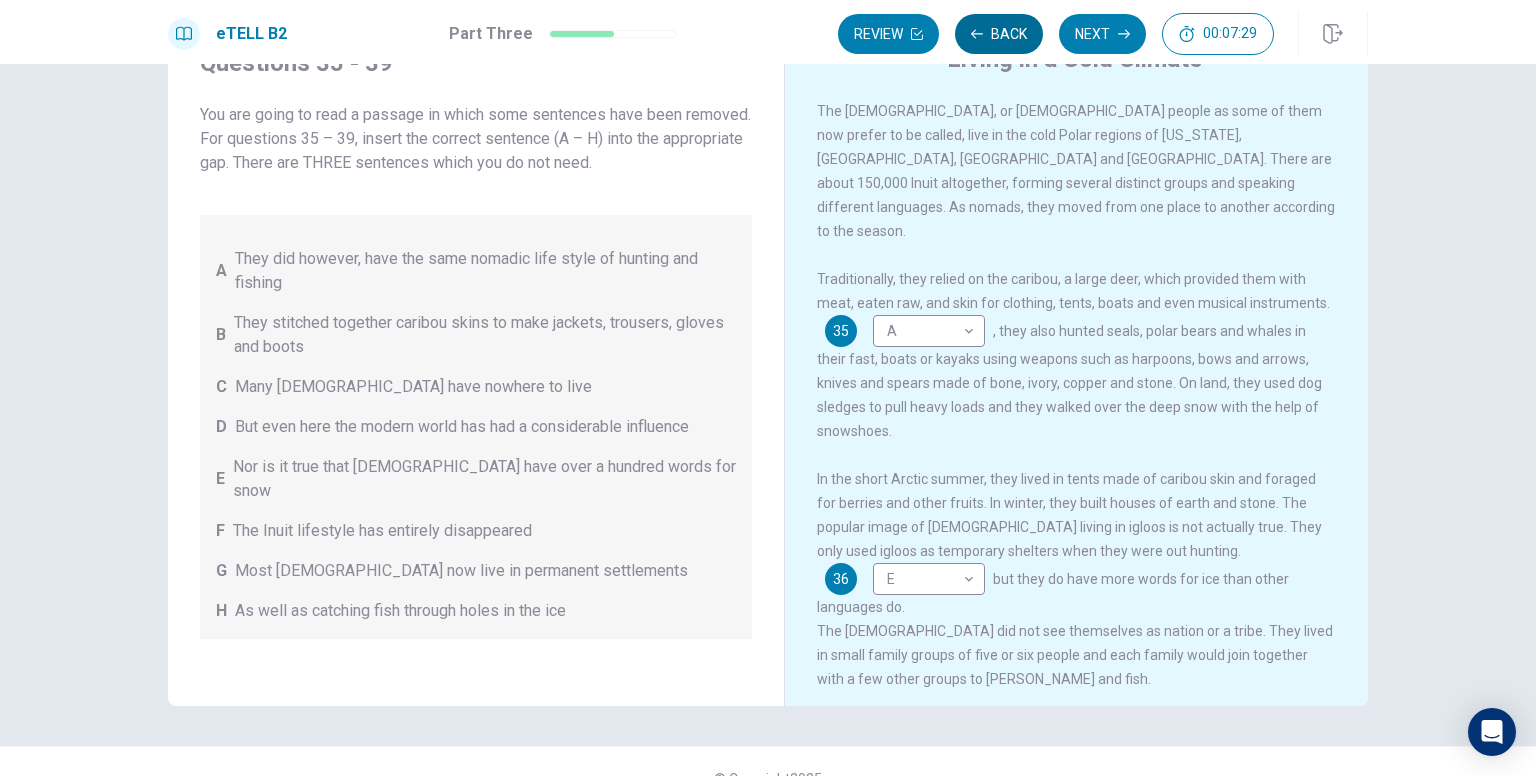 click on "Back" at bounding box center (999, 34) 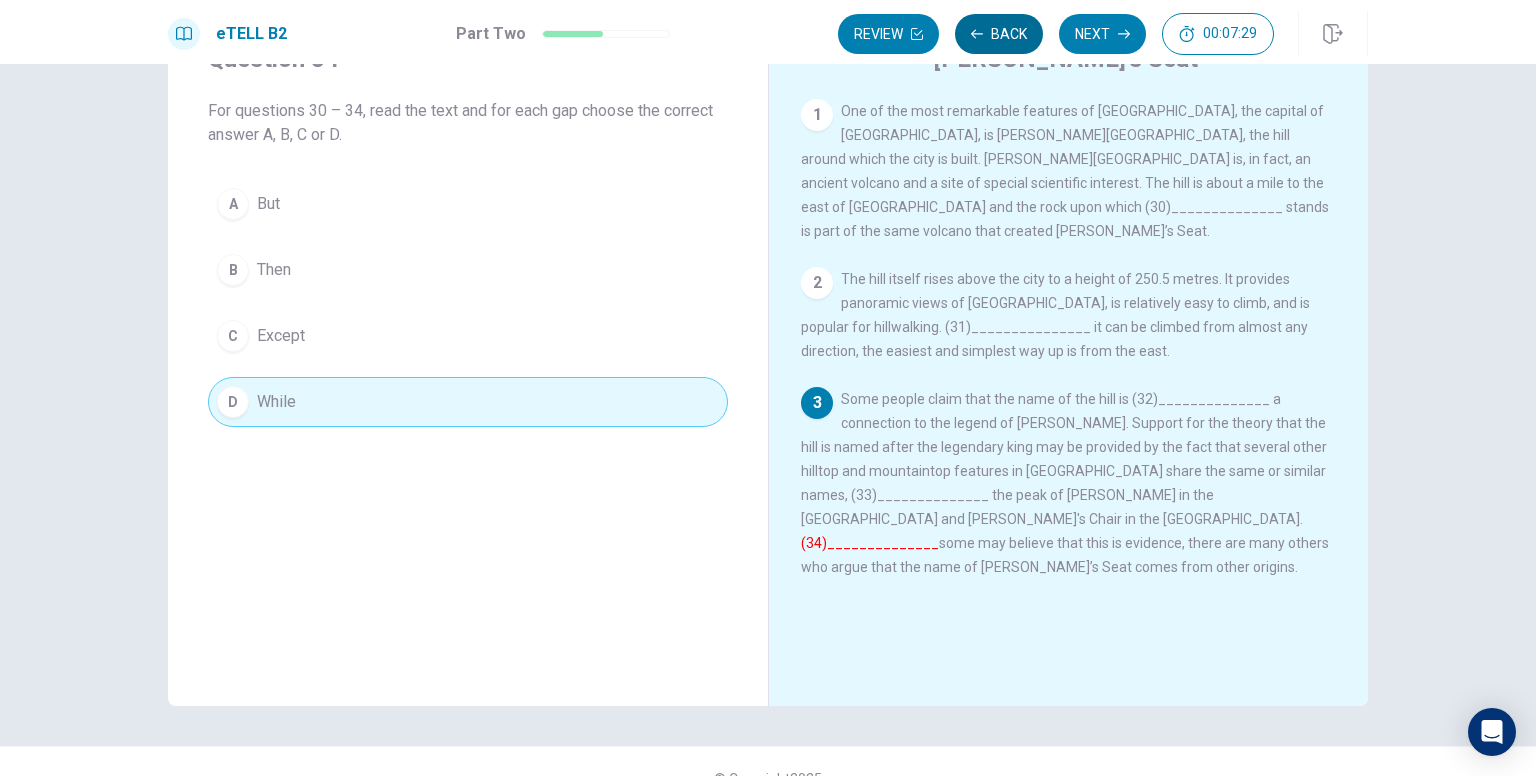 click on "Back" at bounding box center [999, 34] 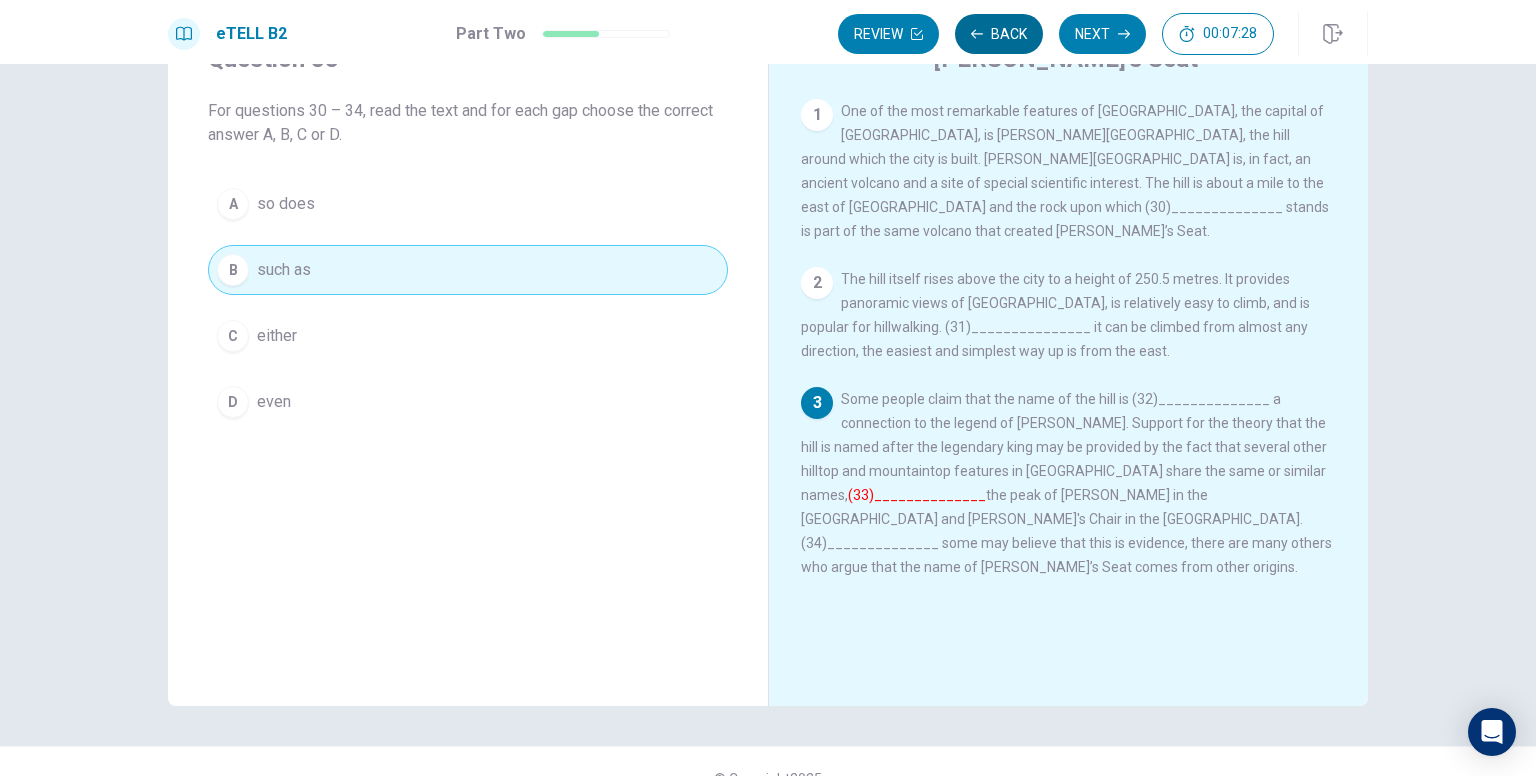 click on "Back" at bounding box center [999, 34] 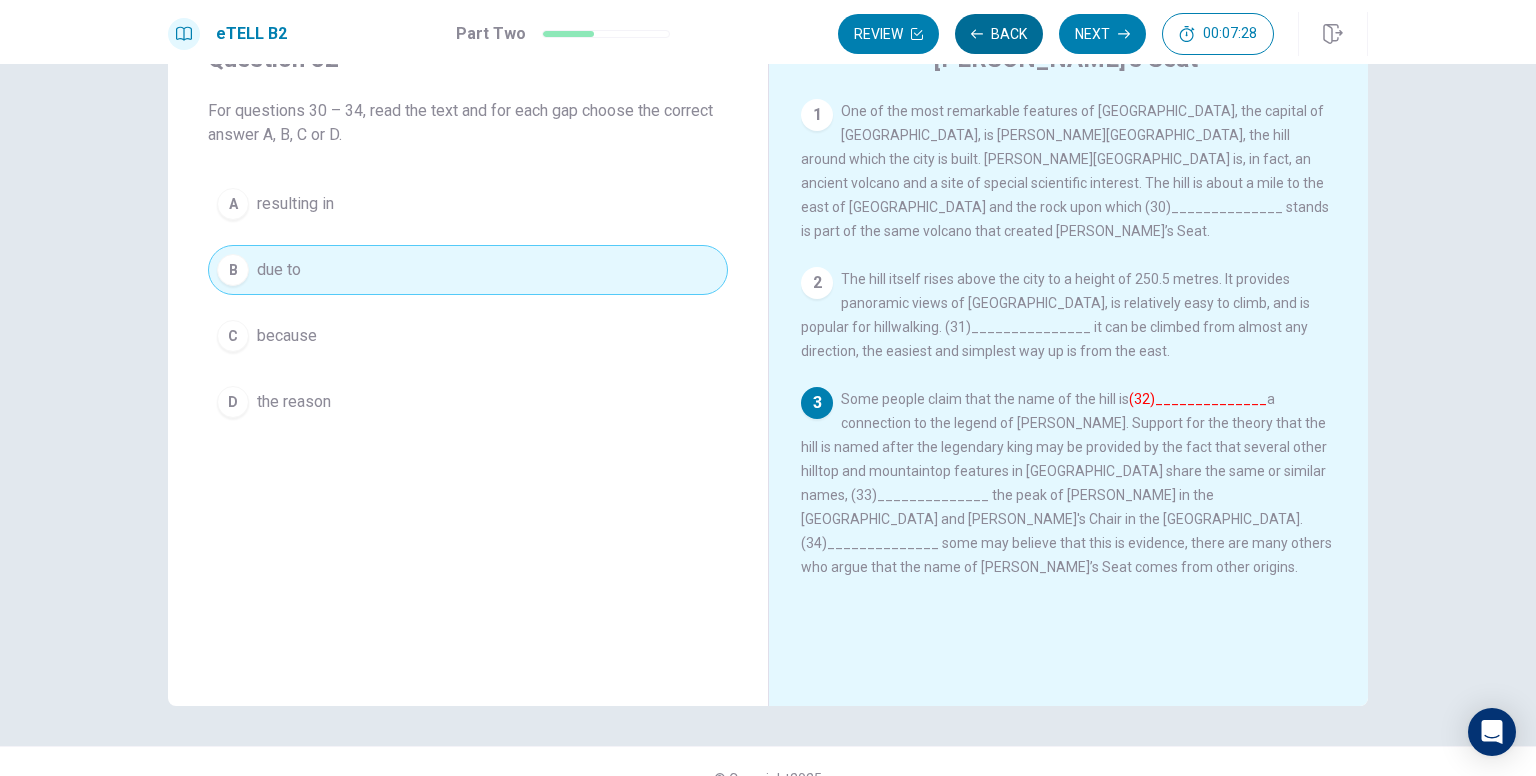 click on "Back" at bounding box center [999, 34] 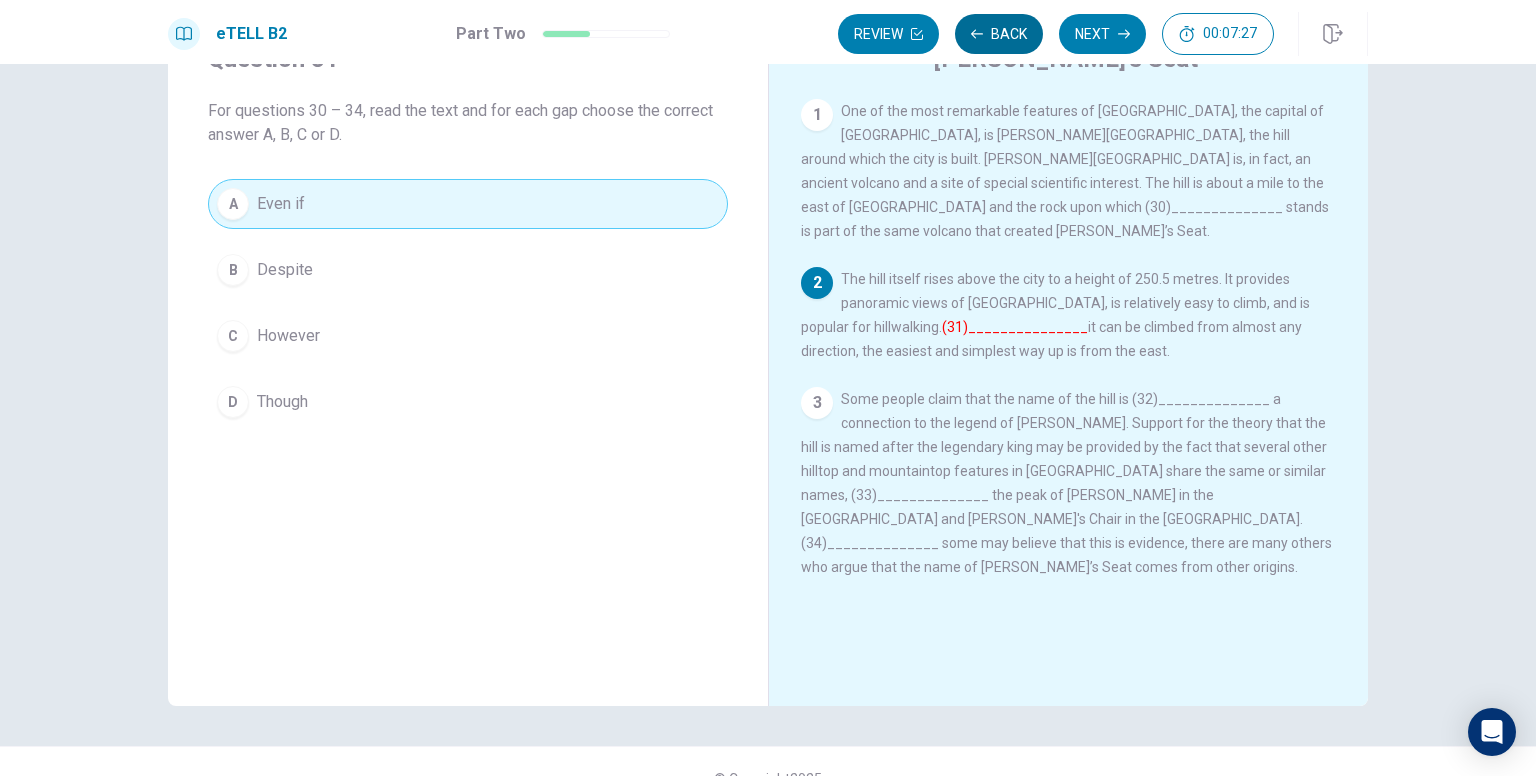 click on "Back" at bounding box center (999, 34) 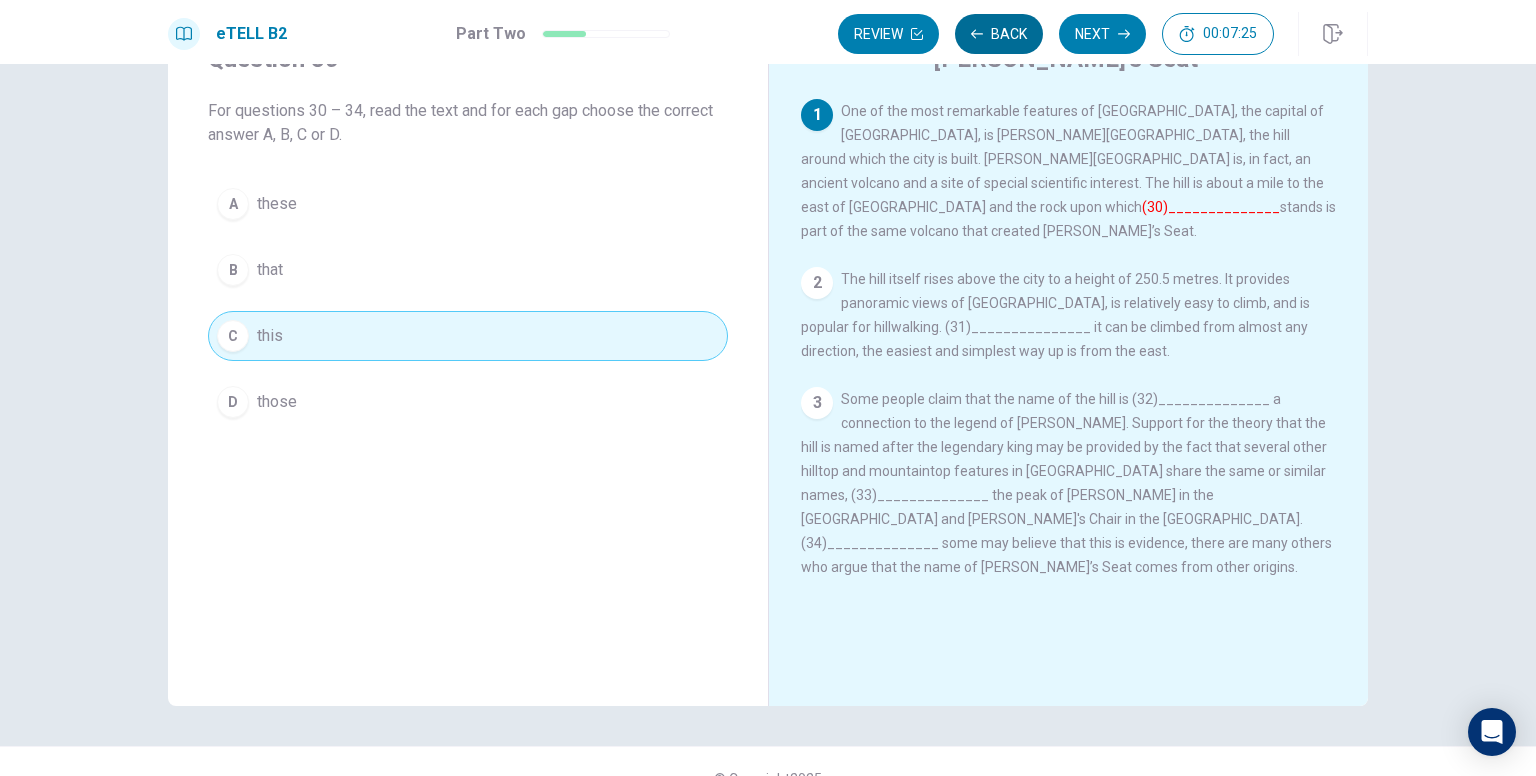 click on "Back" at bounding box center [999, 34] 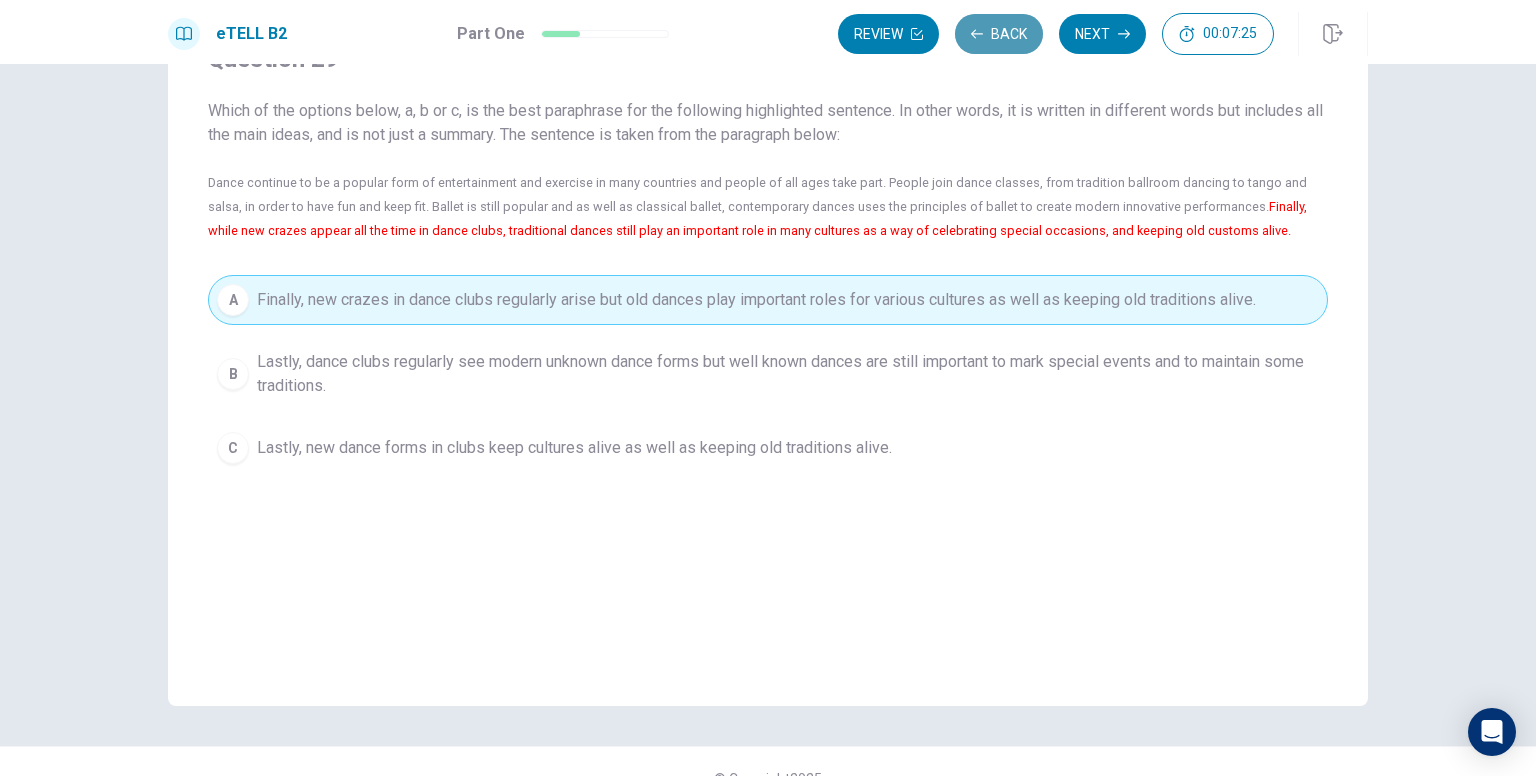 click on "Back" at bounding box center (999, 34) 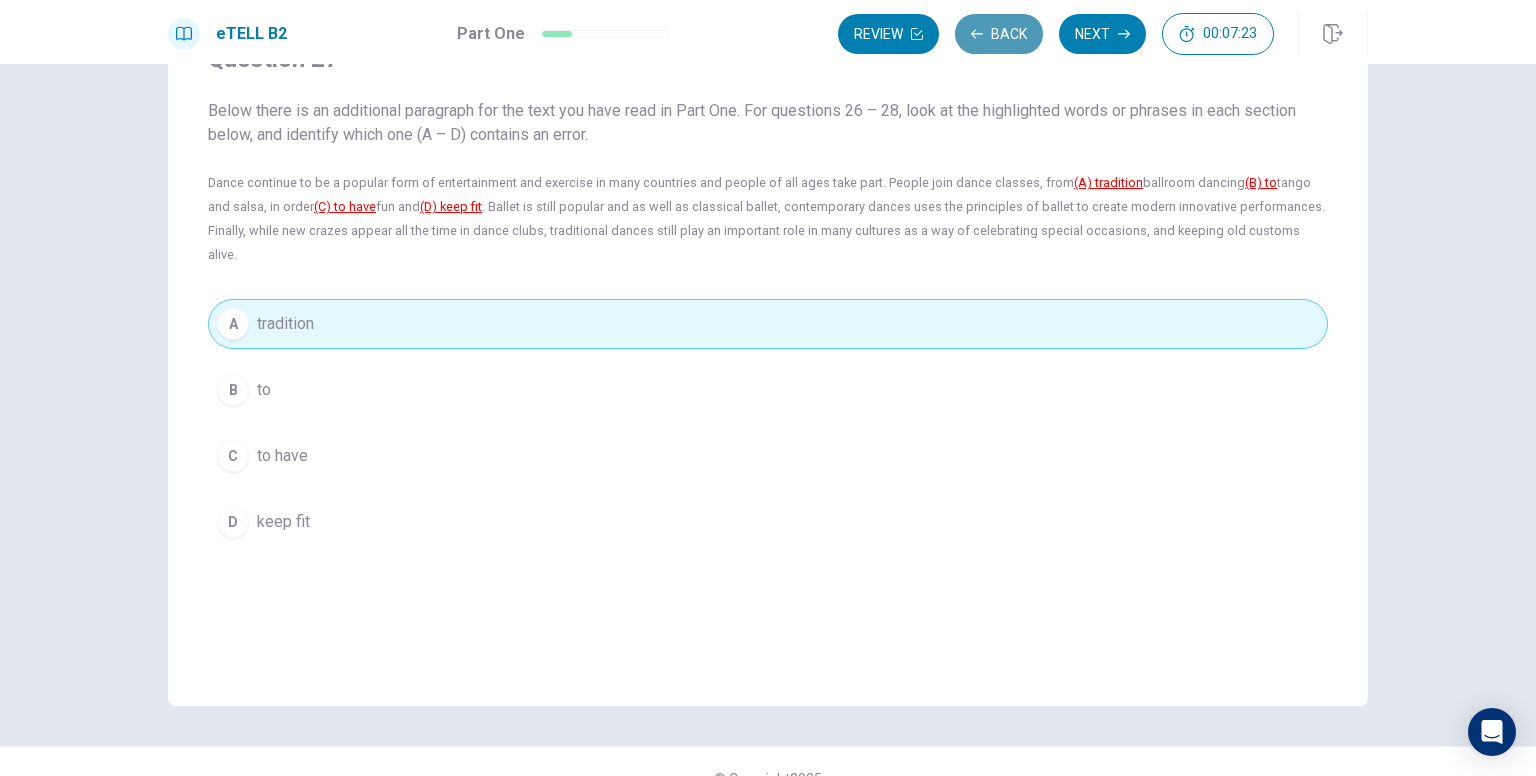 click on "Back" at bounding box center [999, 34] 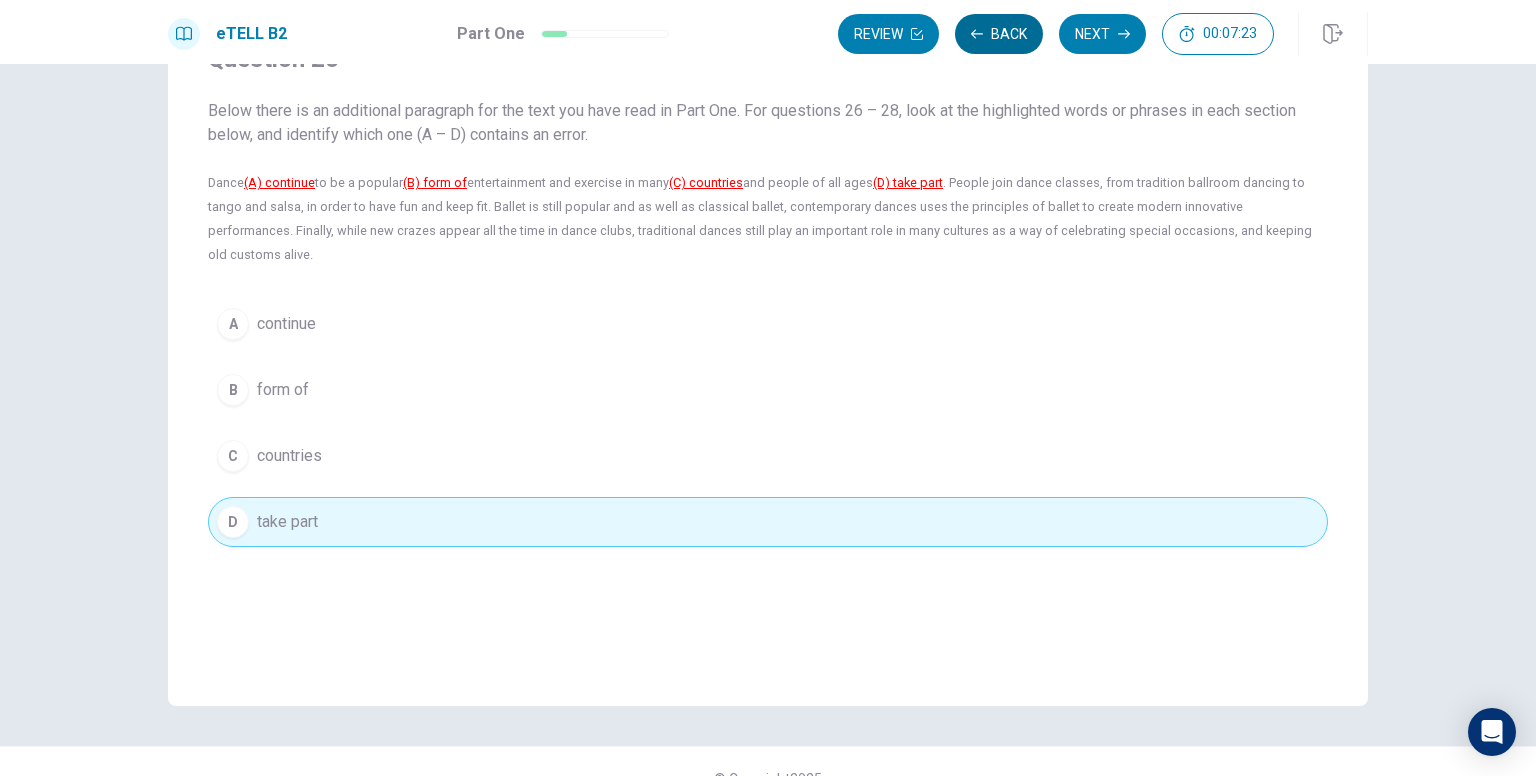 click on "Back" at bounding box center (999, 34) 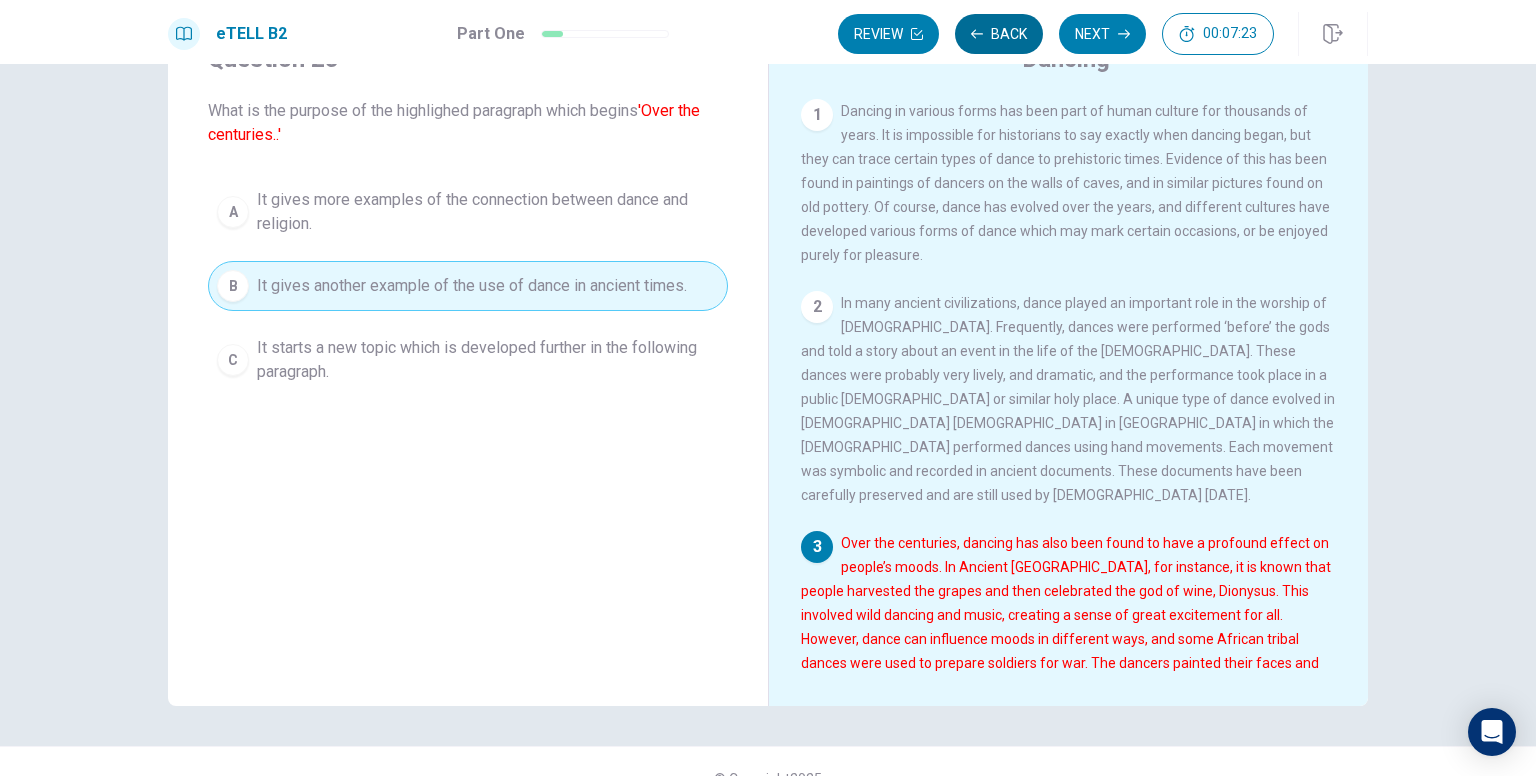 scroll, scrollTop: 218, scrollLeft: 0, axis: vertical 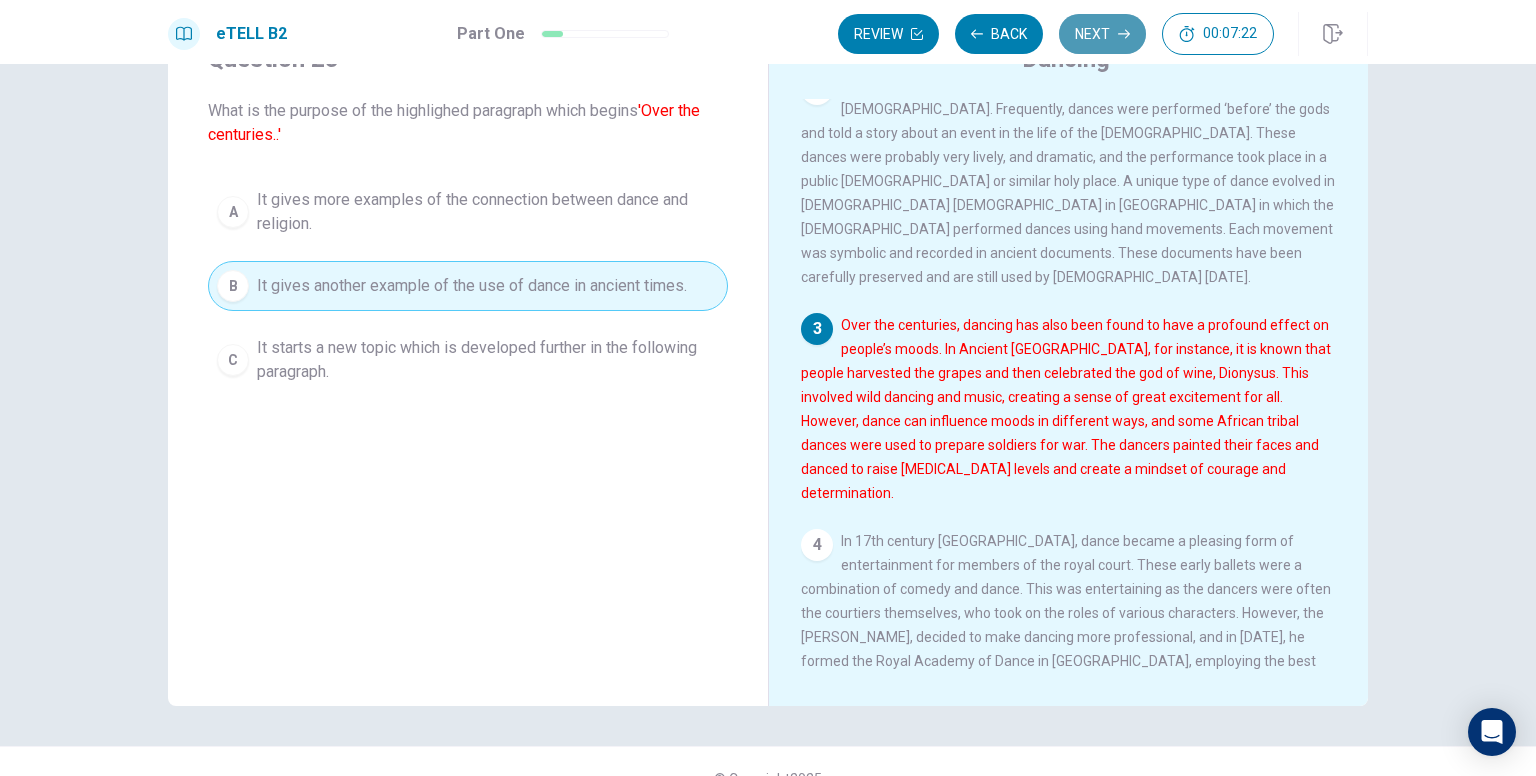 click on "Next" at bounding box center [1102, 34] 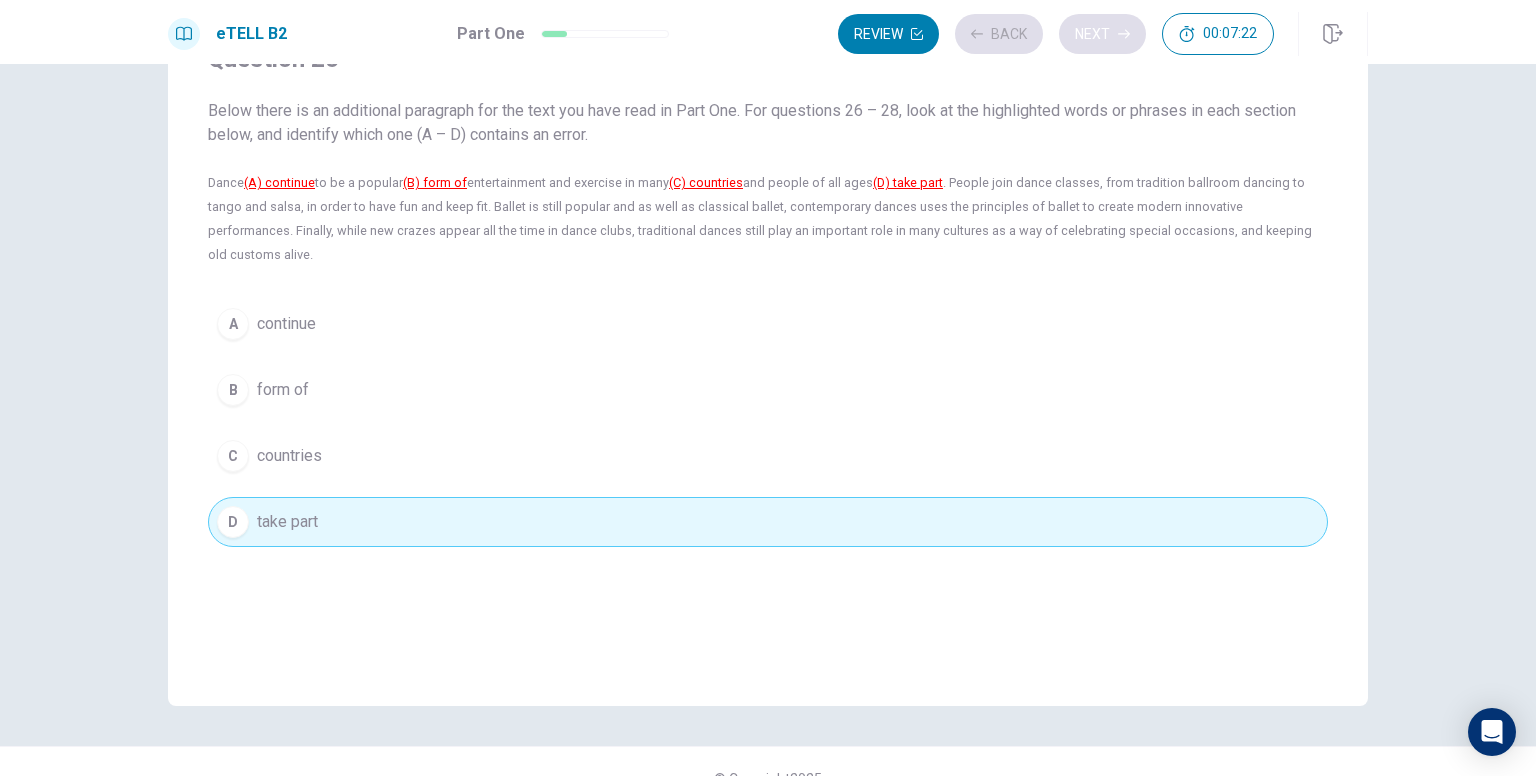 click on "Review Back Next 00:07:22" at bounding box center (1056, 34) 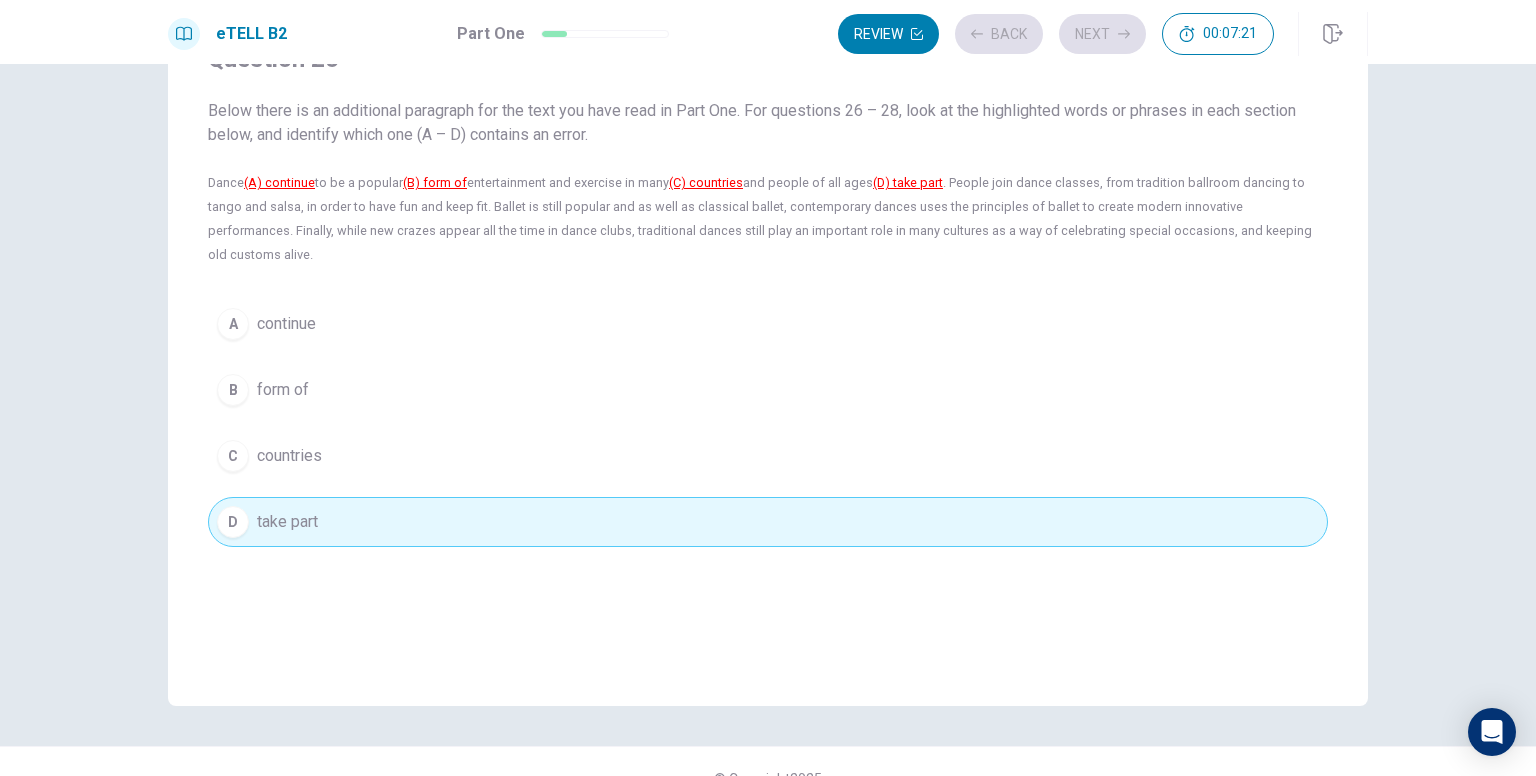 click on "Review Back Next 00:07:21" at bounding box center [1056, 34] 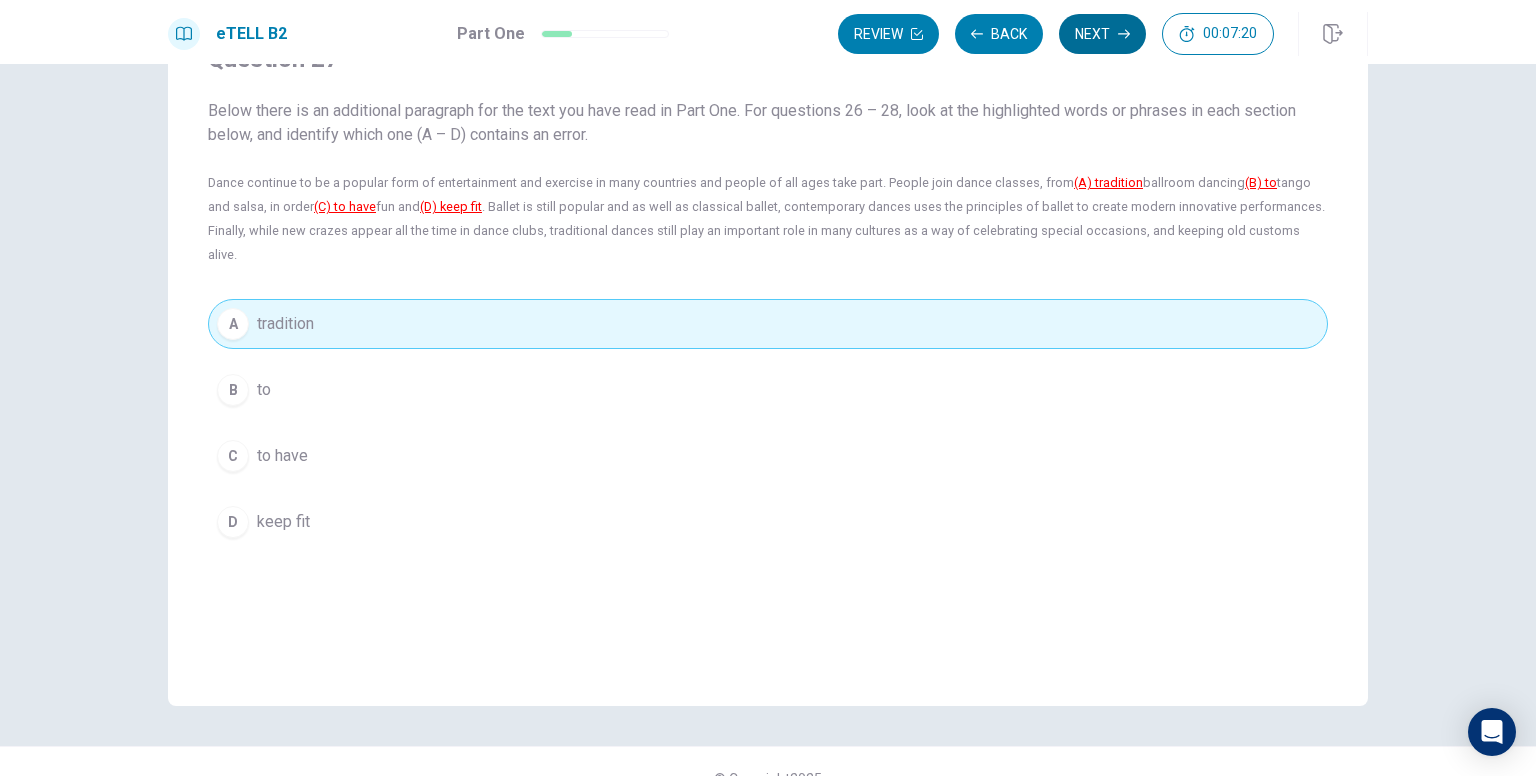 click on "Next" at bounding box center [1102, 34] 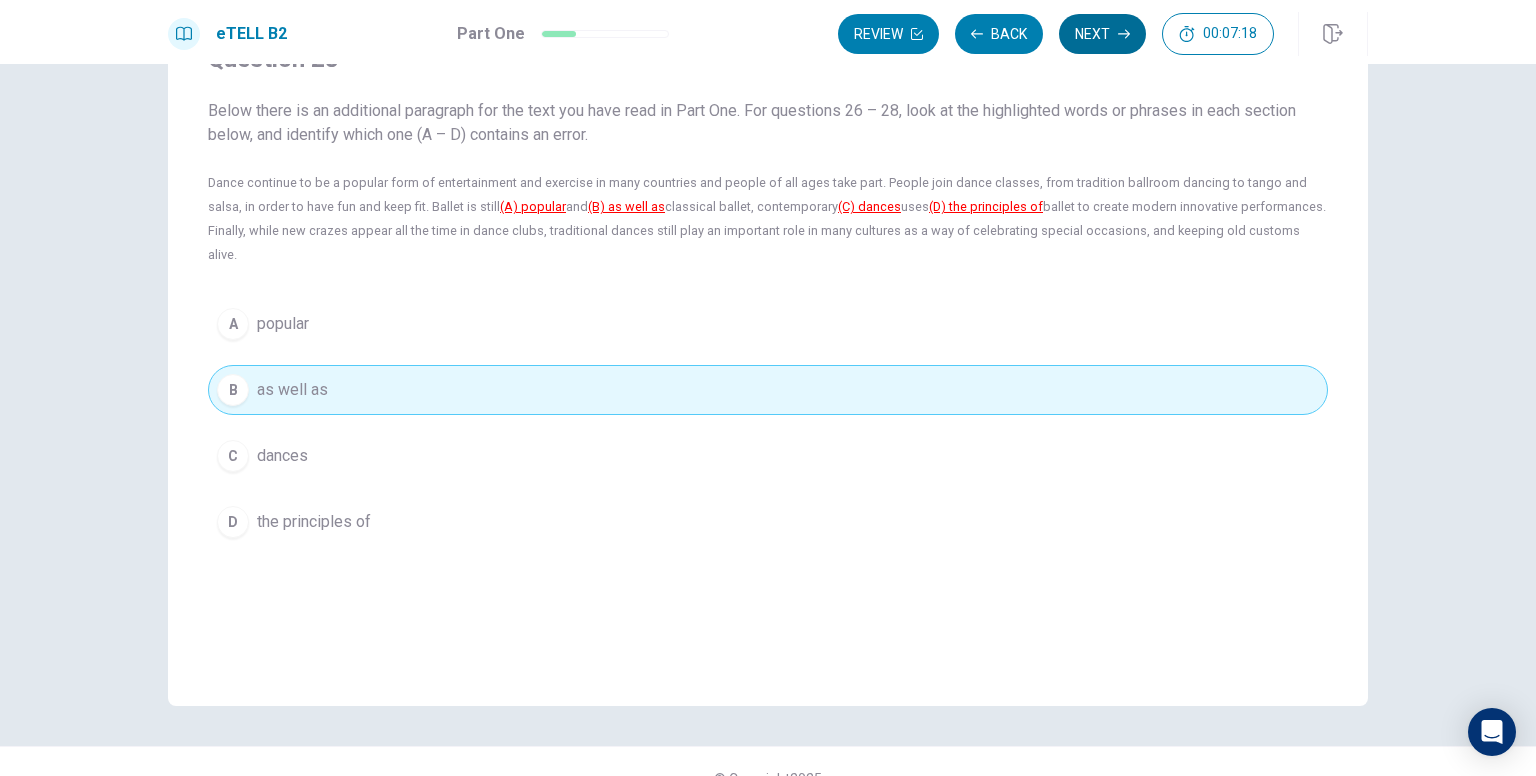 click on "Next" at bounding box center [1102, 34] 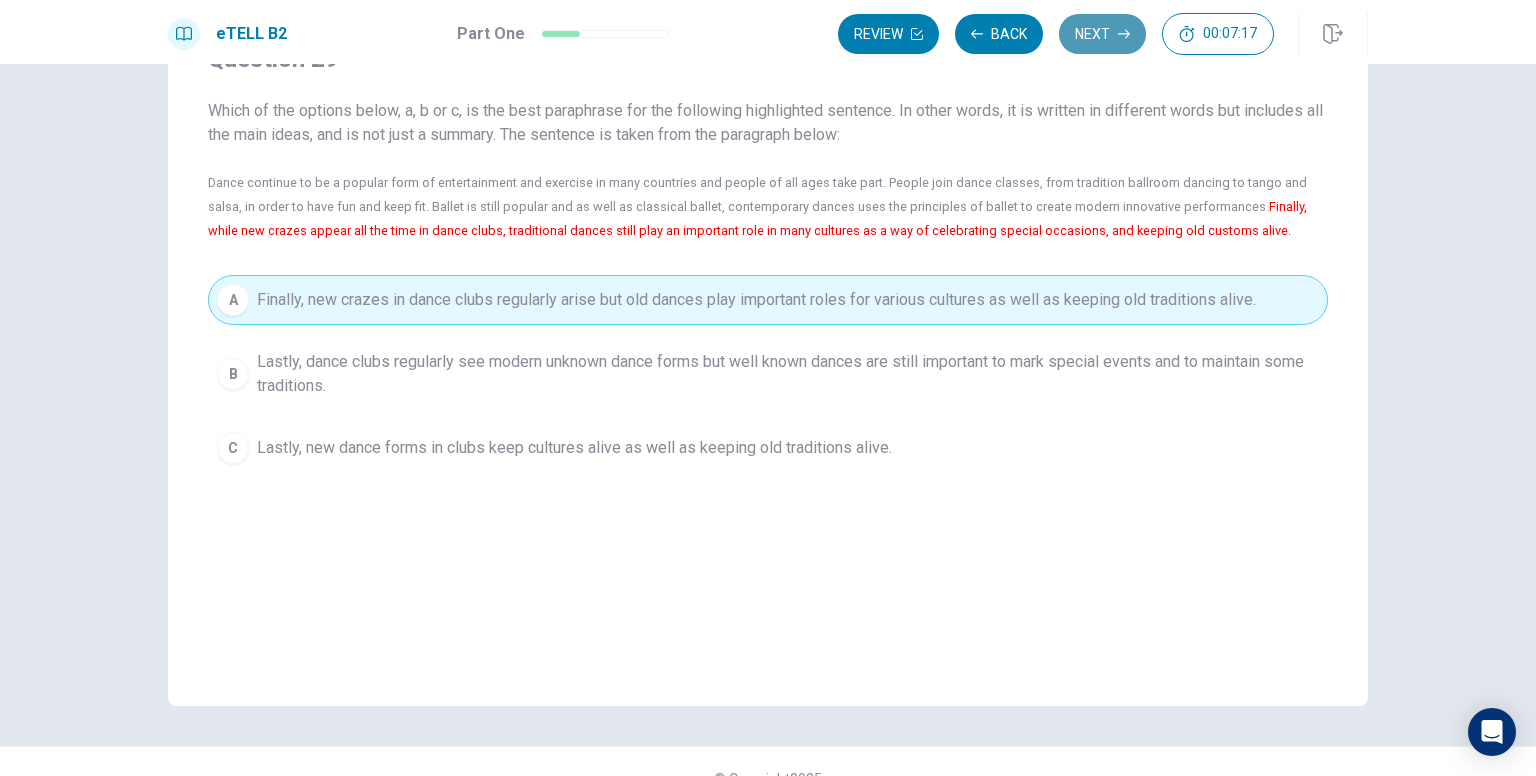 click on "Next" at bounding box center [1102, 34] 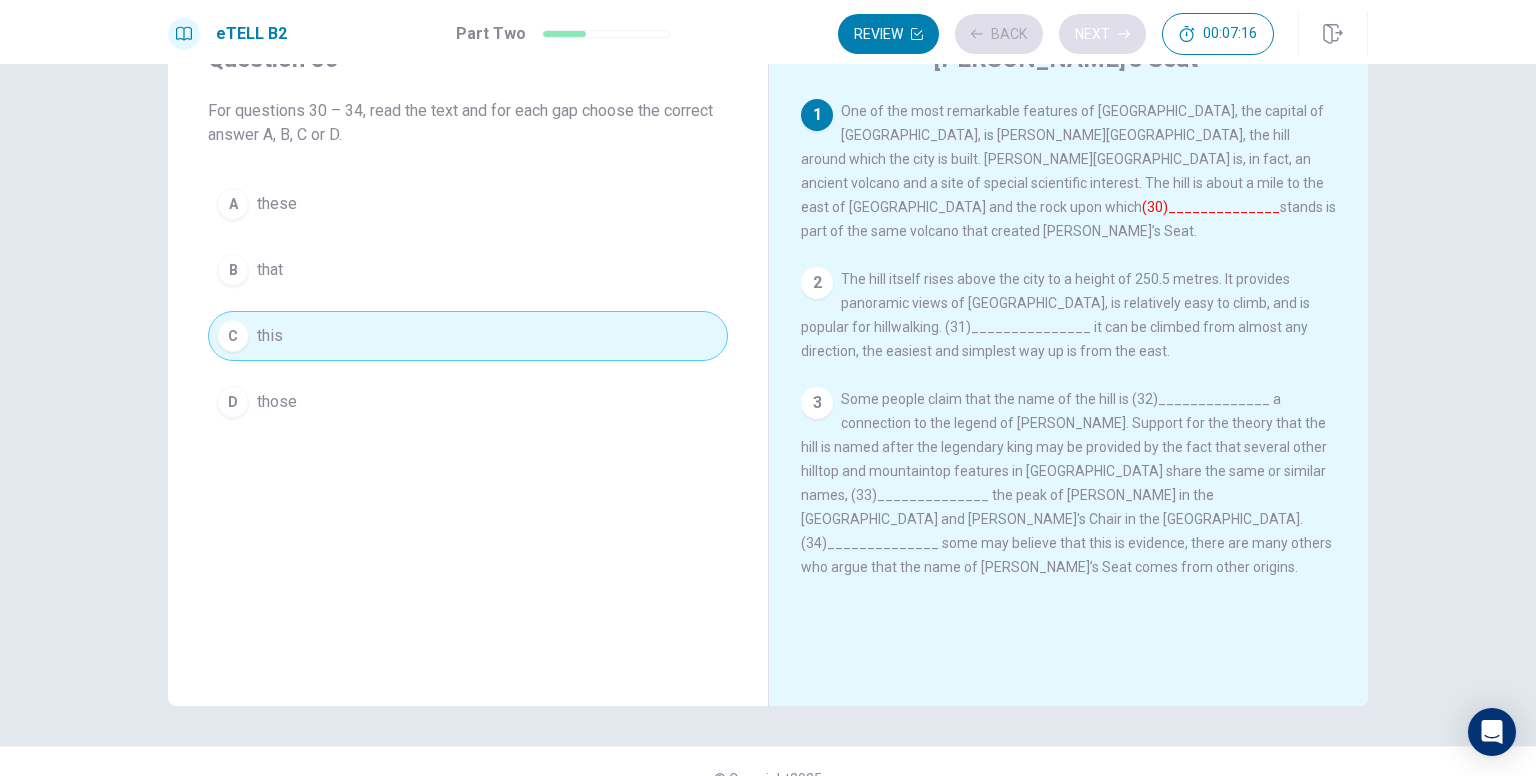 click on "Review Back Next 00:07:16" at bounding box center (1056, 34) 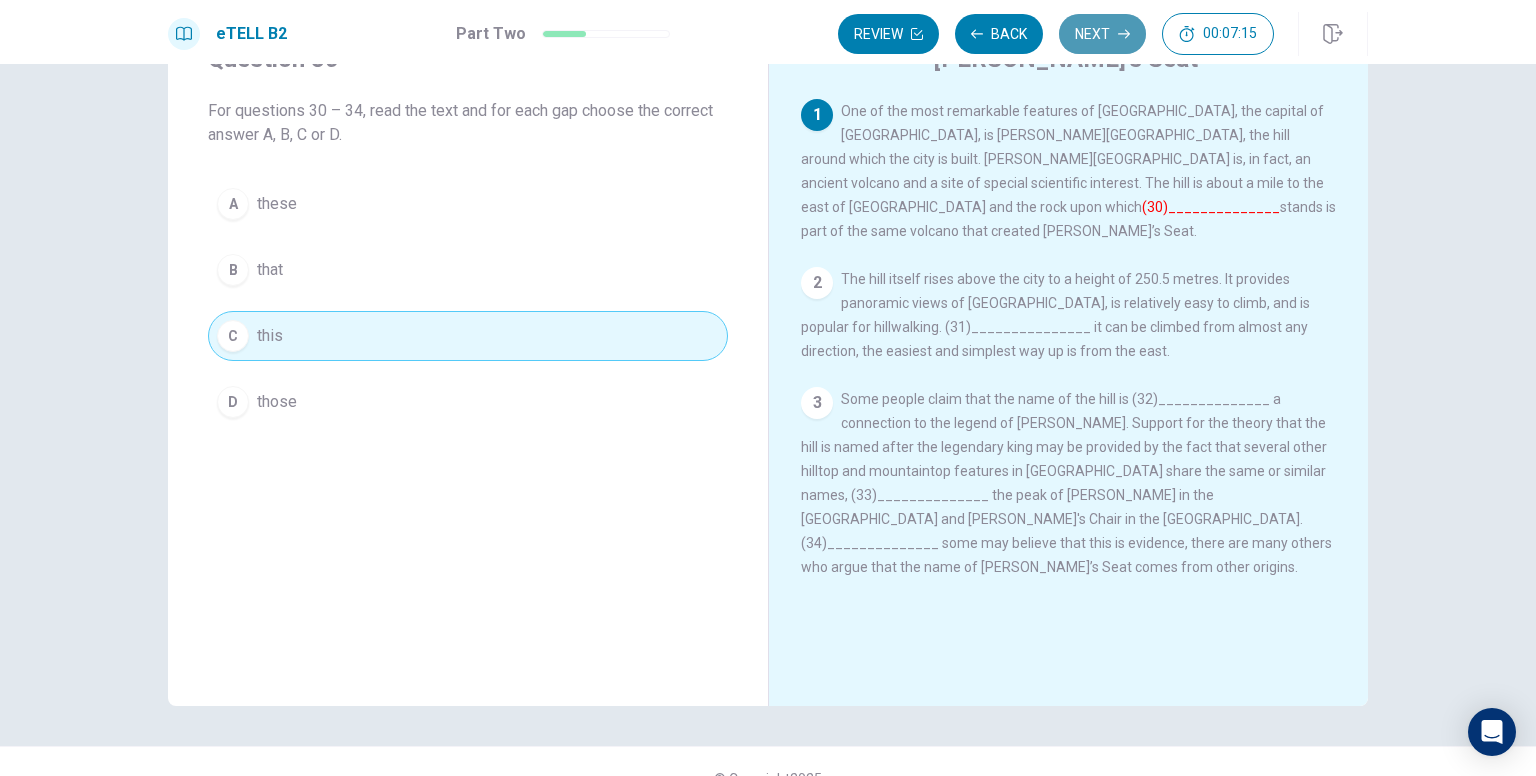 click on "Next" at bounding box center (1102, 34) 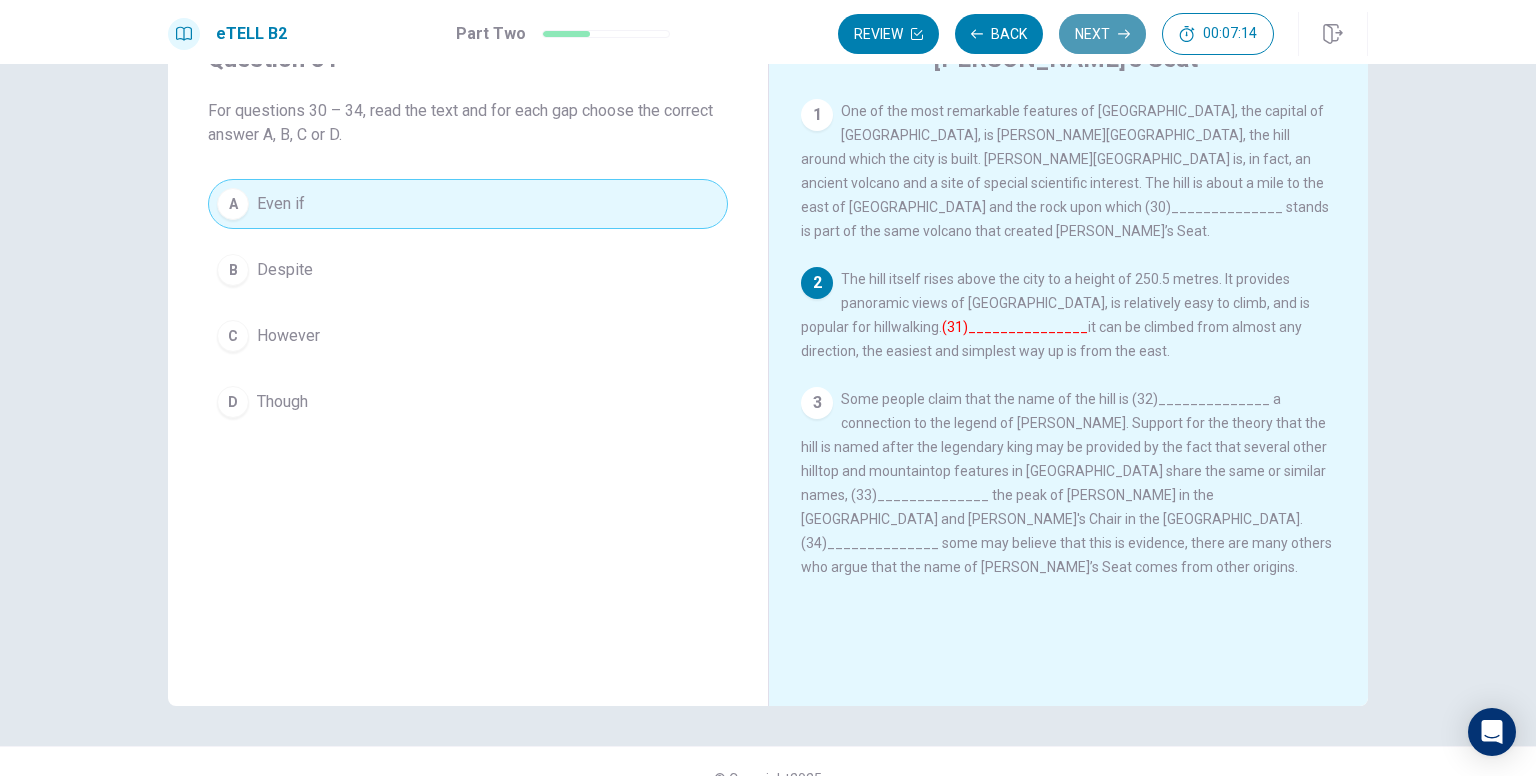 click on "Next" at bounding box center (1102, 34) 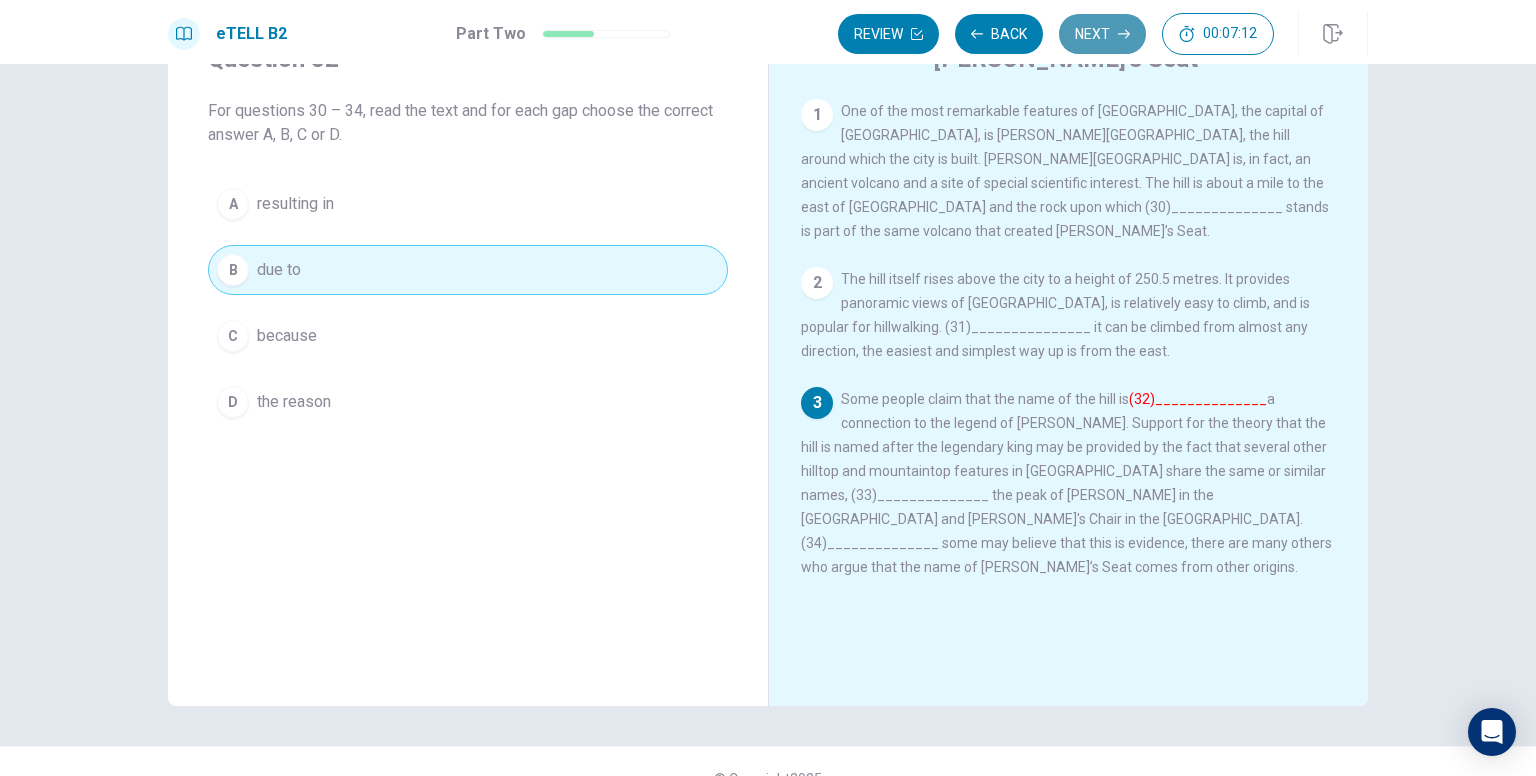 click on "Next" at bounding box center [1102, 34] 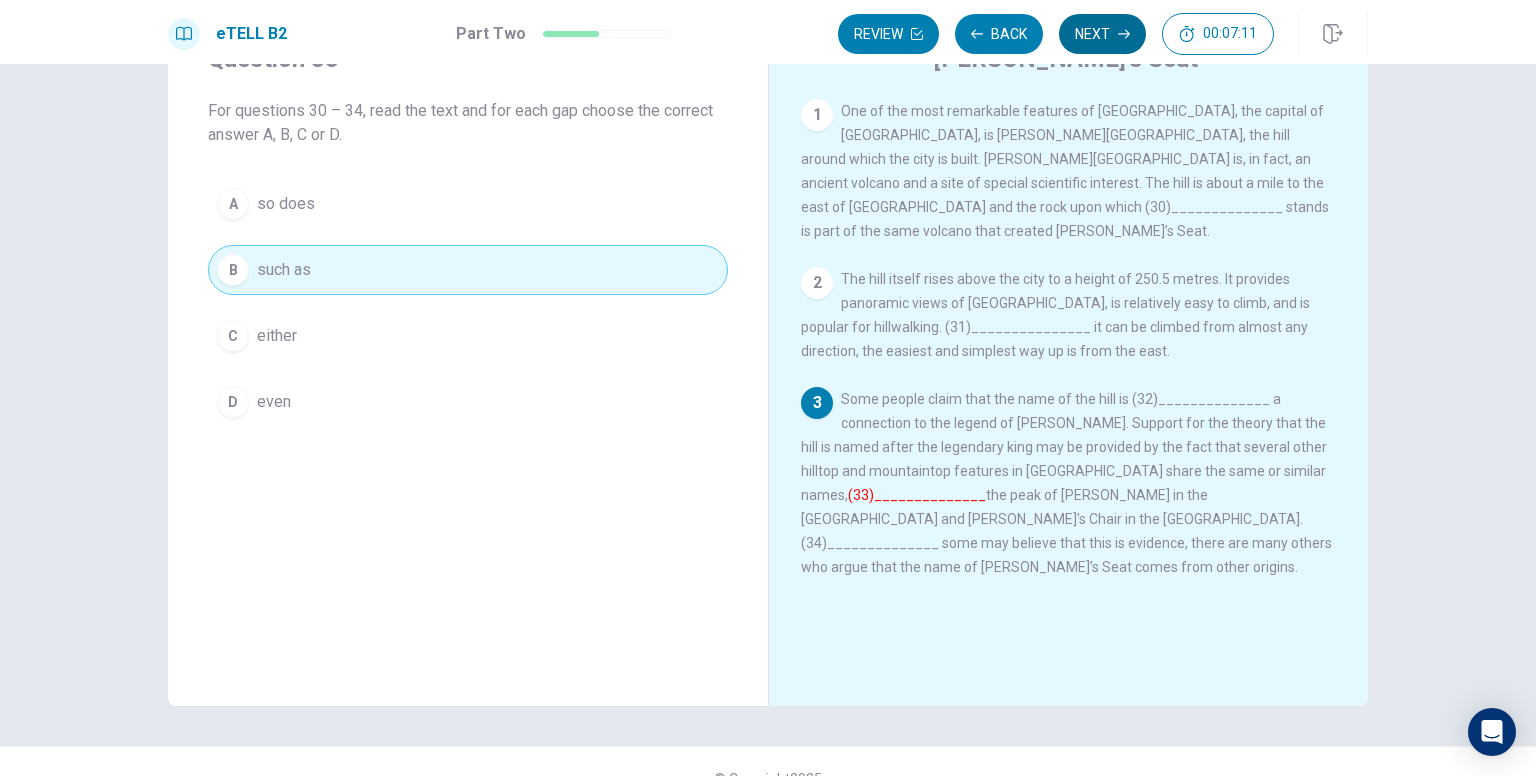 click on "Next" at bounding box center [1102, 34] 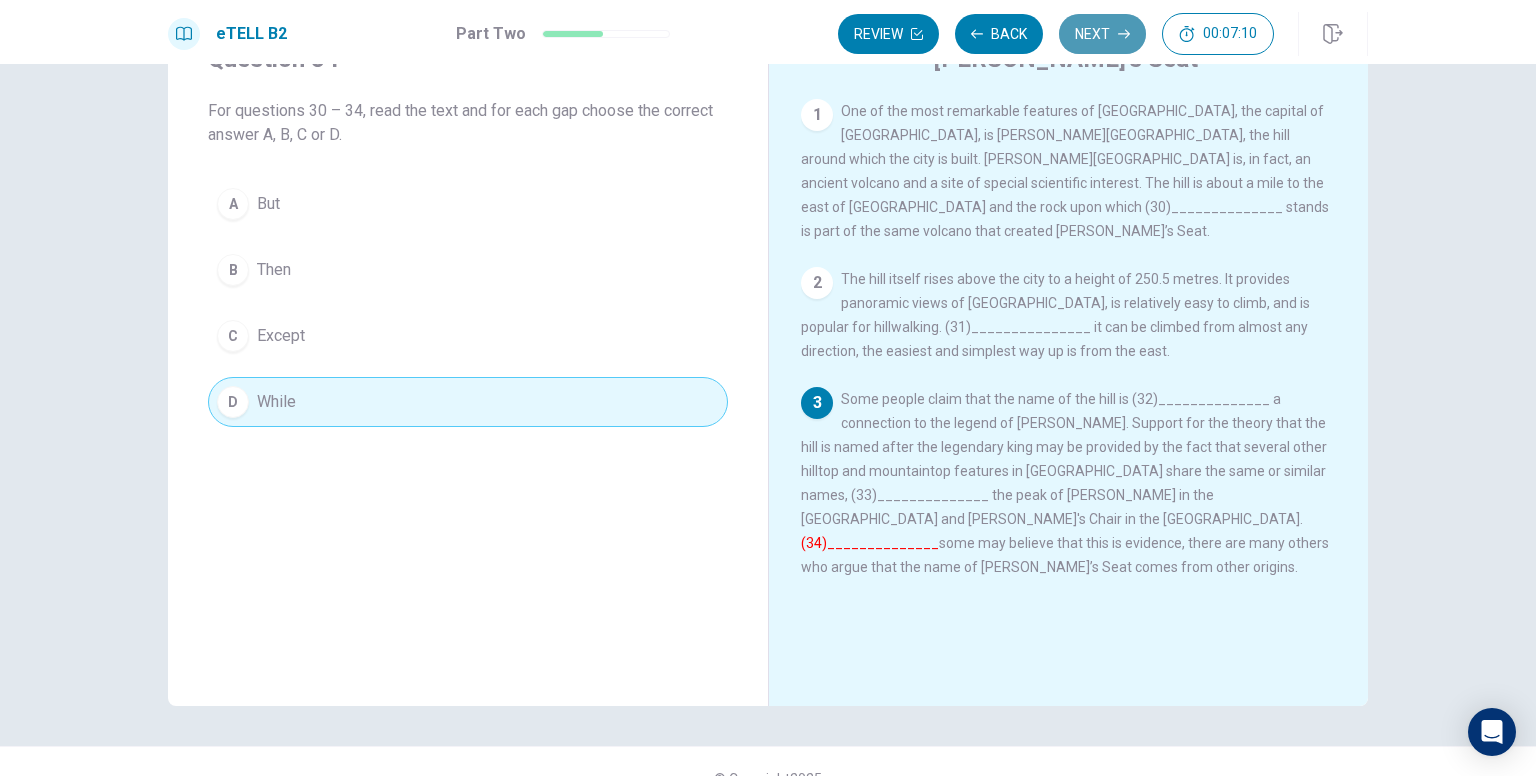 click on "Next" at bounding box center [1102, 34] 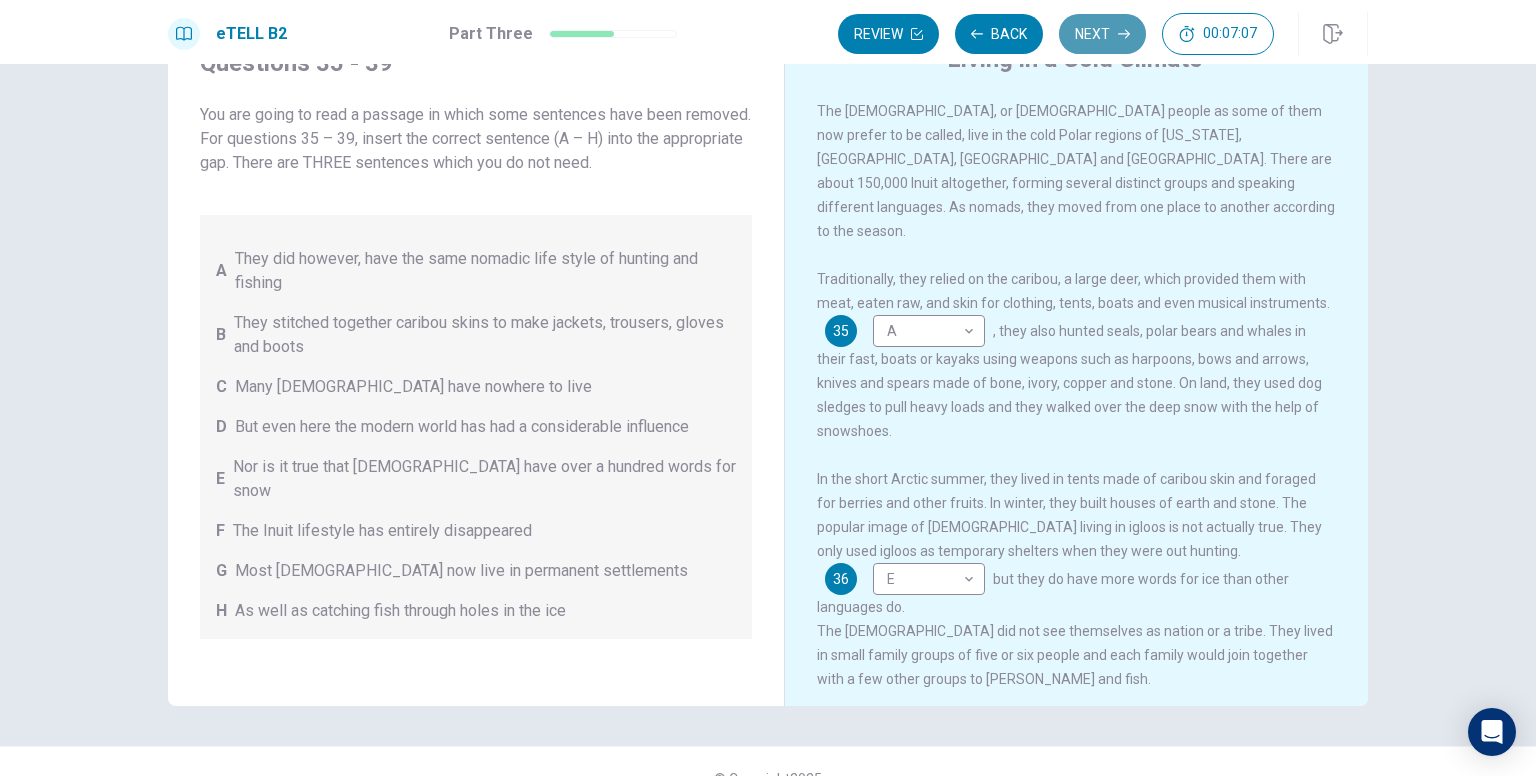 click on "Next" at bounding box center (1102, 34) 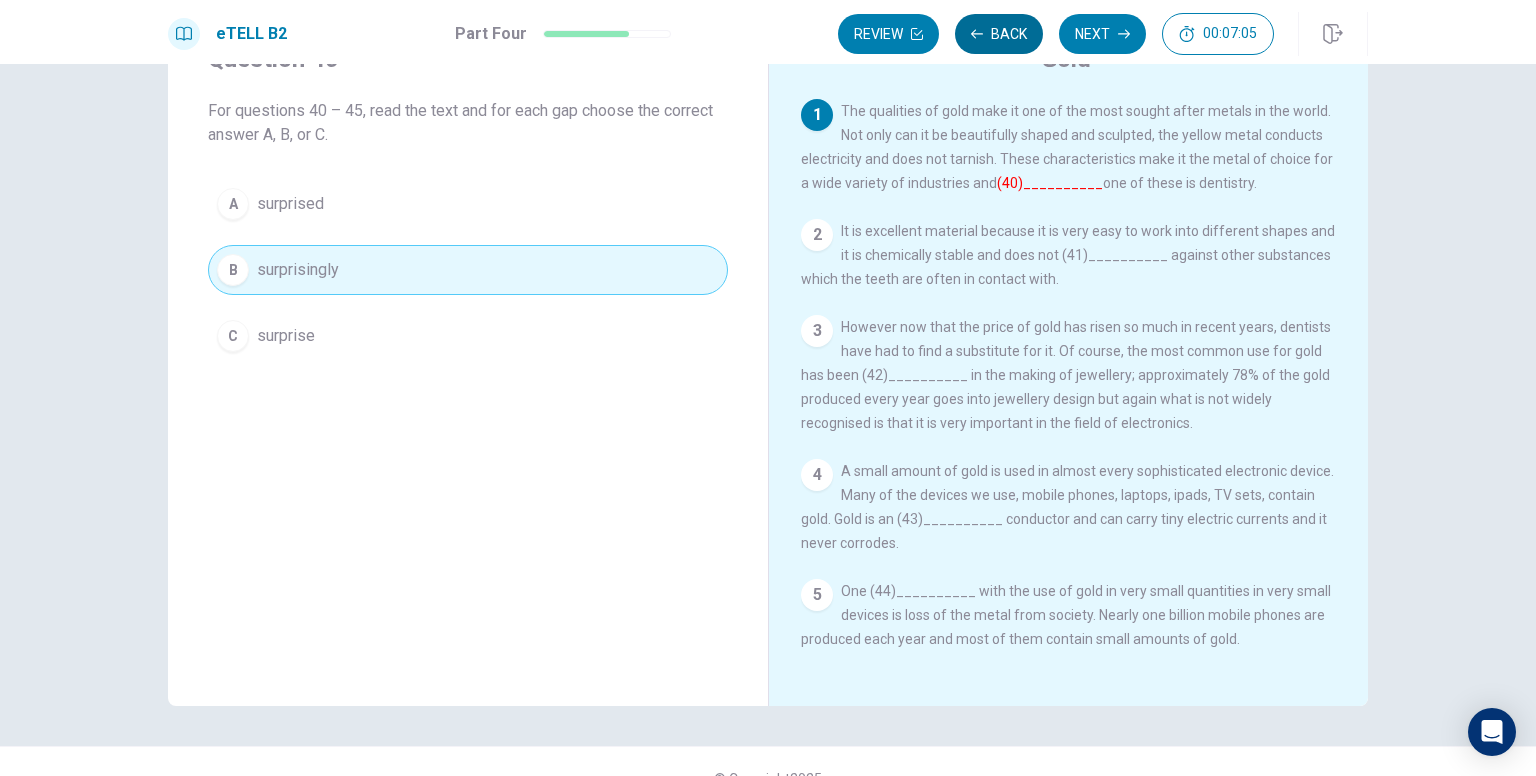 click on "Back" at bounding box center [999, 34] 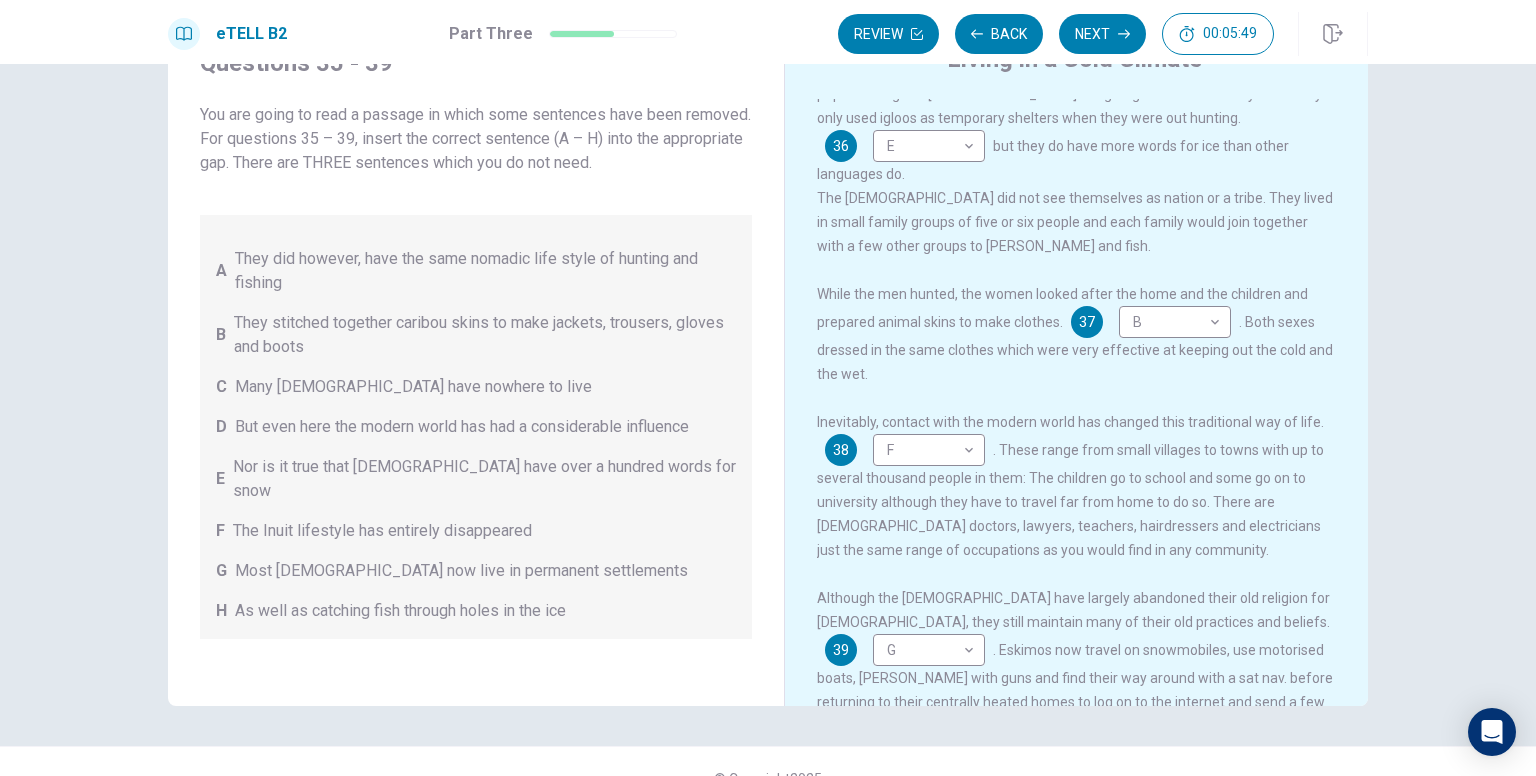 scroll, scrollTop: 465, scrollLeft: 0, axis: vertical 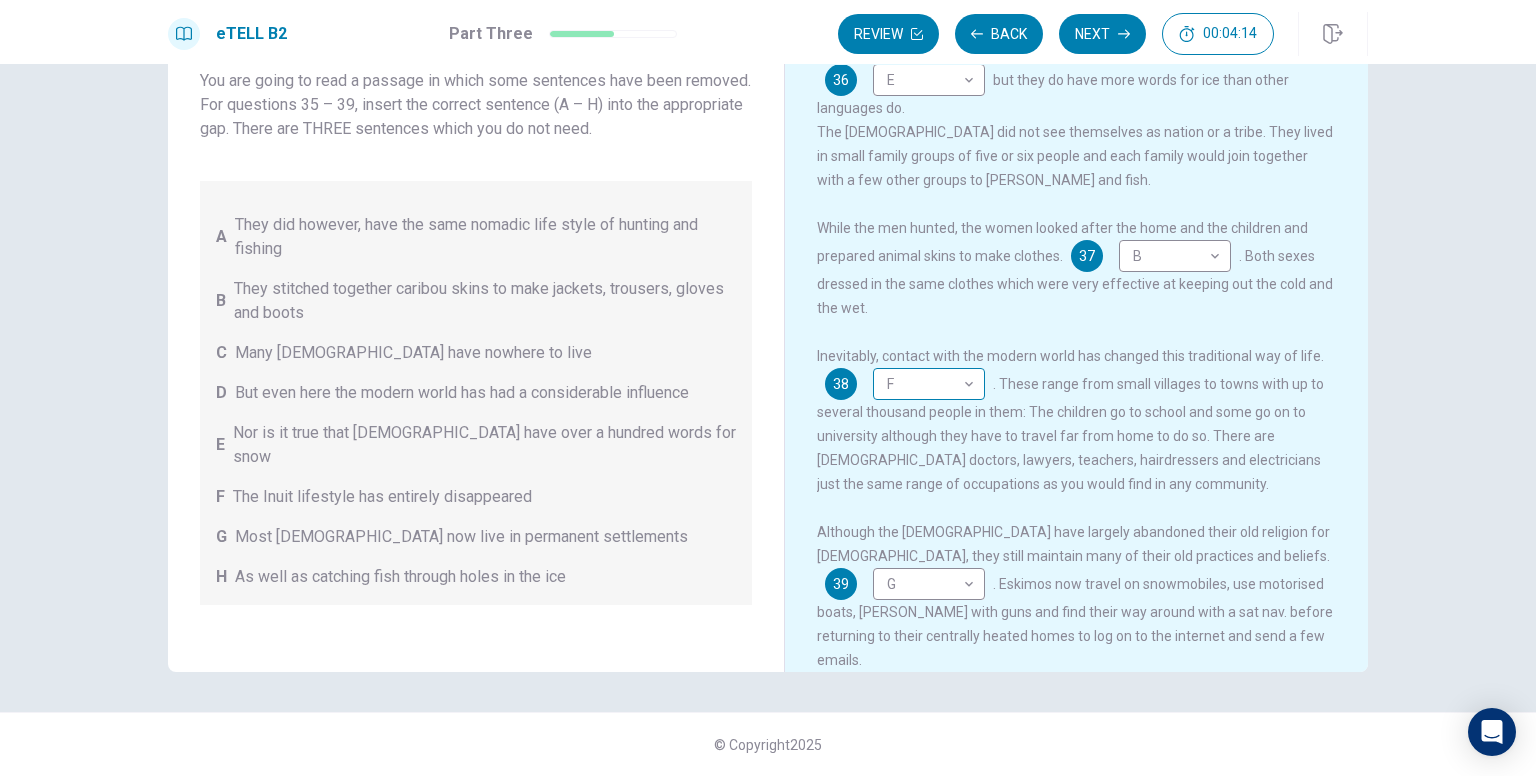 click on "This site uses cookies, as explained in our  Privacy Policy . If you agree to the use of cookies, please click the Accept button and continue to browse our site.   Privacy Policy Accept   eTELL B2 Part Three Review Back Next 00:04:14 Question 15 - 19 of 30 00:04:14 Review Back Next Questions 35 - 39 You are going to read a passage in which some sentences have been  removed. For questions 35 – 39, insert the correct sentence (A – H) into the  appropriate gap. There are THREE sentences which you do not need. A They did however, have the same nomadic life style of hunting and fishing  B They stitched together caribou skins to make jackets, trousers, gloves and  boots  C Many [DEMOGRAPHIC_DATA] have nowhere to live D But even here the modern world has had a considerable influence E Nor is it true that Eskimos have over a hundred words for snow F The Inuit lifestyle has entirely disappeared  G Most [DEMOGRAPHIC_DATA] now live in permanent settlements  H As well as catching fish through holes in the ice Living in a Cold Climate 35 A * E" at bounding box center (768, 388) 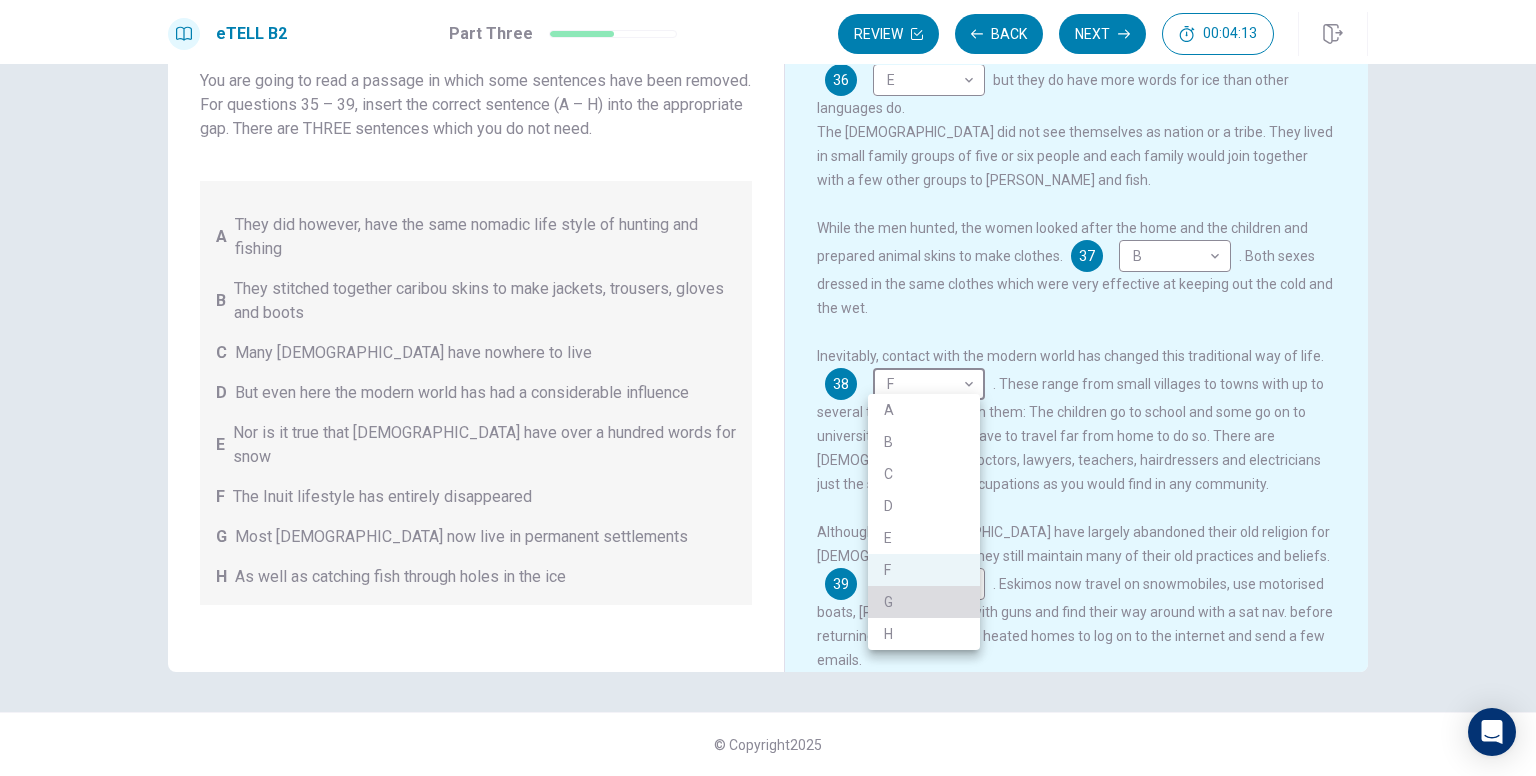click on "G" at bounding box center (924, 602) 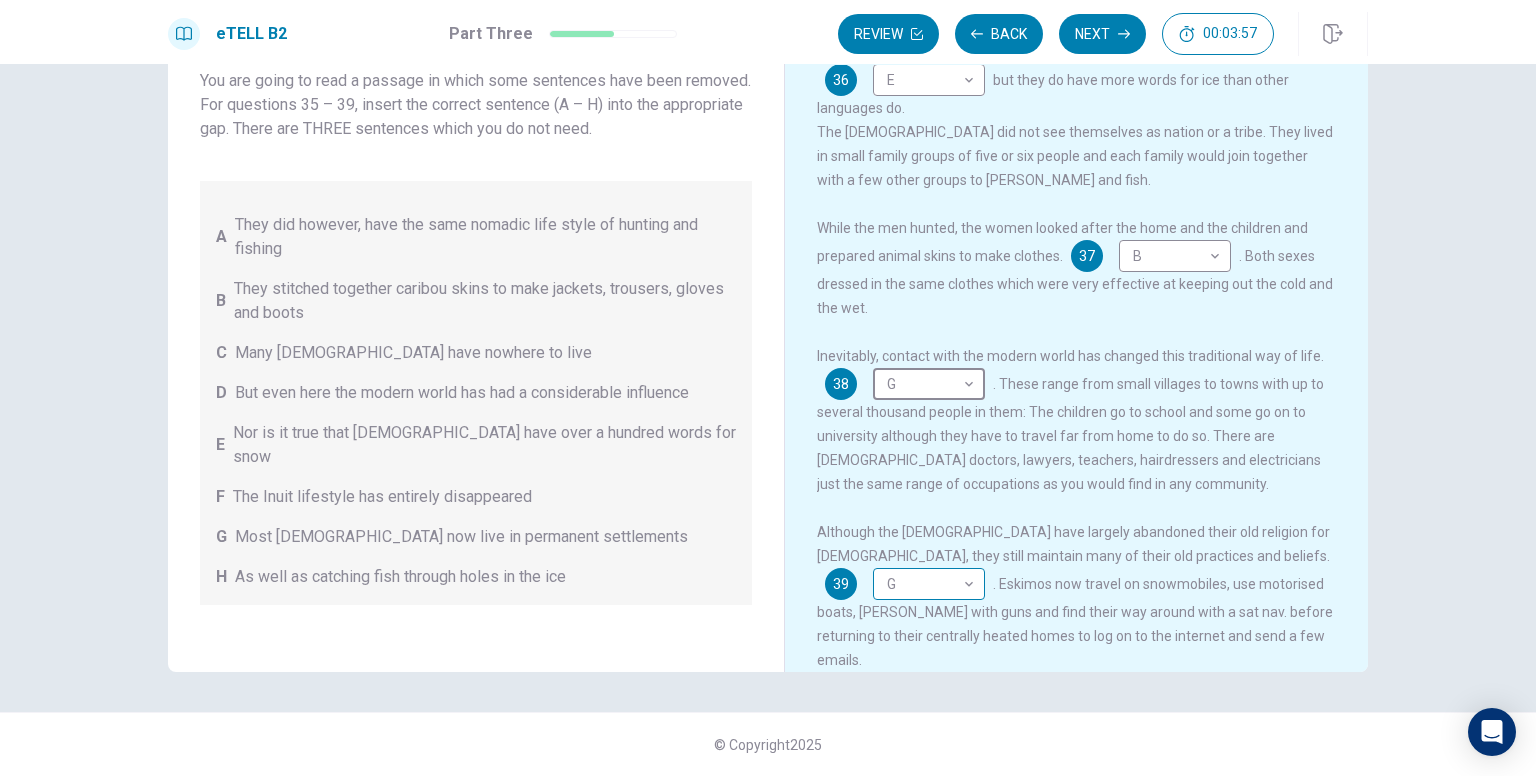 click on "This site uses cookies, as explained in our  Privacy Policy . If you agree to the use of cookies, please click the Accept button and continue to browse our site.   Privacy Policy Accept   eTELL B2 Part Three Review Back Next 00:03:57 Question 15 - 19 of 30 00:03:57 Review Back Next Questions 35 - 39 You are going to read a passage in which some sentences have been  removed. For questions 35 – 39, insert the correct sentence (A – H) into the  appropriate gap. There are THREE sentences which you do not need. A They did however, have the same nomadic life style of hunting and fishing  B They stitched together caribou skins to make jackets, trousers, gloves and  boots  C Many [DEMOGRAPHIC_DATA] have nowhere to live D But even here the modern world has had a considerable influence E Nor is it true that Eskimos have over a hundred words for snow F The Inuit lifestyle has entirely disappeared  G Most [DEMOGRAPHIC_DATA] now live in permanent settlements  H As well as catching fish through holes in the ice Living in a Cold Climate 35 A * E" at bounding box center (768, 388) 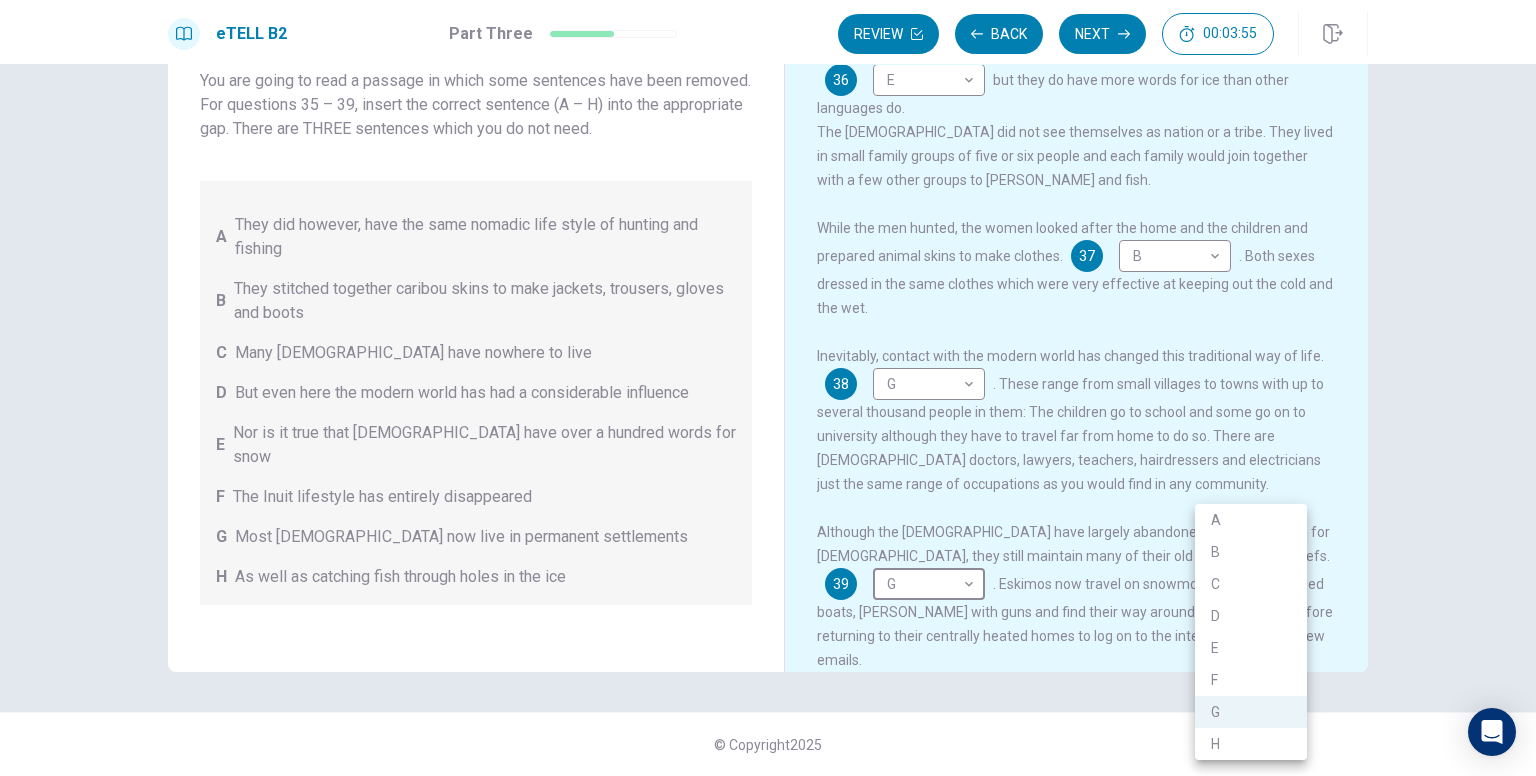 click on "H" at bounding box center [1251, 744] 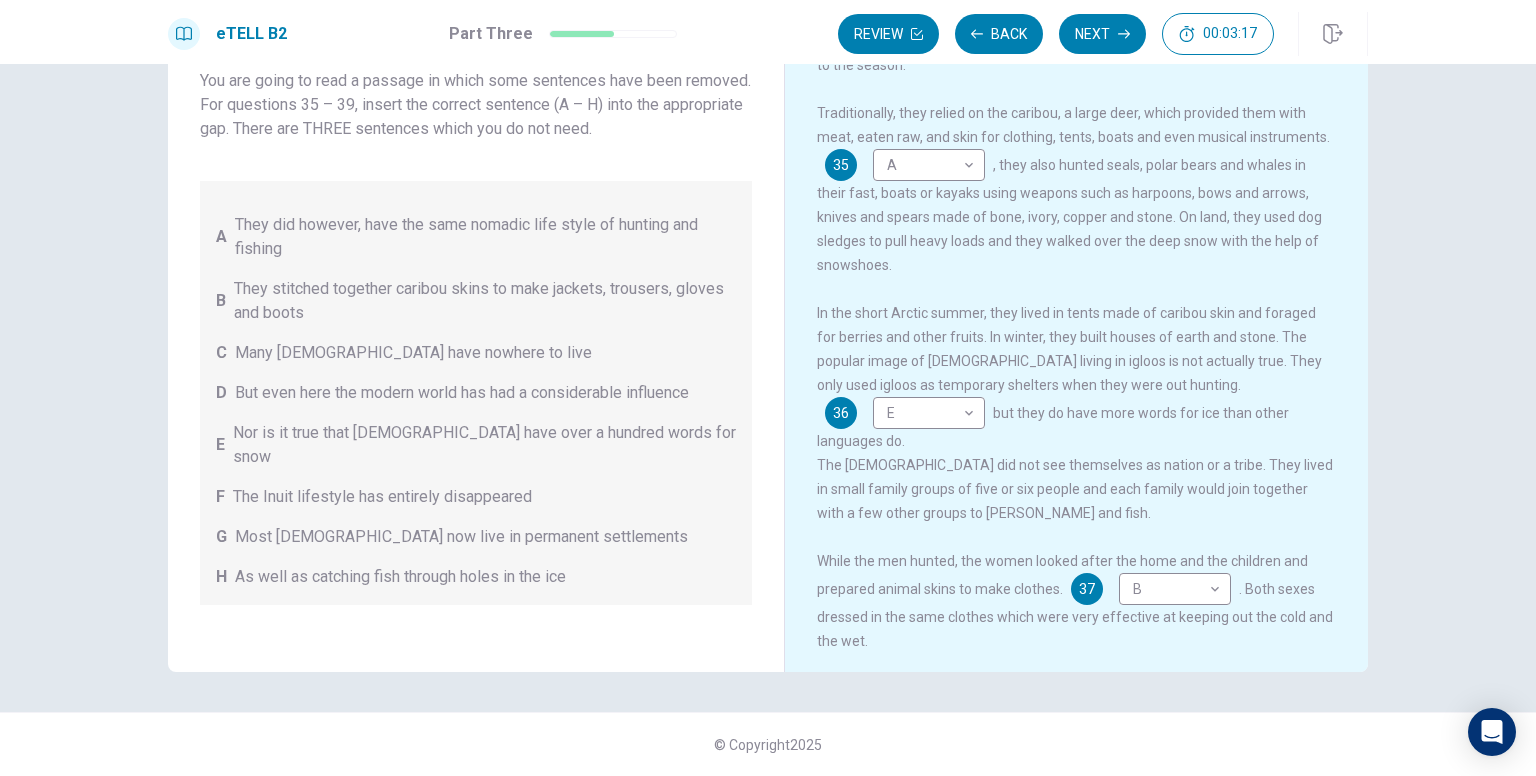 scroll, scrollTop: 0, scrollLeft: 0, axis: both 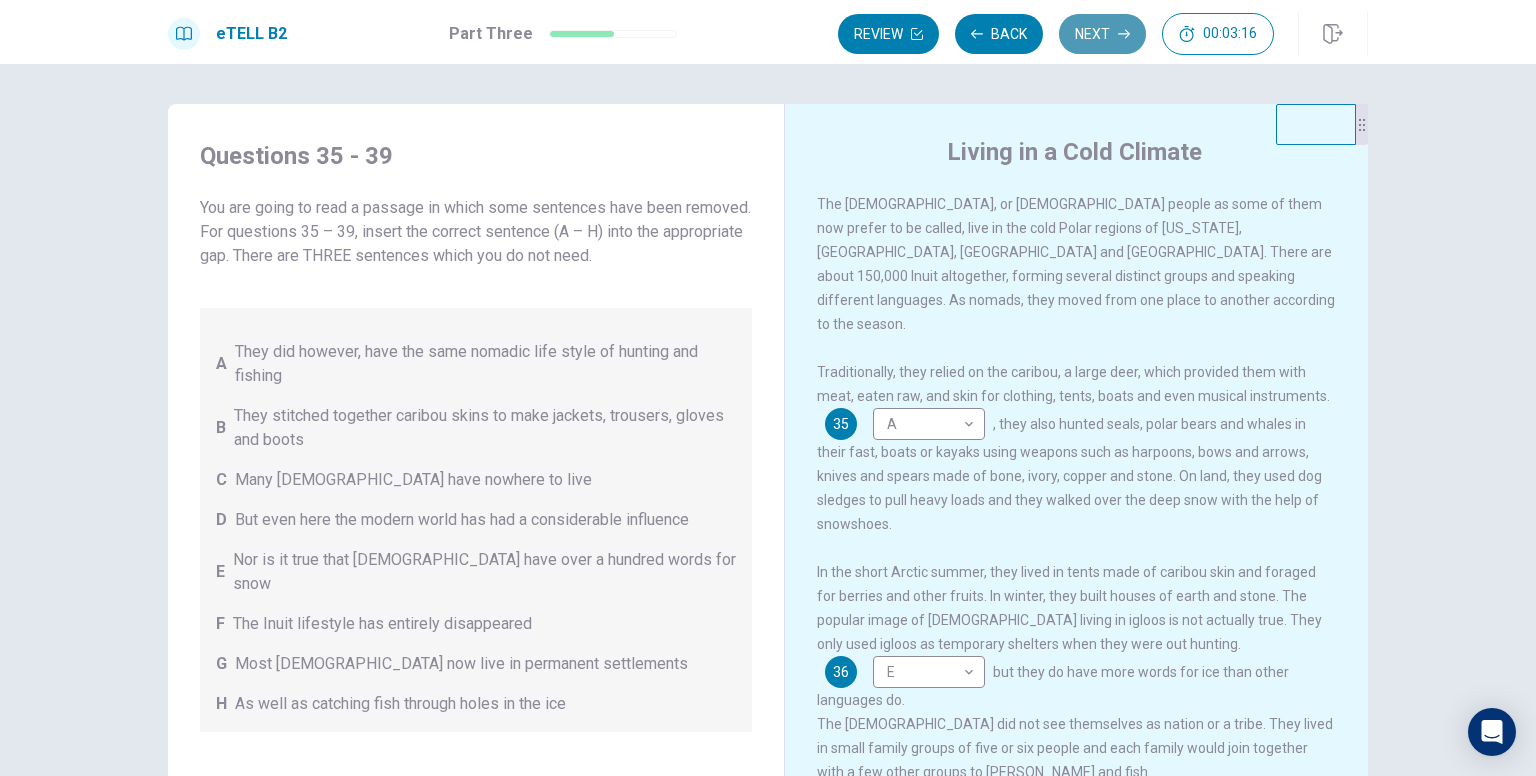 click on "Next" at bounding box center (1102, 34) 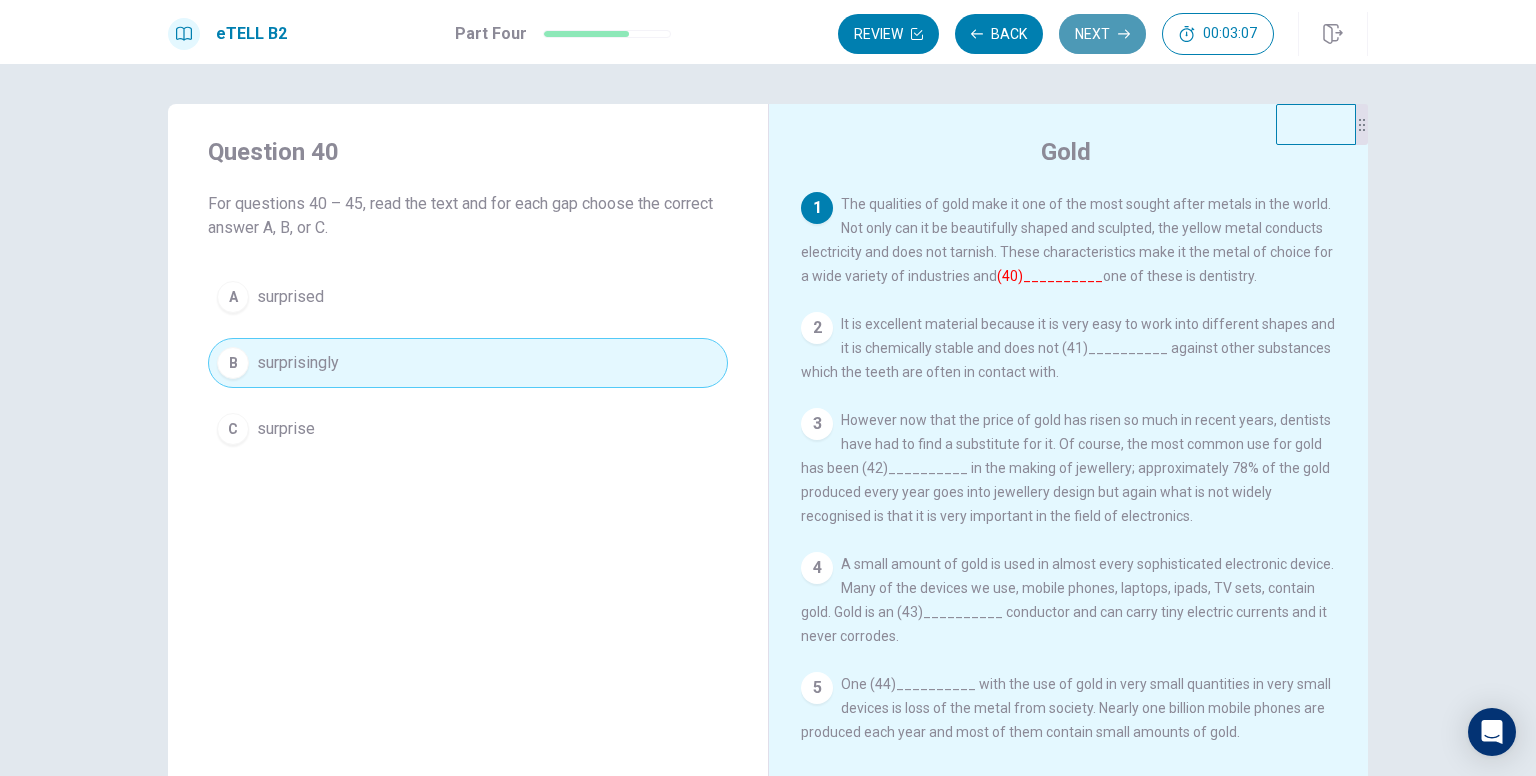 click on "Next" at bounding box center [1102, 34] 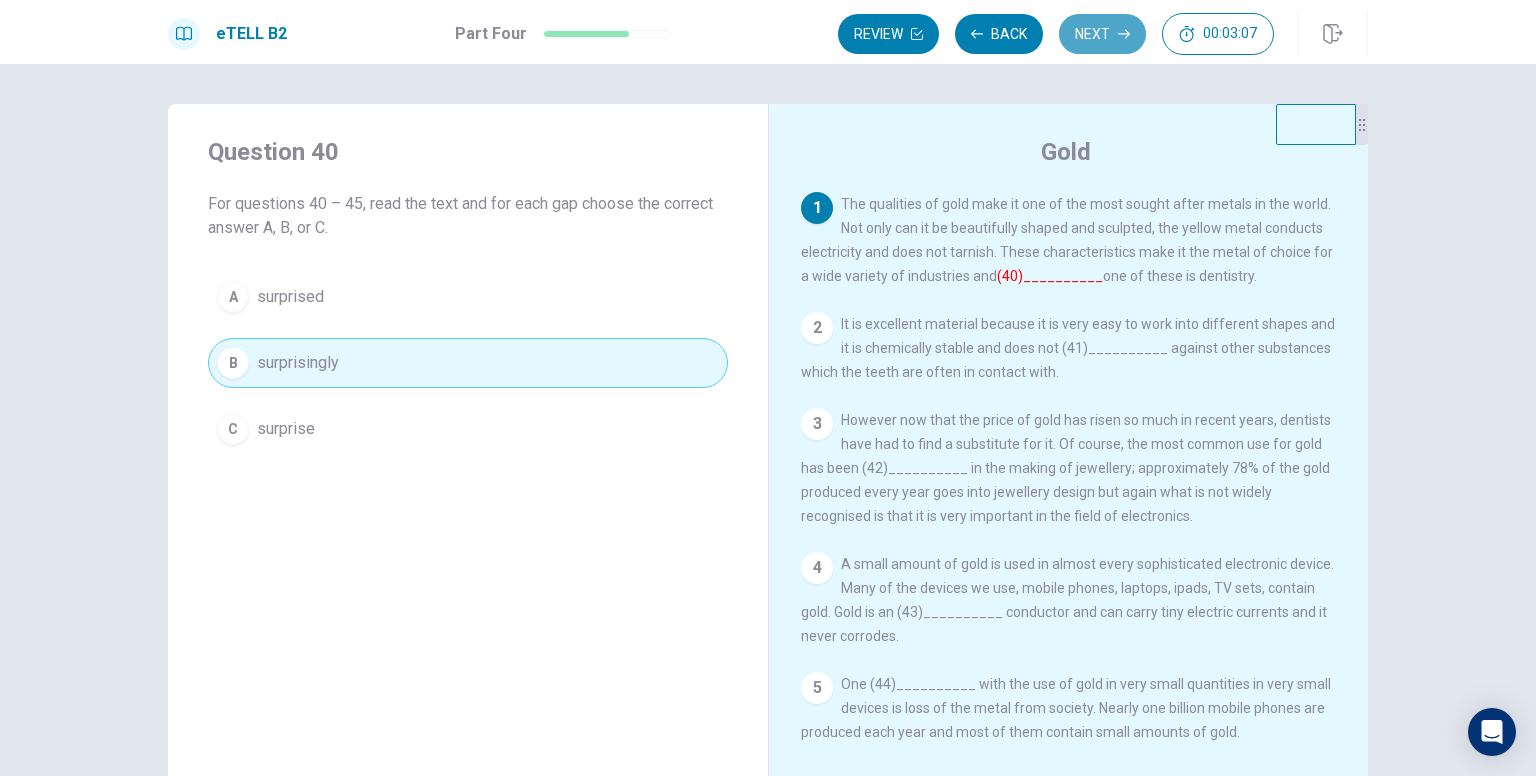 scroll, scrollTop: 114, scrollLeft: 0, axis: vertical 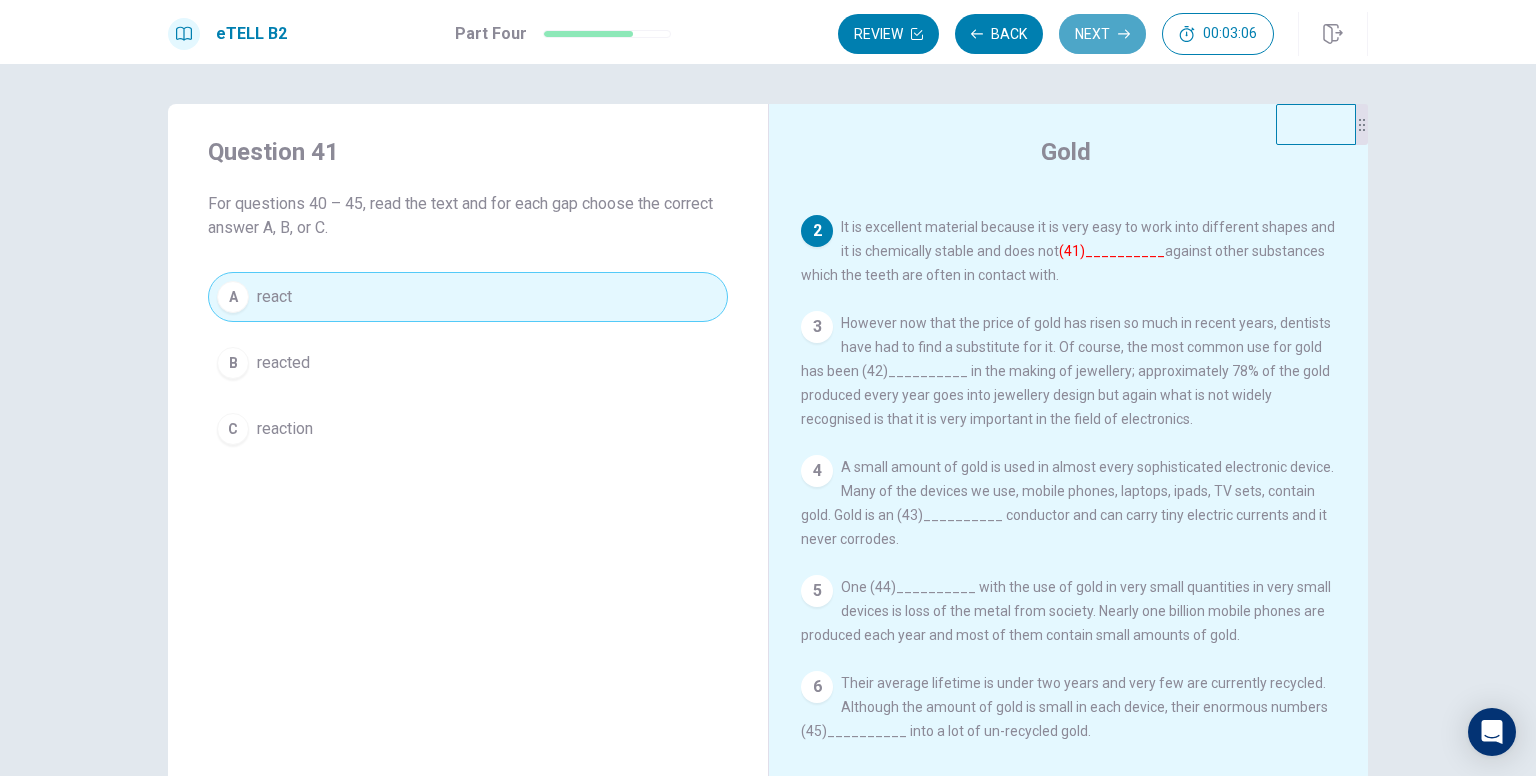 click on "Next" at bounding box center (1102, 34) 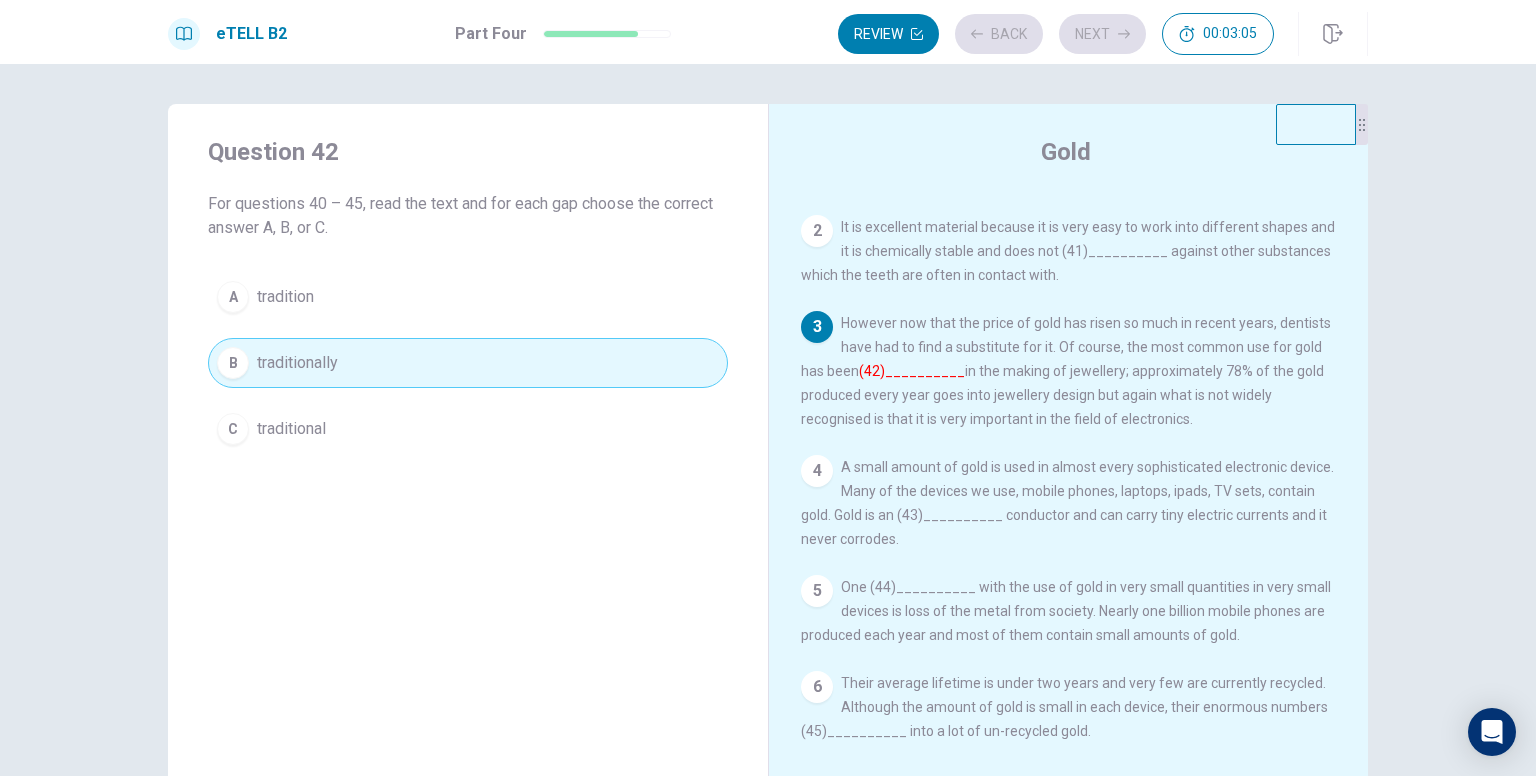 click on "Review Back Next 00:03:05" at bounding box center [1056, 34] 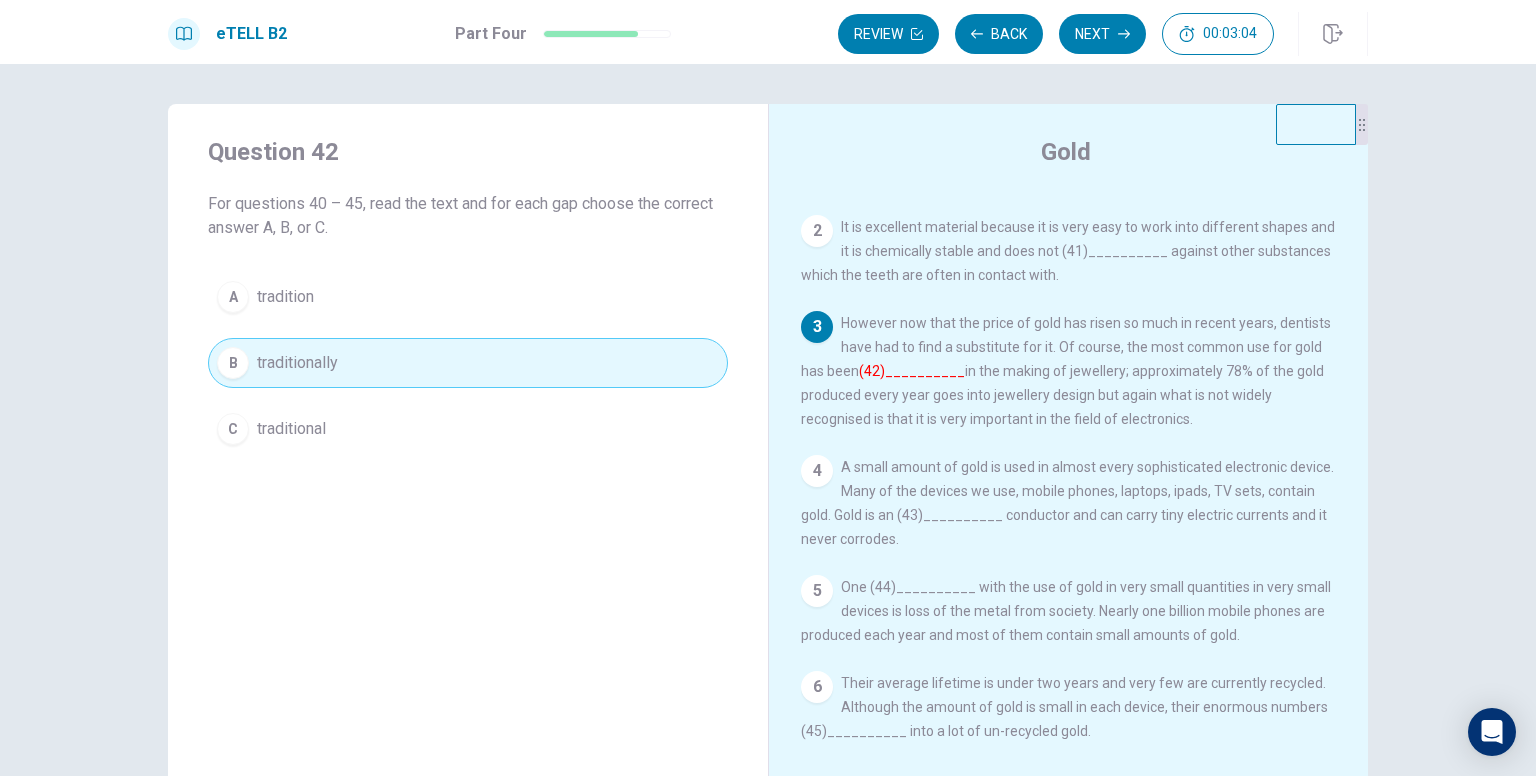 click on "Next" at bounding box center (1102, 34) 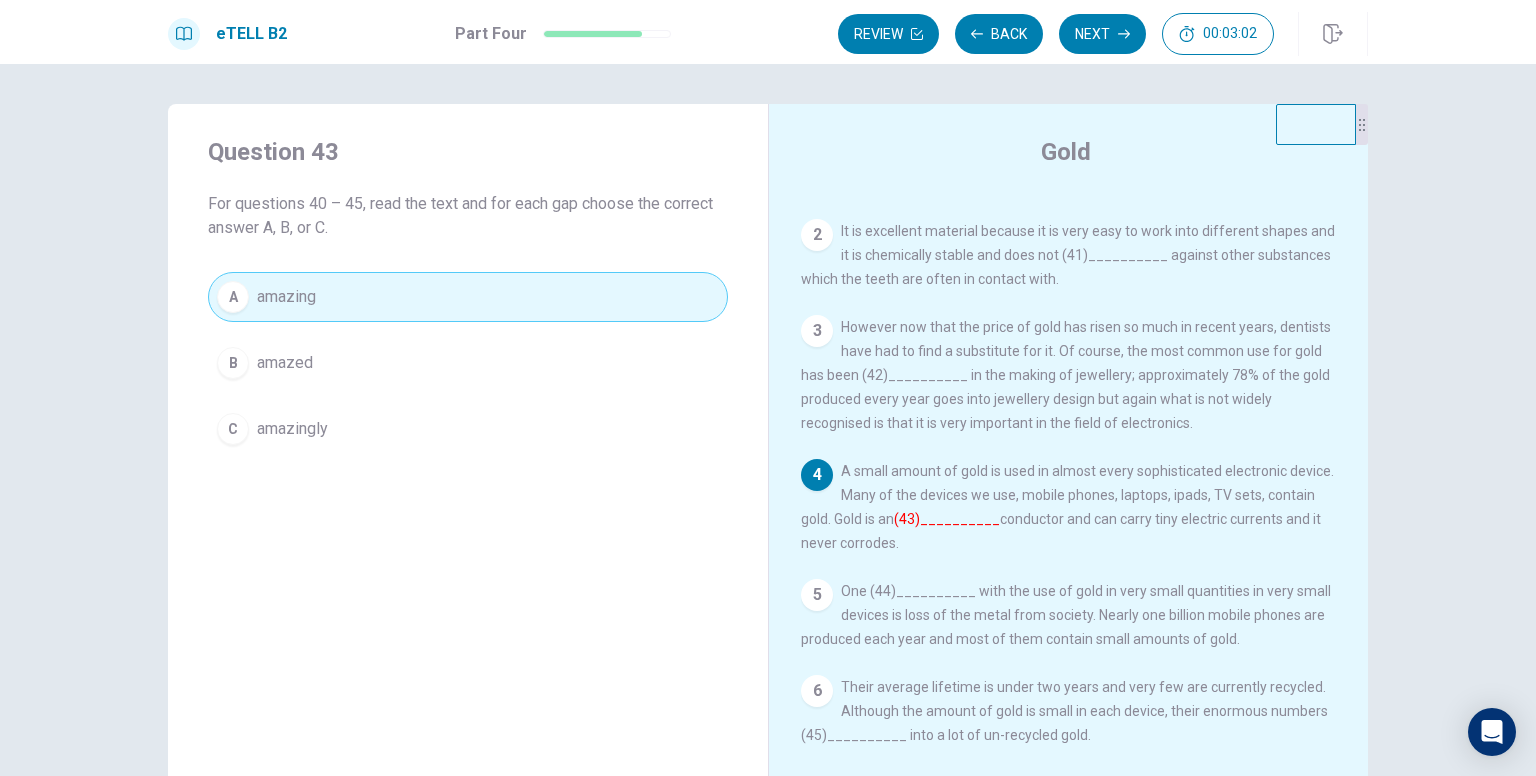 scroll, scrollTop: 114, scrollLeft: 0, axis: vertical 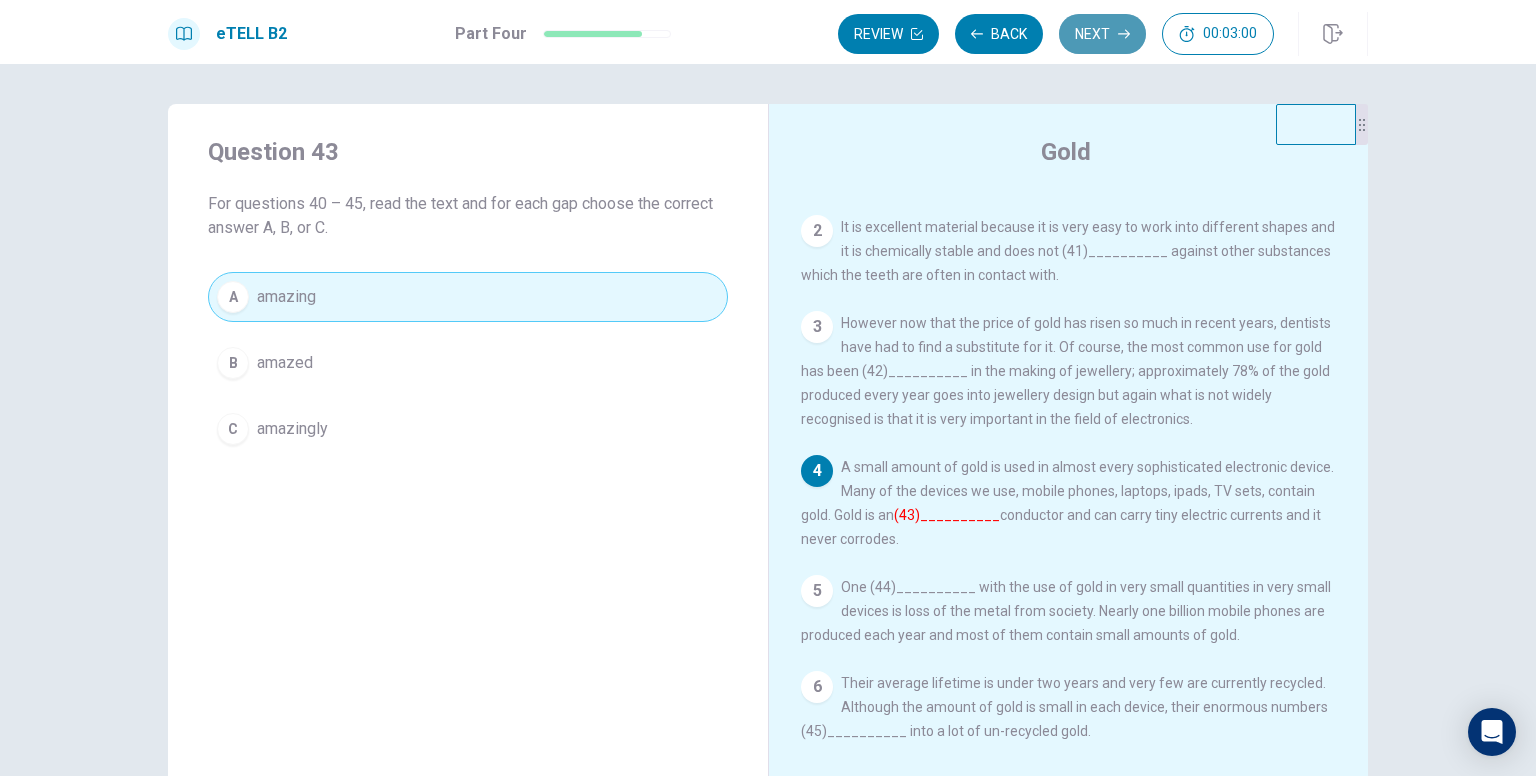 click on "Next" at bounding box center (1102, 34) 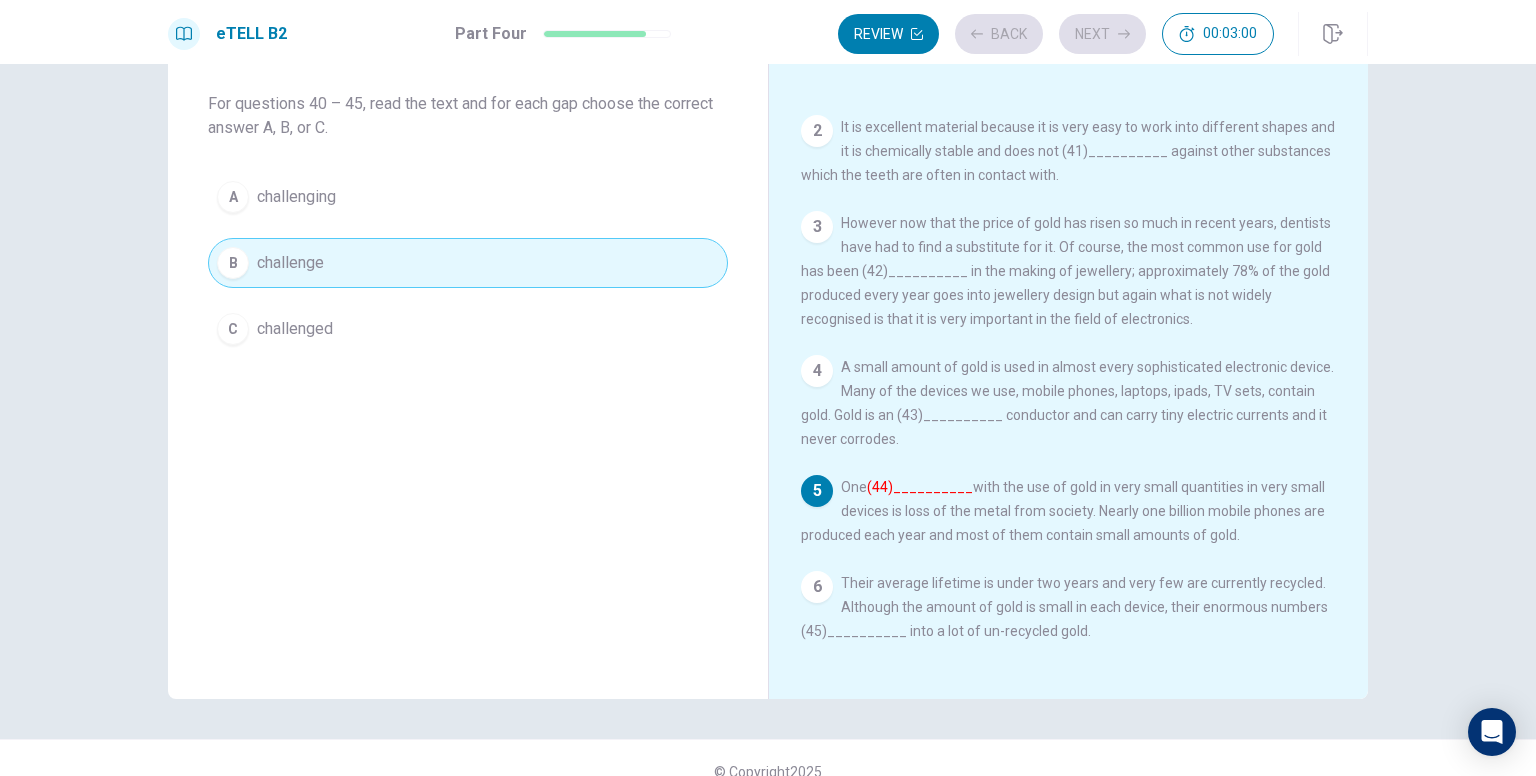 scroll, scrollTop: 127, scrollLeft: 0, axis: vertical 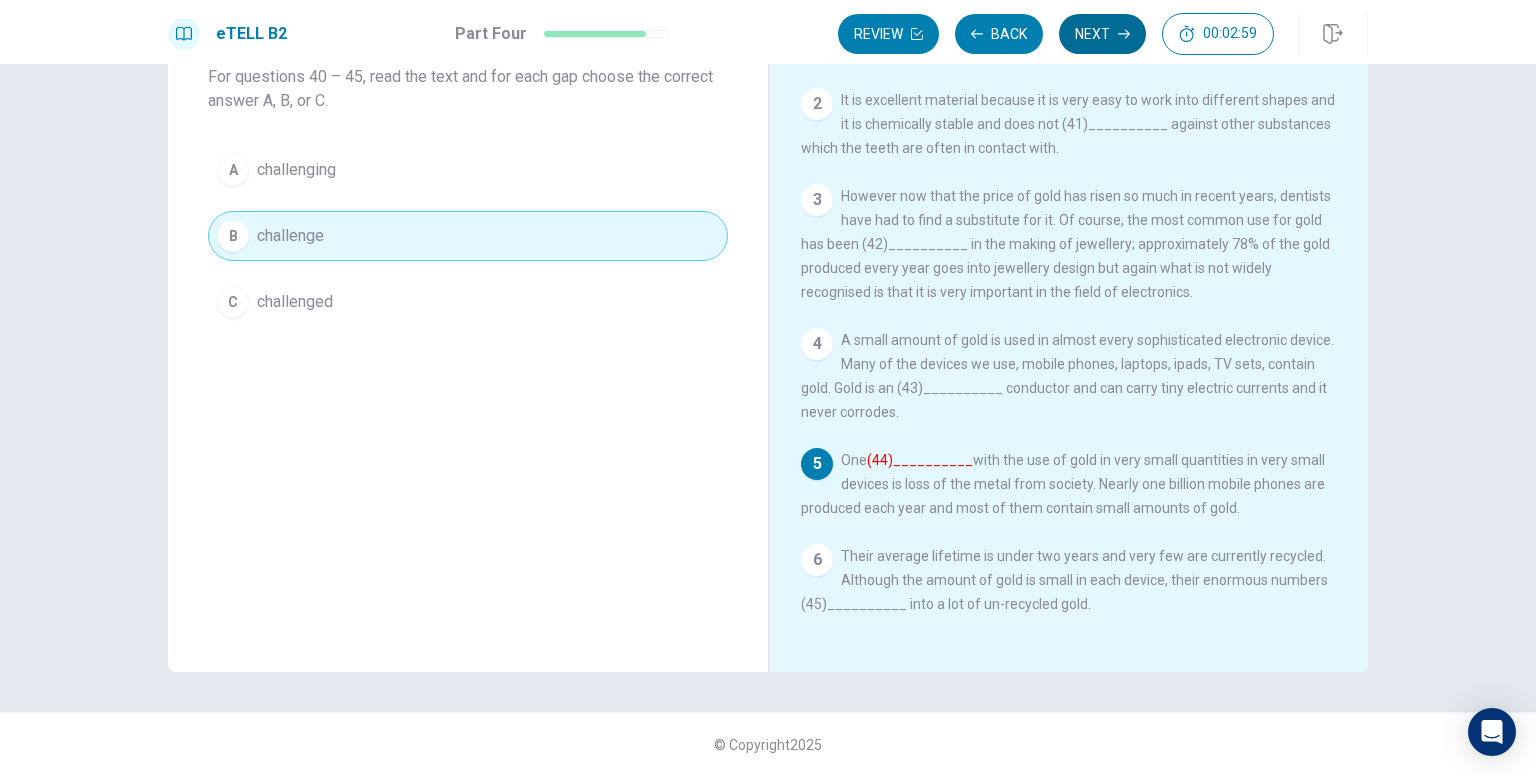 click on "Next" at bounding box center [1102, 34] 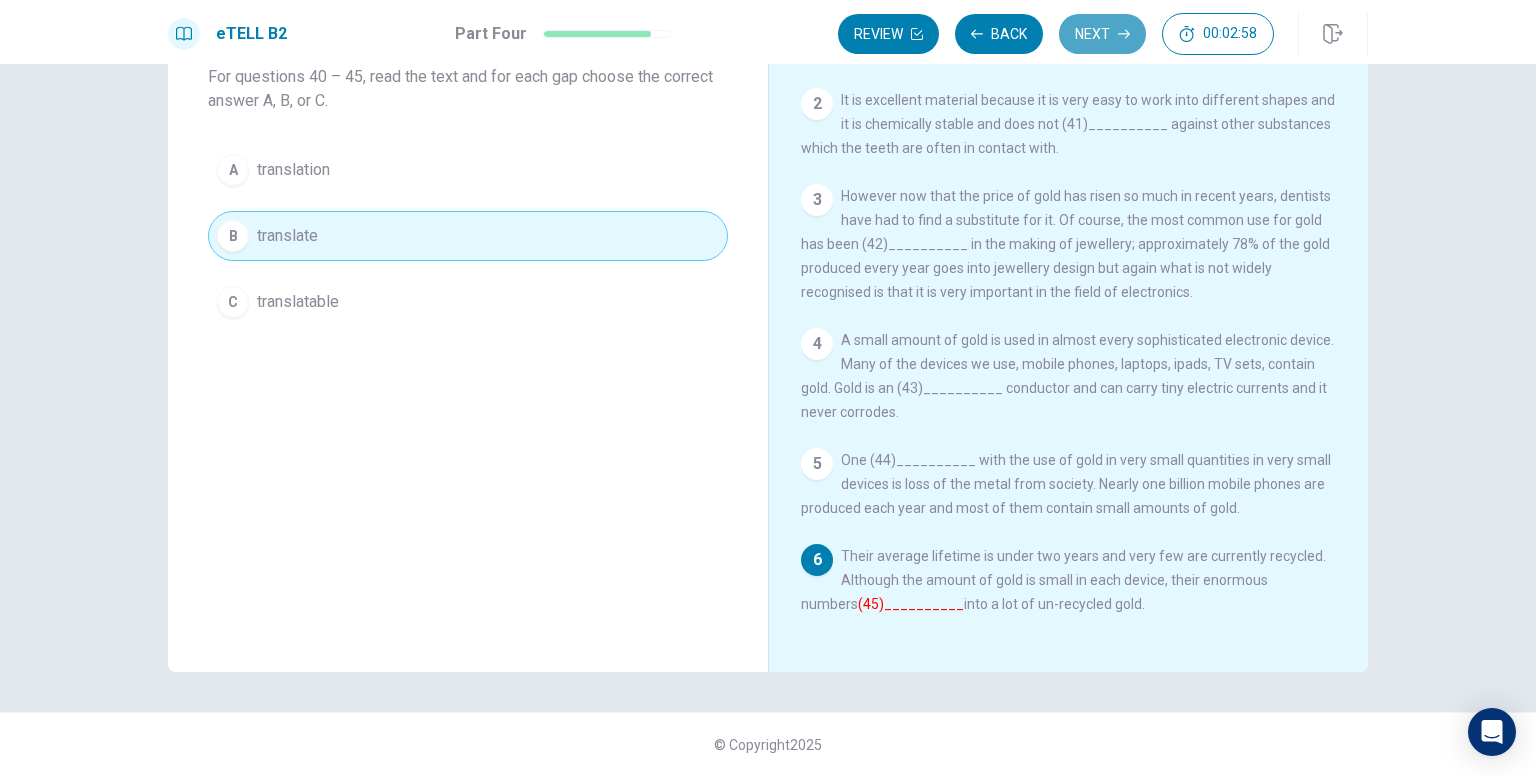 click on "Next" at bounding box center (1102, 34) 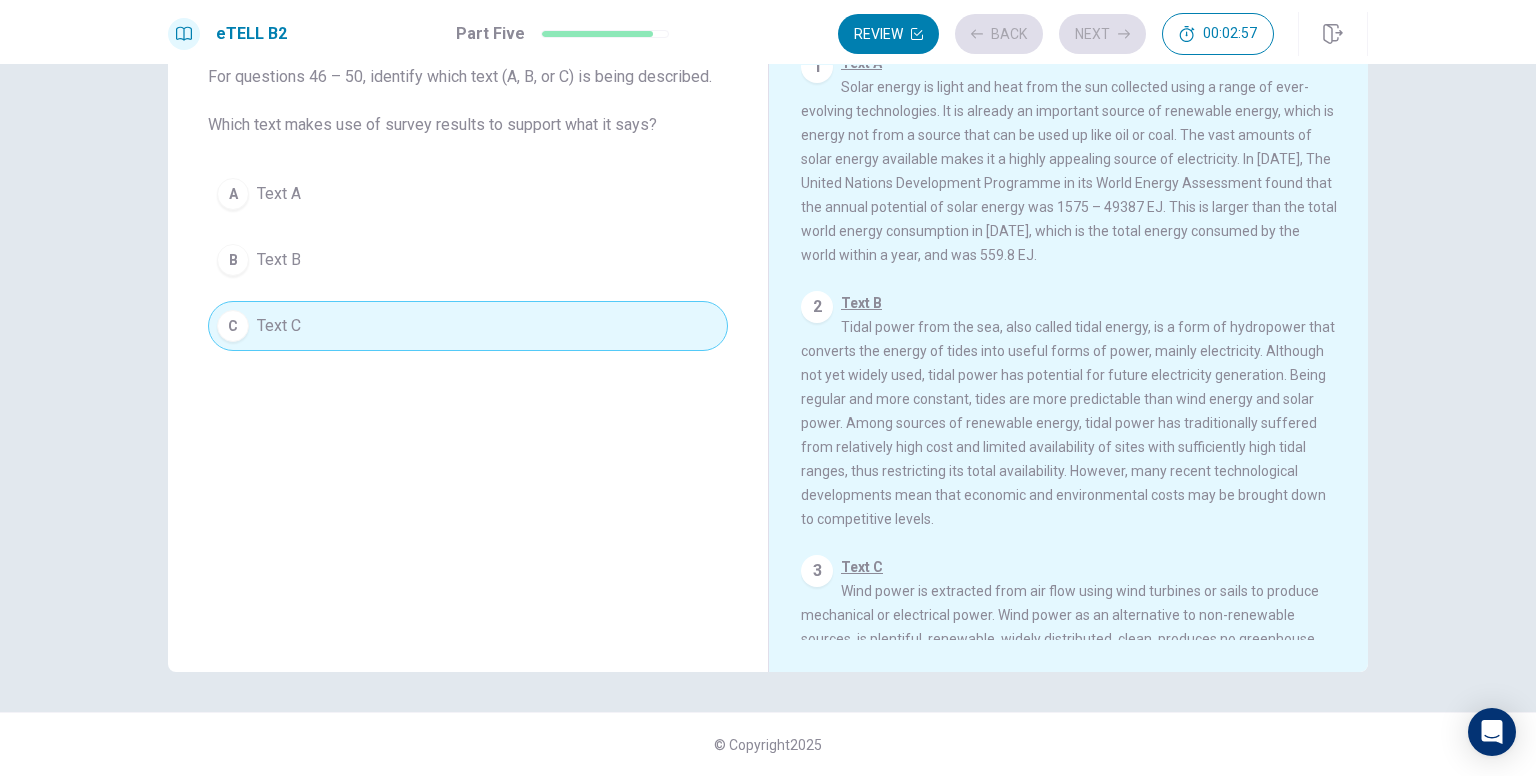 scroll, scrollTop: 0, scrollLeft: 0, axis: both 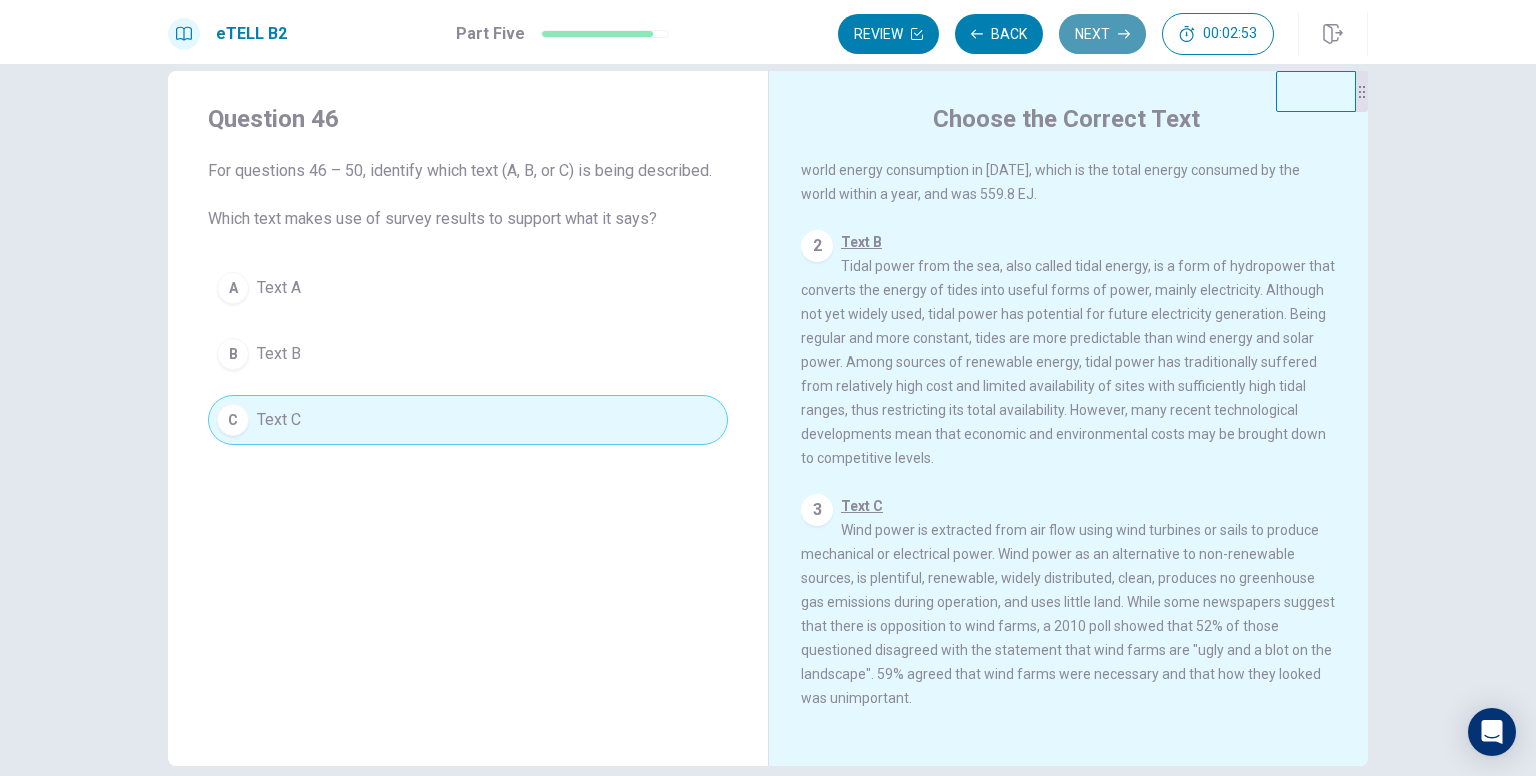 click on "Next" at bounding box center (1102, 34) 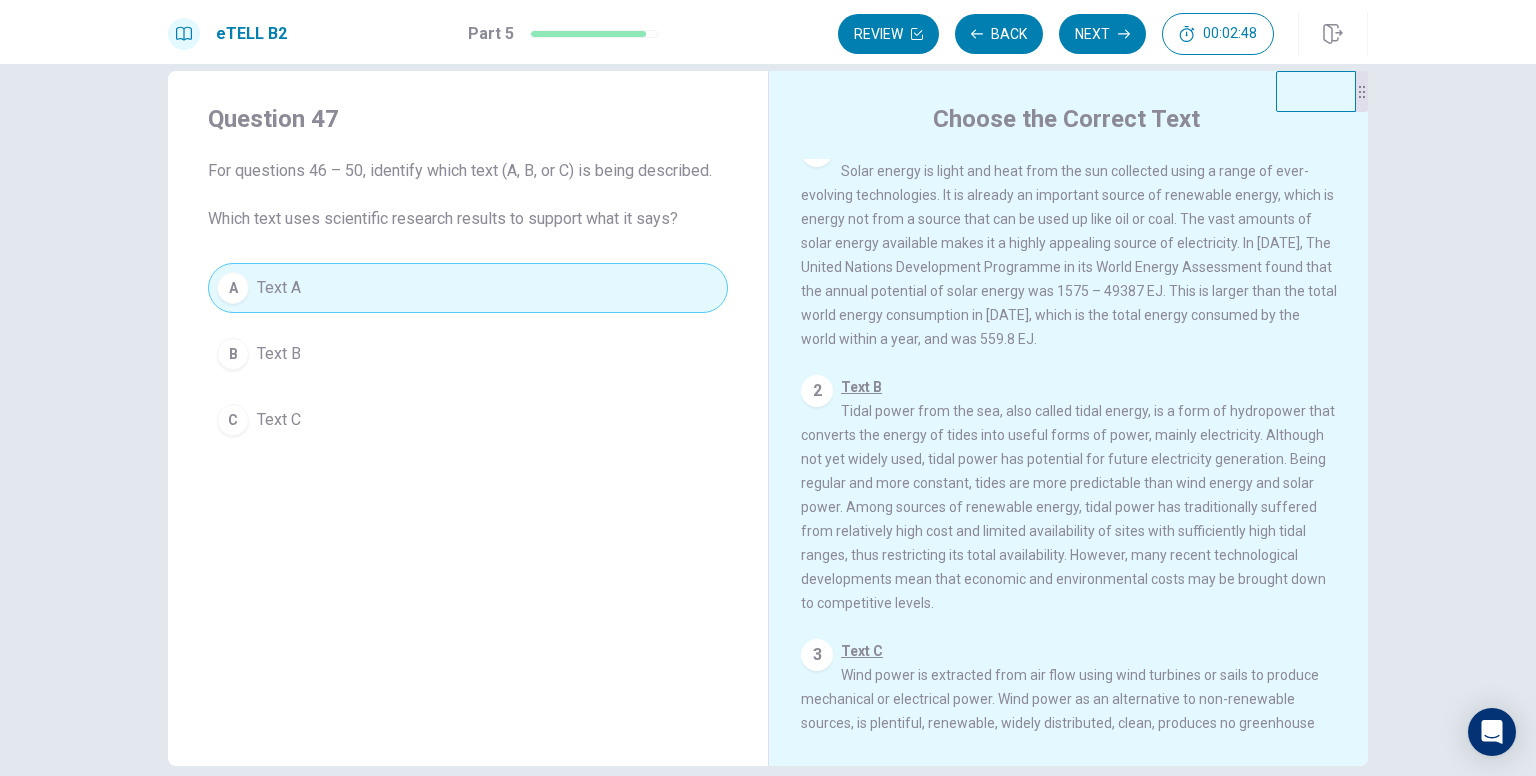 scroll, scrollTop: 0, scrollLeft: 0, axis: both 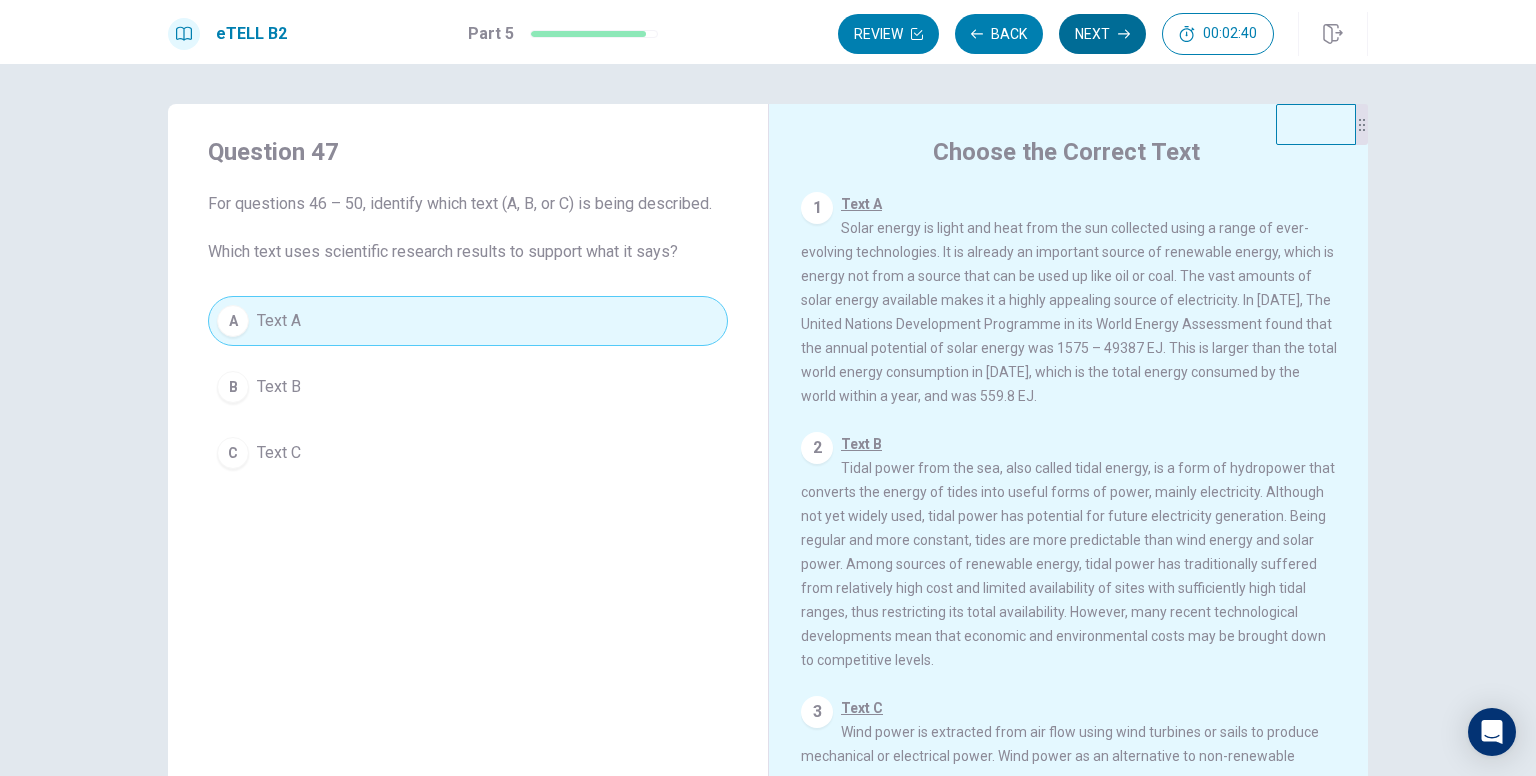 click on "Next" at bounding box center (1102, 34) 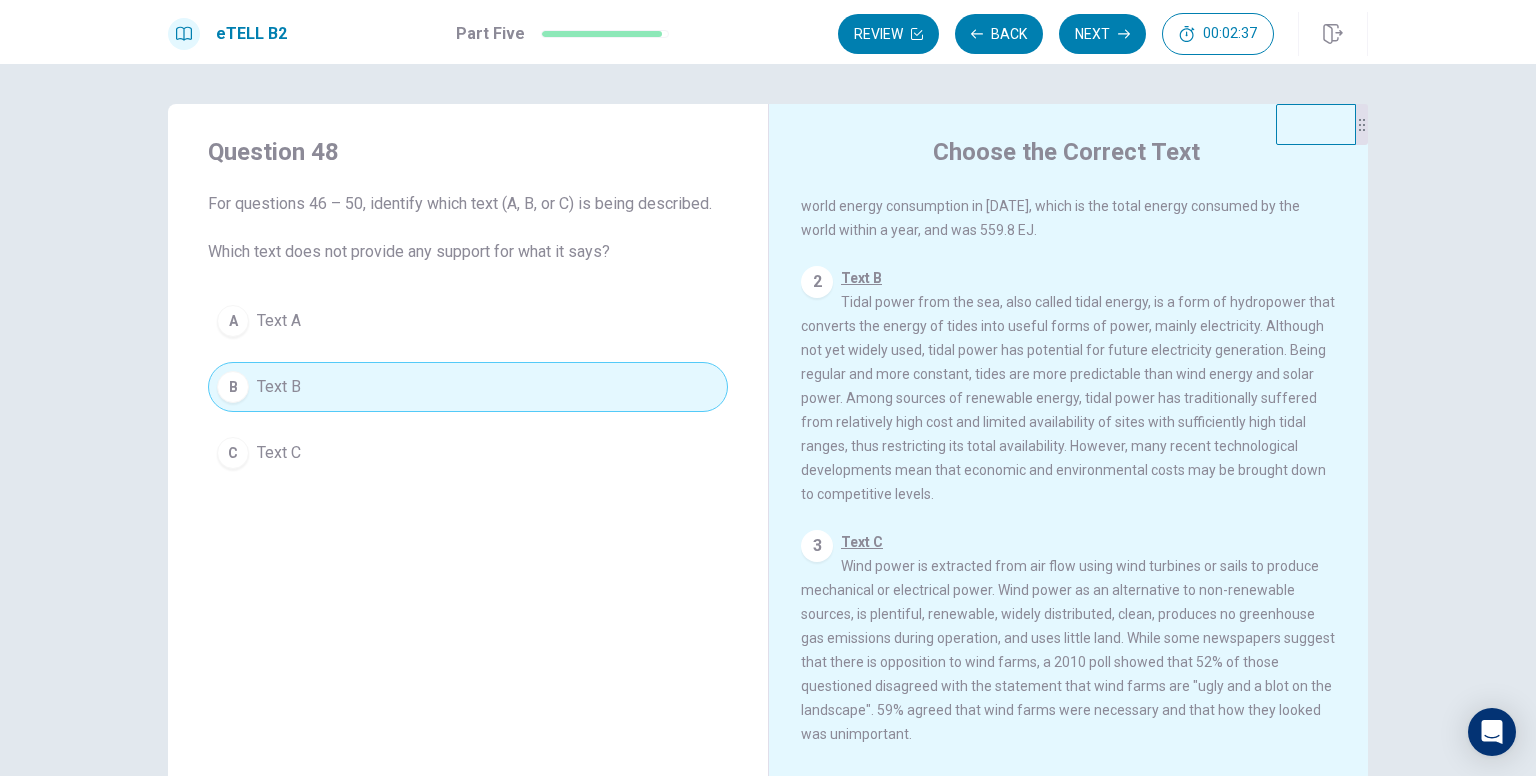 scroll, scrollTop: 191, scrollLeft: 0, axis: vertical 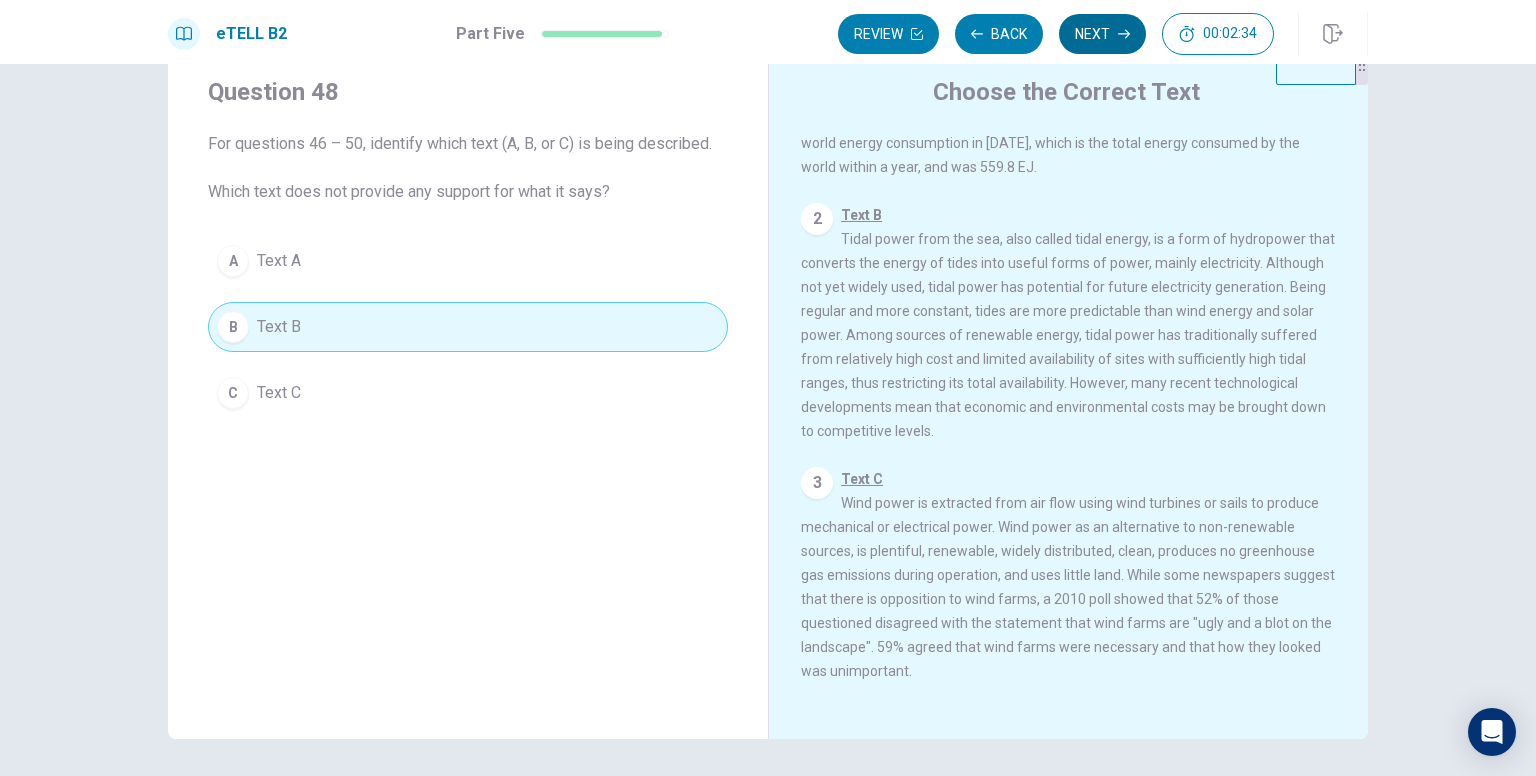 click on "Next" at bounding box center (1102, 34) 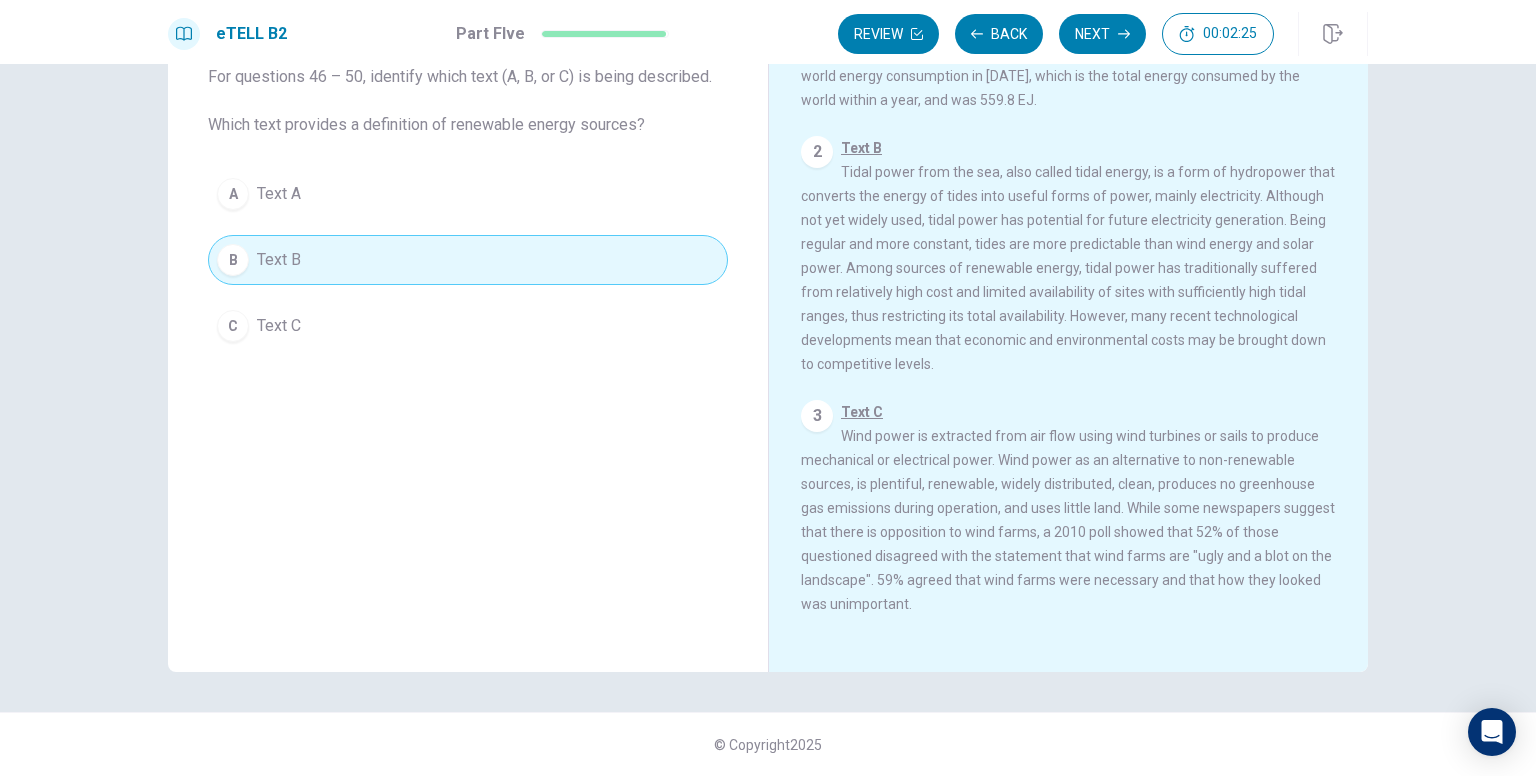 scroll, scrollTop: 93, scrollLeft: 0, axis: vertical 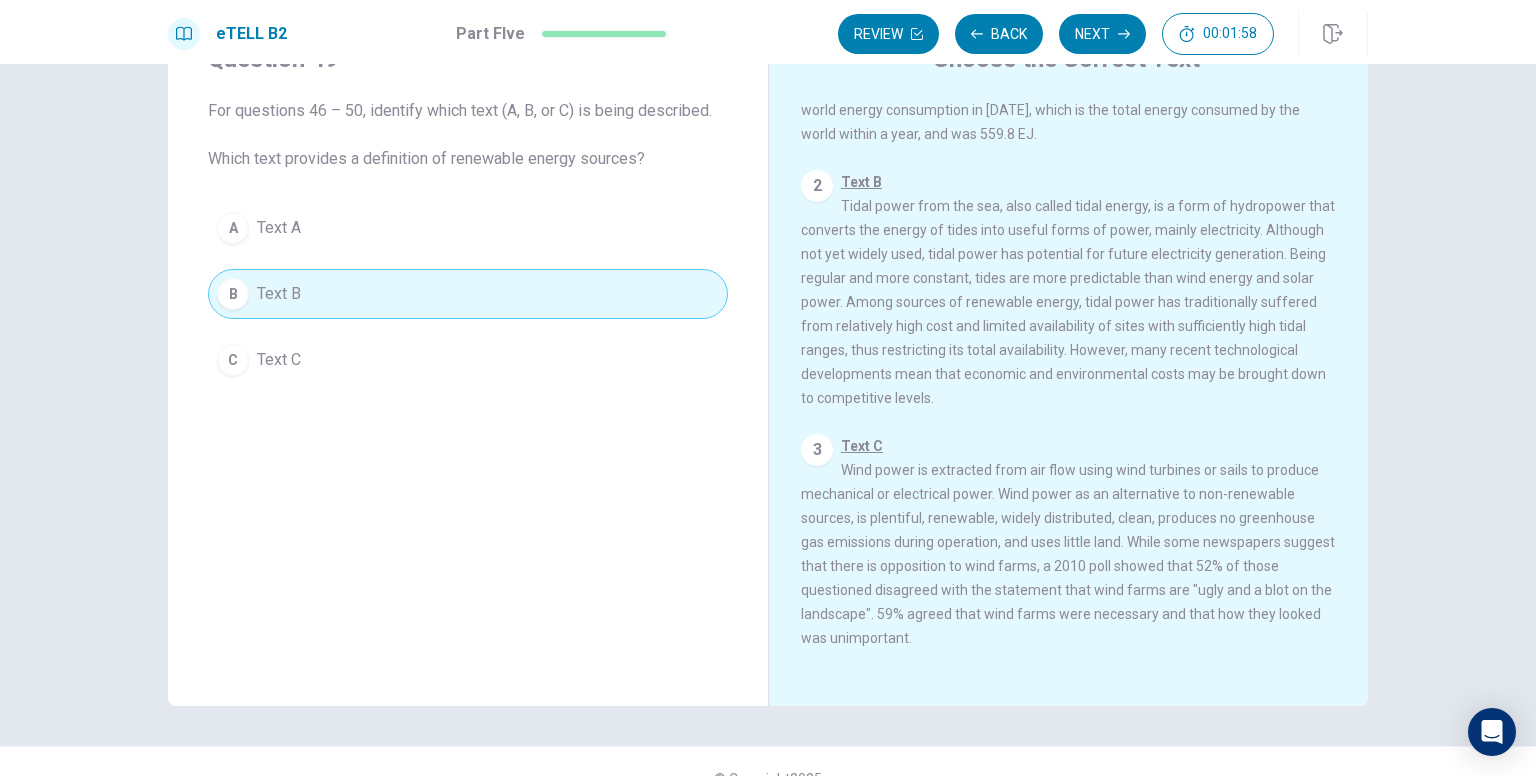click on "C Text C" at bounding box center [468, 360] 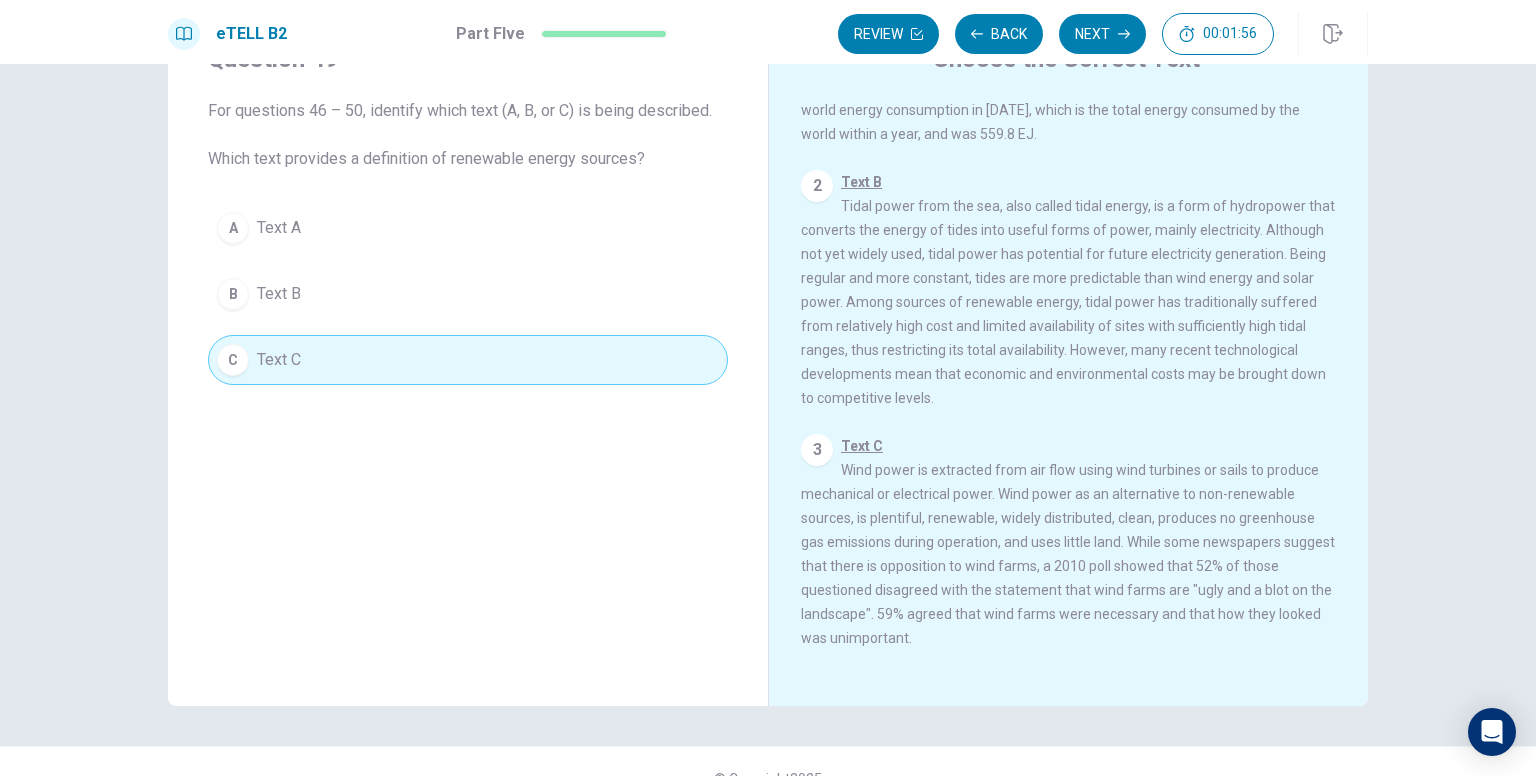 scroll, scrollTop: 57, scrollLeft: 0, axis: vertical 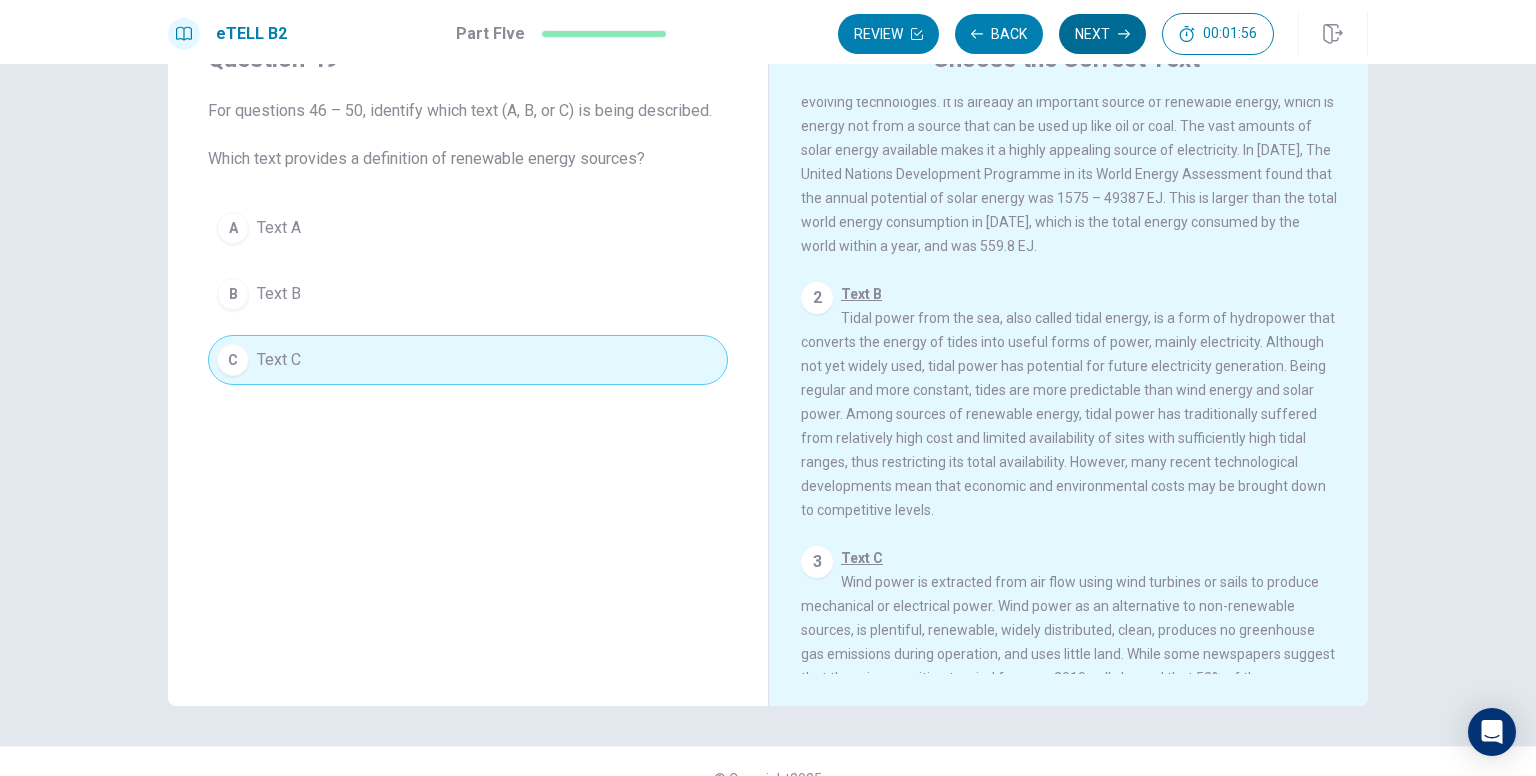 click 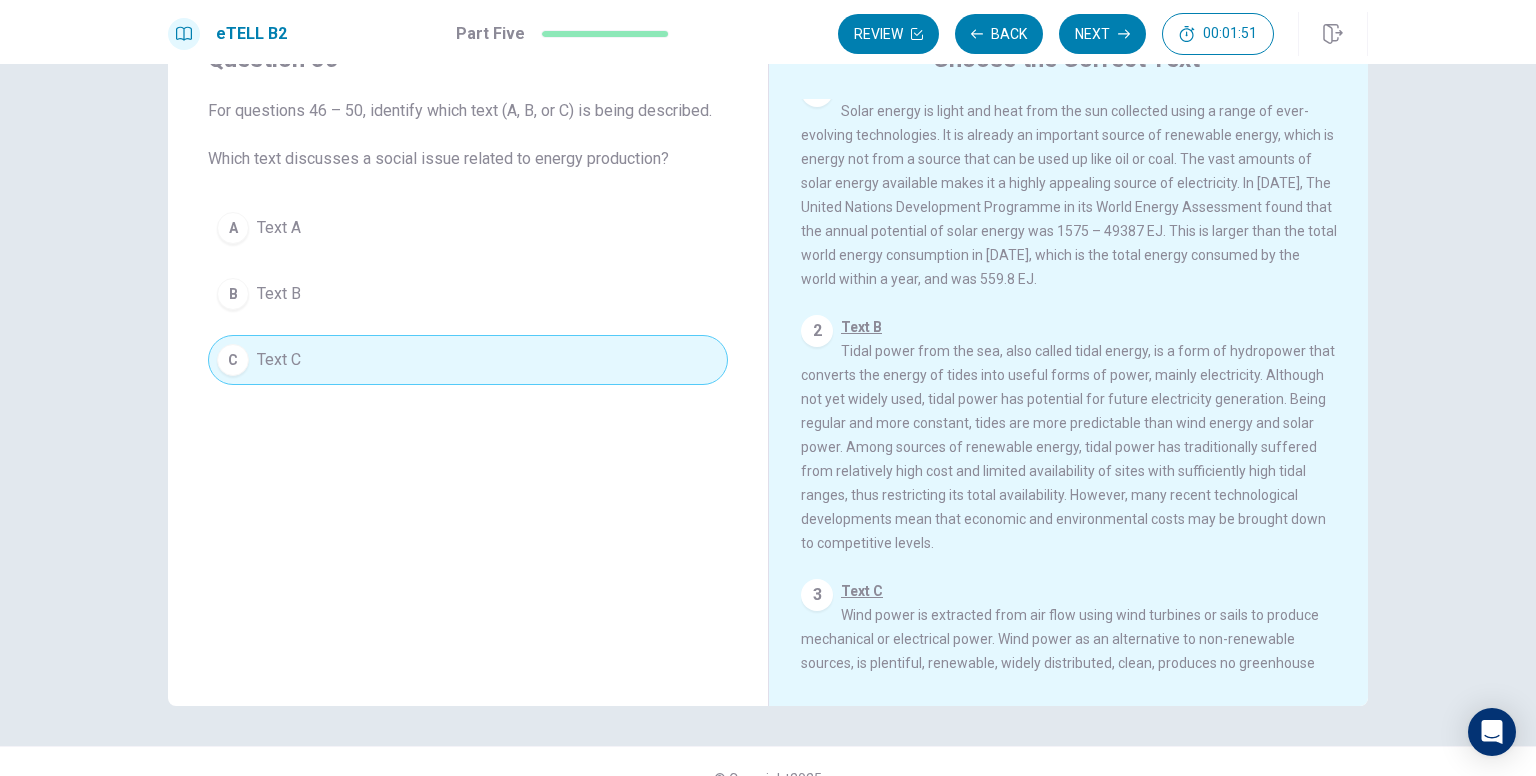 scroll, scrollTop: 0, scrollLeft: 0, axis: both 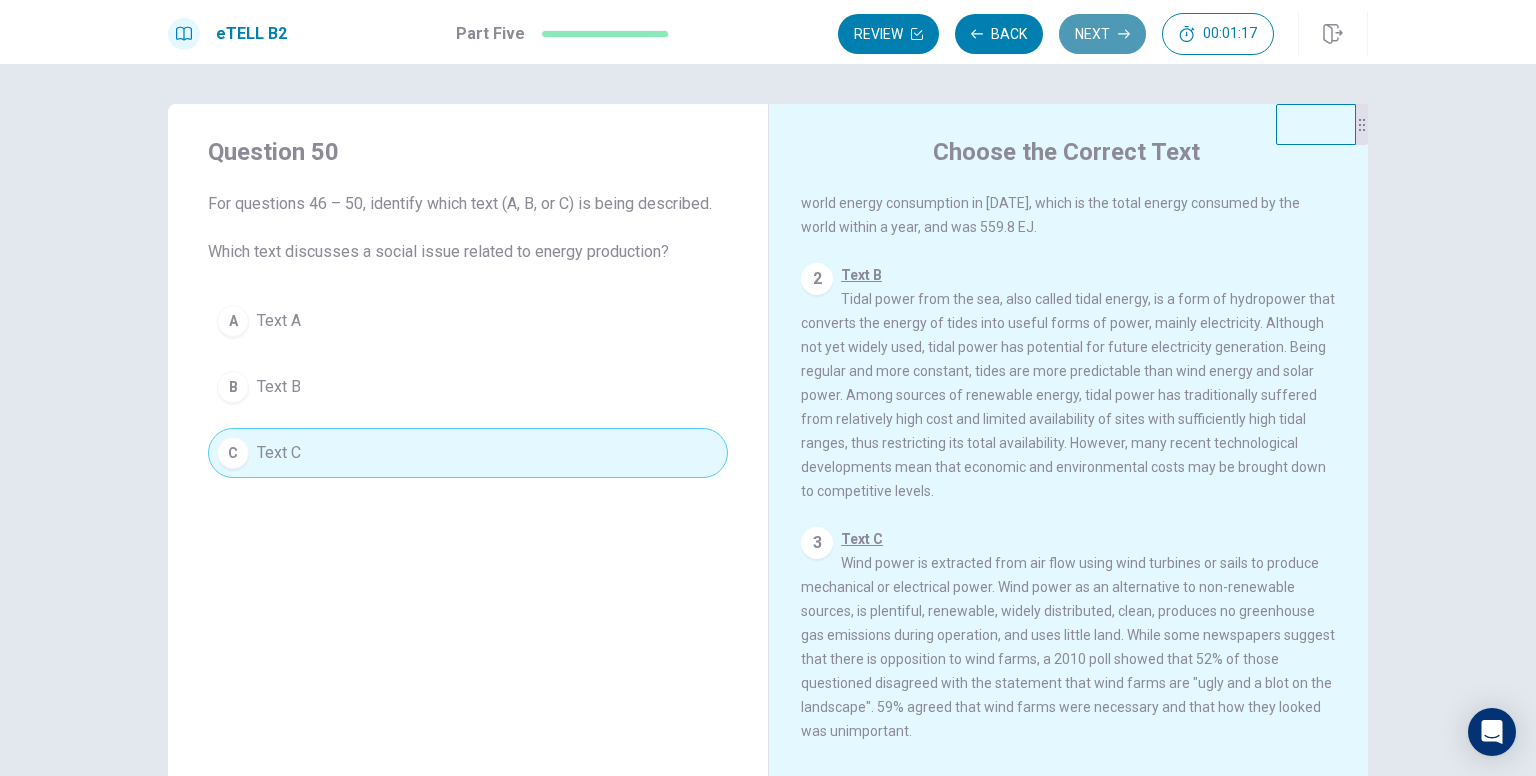 click on "Next" at bounding box center [1102, 34] 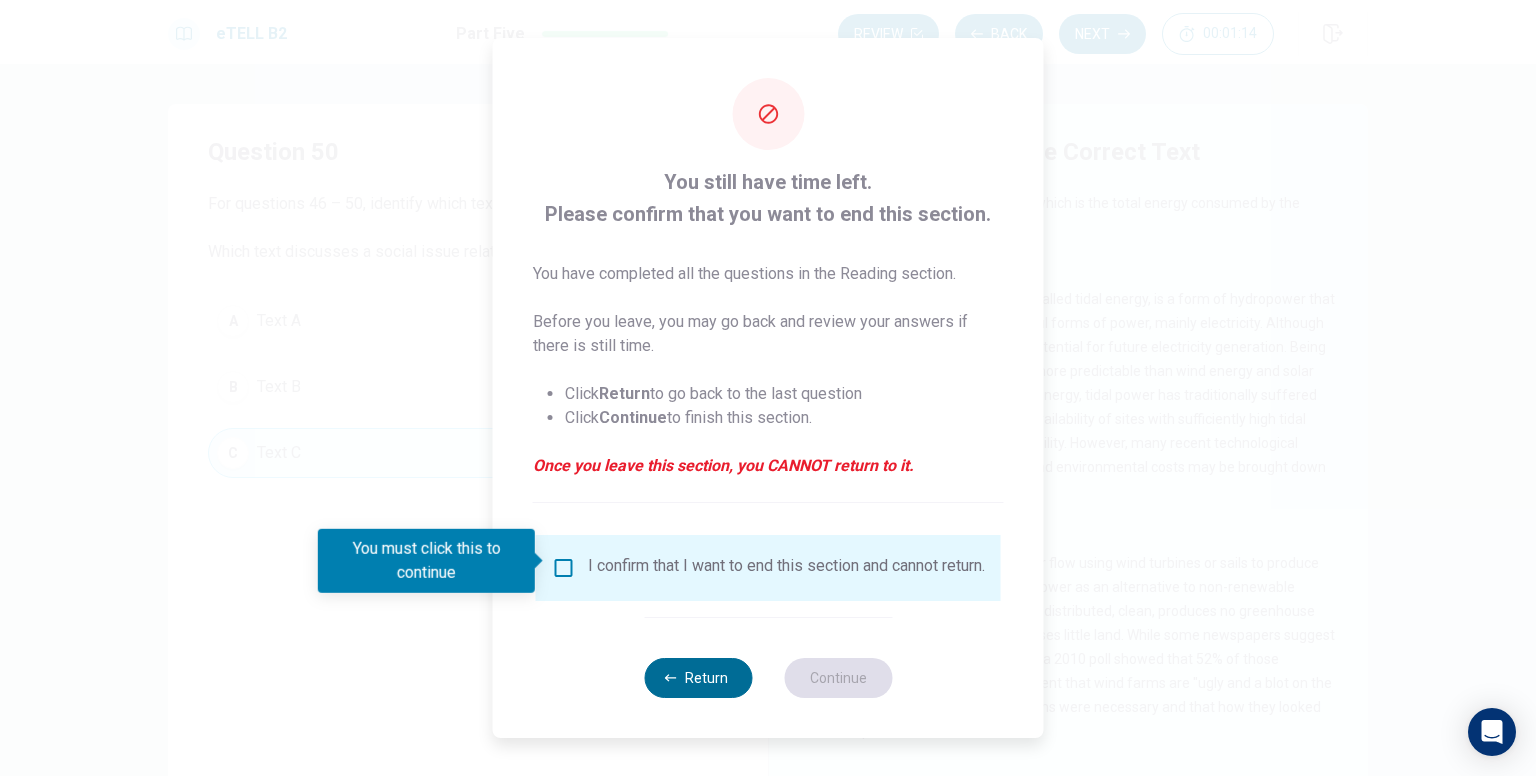 click on "Return" at bounding box center [698, 678] 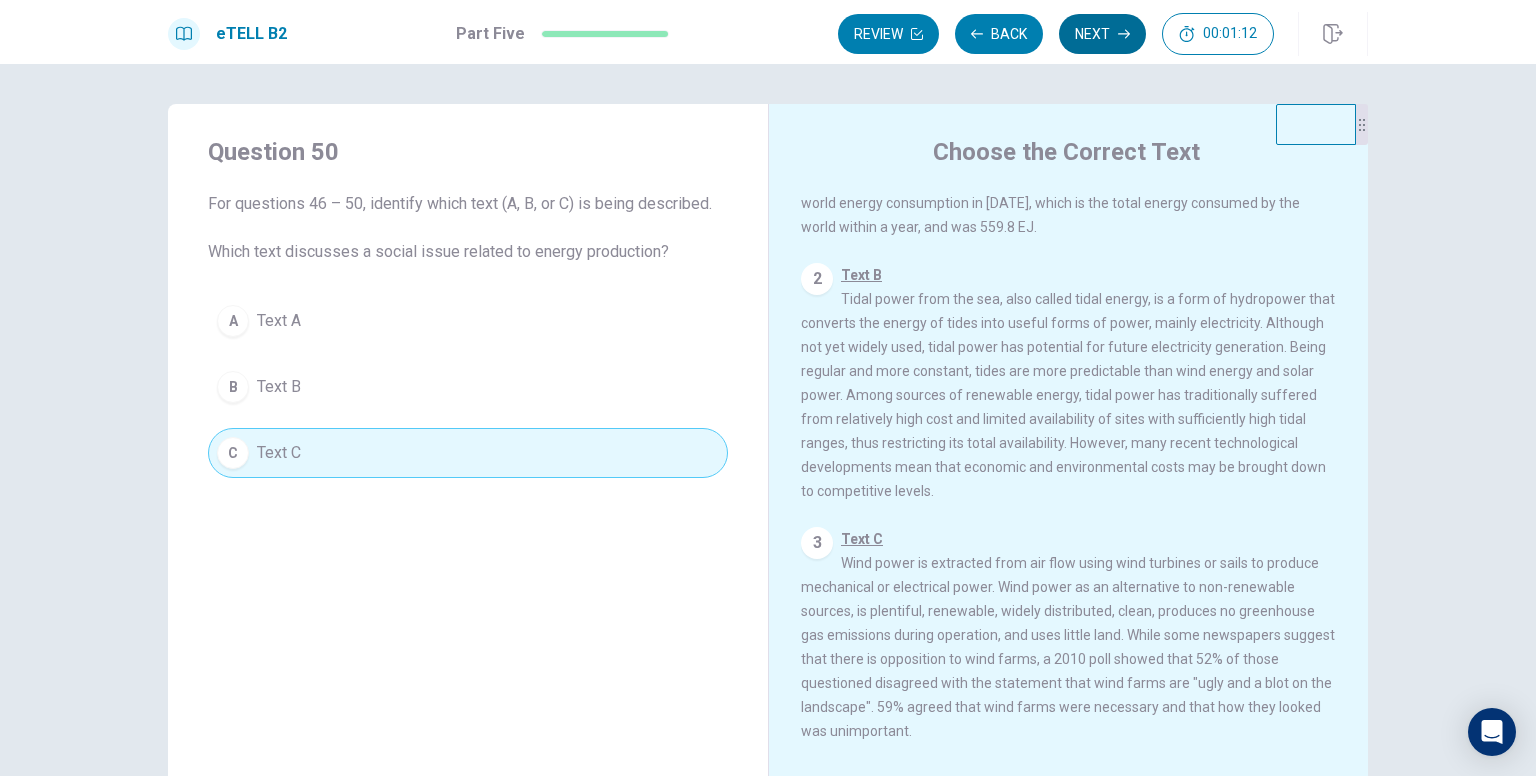 click on "Next" at bounding box center [1102, 34] 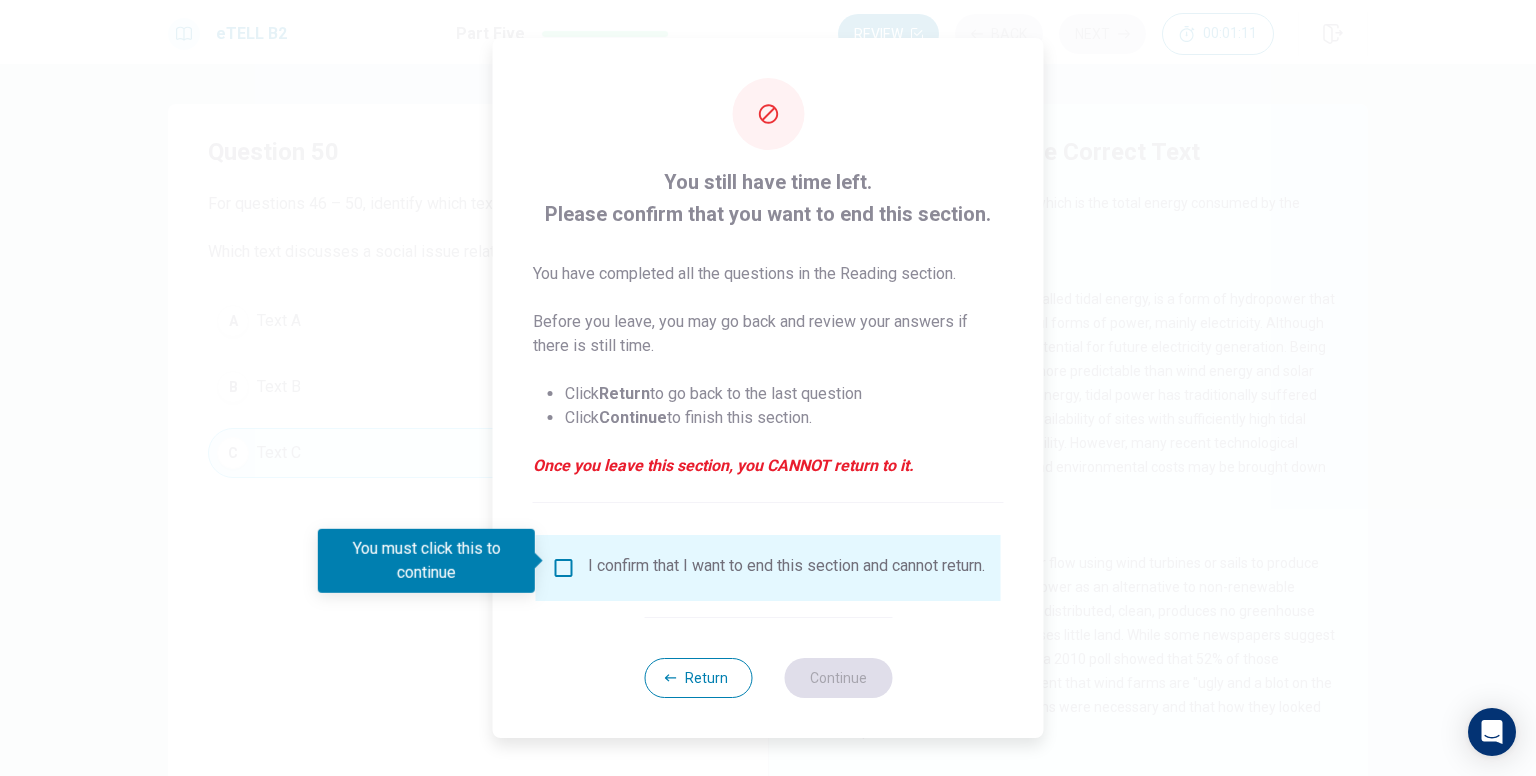 click on "I confirm that I want to end this section and cannot return." at bounding box center (768, 568) 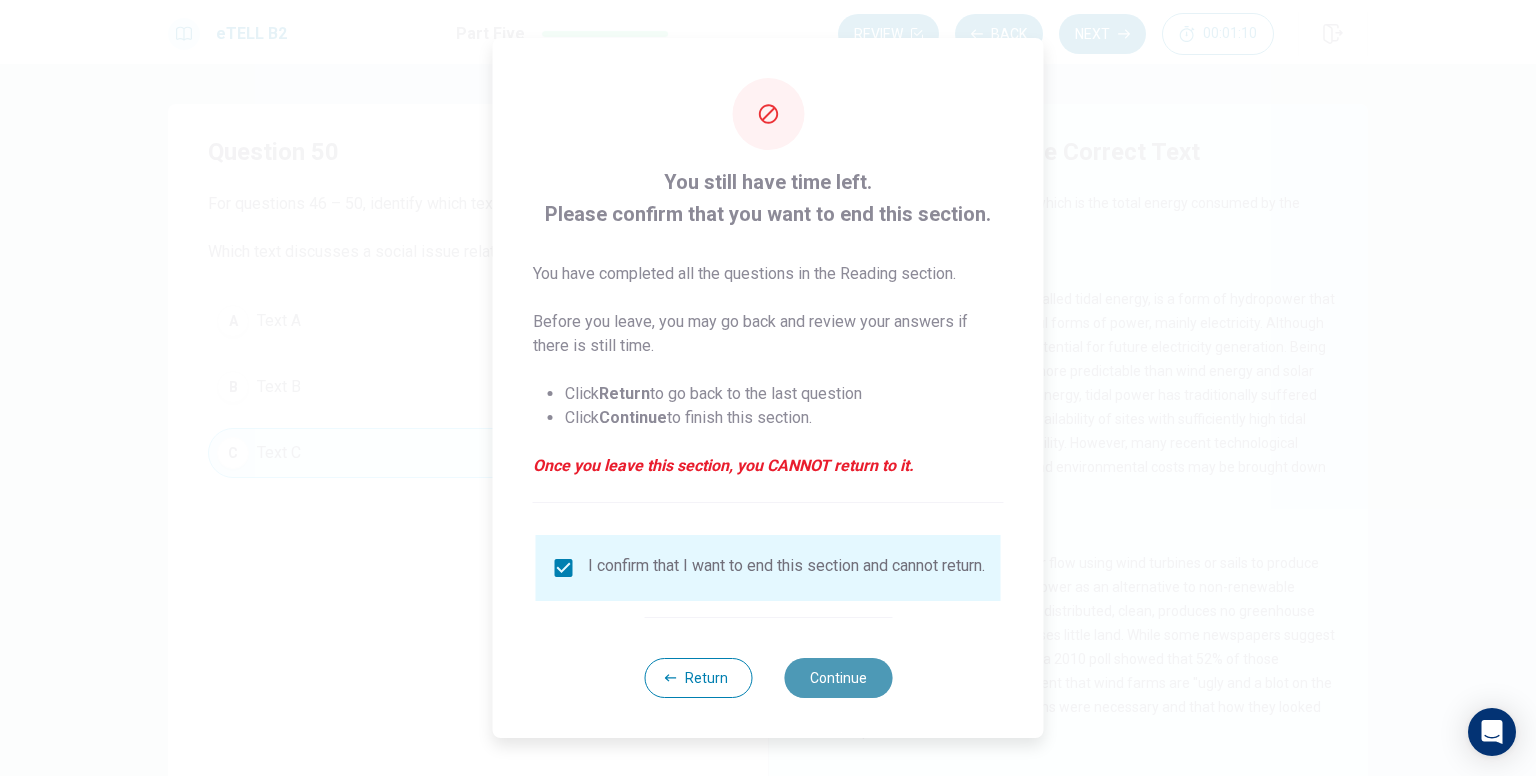 click on "Continue" at bounding box center [838, 678] 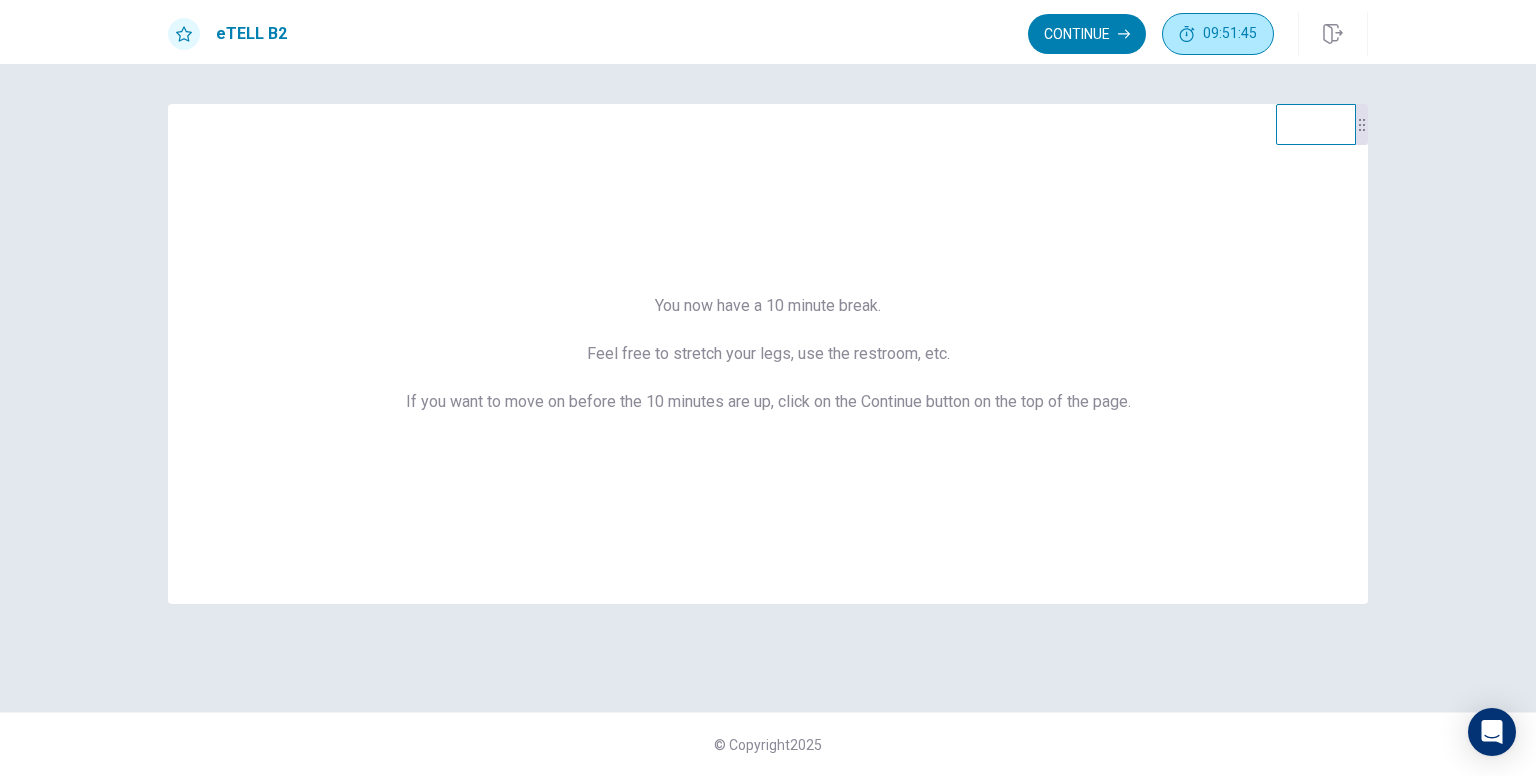 click on "09:51:45" at bounding box center (1218, 34) 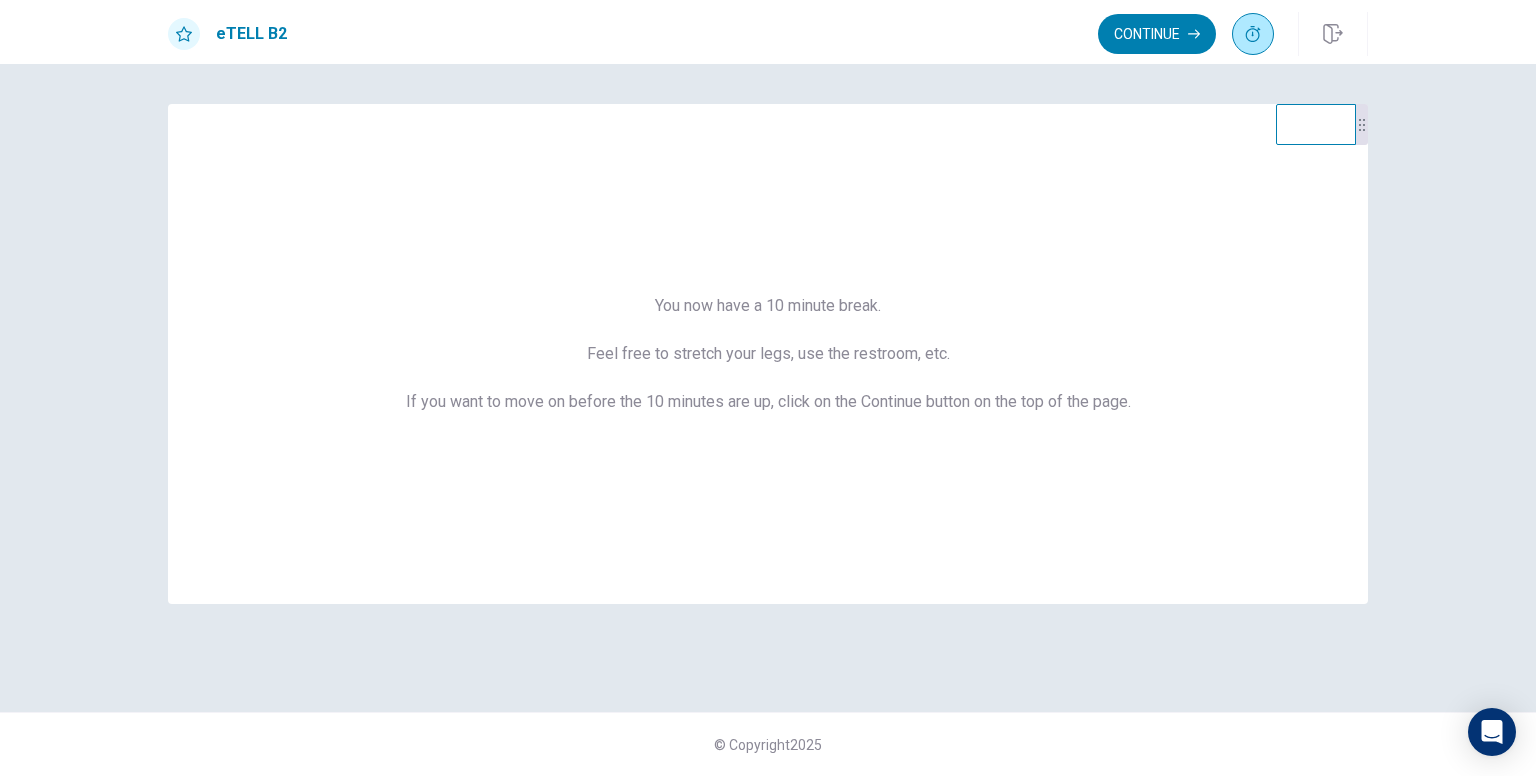 click 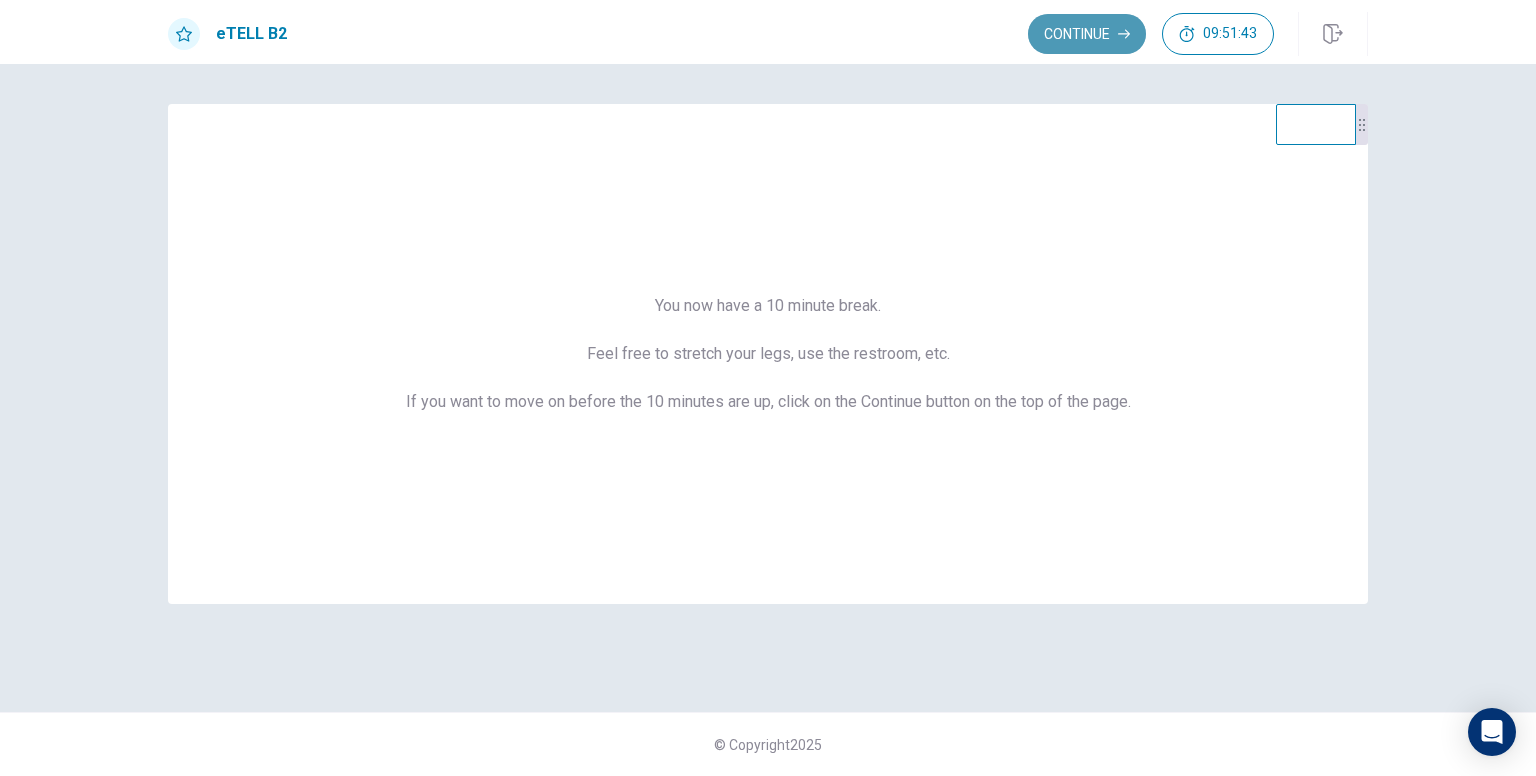 click on "Continue" at bounding box center [1087, 34] 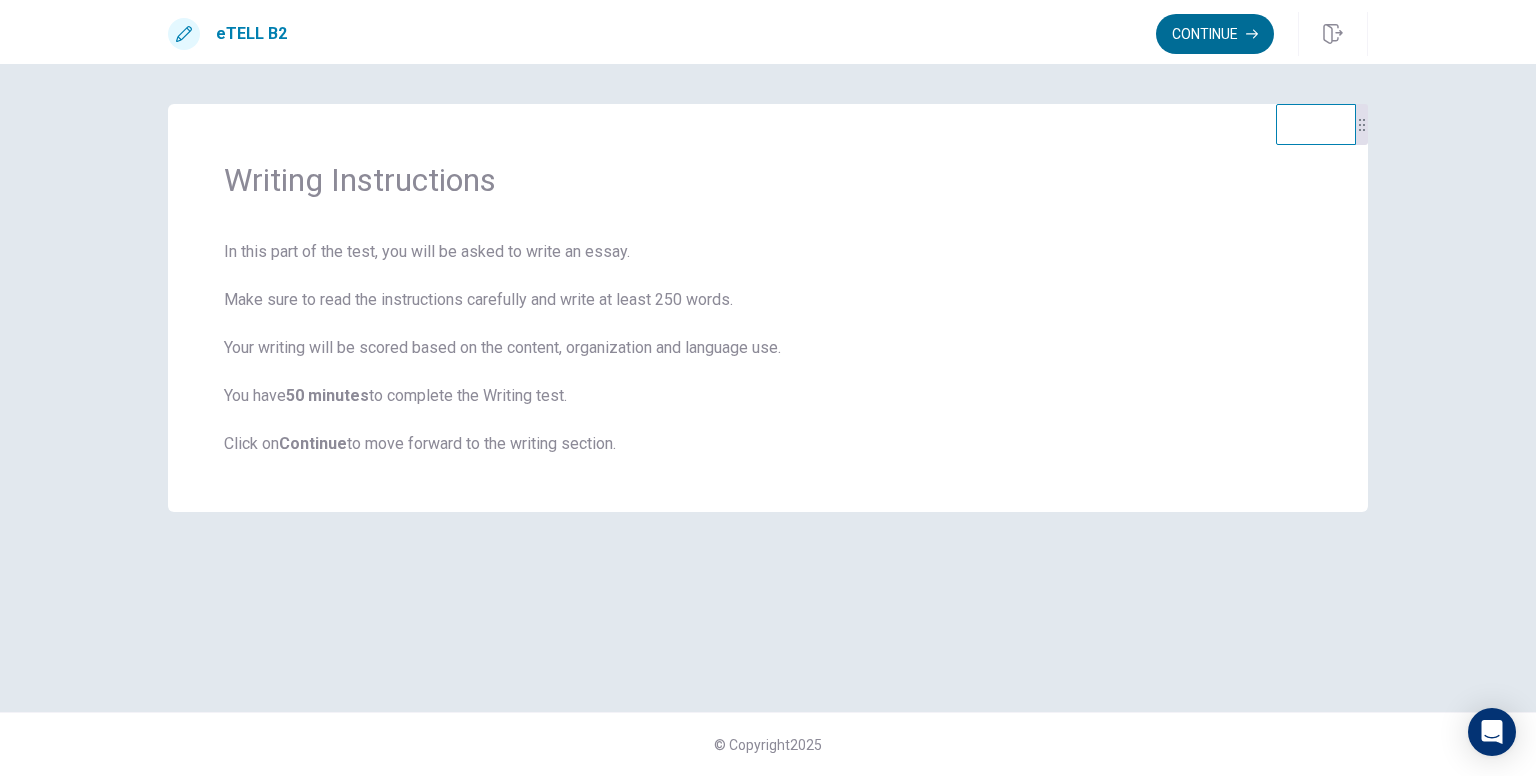 click on "Continue" at bounding box center [1215, 34] 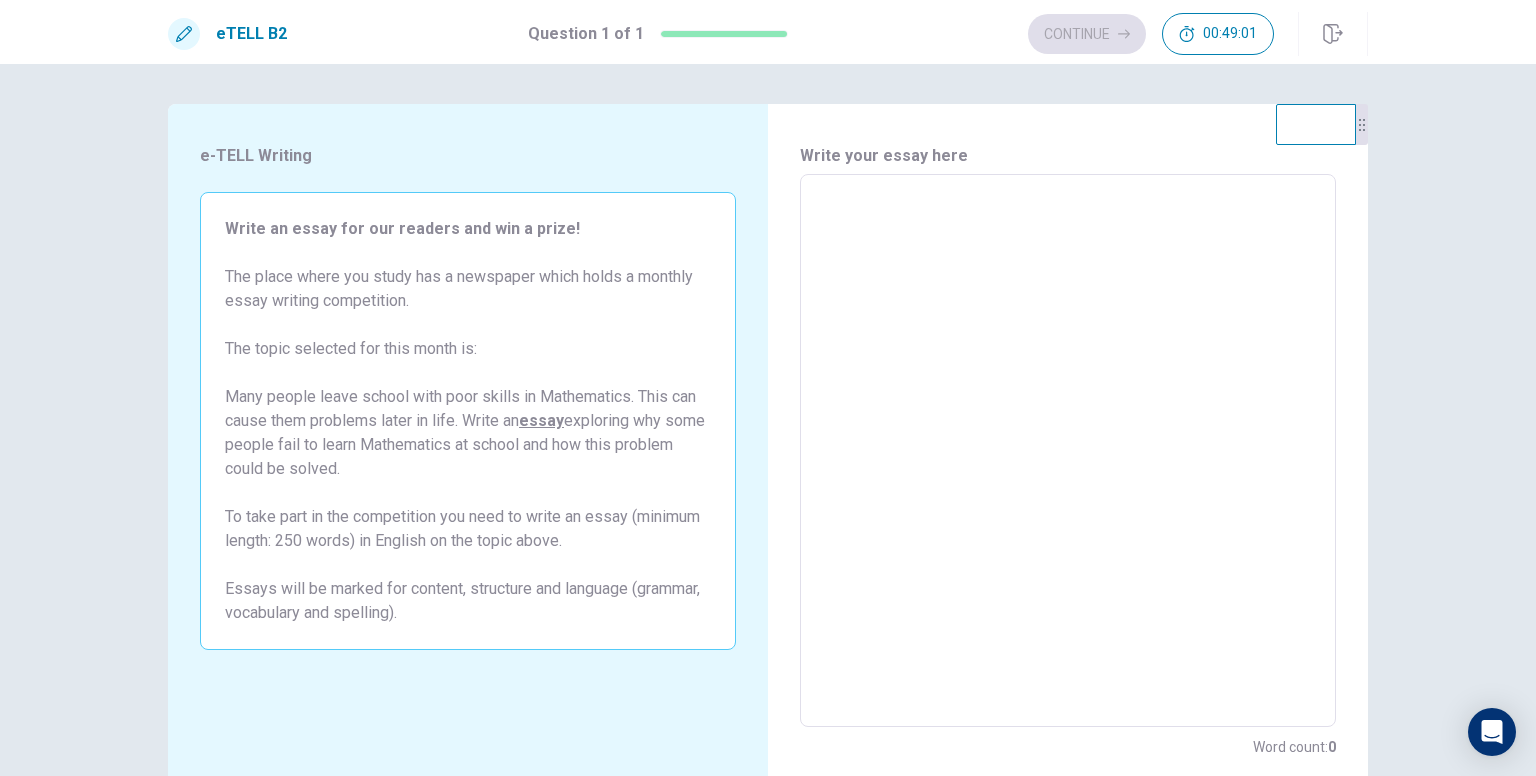 click at bounding box center (1068, 451) 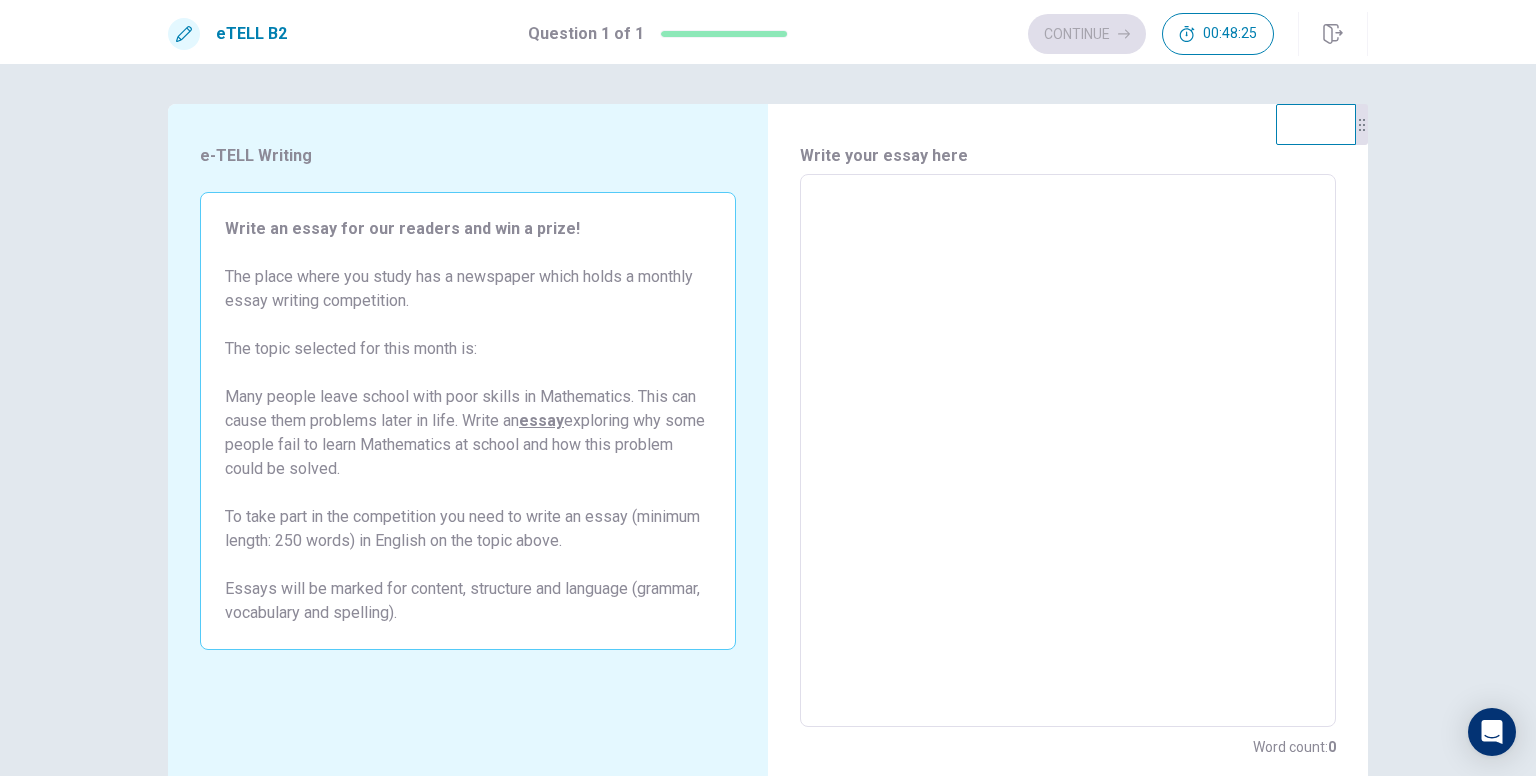 click at bounding box center [1068, 451] 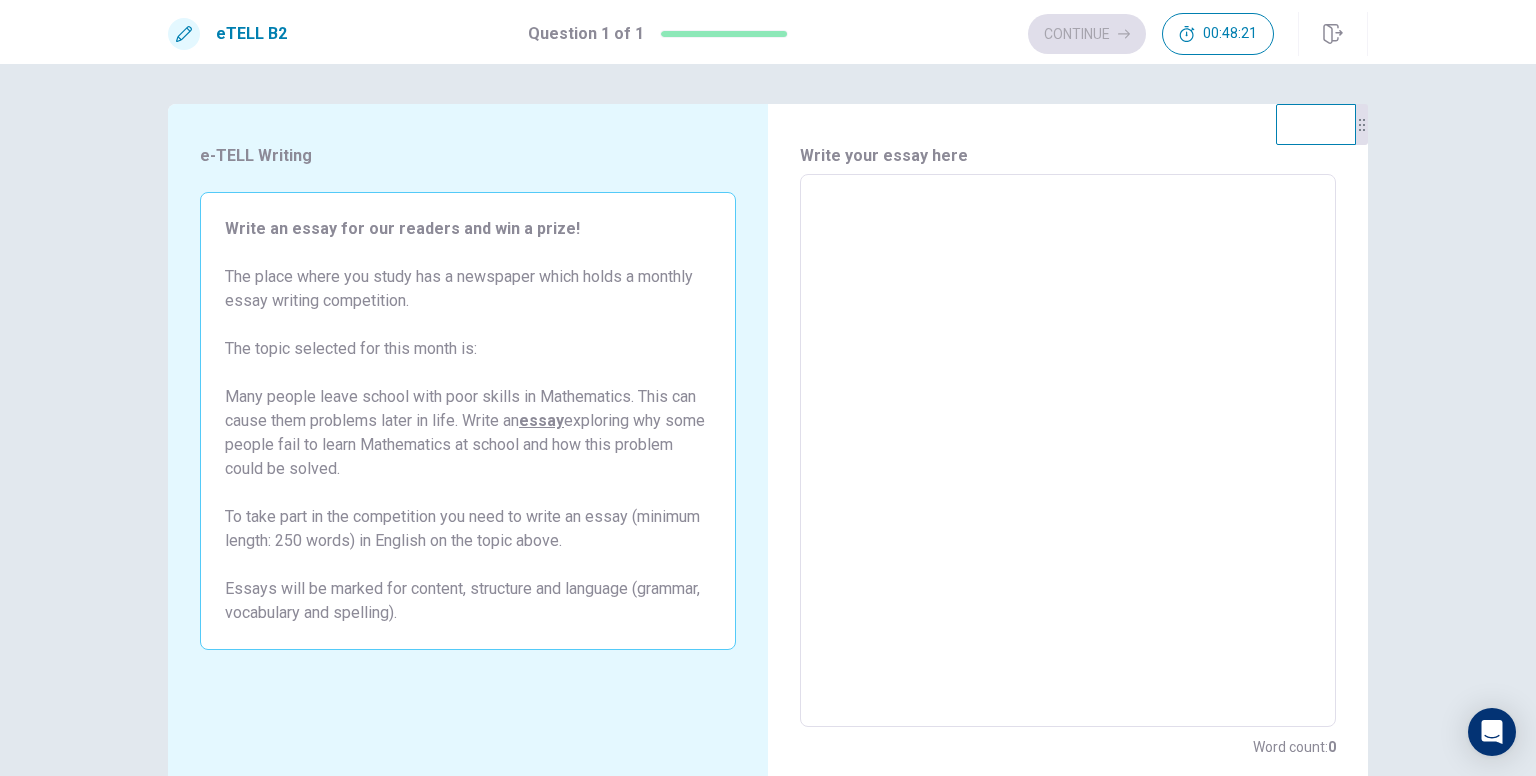 type on "*" 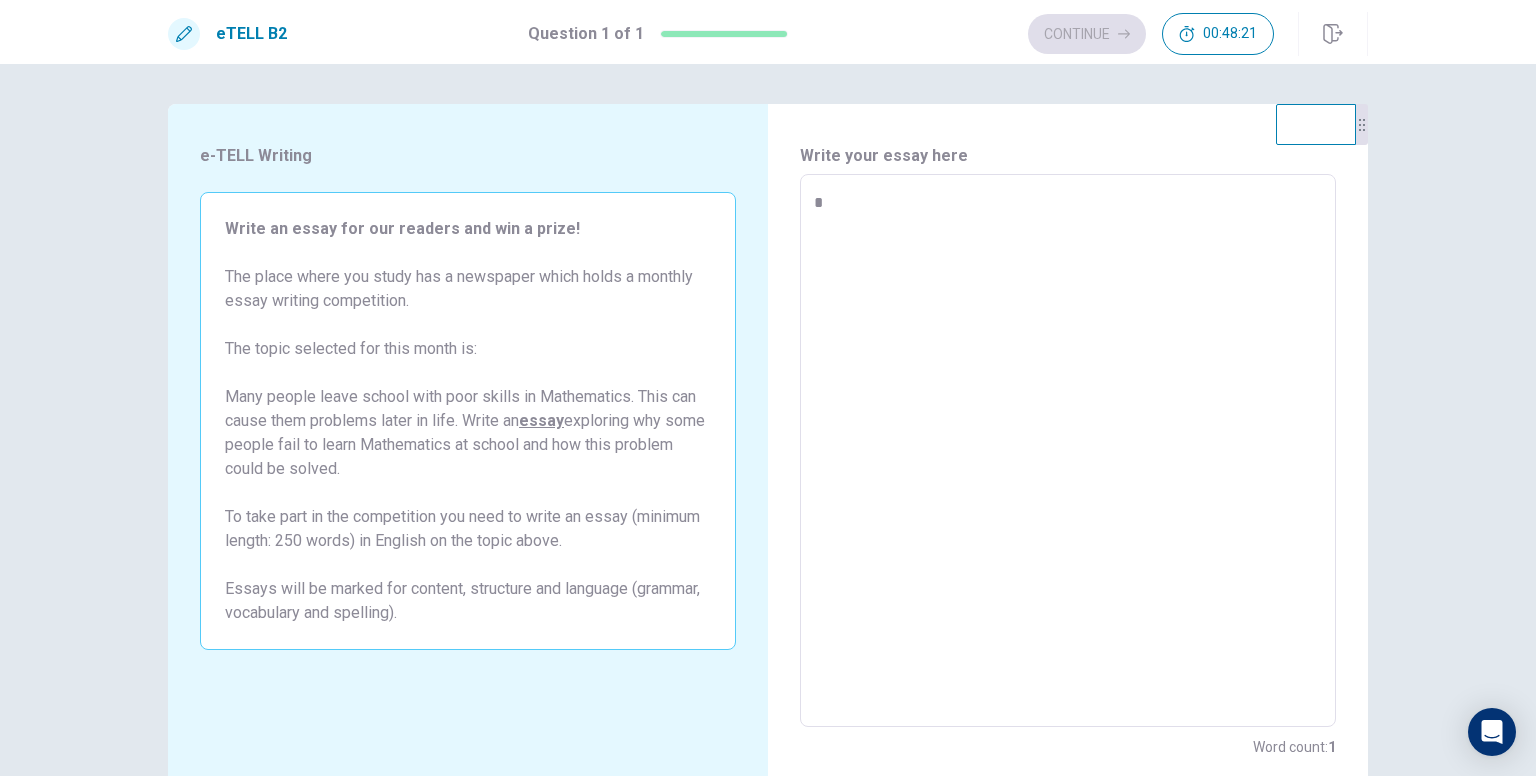 type on "*" 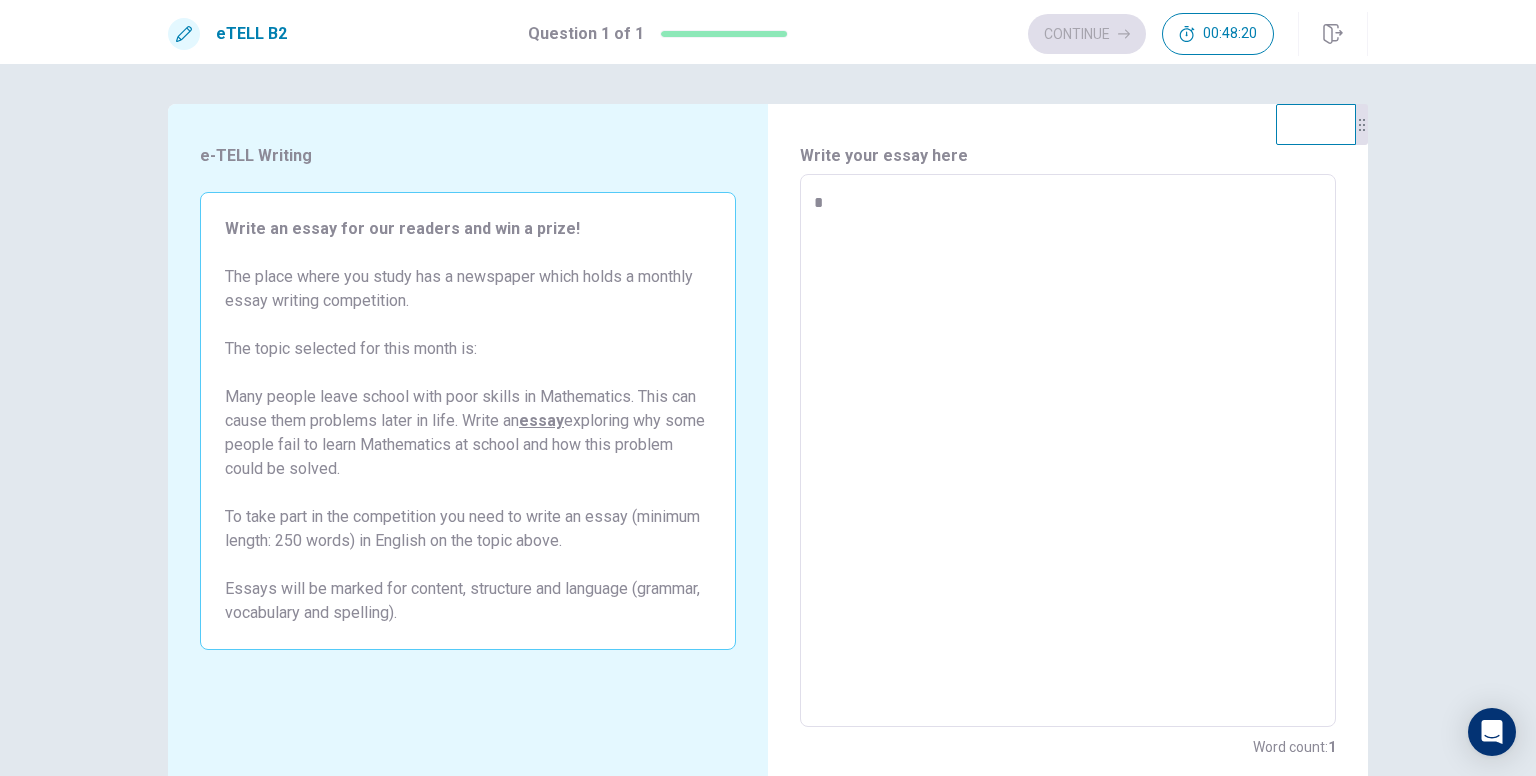 type on "**" 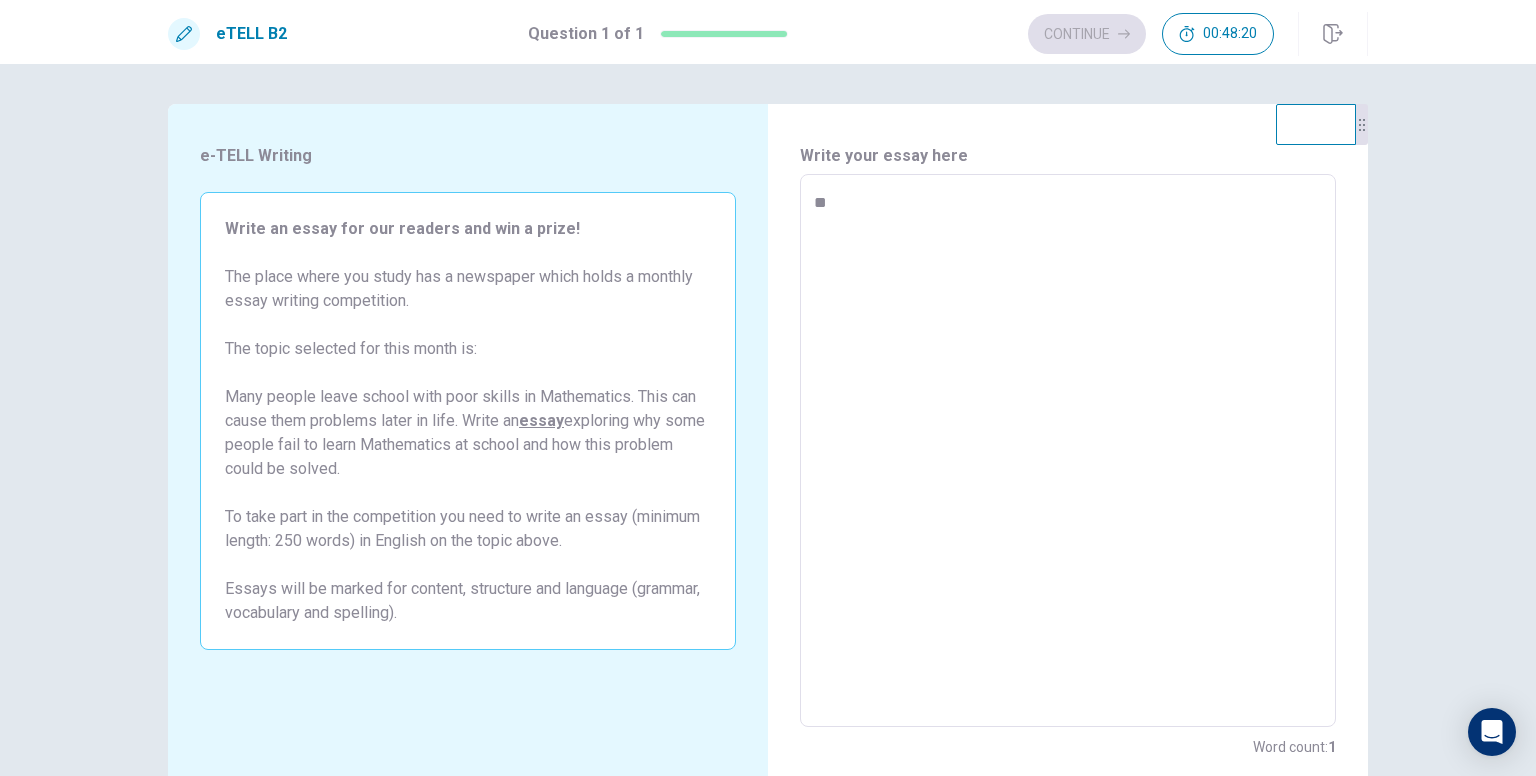 type on "*" 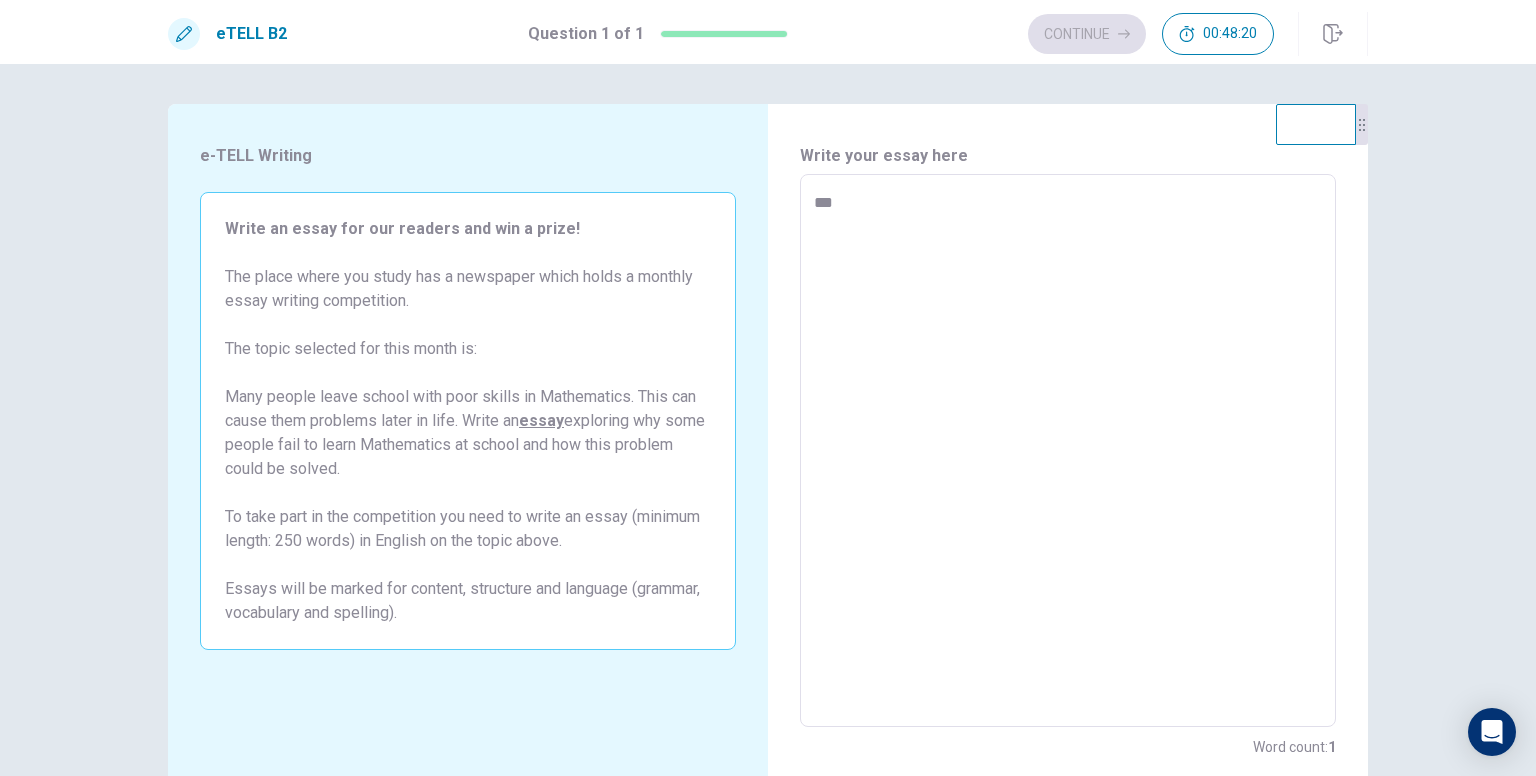 type on "*" 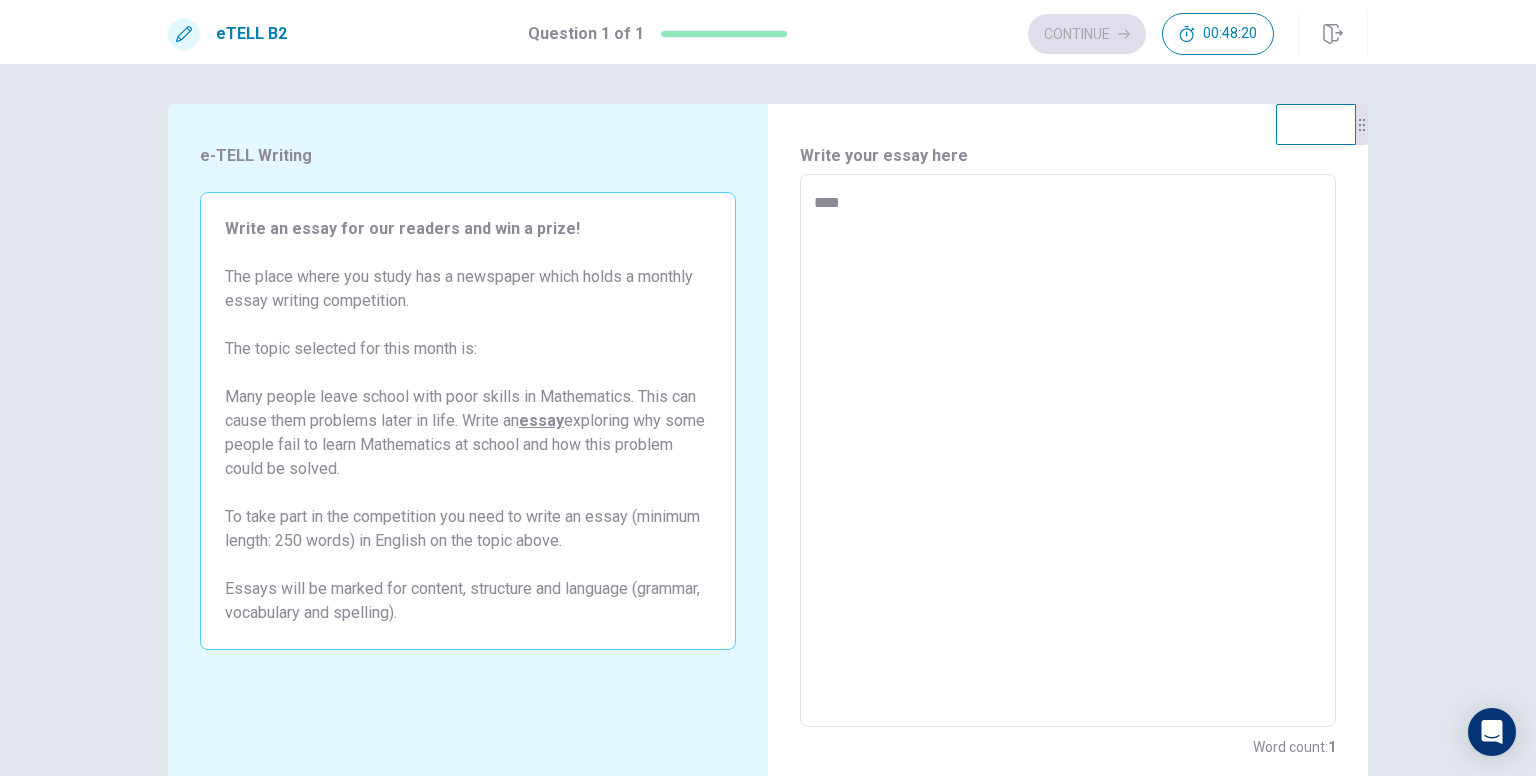 type on "*" 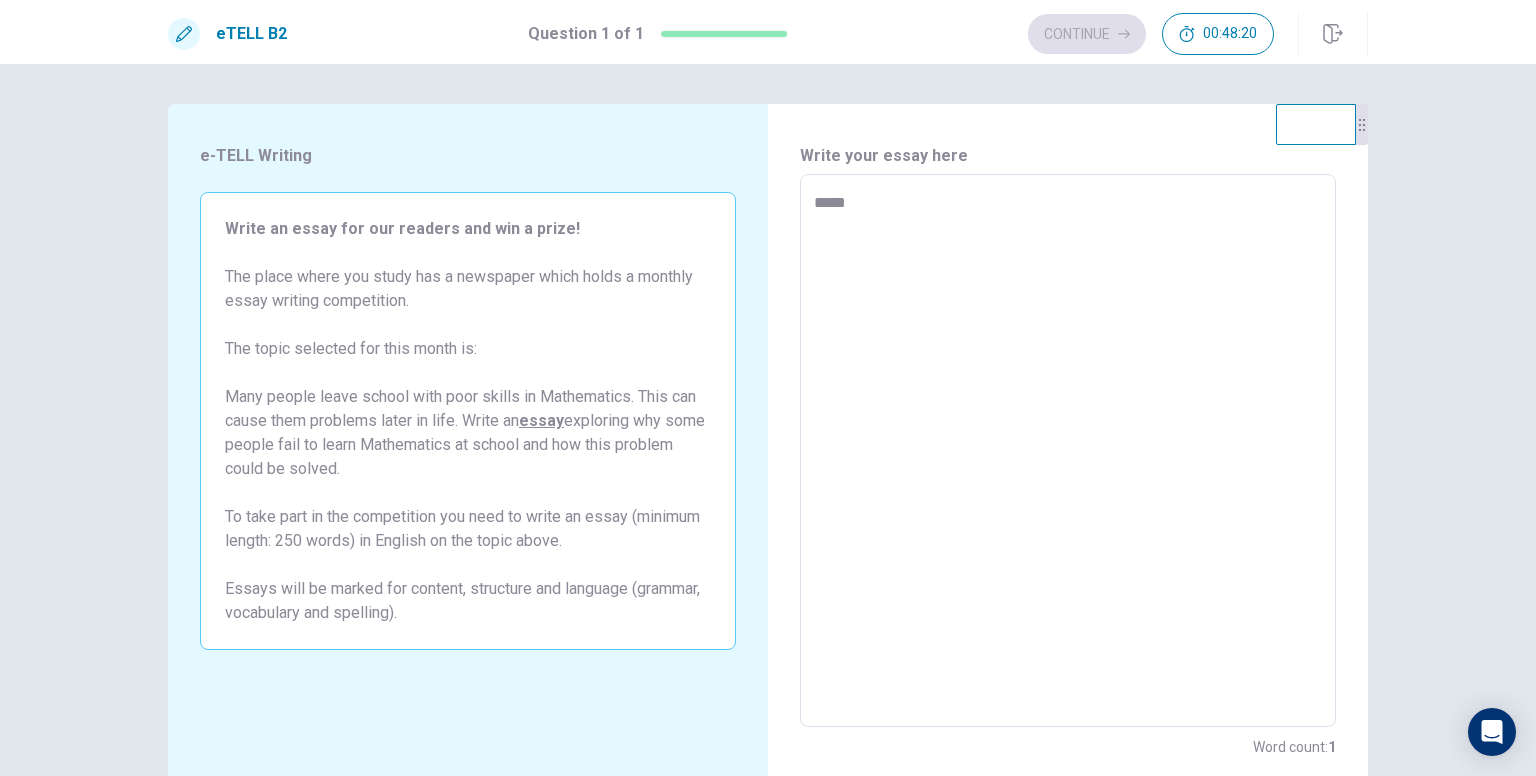 type on "*" 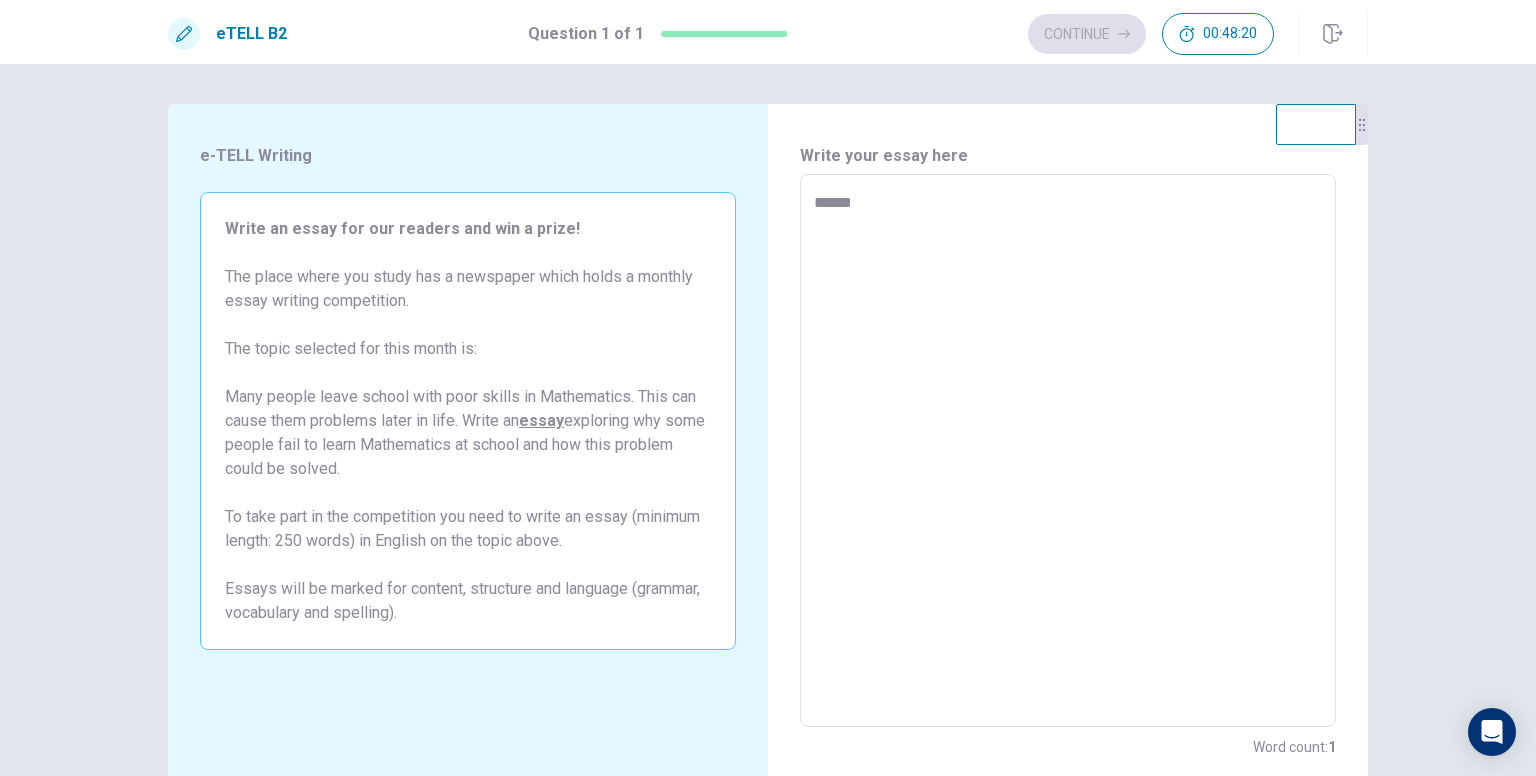 type on "*" 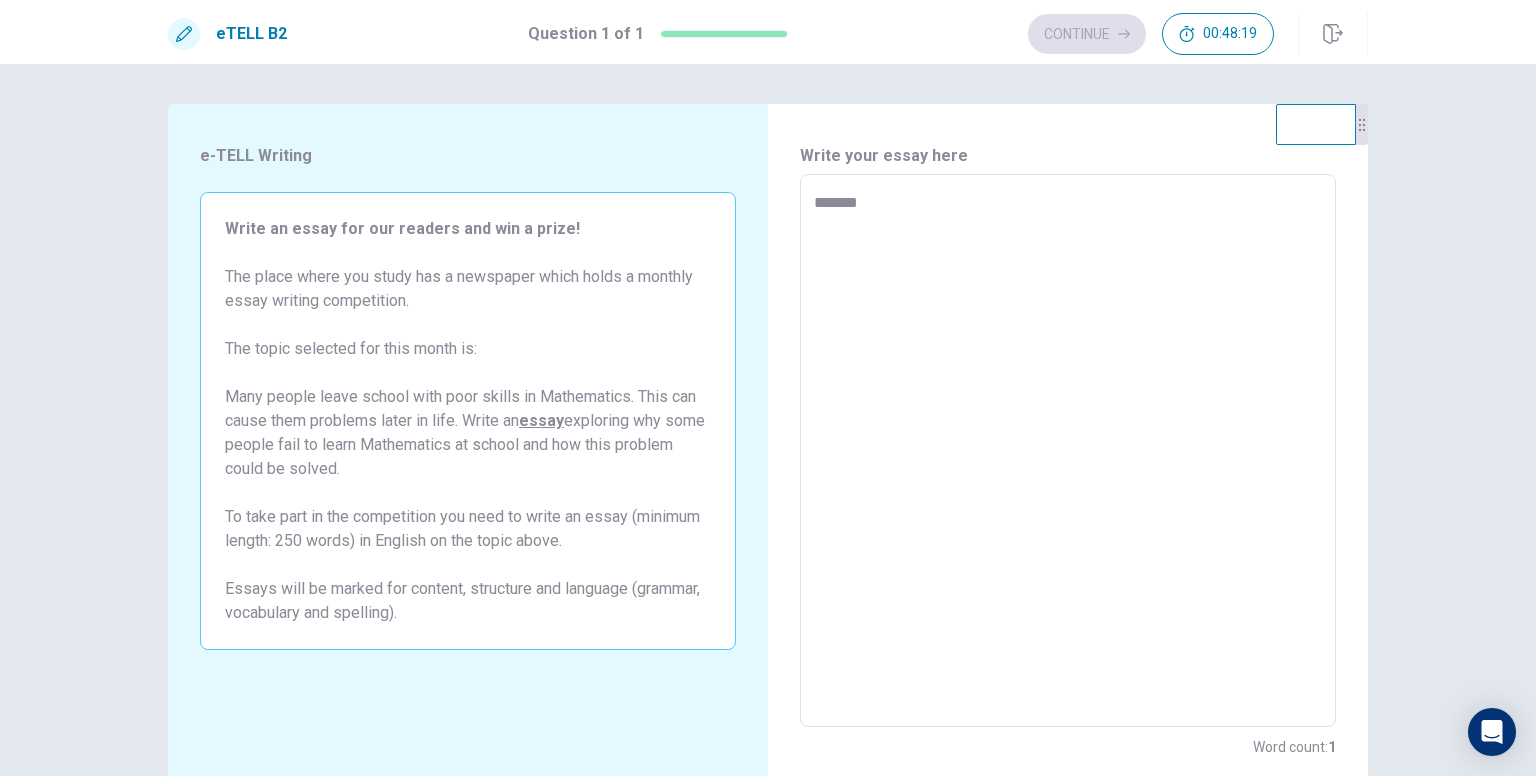 type on "*" 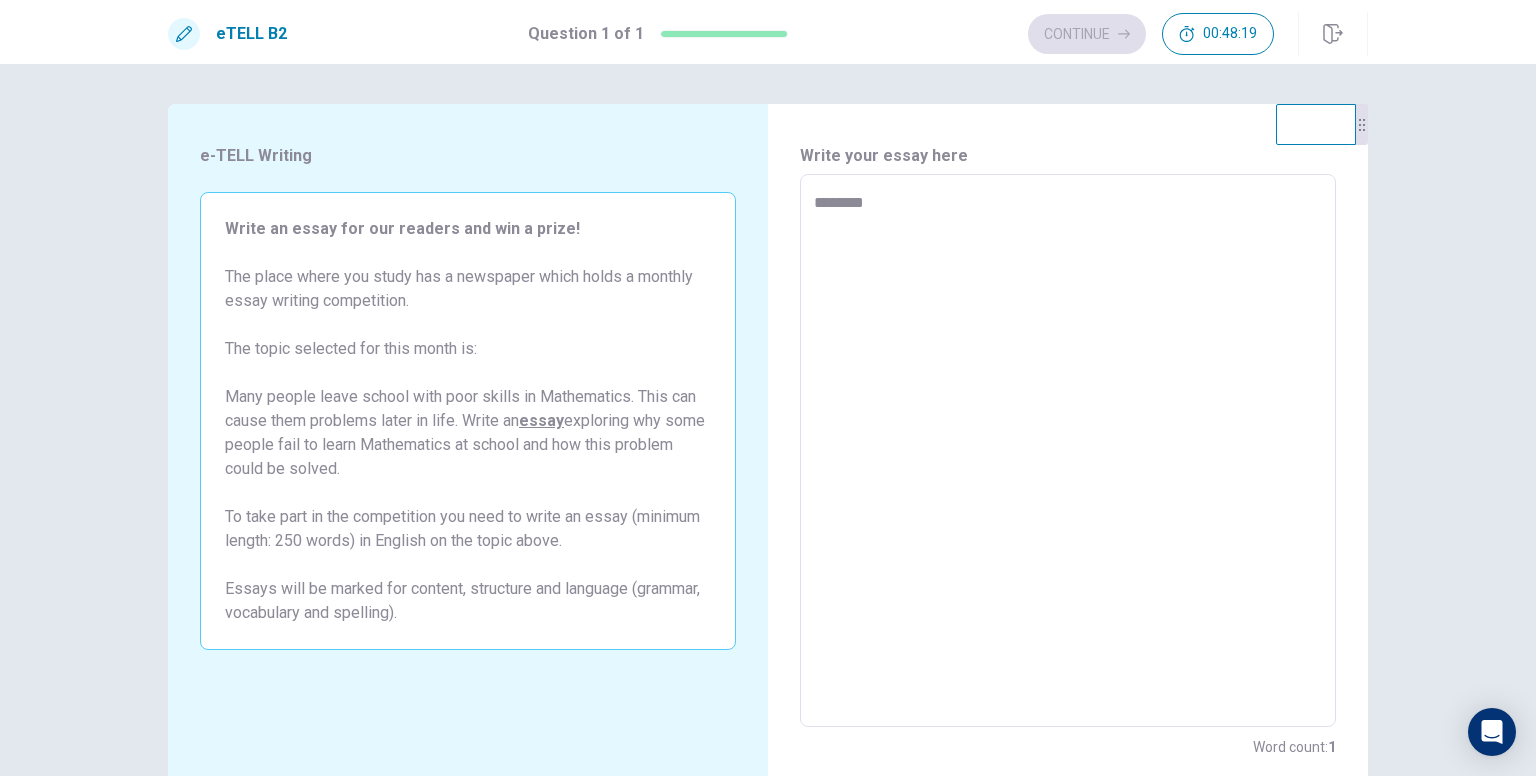 type on "*" 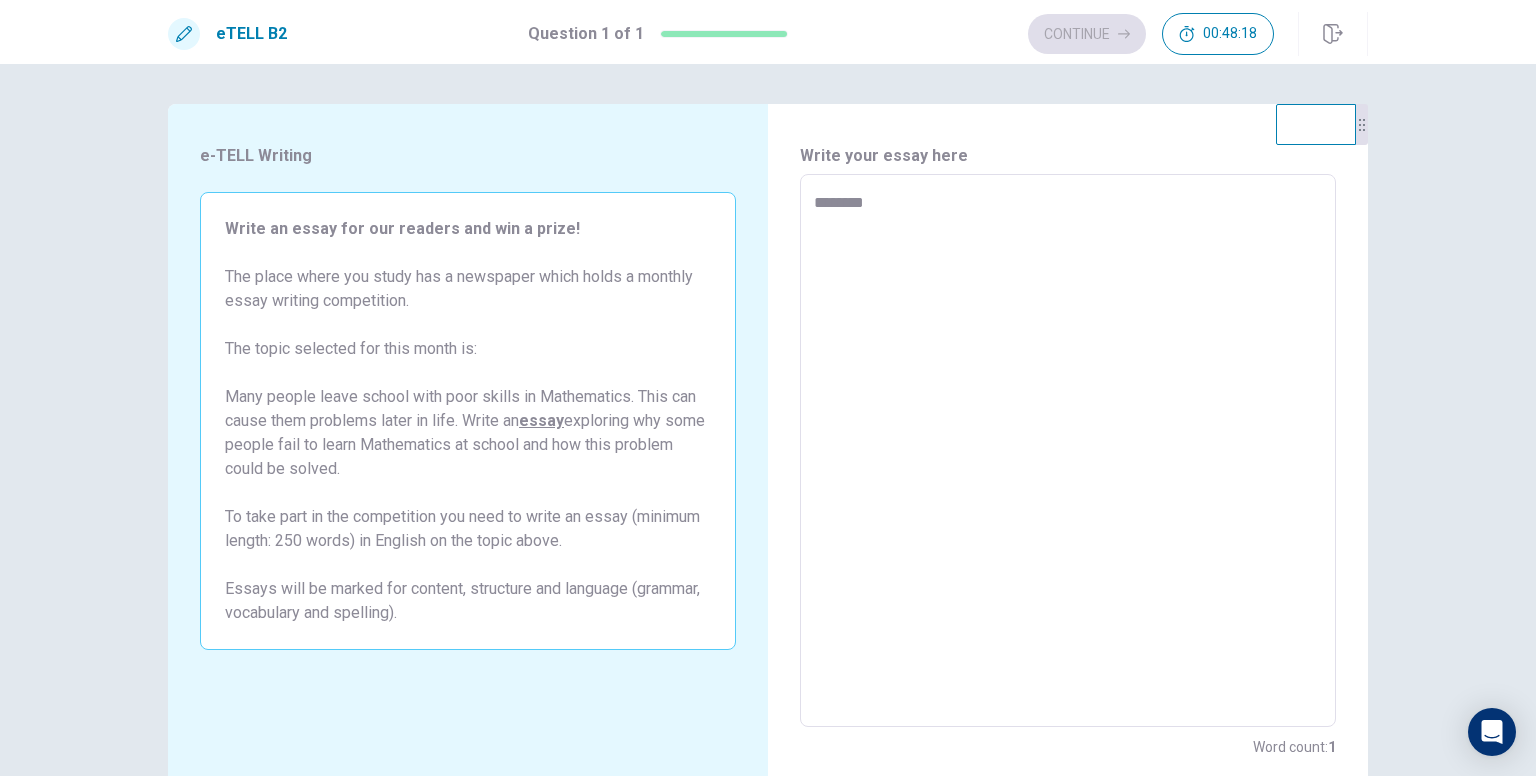 type on "*********" 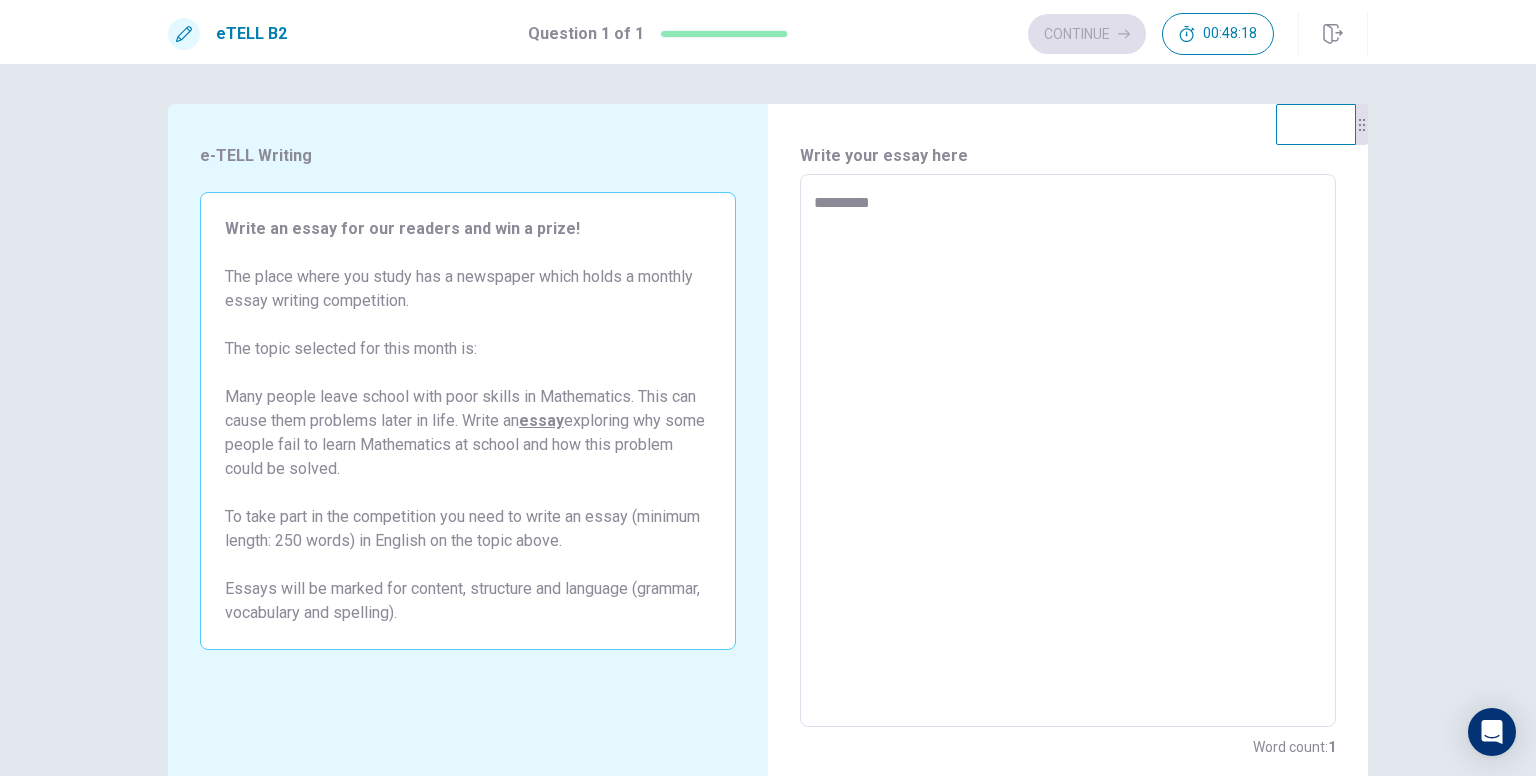 type on "*" 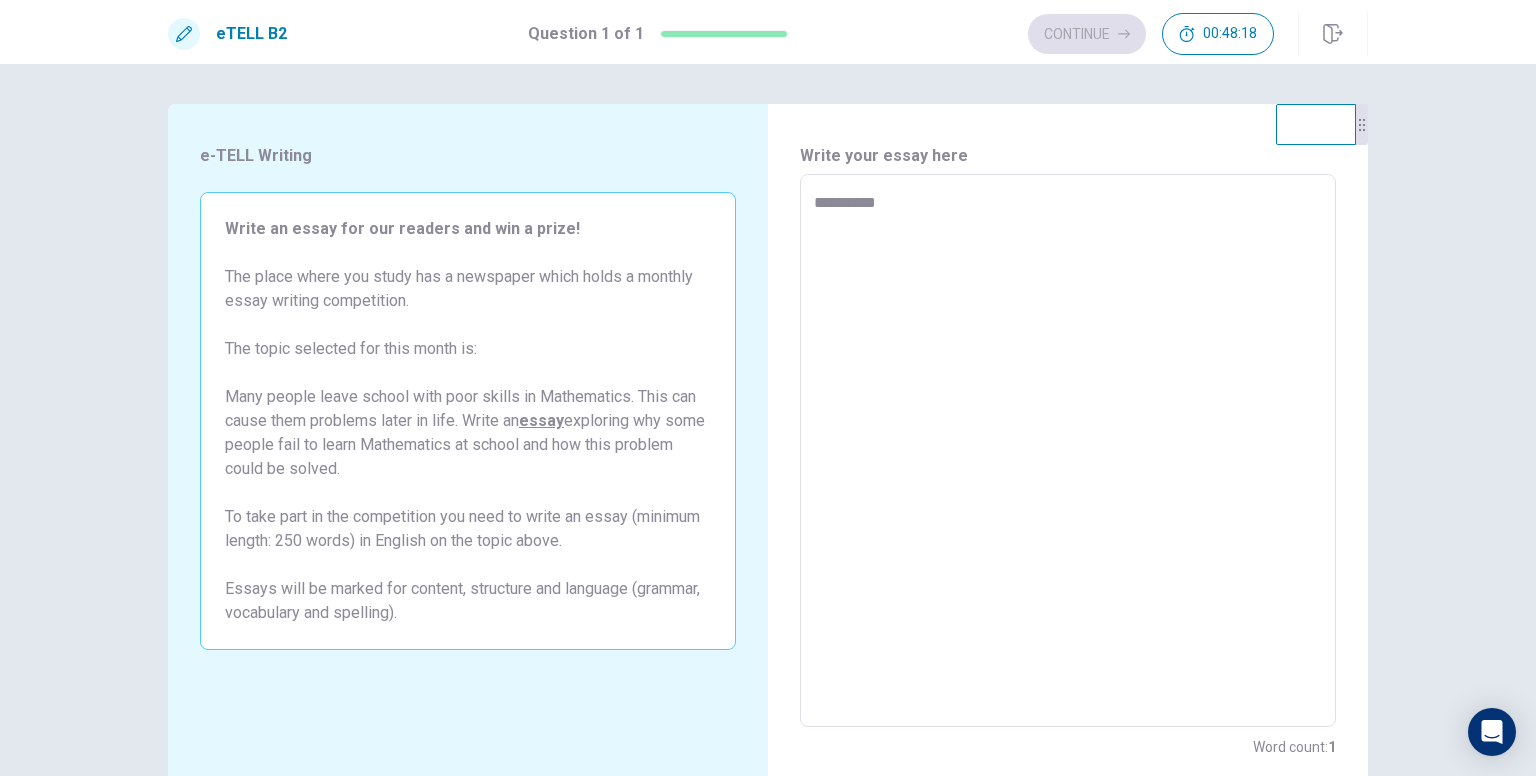 type on "*" 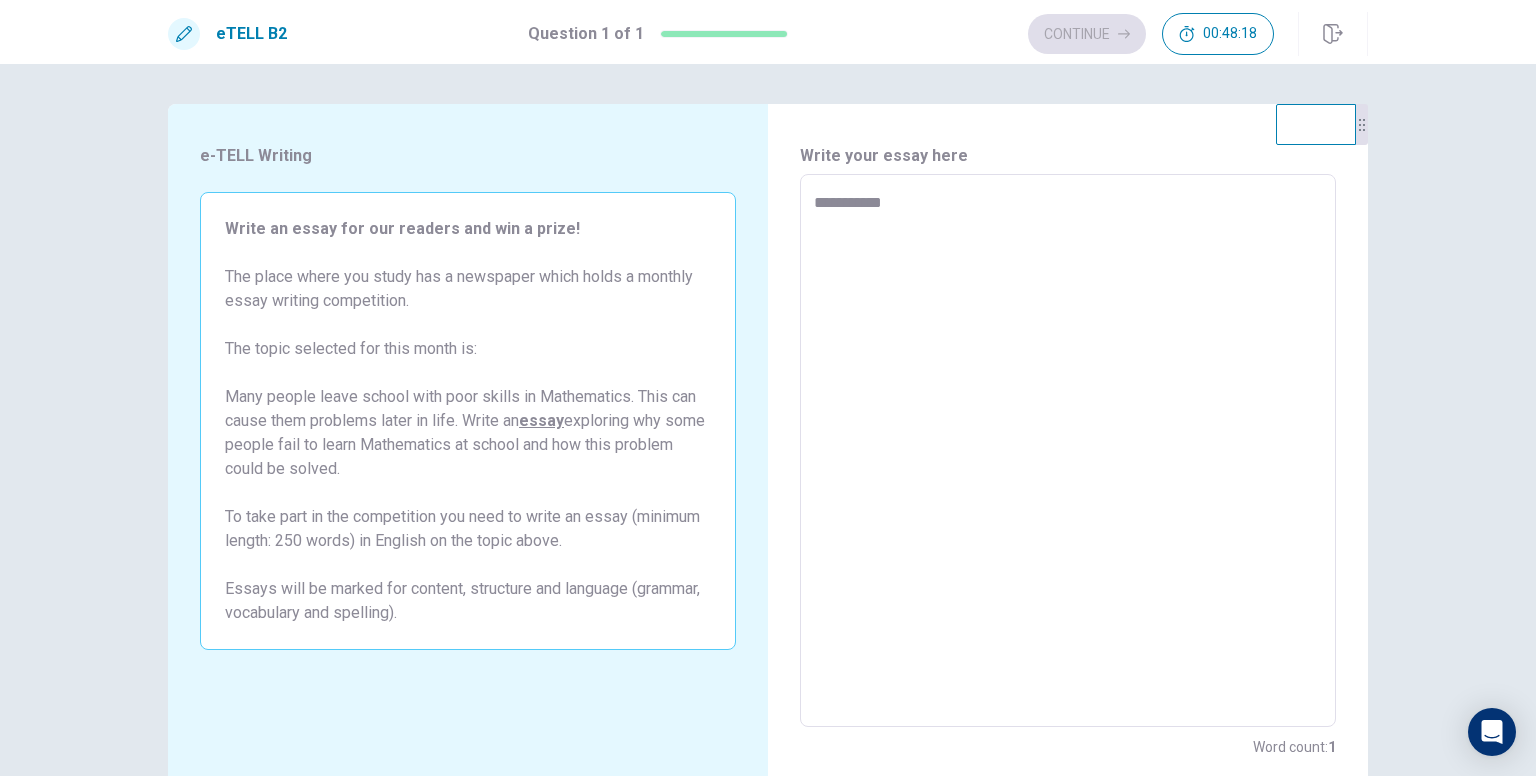 type on "*" 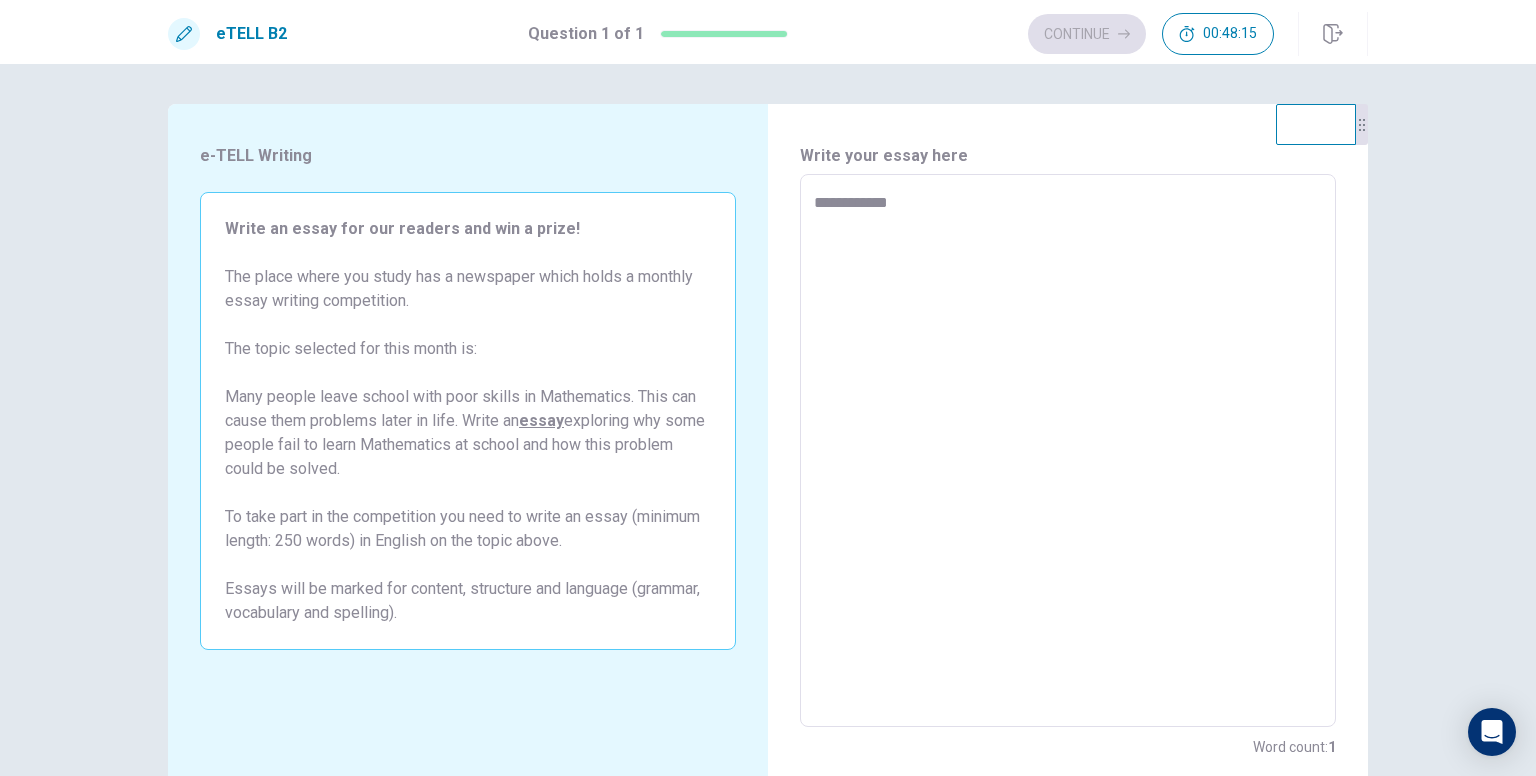 type on "*" 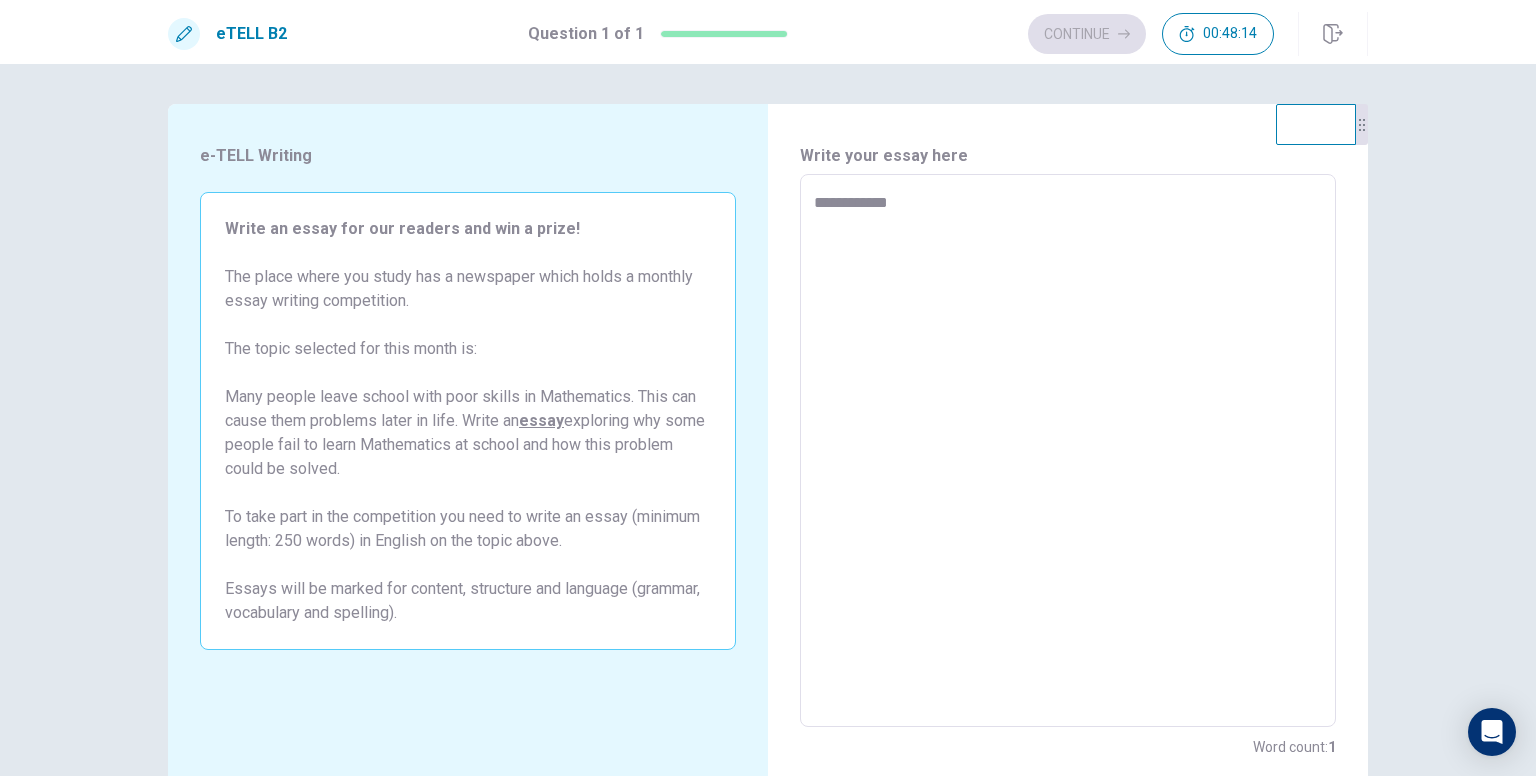 type on "**********" 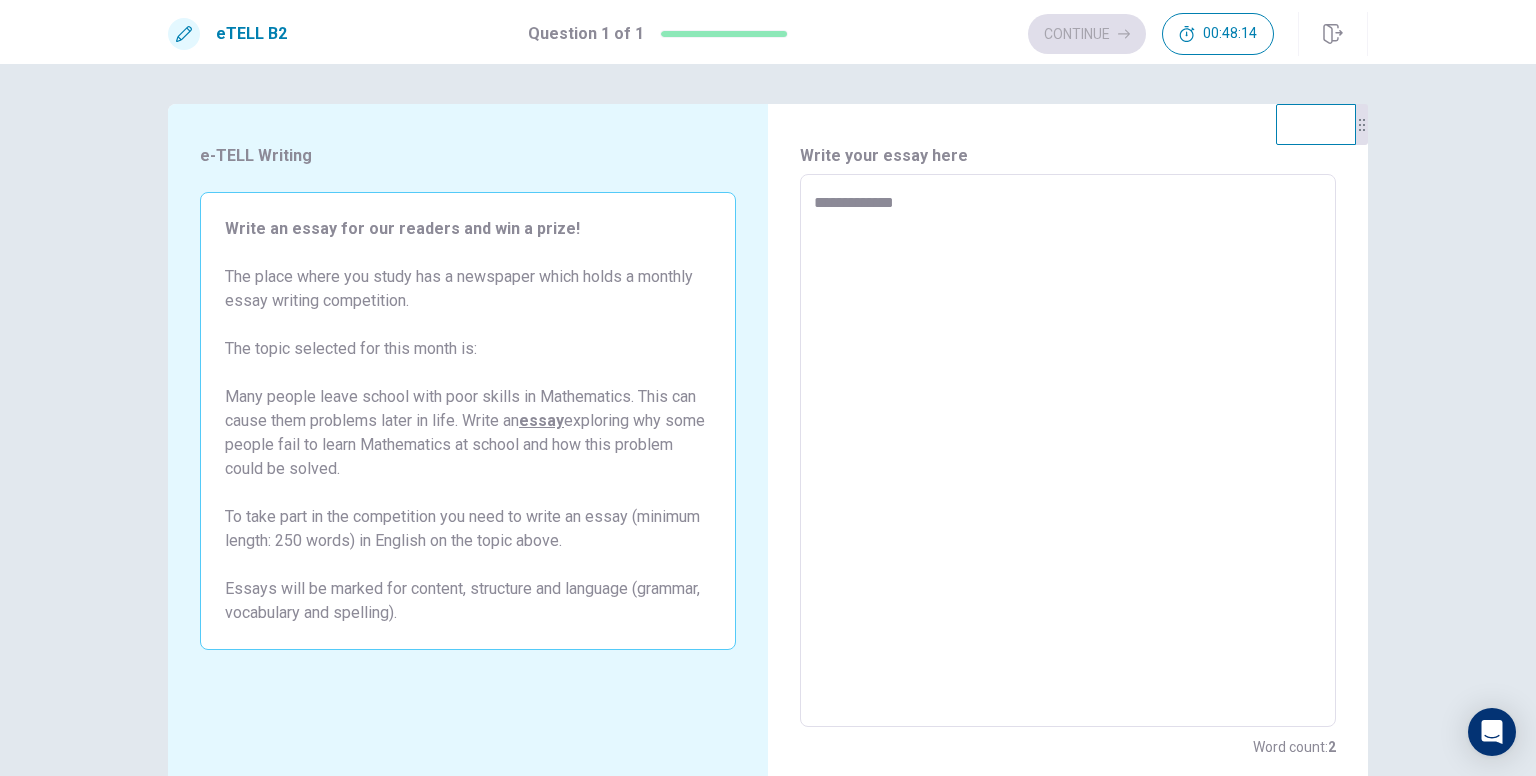 type on "*" 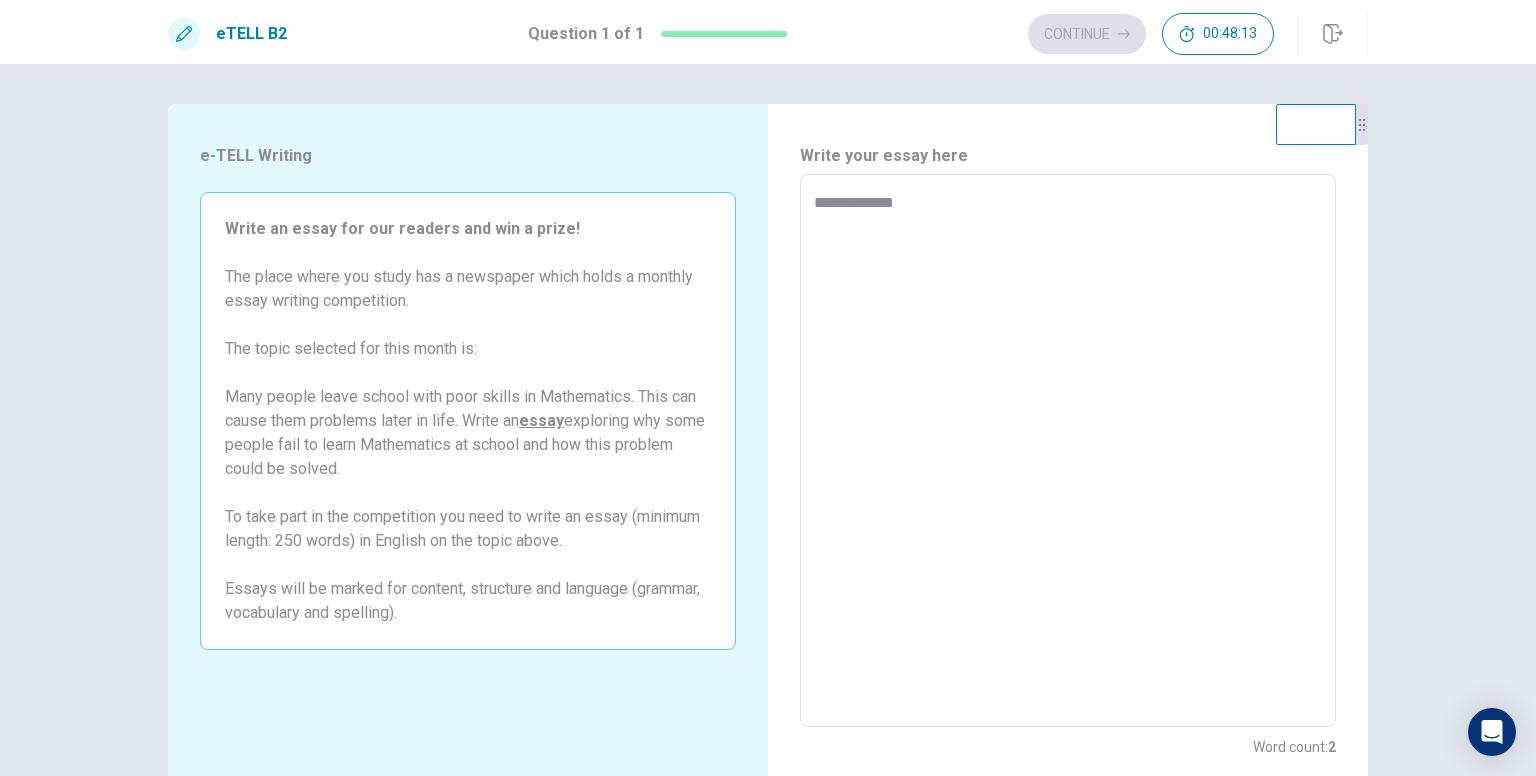 type on "**********" 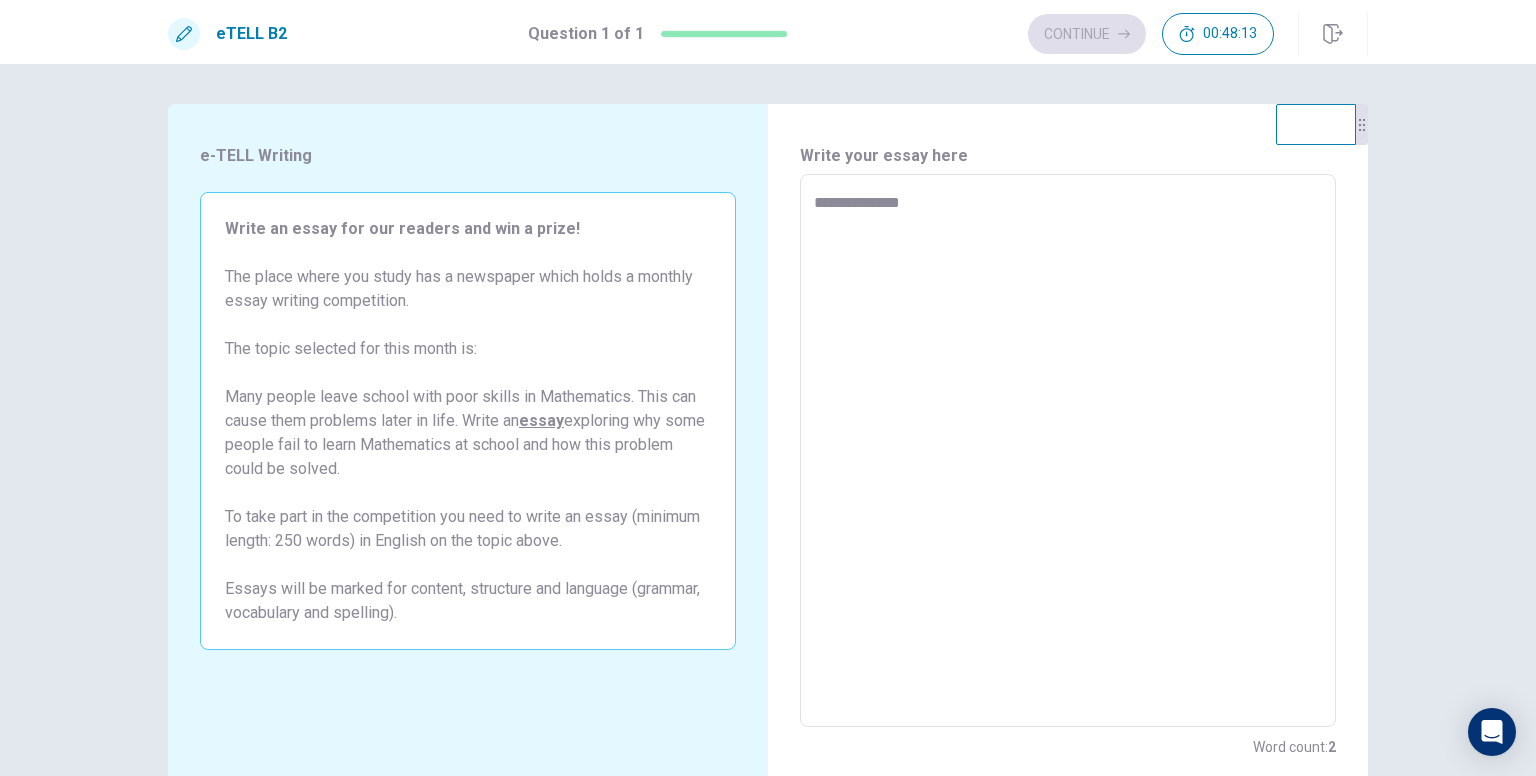 type on "*" 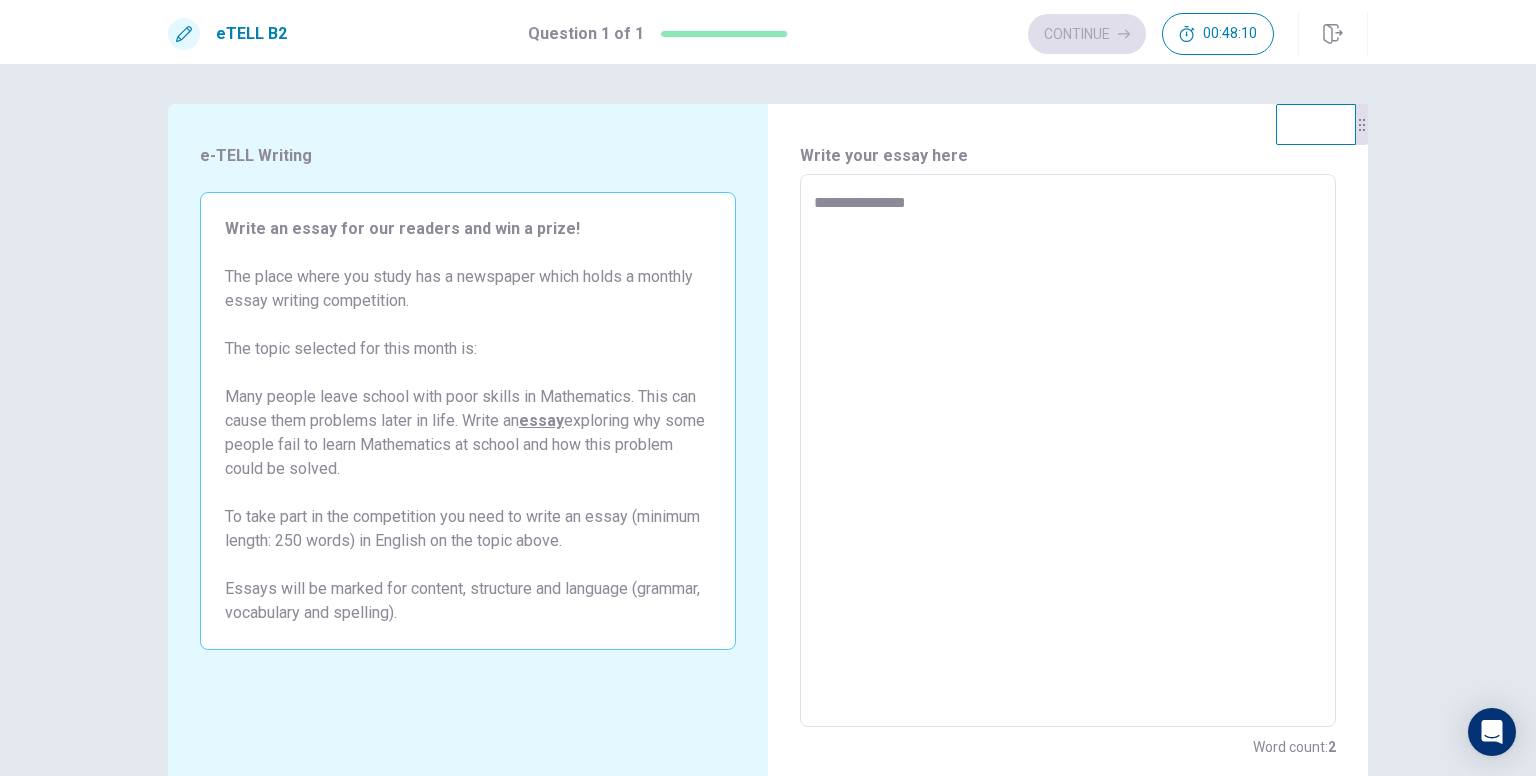 type on "*" 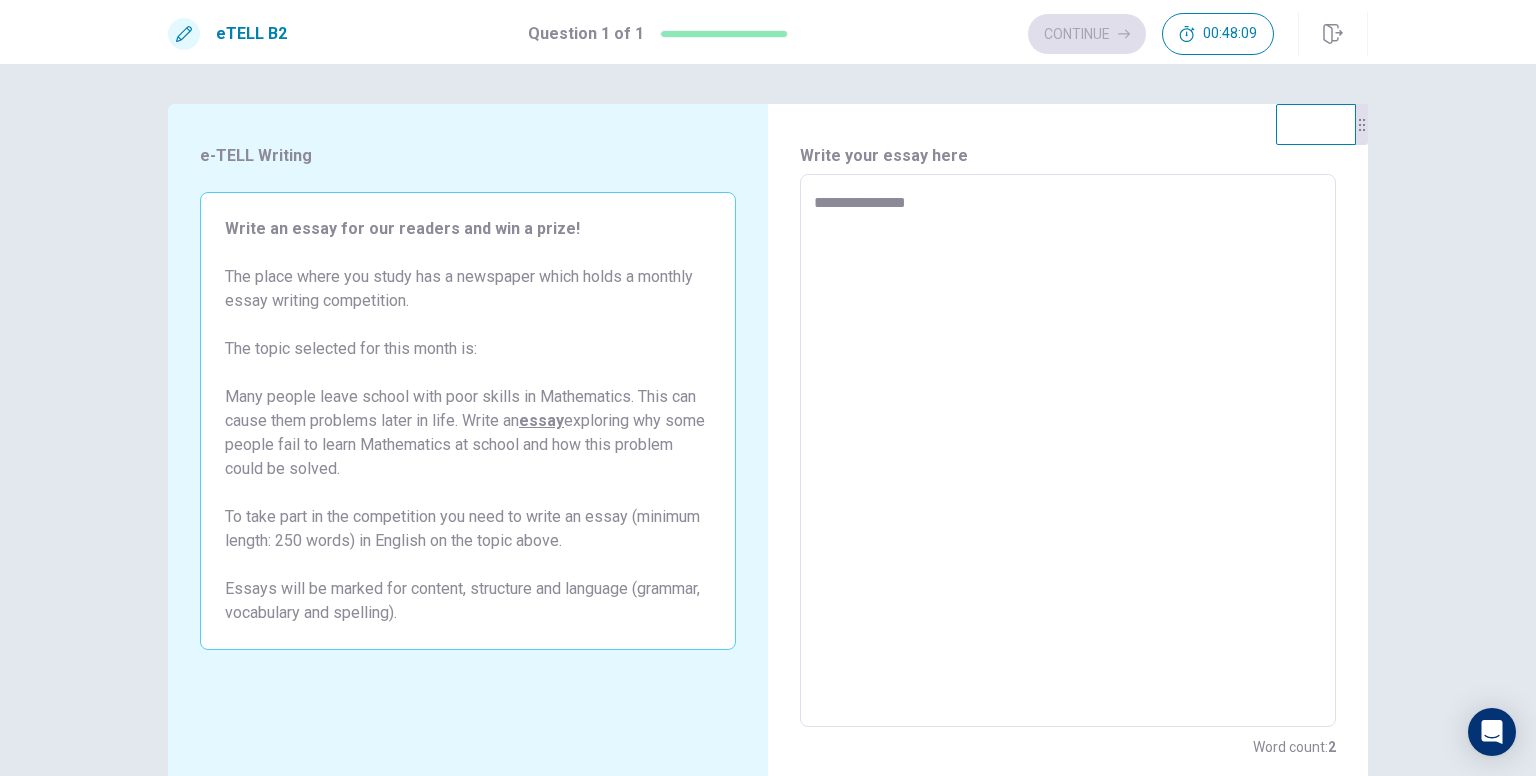 type on "**********" 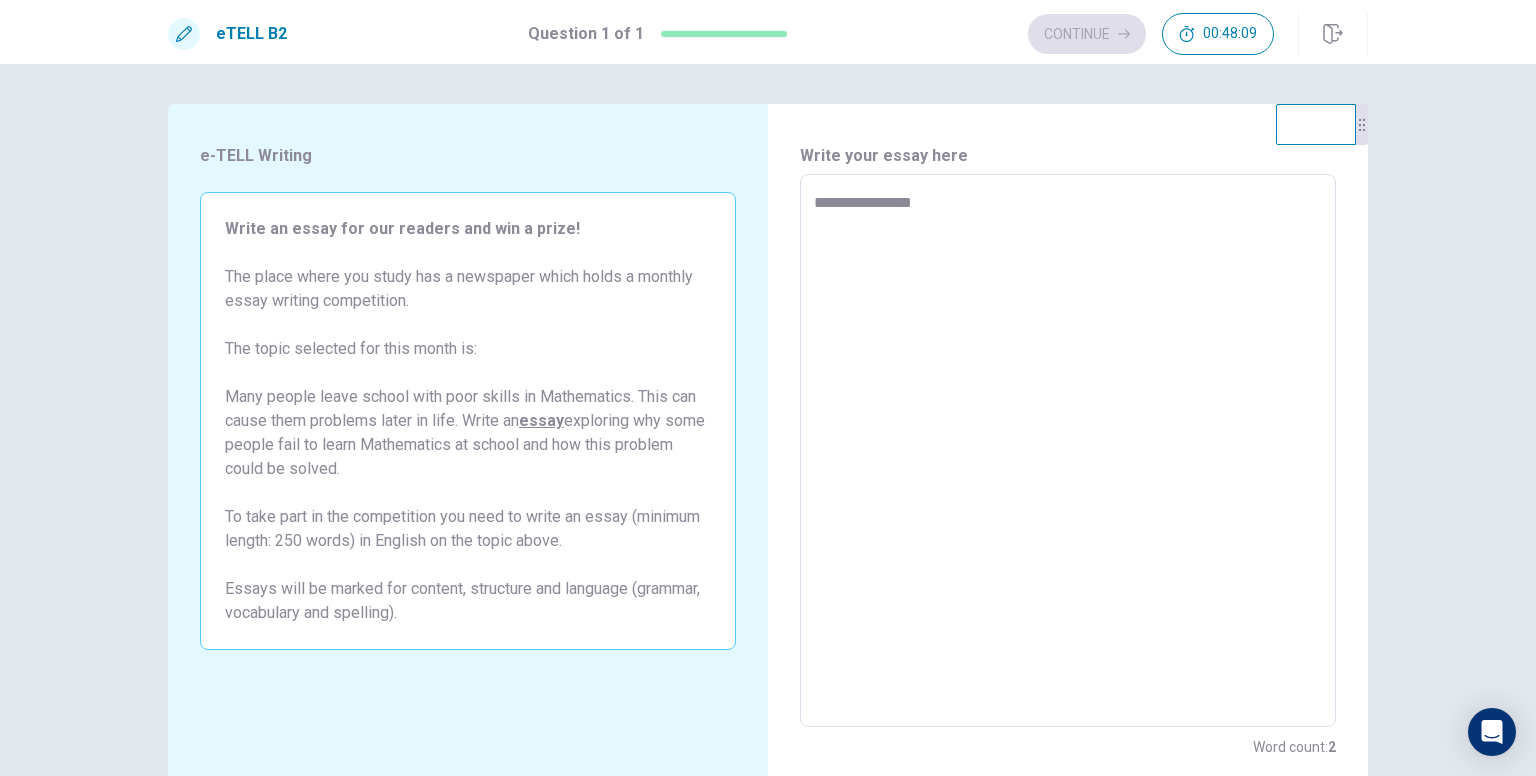 type on "*" 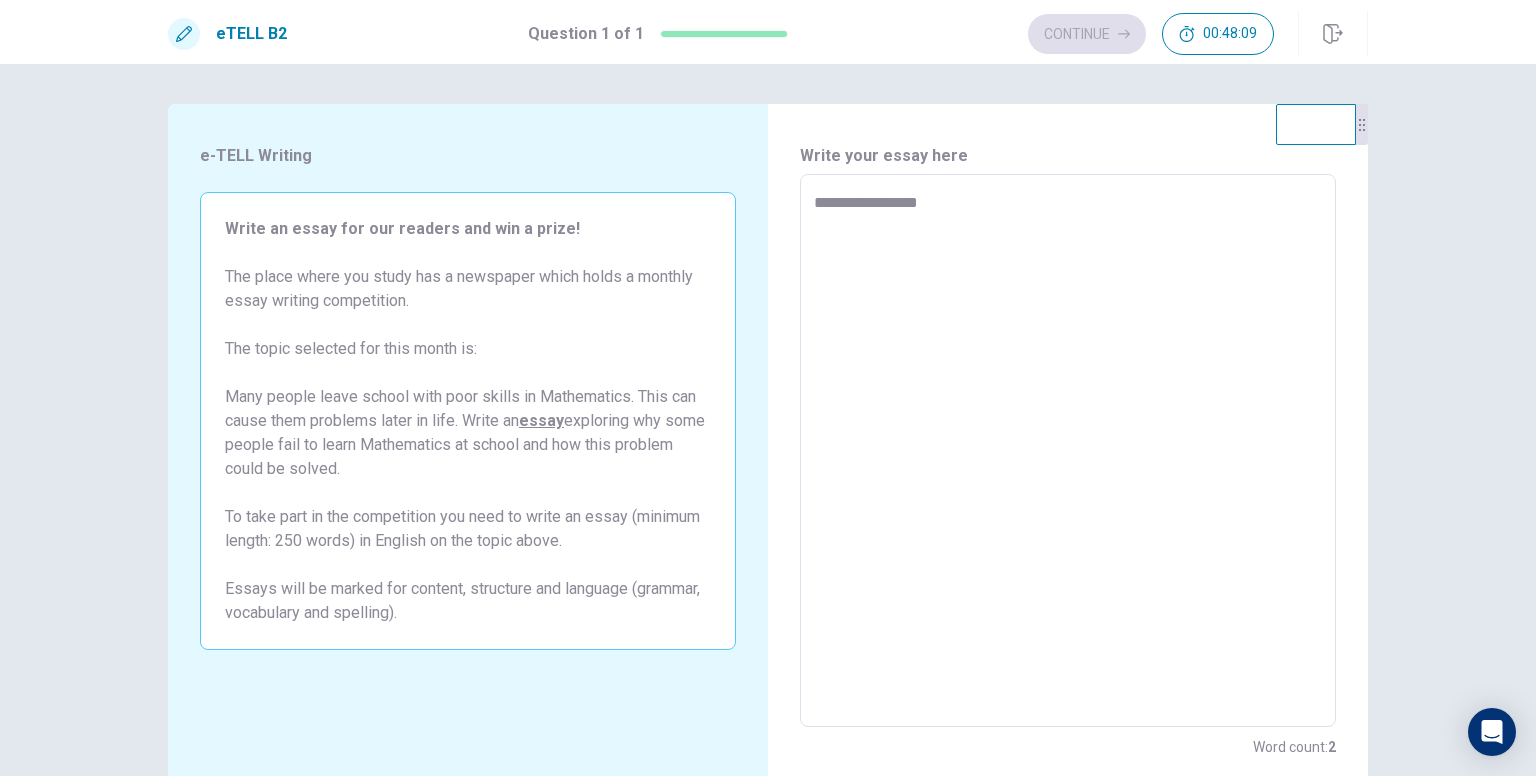 type on "*" 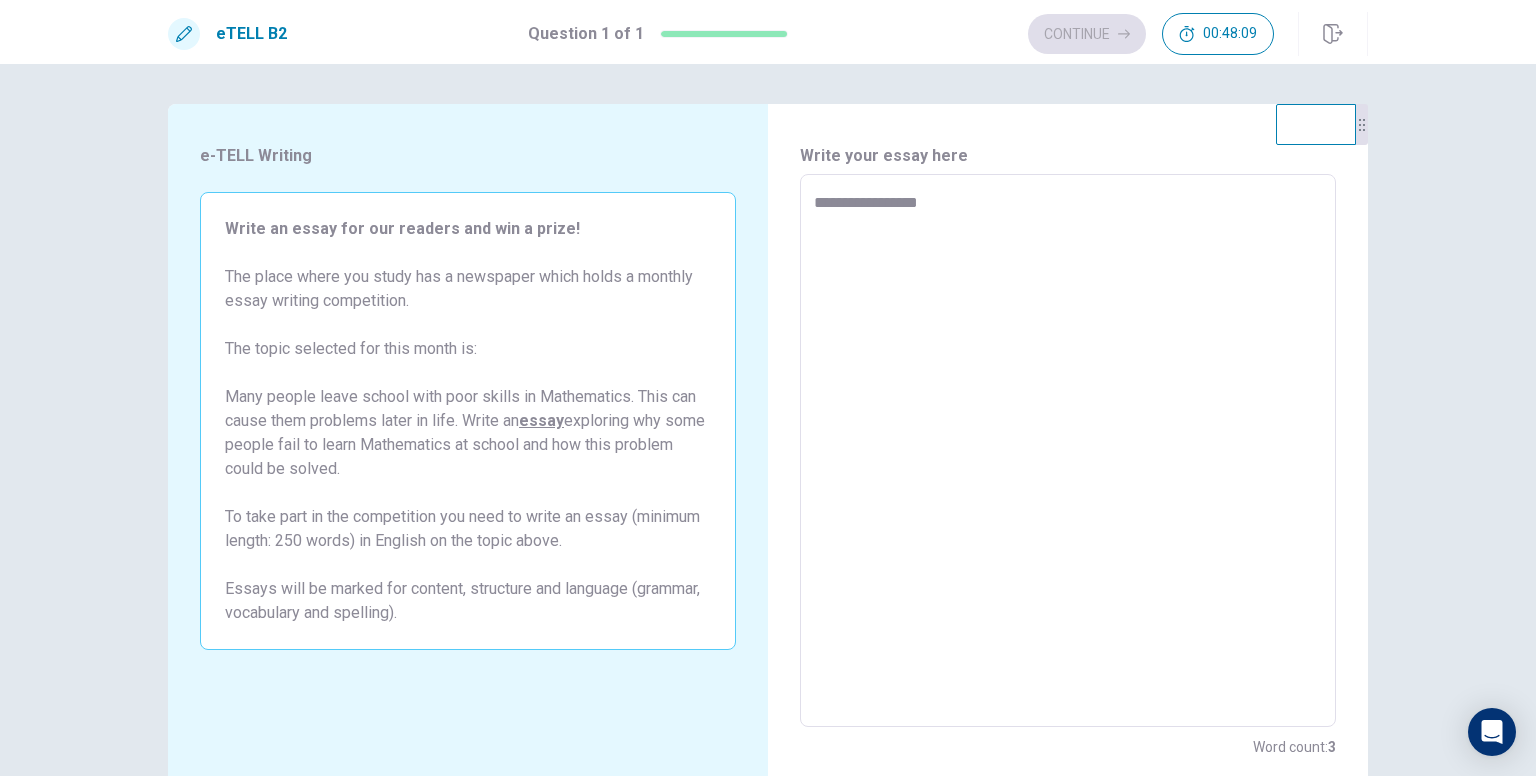 type on "**********" 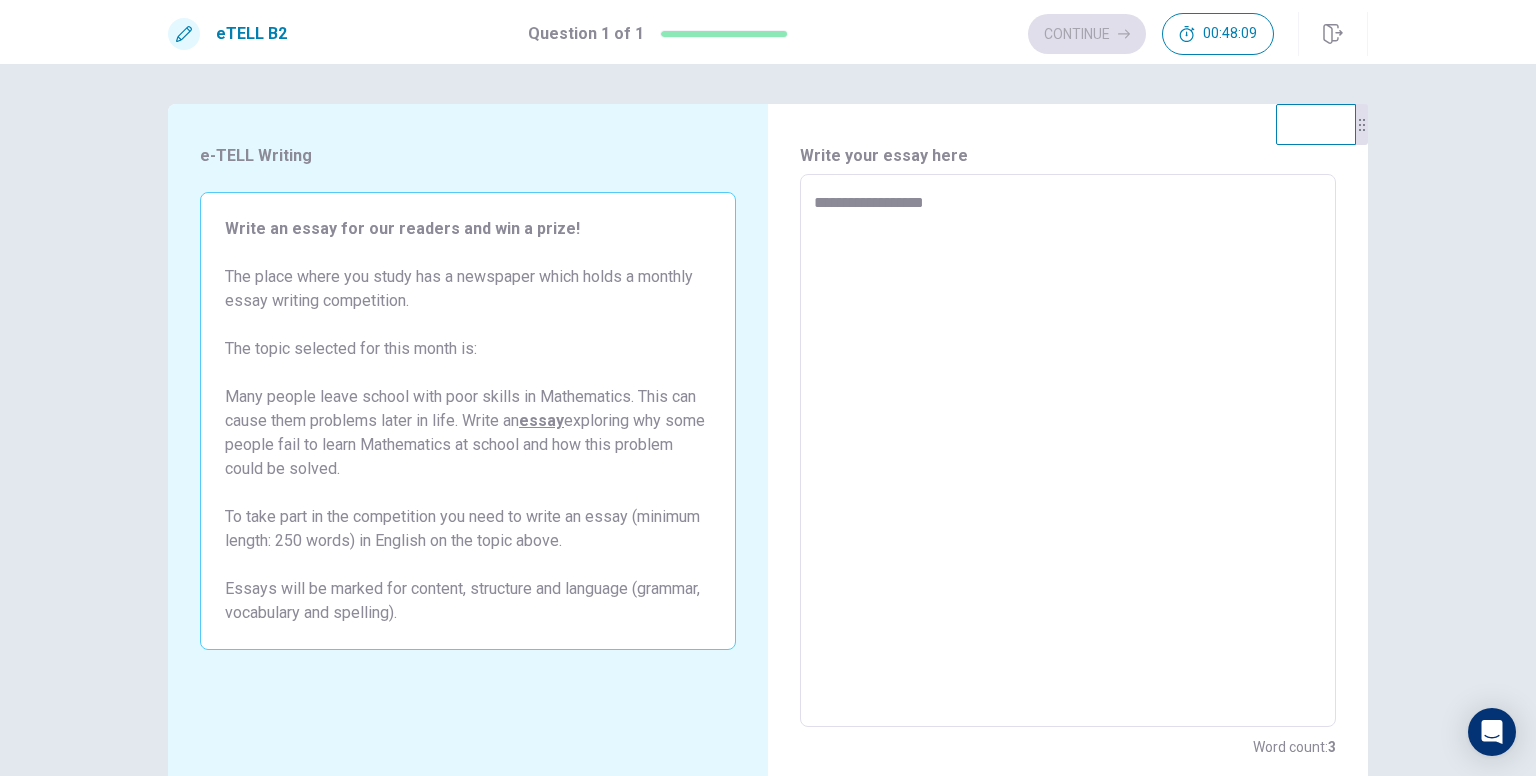 type on "*" 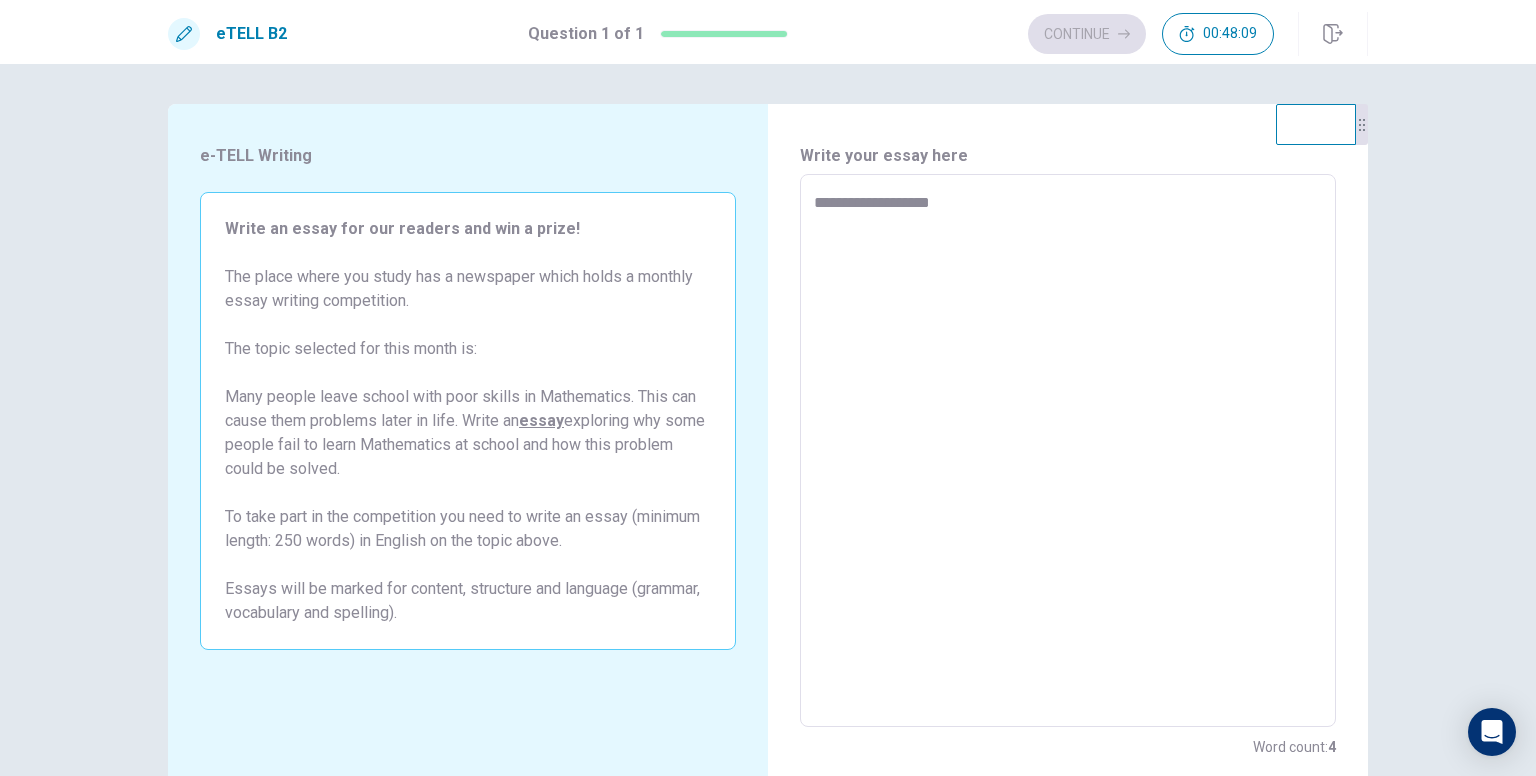 type on "*" 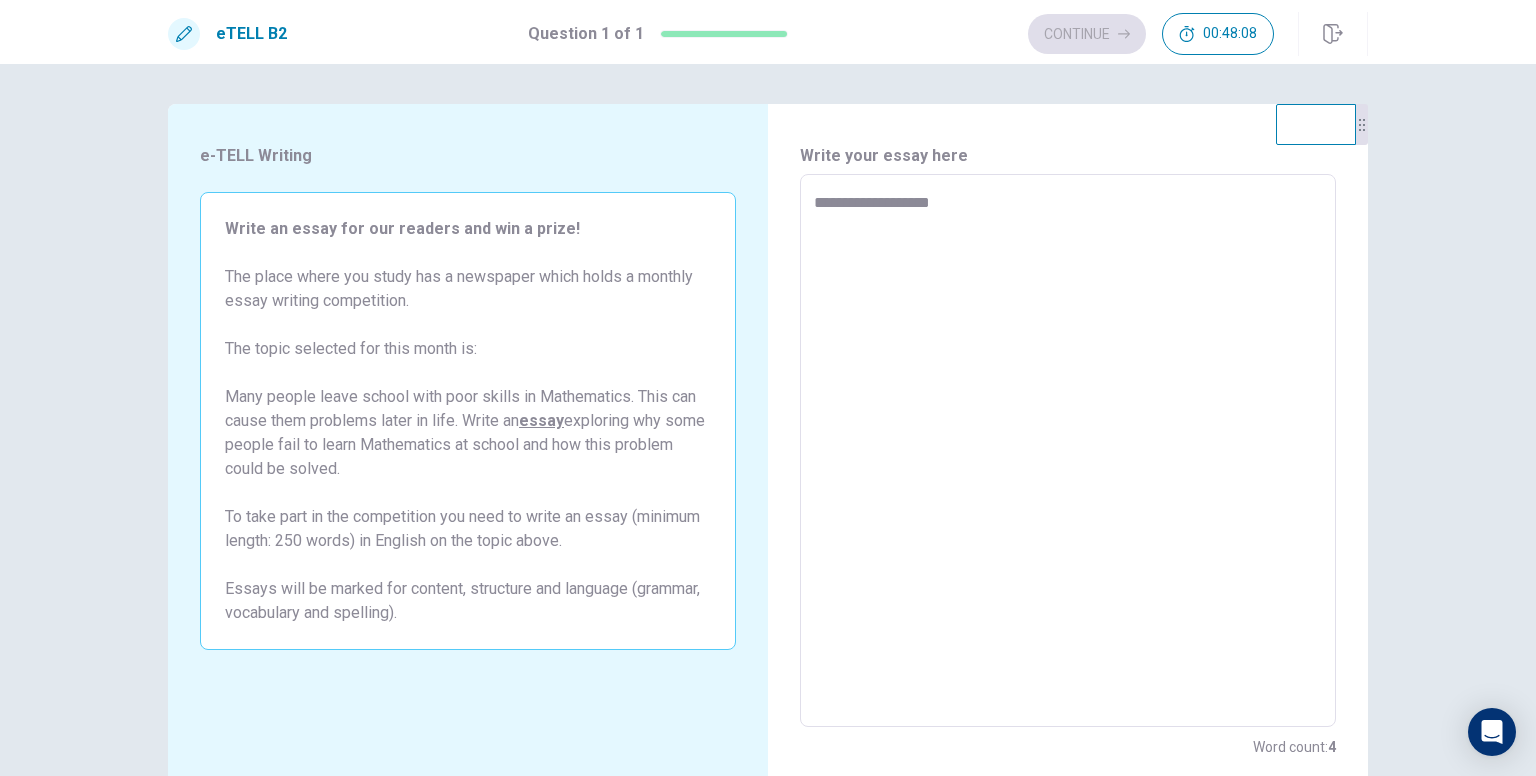 type on "**********" 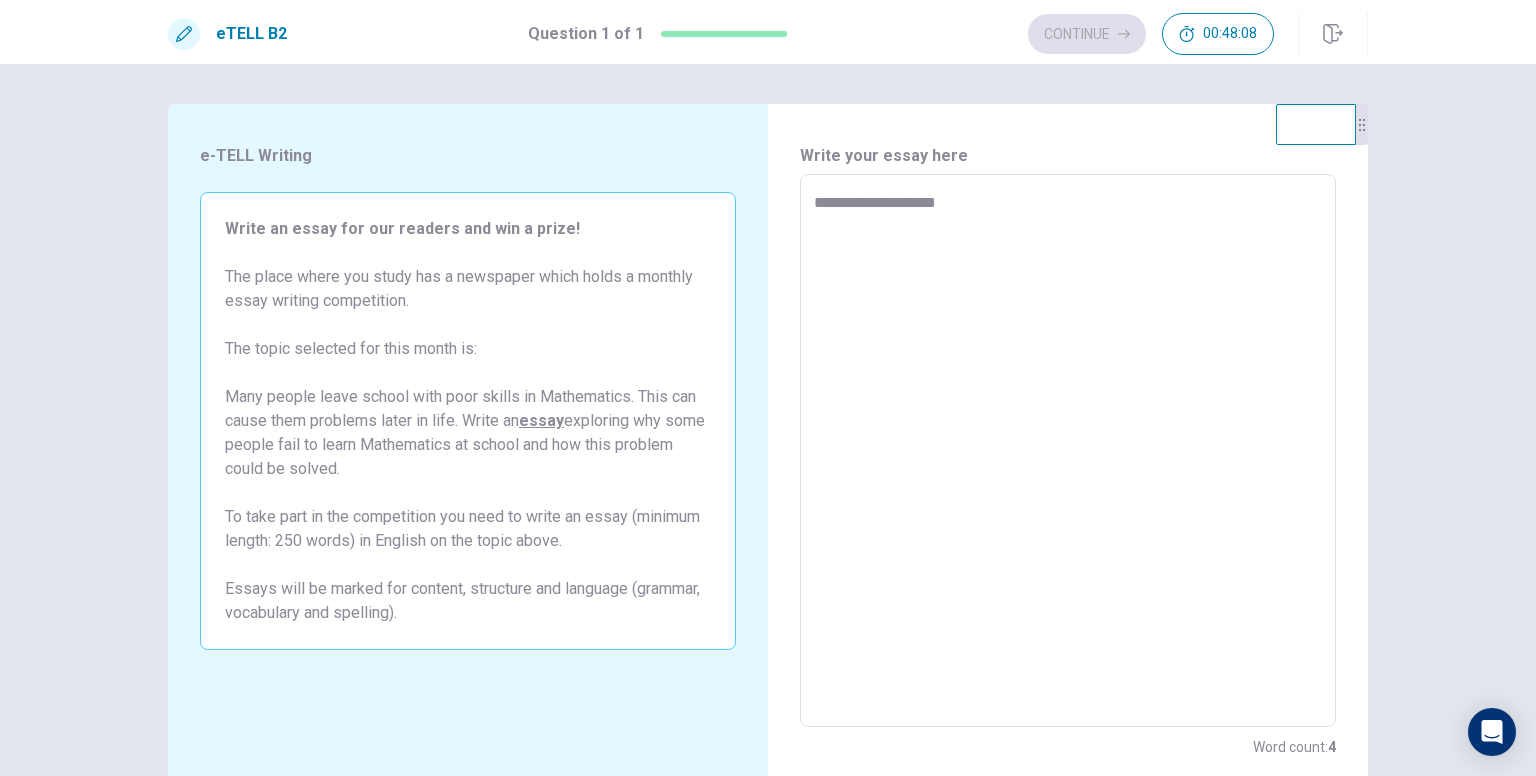 type on "*" 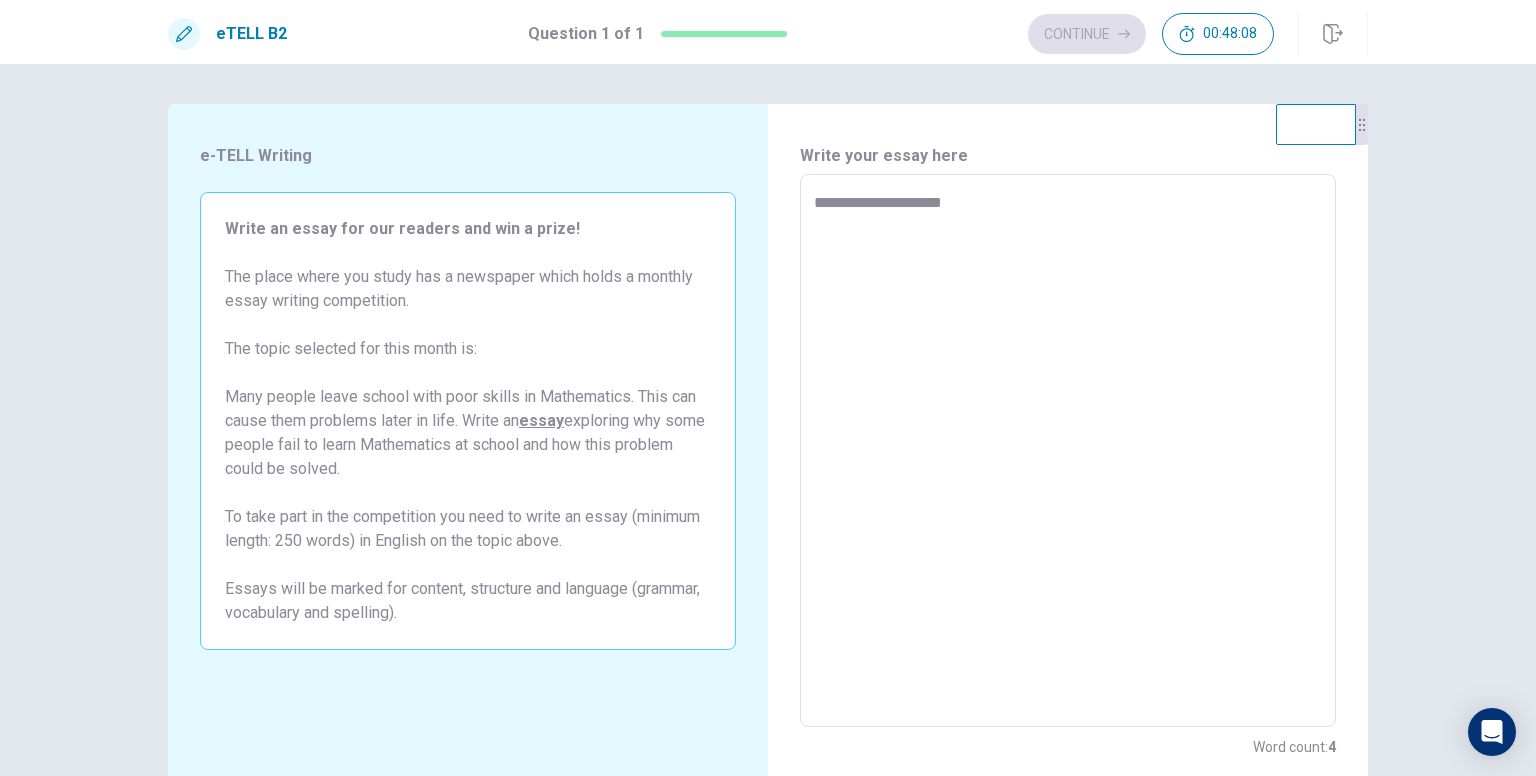 type on "*" 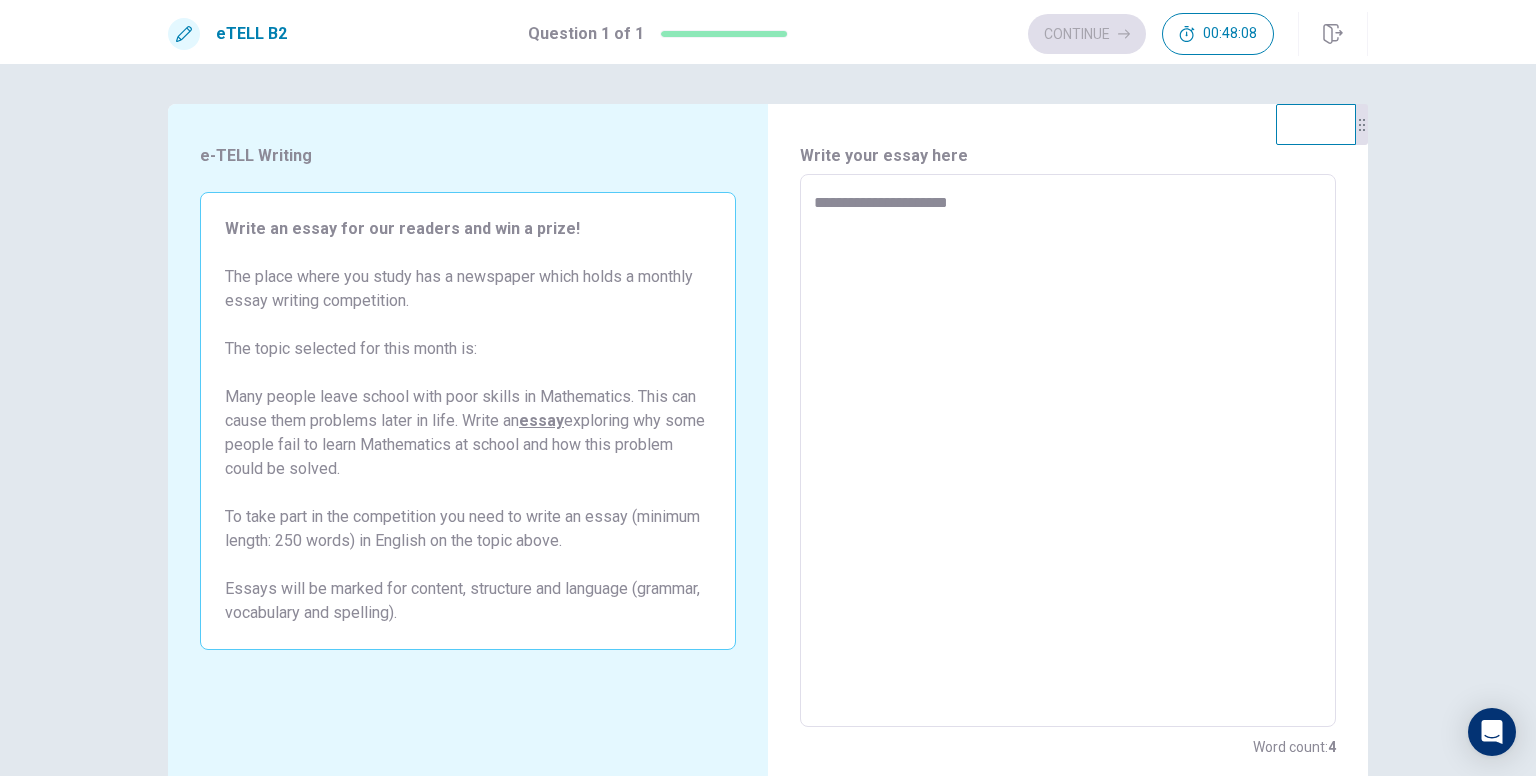 type on "*" 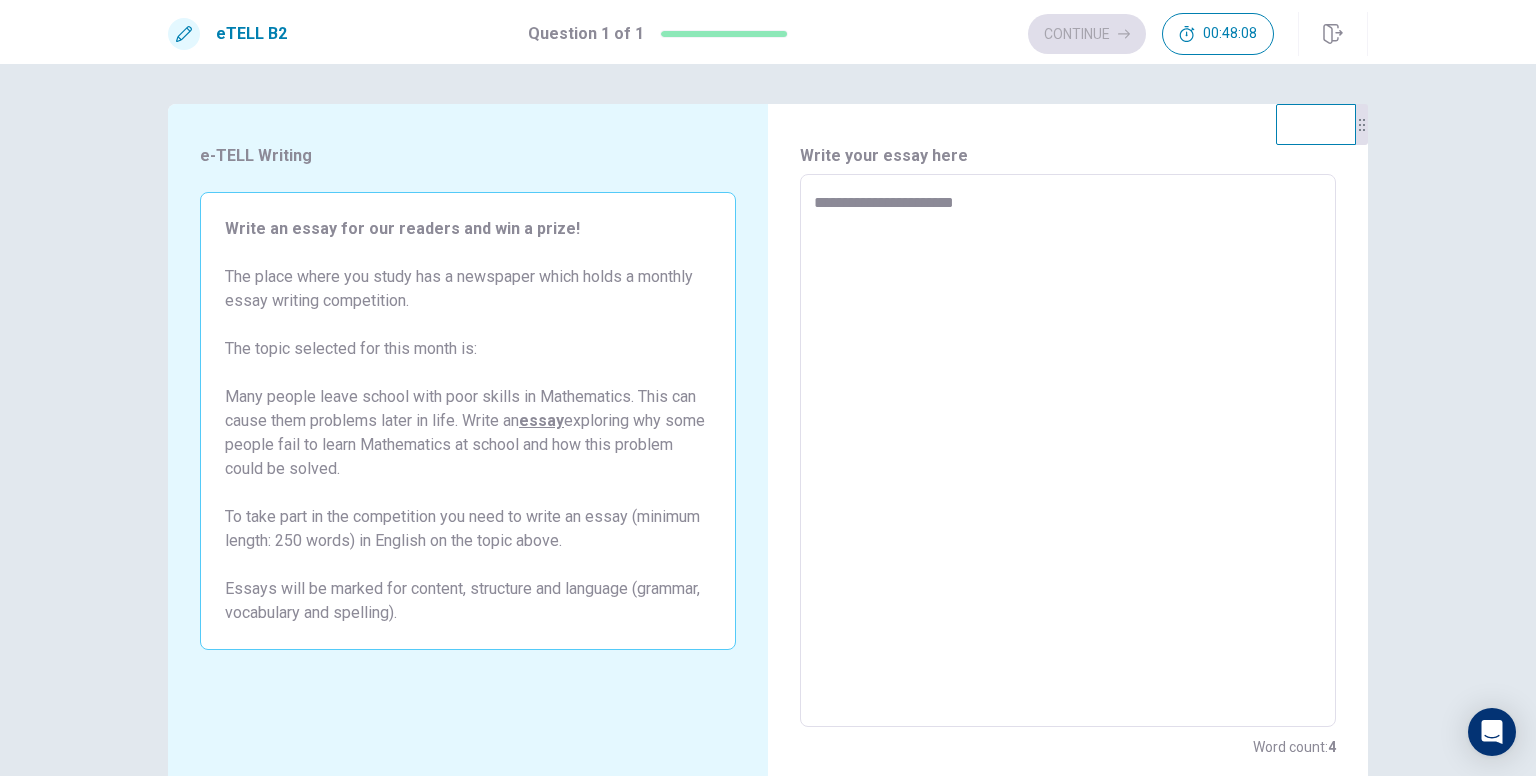 type on "*" 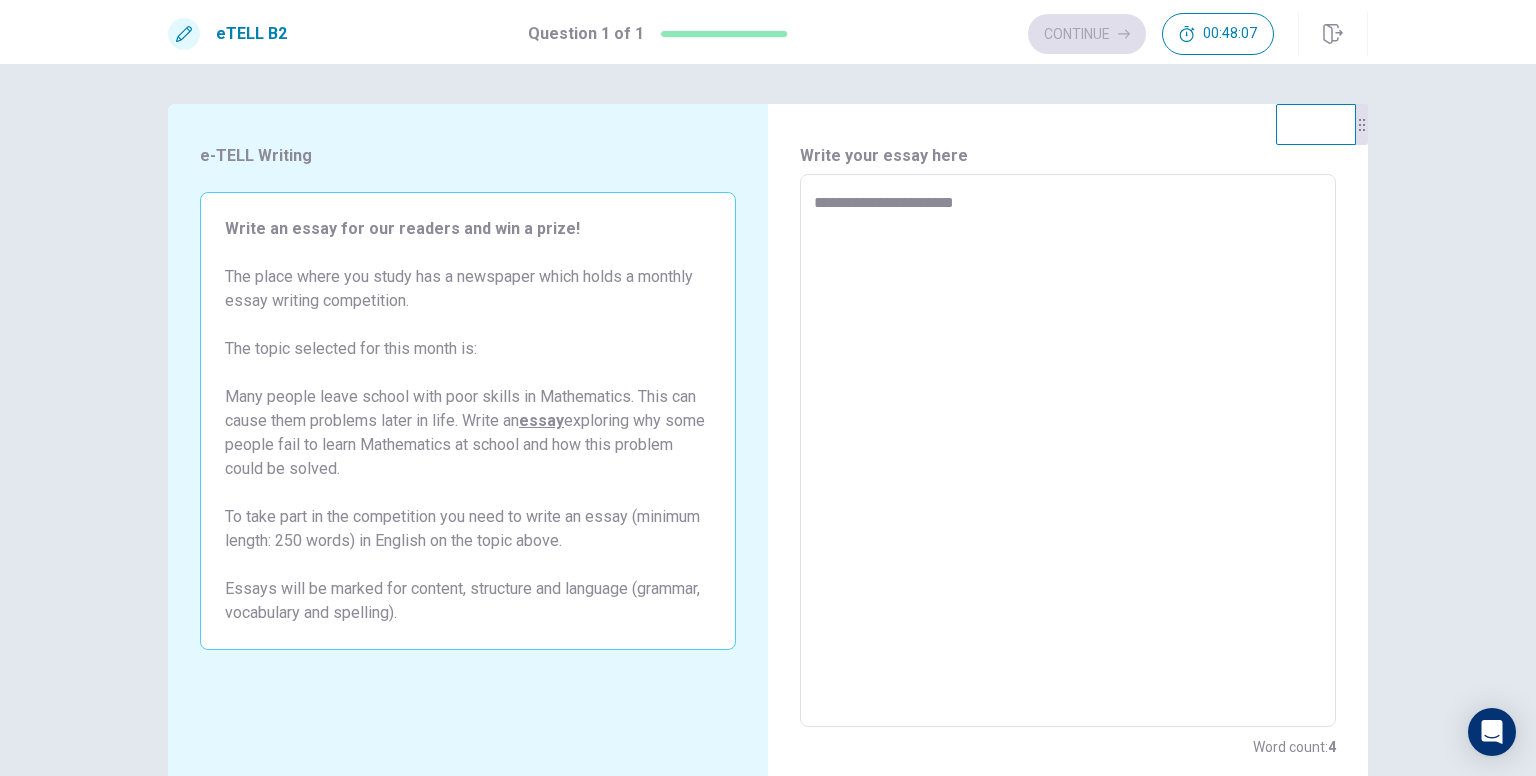 type on "**********" 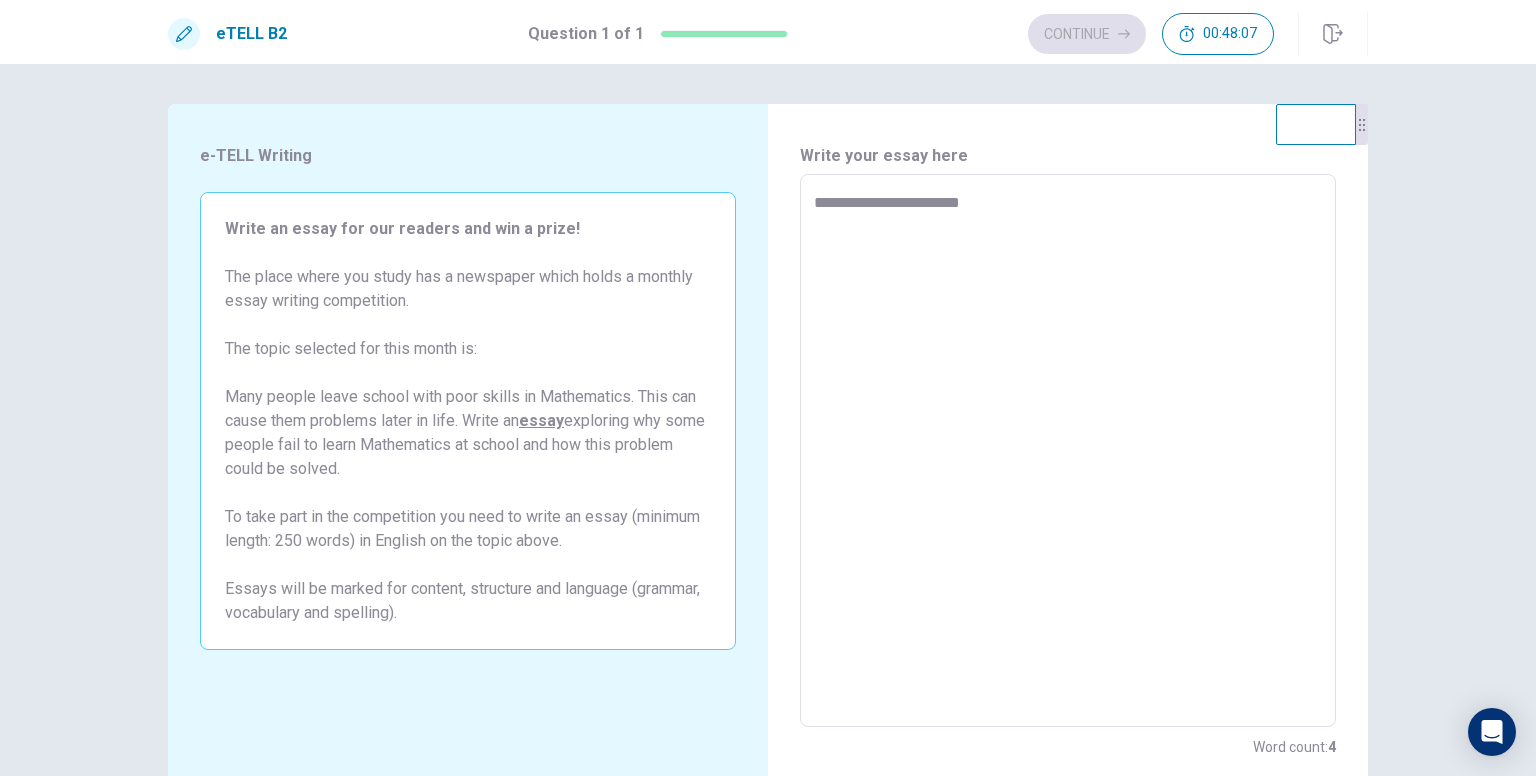 type on "*" 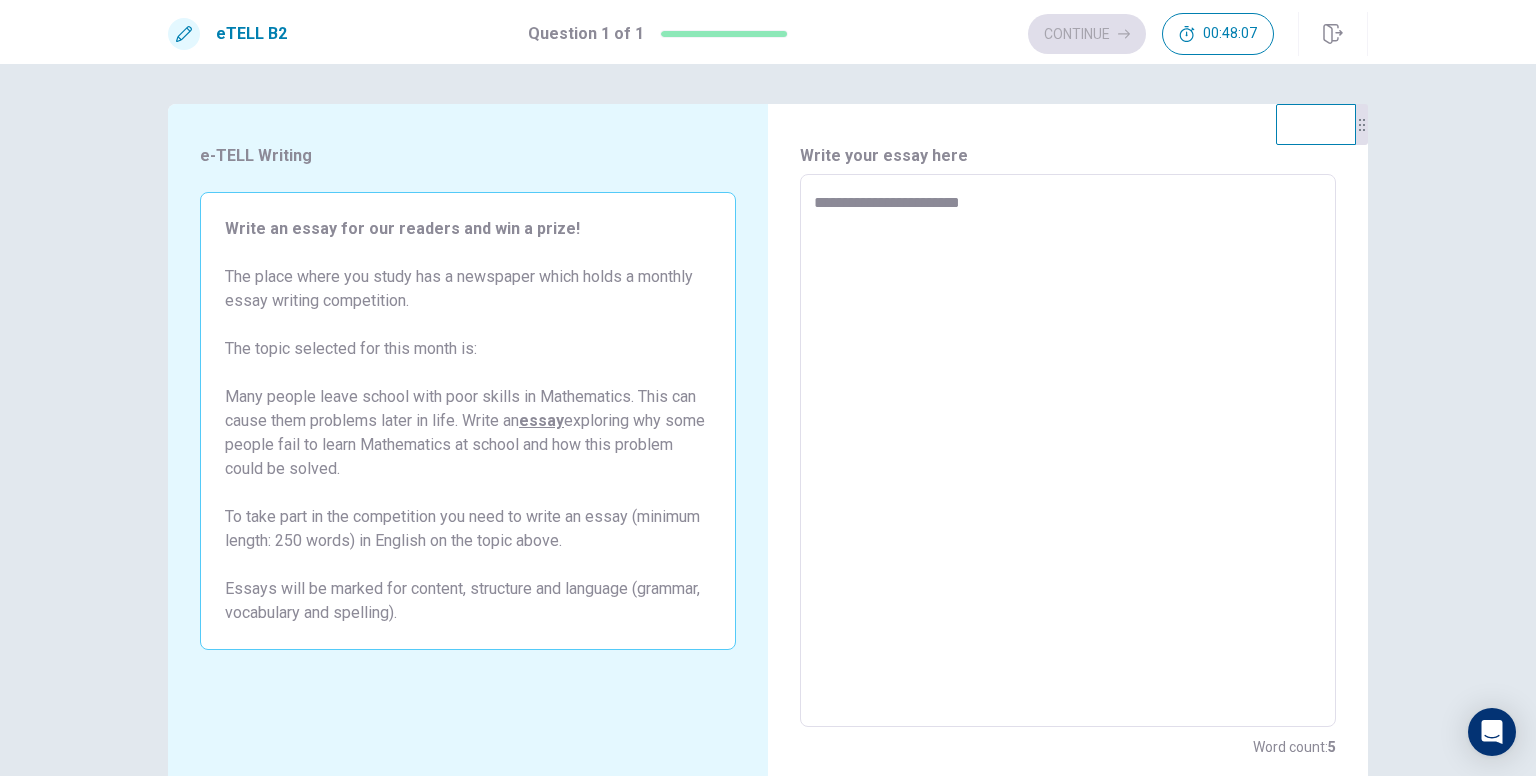 type on "**********" 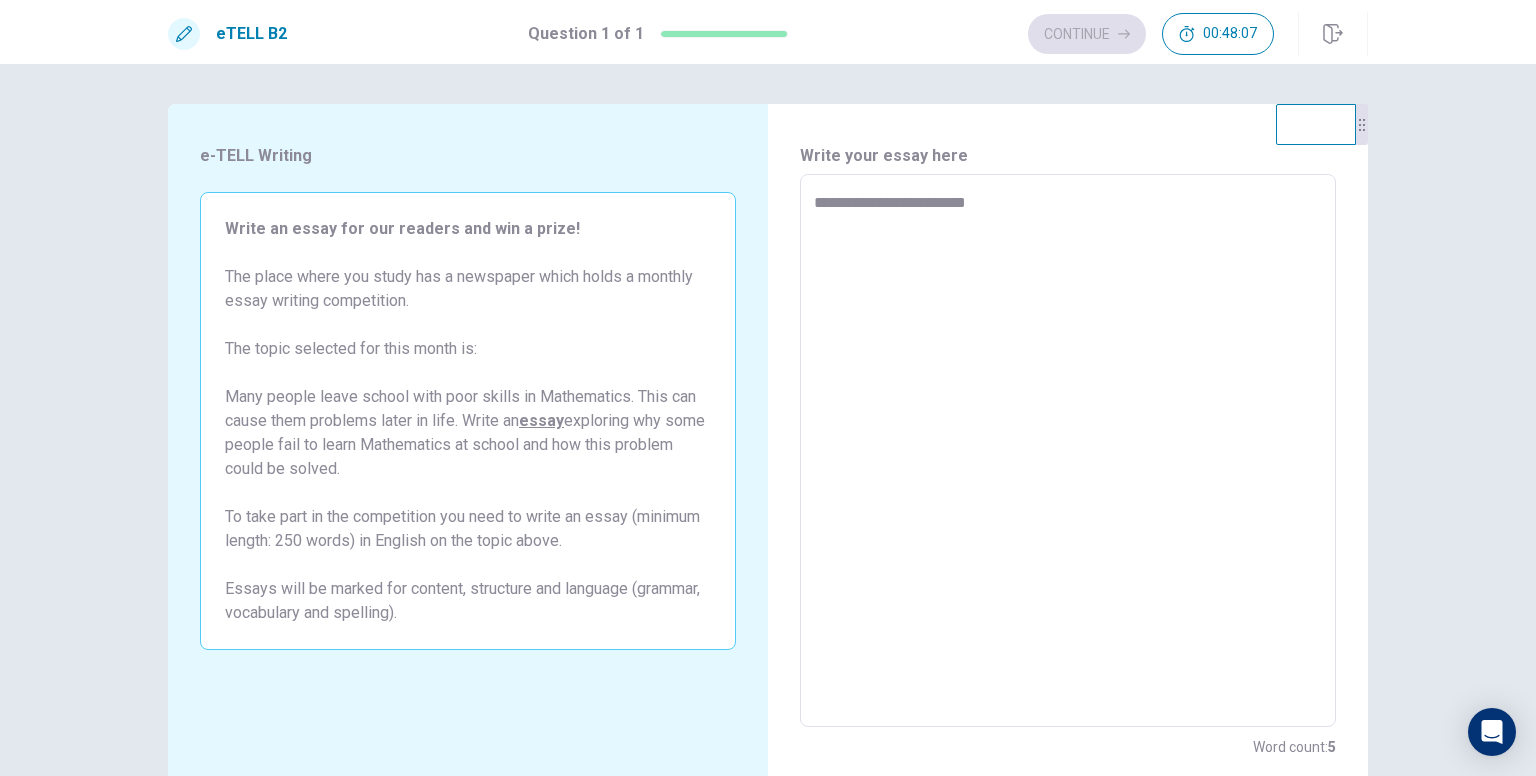 type on "*" 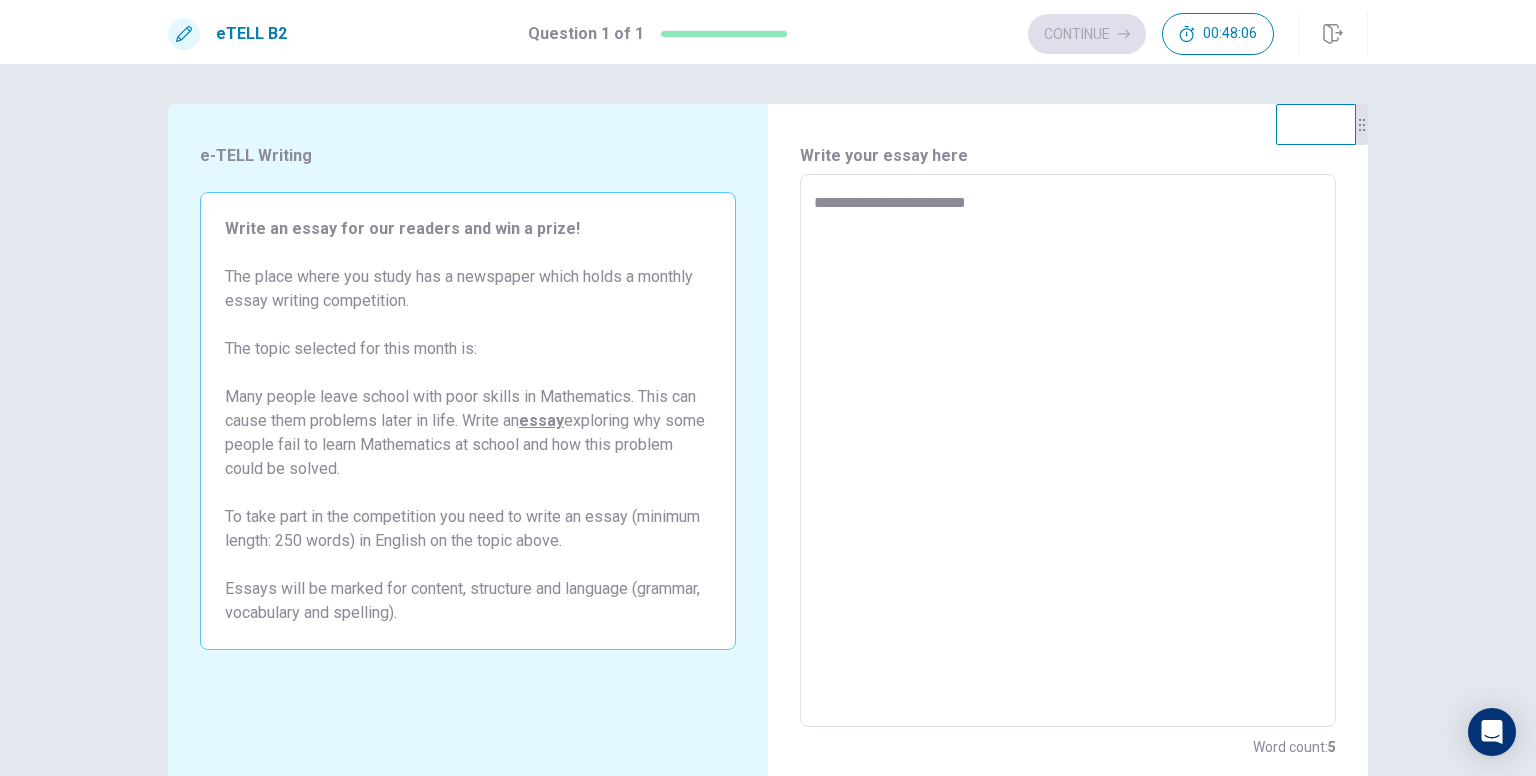 type on "**********" 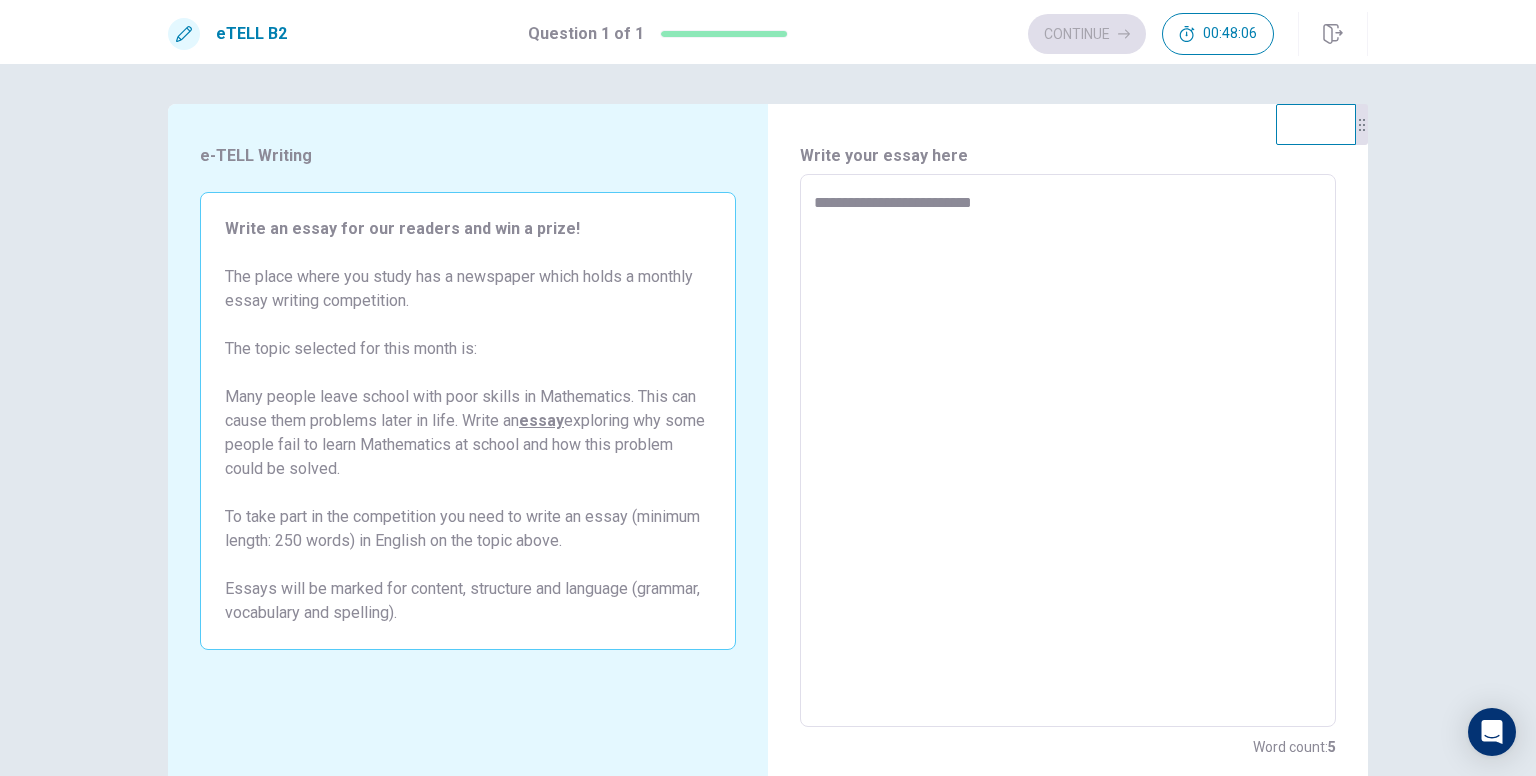 type on "*" 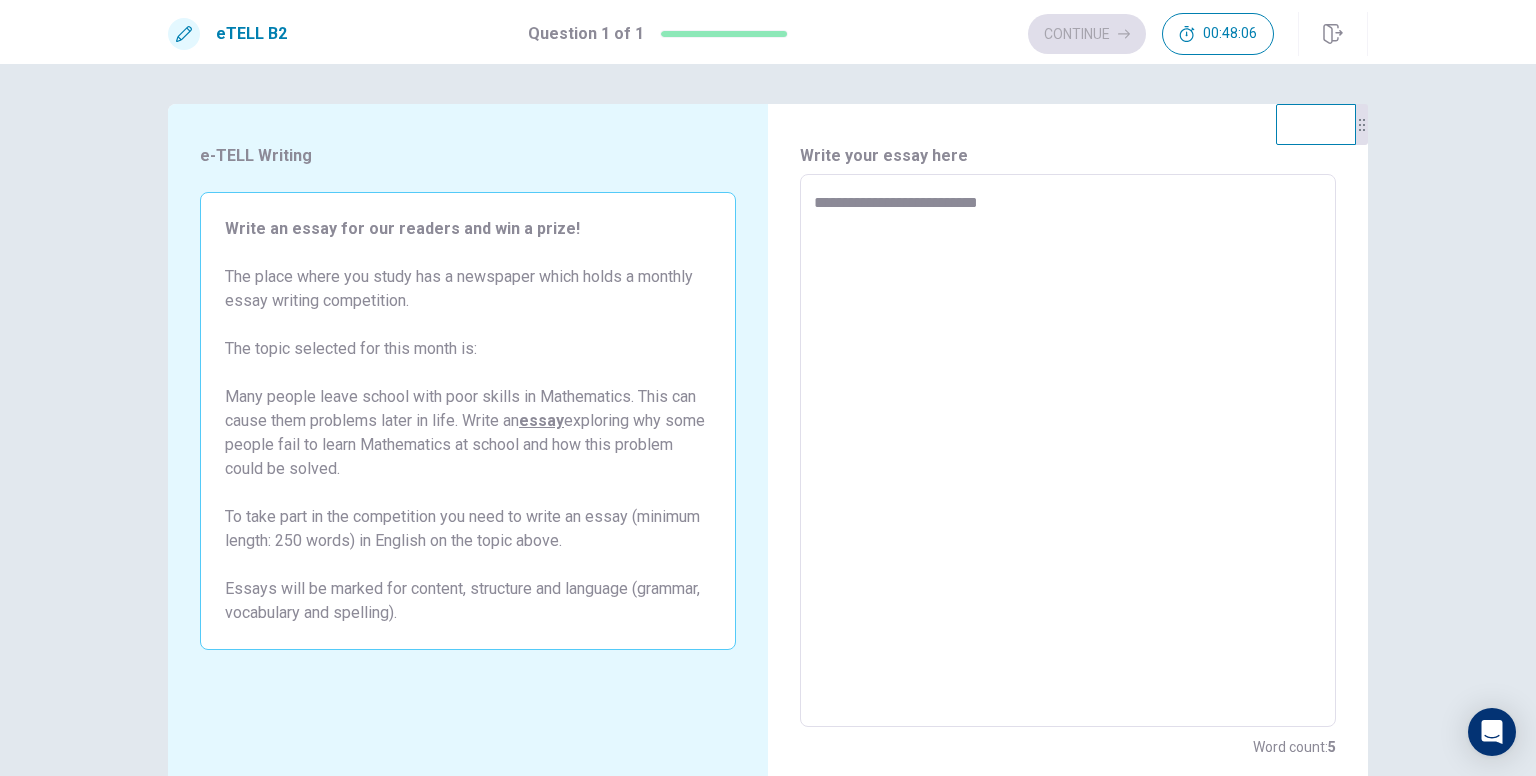 type on "*" 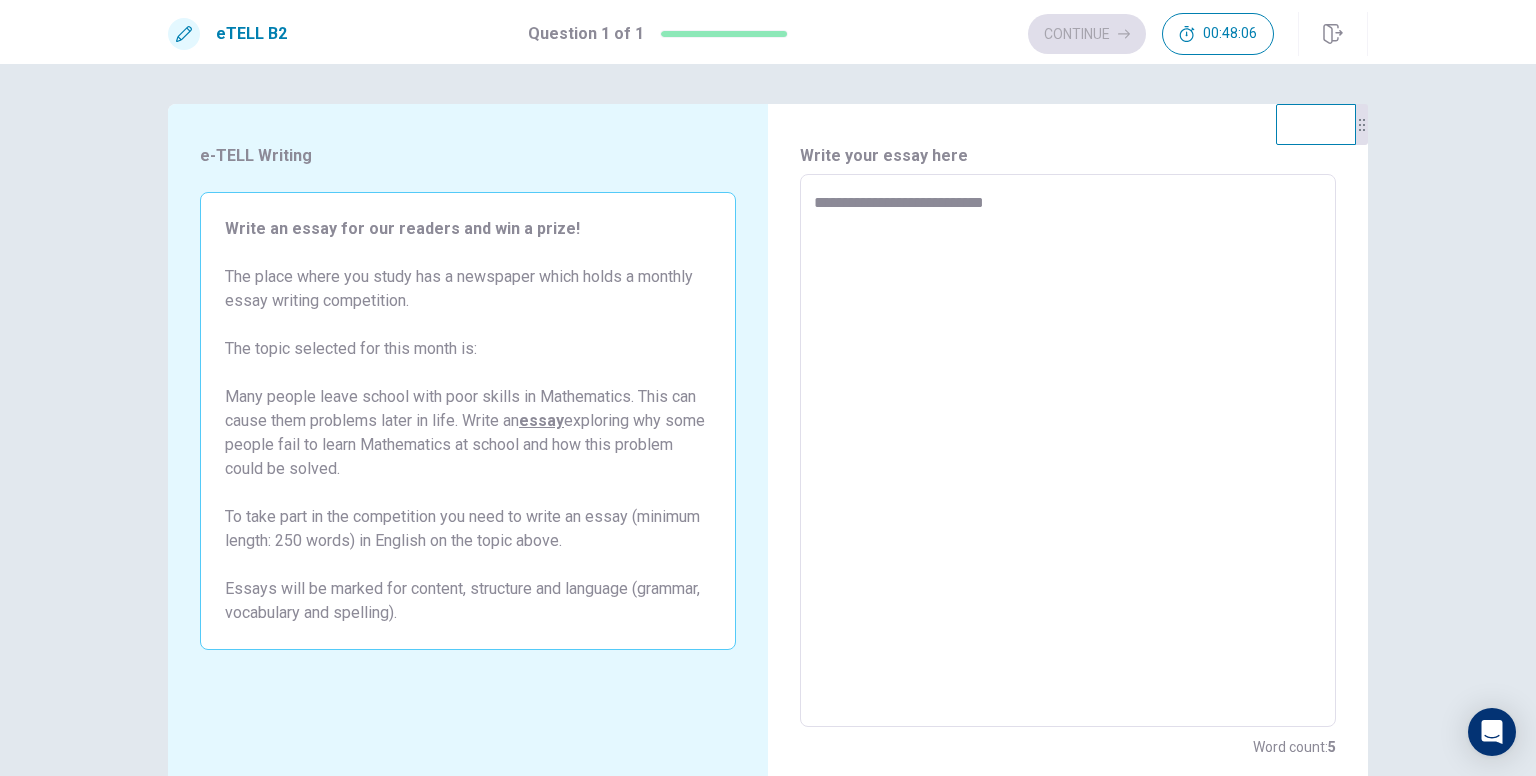 type on "*" 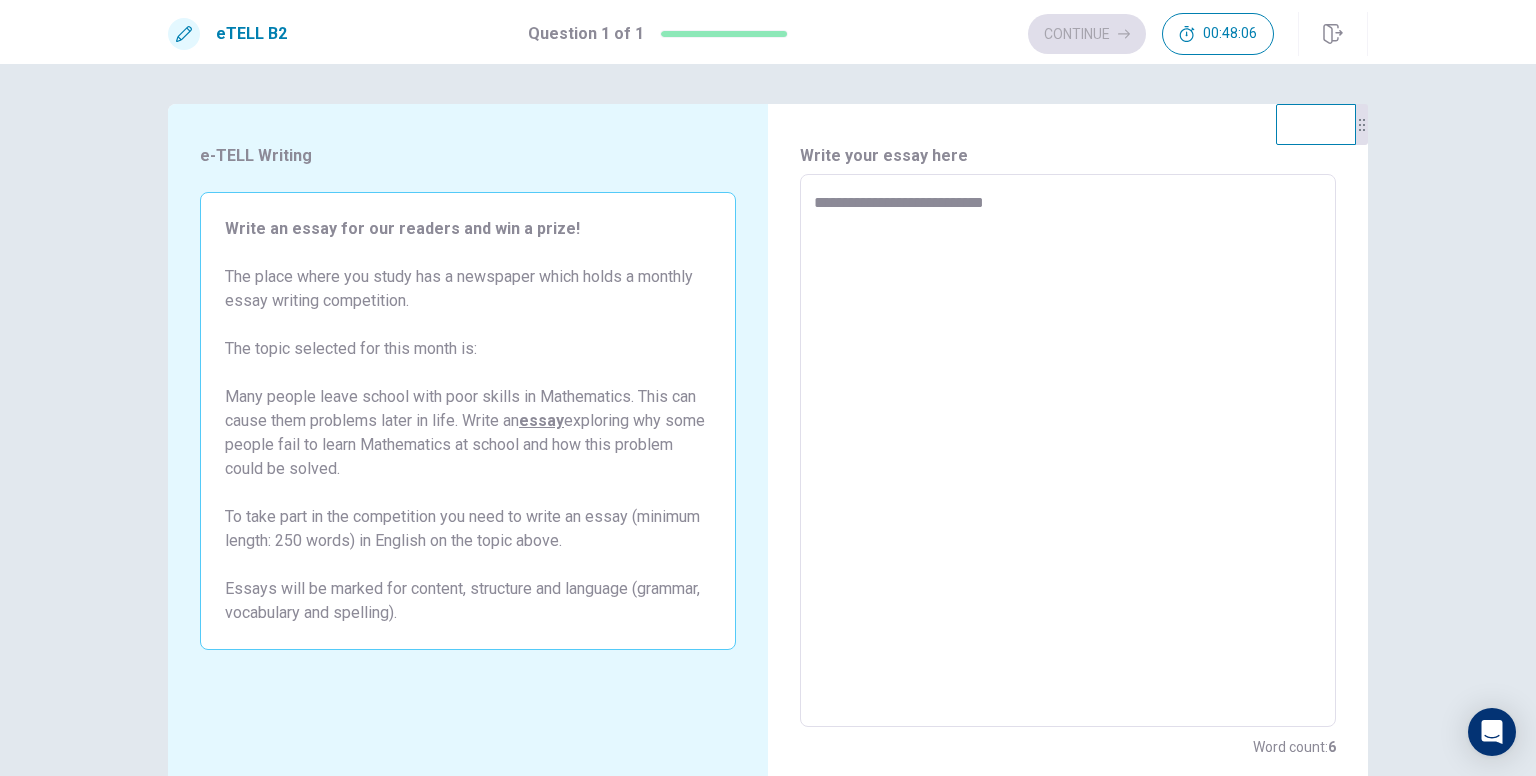 type on "**********" 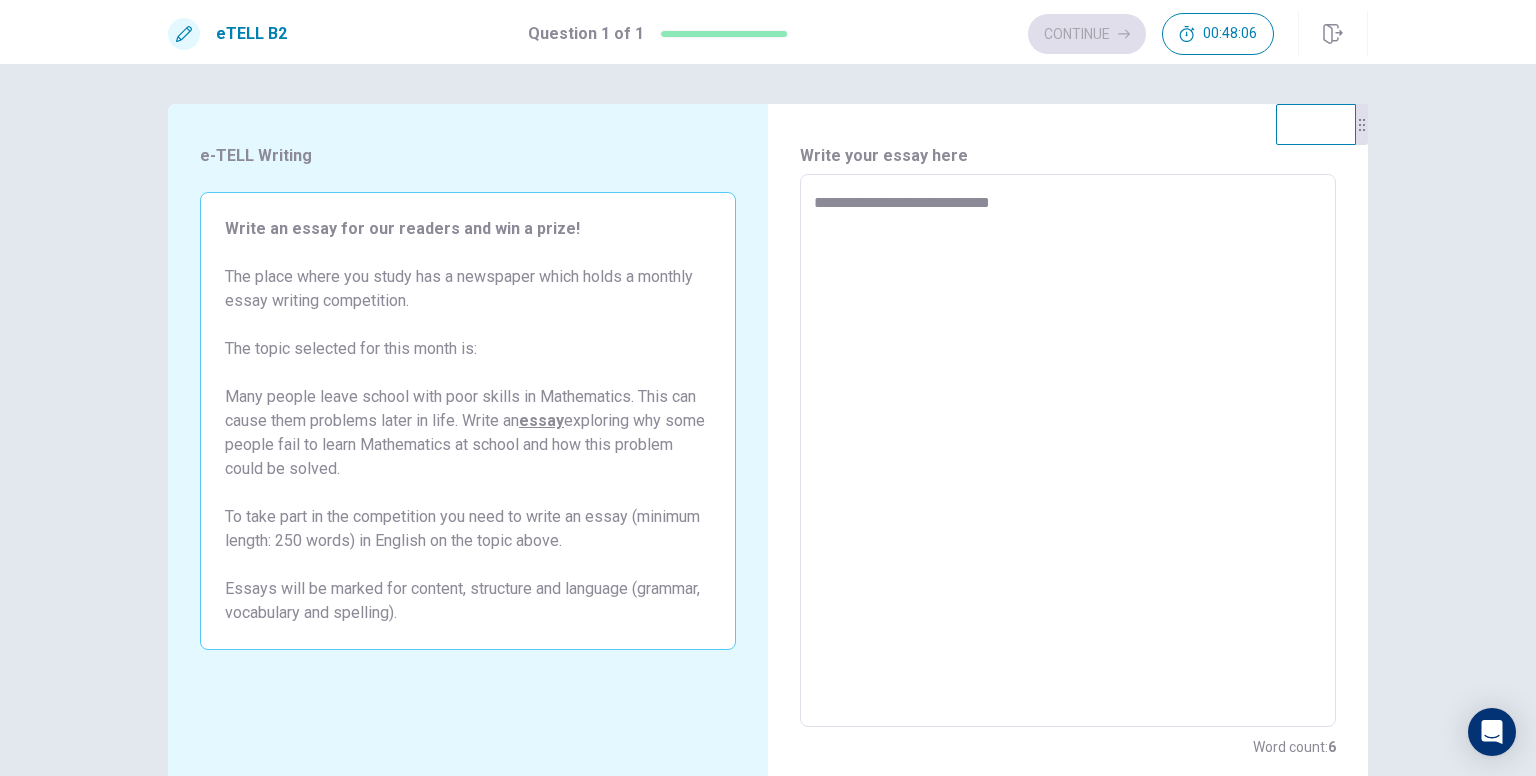 type on "*" 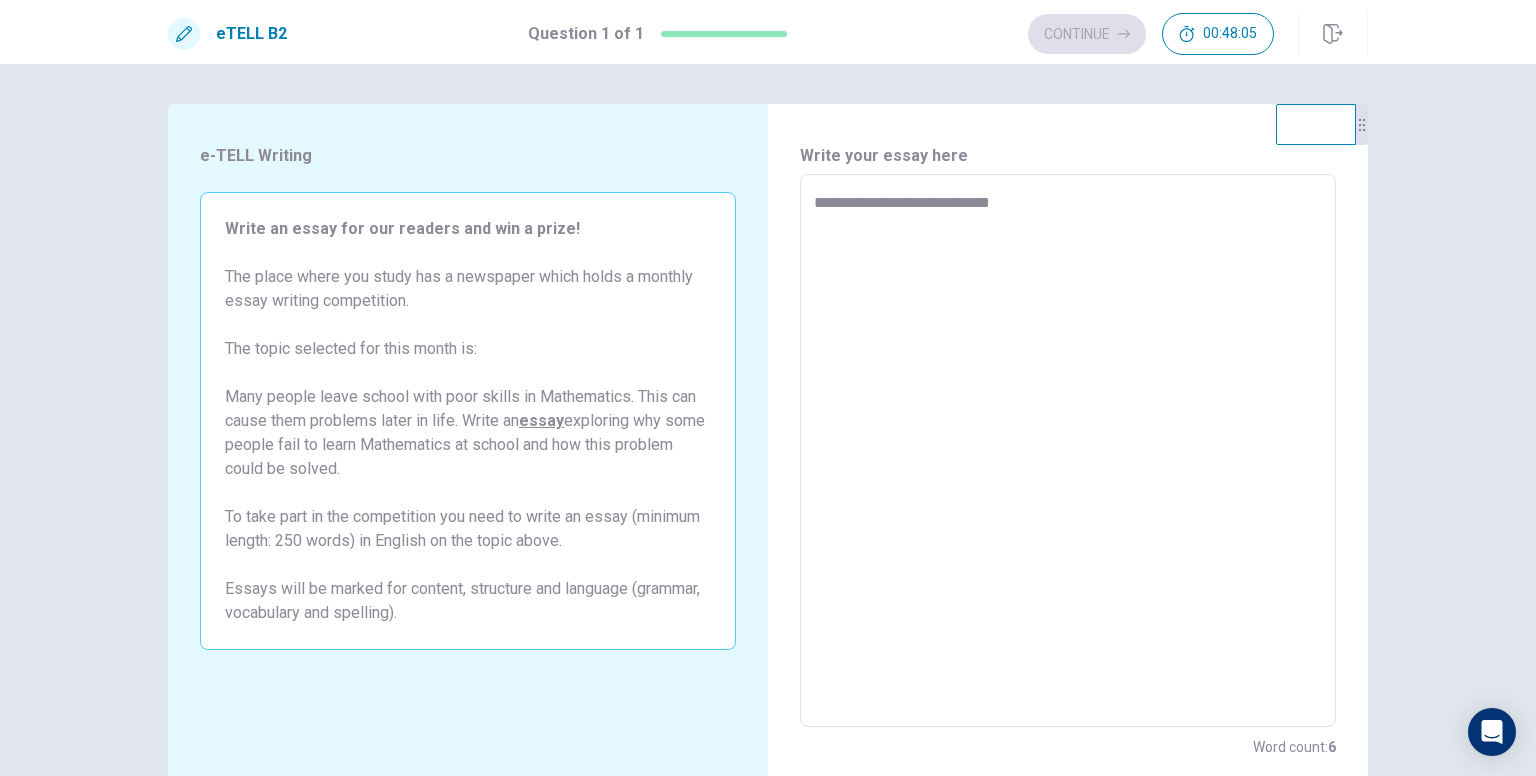 type on "**********" 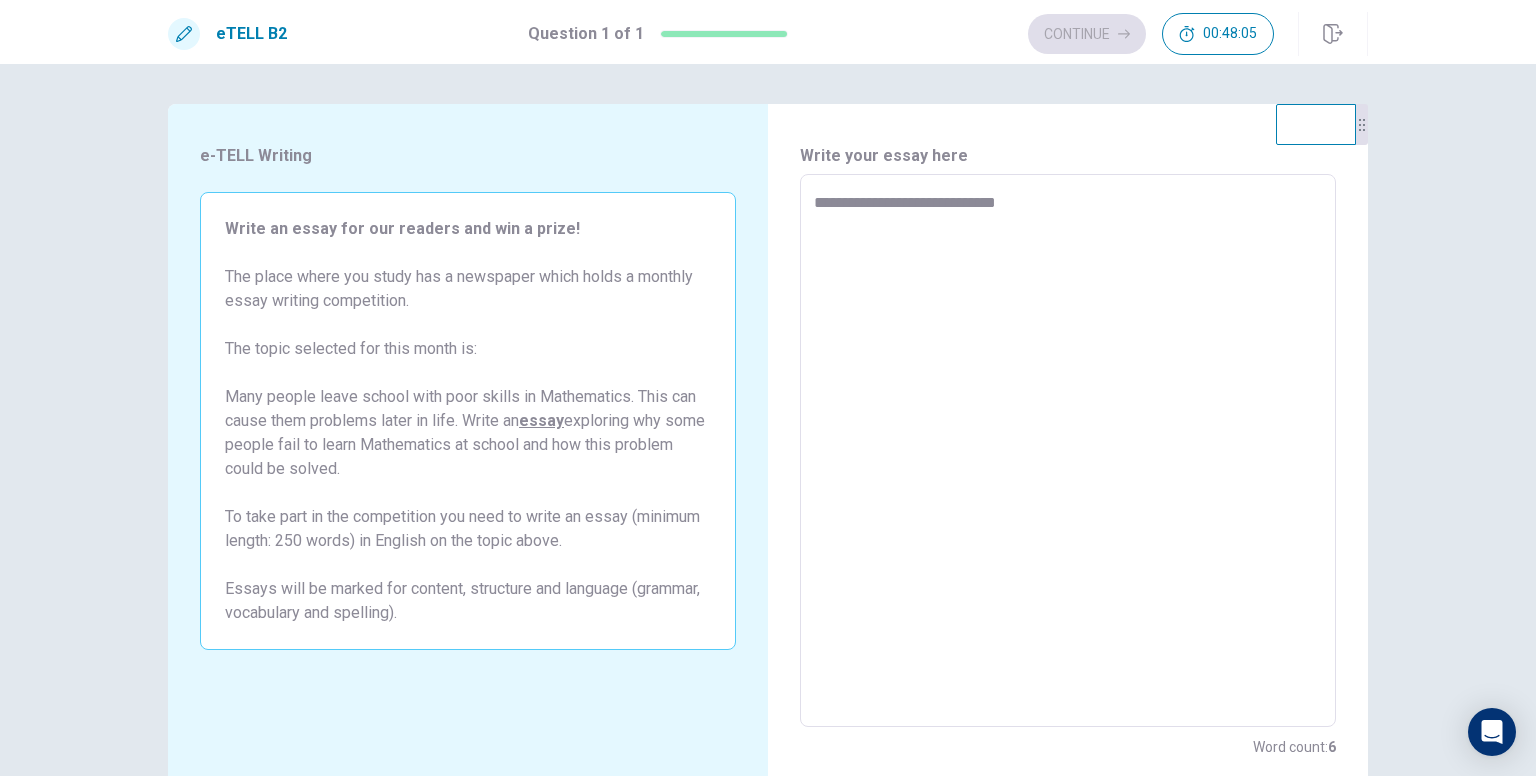 type on "*" 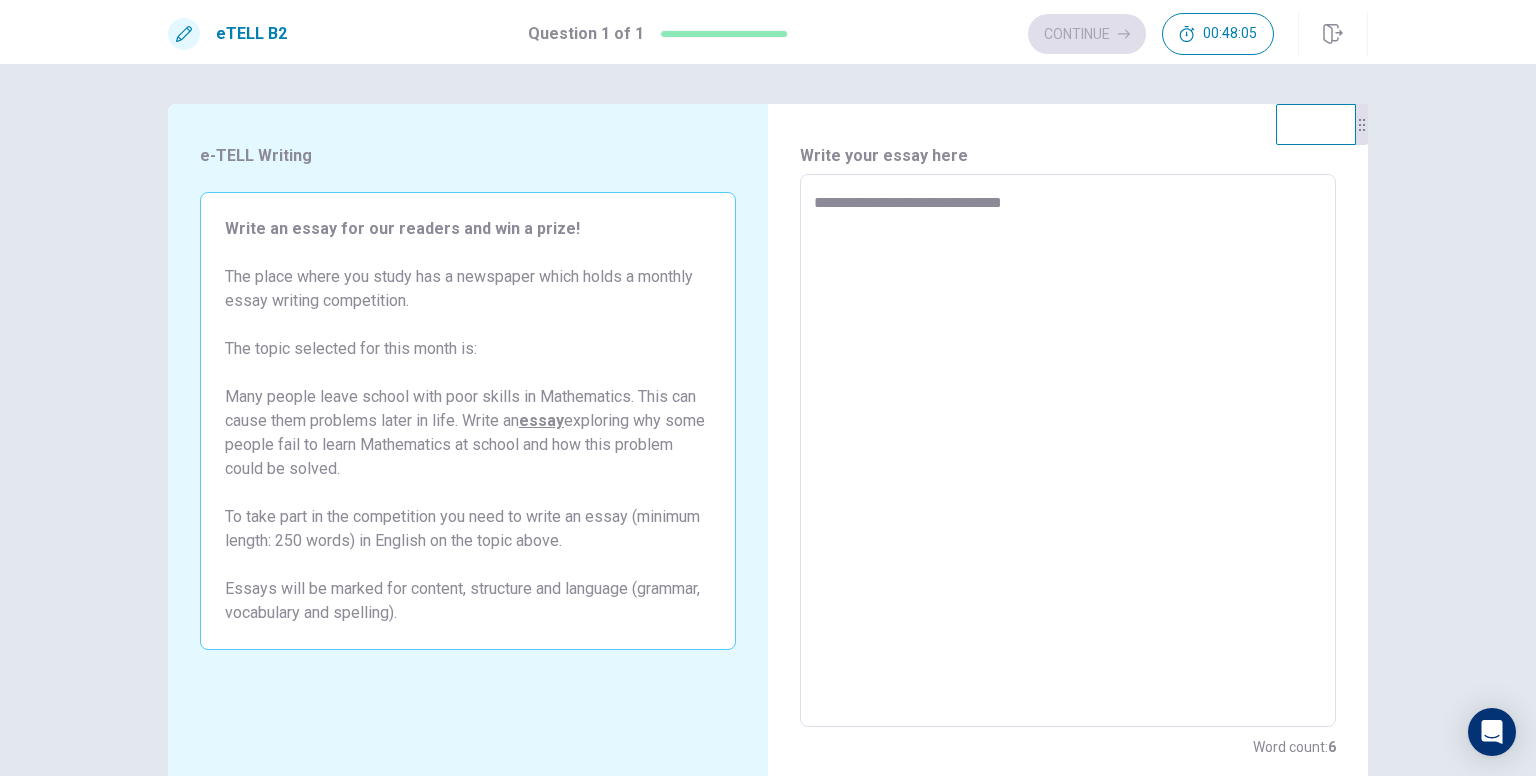 type on "*" 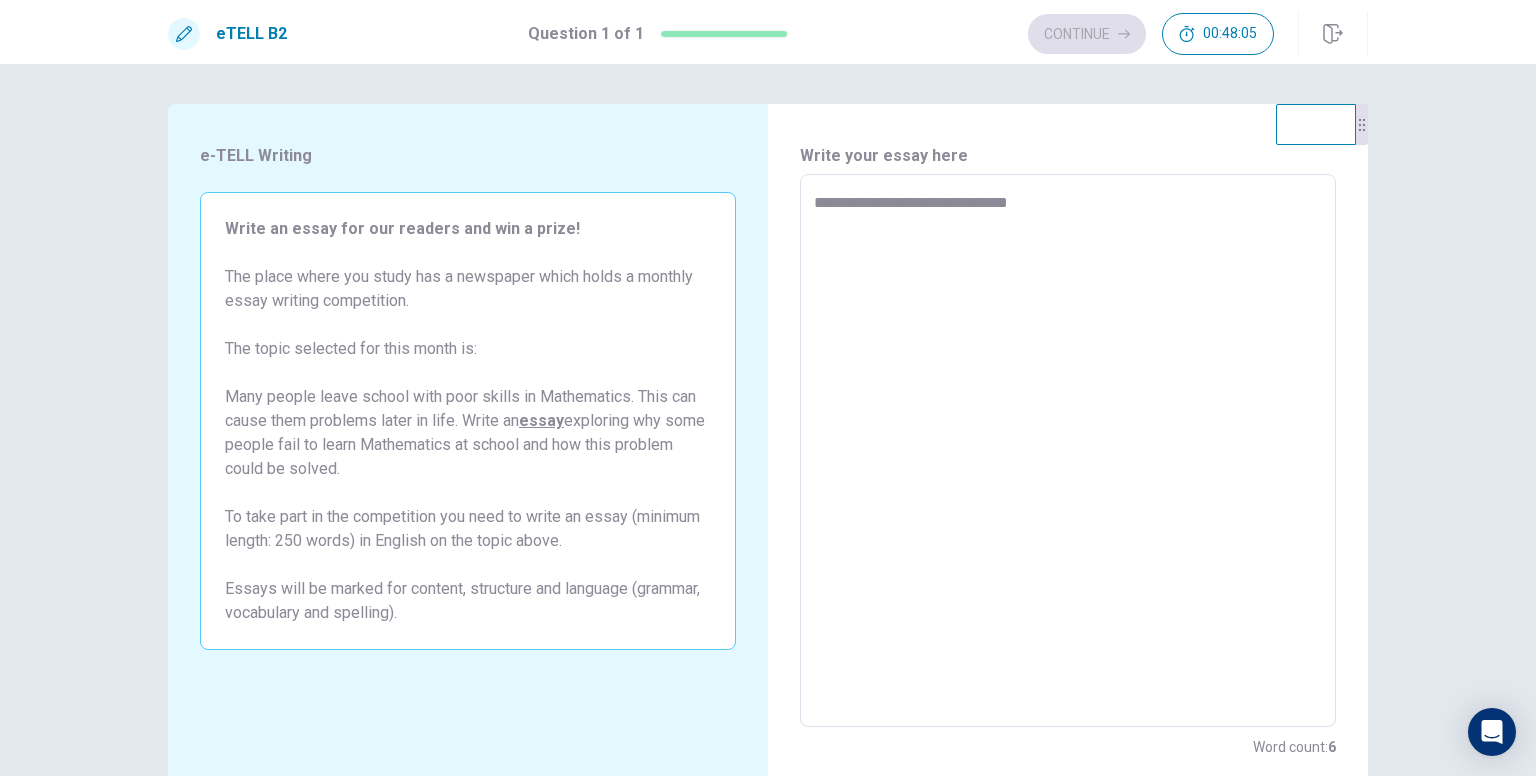 type on "*" 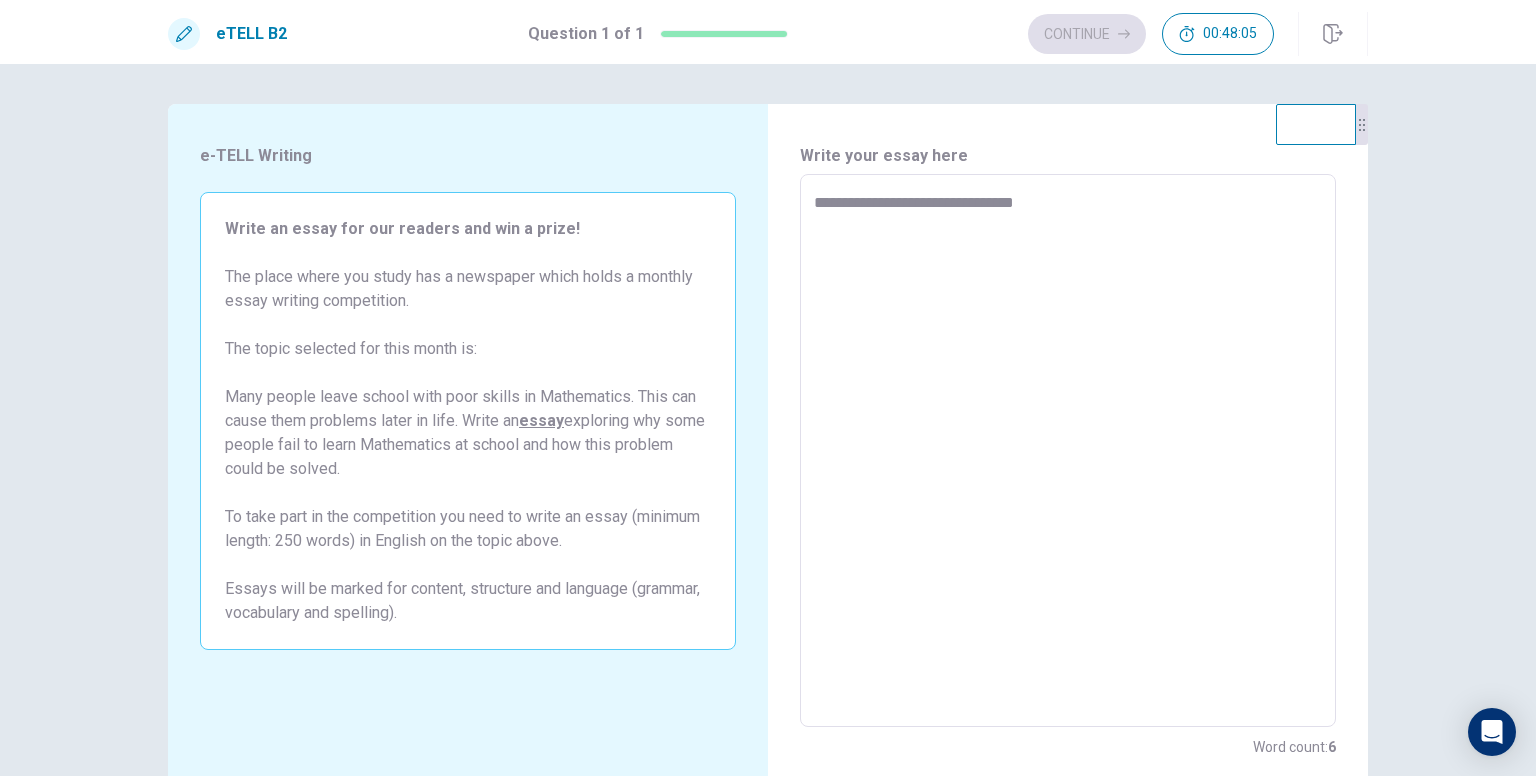 type on "*" 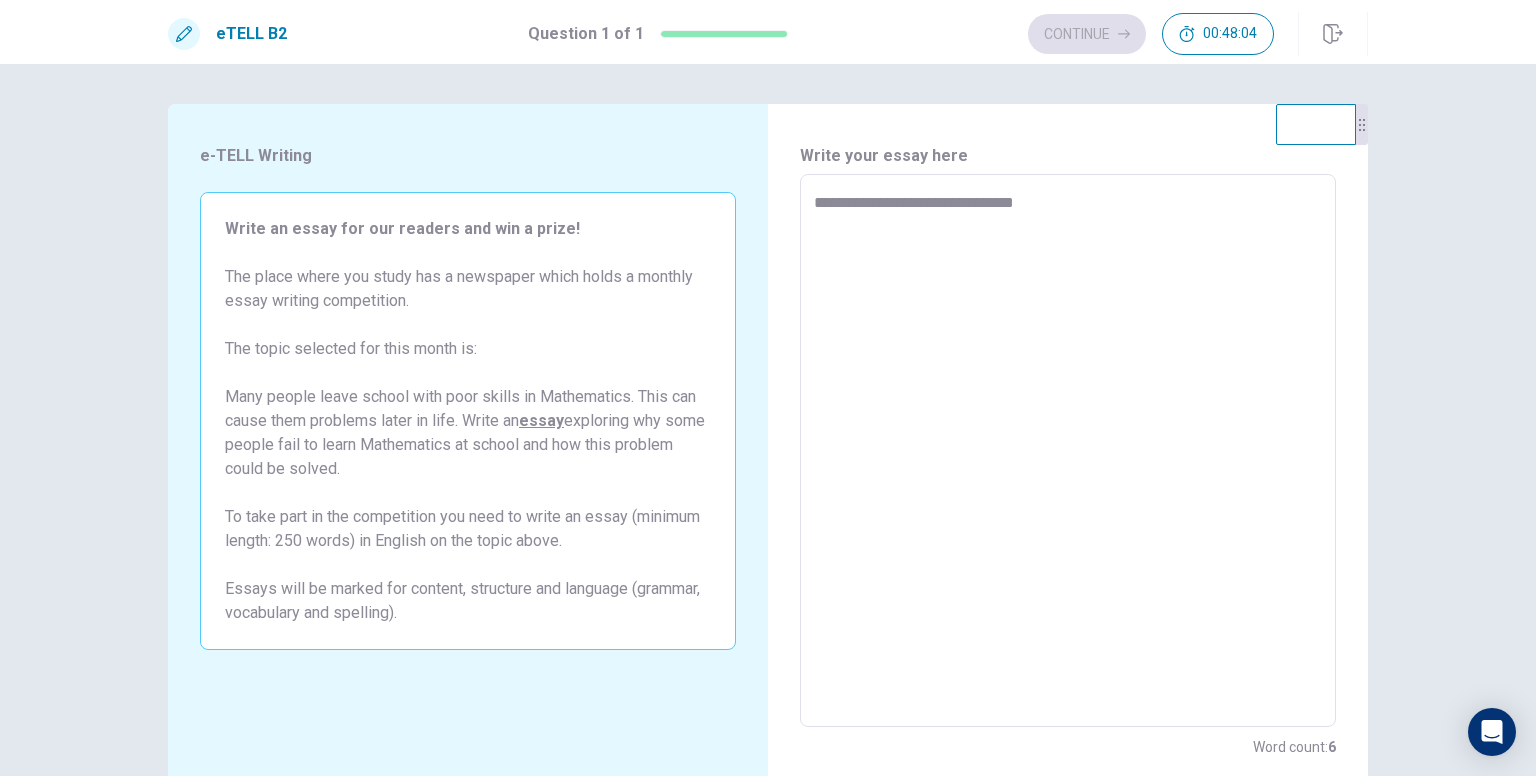 type on "**********" 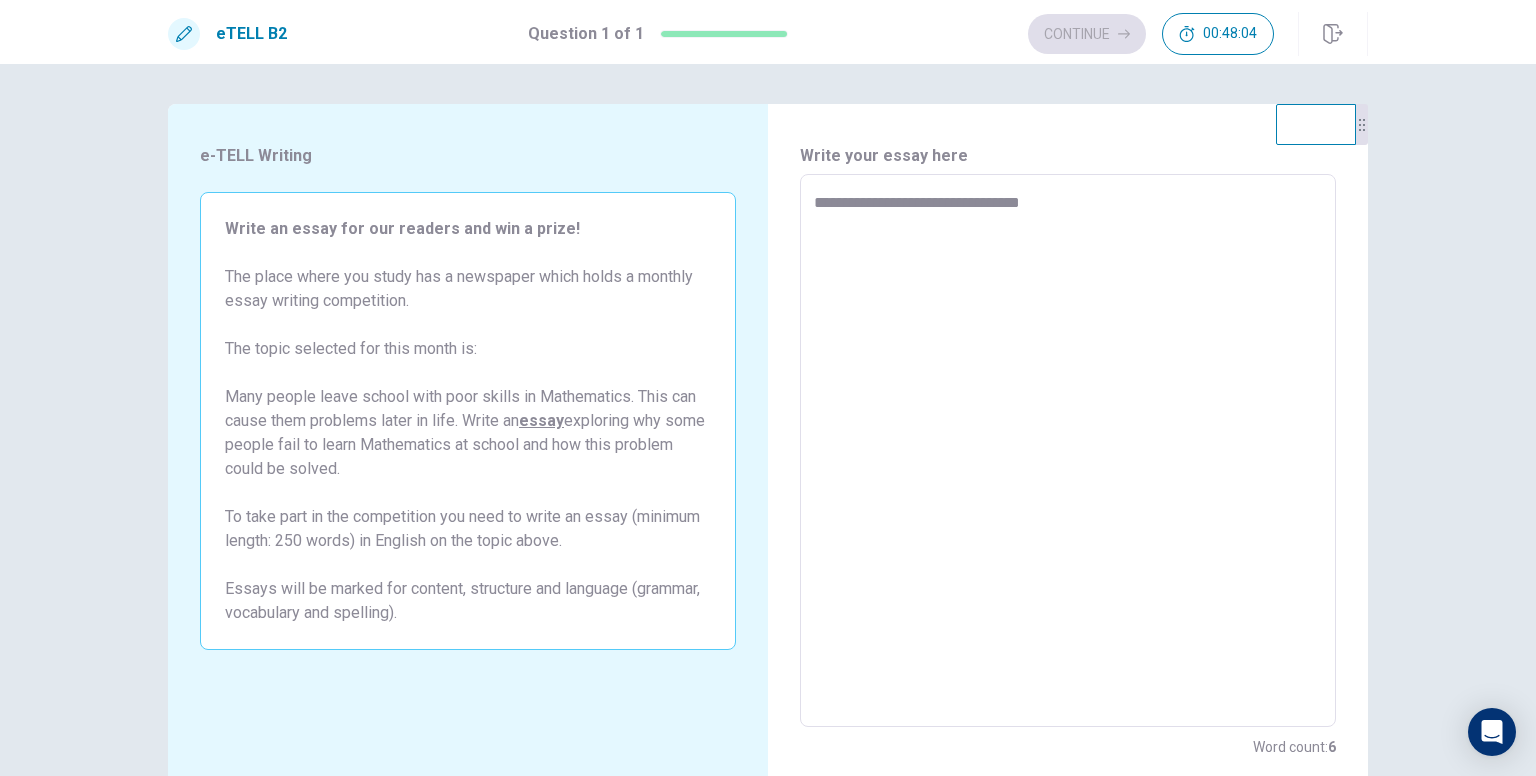 type on "*" 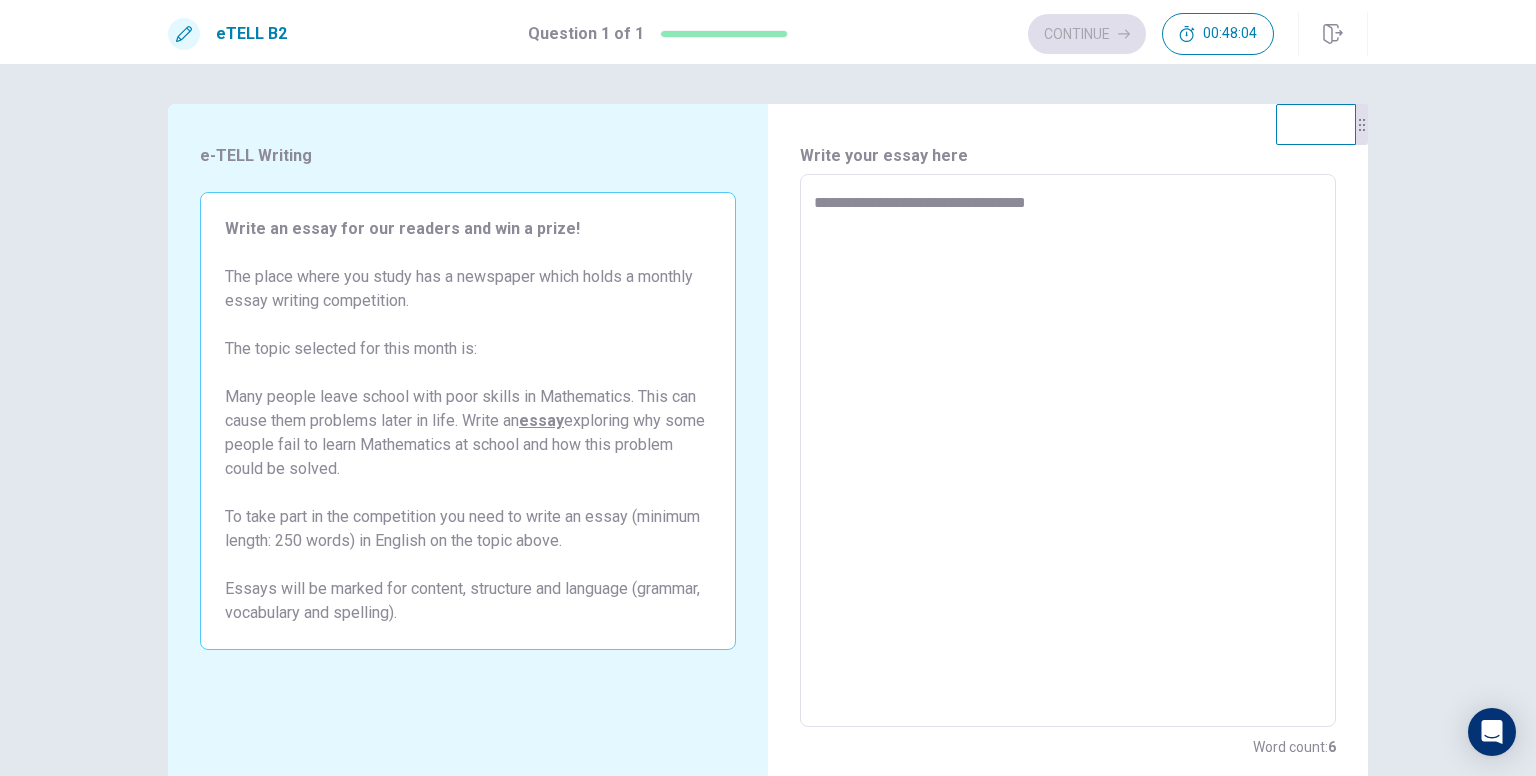 type on "*" 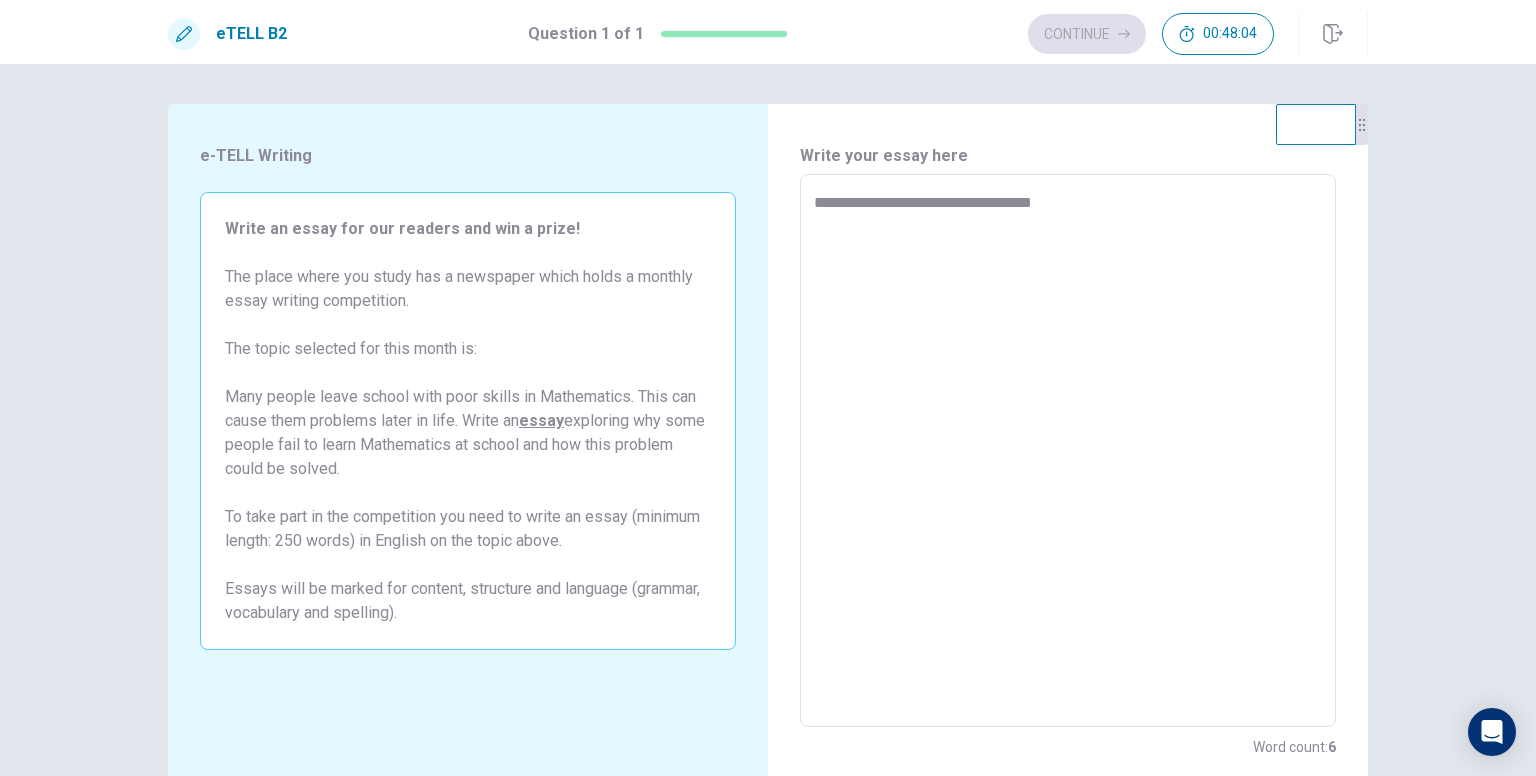 type on "*" 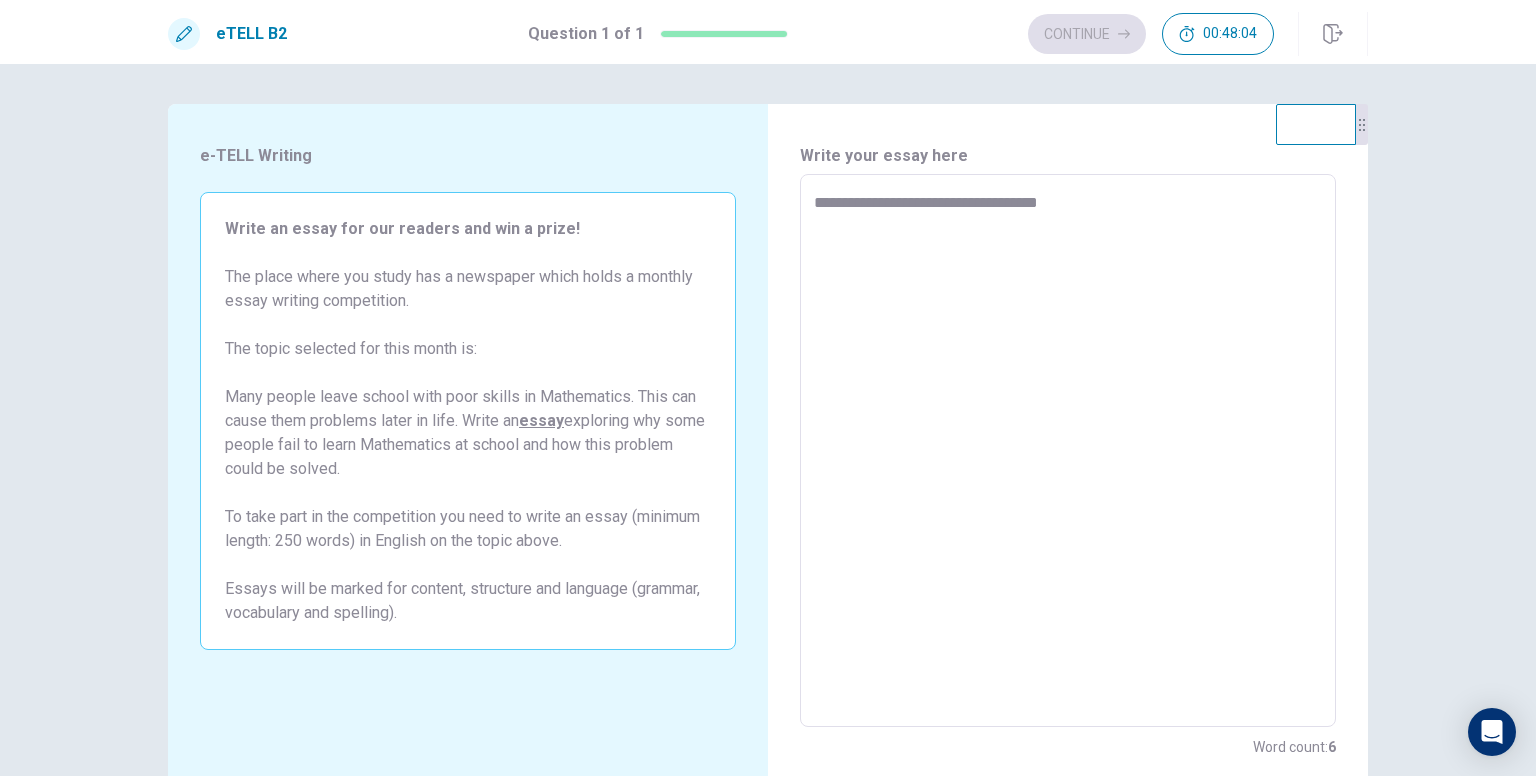 type on "*" 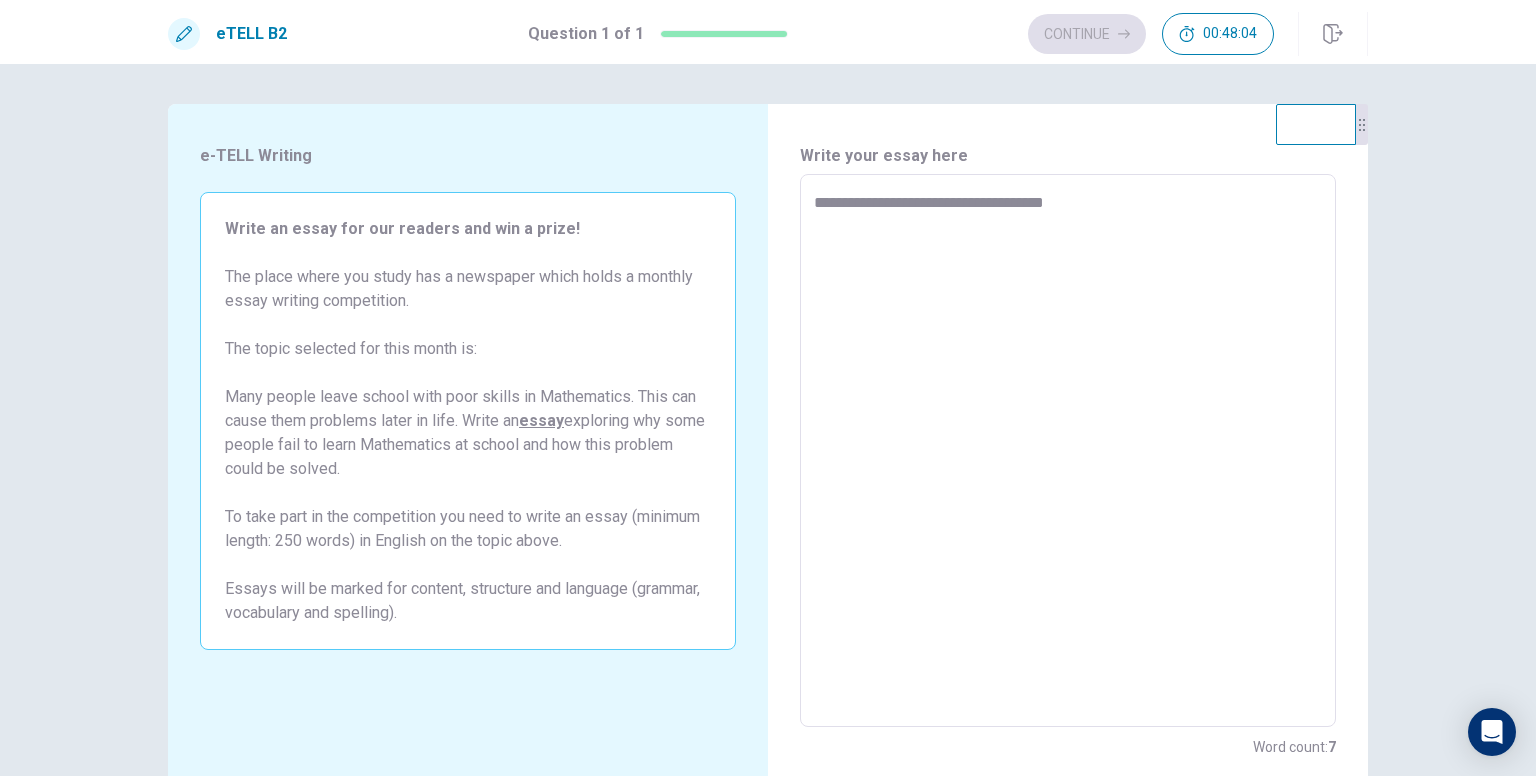 type on "*" 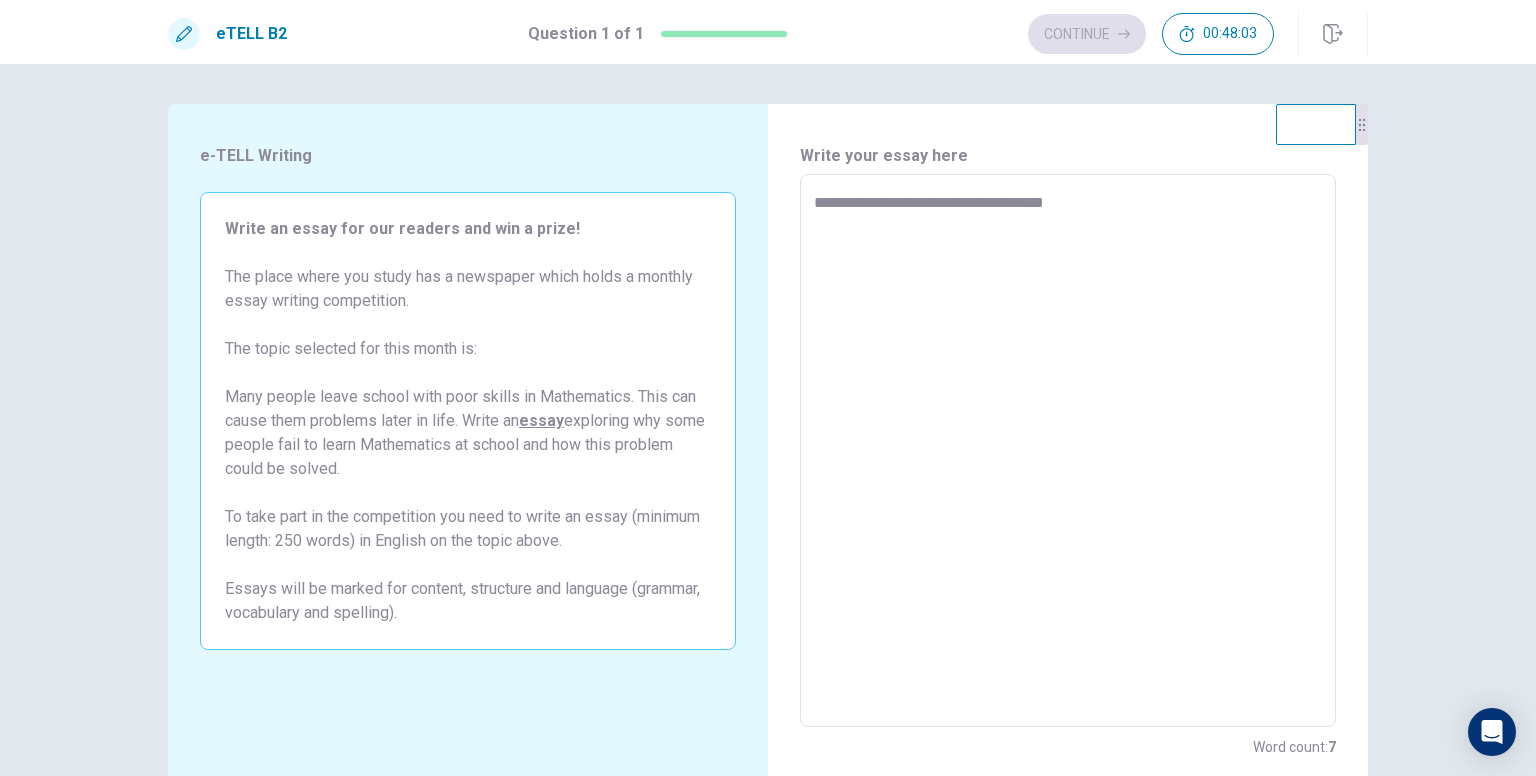 type on "**********" 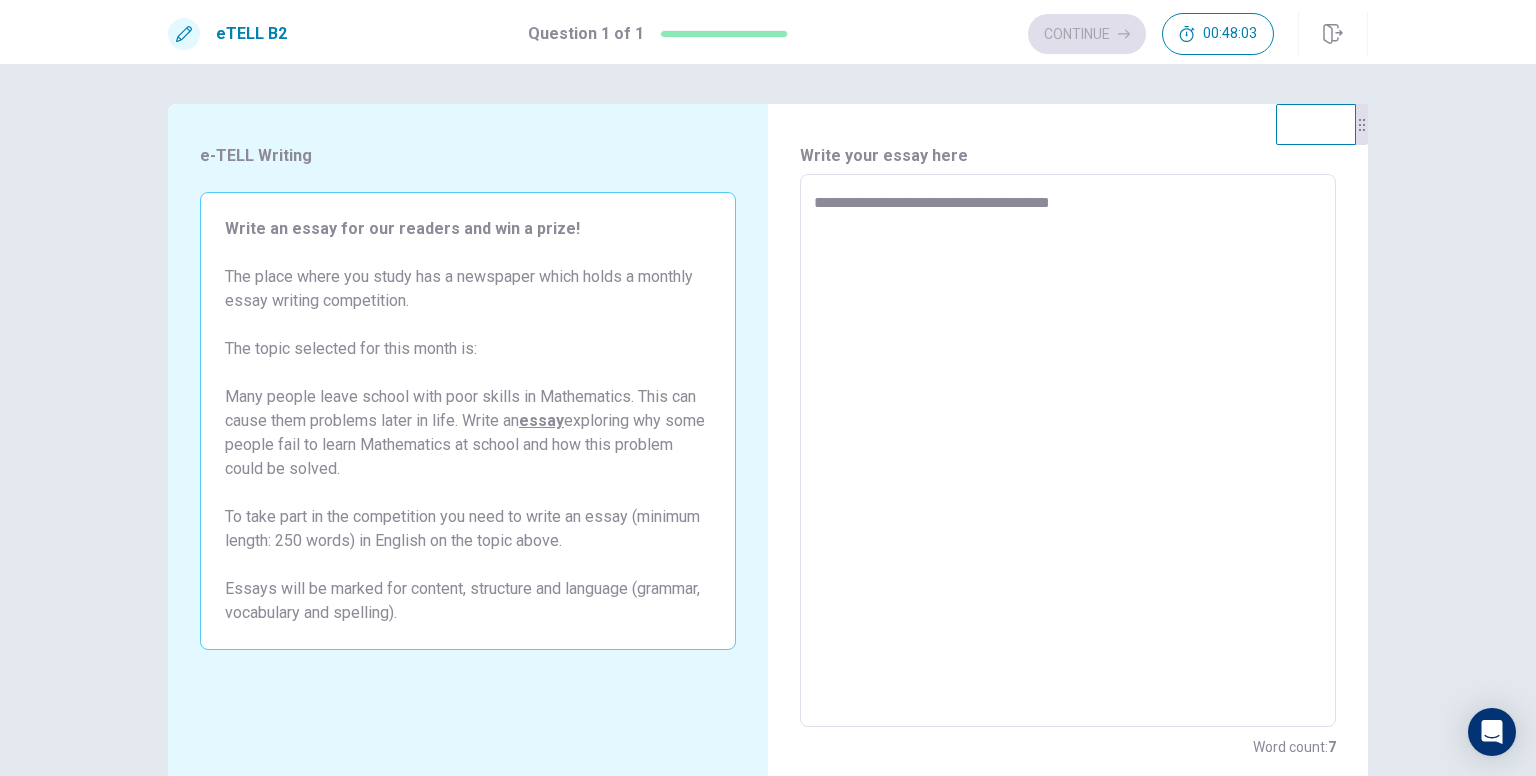 type on "*" 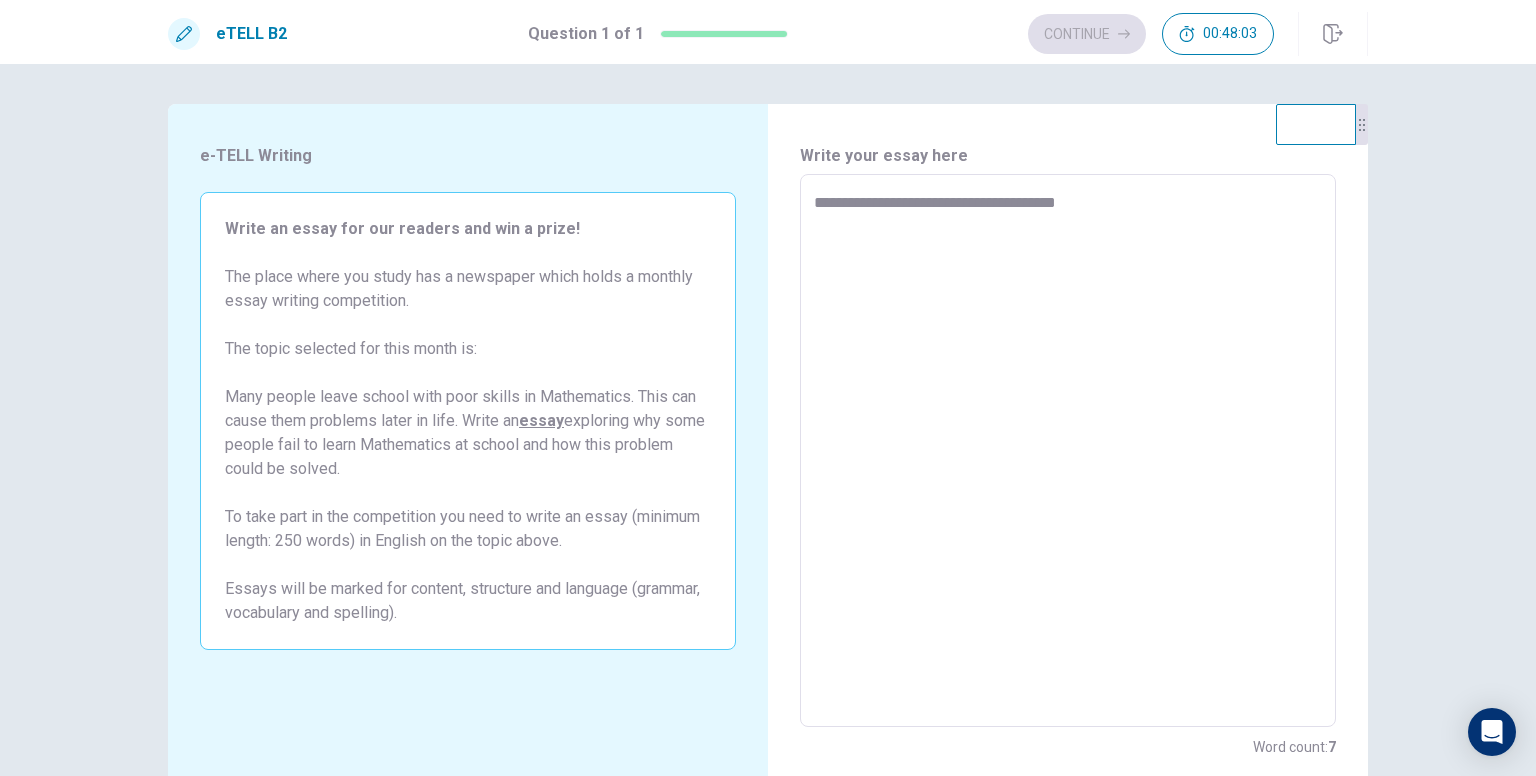 type on "*" 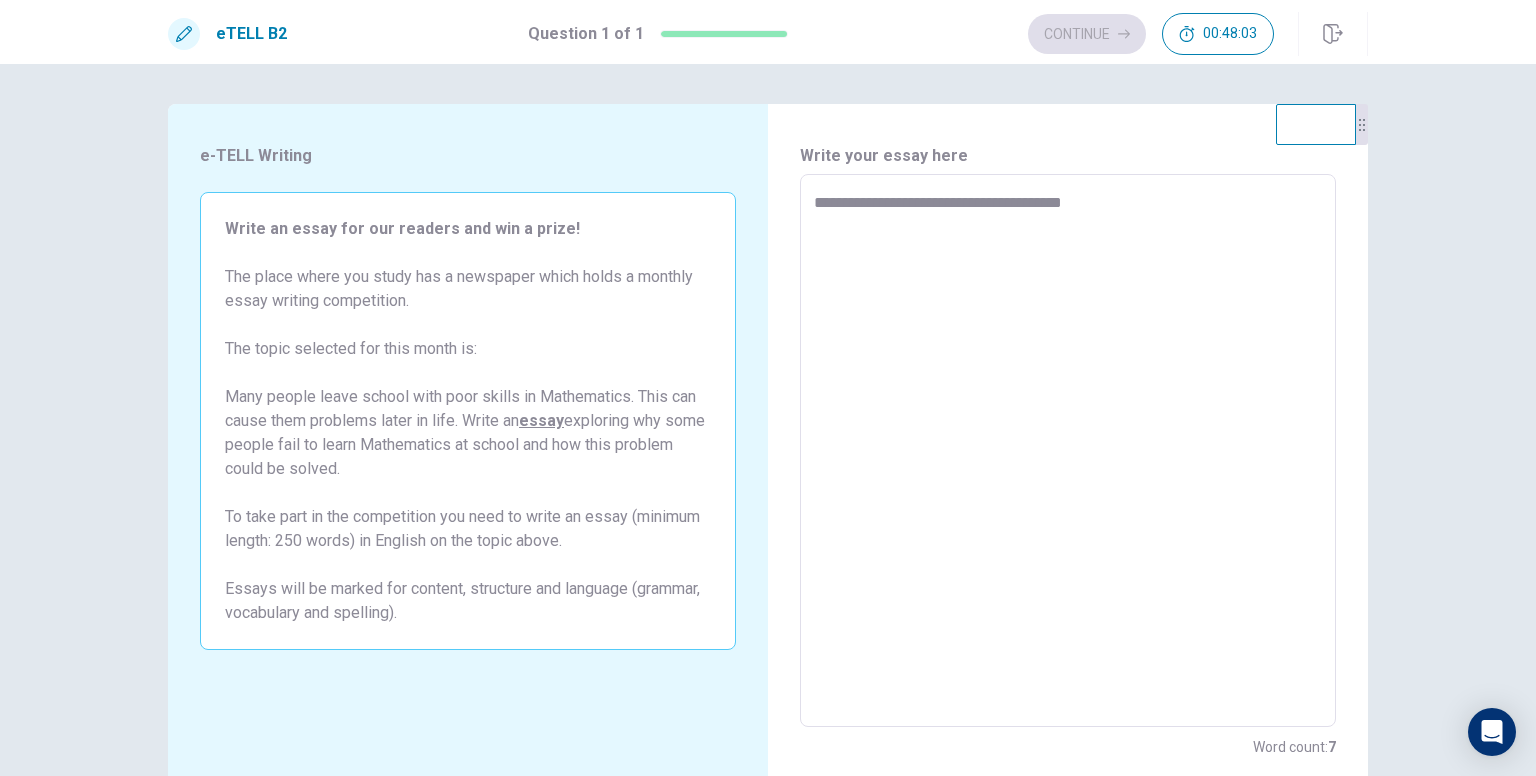 type on "*" 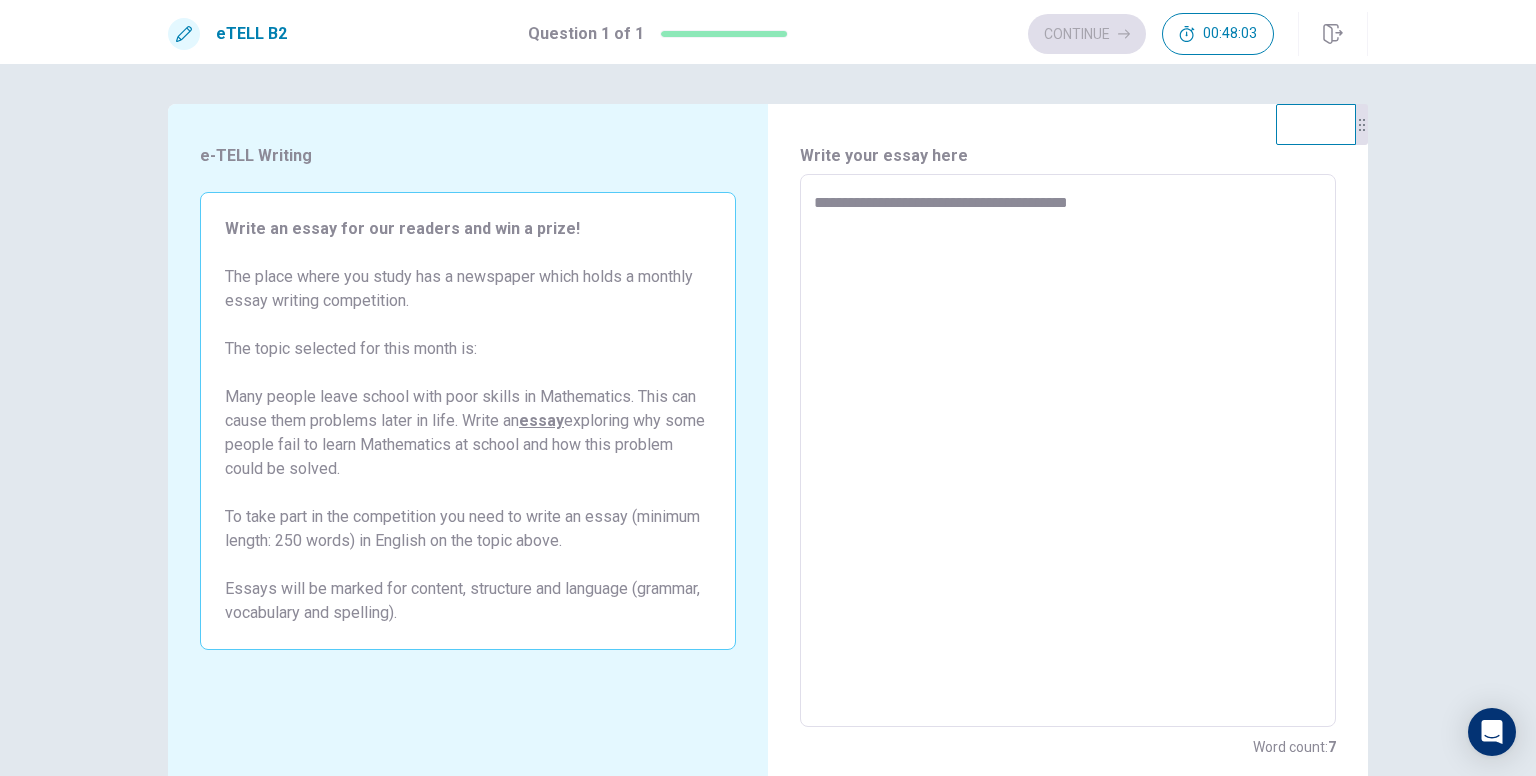 type on "*" 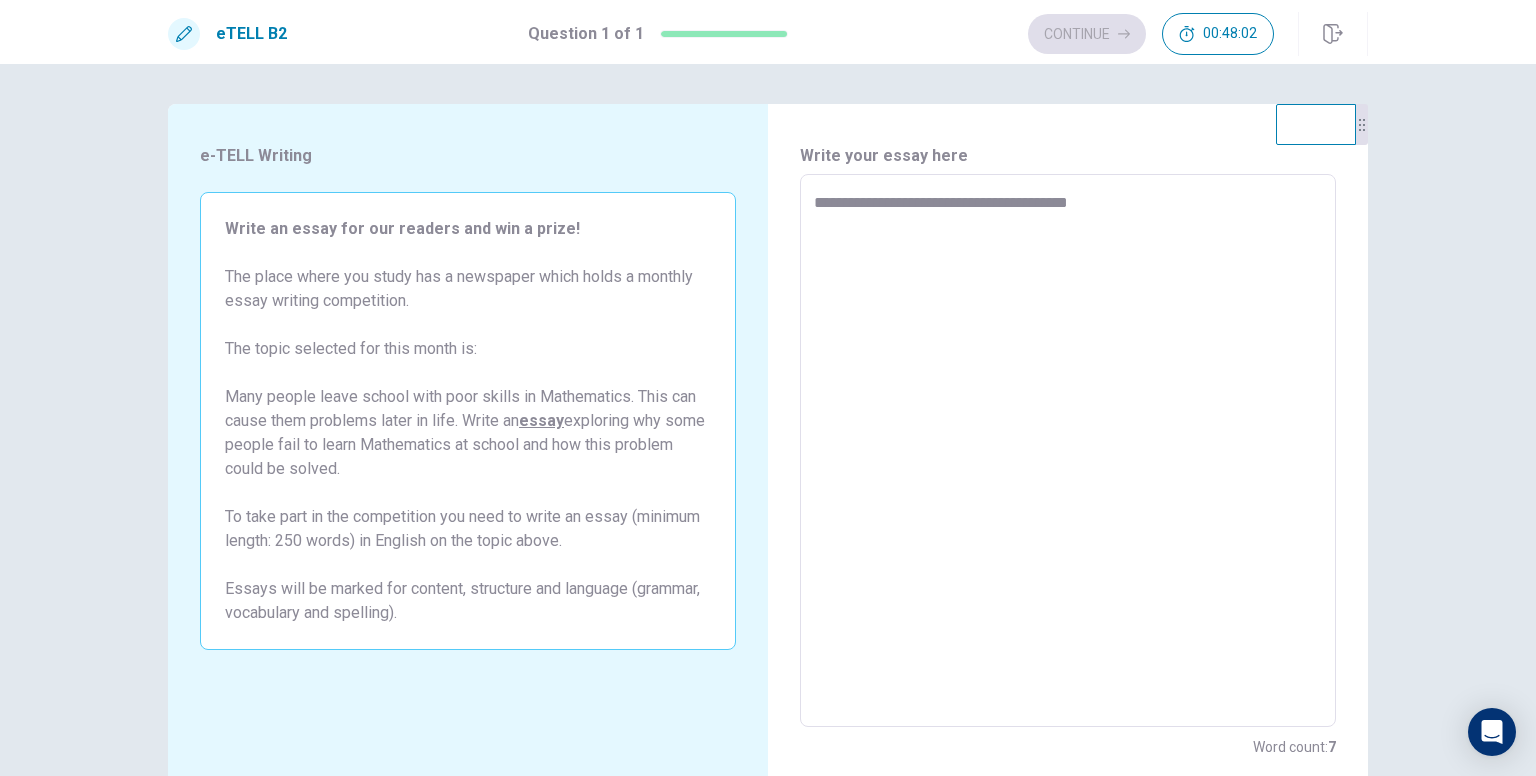 type on "**********" 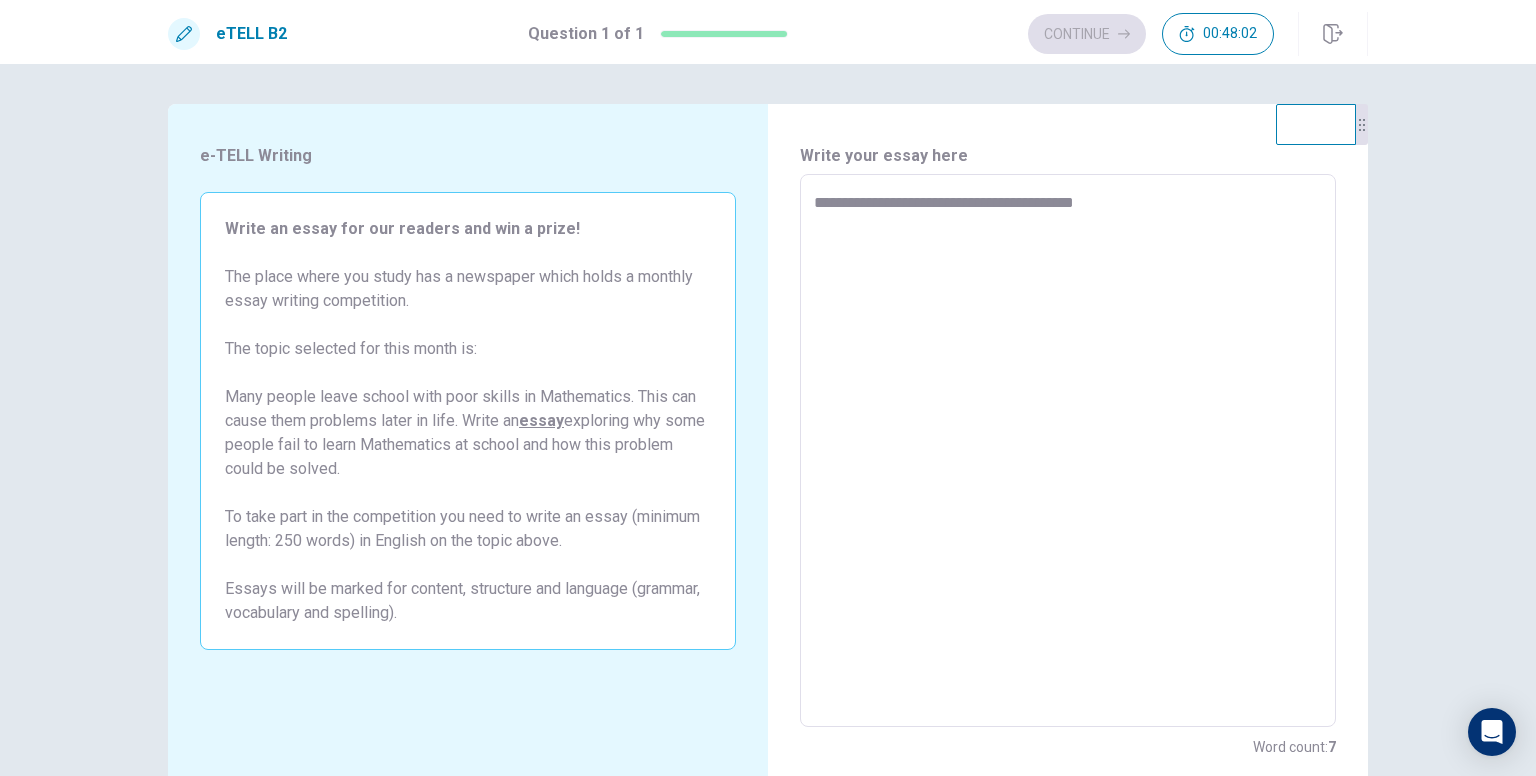 type on "*" 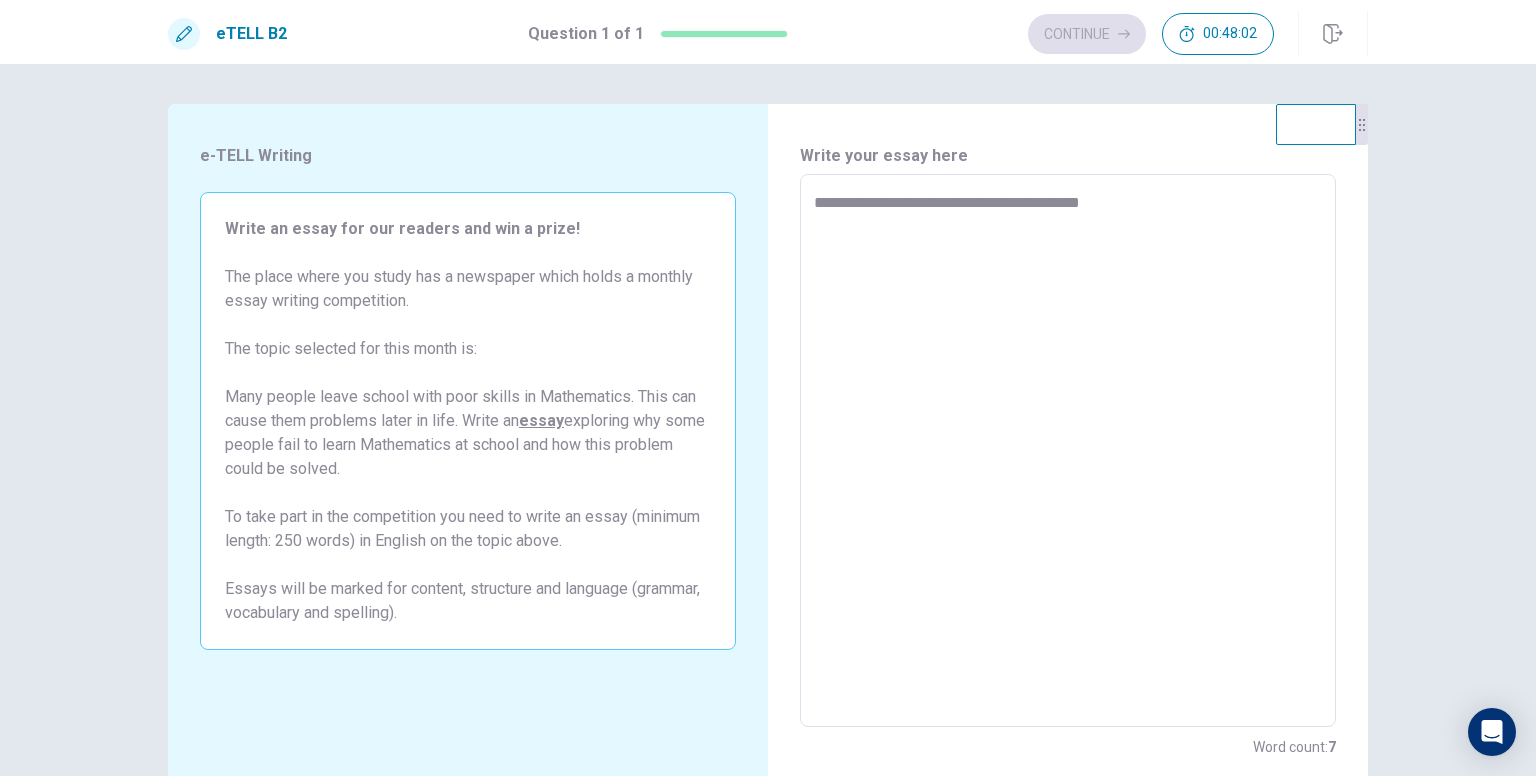 type on "*" 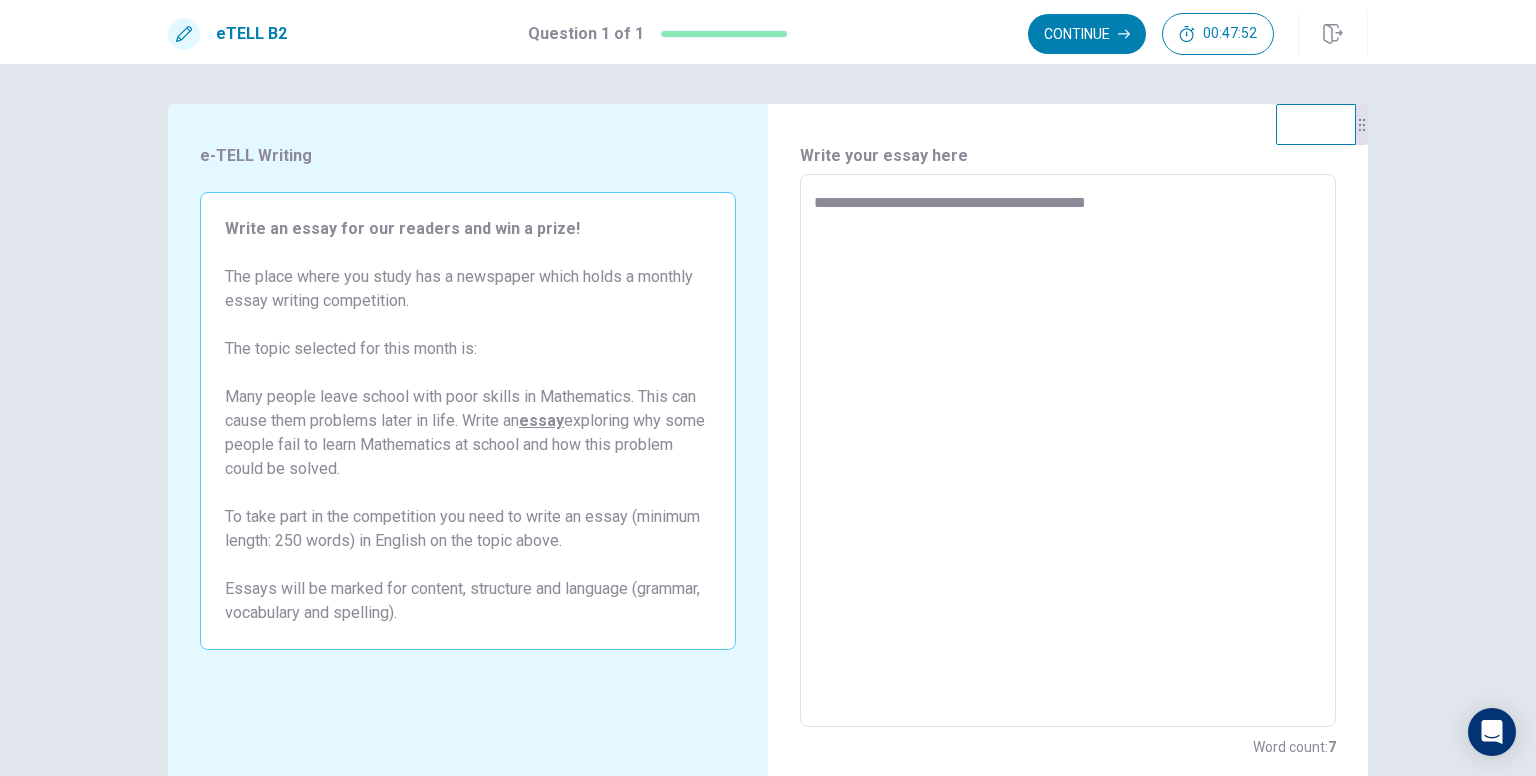 type on "*" 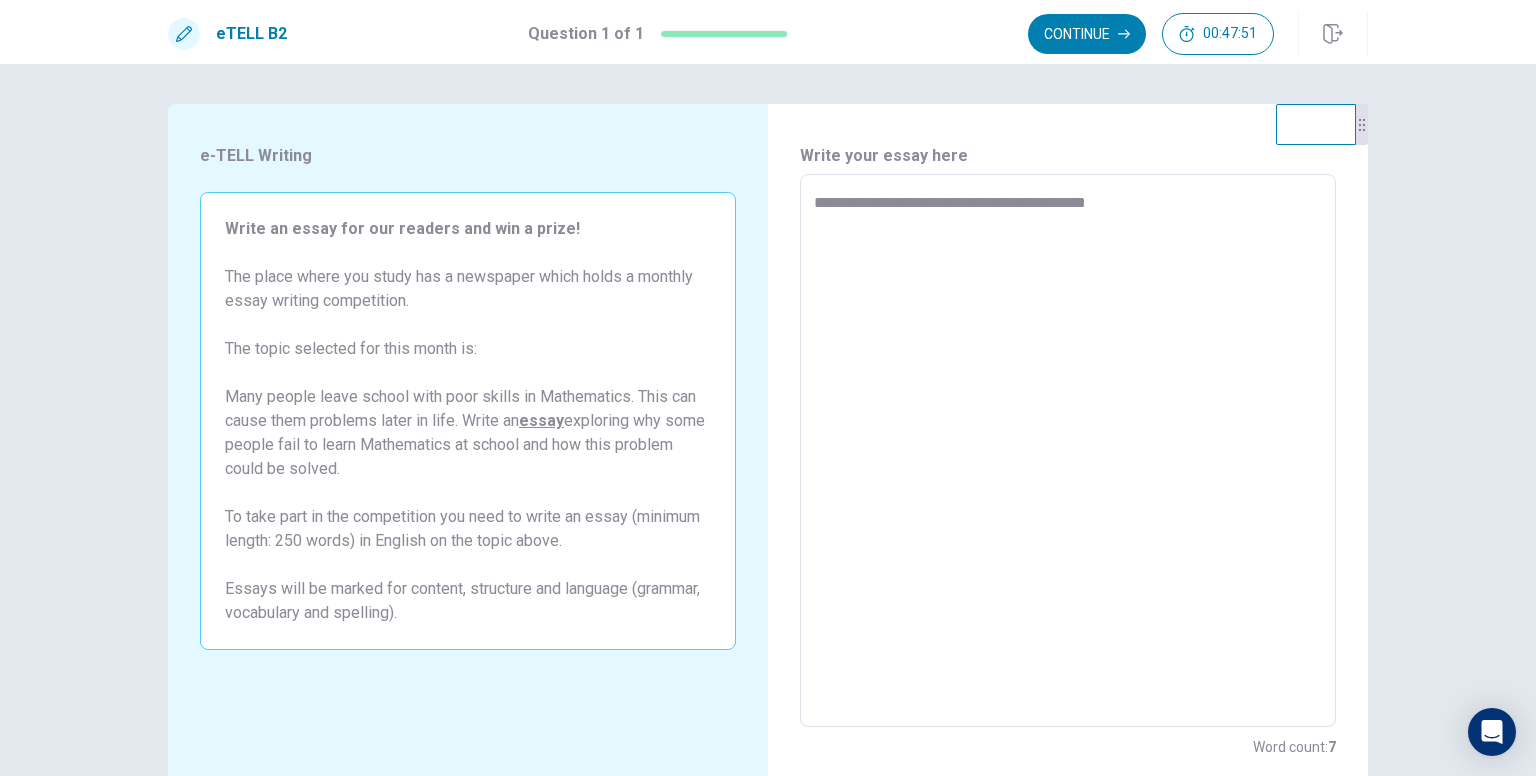 type on "**********" 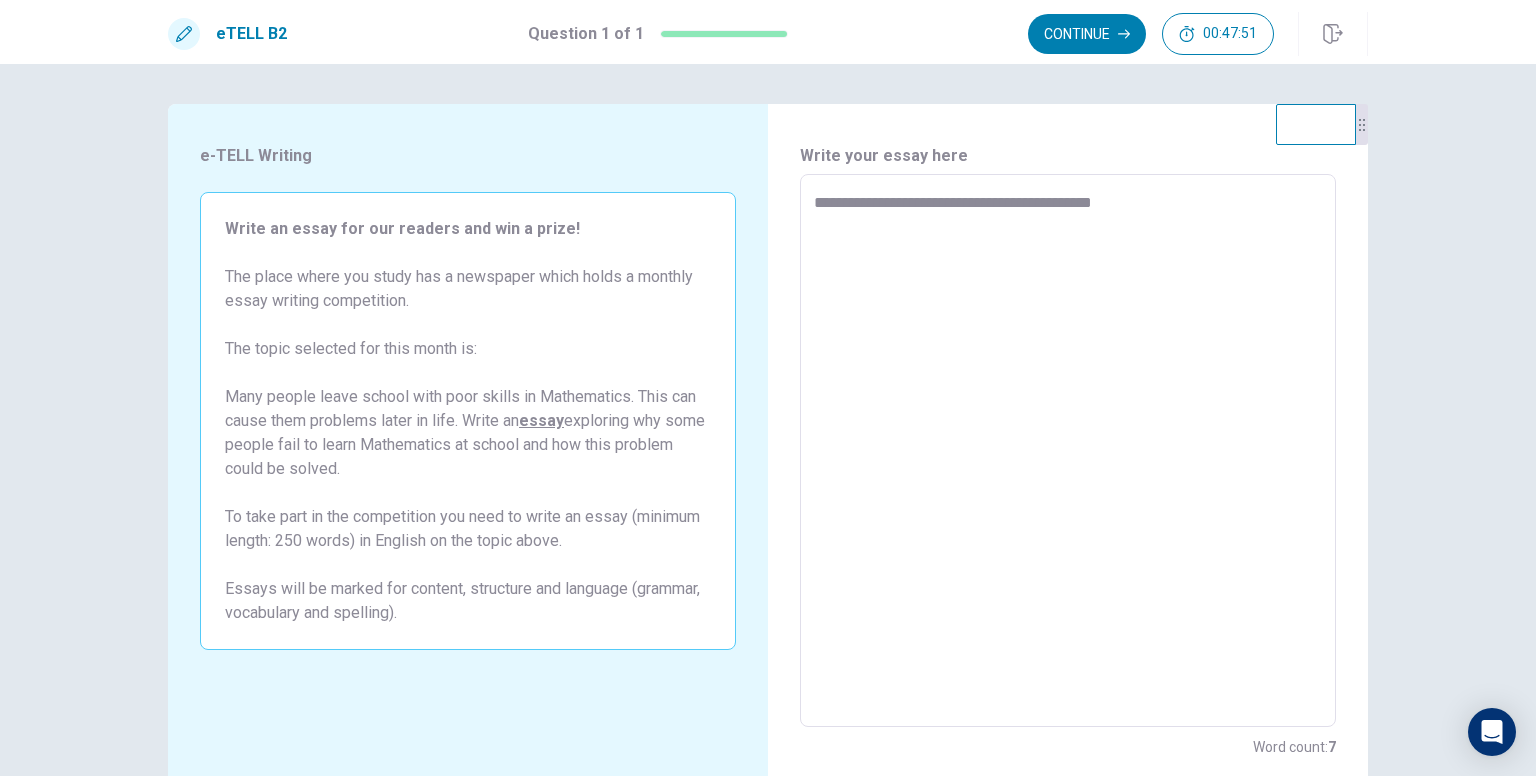 type on "*" 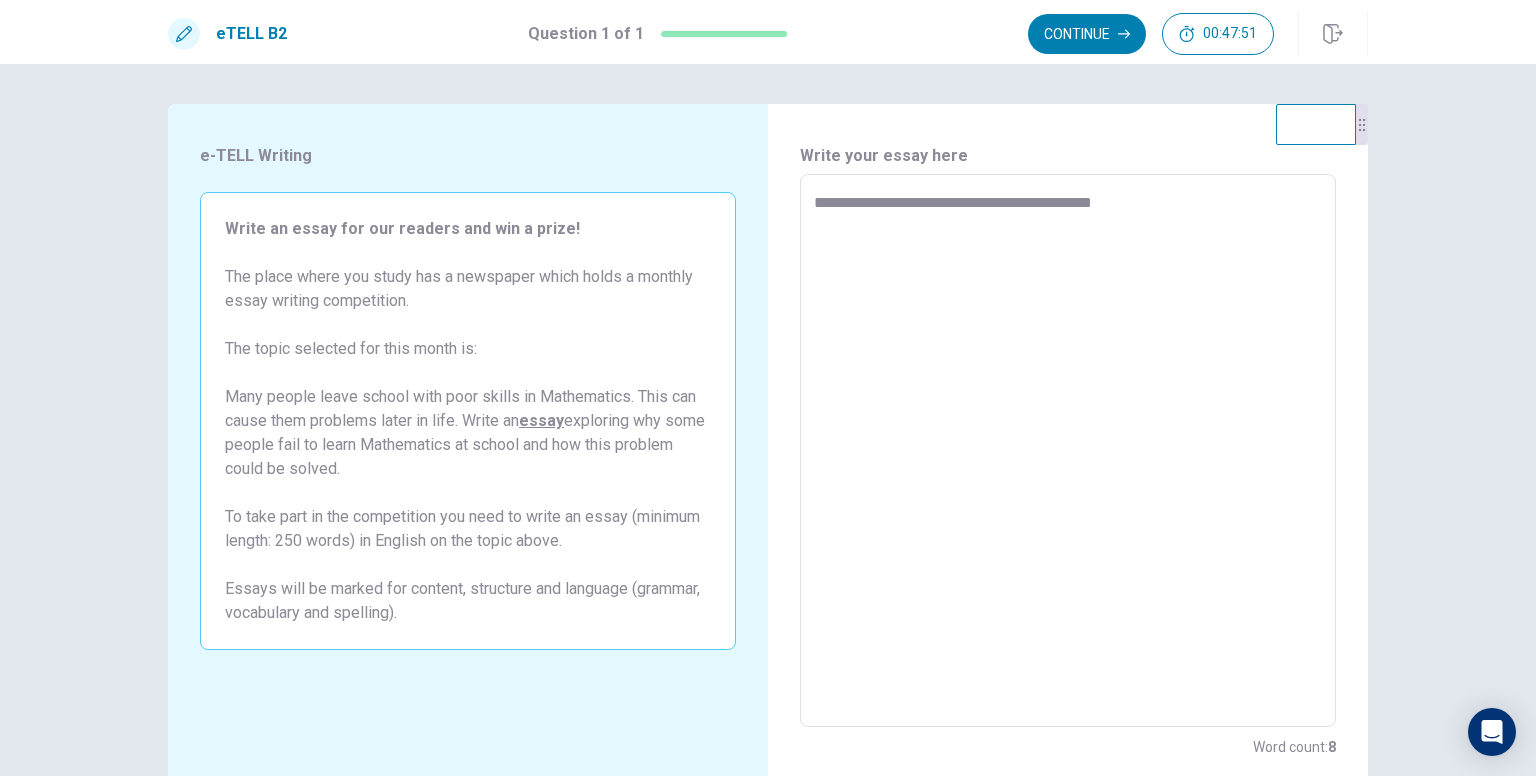 type on "**********" 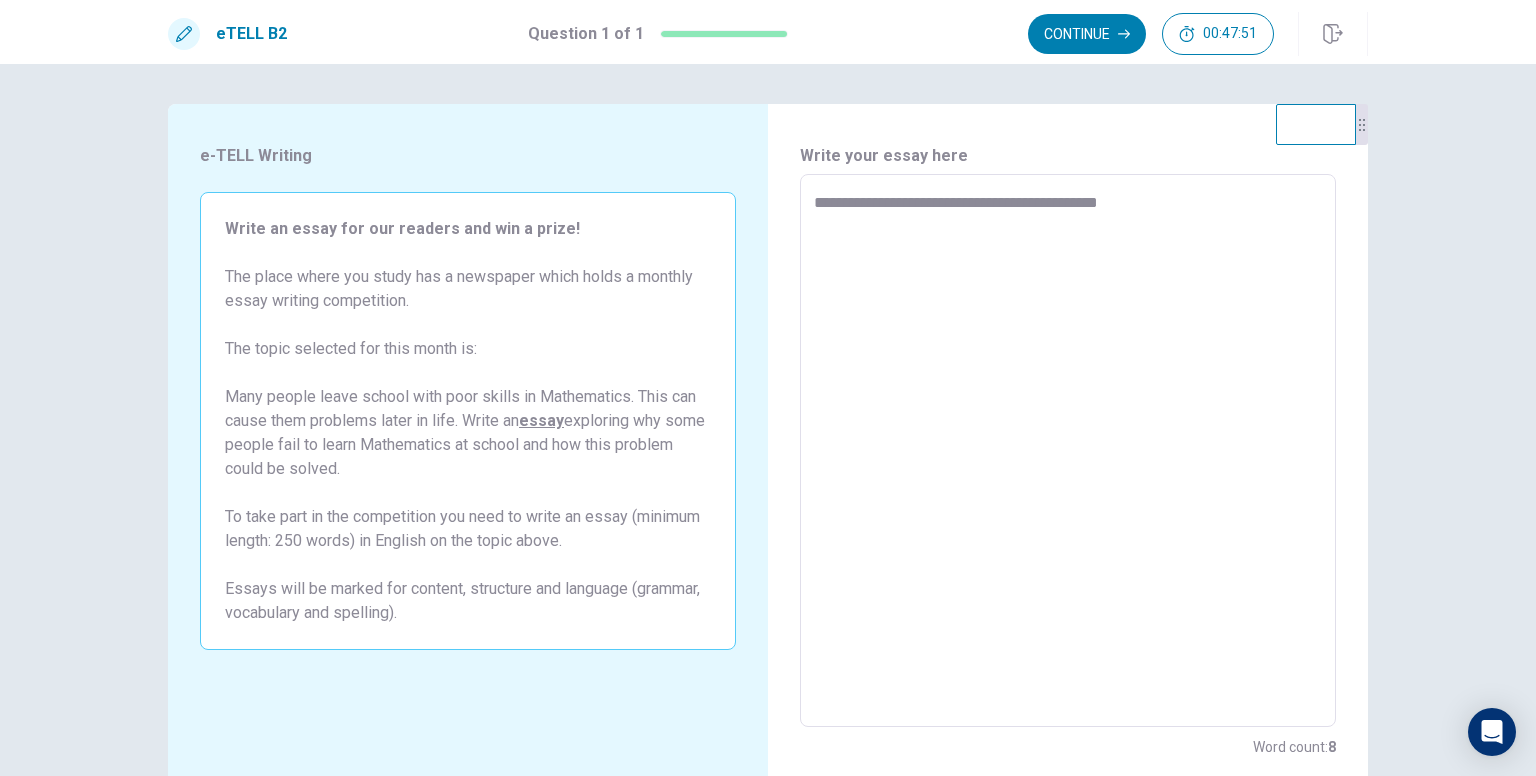type on "*" 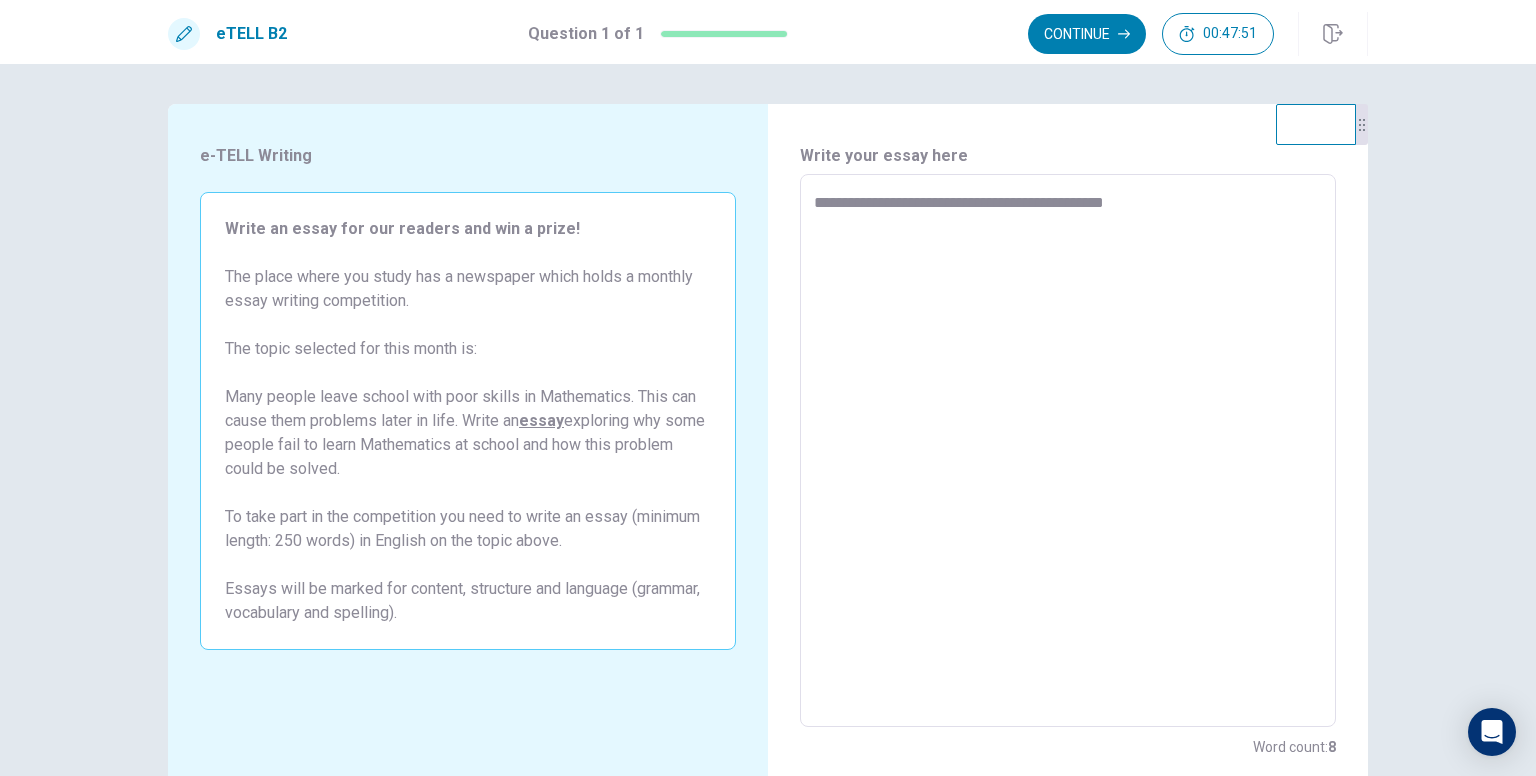 type on "*" 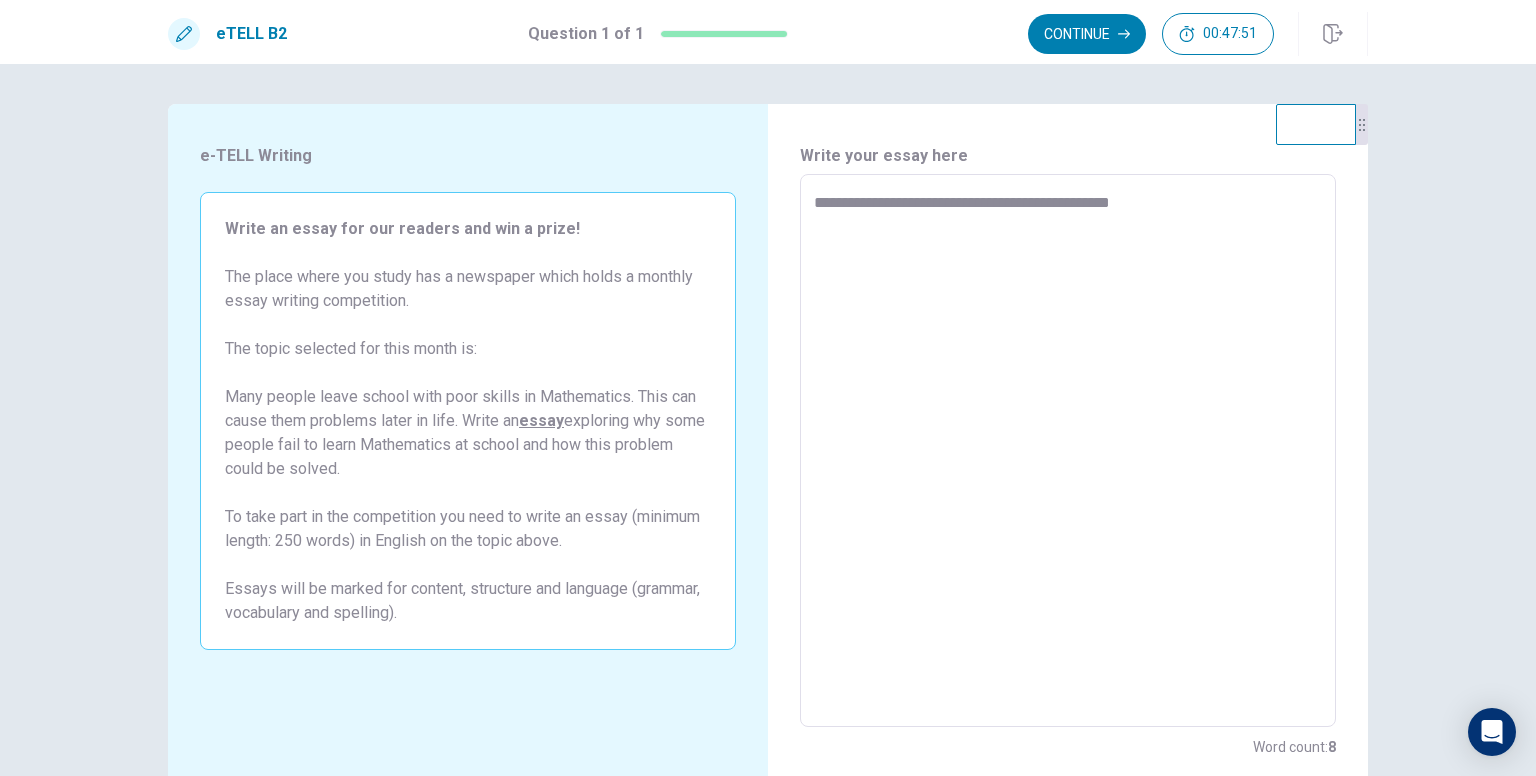 type on "*" 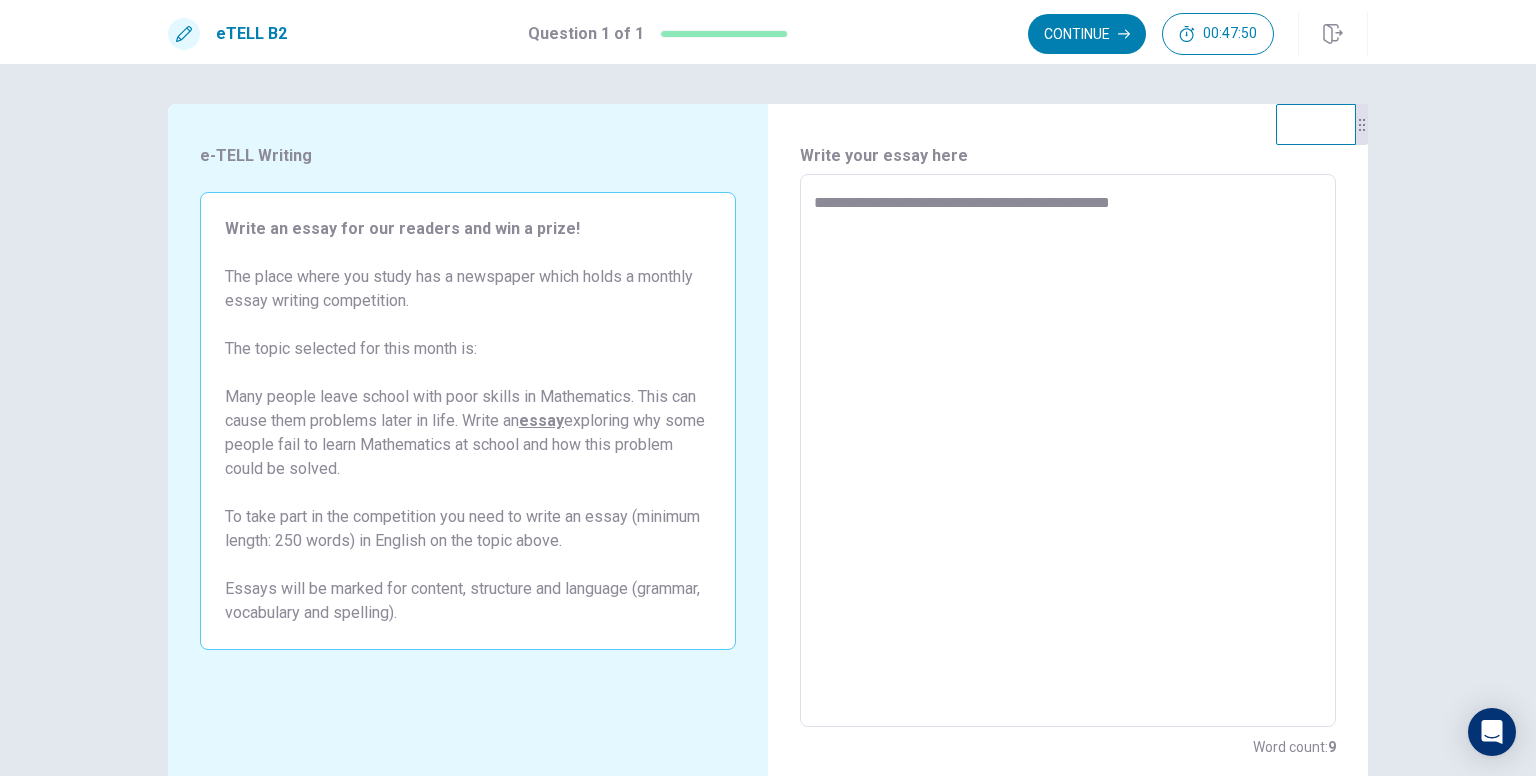 type on "**********" 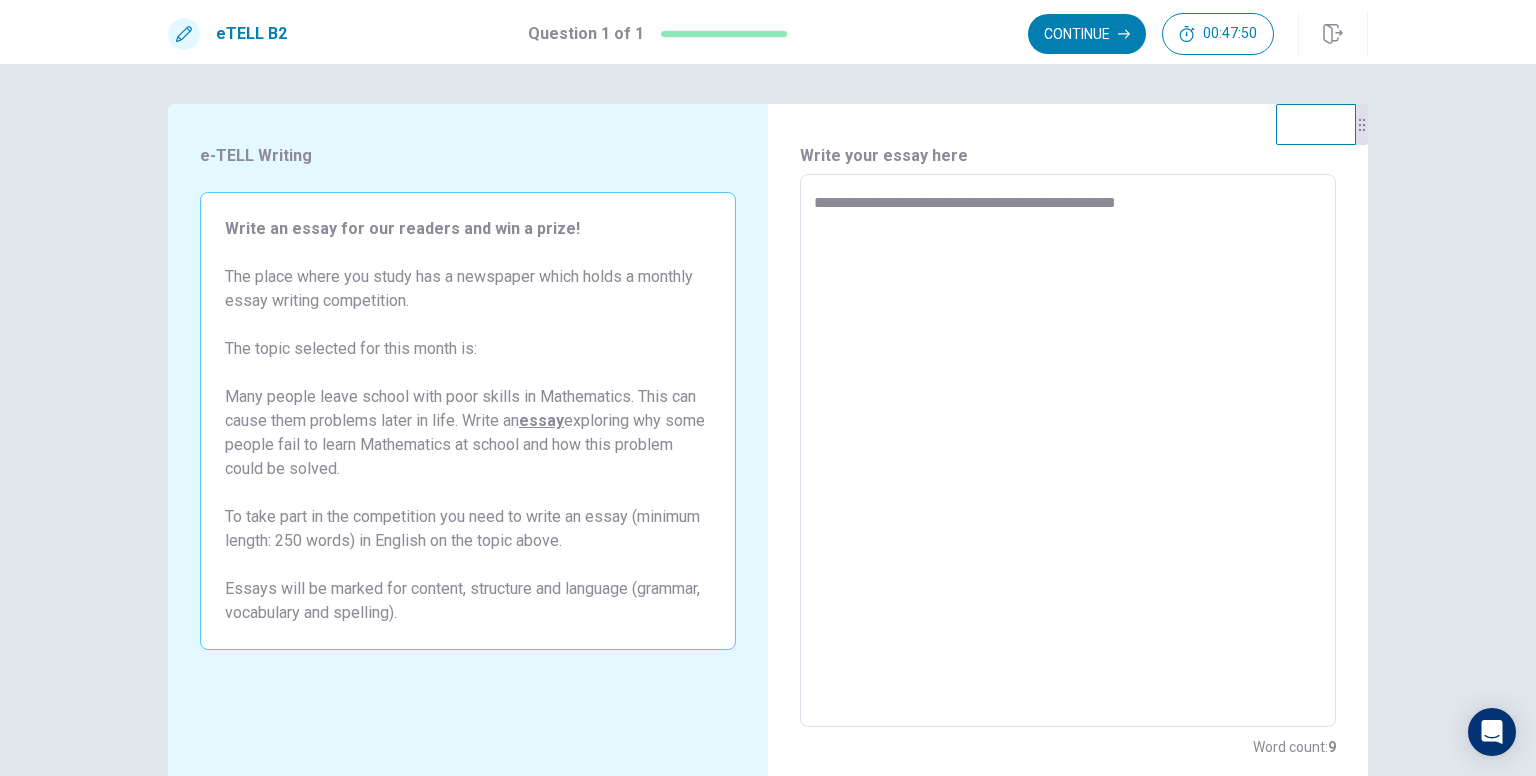 type on "*" 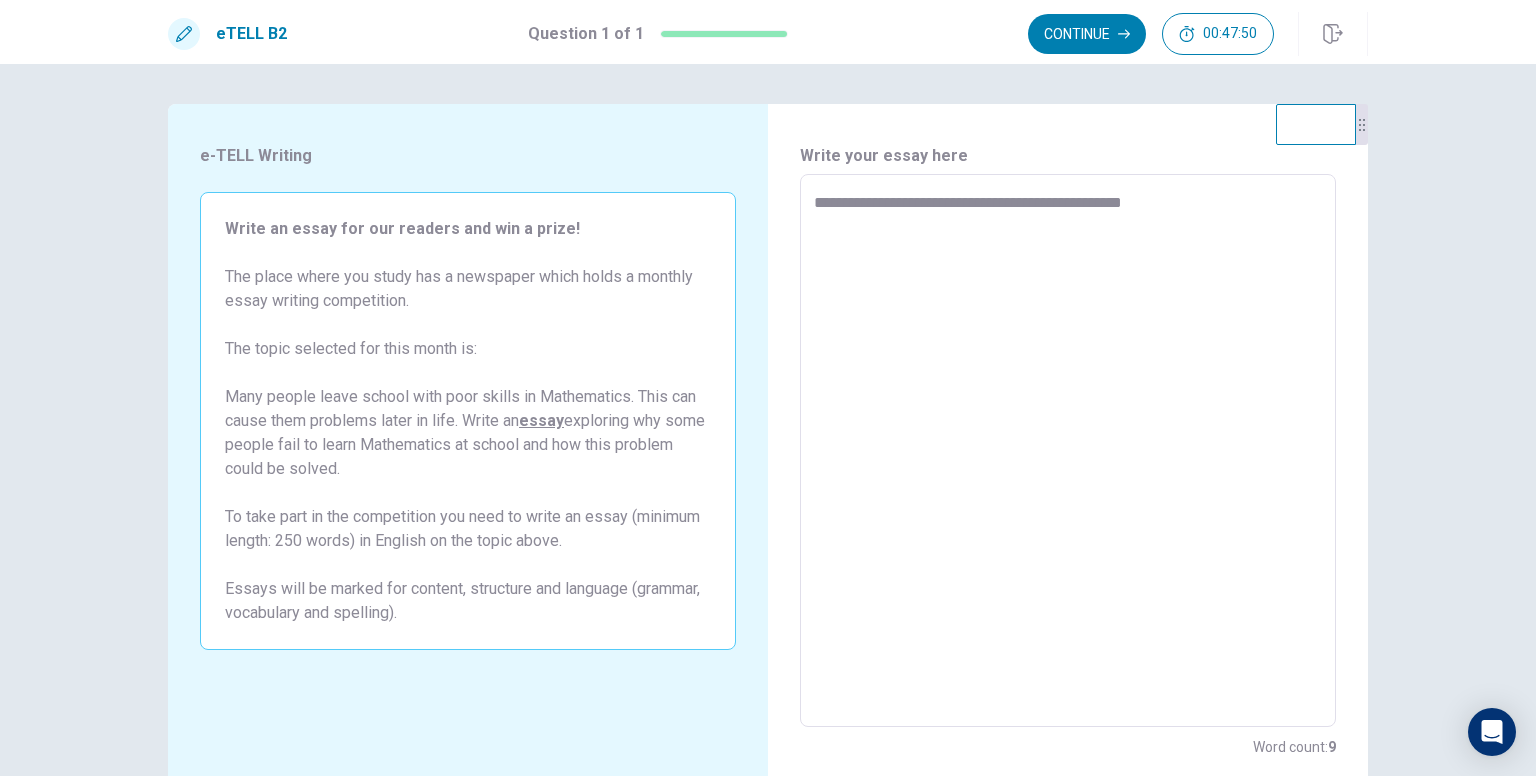 type on "*" 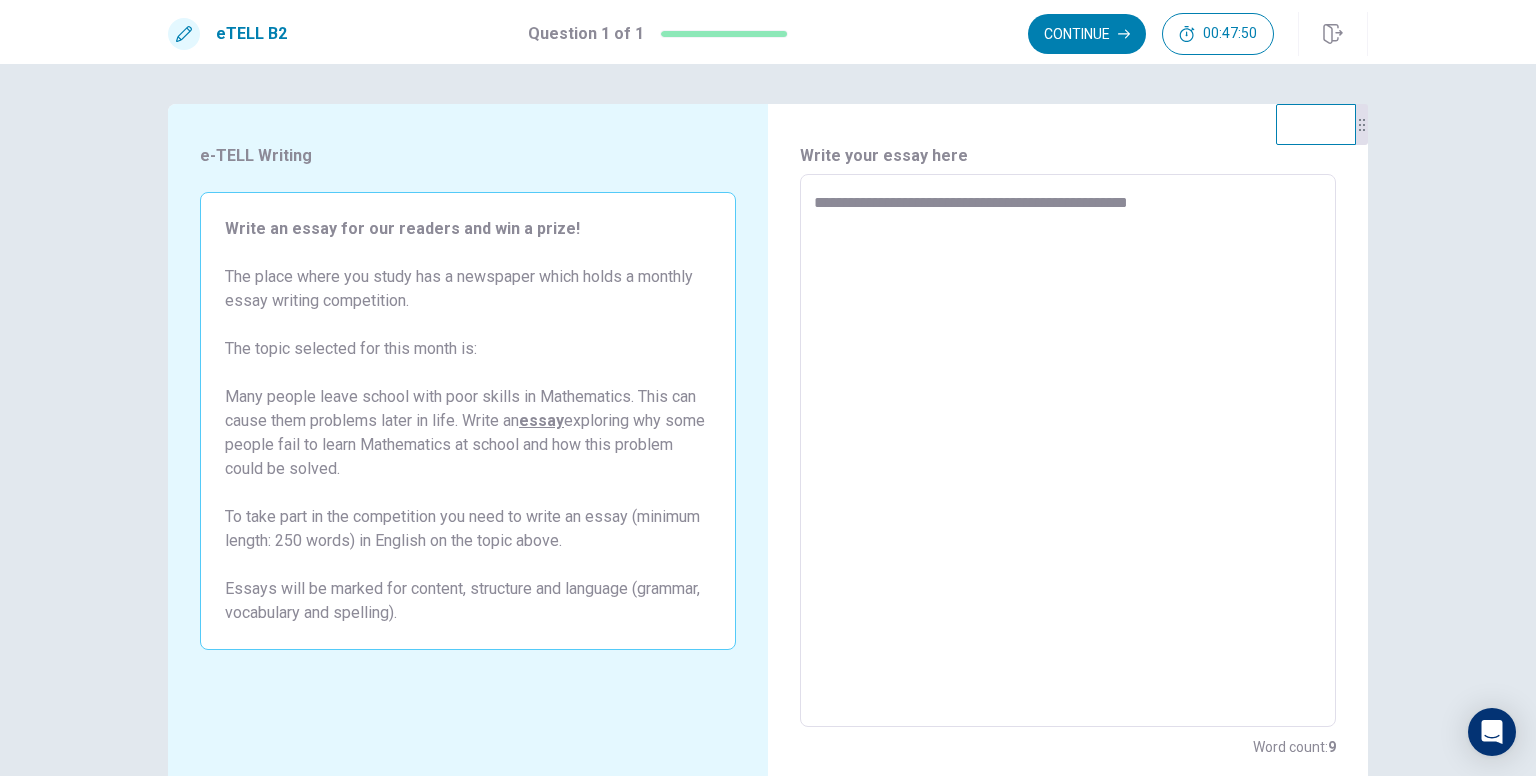 type on "*" 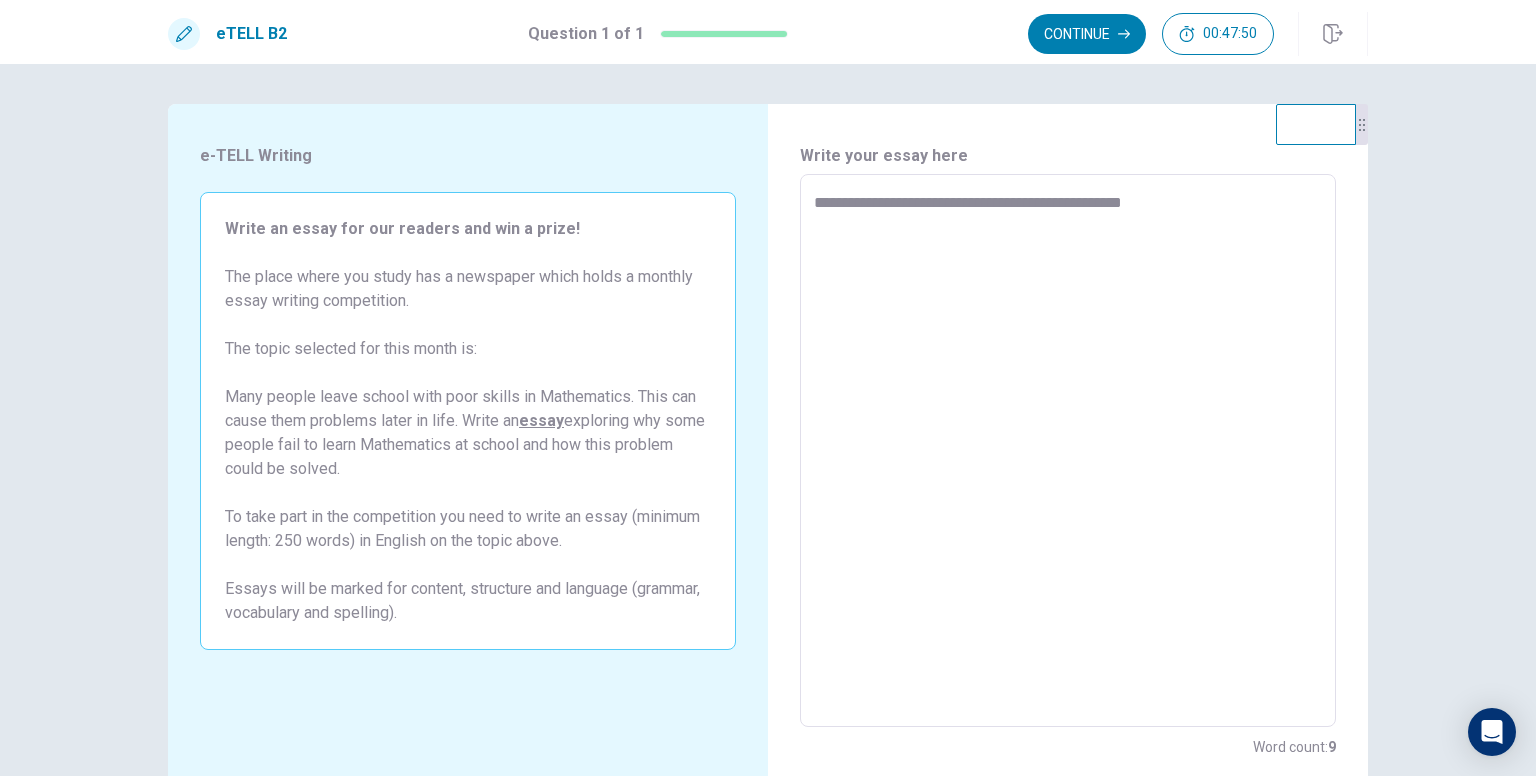 type on "*" 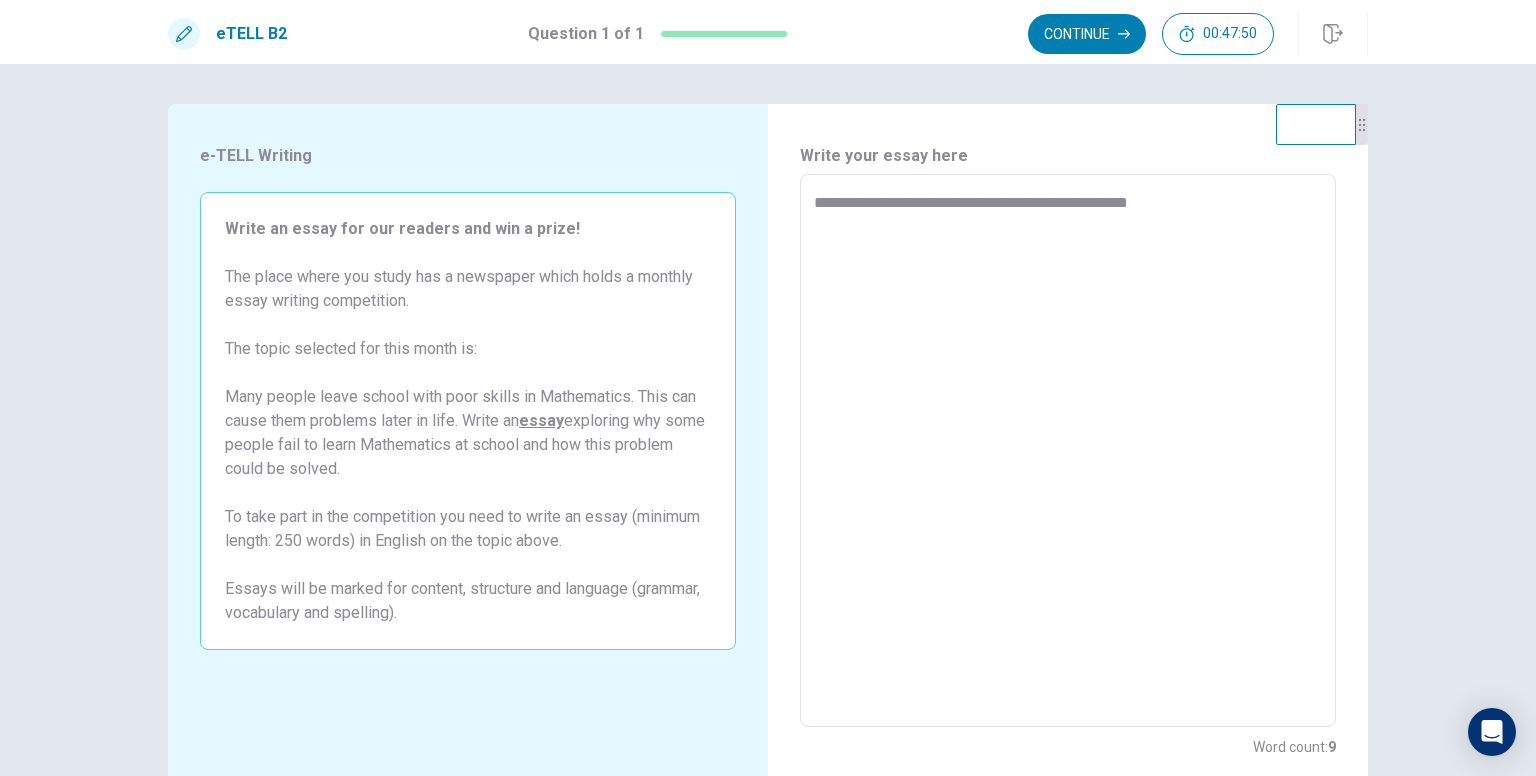 type on "*" 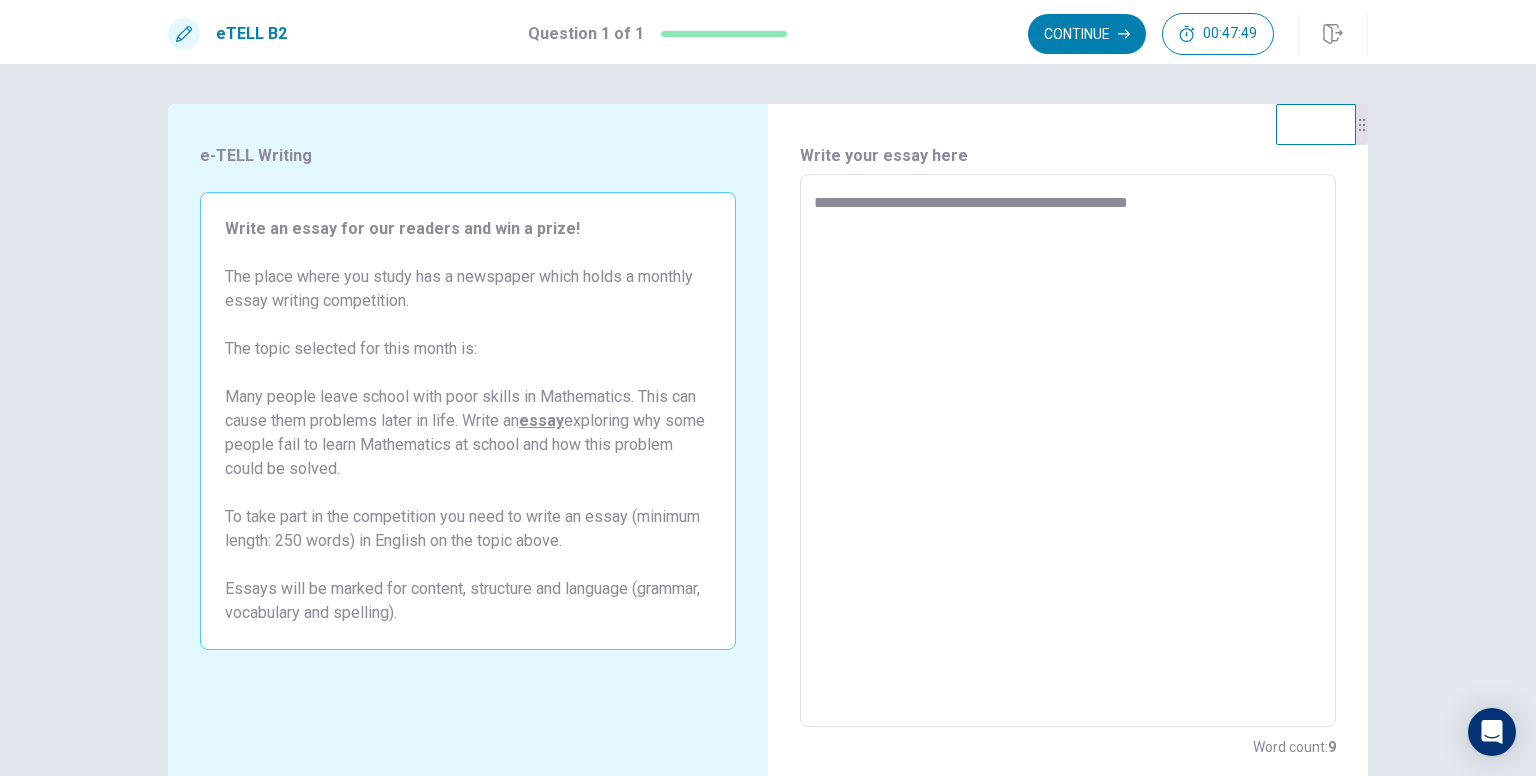 type on "**********" 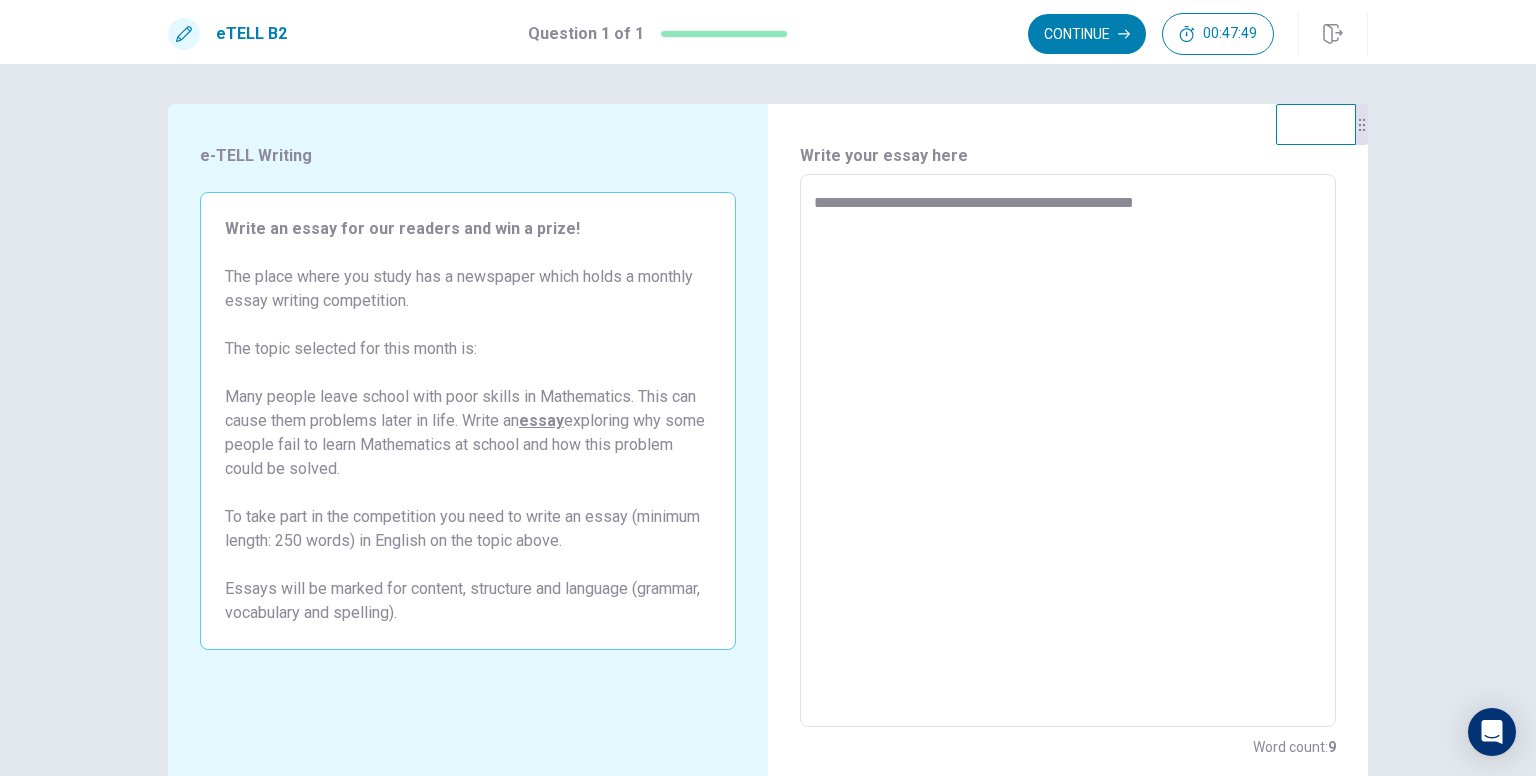 type on "*" 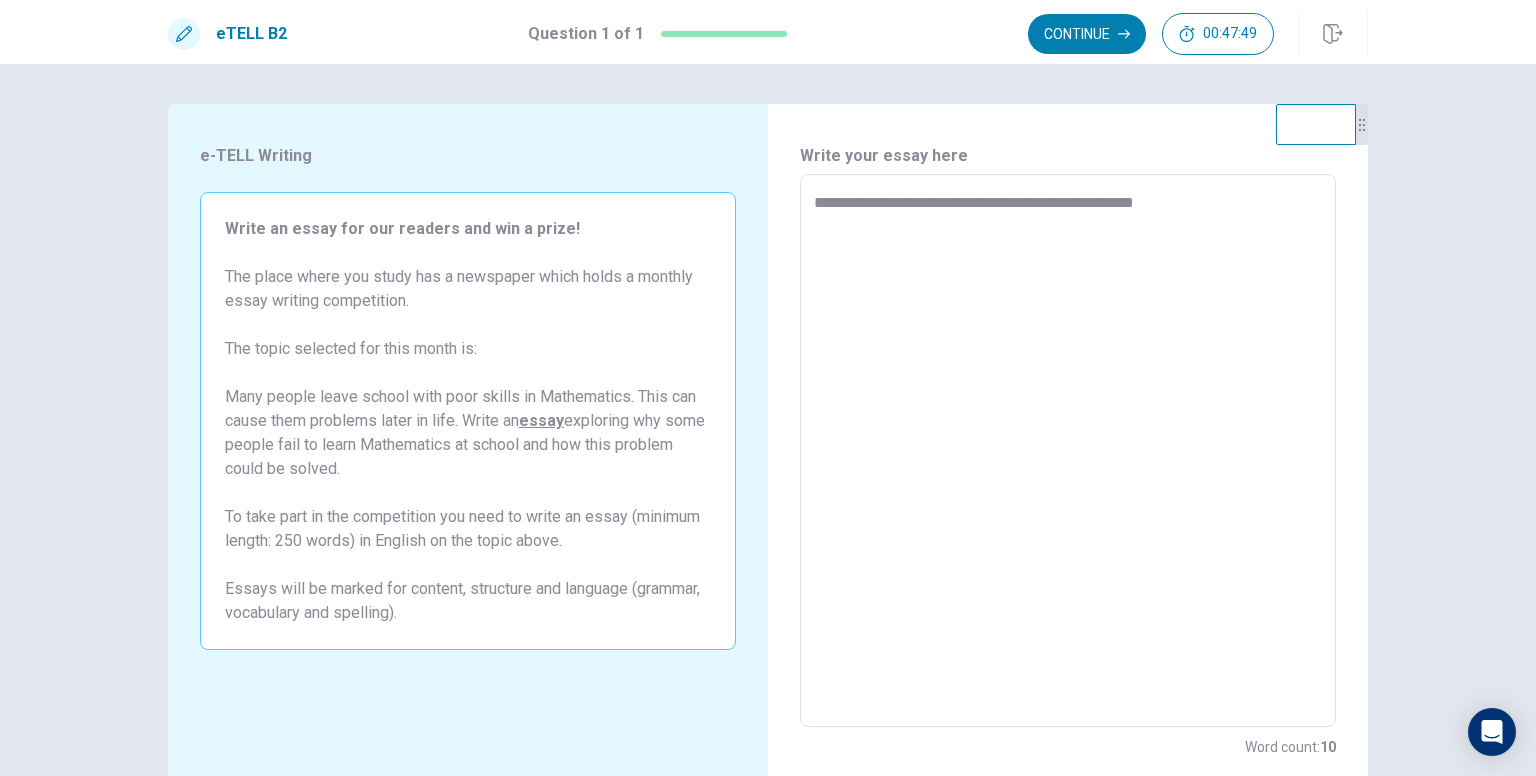 type on "**********" 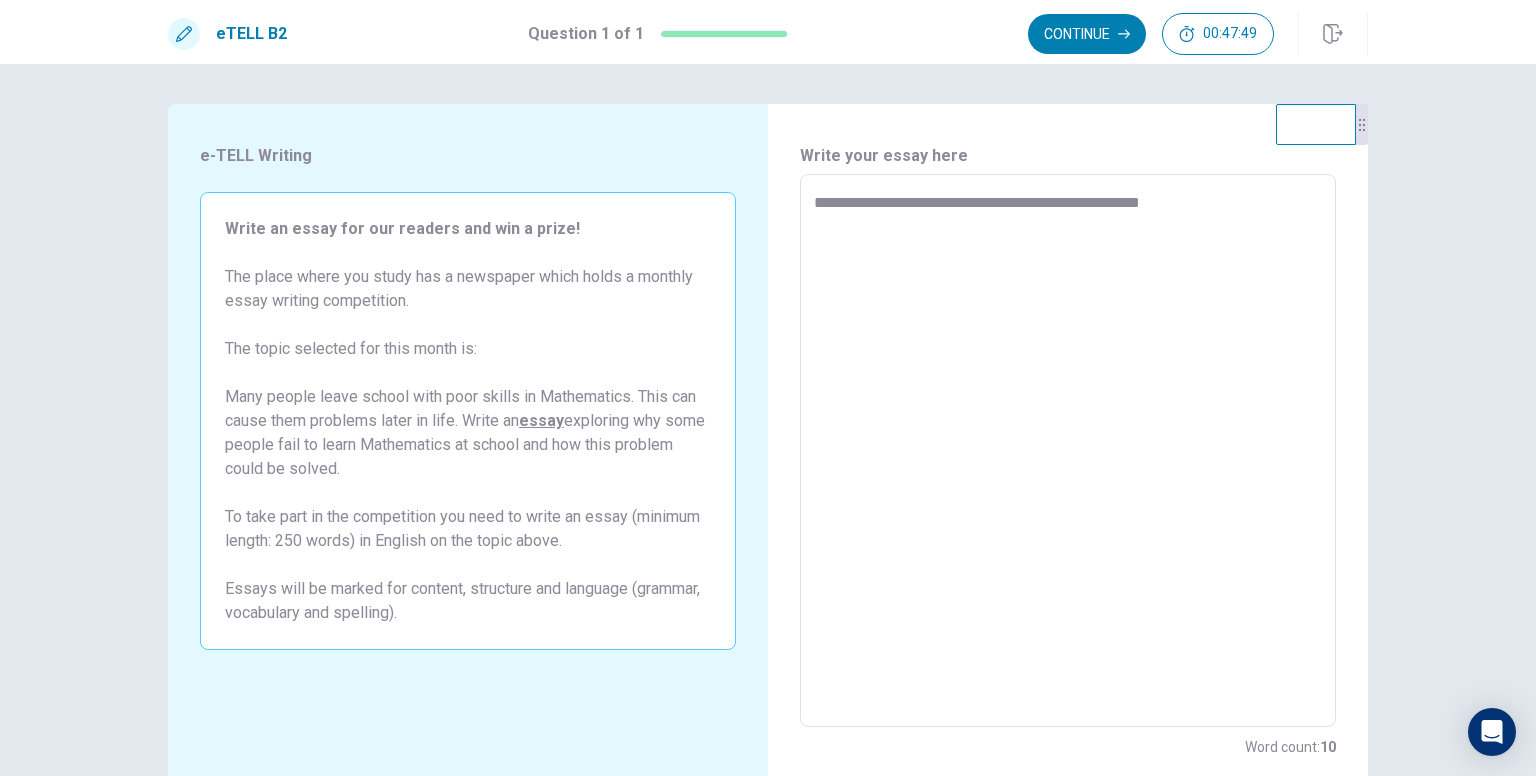 type on "*" 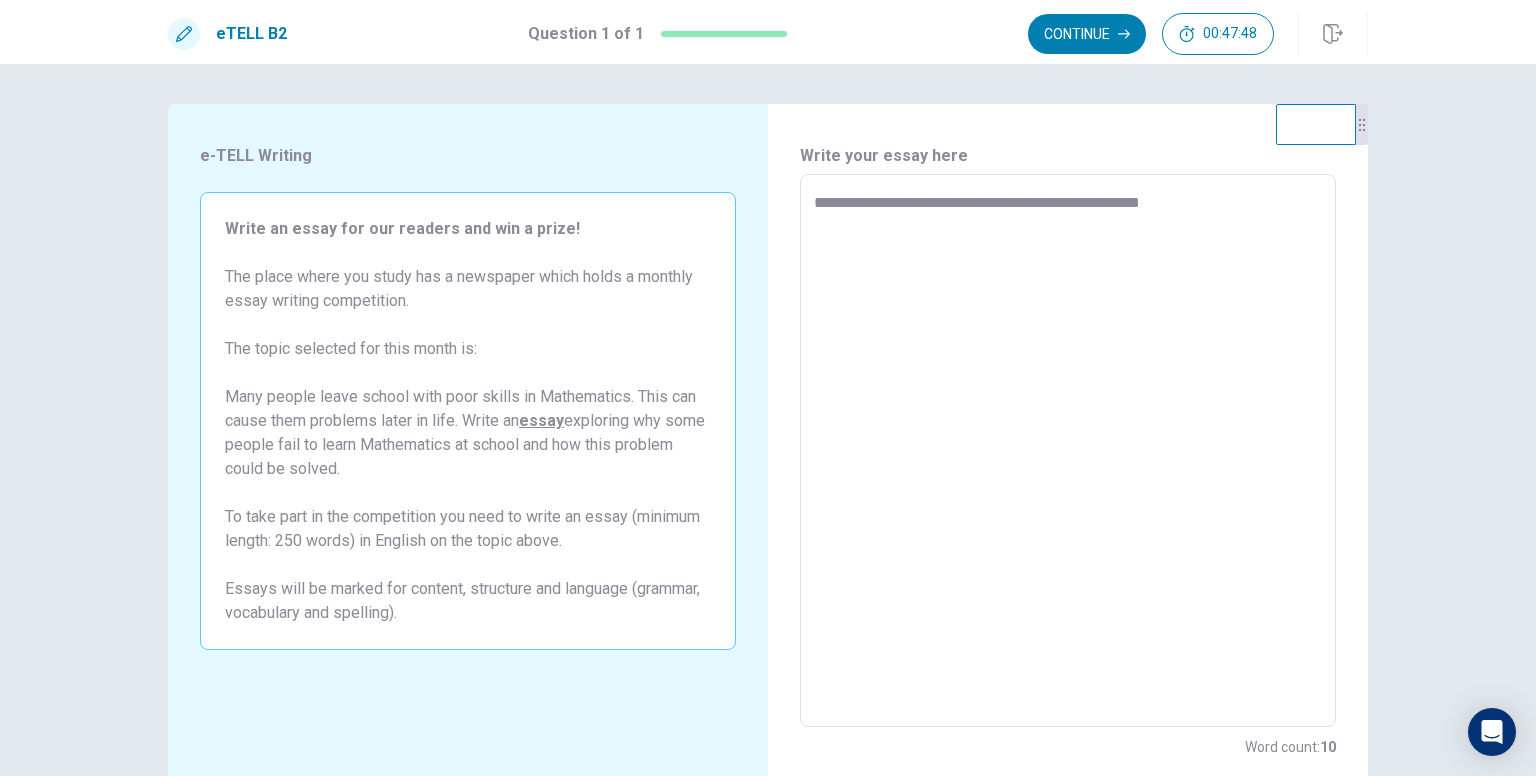 type on "**********" 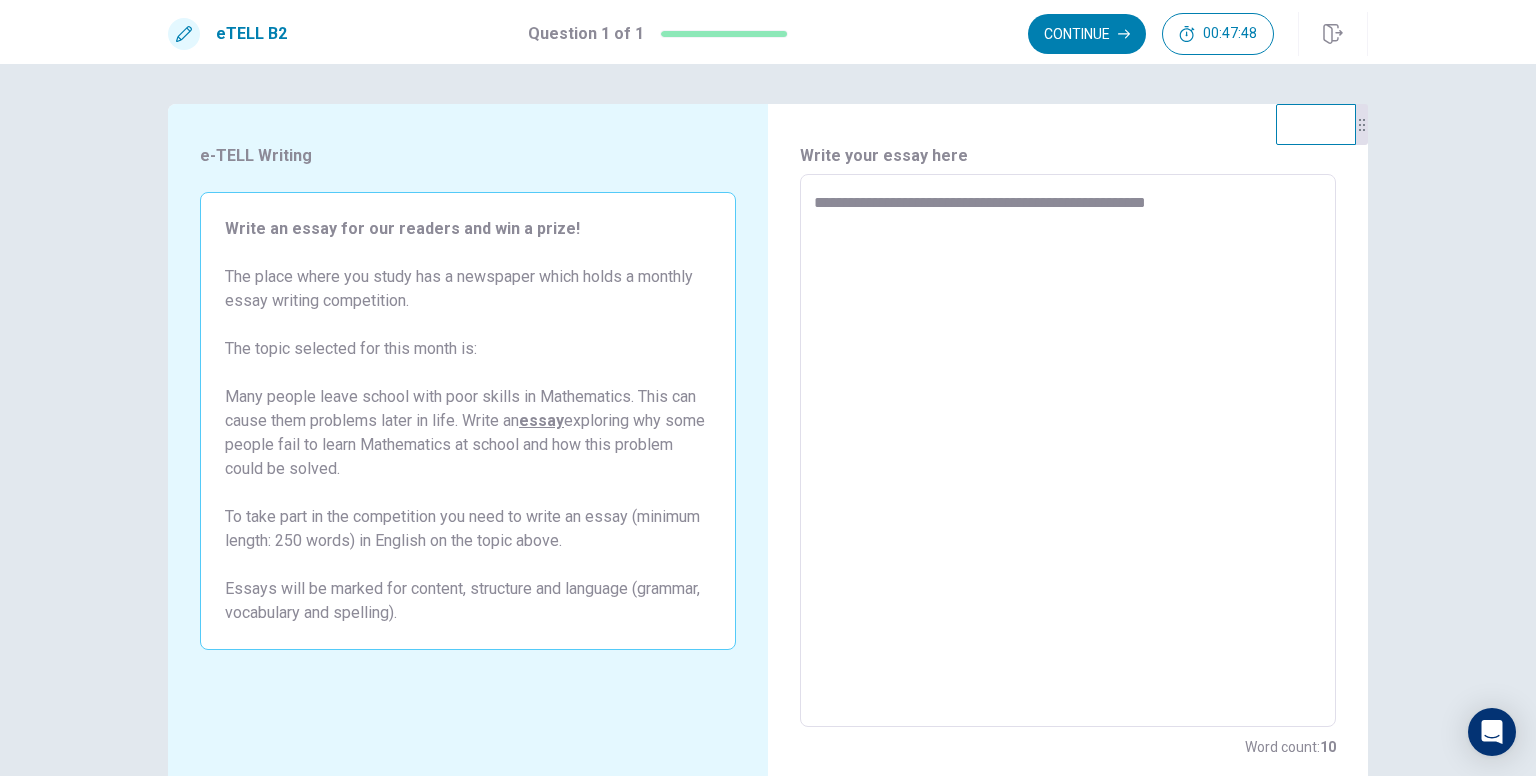 type on "*" 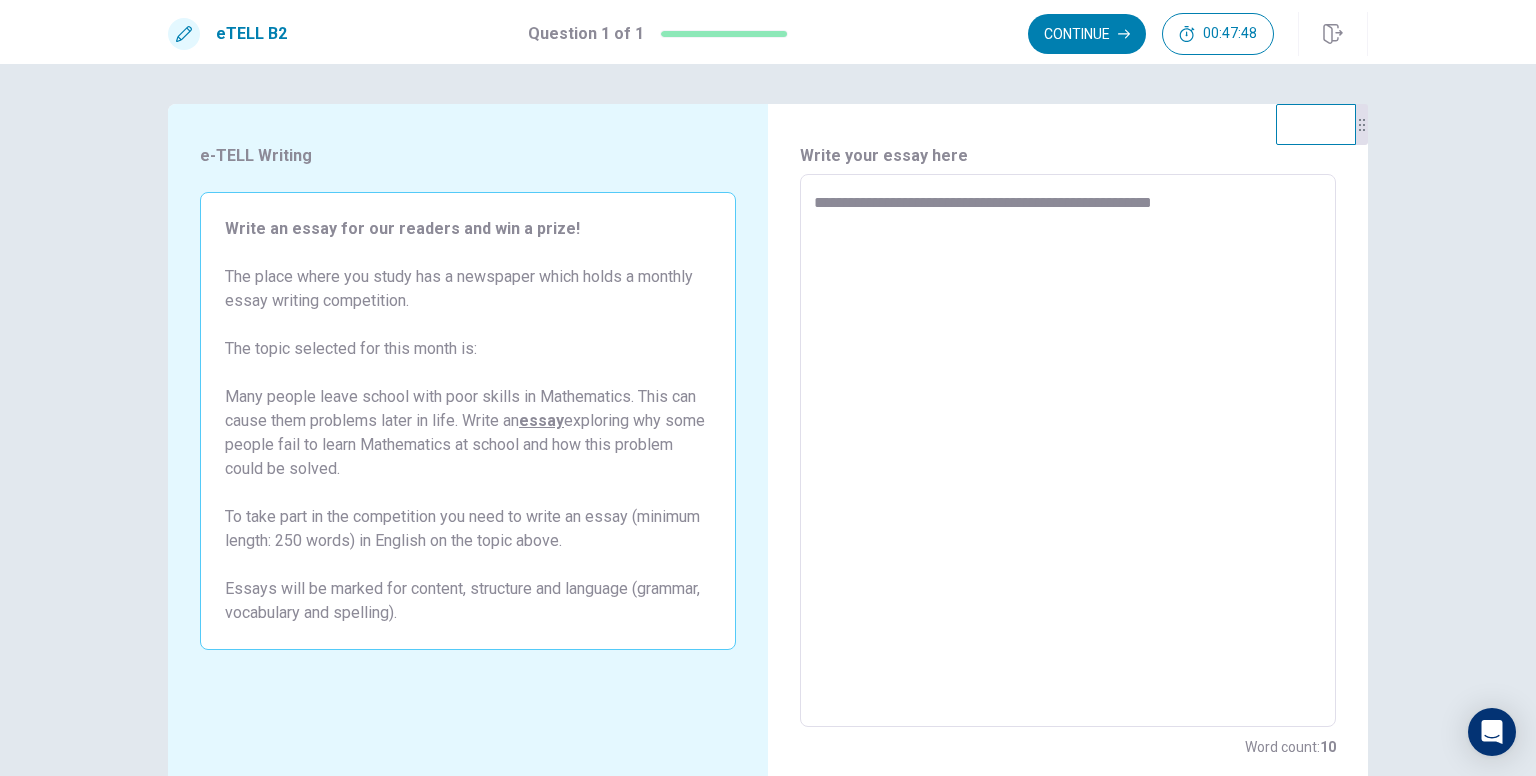 type on "*" 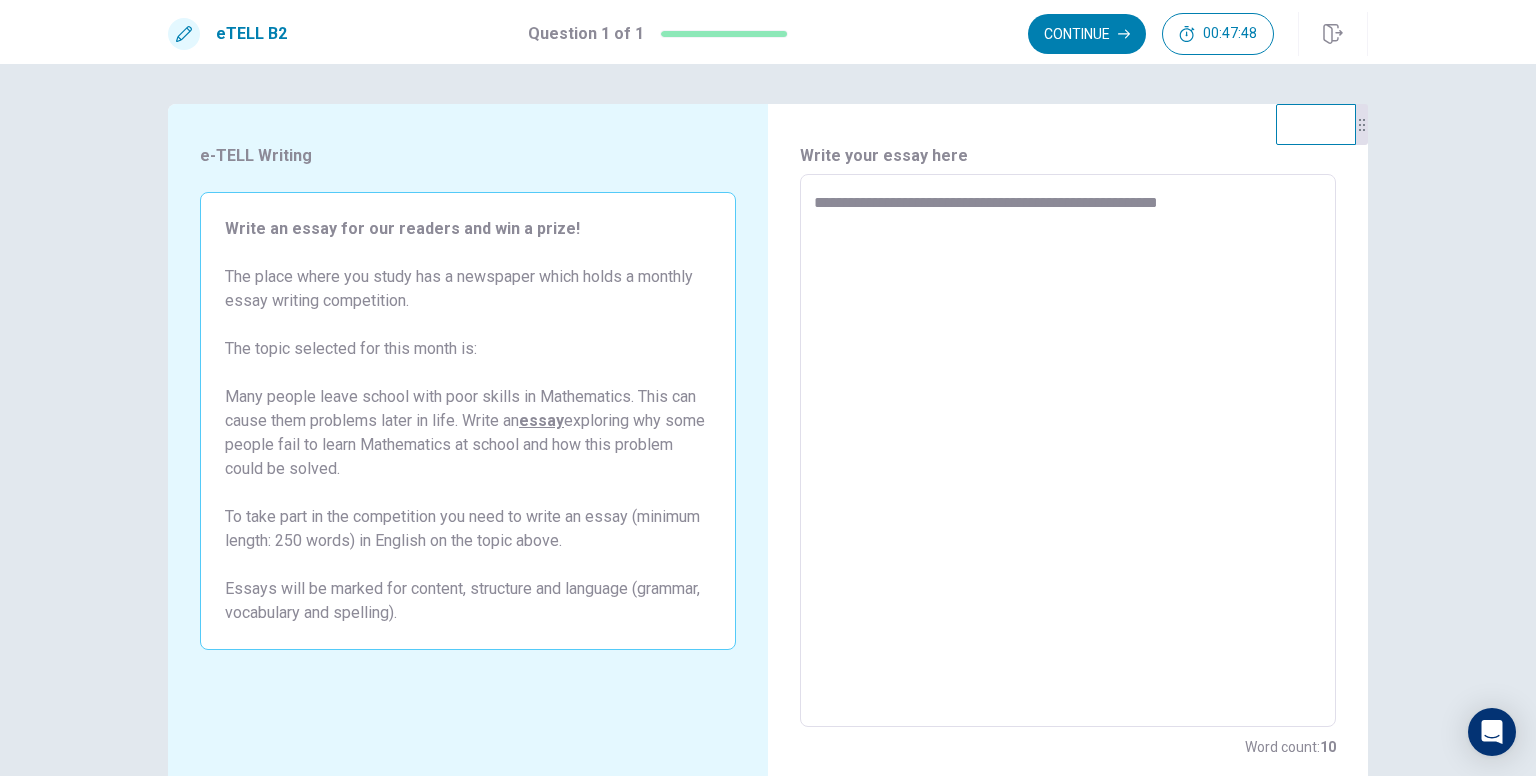 type on "*" 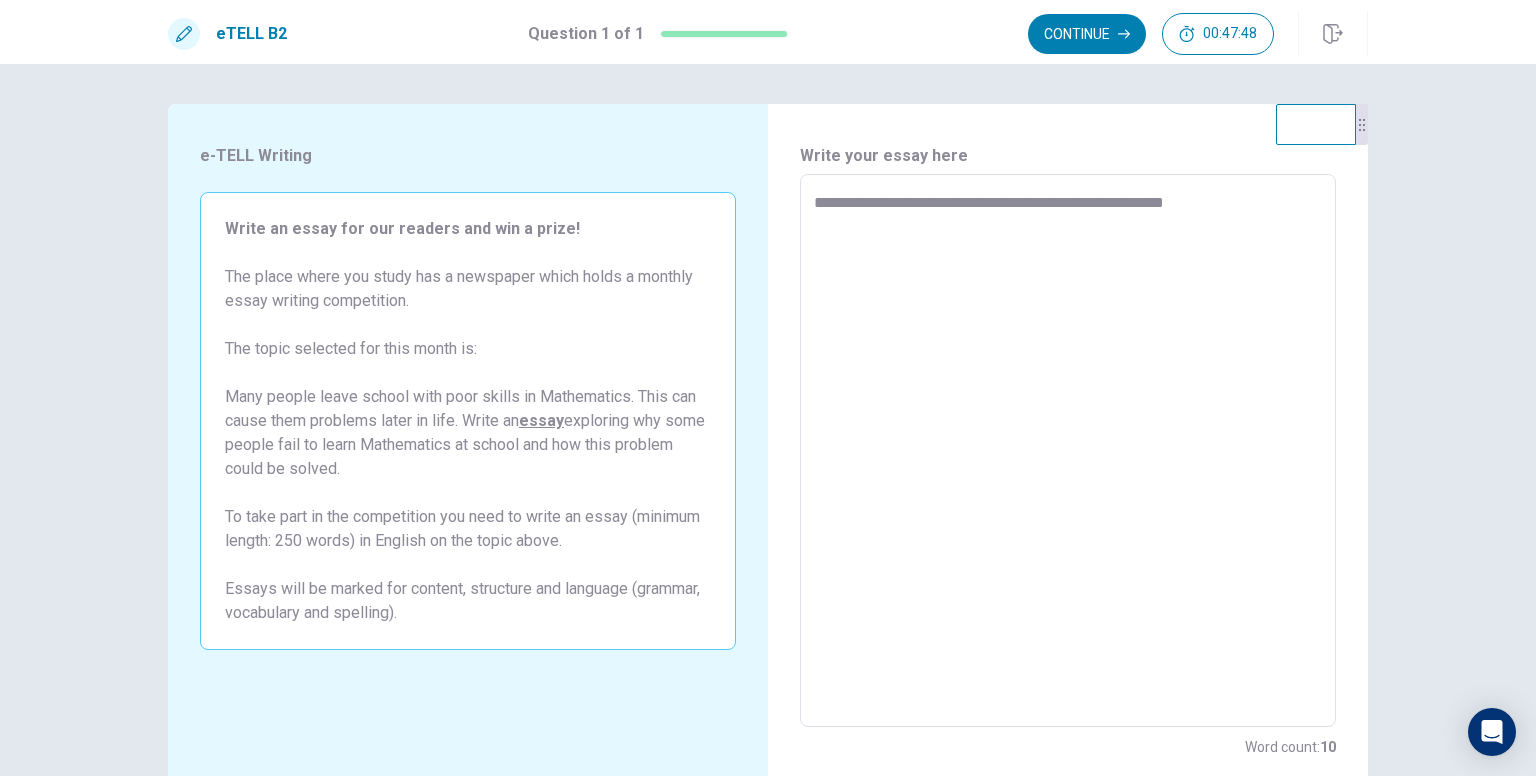 type on "*" 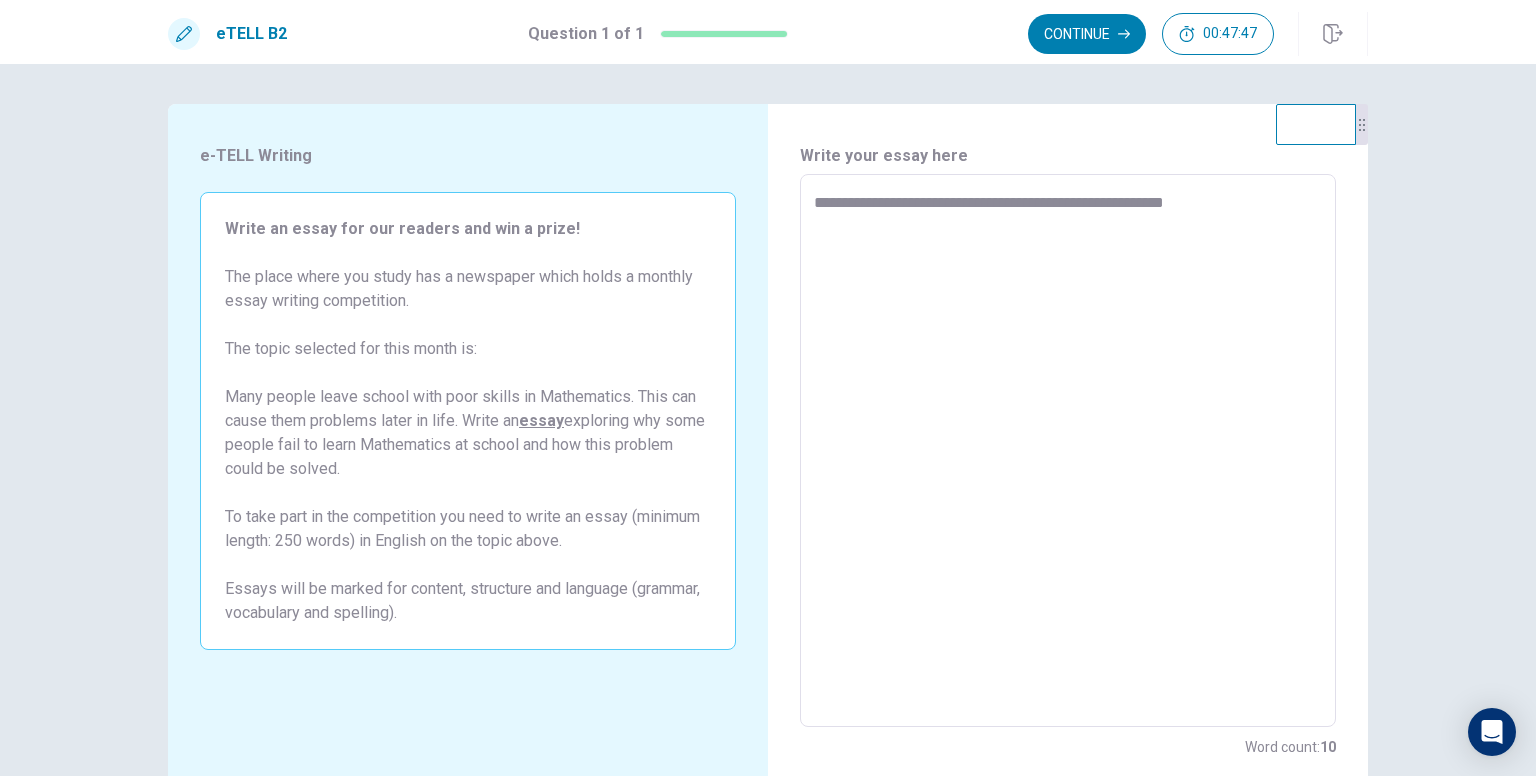 type on "**********" 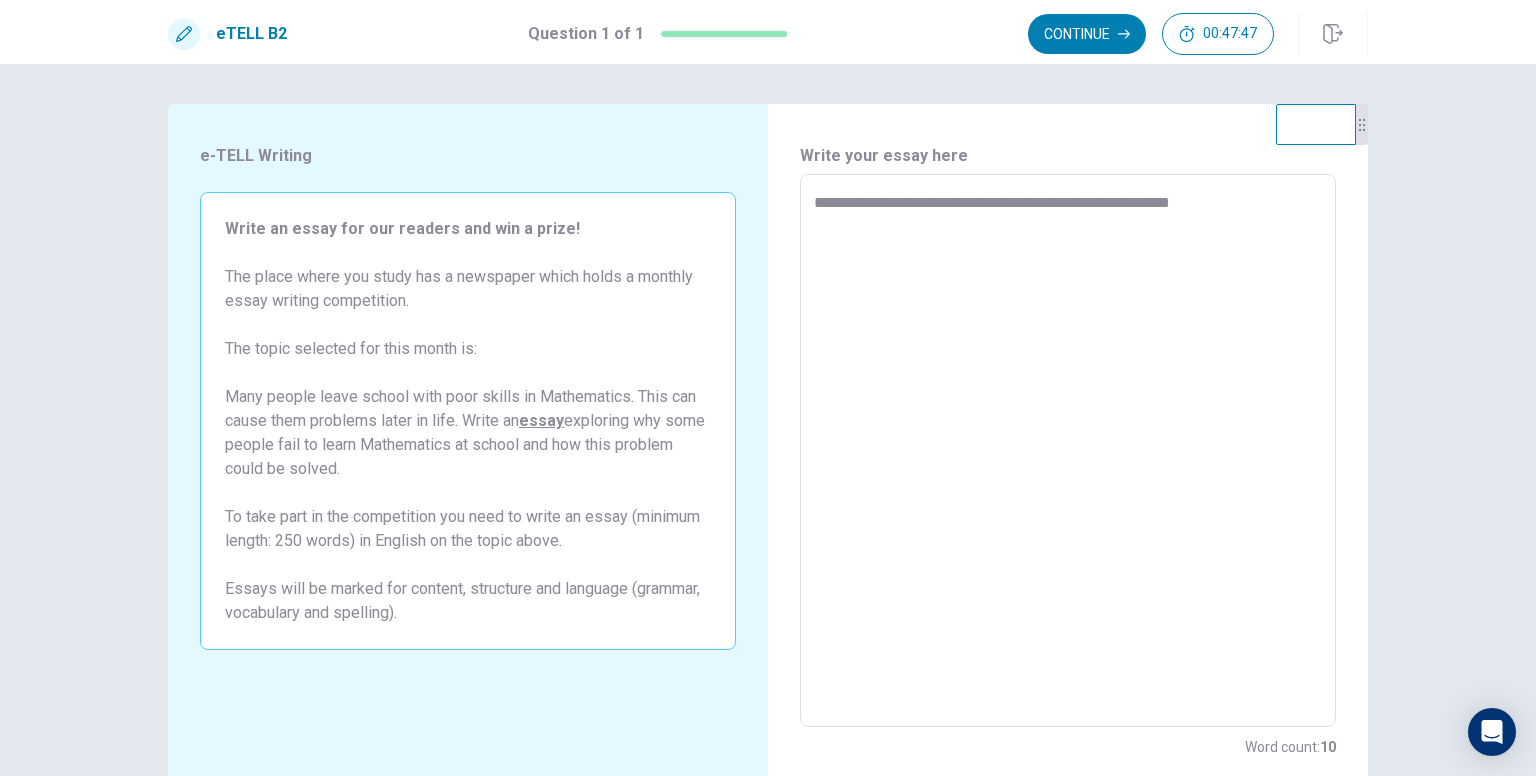 type on "*" 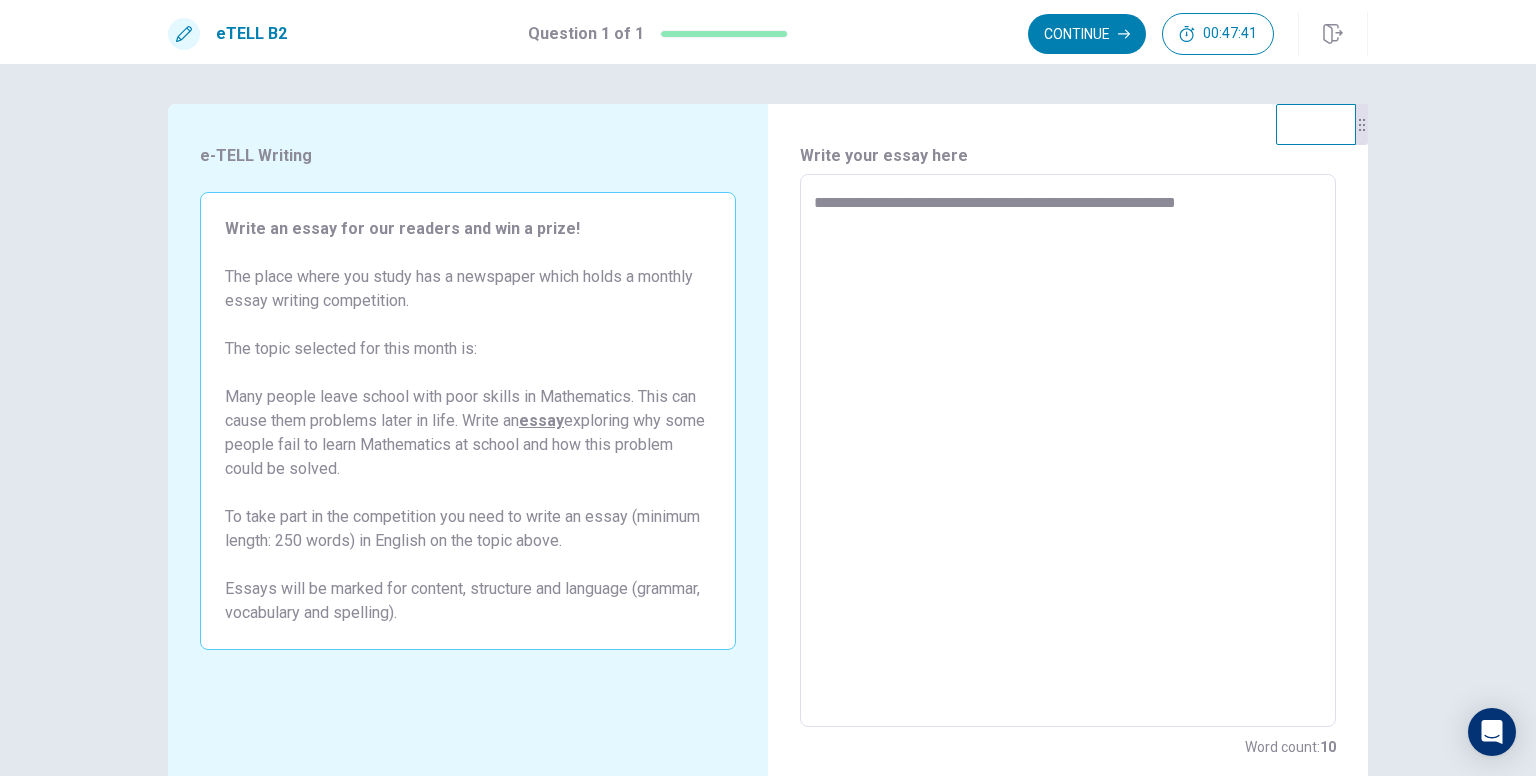 type on "*" 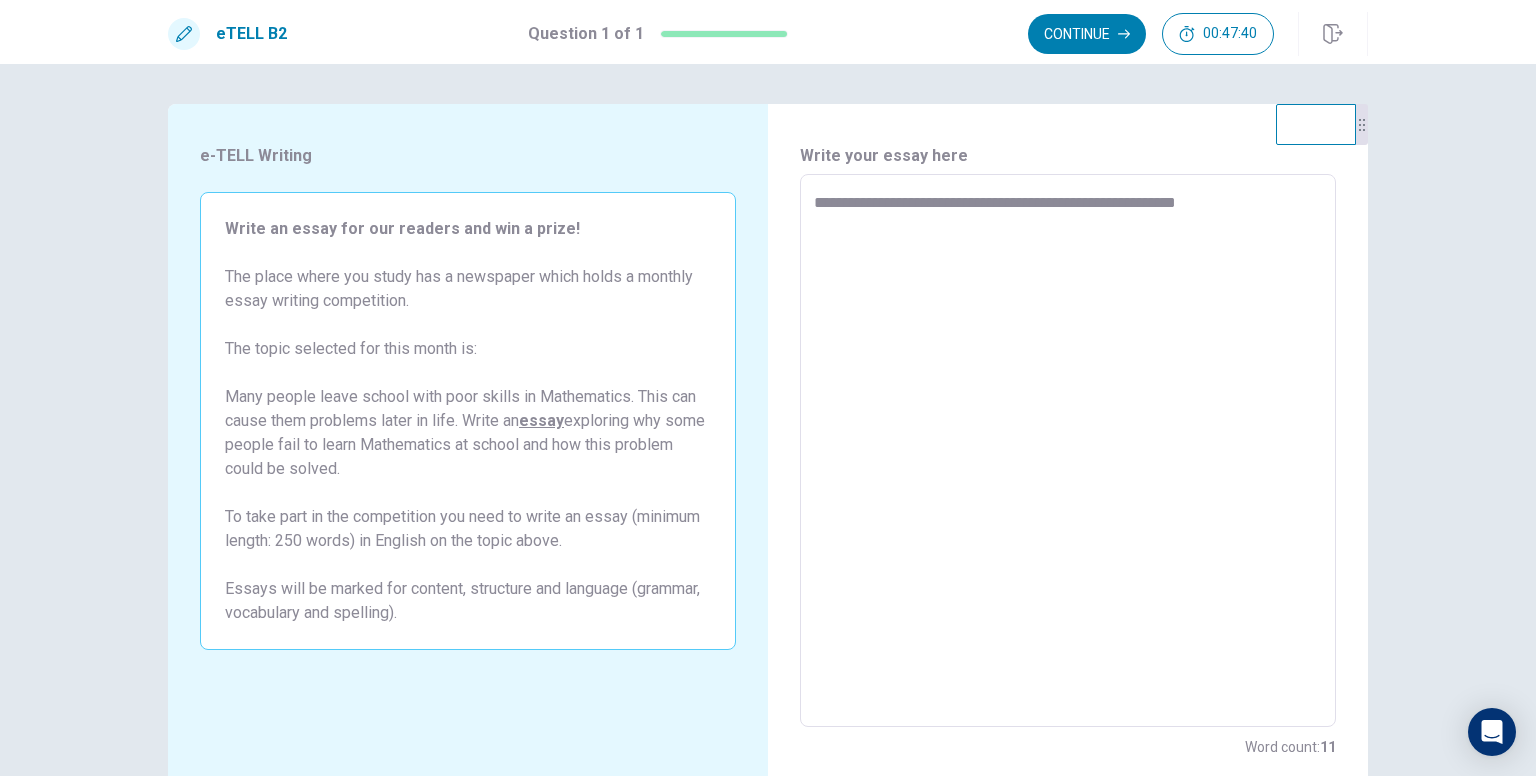 type on "**********" 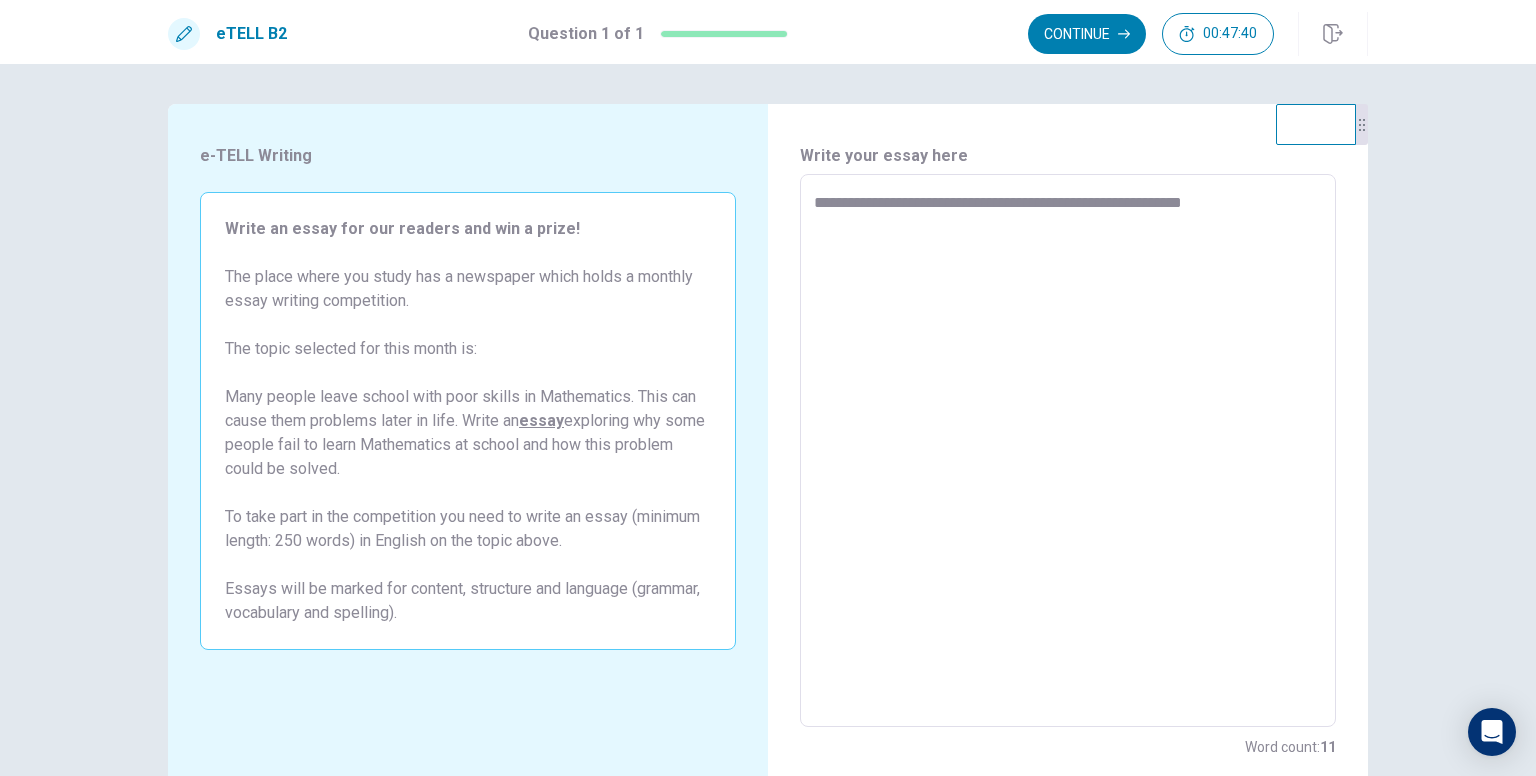 type on "*" 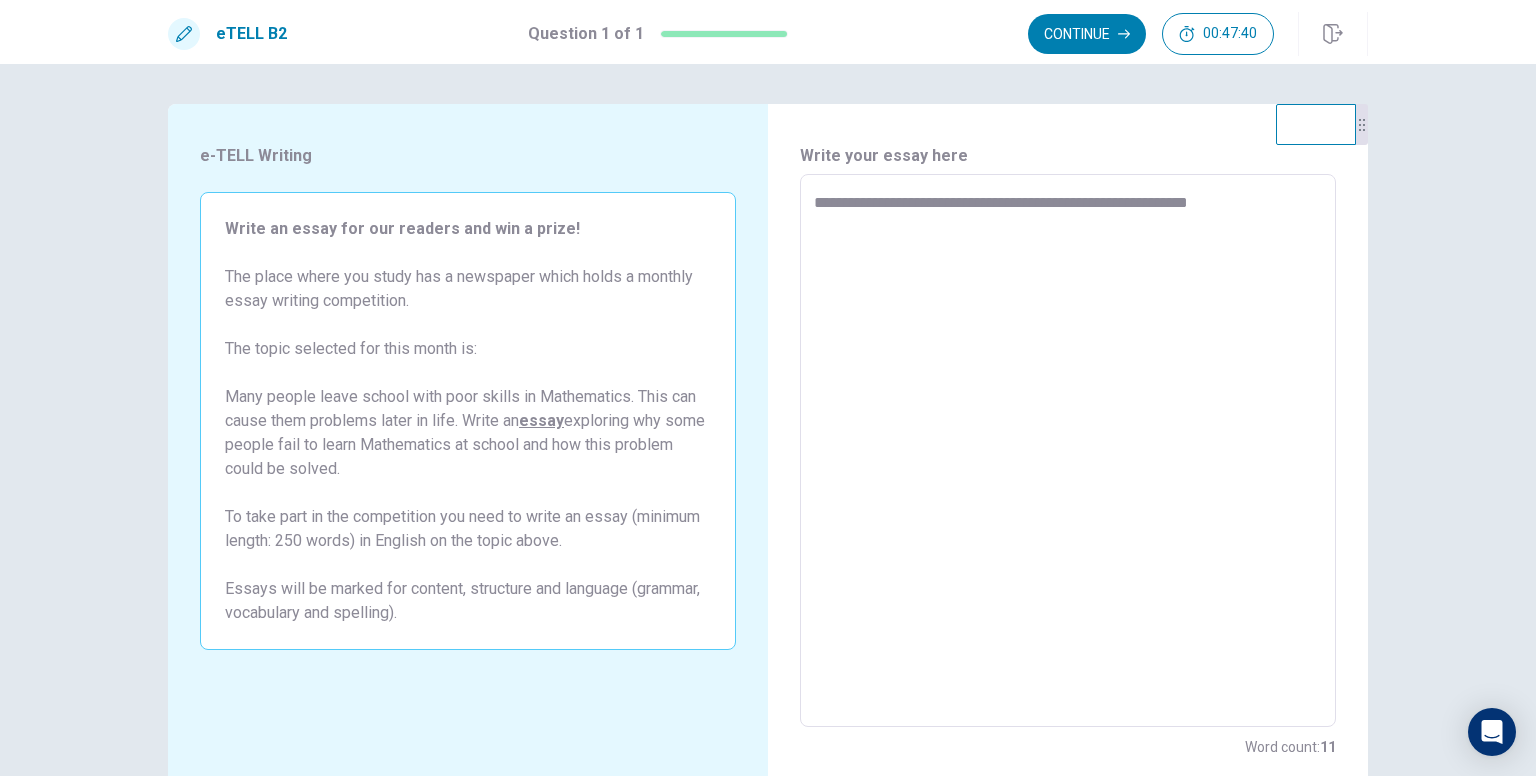 type on "*" 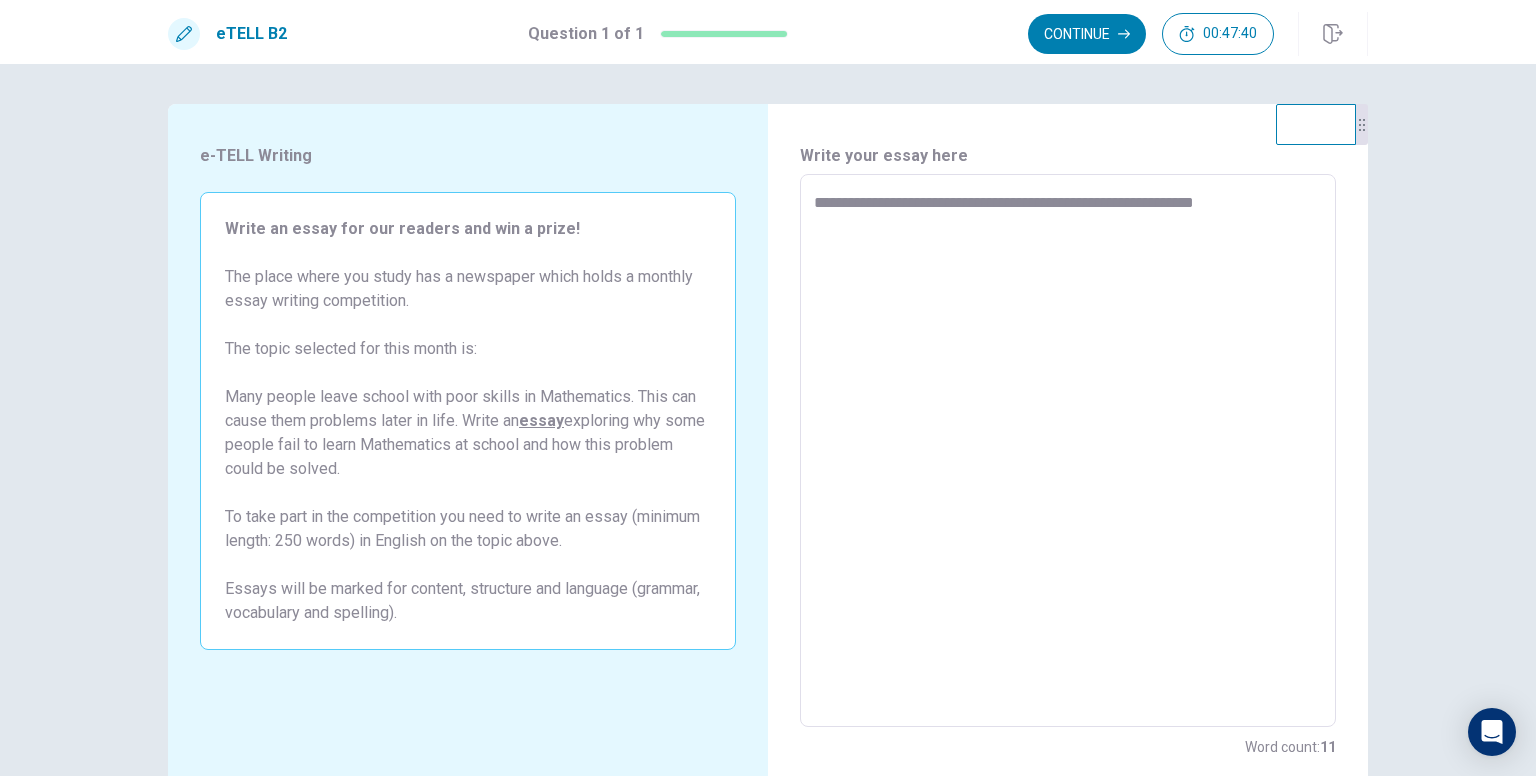 type on "*" 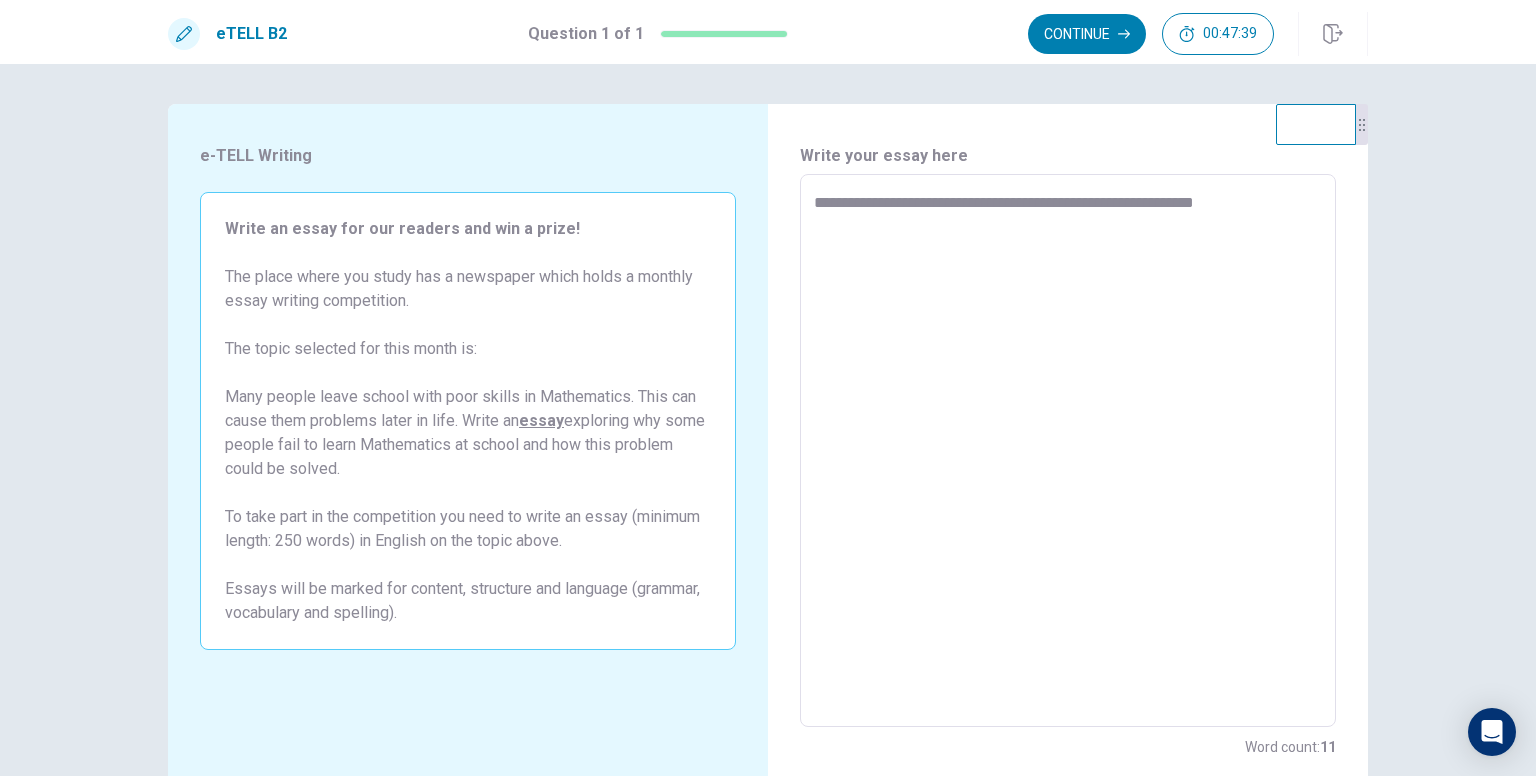 type on "**********" 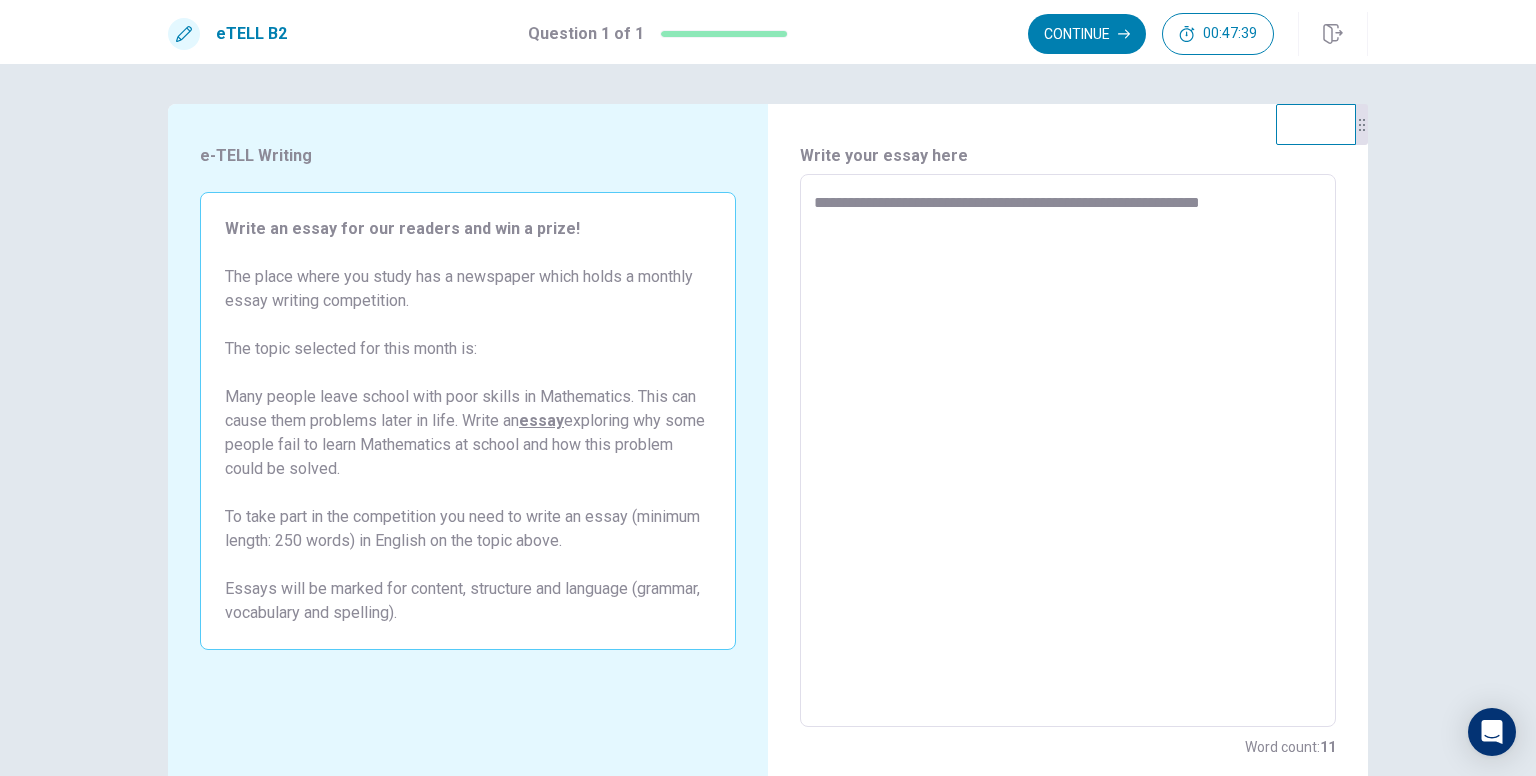 type on "*" 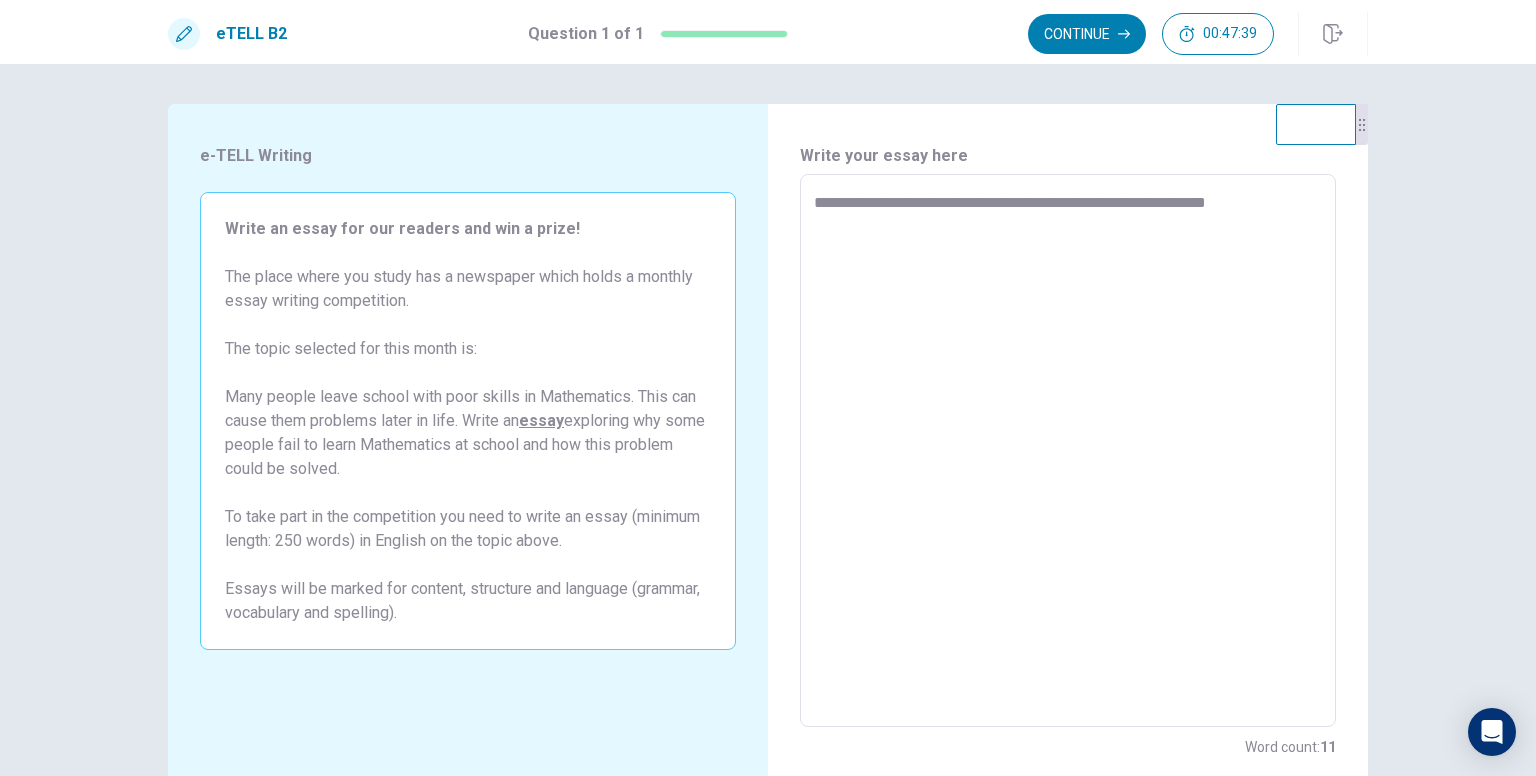 type on "*" 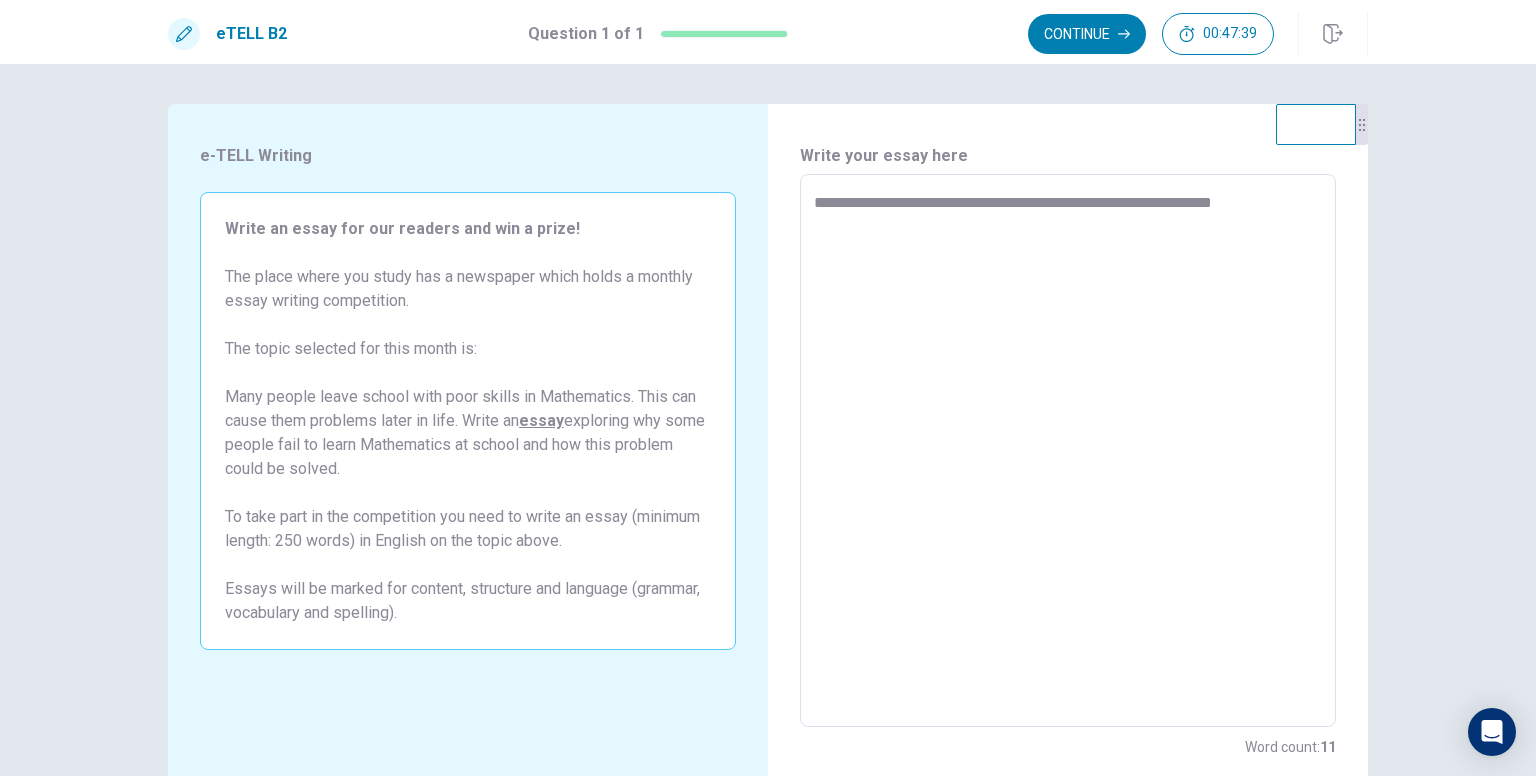 type on "*" 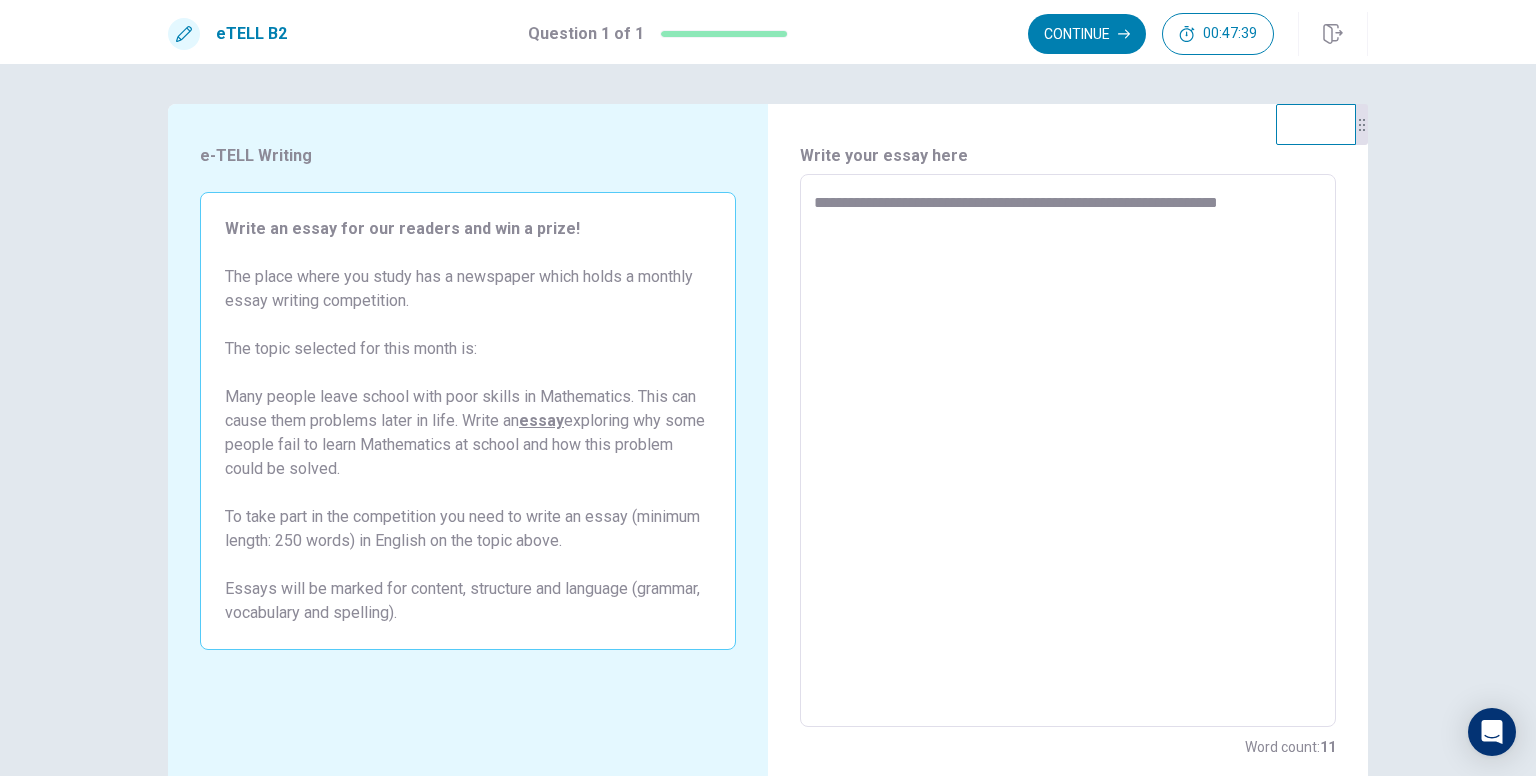 type on "**********" 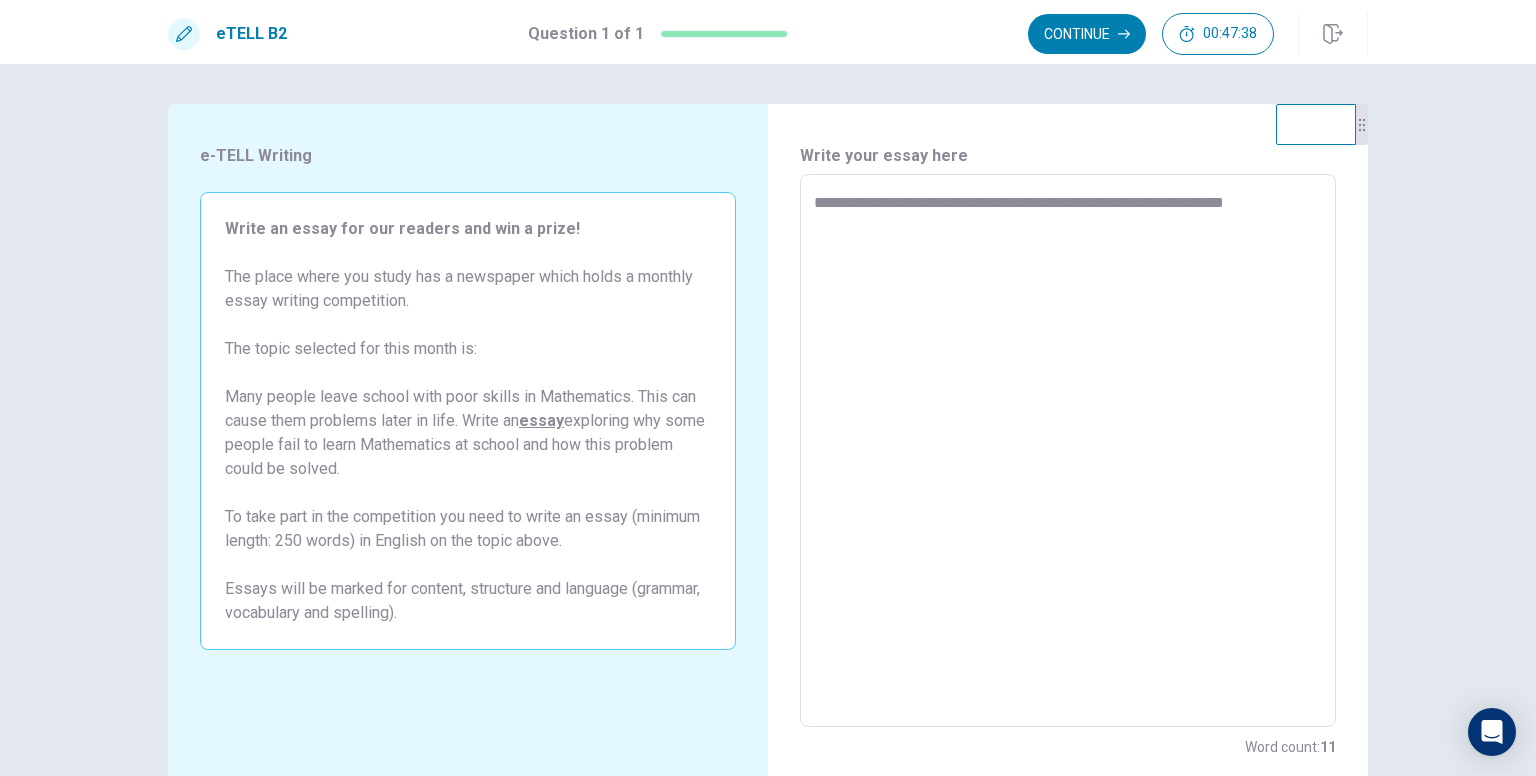 type on "*" 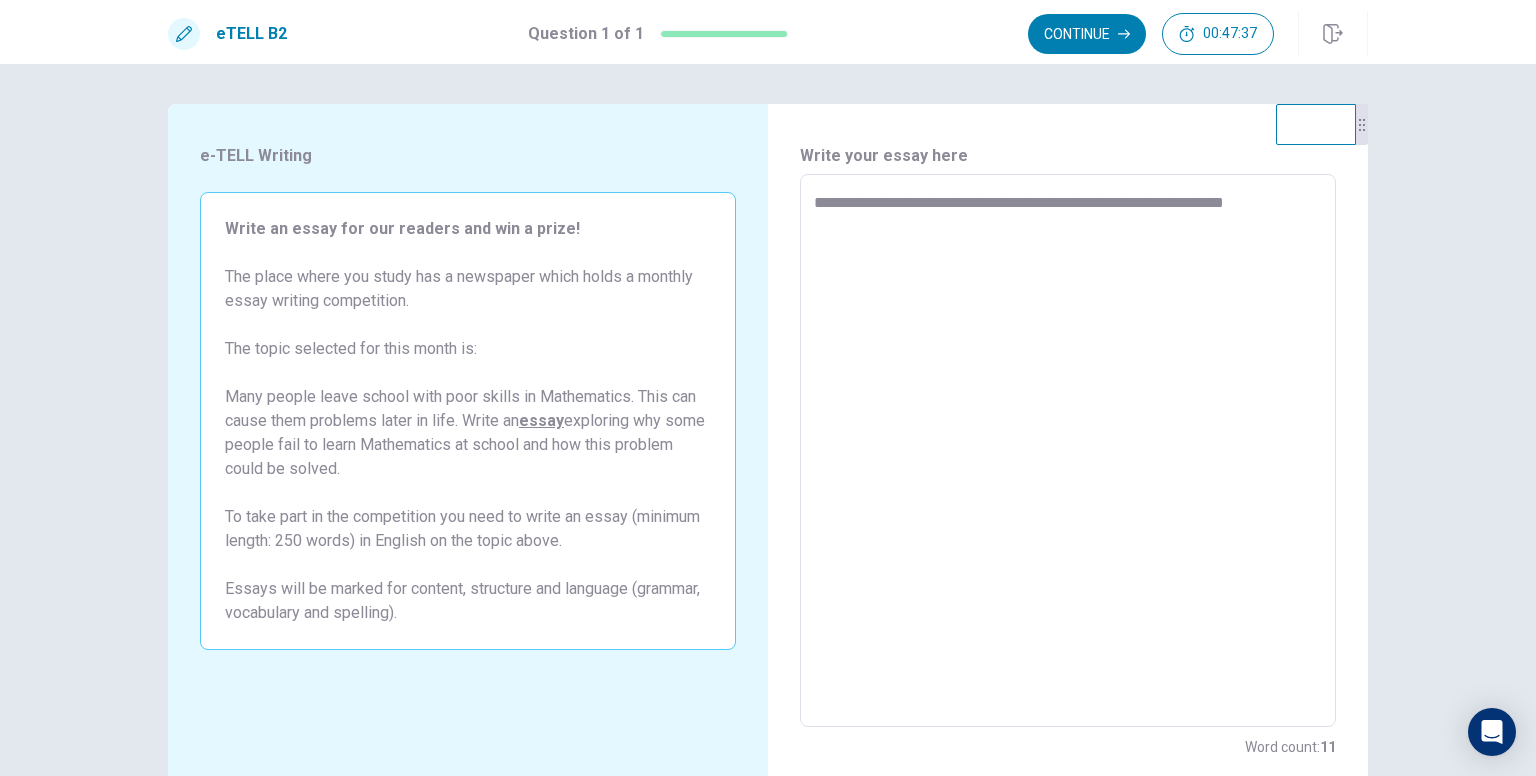 type on "**********" 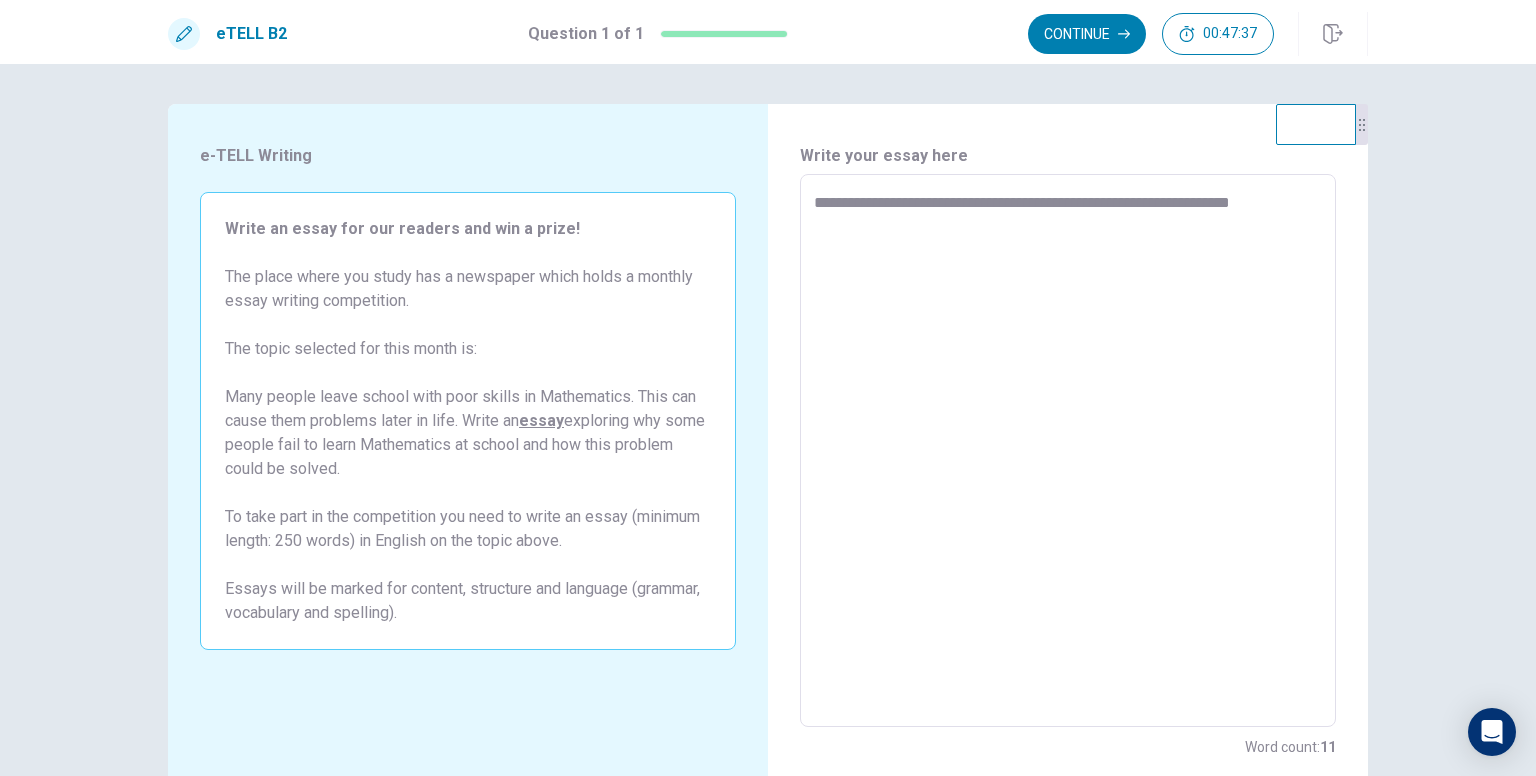 type on "*" 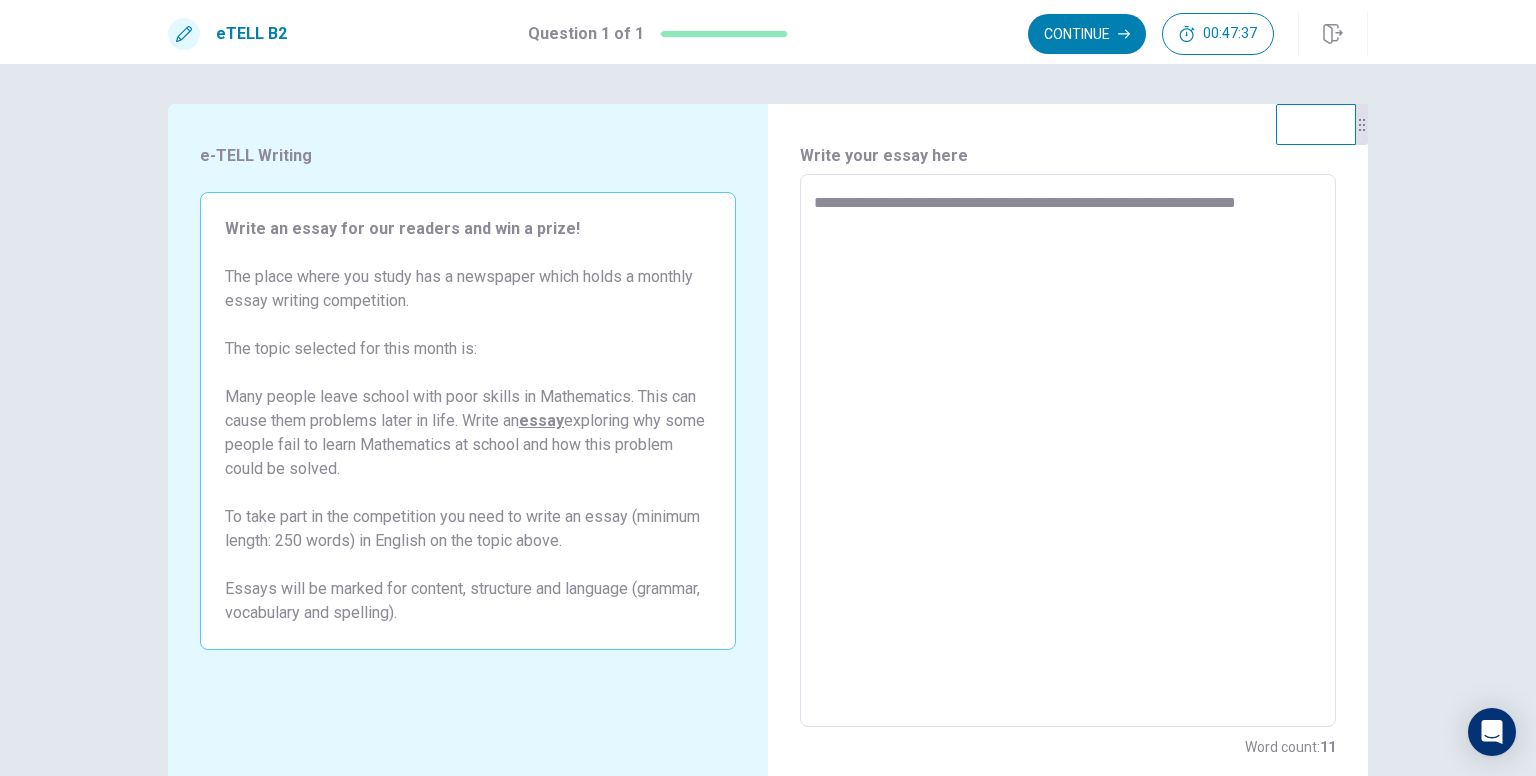 type on "*" 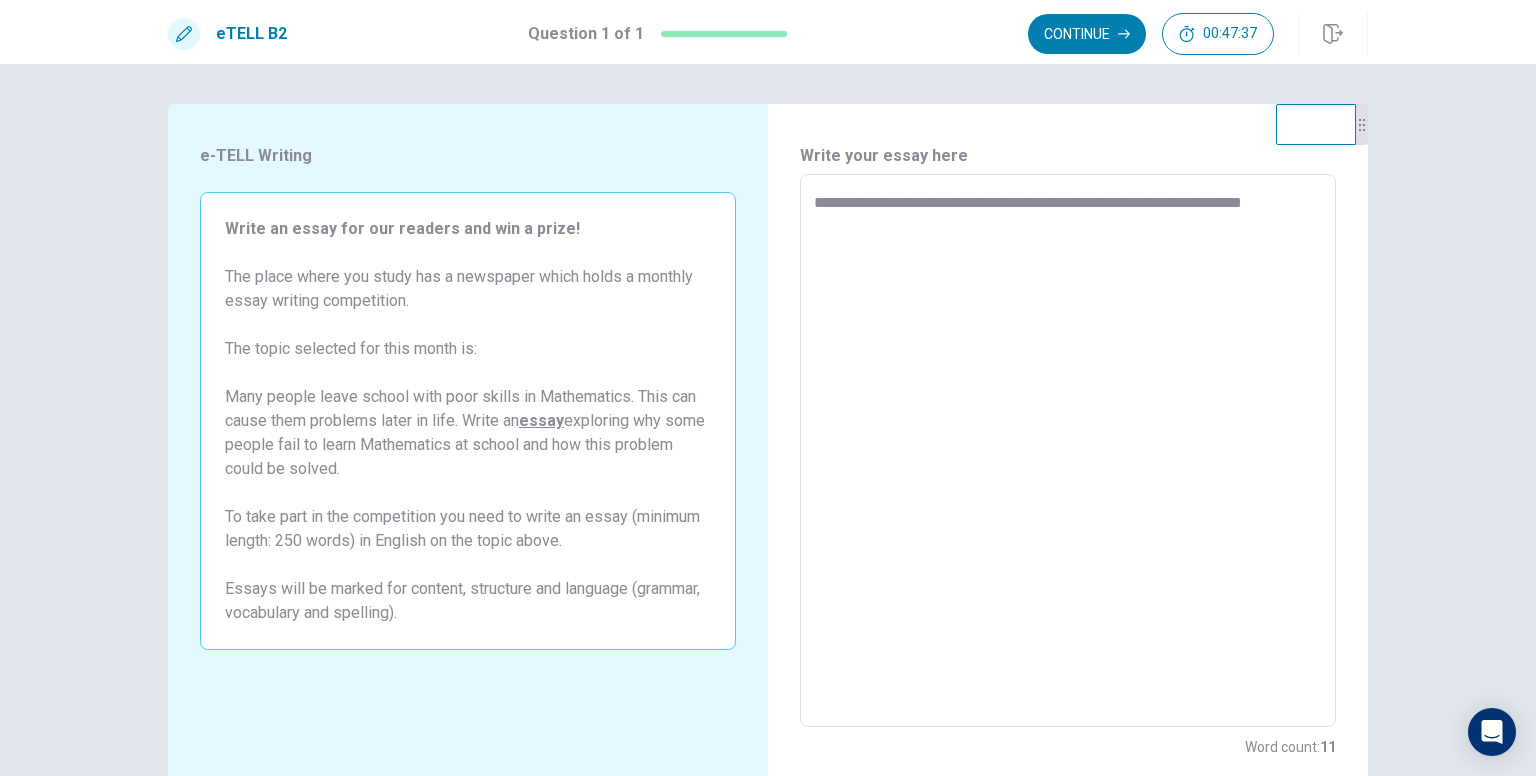 type on "*" 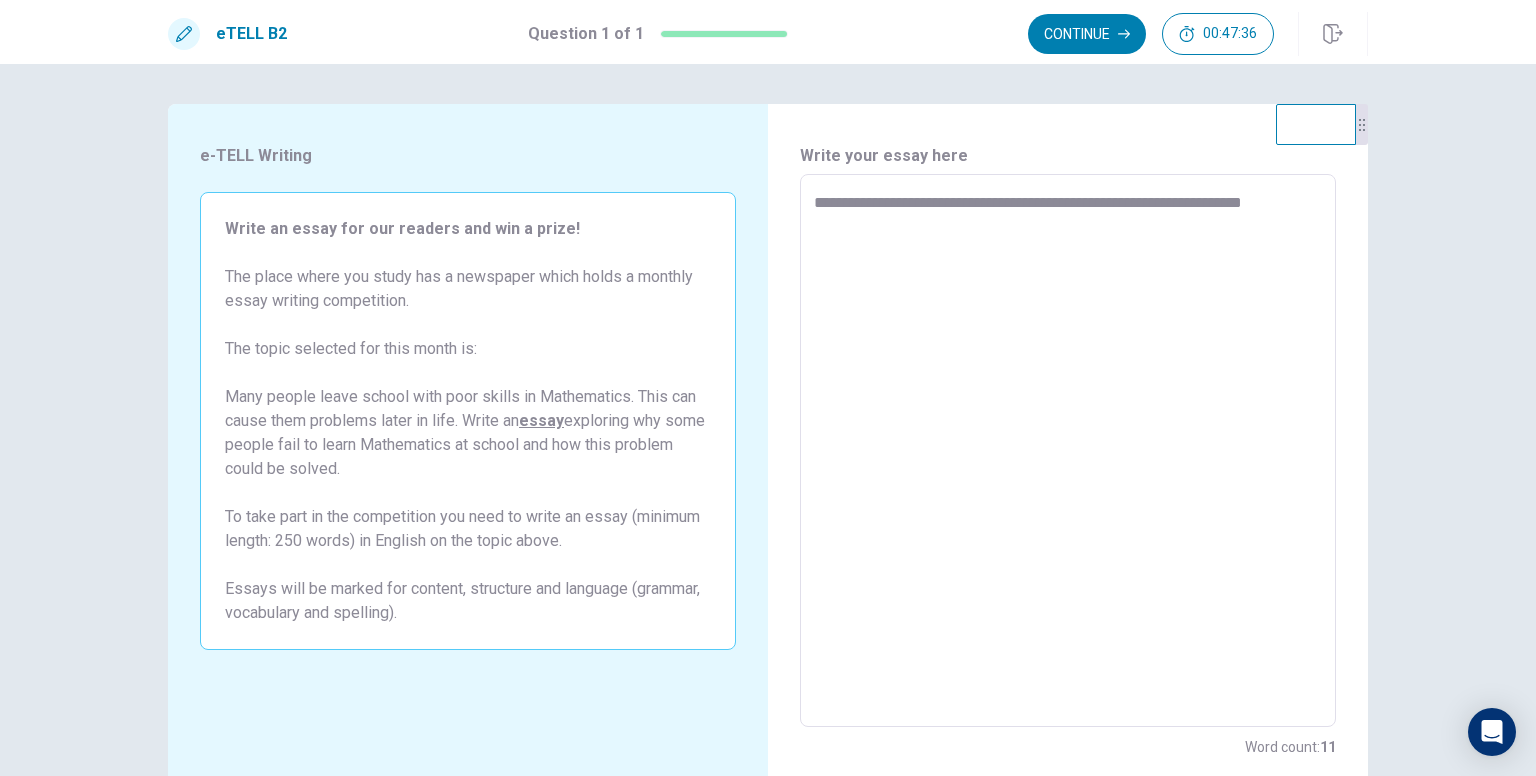 type on "**********" 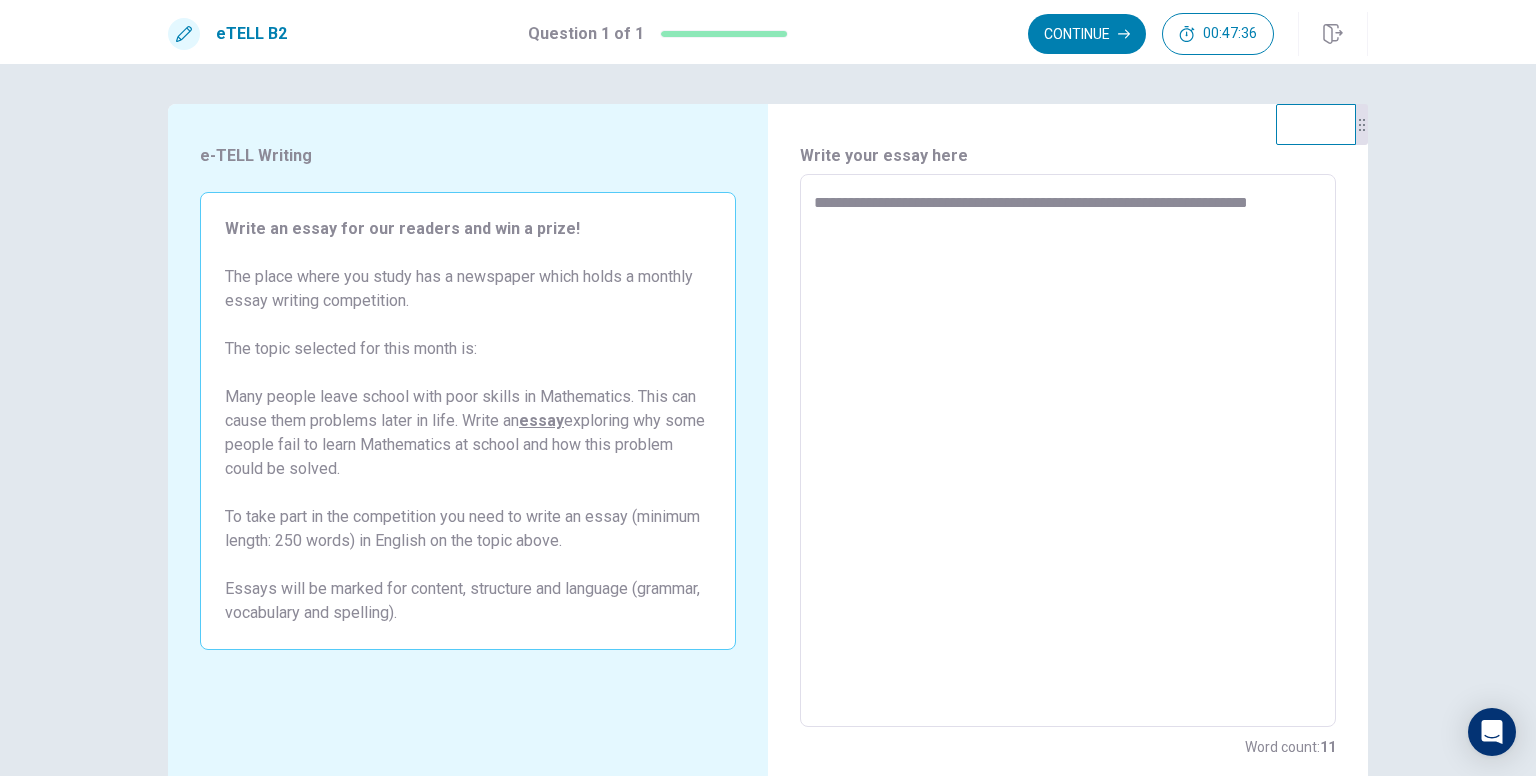 type on "*" 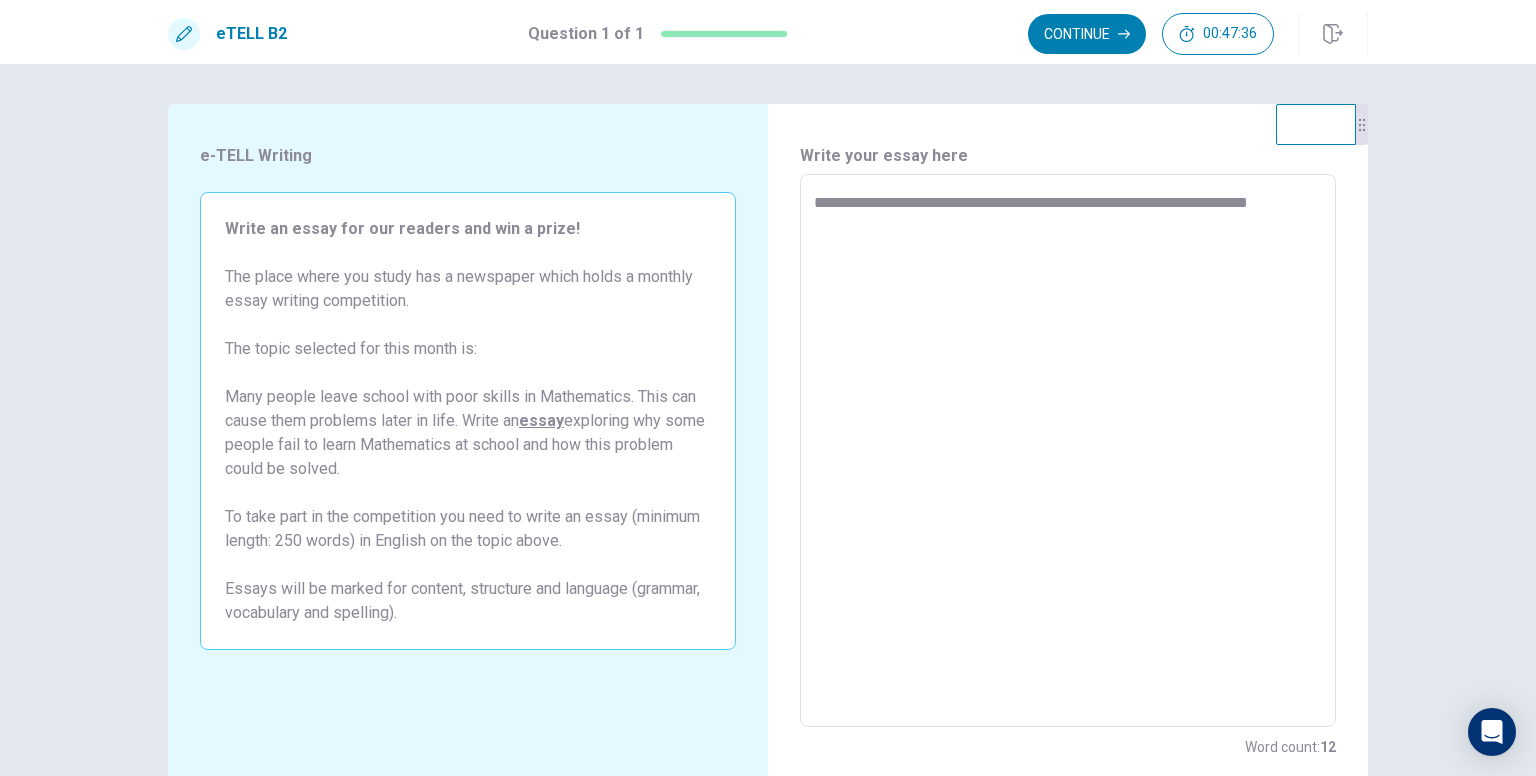 type on "**********" 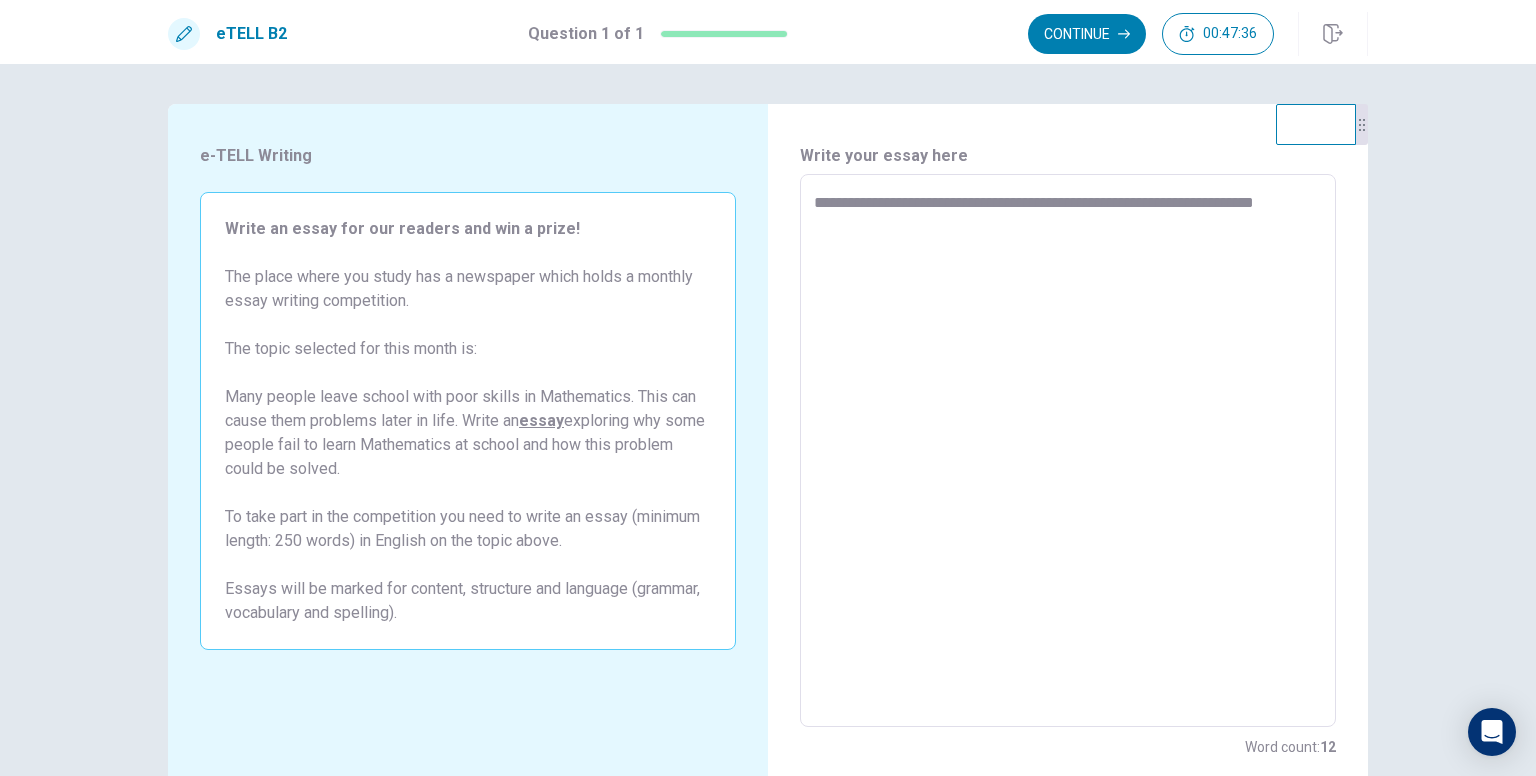 type on "*" 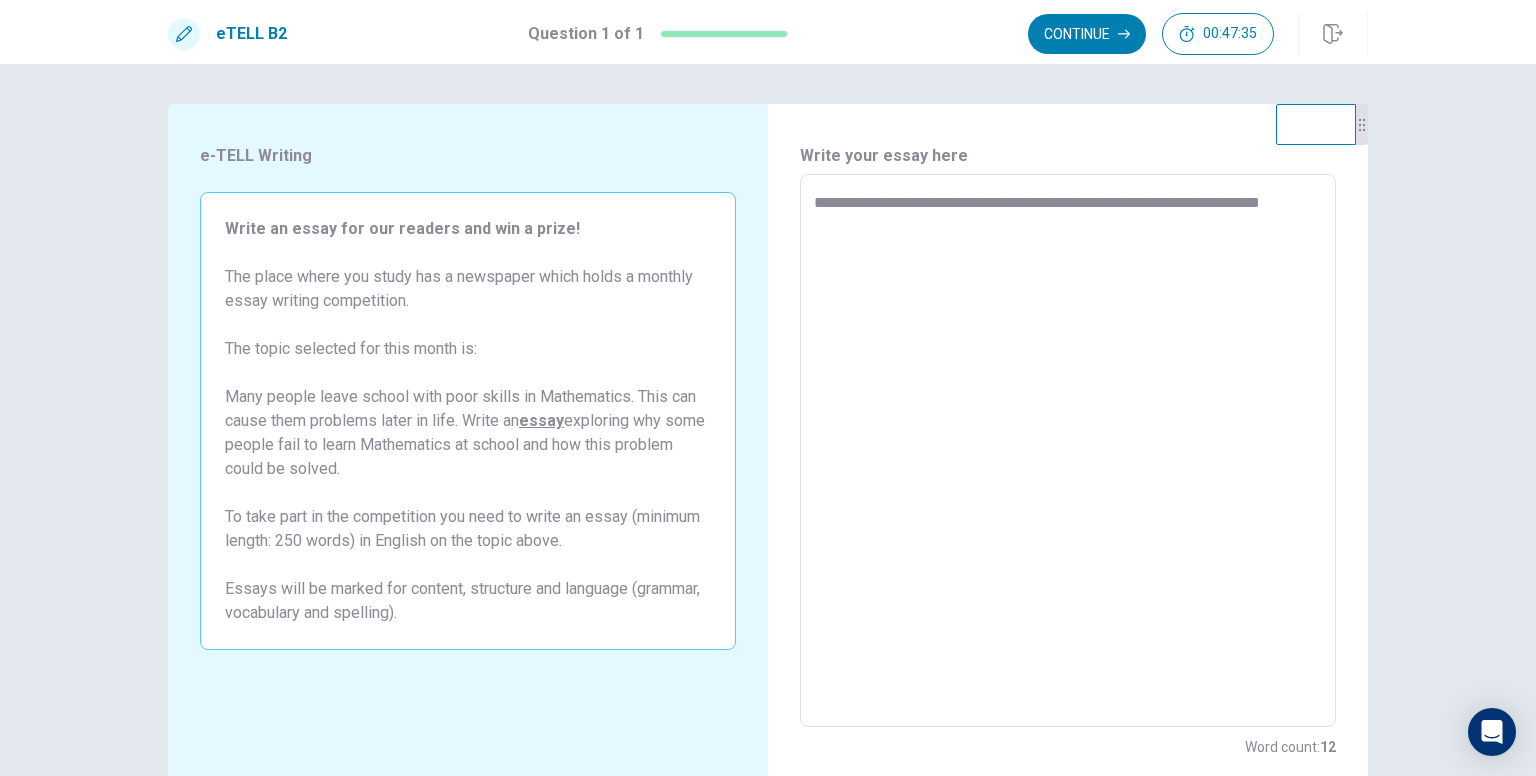 type on "*" 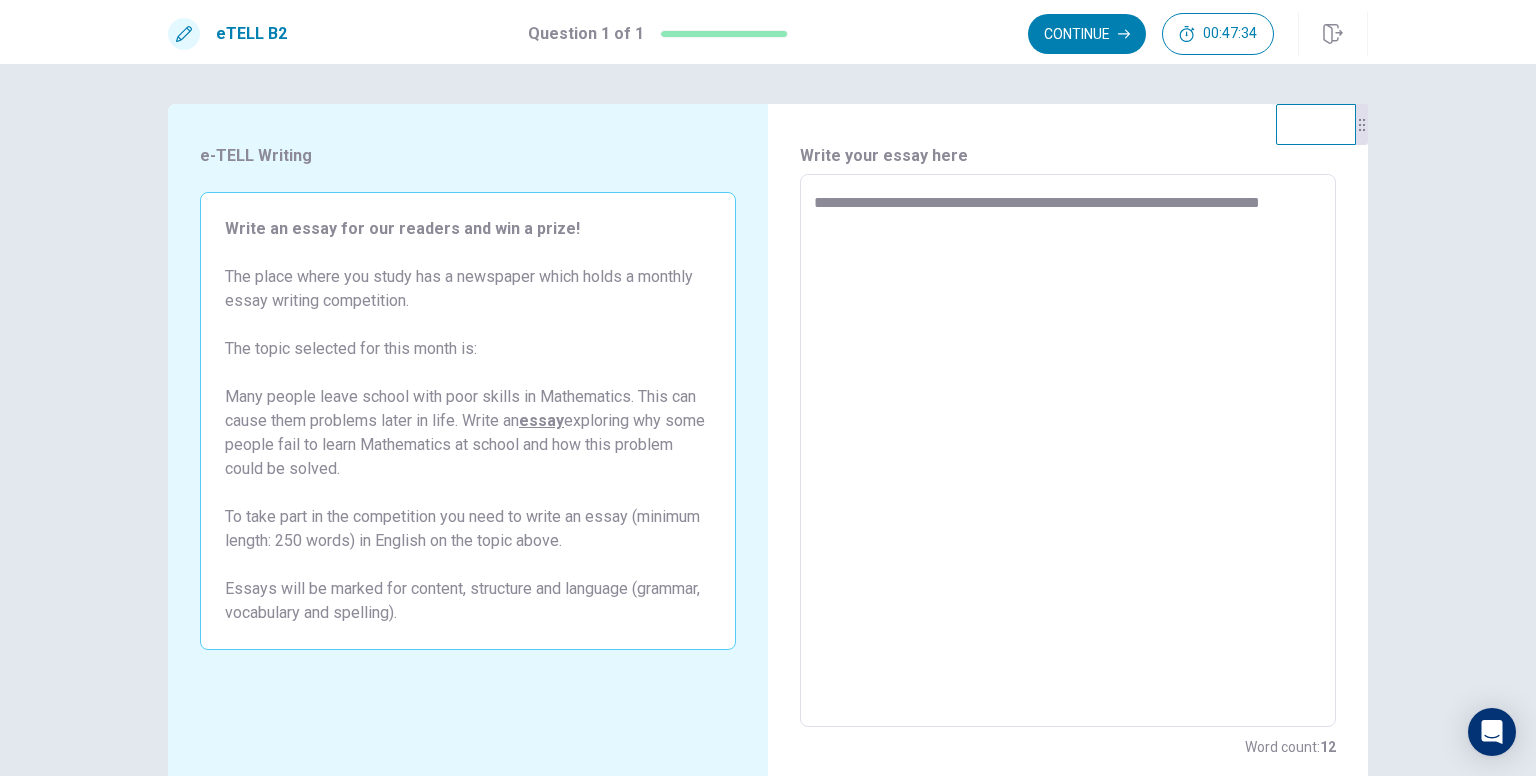 type on "**********" 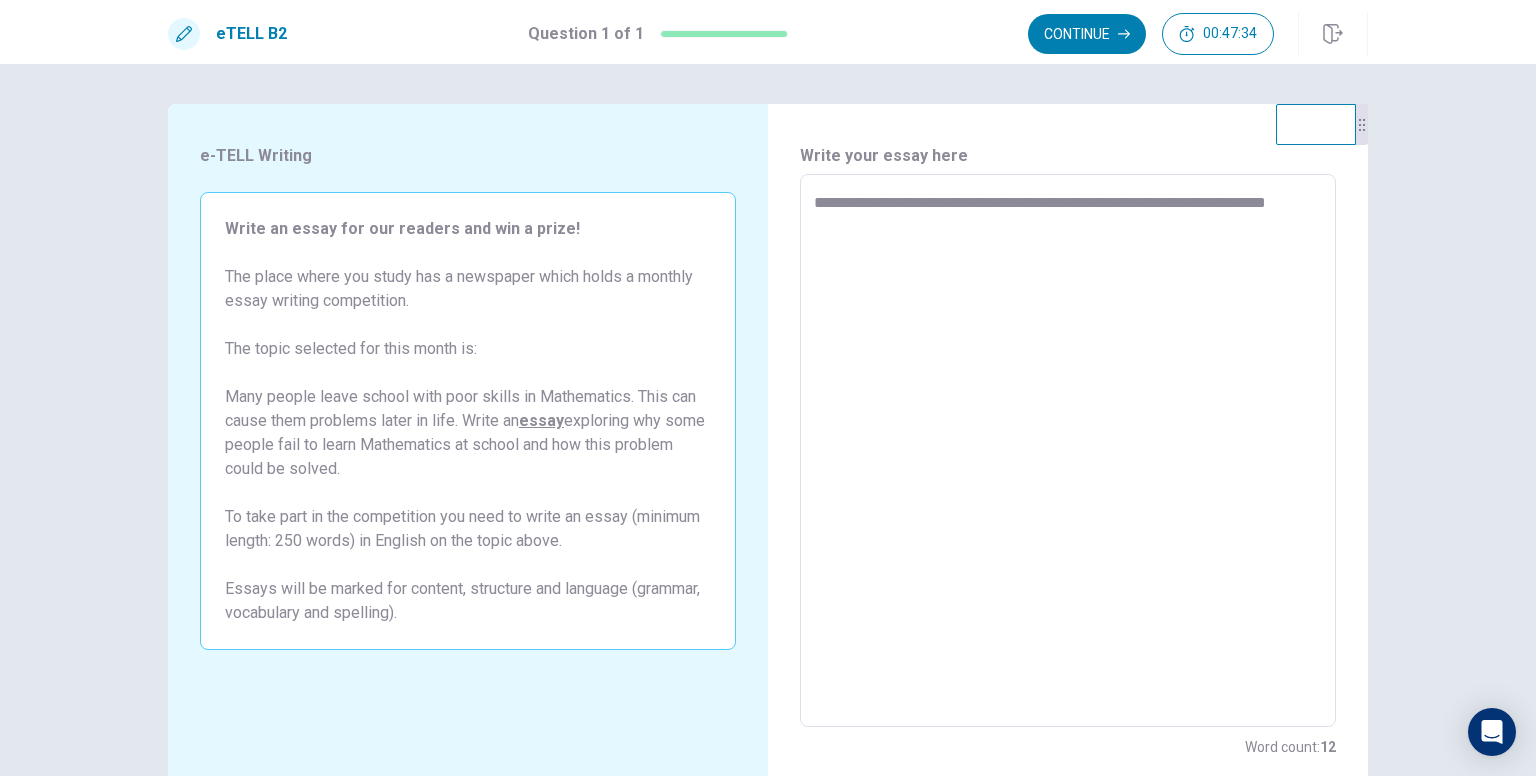 type on "*" 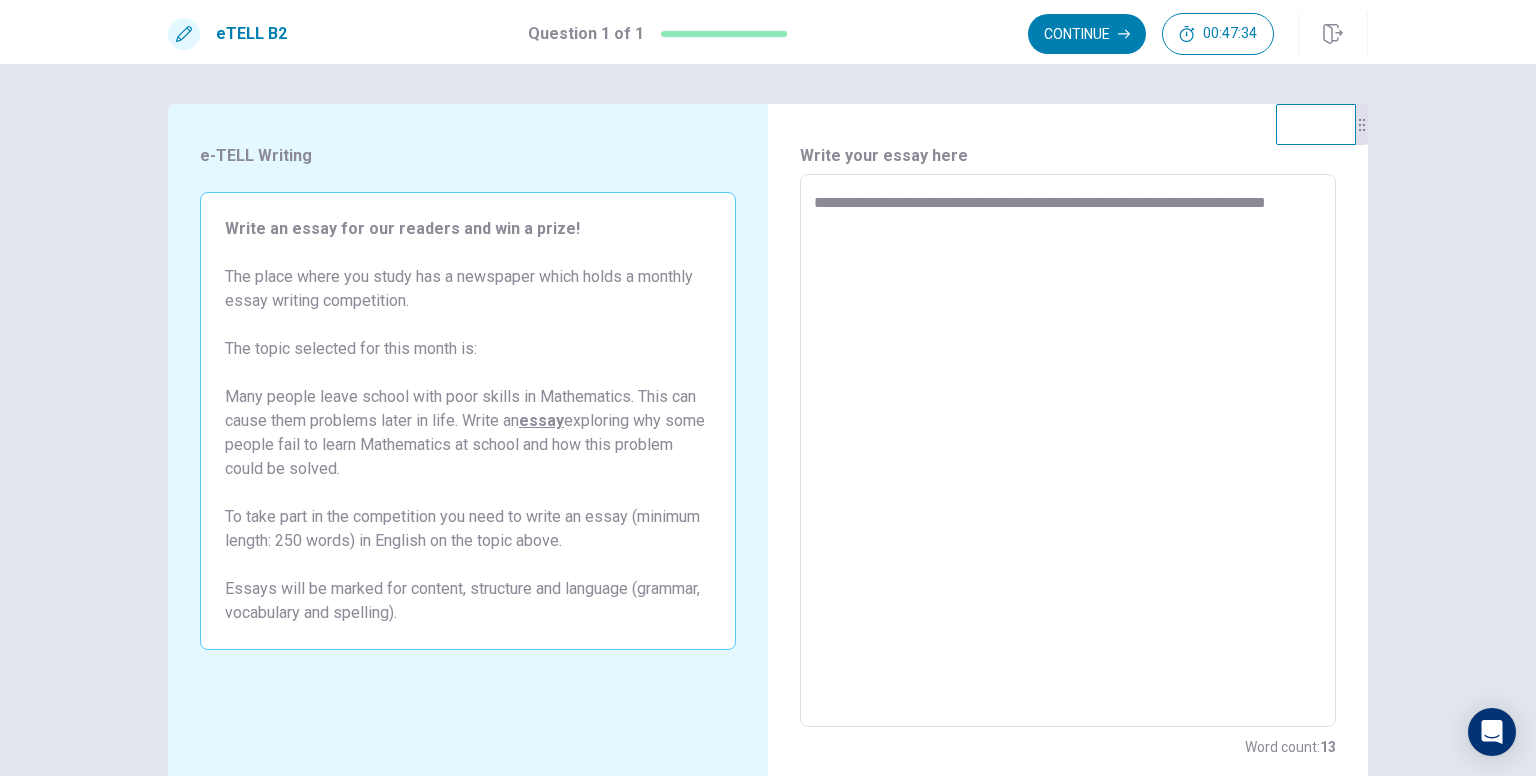 type on "**********" 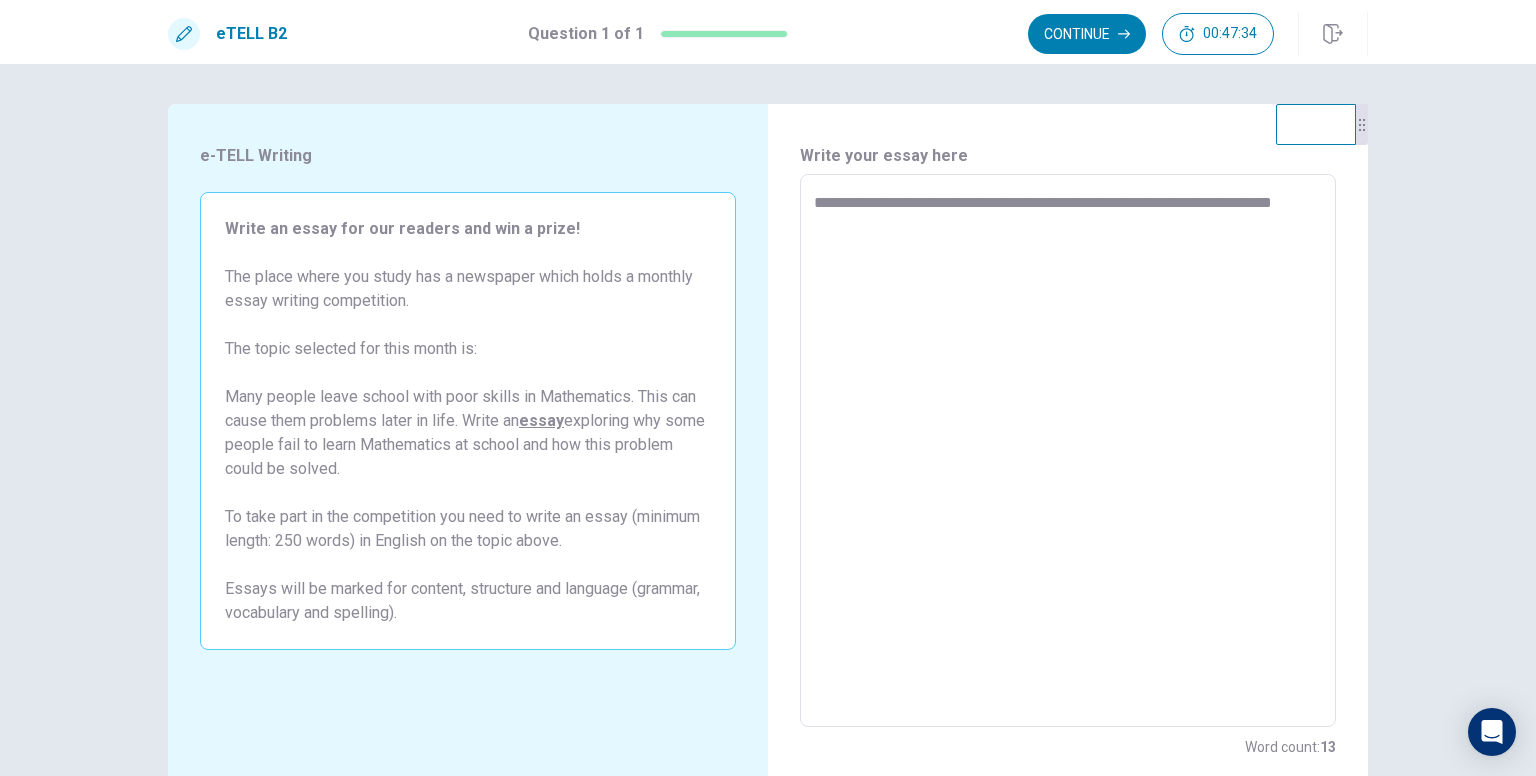 type on "*" 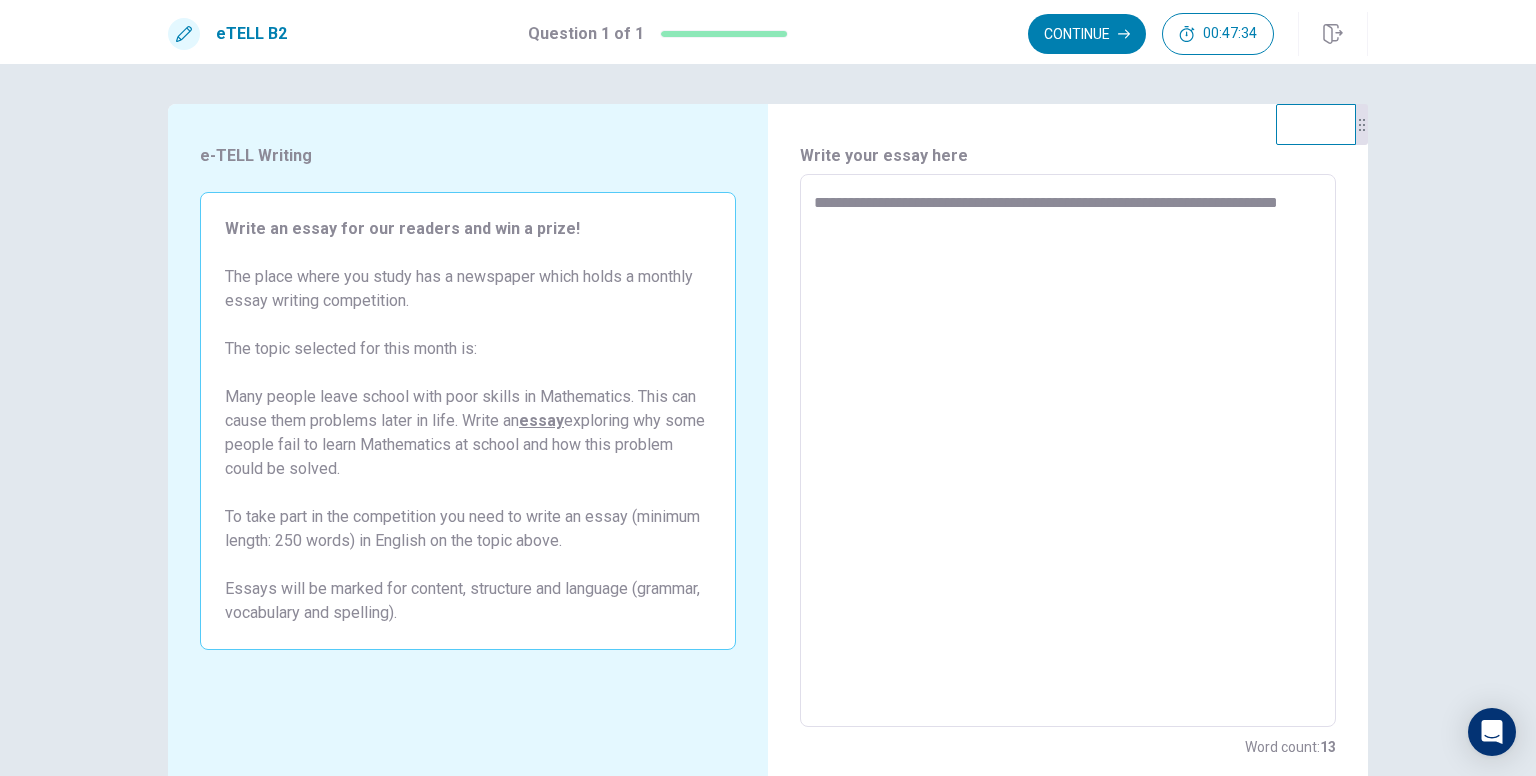 type on "*" 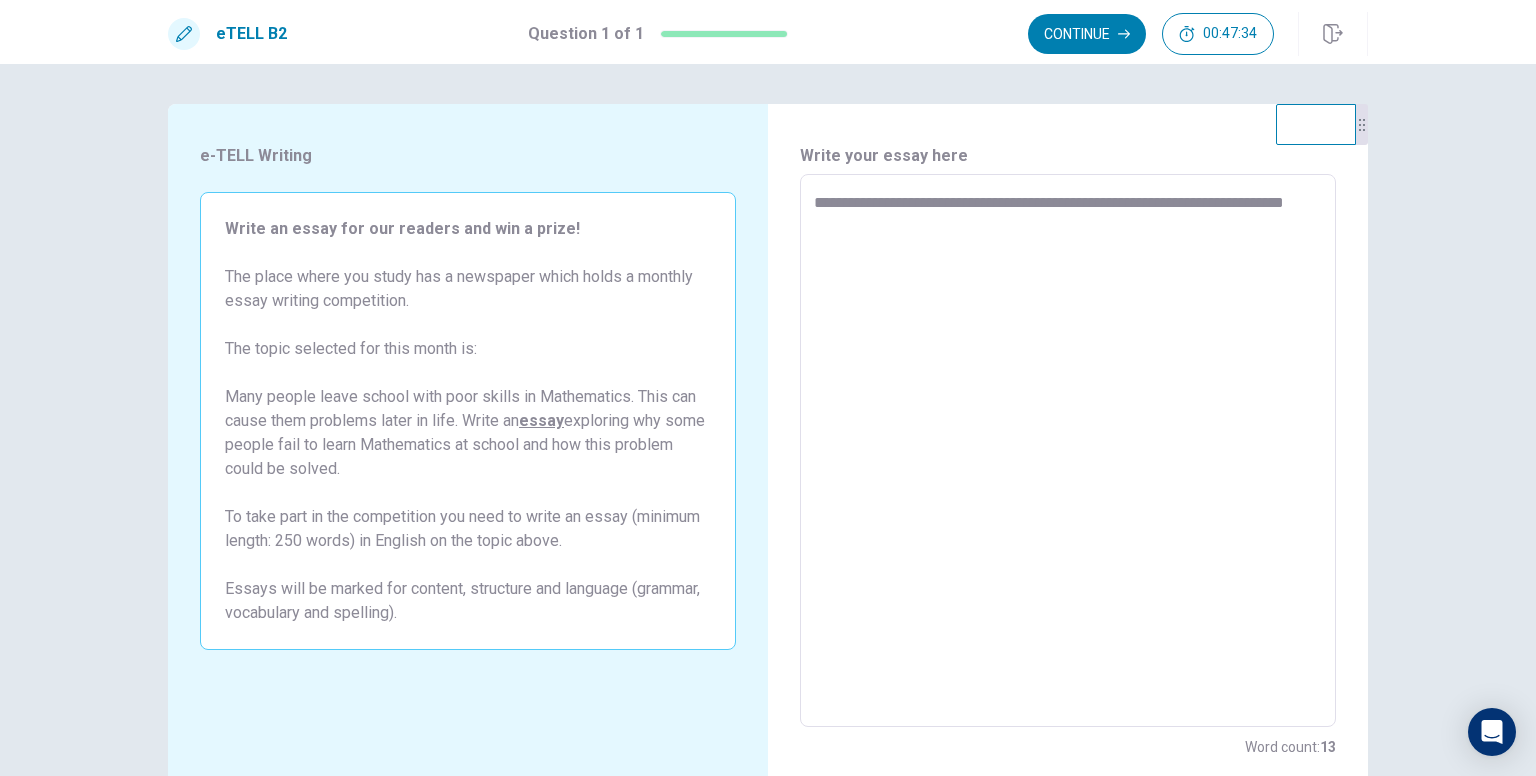 type on "*" 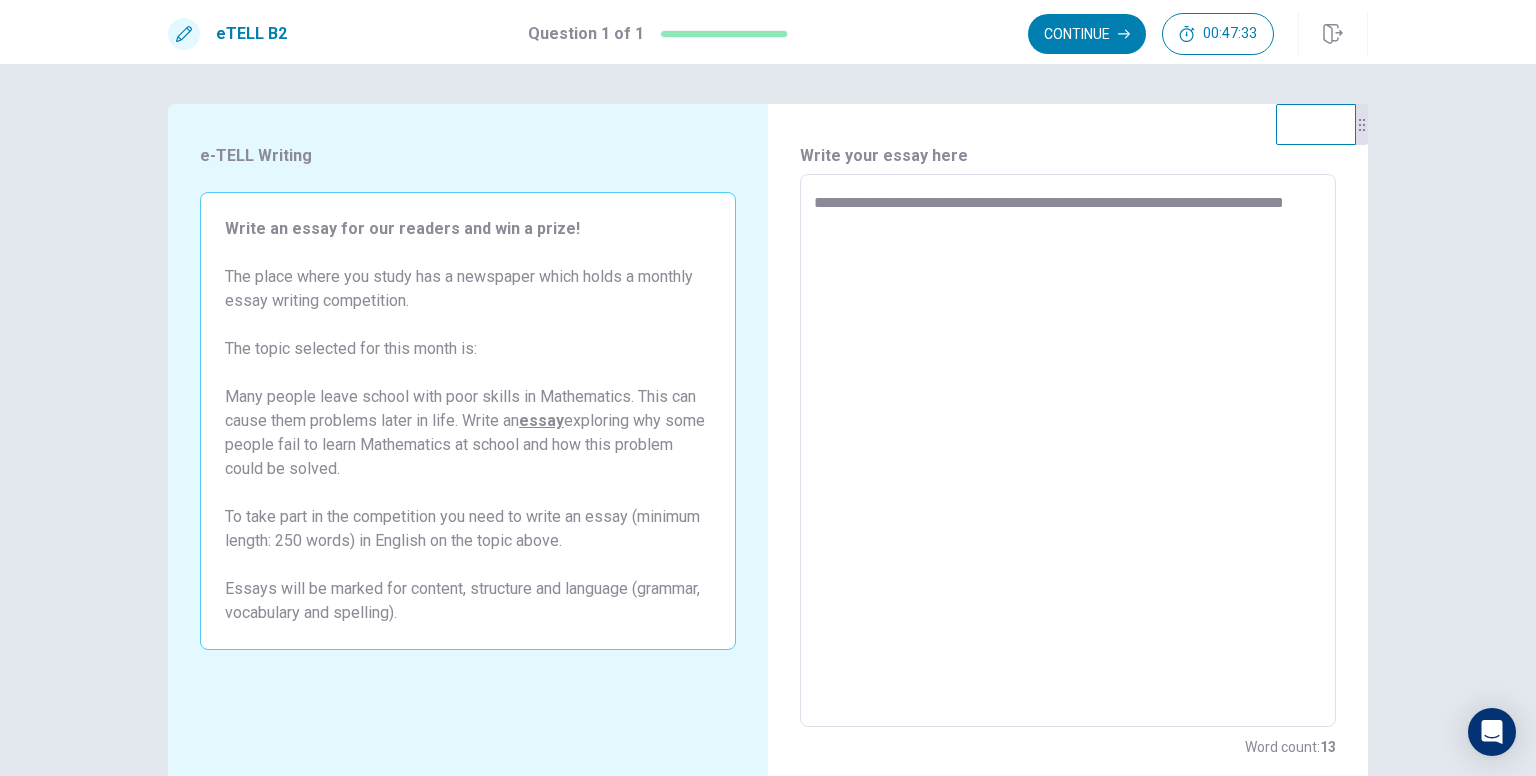 type on "**********" 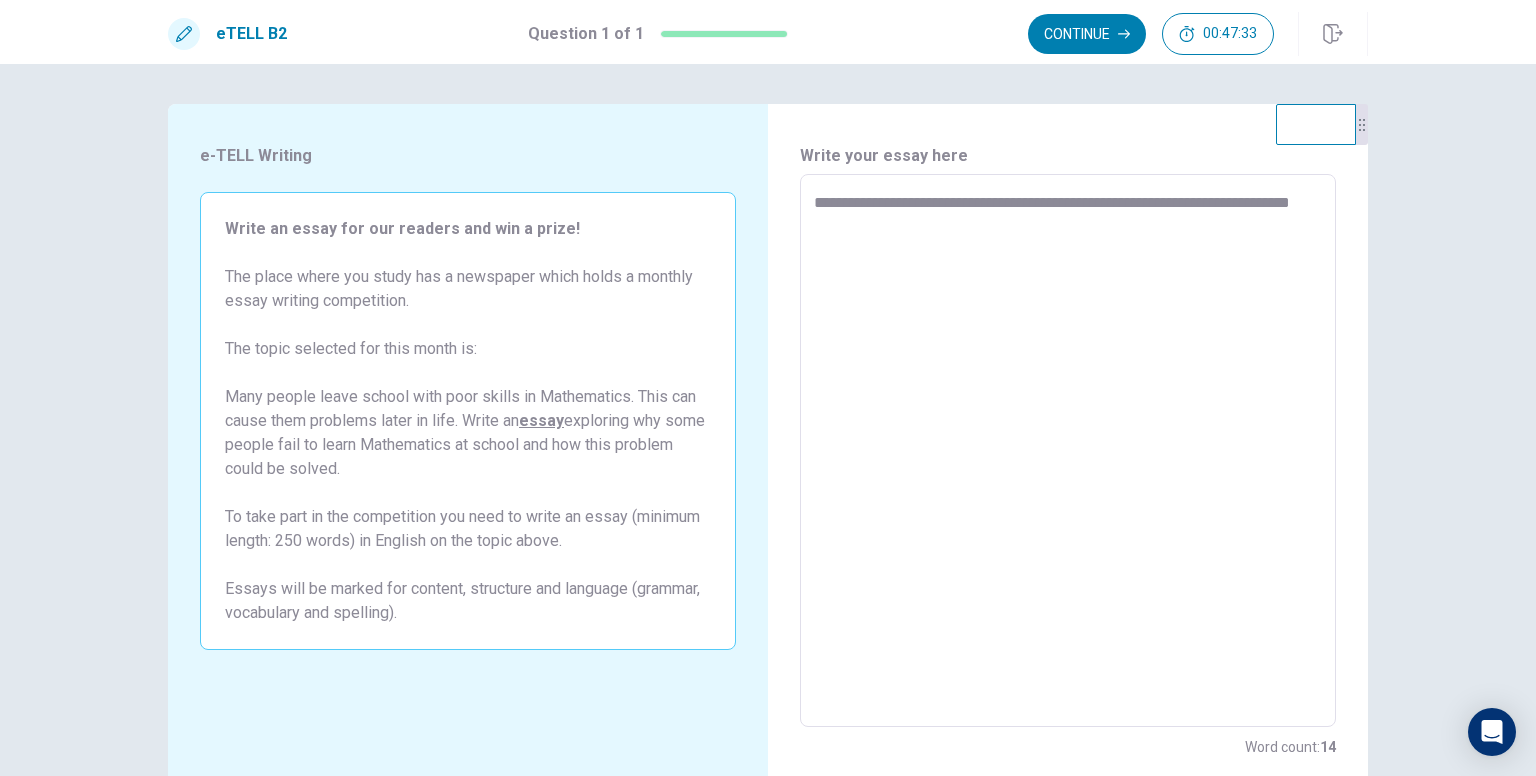 type on "*" 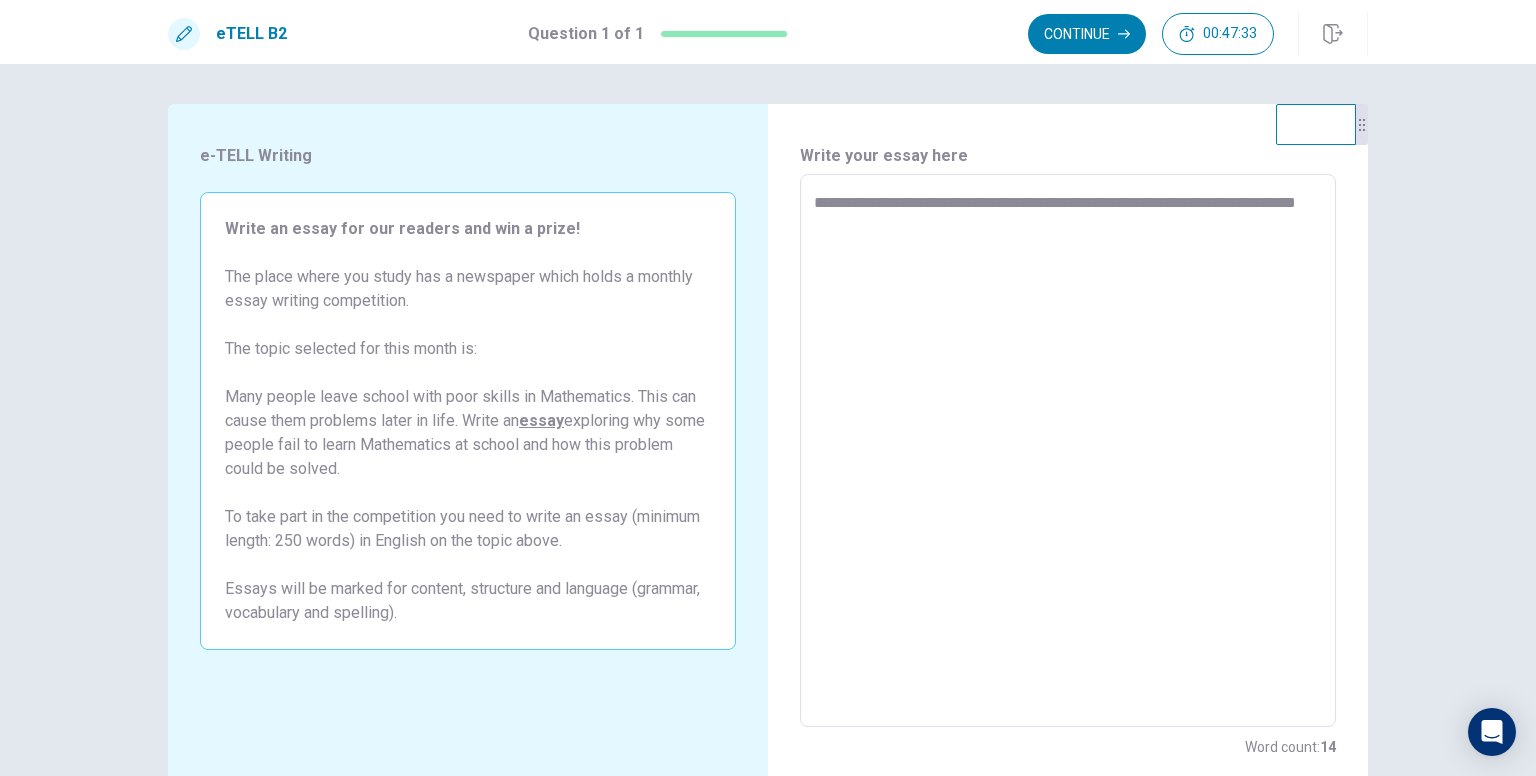 type on "*" 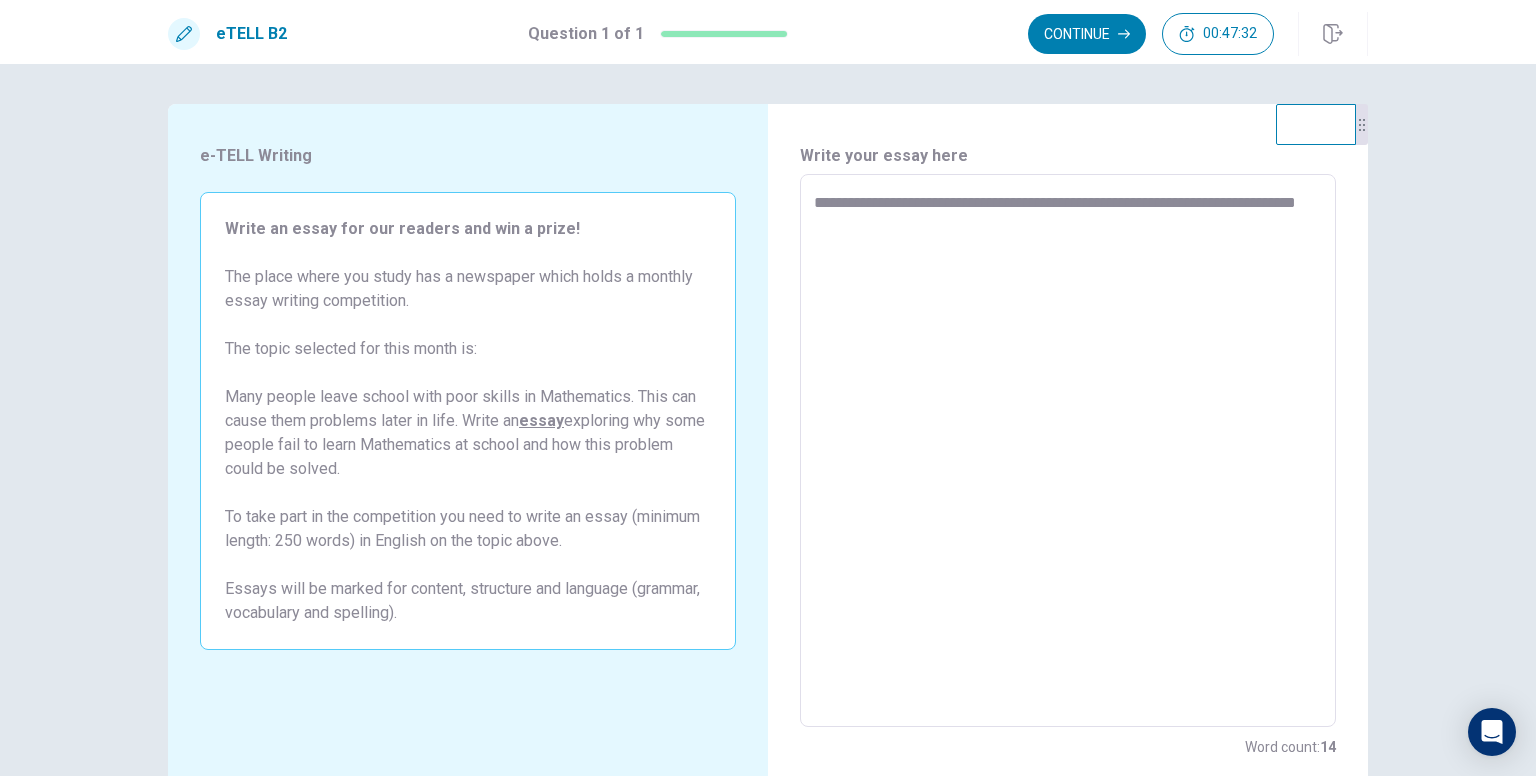 type on "**********" 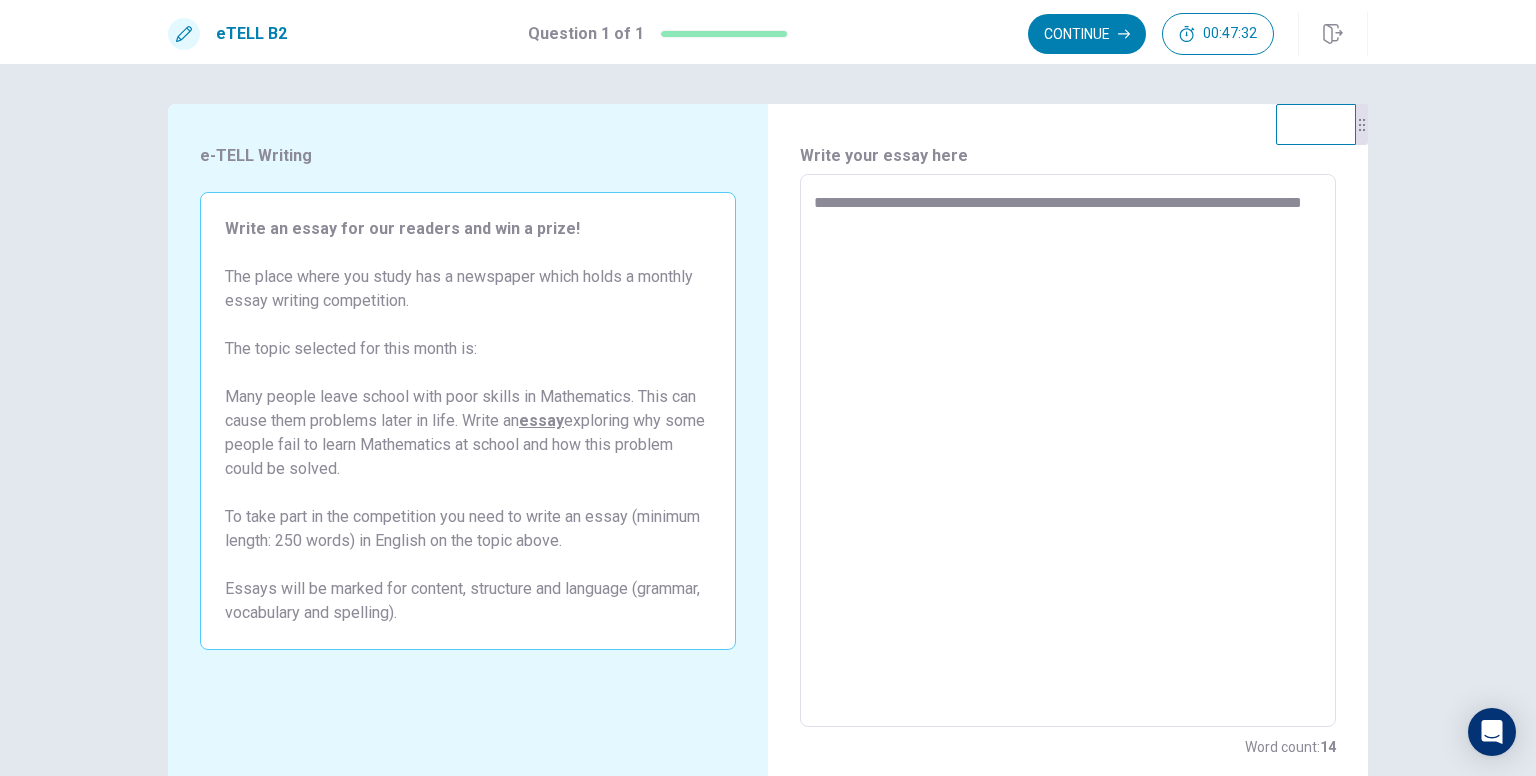 type on "*" 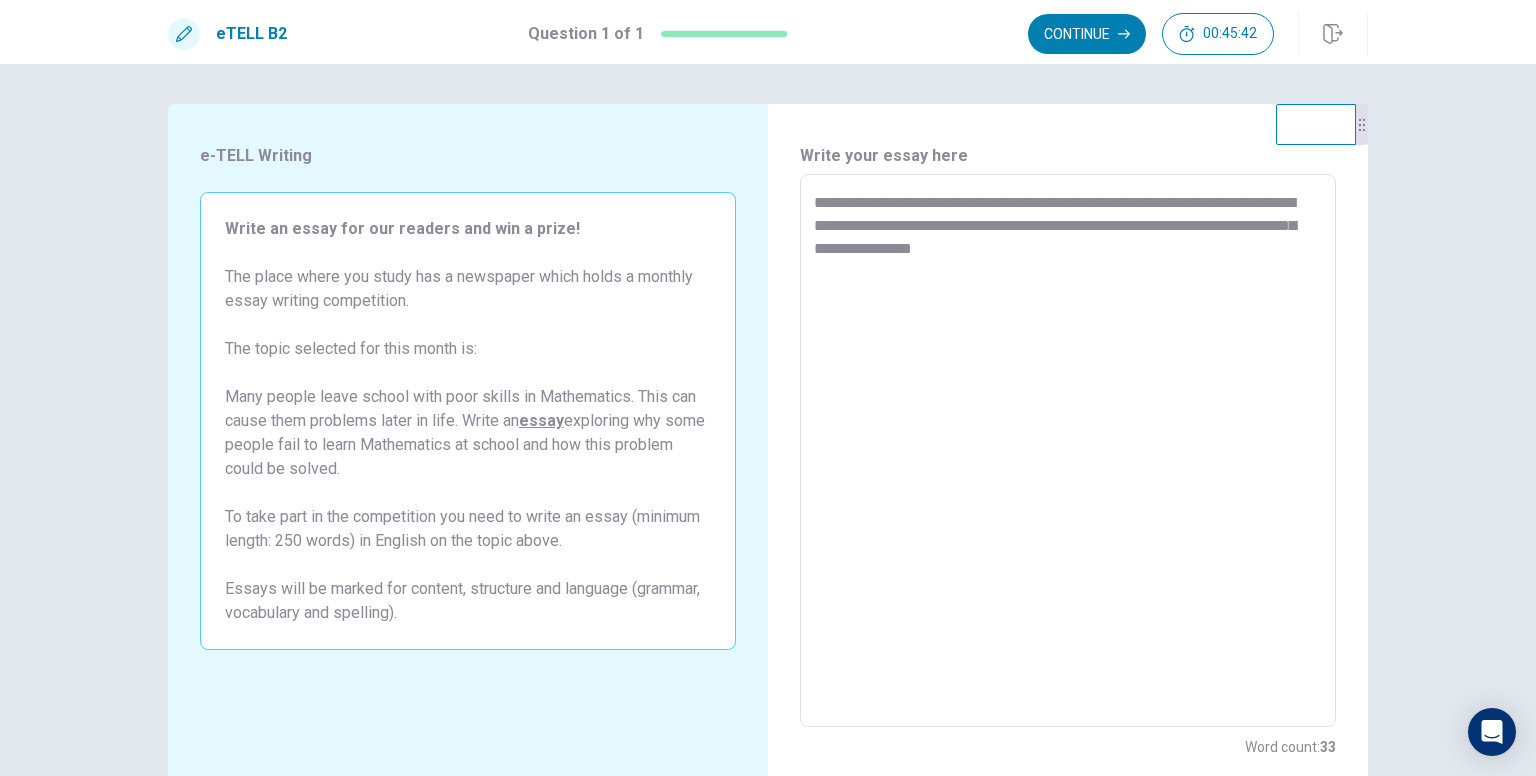 click on "**********" at bounding box center (1068, 451) 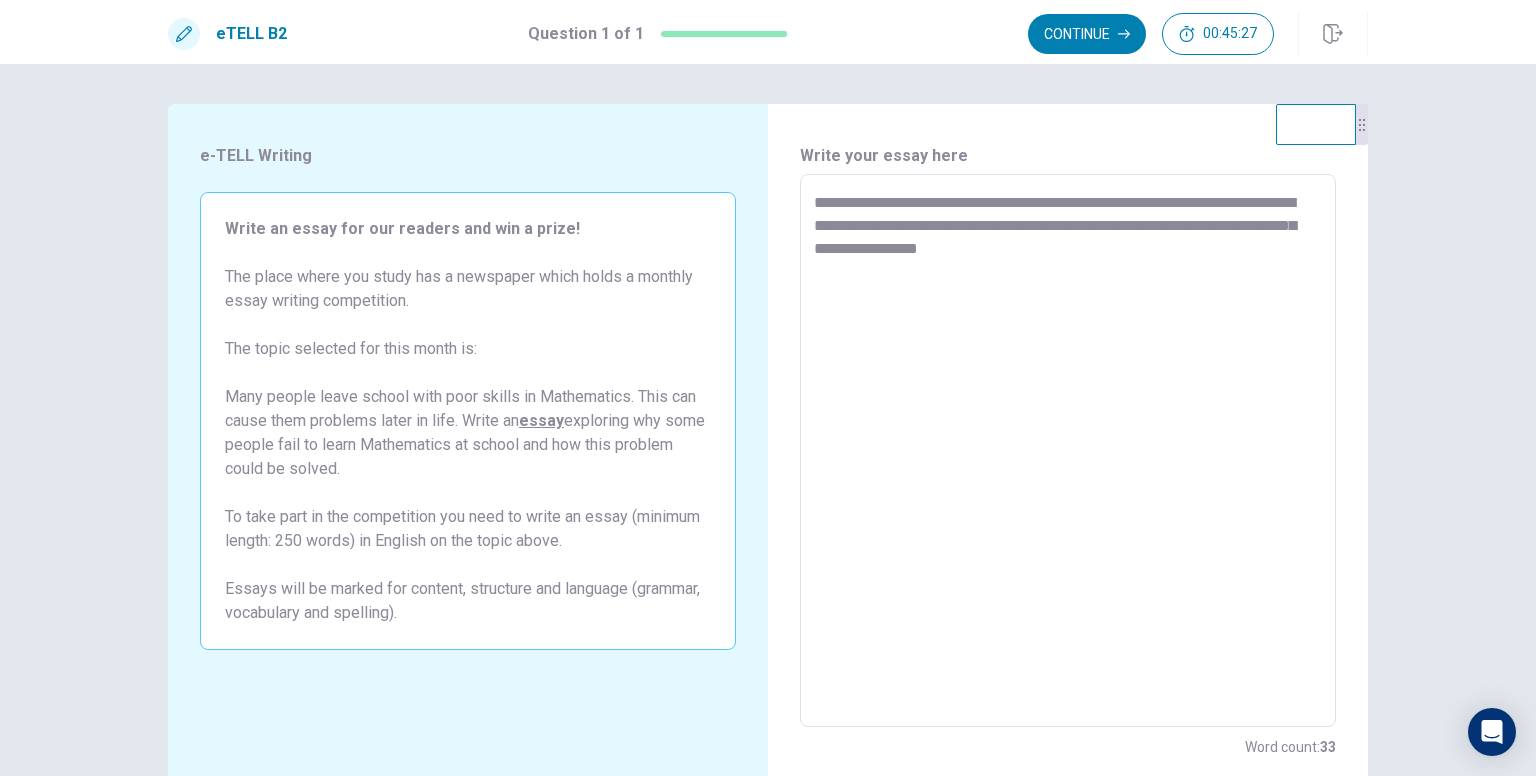 click on "**********" at bounding box center (1068, 451) 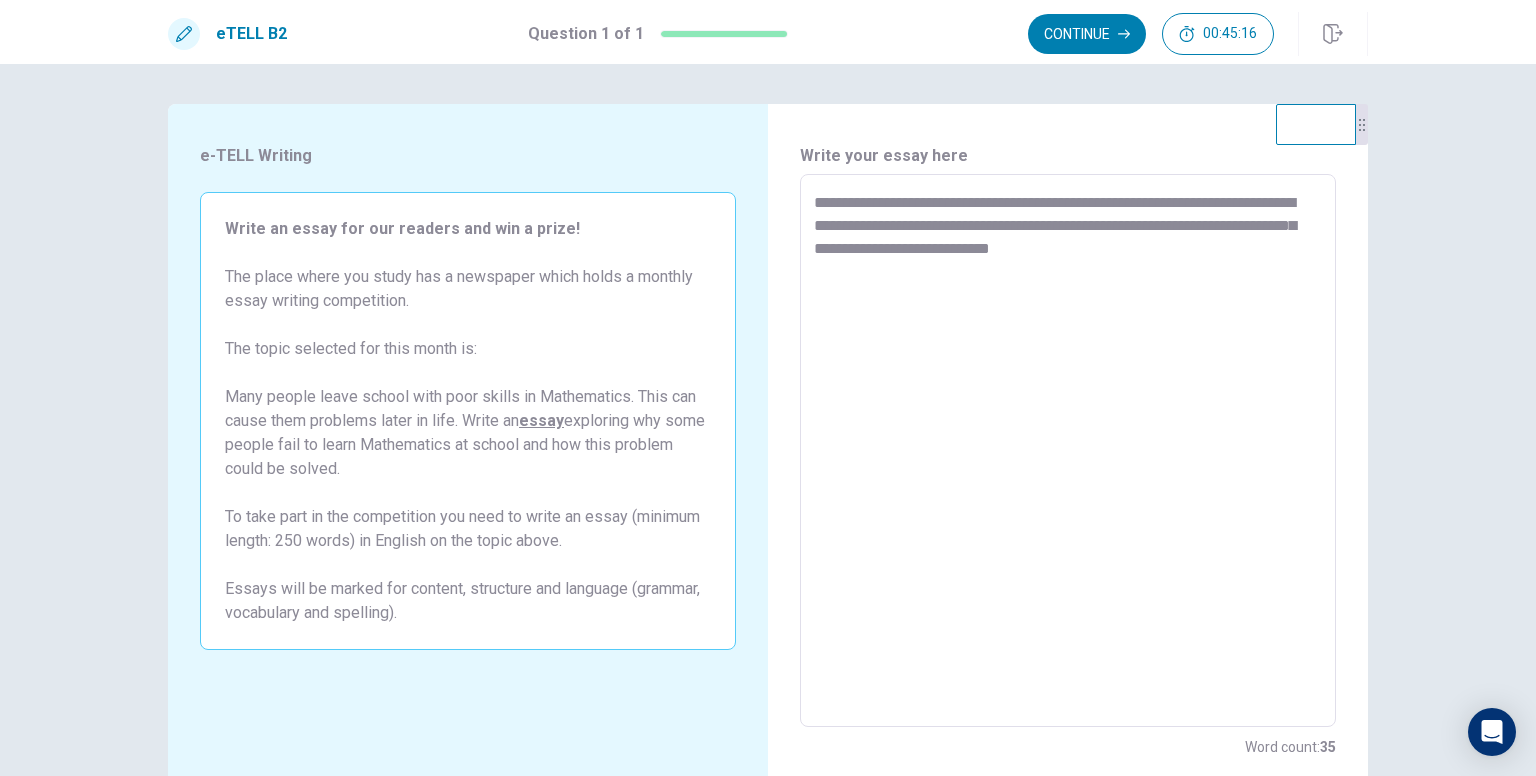 click on "**********" at bounding box center [1068, 451] 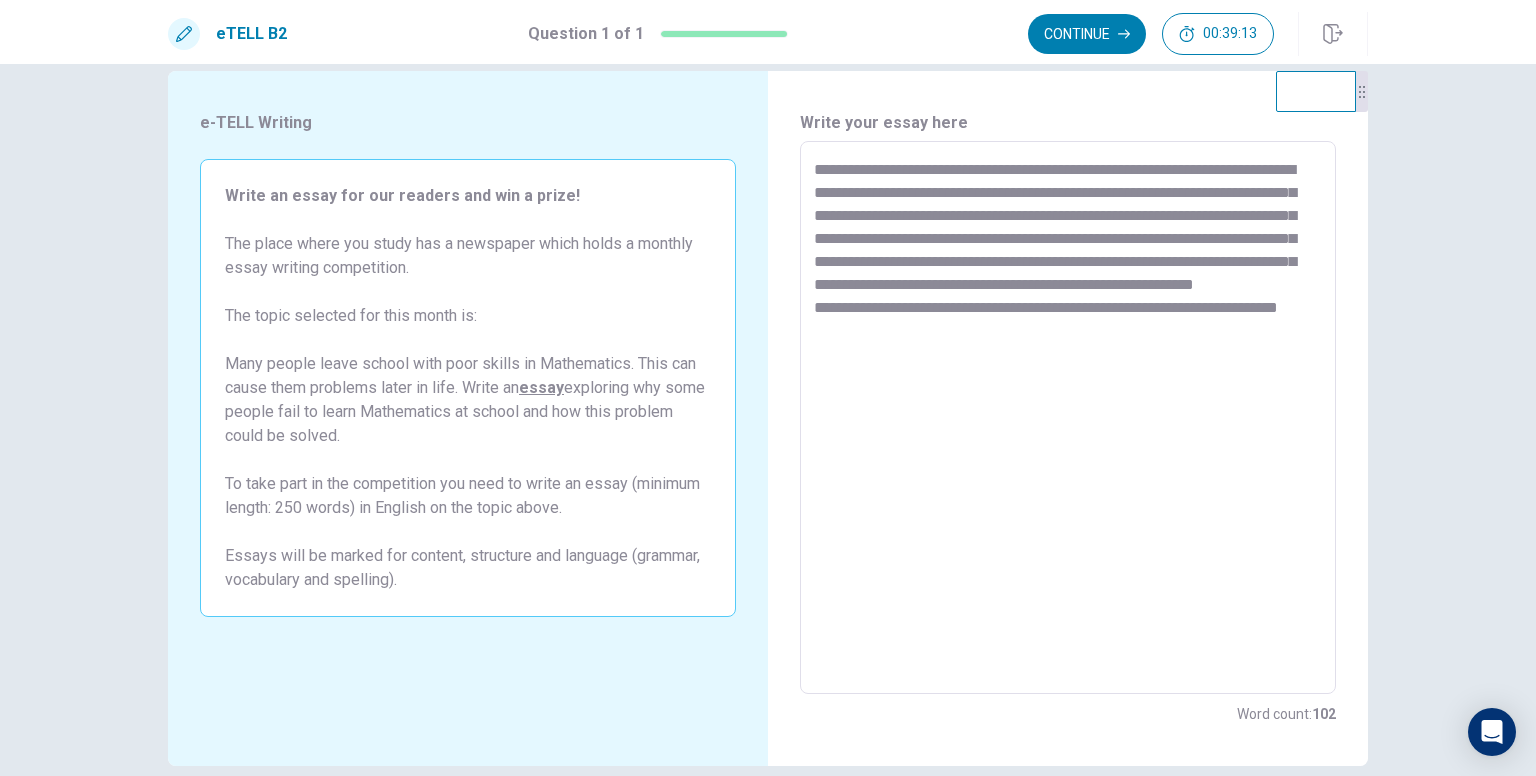 scroll, scrollTop: 0, scrollLeft: 0, axis: both 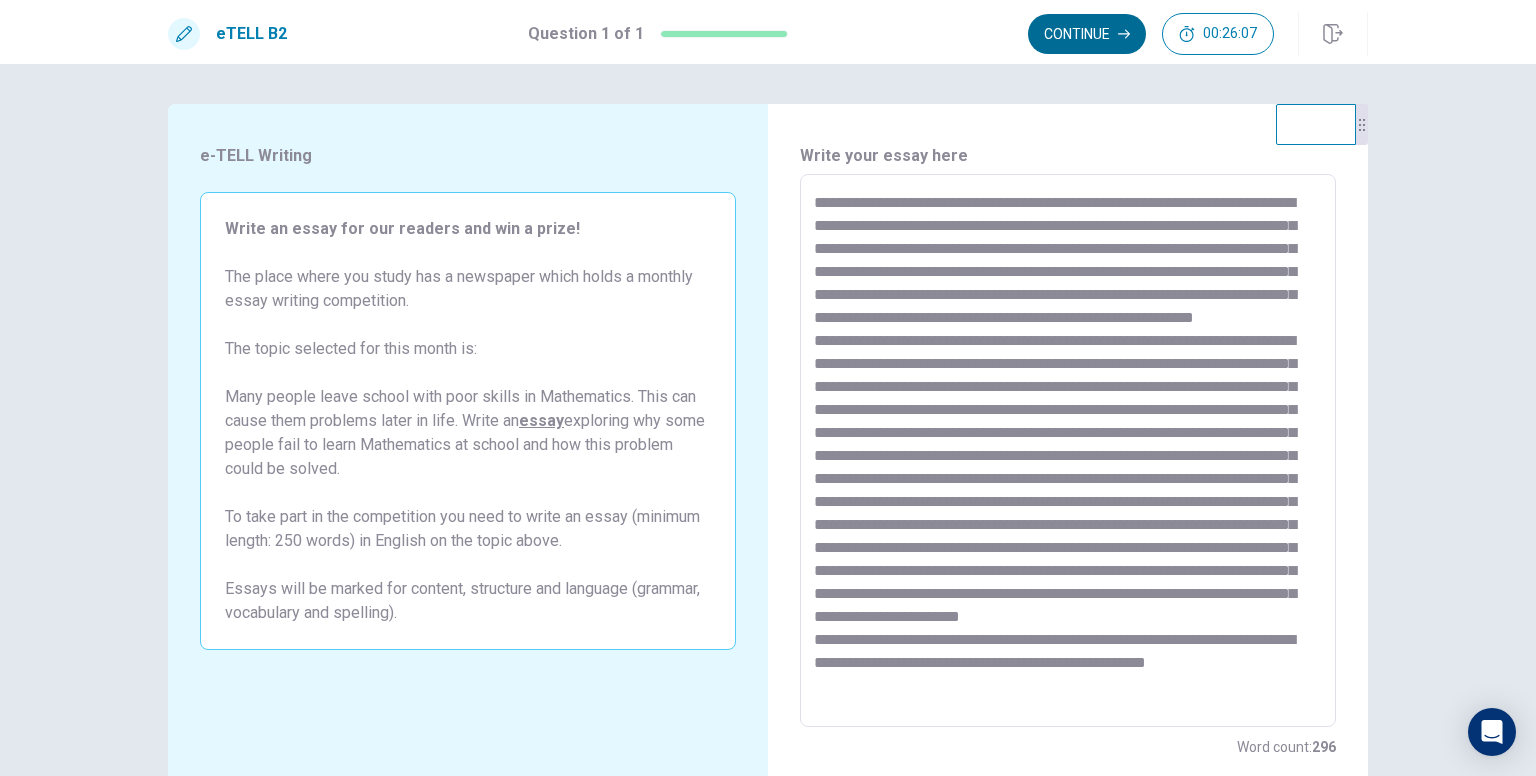 click on "Continue" at bounding box center (1087, 34) 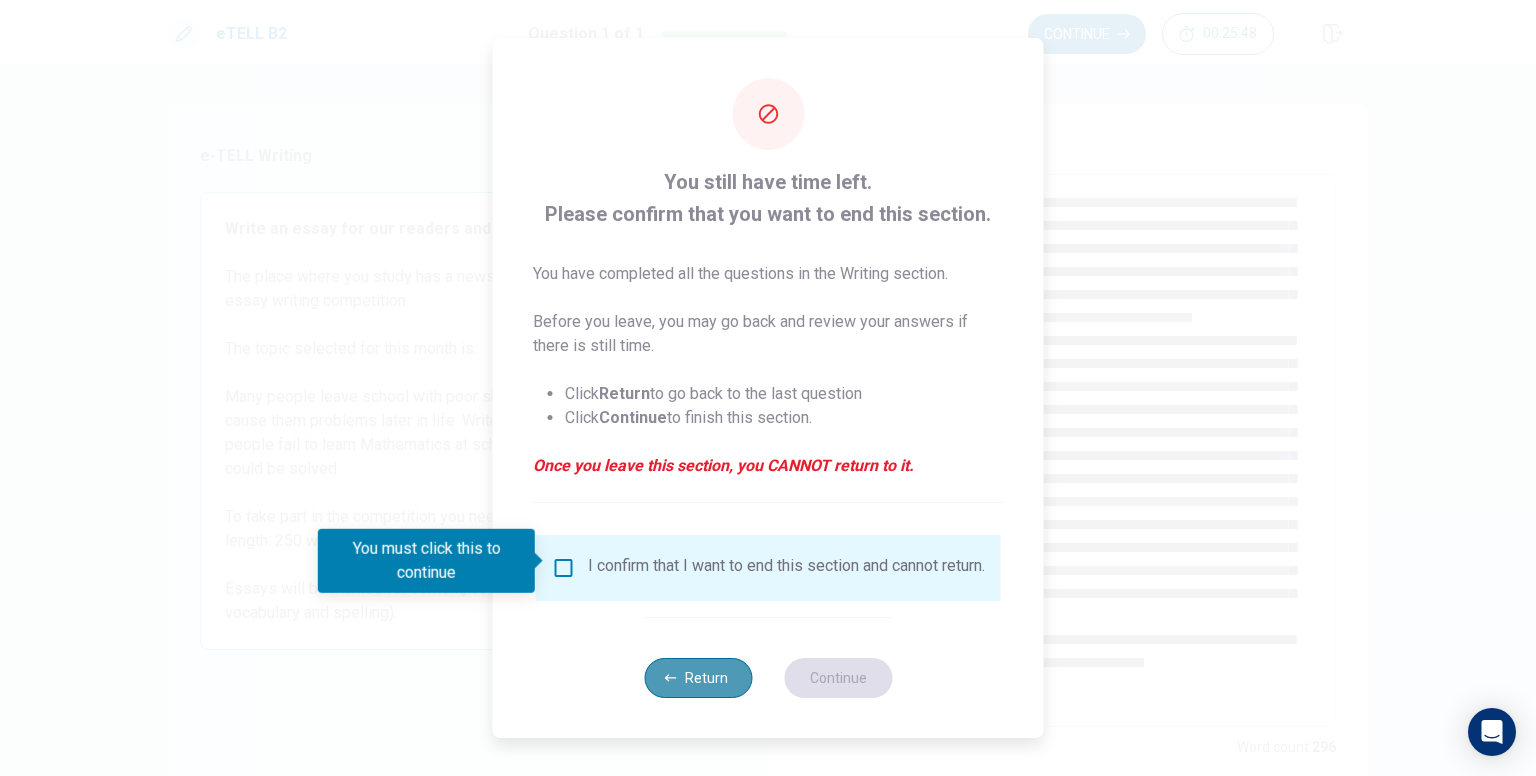 click on "Return" at bounding box center (698, 678) 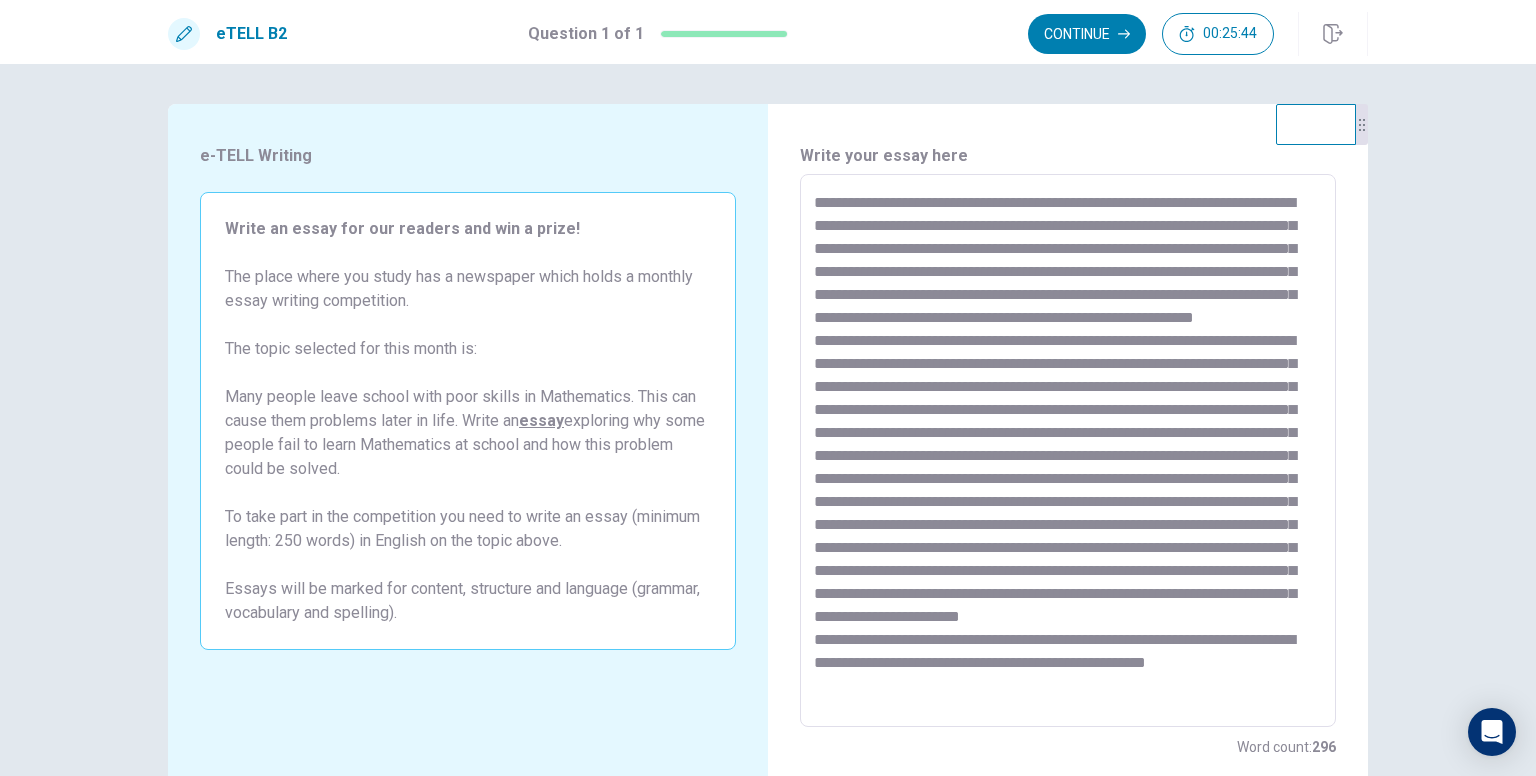 scroll, scrollTop: 32, scrollLeft: 0, axis: vertical 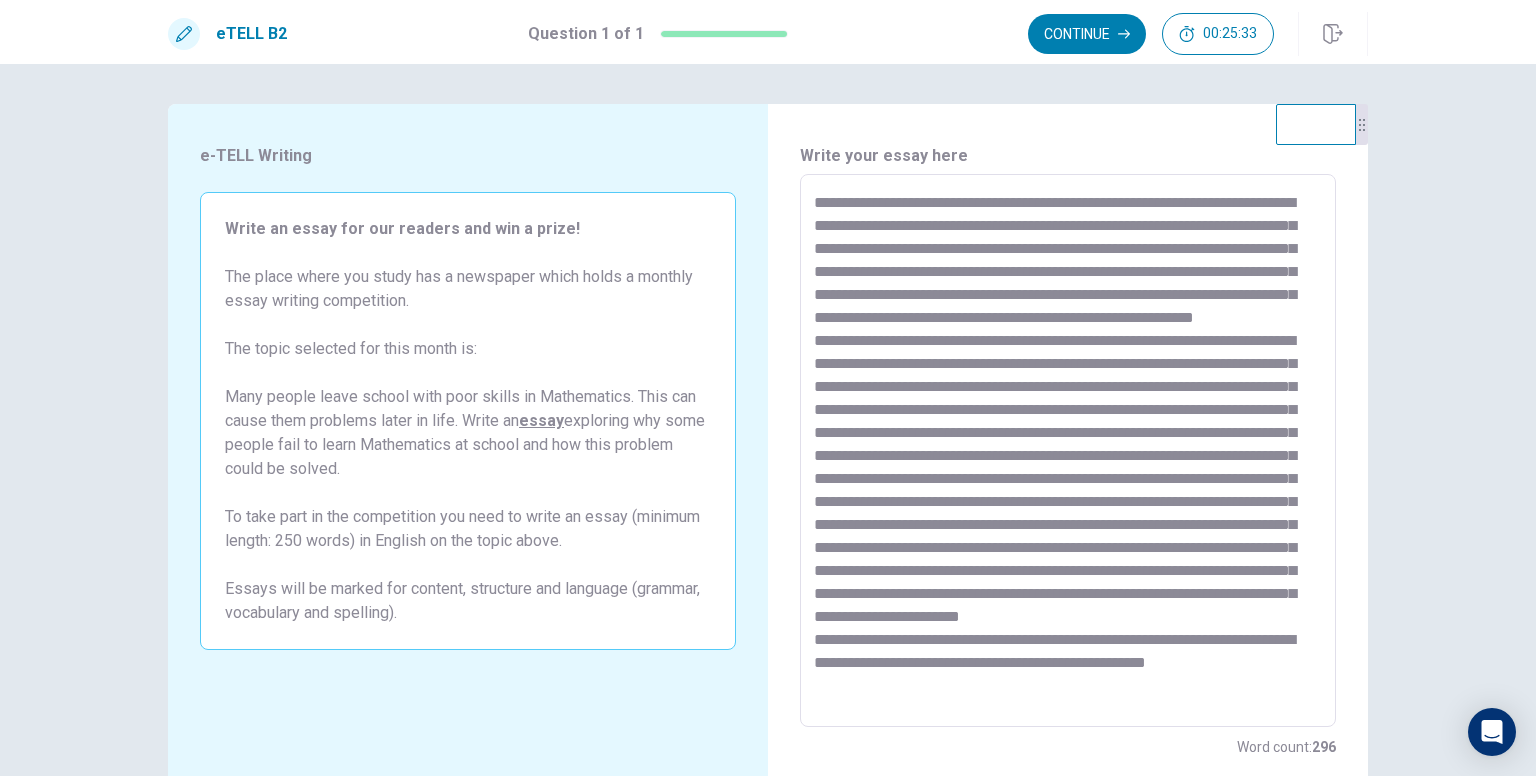 click at bounding box center [1068, 451] 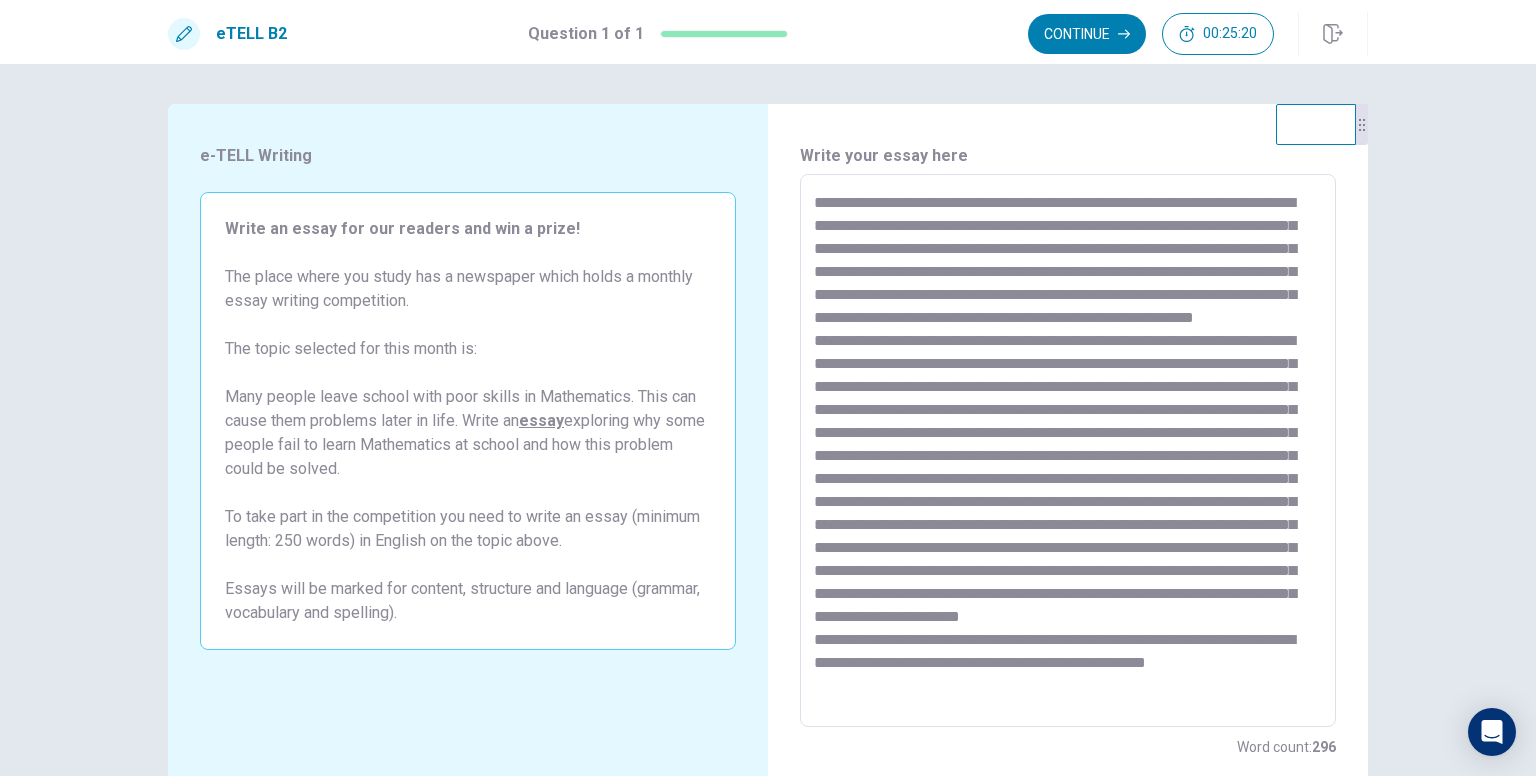 scroll, scrollTop: 0, scrollLeft: 0, axis: both 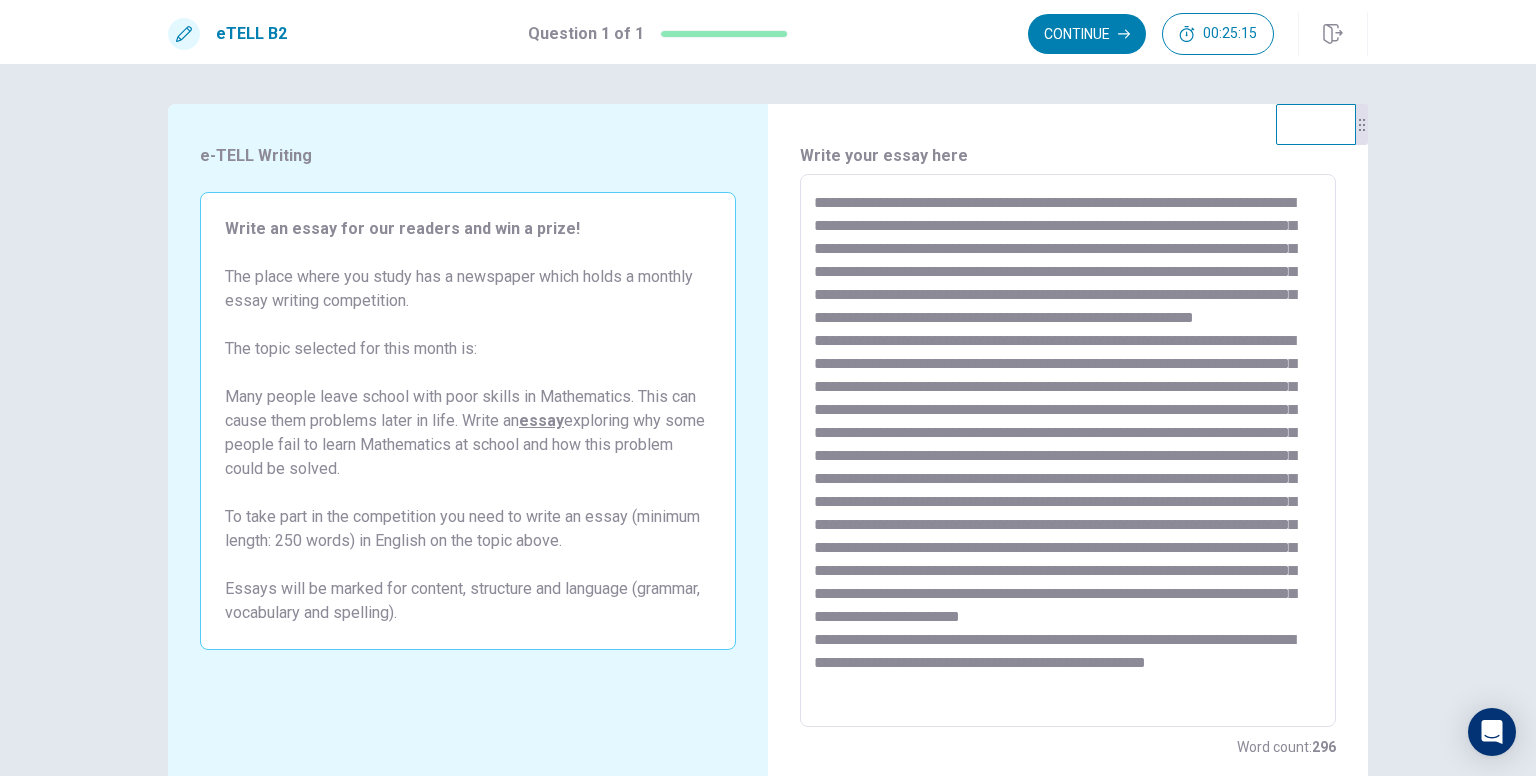 click at bounding box center (1068, 451) 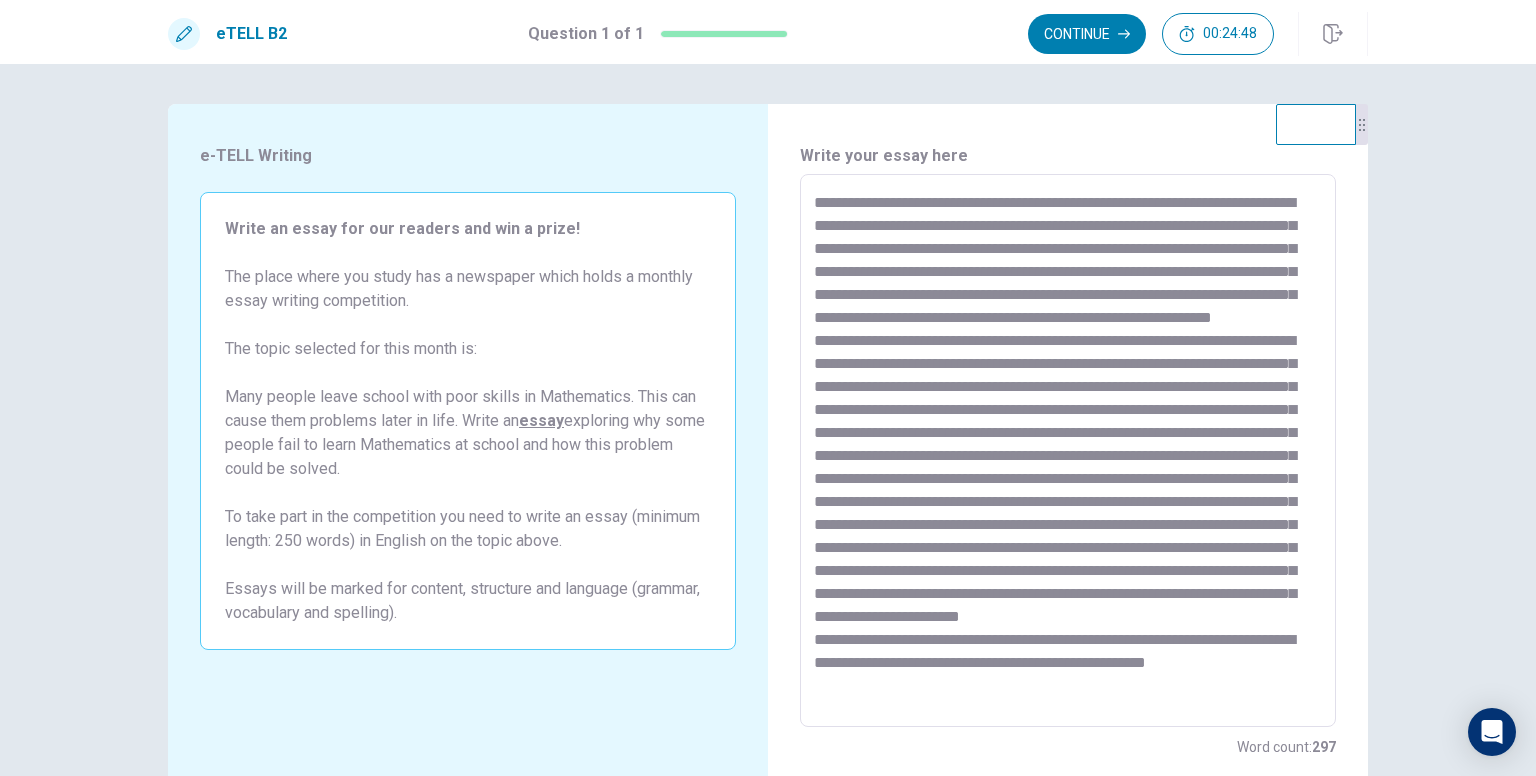 click at bounding box center [1068, 451] 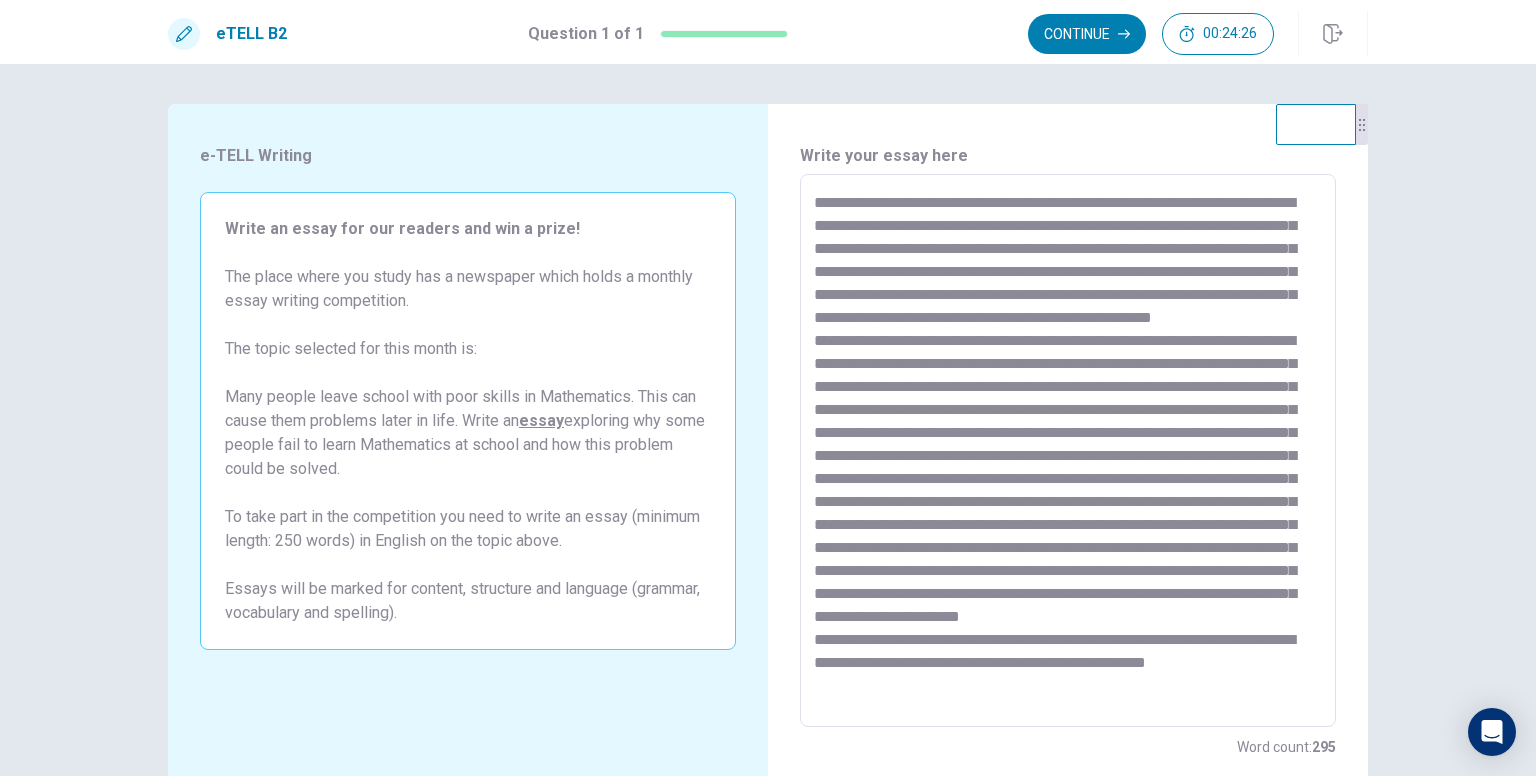 drag, startPoint x: 864, startPoint y: 294, endPoint x: 838, endPoint y: 299, distance: 26.476404 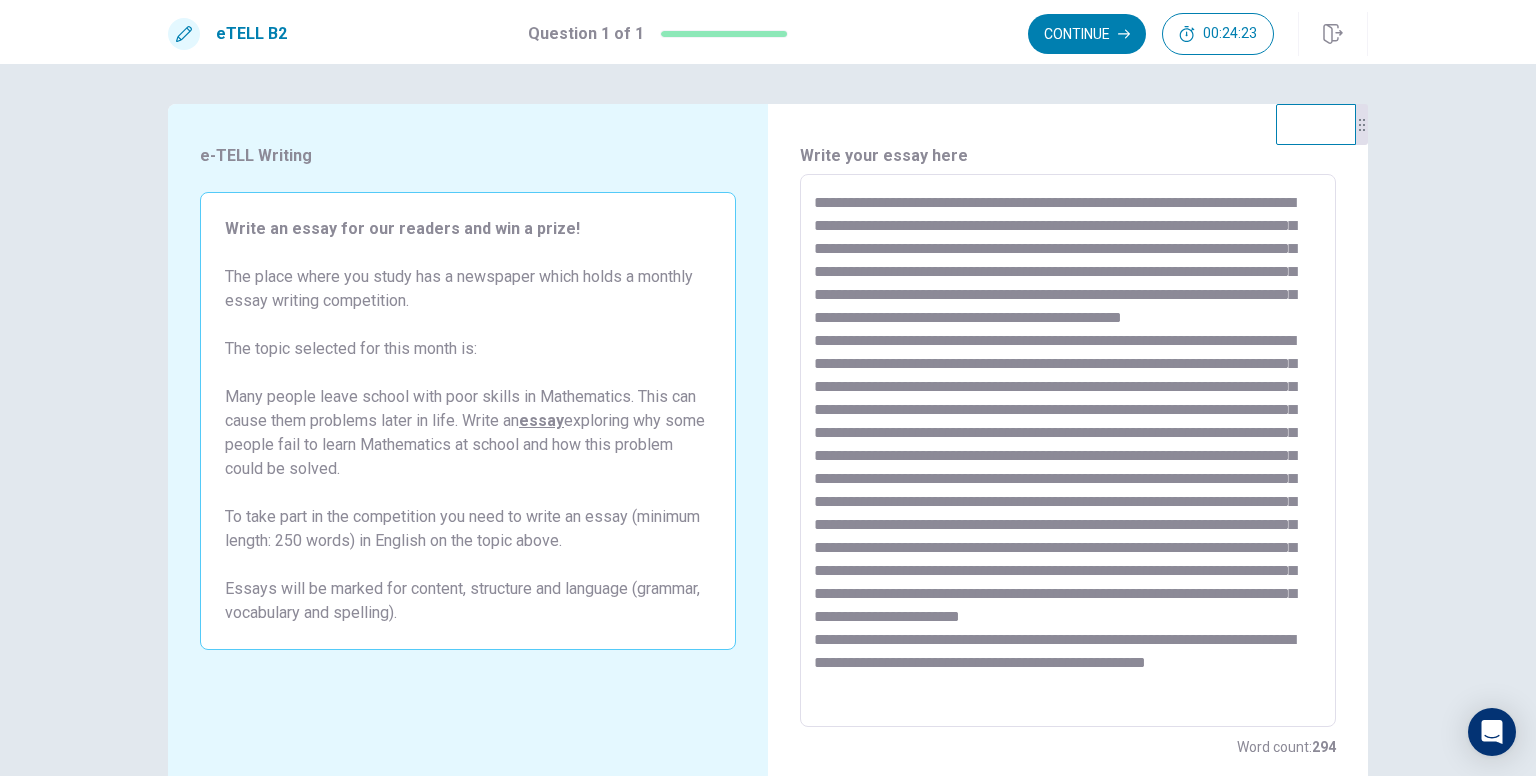 click at bounding box center (1068, 451) 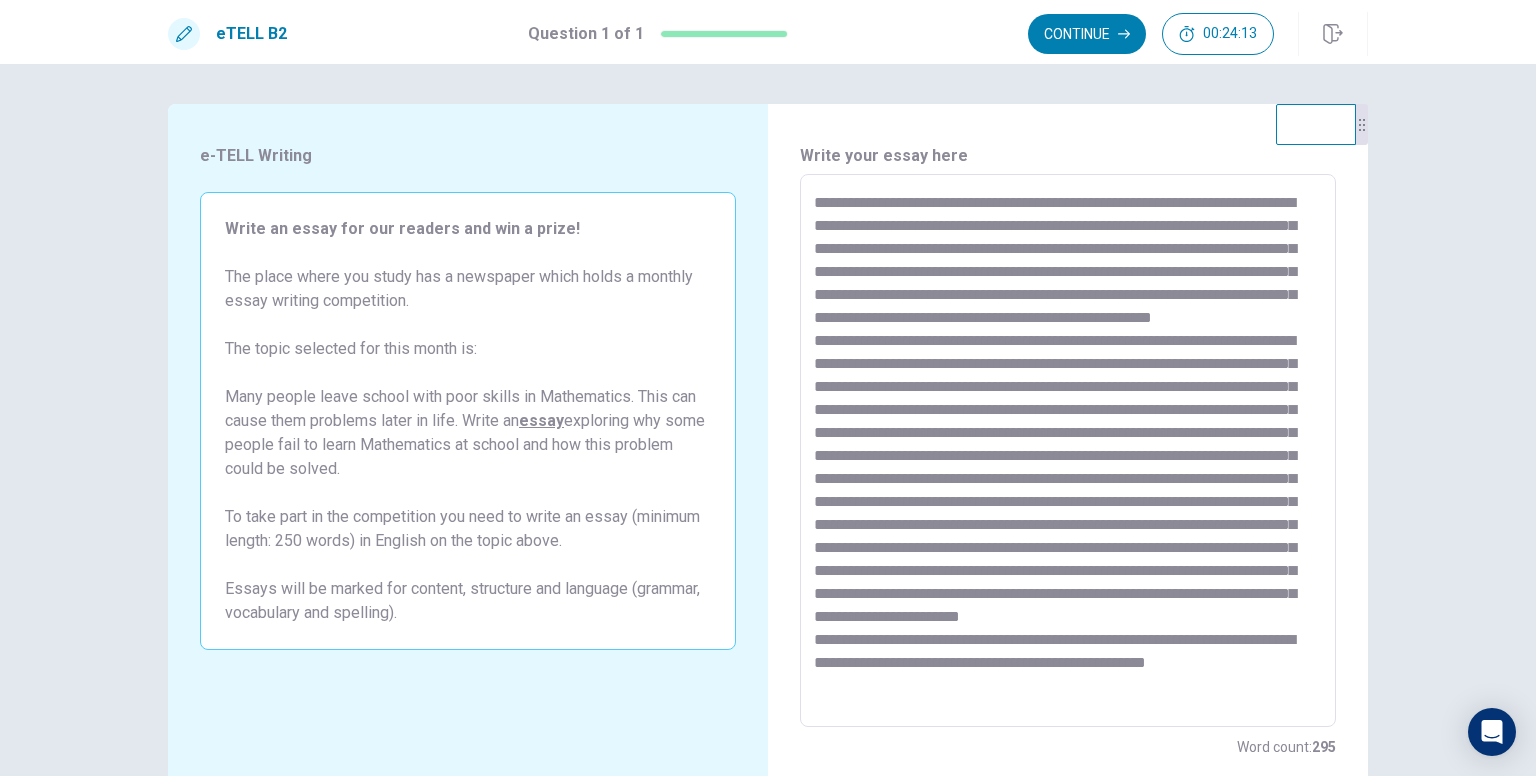scroll, scrollTop: 32, scrollLeft: 0, axis: vertical 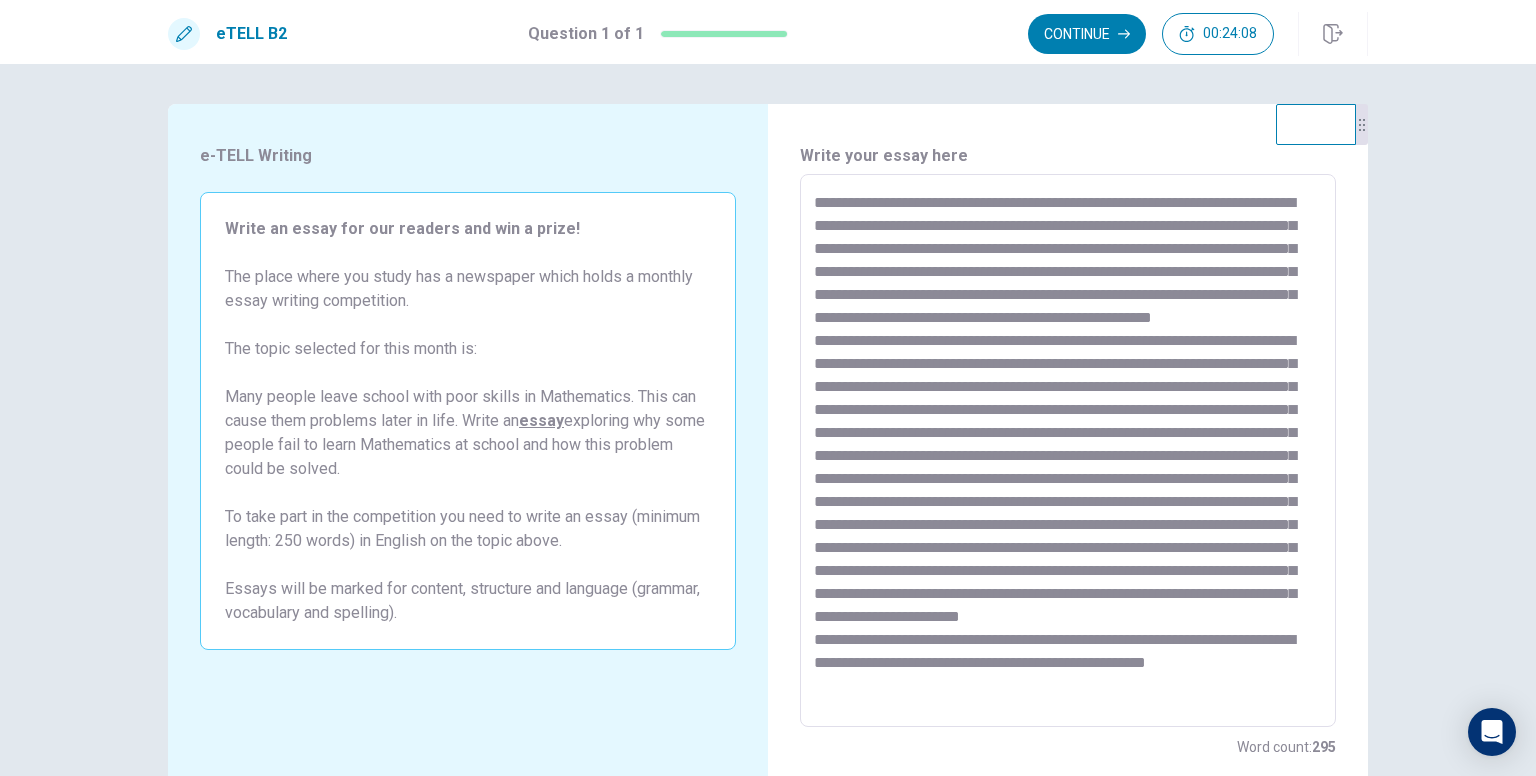click at bounding box center (1068, 451) 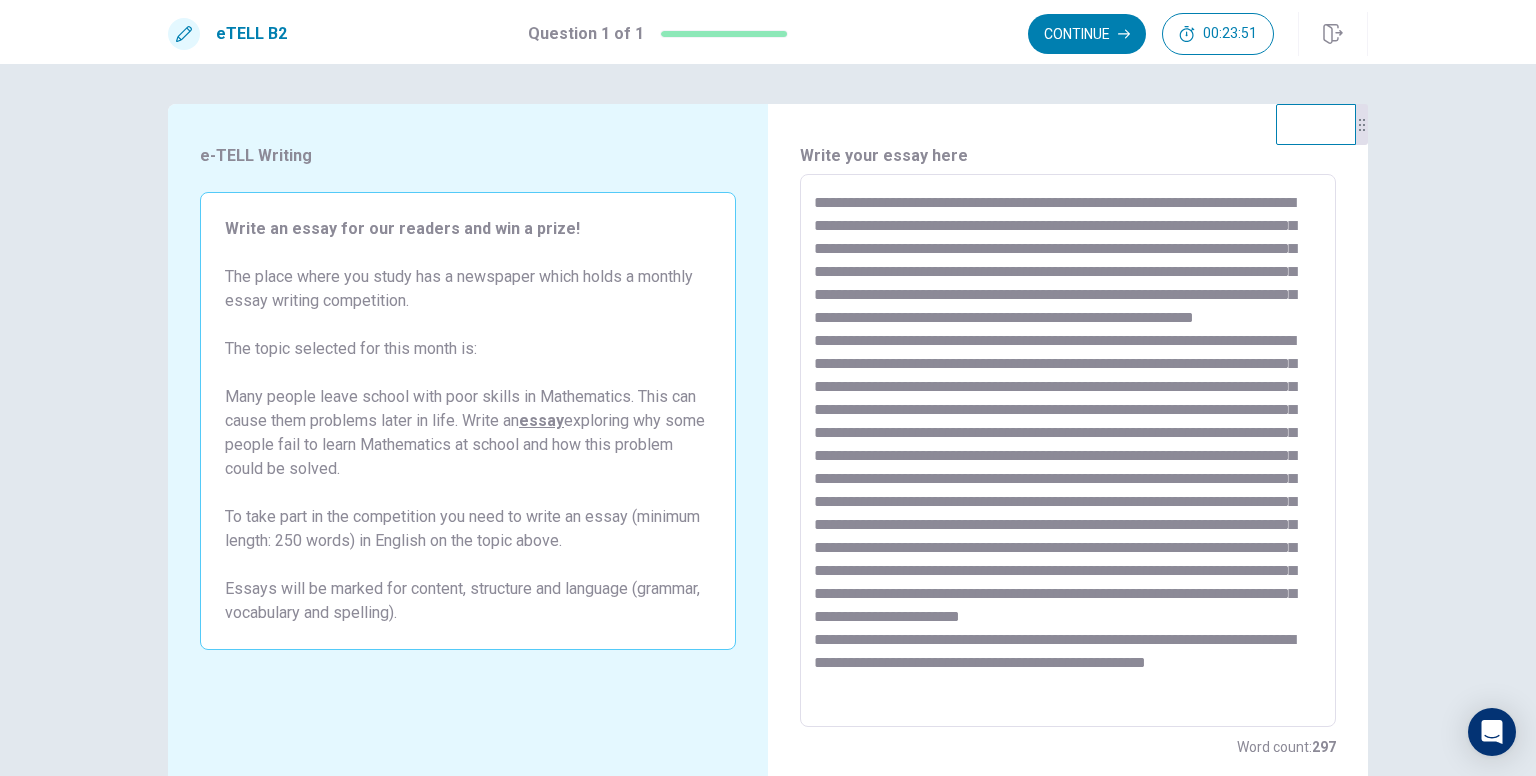click at bounding box center [1068, 451] 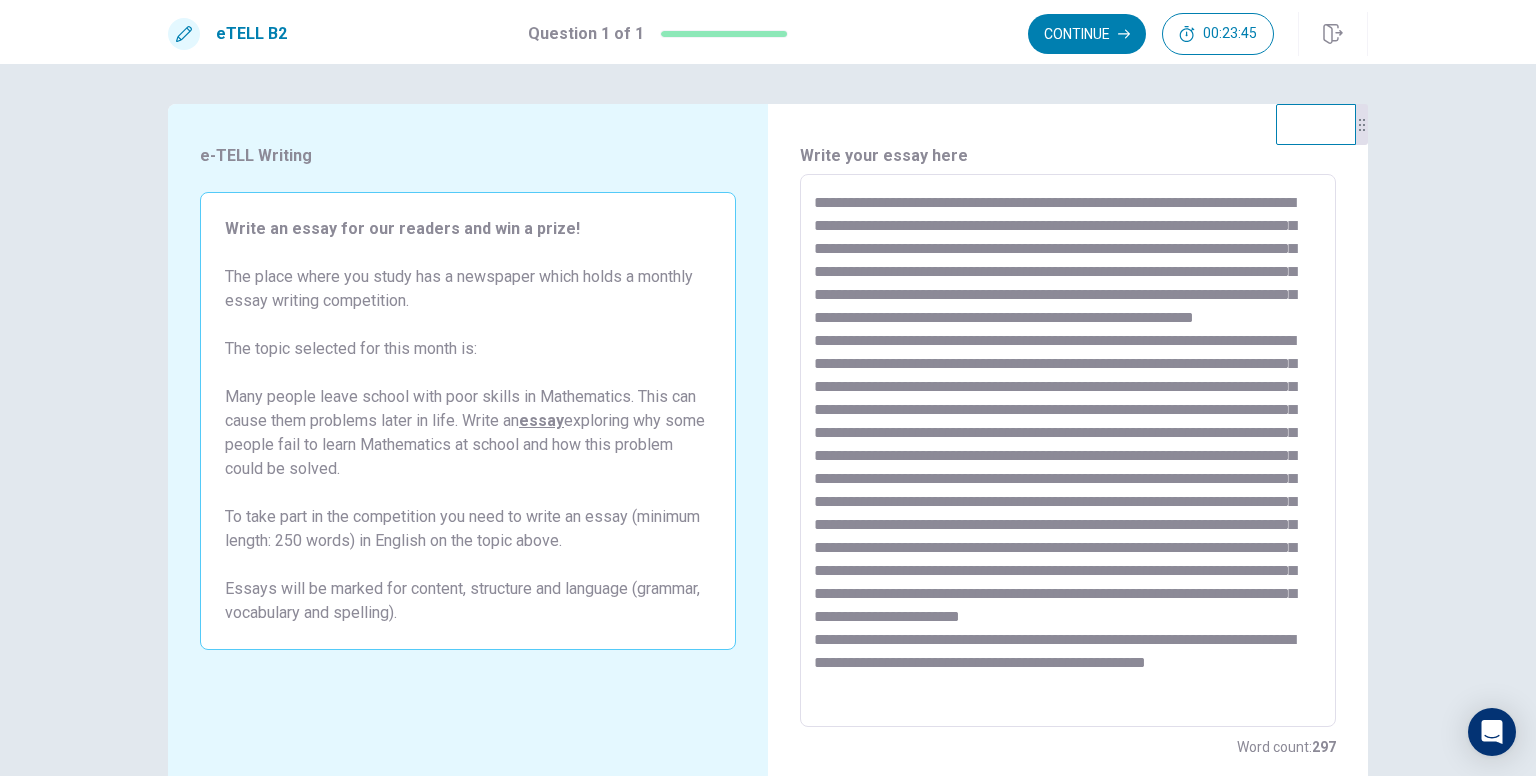 click at bounding box center (1068, 451) 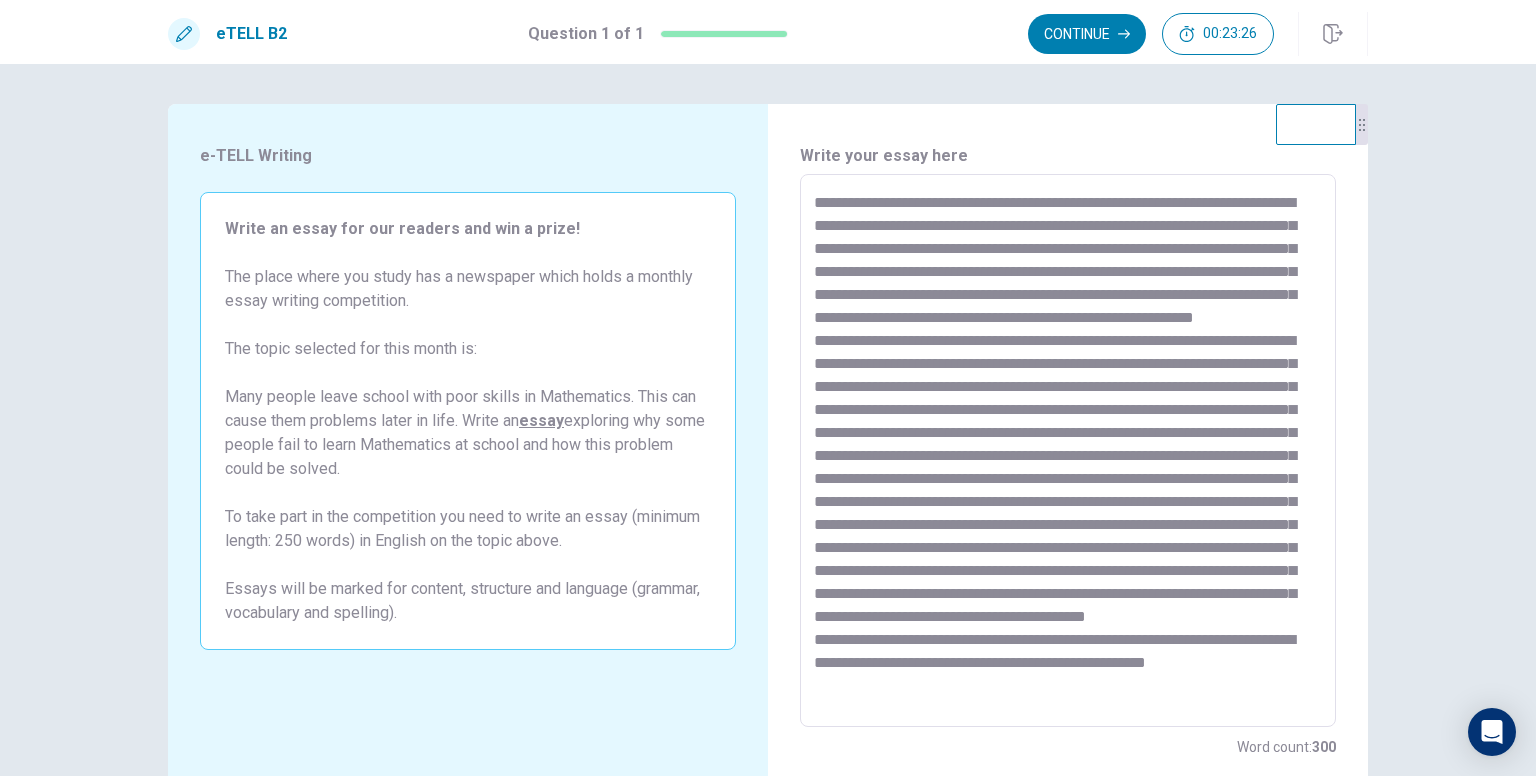 click at bounding box center (1068, 451) 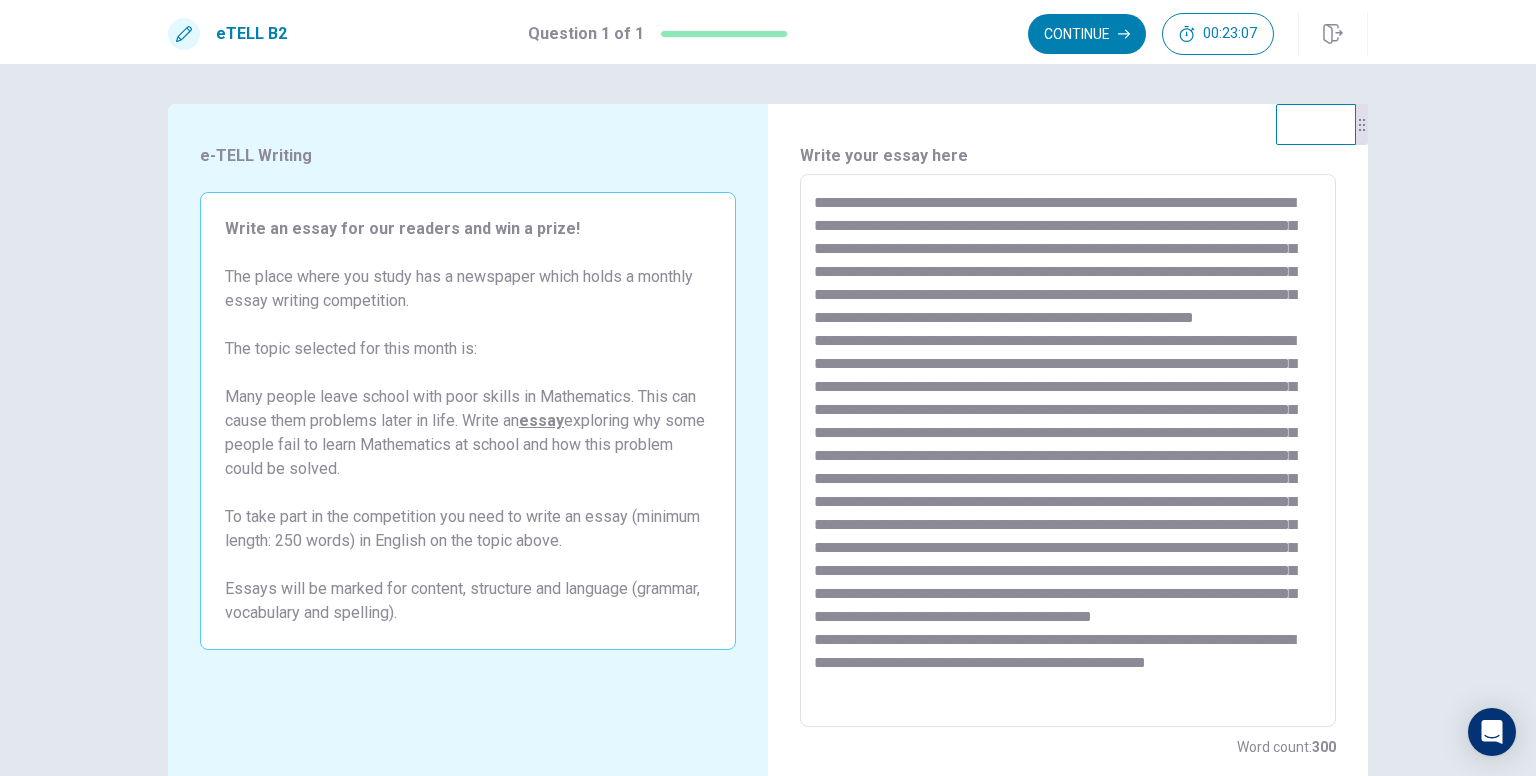 click at bounding box center (1068, 451) 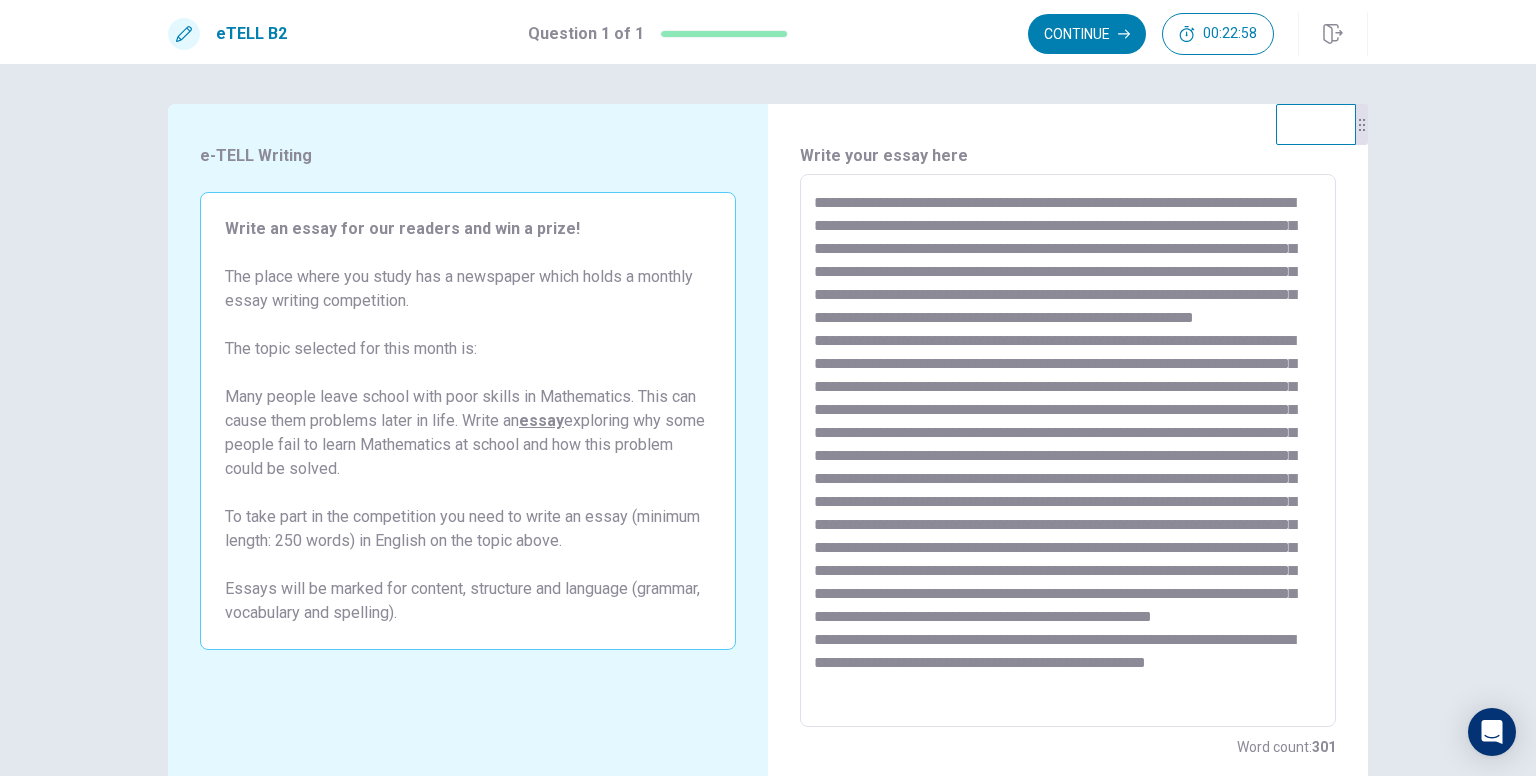 drag, startPoint x: 887, startPoint y: 497, endPoint x: 948, endPoint y: 545, distance: 77.62087 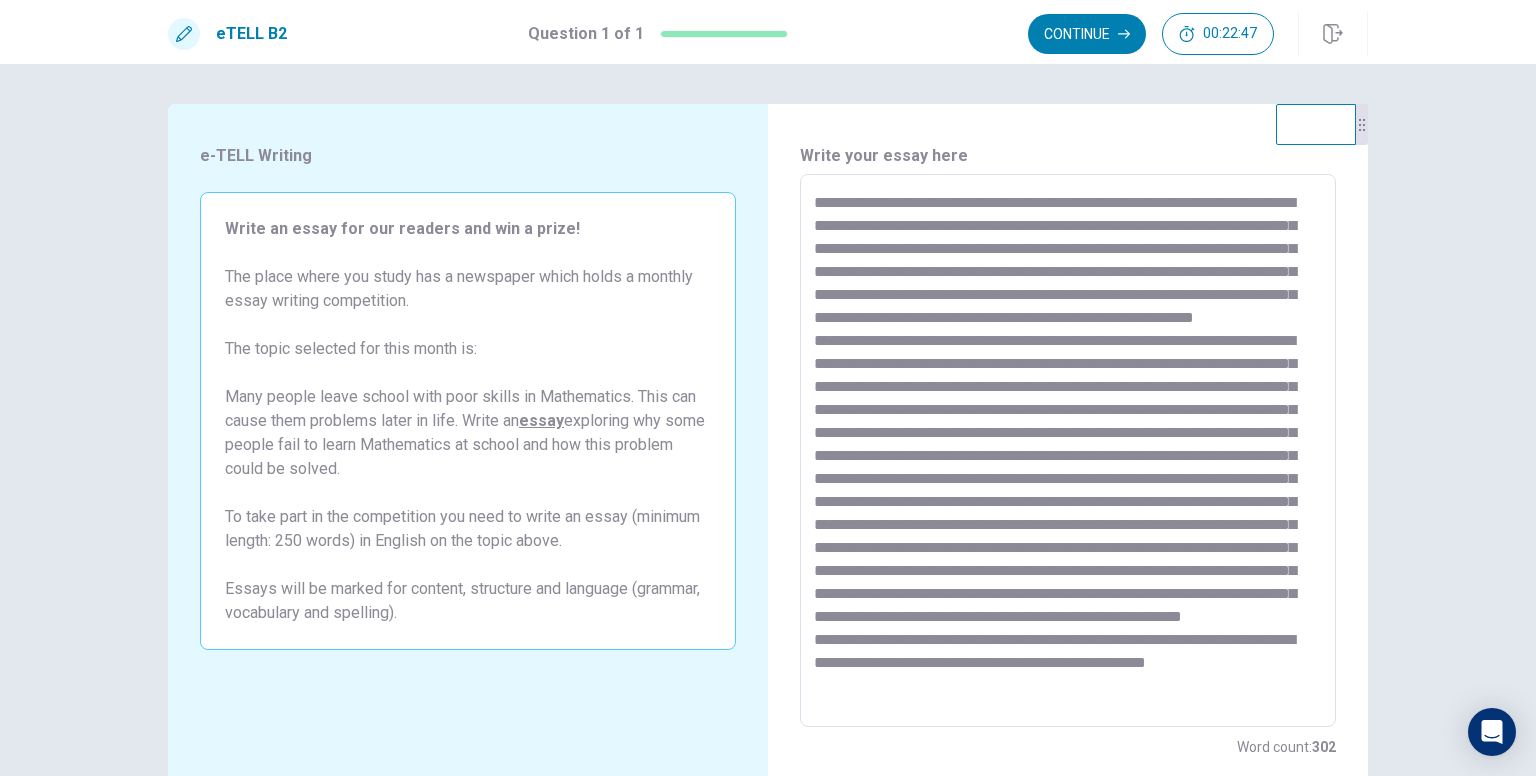 click at bounding box center (1068, 451) 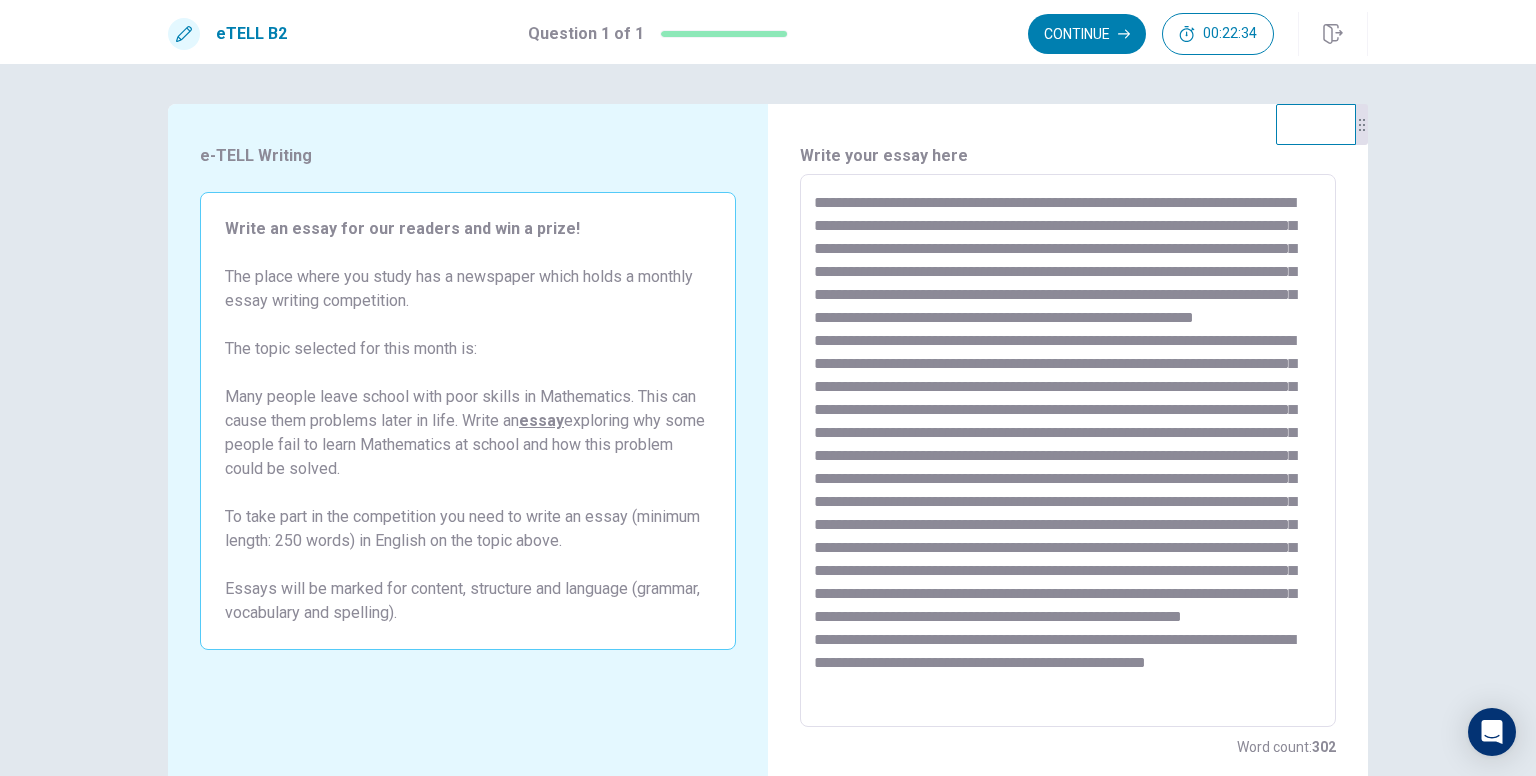 click at bounding box center [1068, 451] 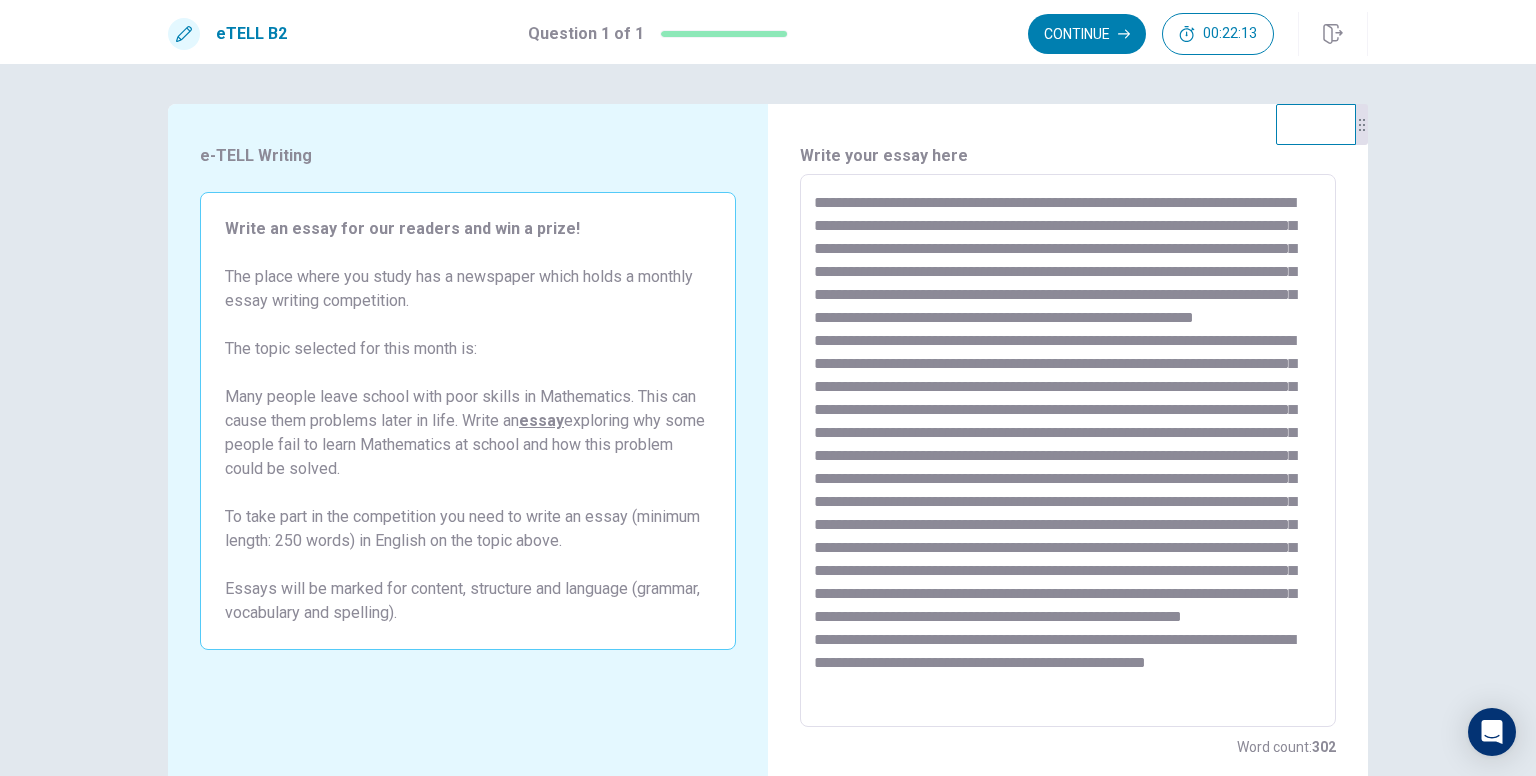 scroll, scrollTop: 33, scrollLeft: 0, axis: vertical 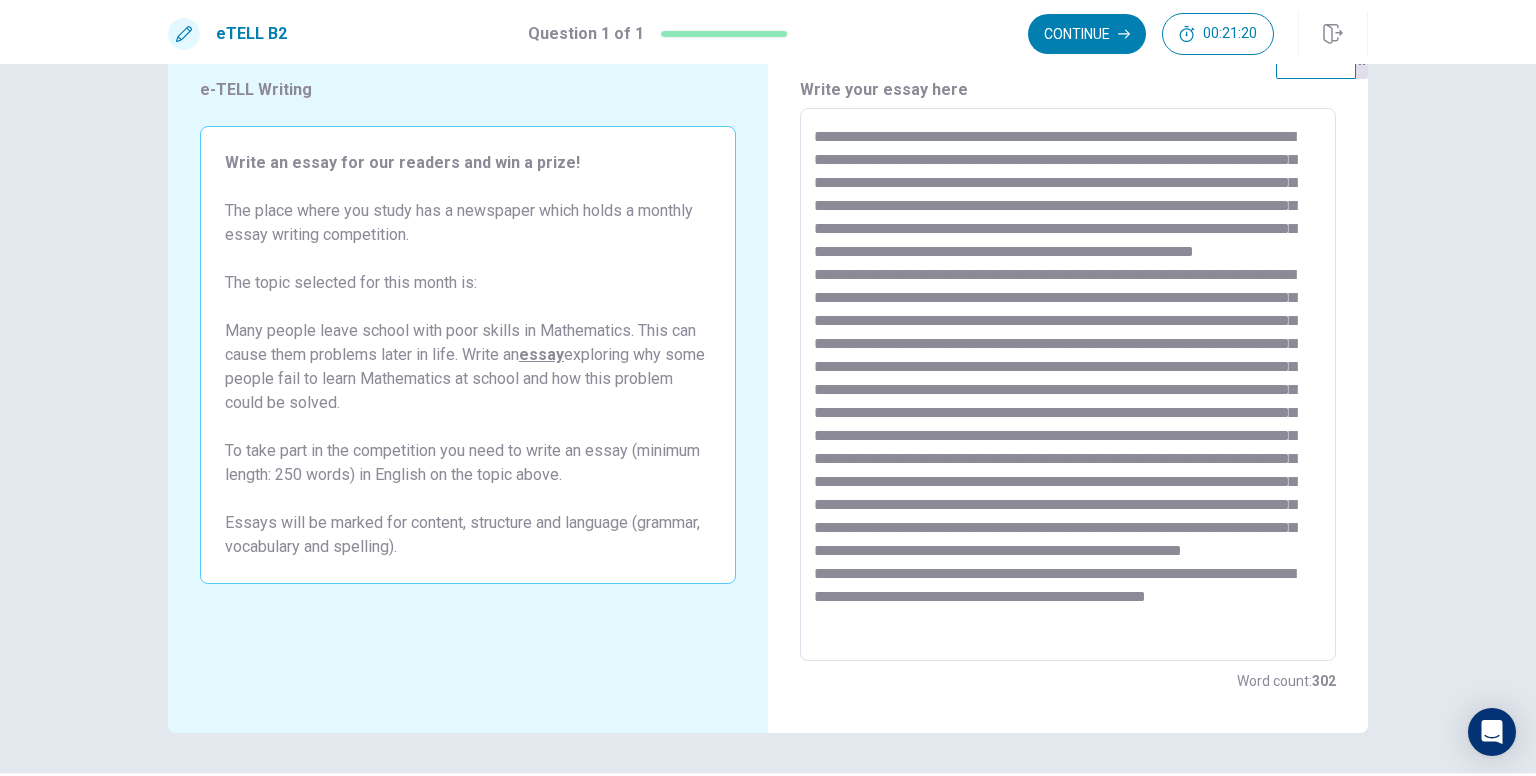 click at bounding box center [1068, 385] 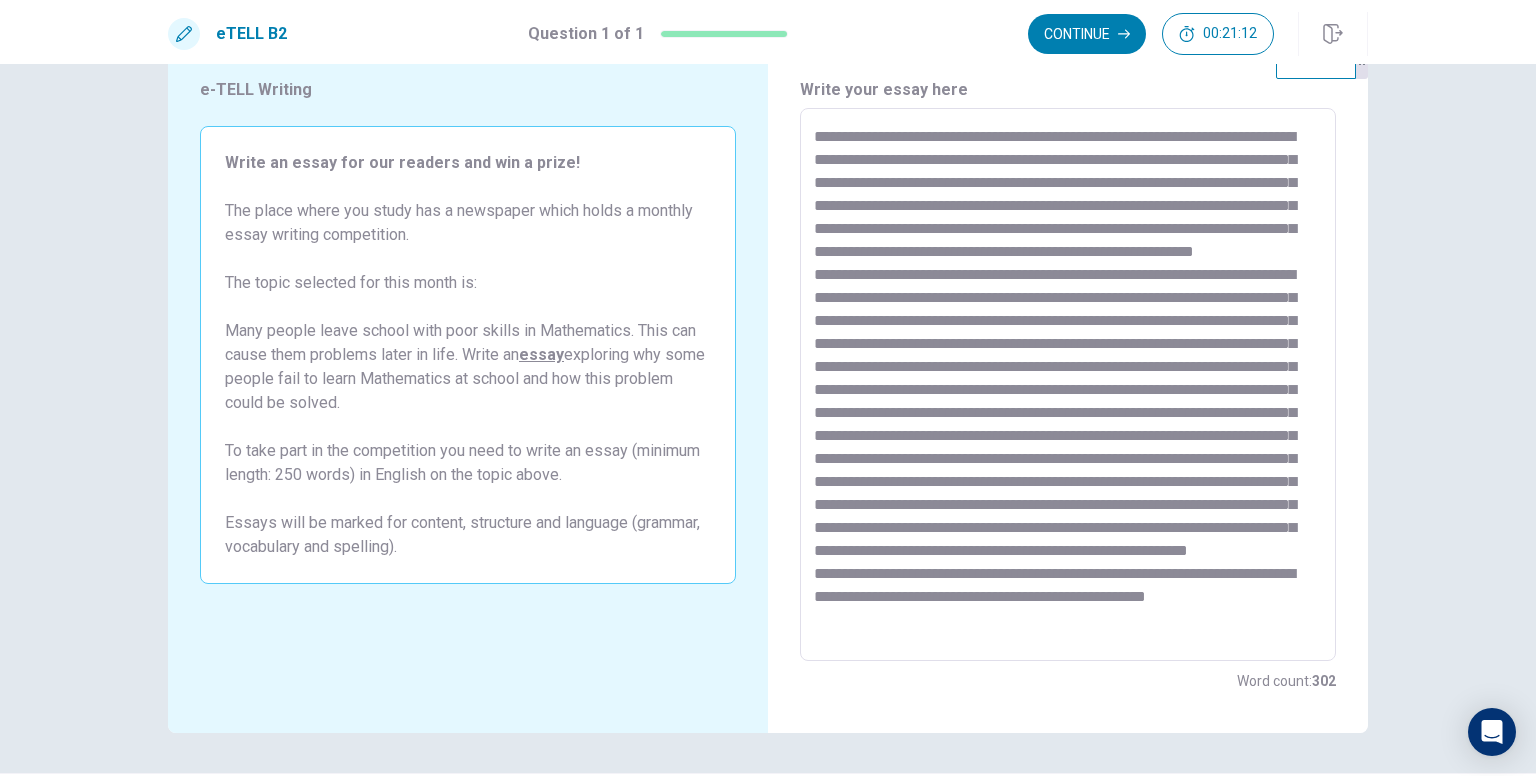 click at bounding box center [1068, 385] 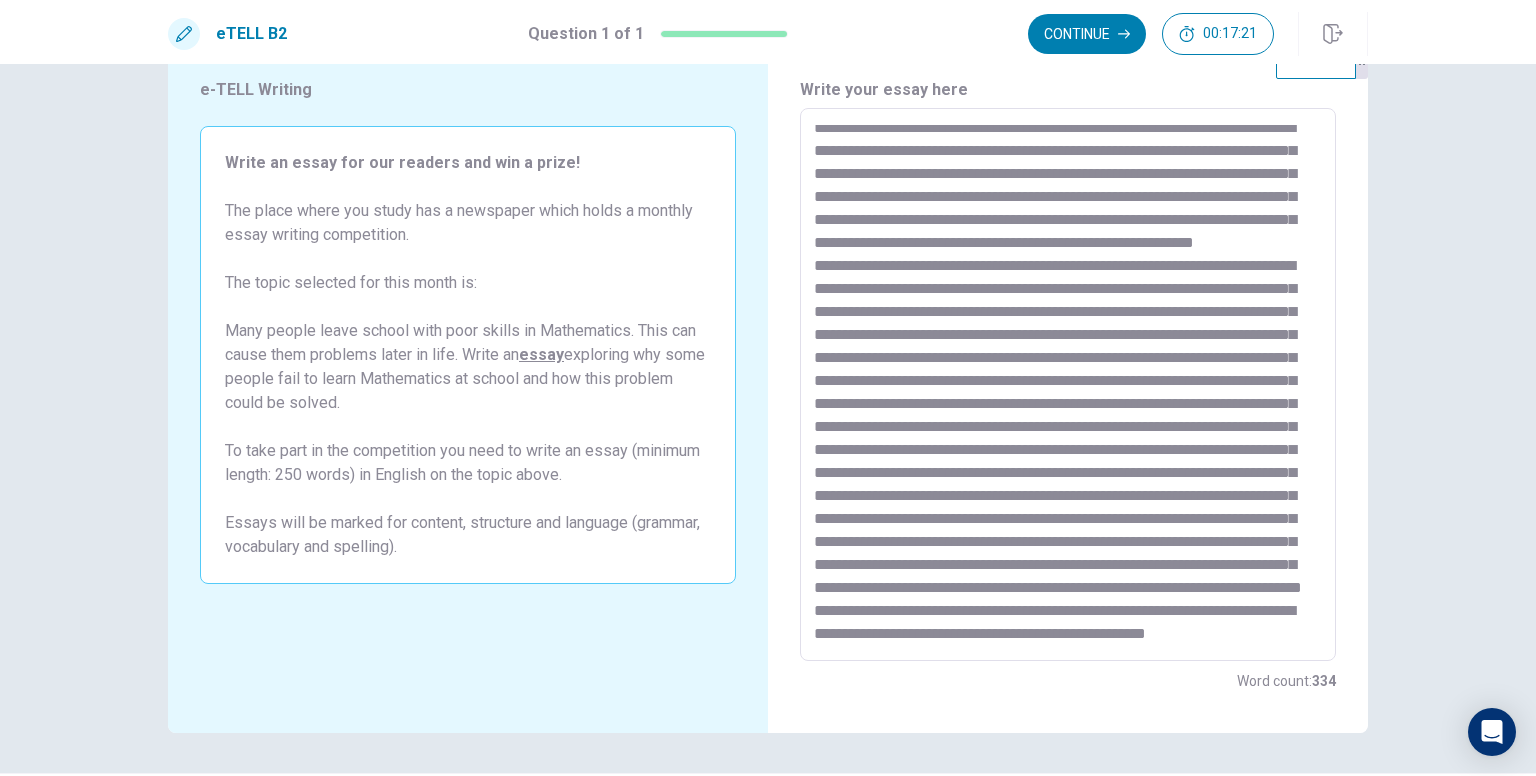 click at bounding box center (1068, 385) 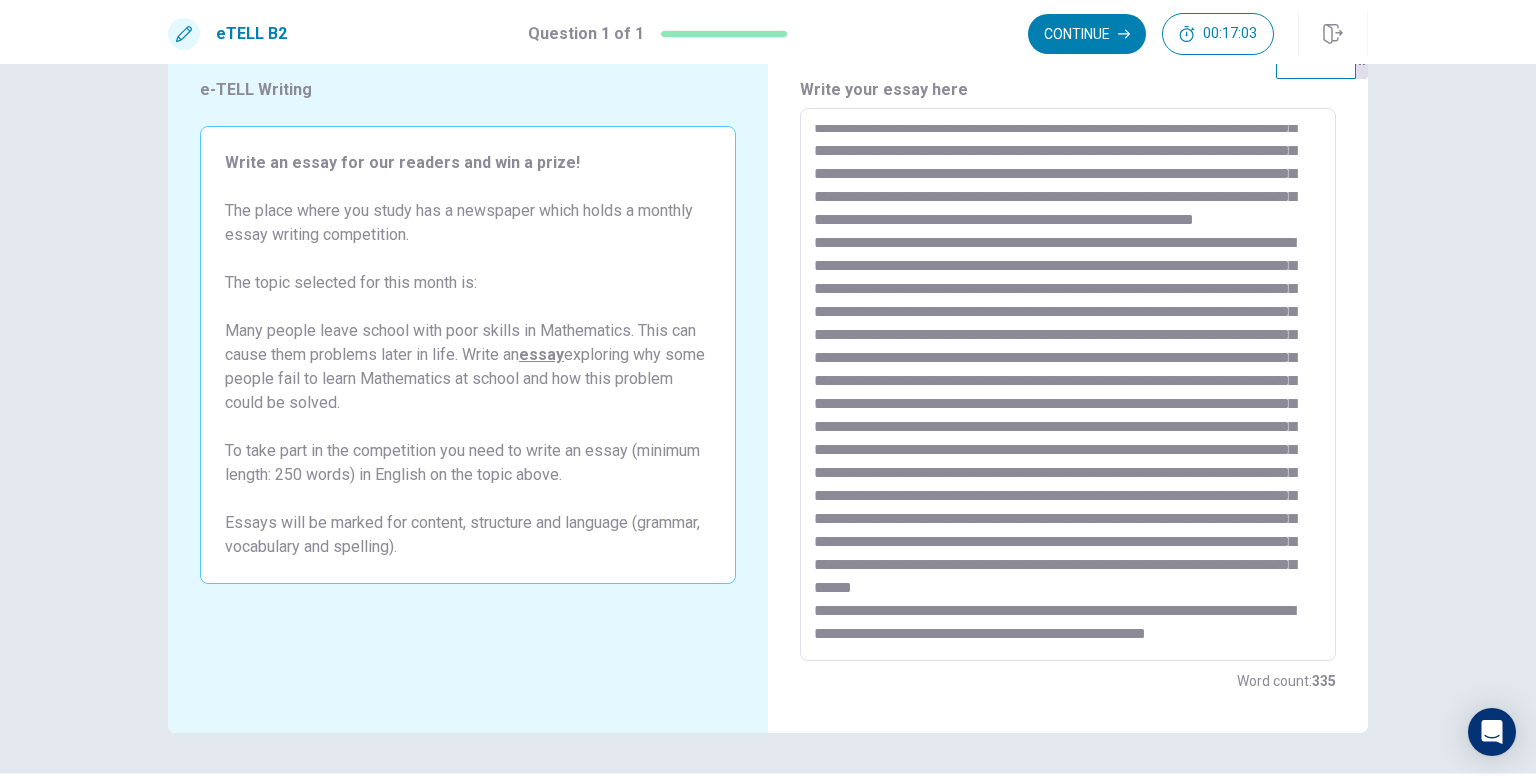 scroll, scrollTop: 100, scrollLeft: 0, axis: vertical 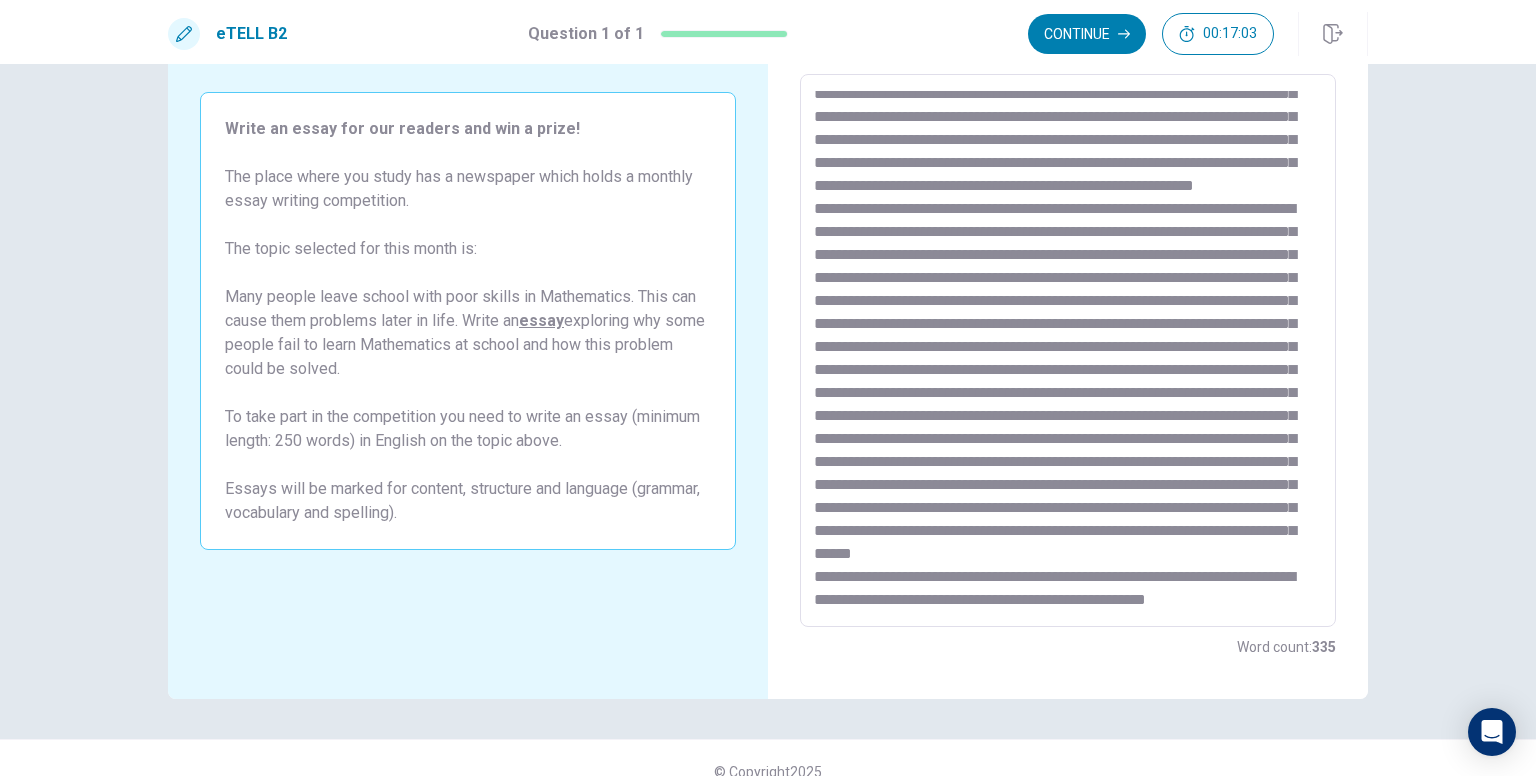 click at bounding box center [1068, 351] 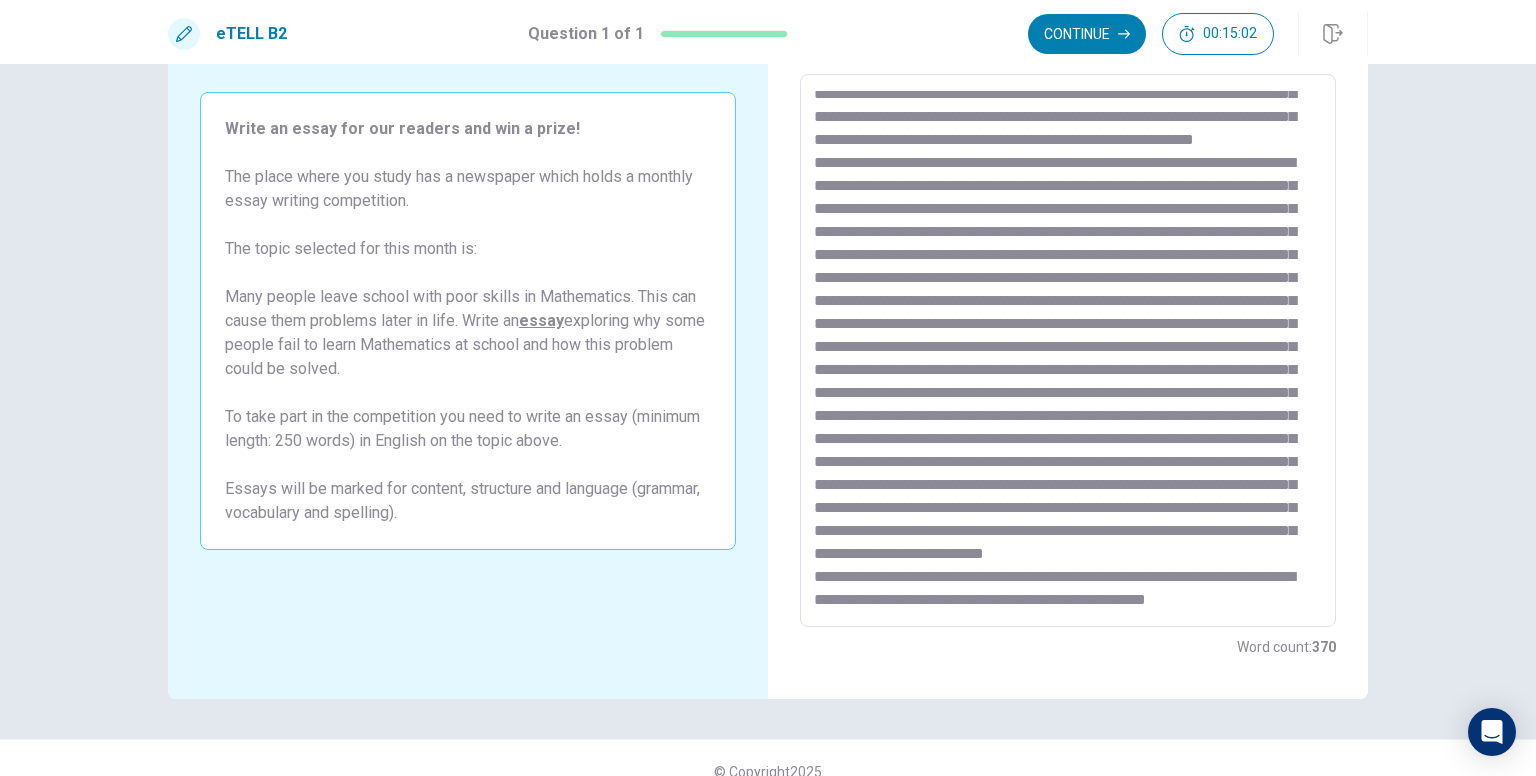 scroll, scrollTop: 122, scrollLeft: 0, axis: vertical 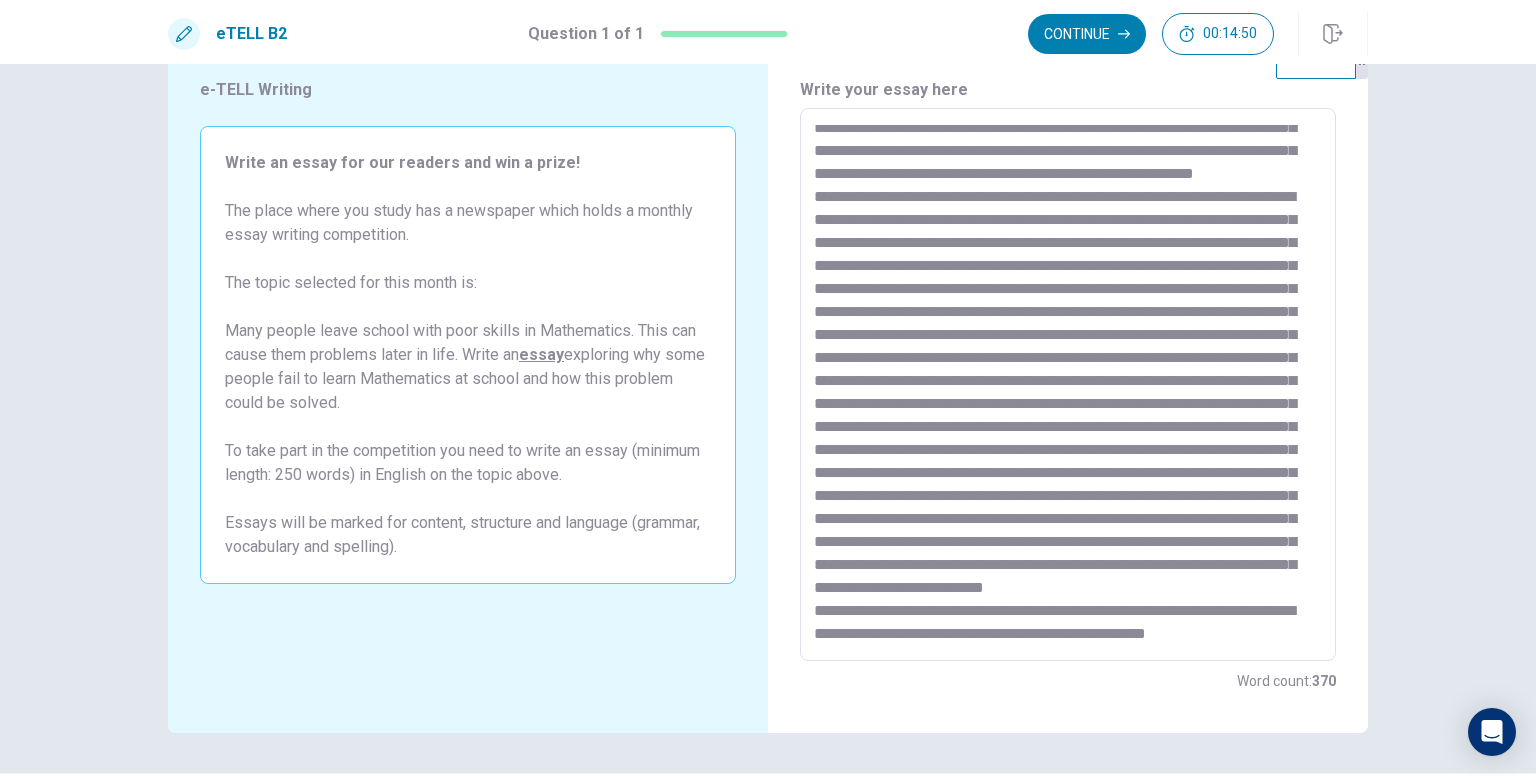 click at bounding box center [1068, 385] 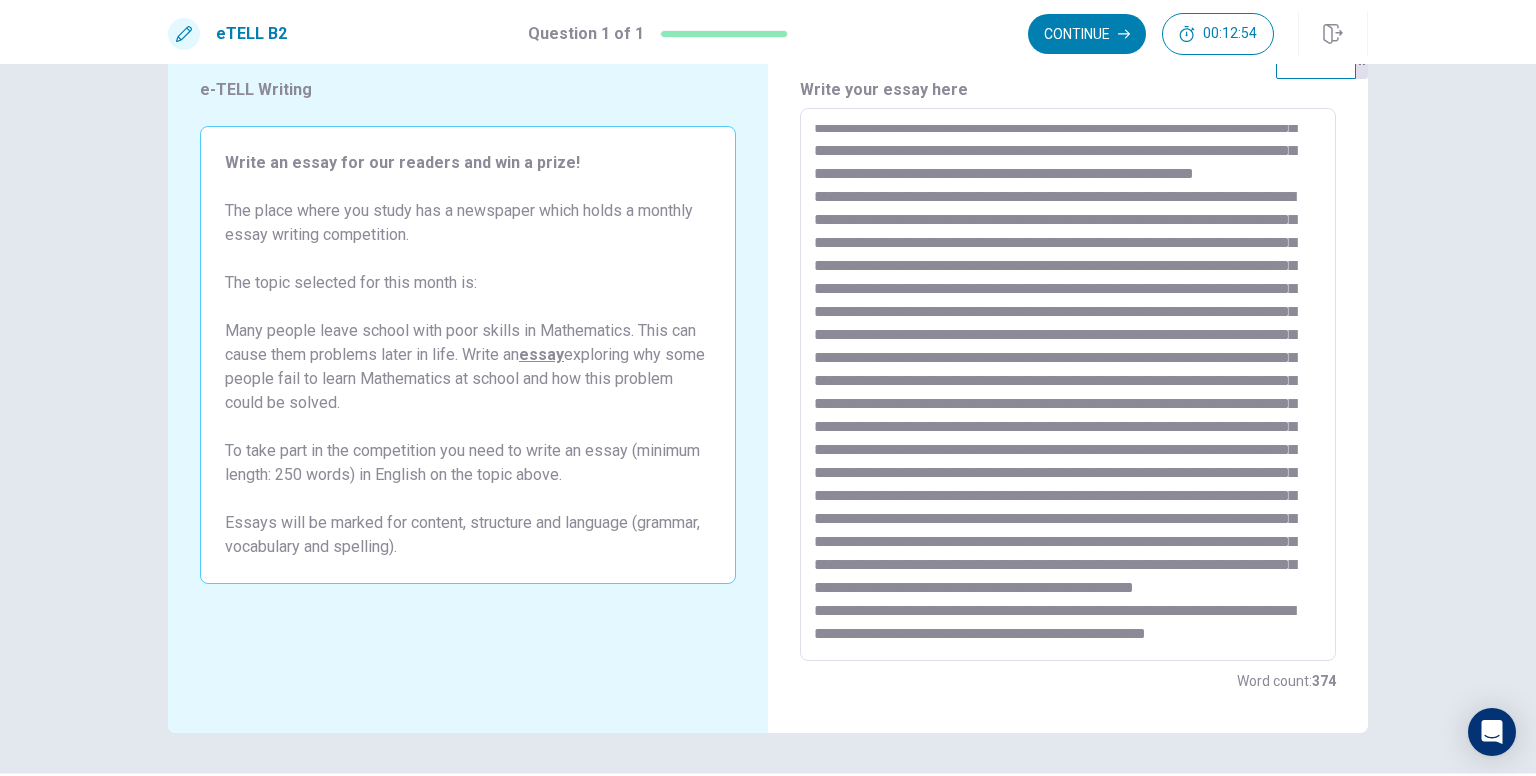 click at bounding box center [1068, 385] 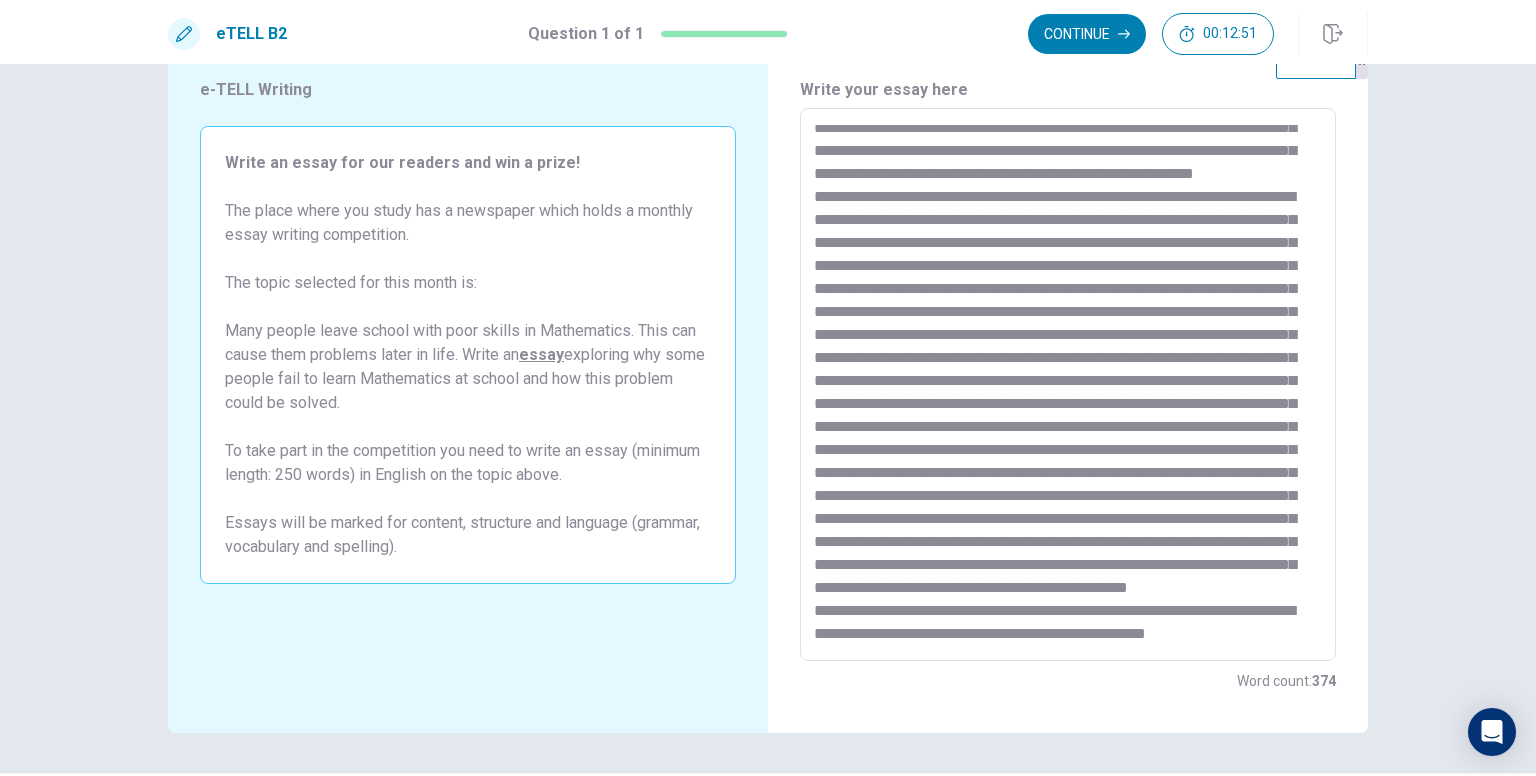 click at bounding box center [1068, 385] 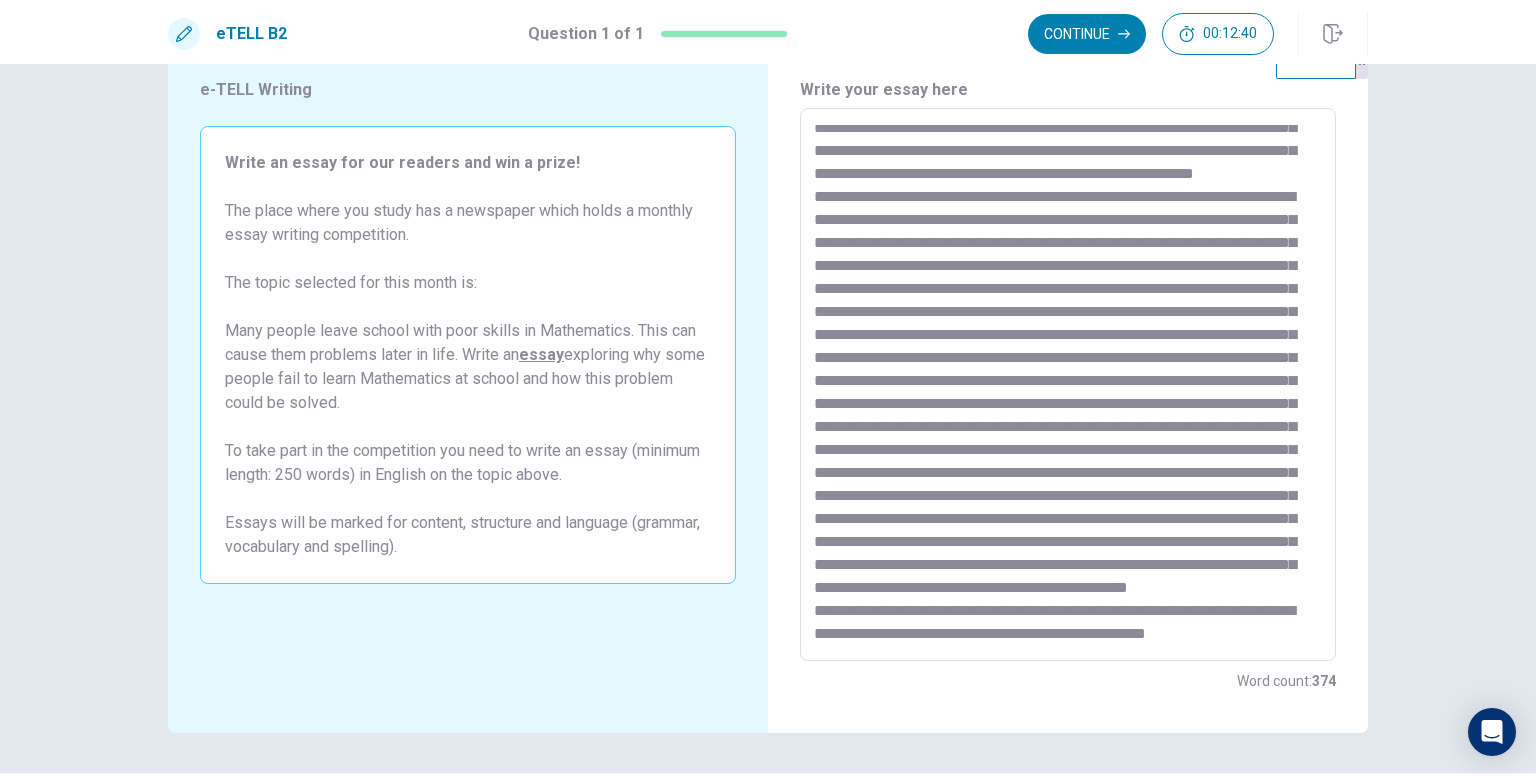 scroll, scrollTop: 192, scrollLeft: 0, axis: vertical 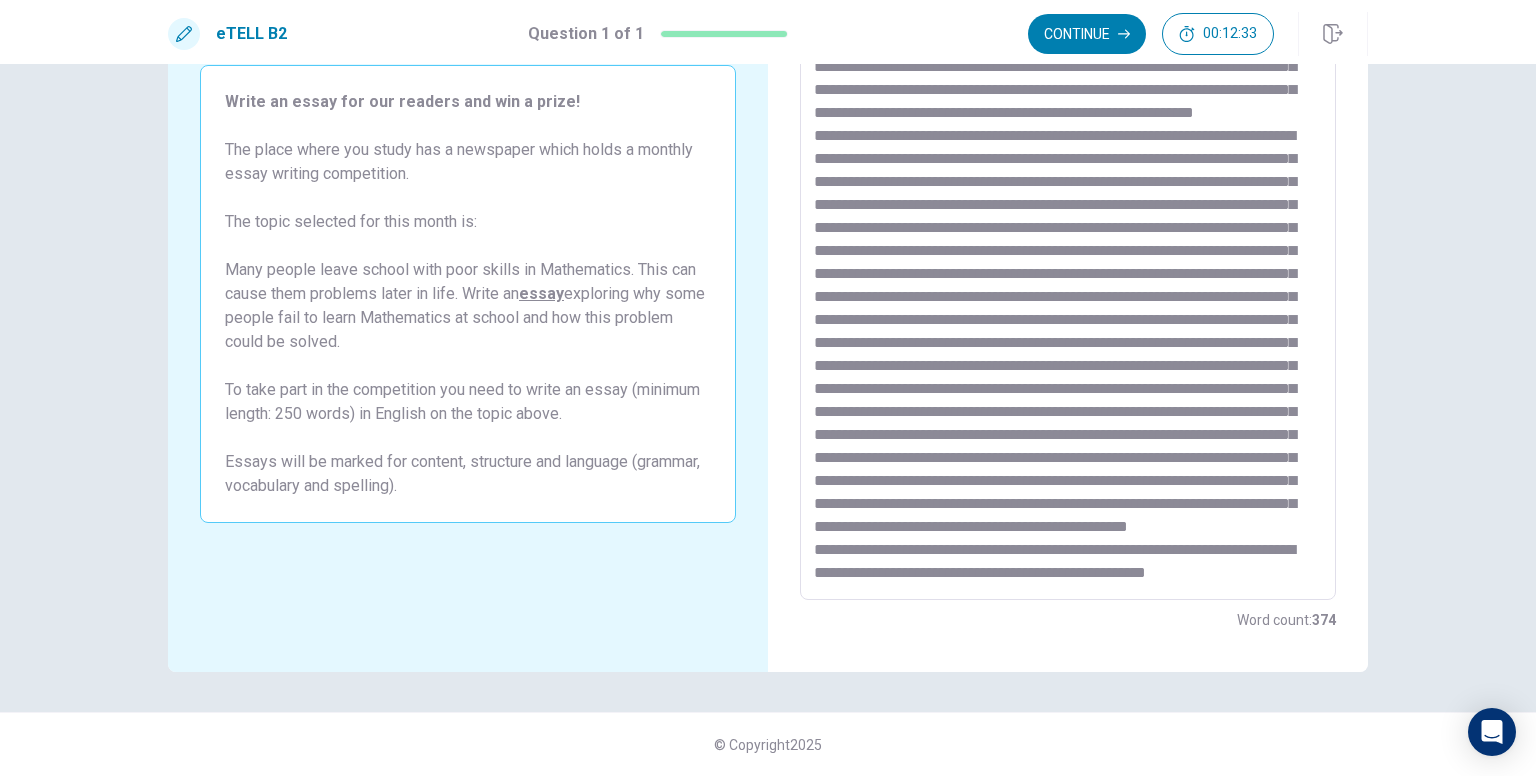 click at bounding box center (1068, 324) 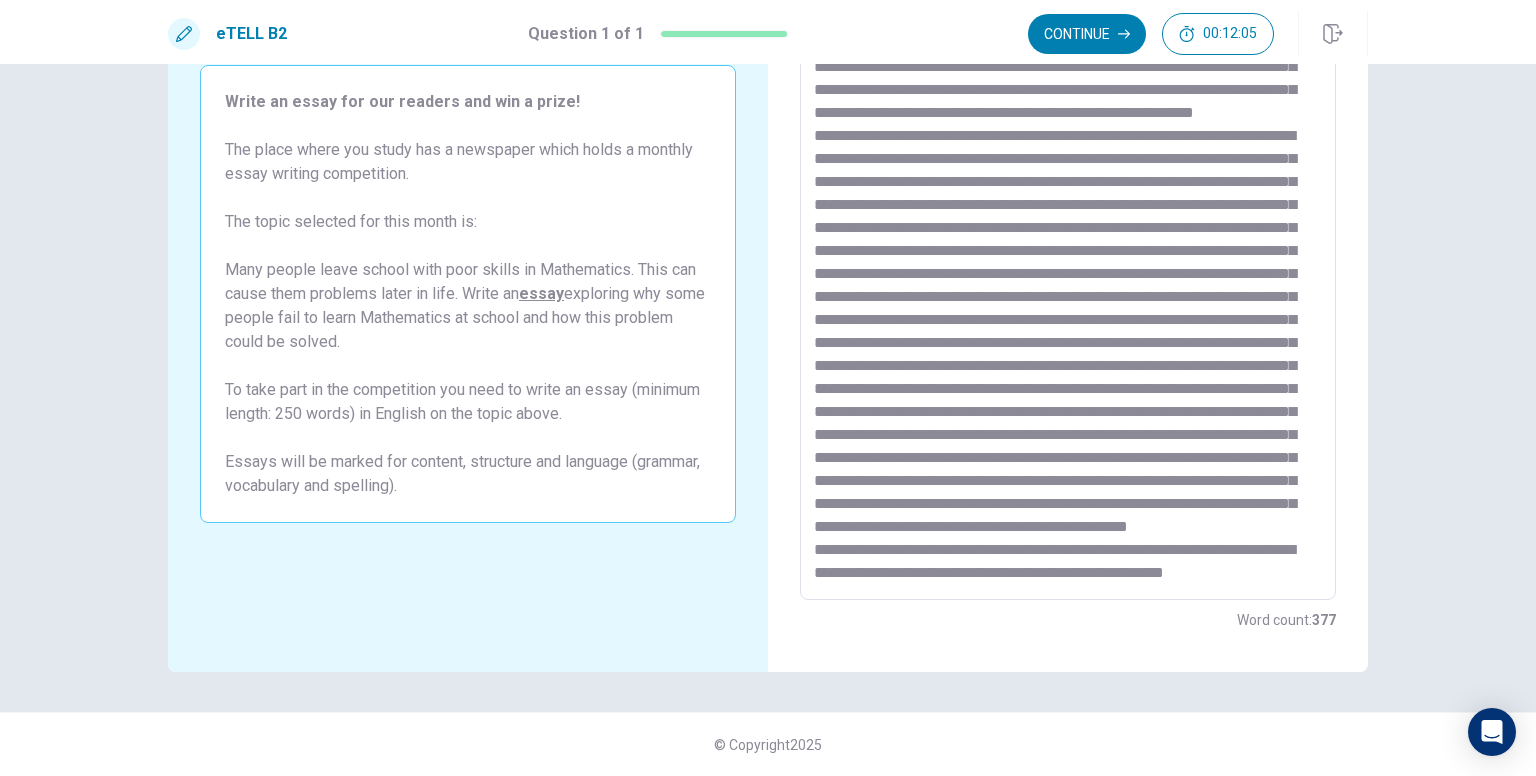 scroll, scrollTop: 214, scrollLeft: 0, axis: vertical 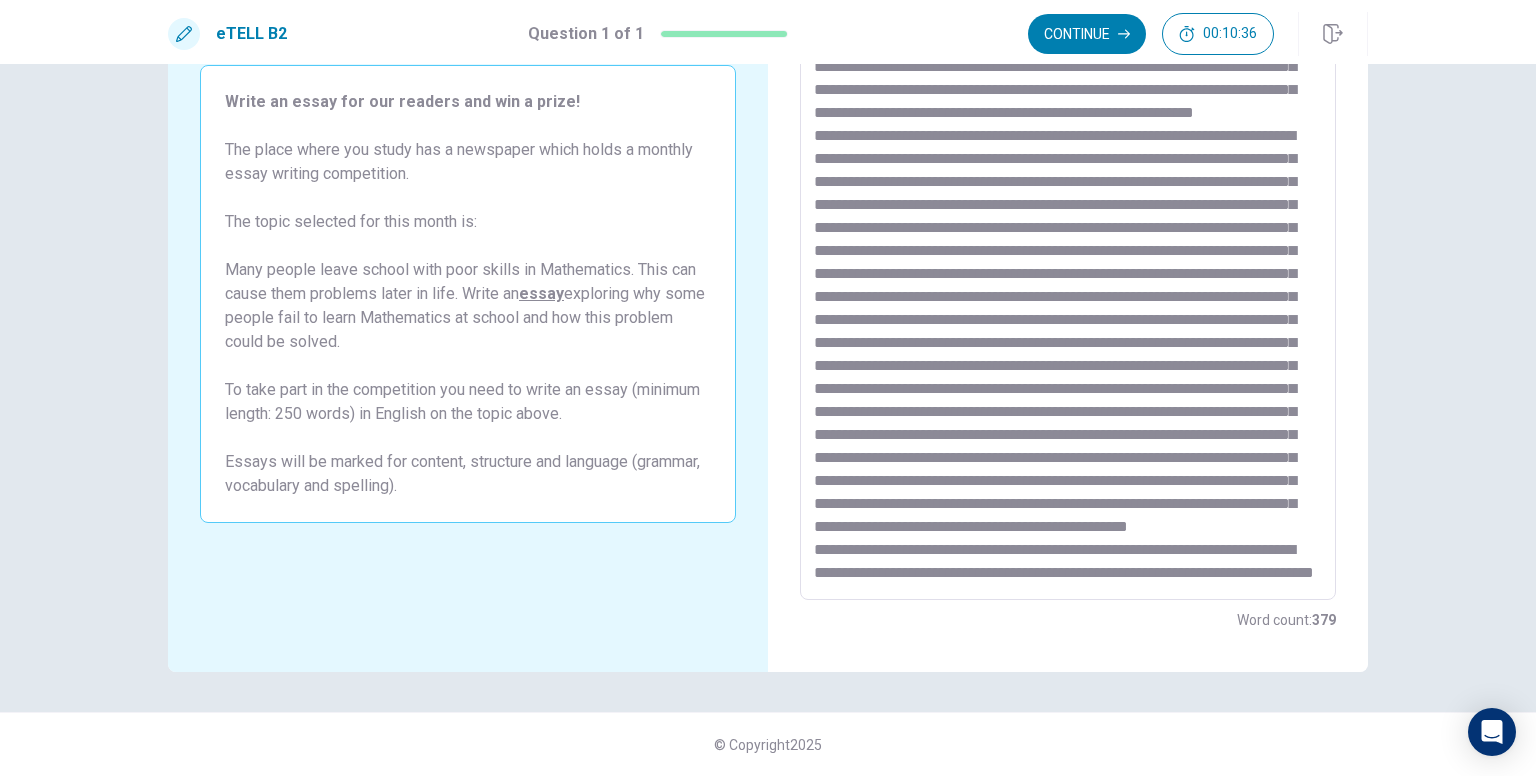click at bounding box center (1068, 324) 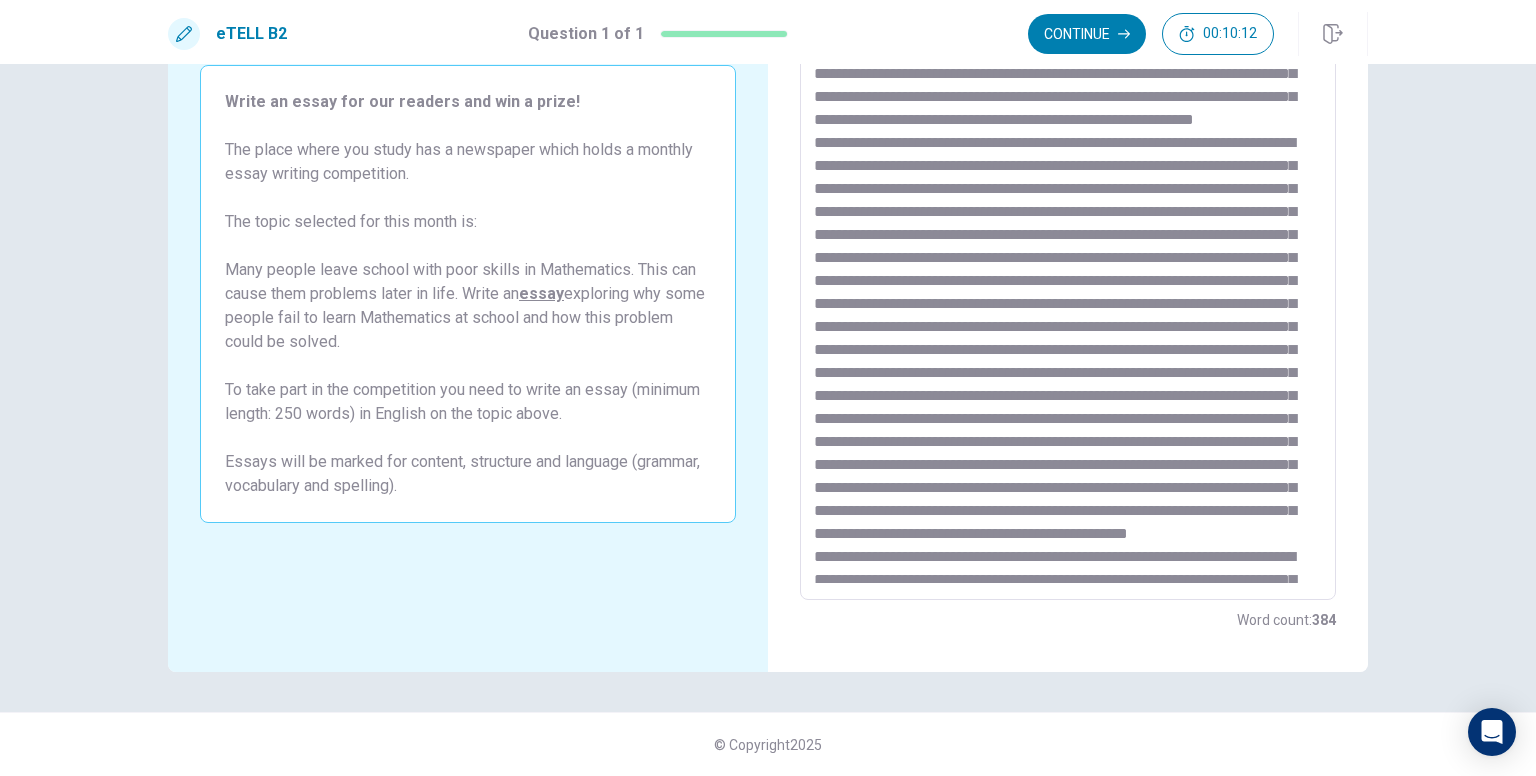 scroll, scrollTop: 0, scrollLeft: 0, axis: both 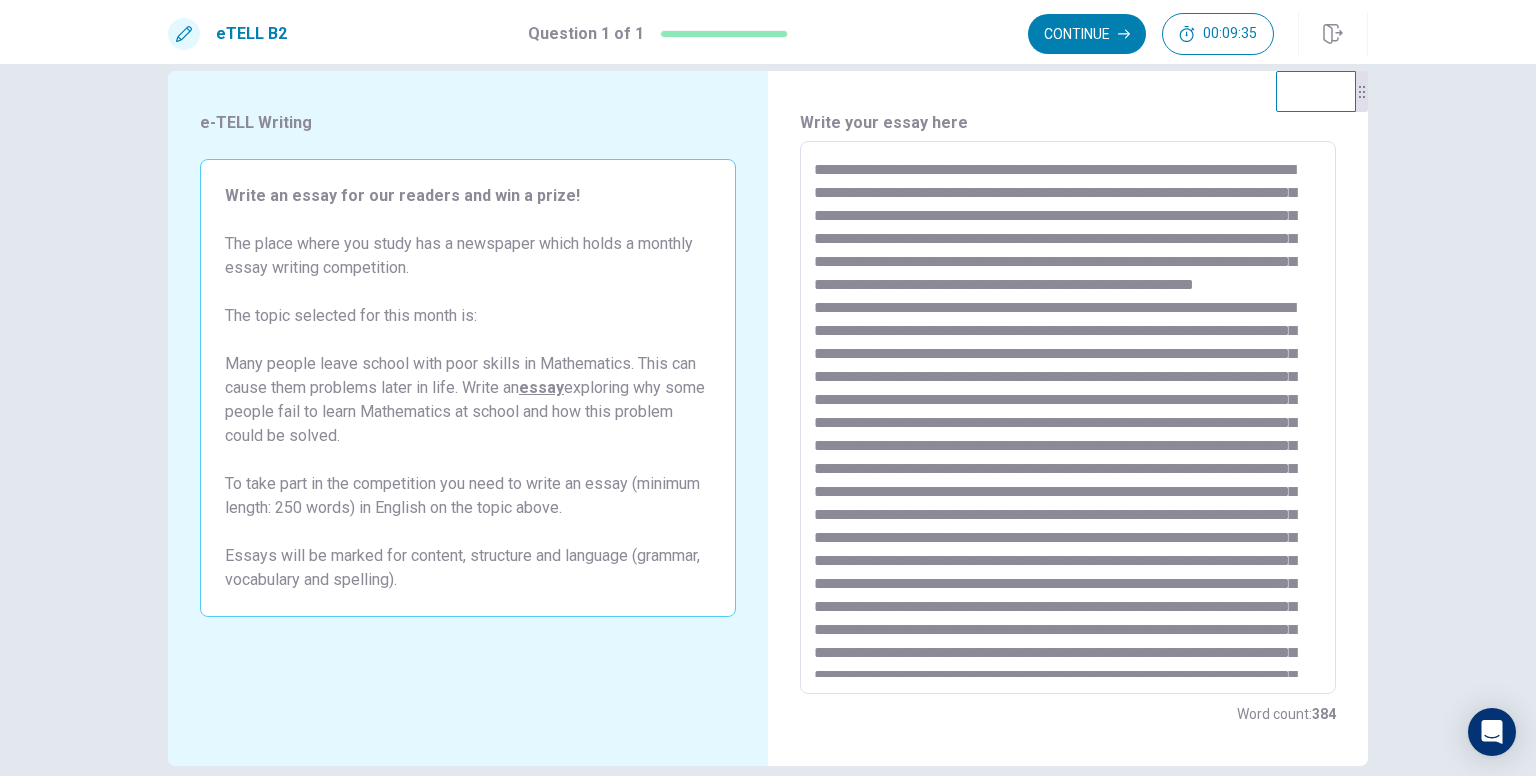 drag, startPoint x: 1025, startPoint y: 190, endPoint x: 1010, endPoint y: 193, distance: 15.297058 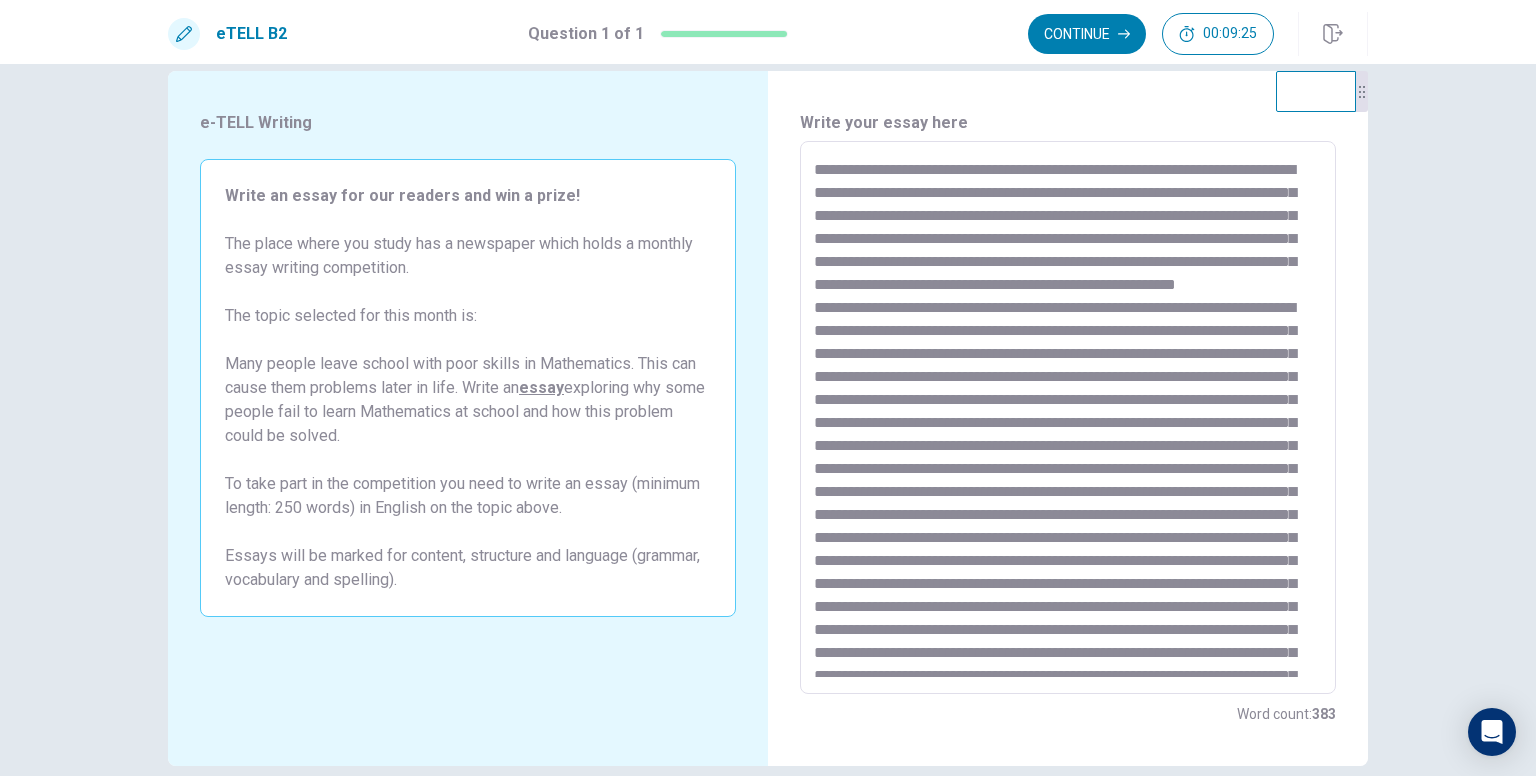 click at bounding box center (1068, 418) 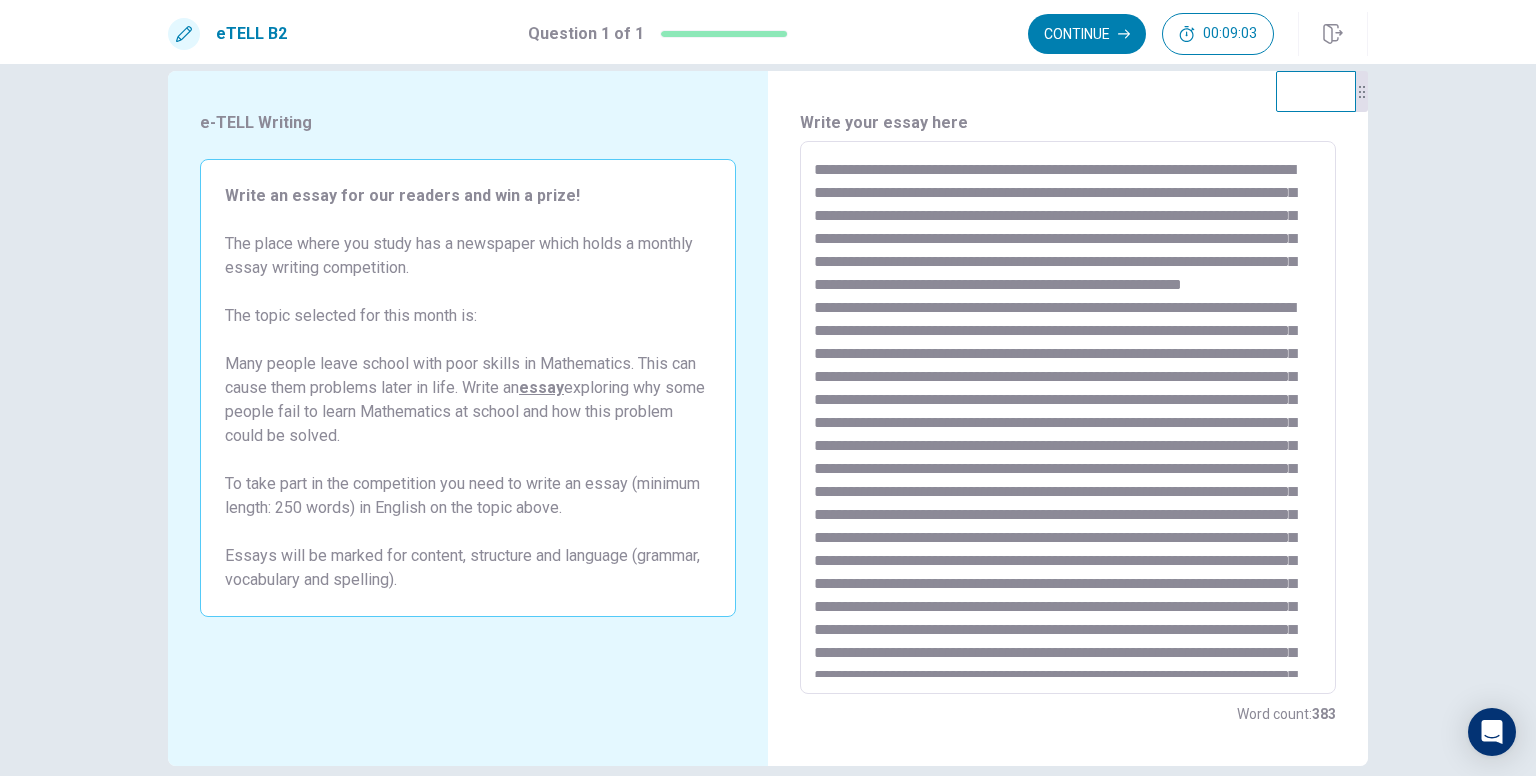 click at bounding box center [1068, 418] 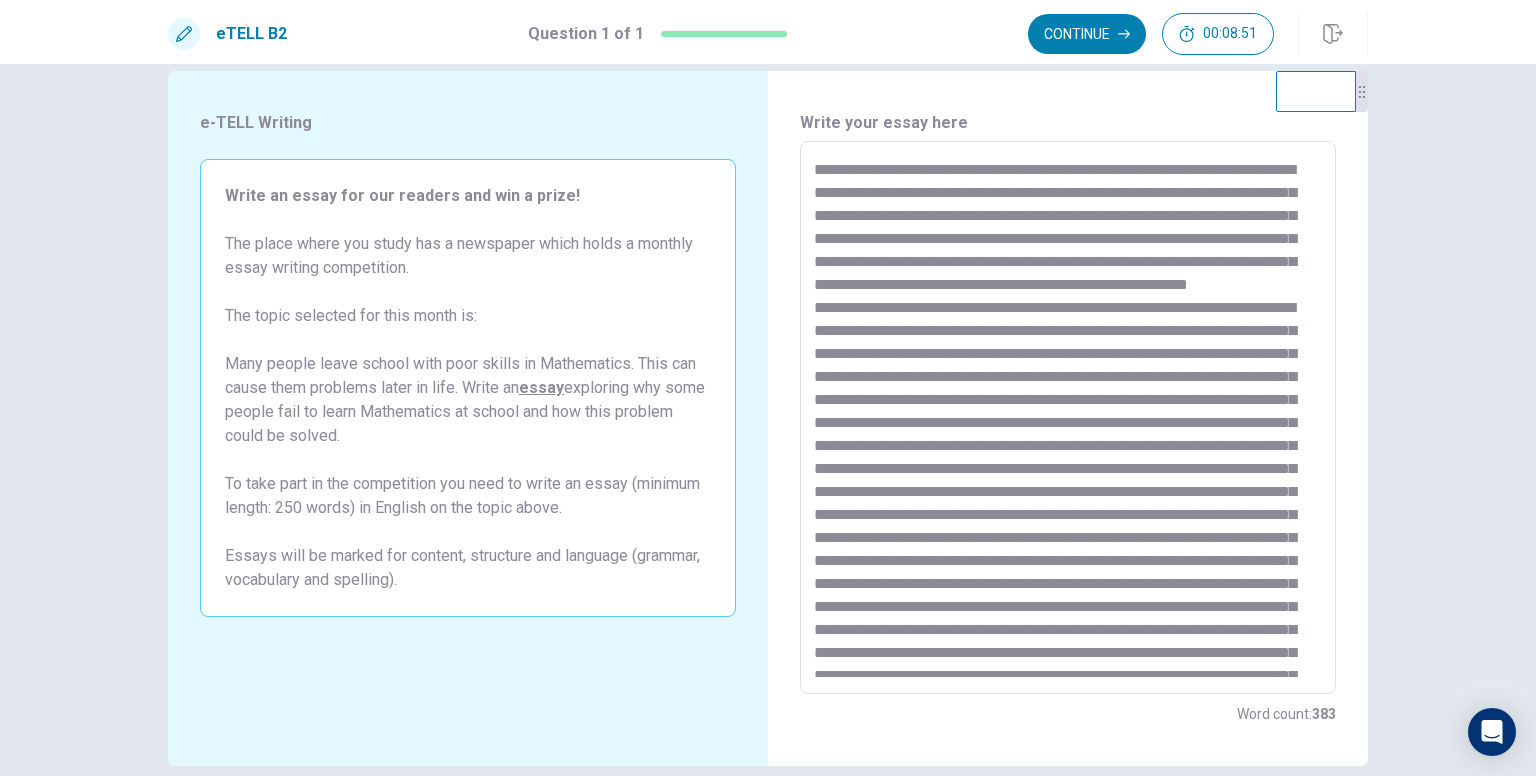 click at bounding box center (1068, 418) 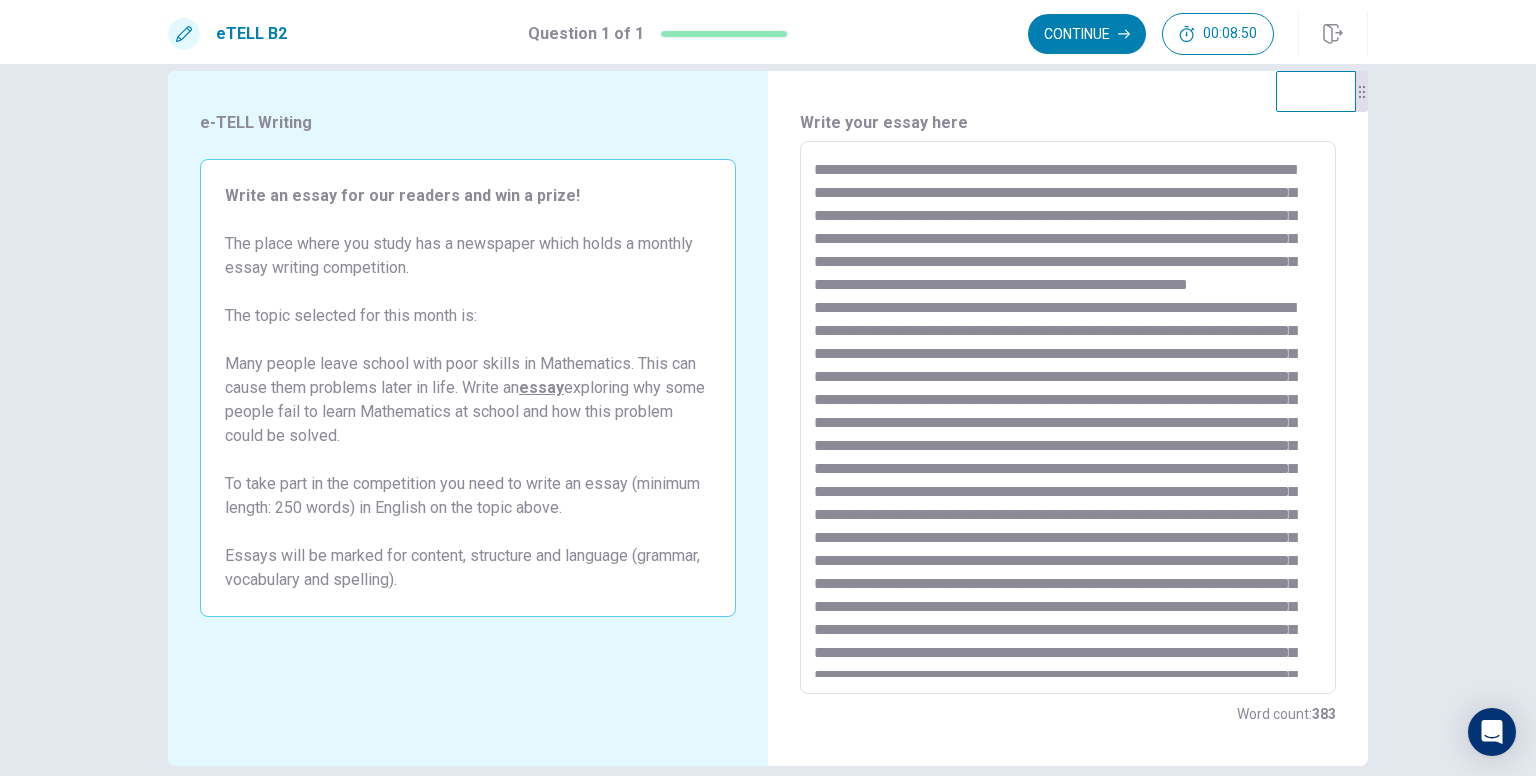 click at bounding box center (1068, 418) 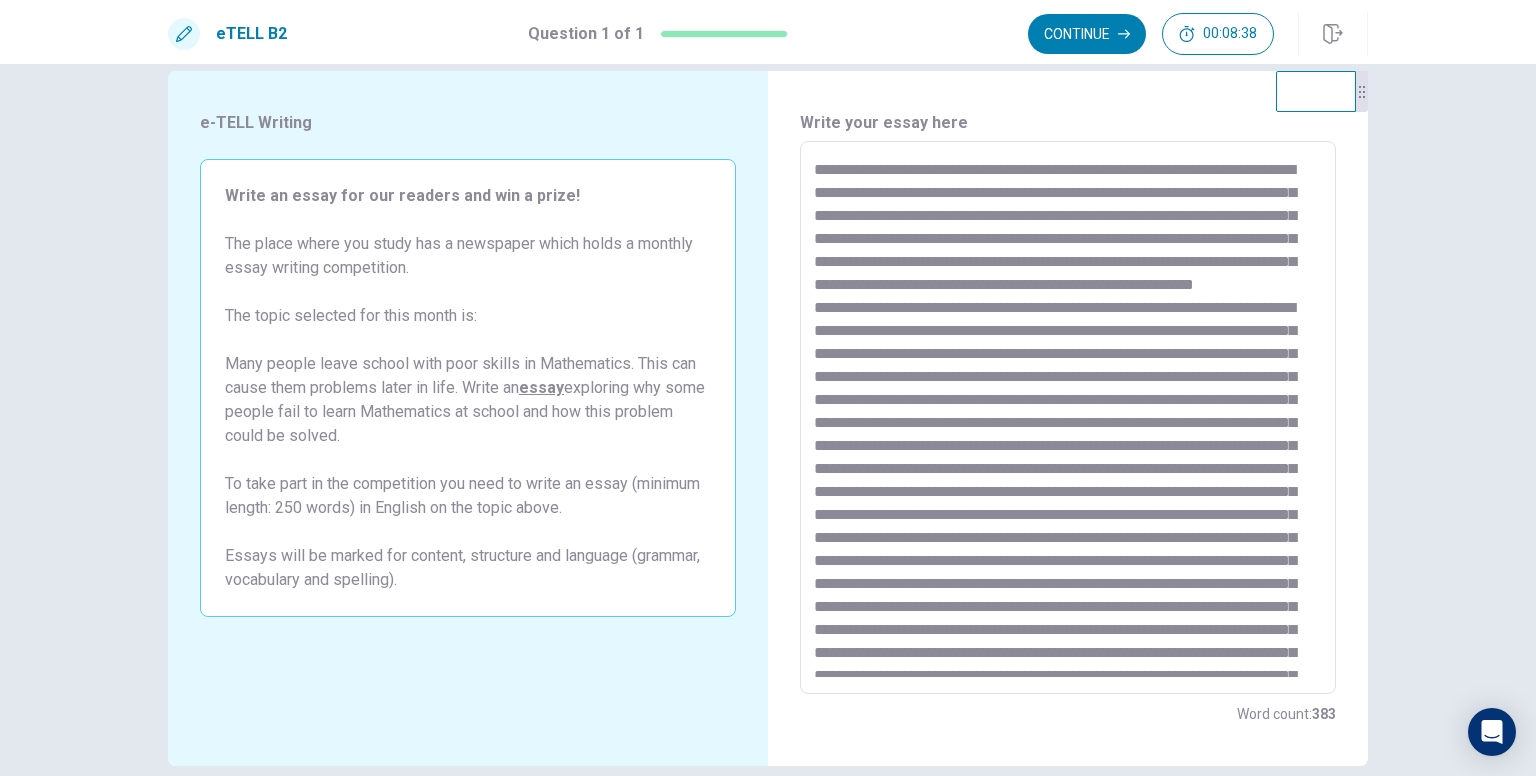 click at bounding box center (1068, 418) 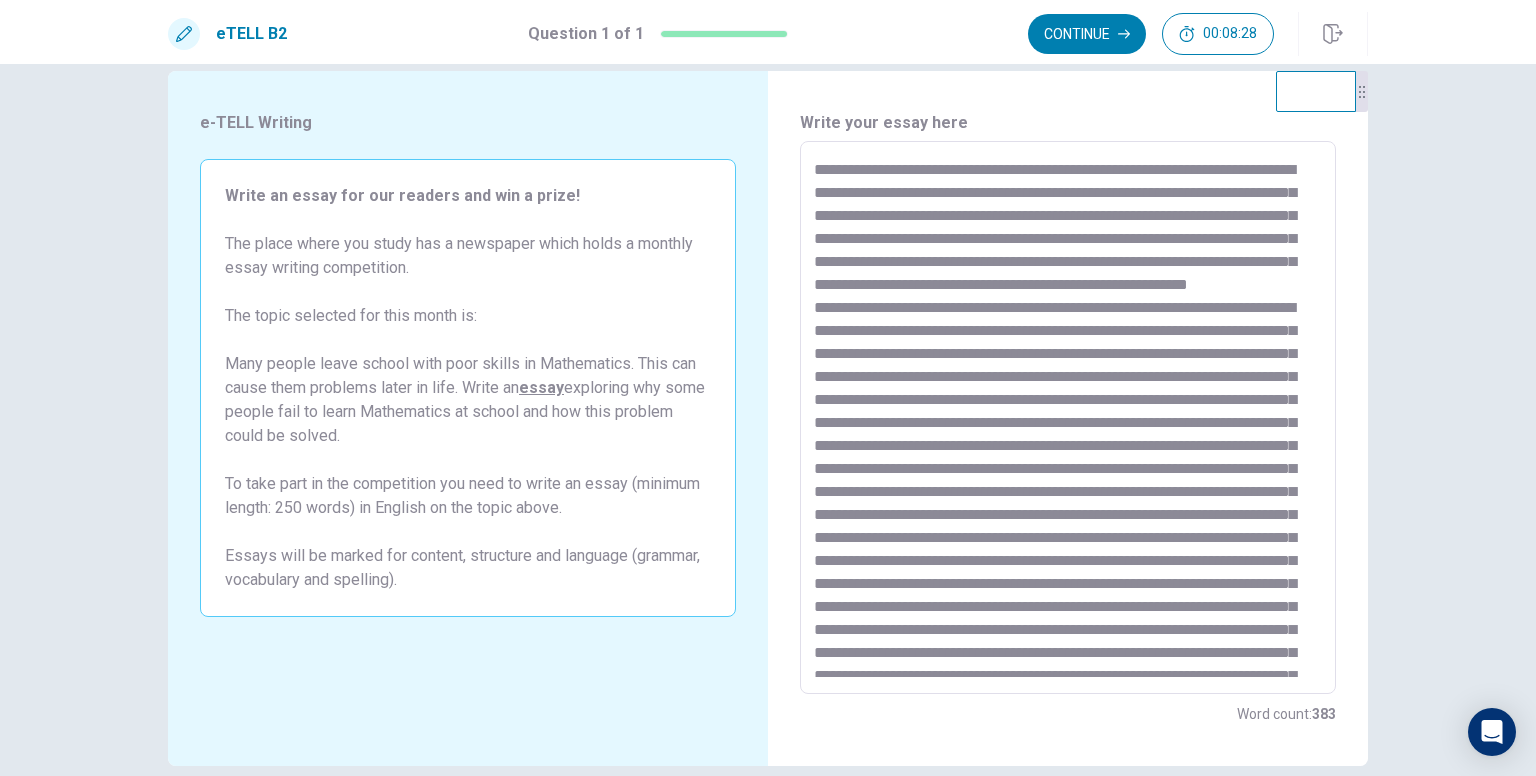 click at bounding box center [1068, 418] 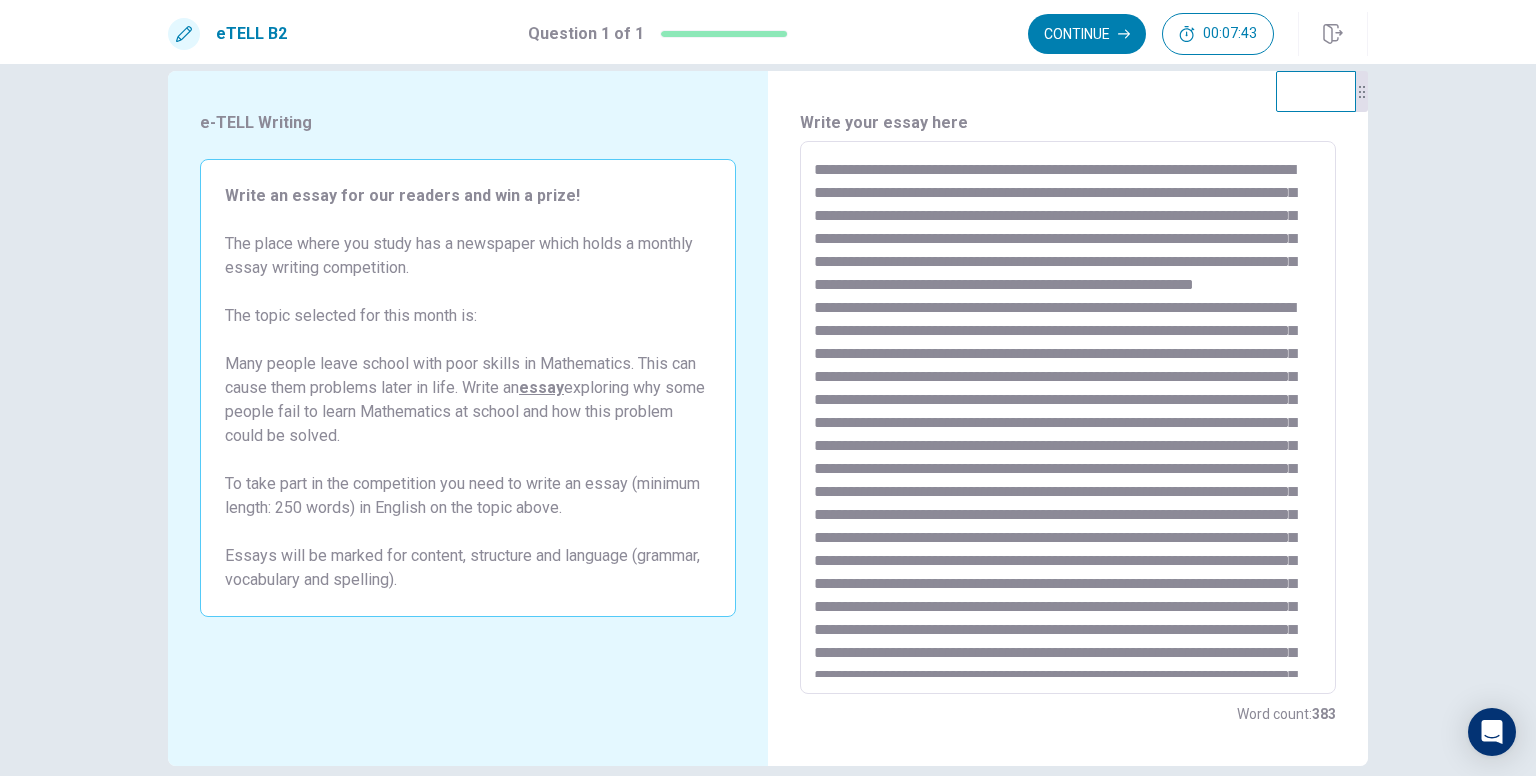 scroll, scrollTop: 66, scrollLeft: 0, axis: vertical 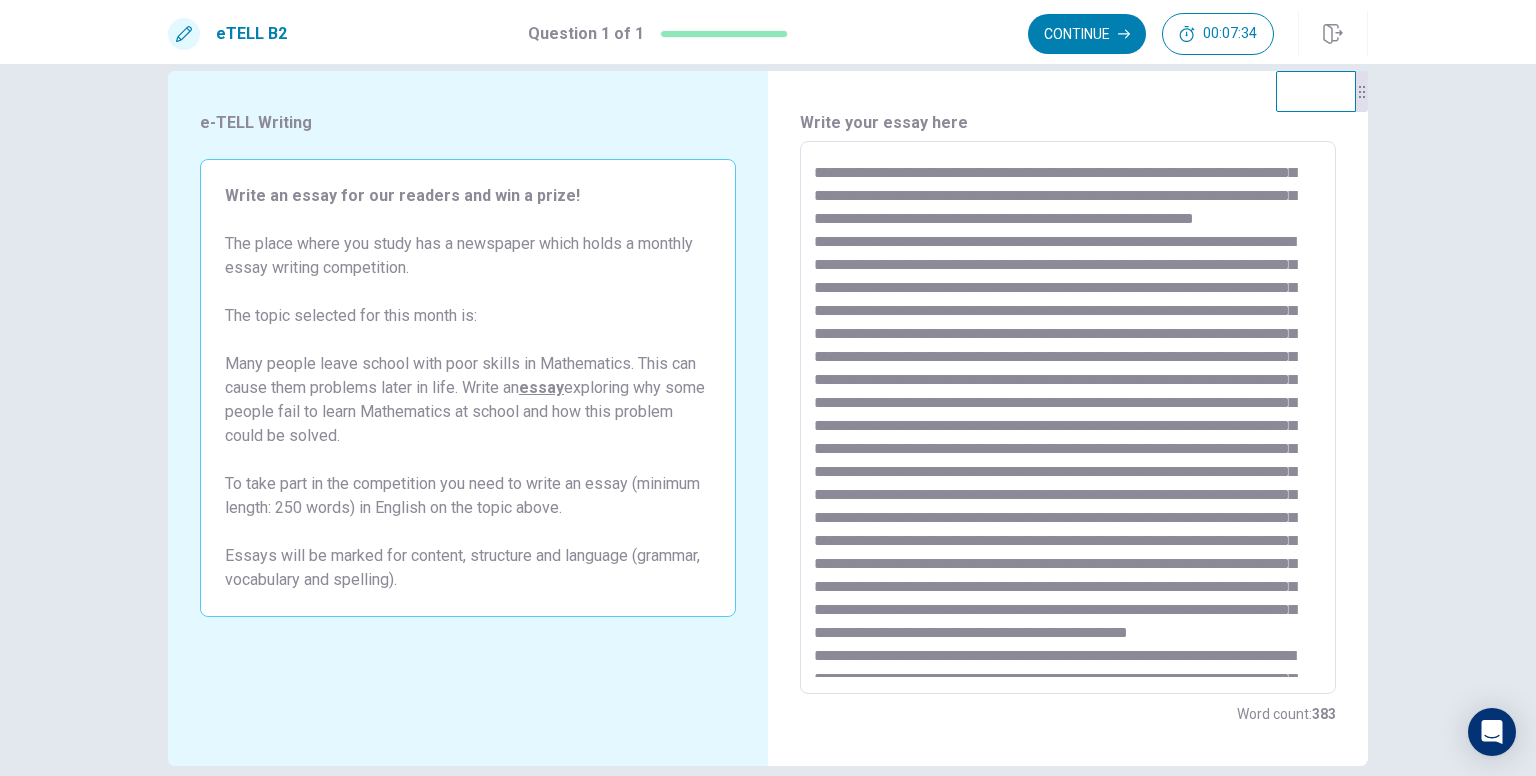 click at bounding box center [1068, 418] 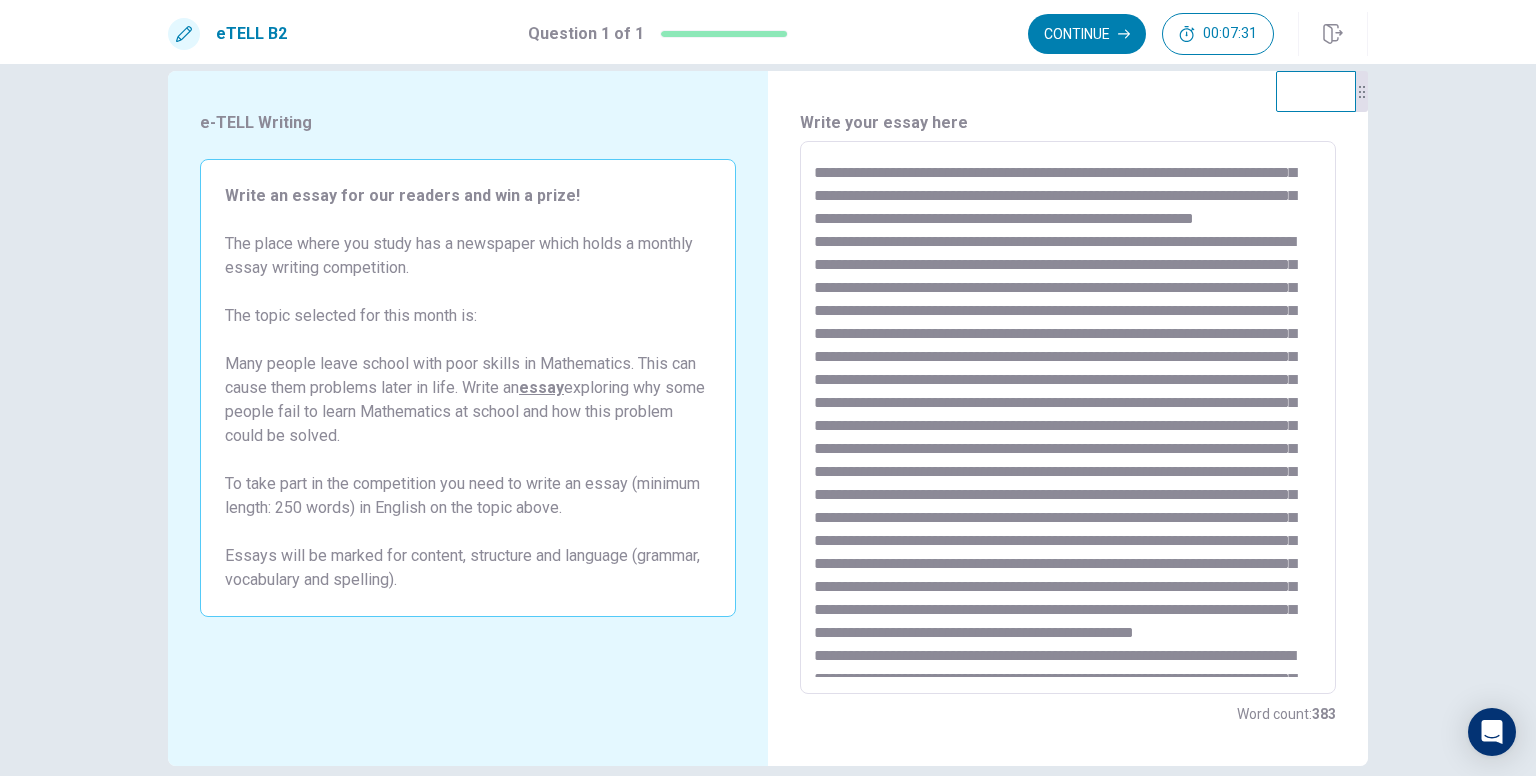 click at bounding box center (1068, 418) 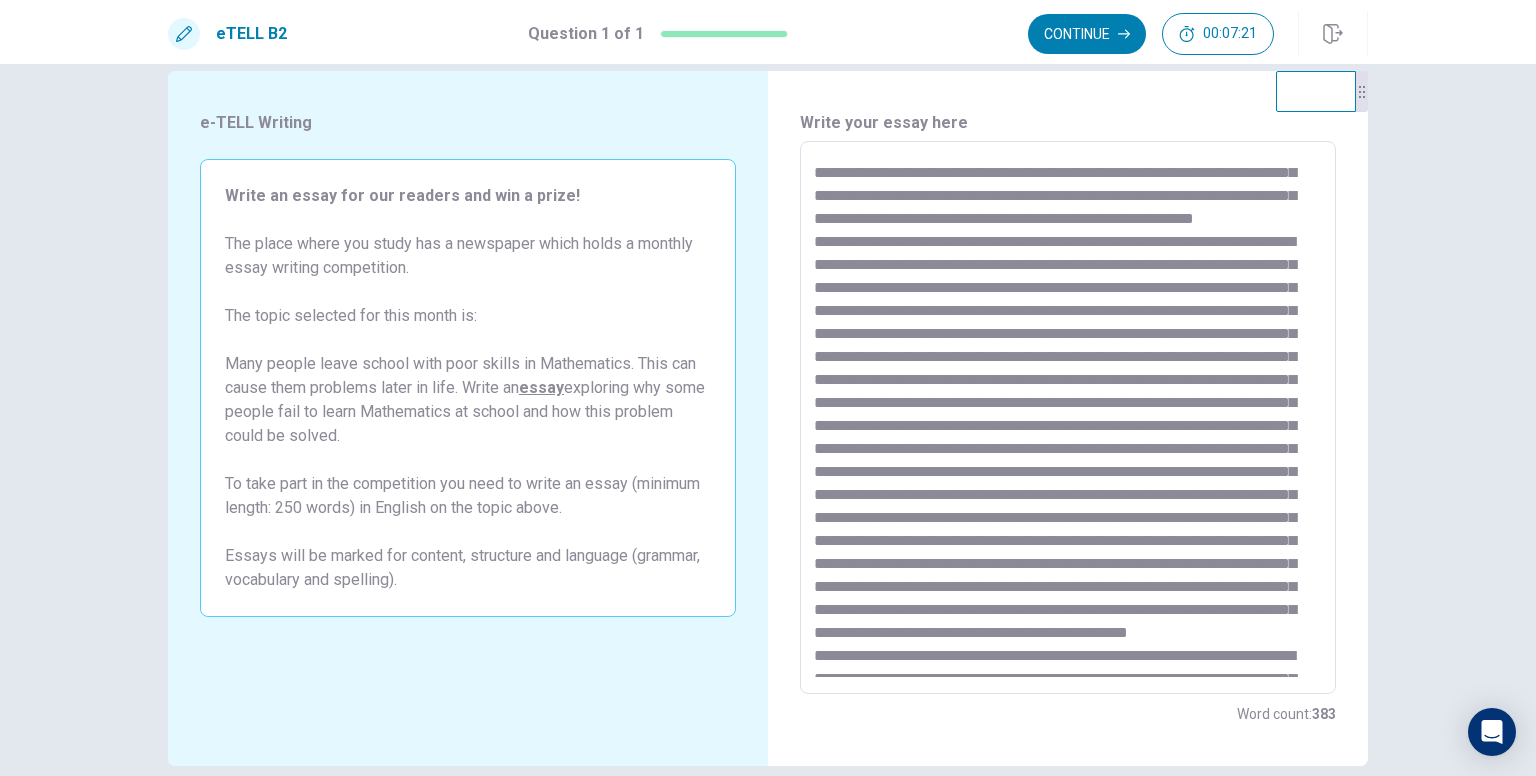 click at bounding box center [1068, 418] 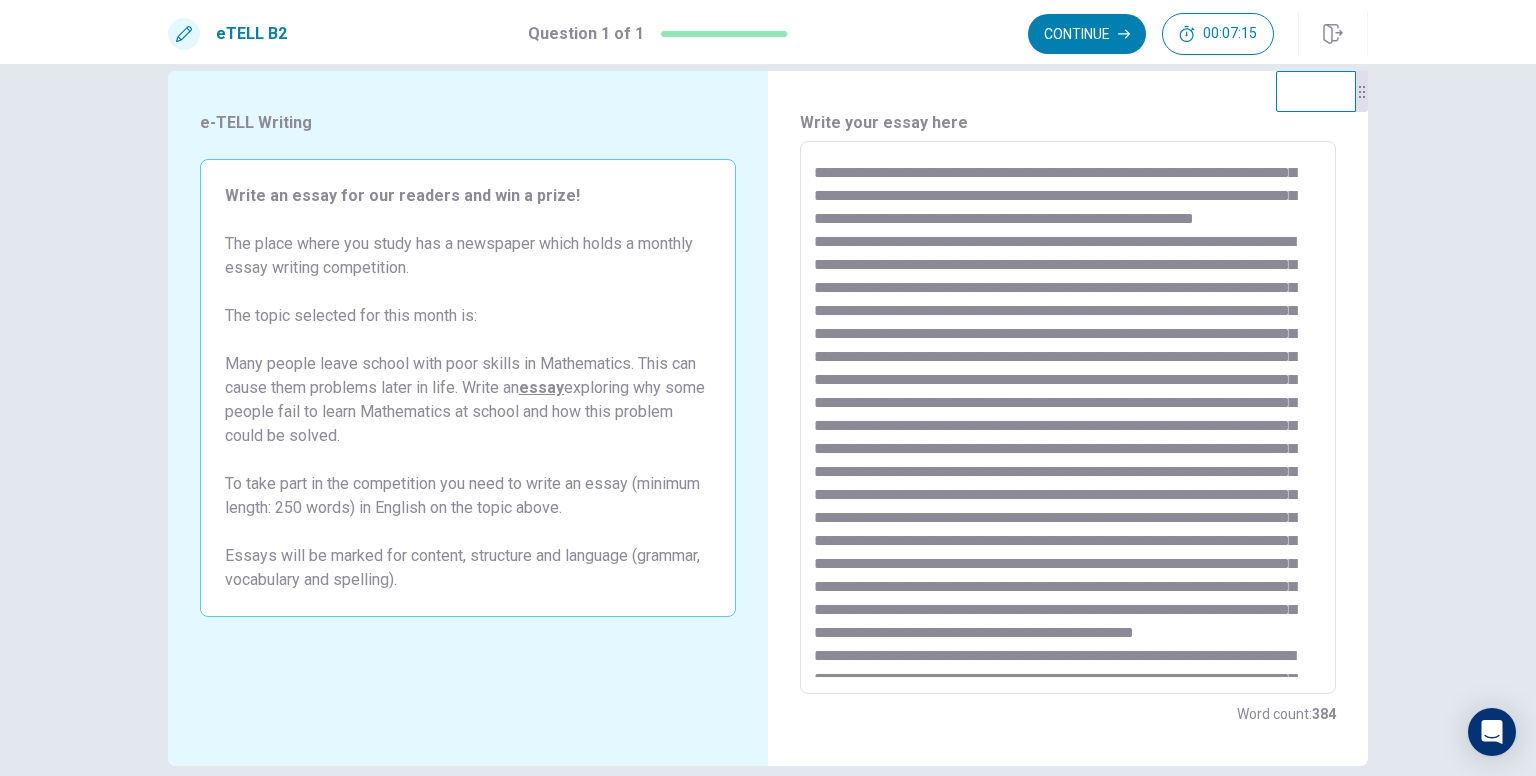 click at bounding box center (1068, 418) 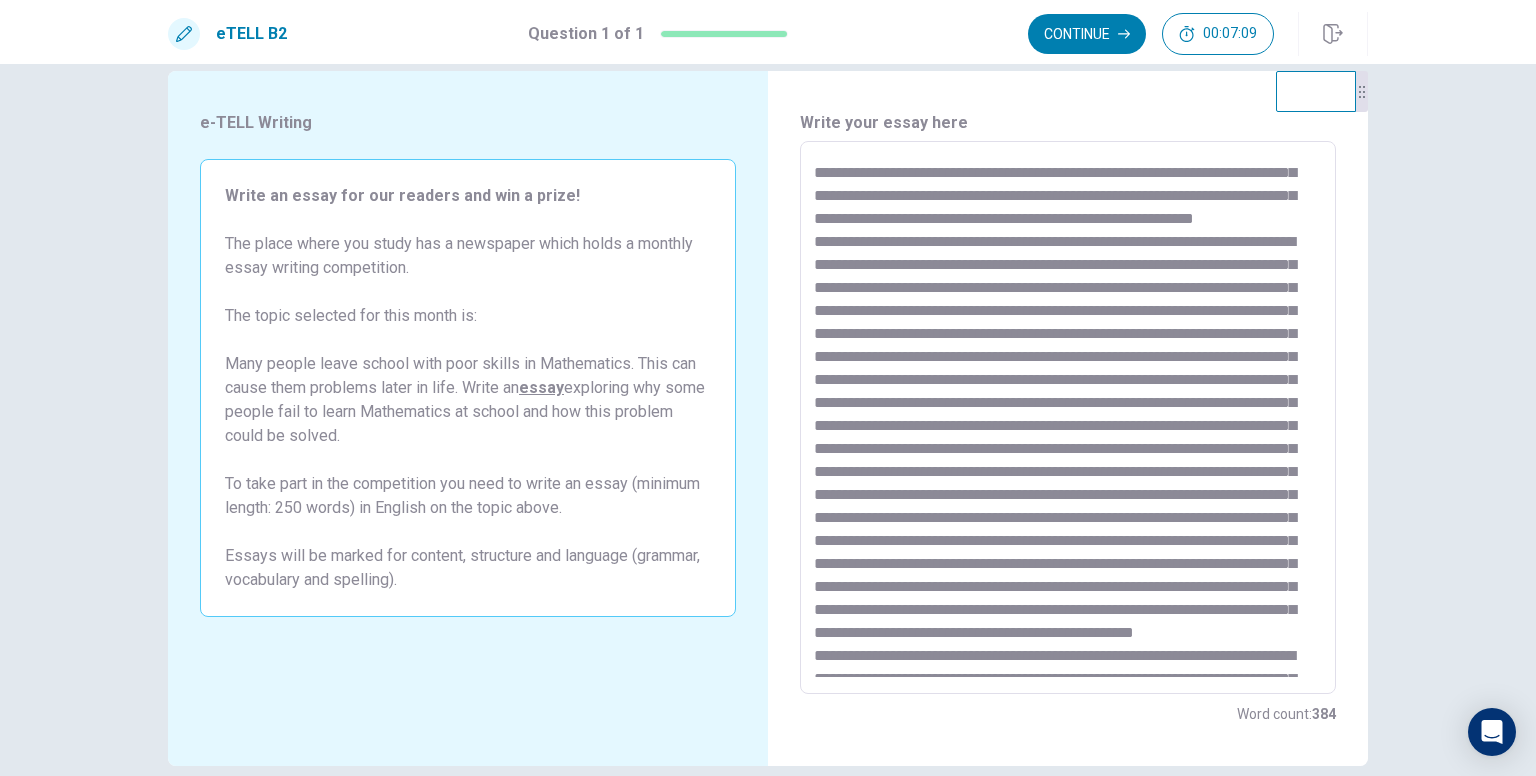 click at bounding box center (1068, 418) 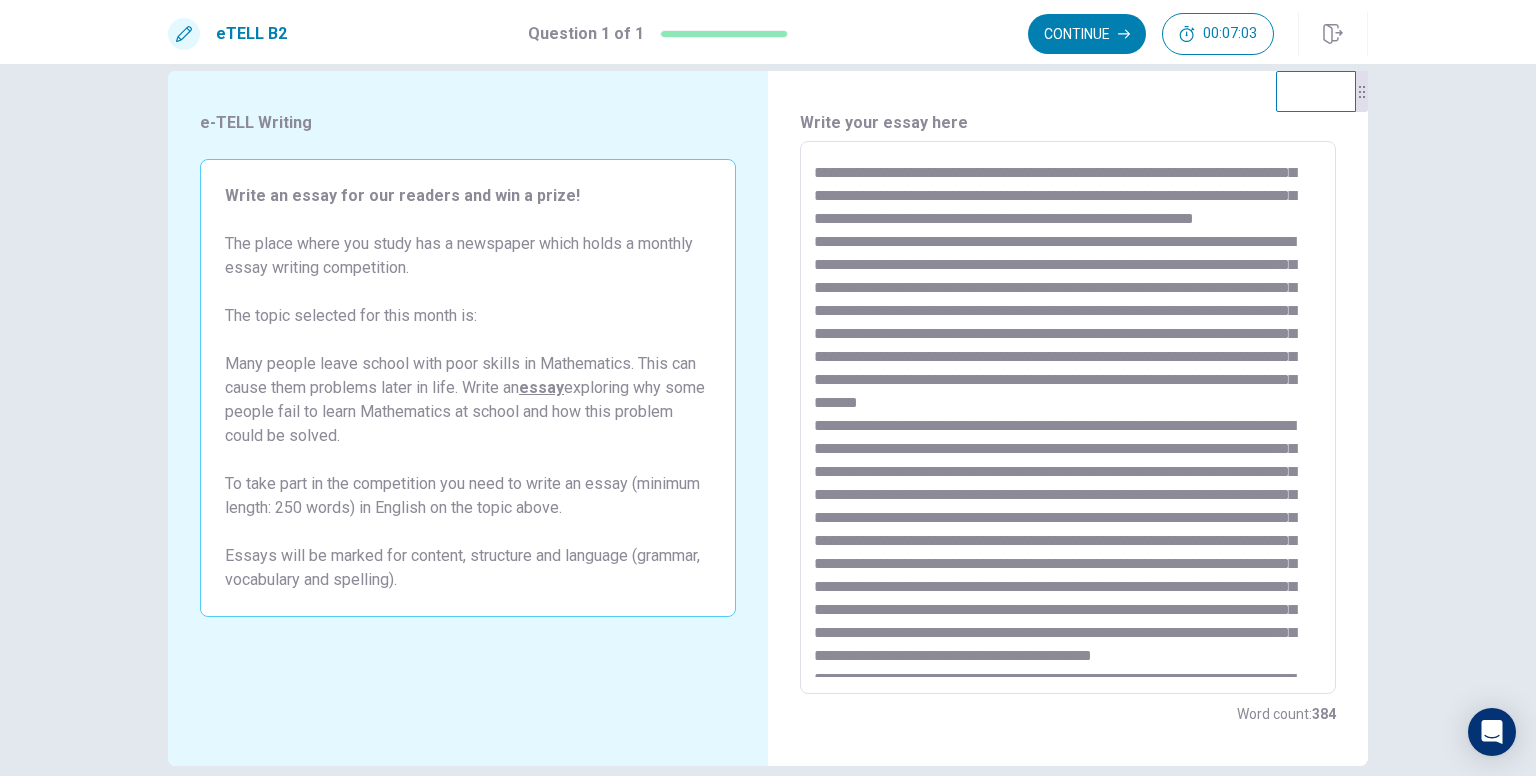 click at bounding box center [1068, 418] 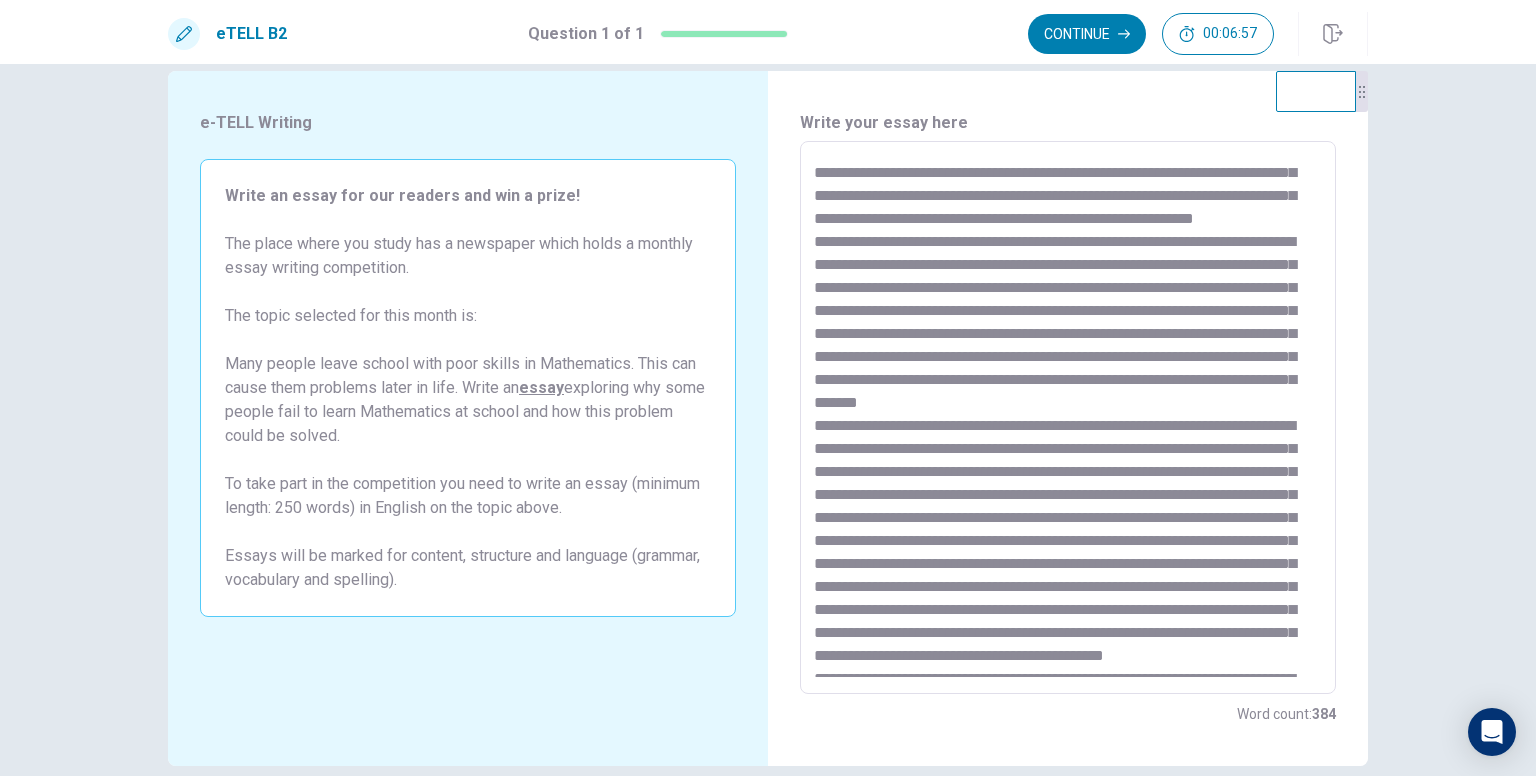 scroll, scrollTop: 0, scrollLeft: 0, axis: both 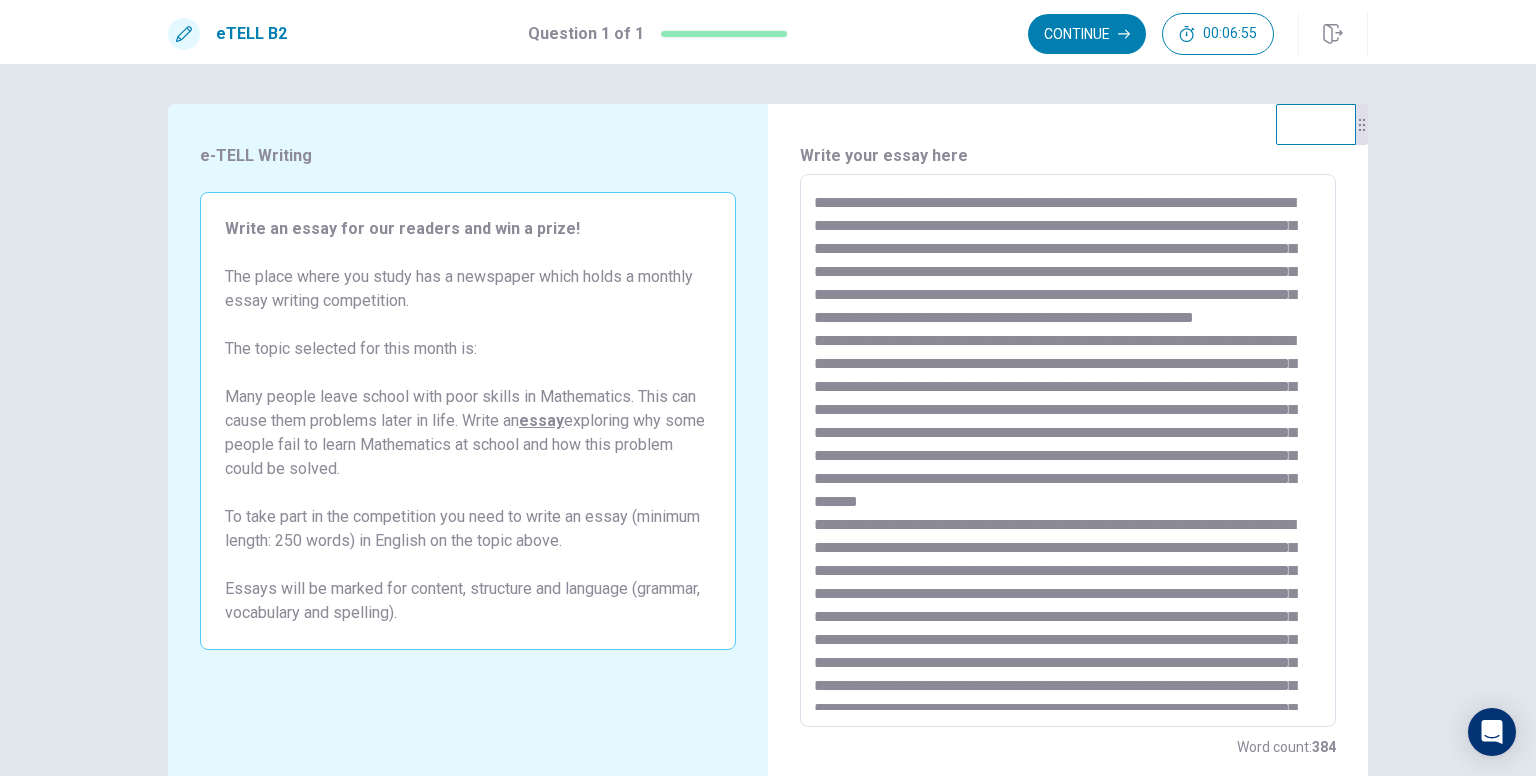 click at bounding box center [1068, 451] 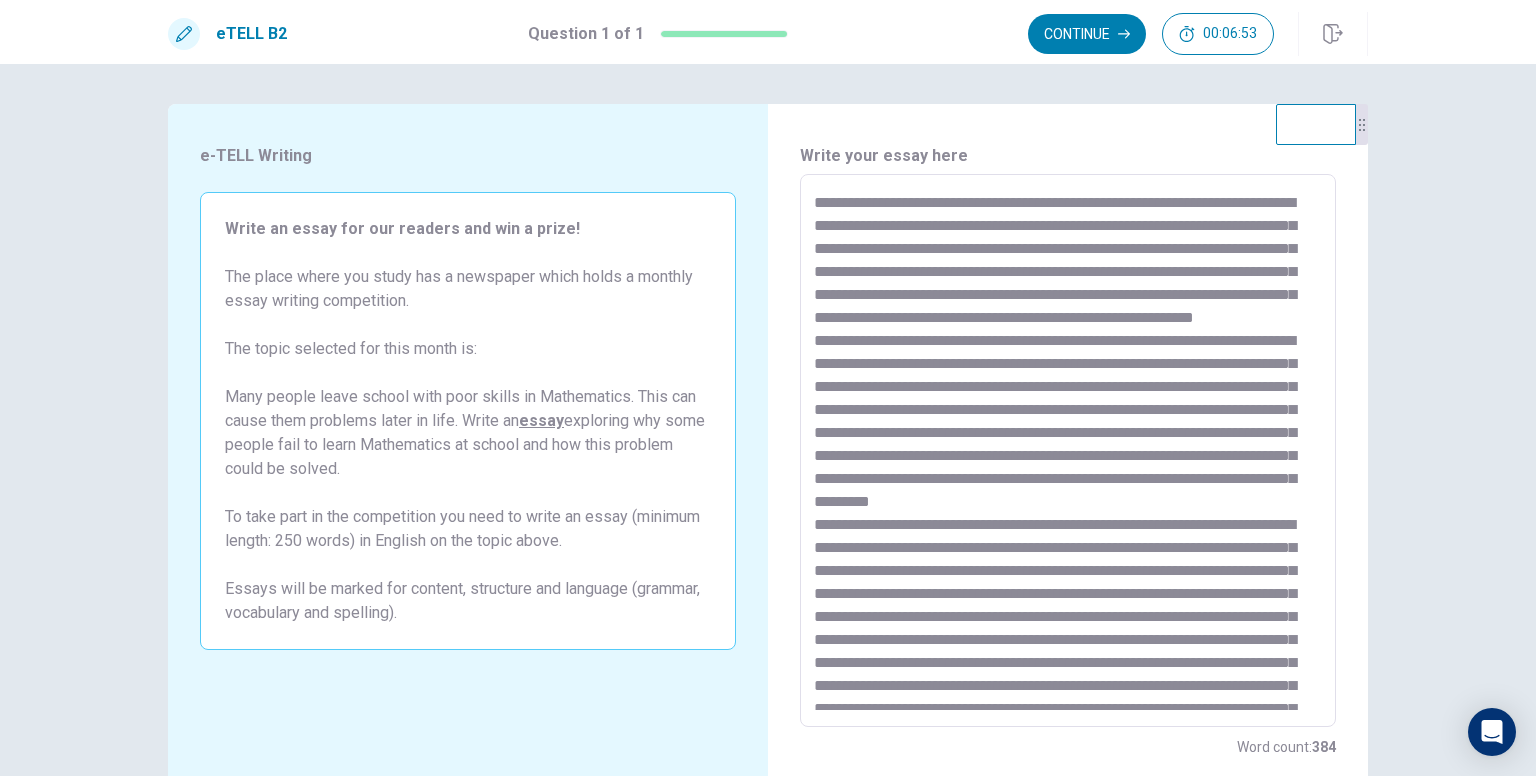 scroll, scrollTop: 66, scrollLeft: 0, axis: vertical 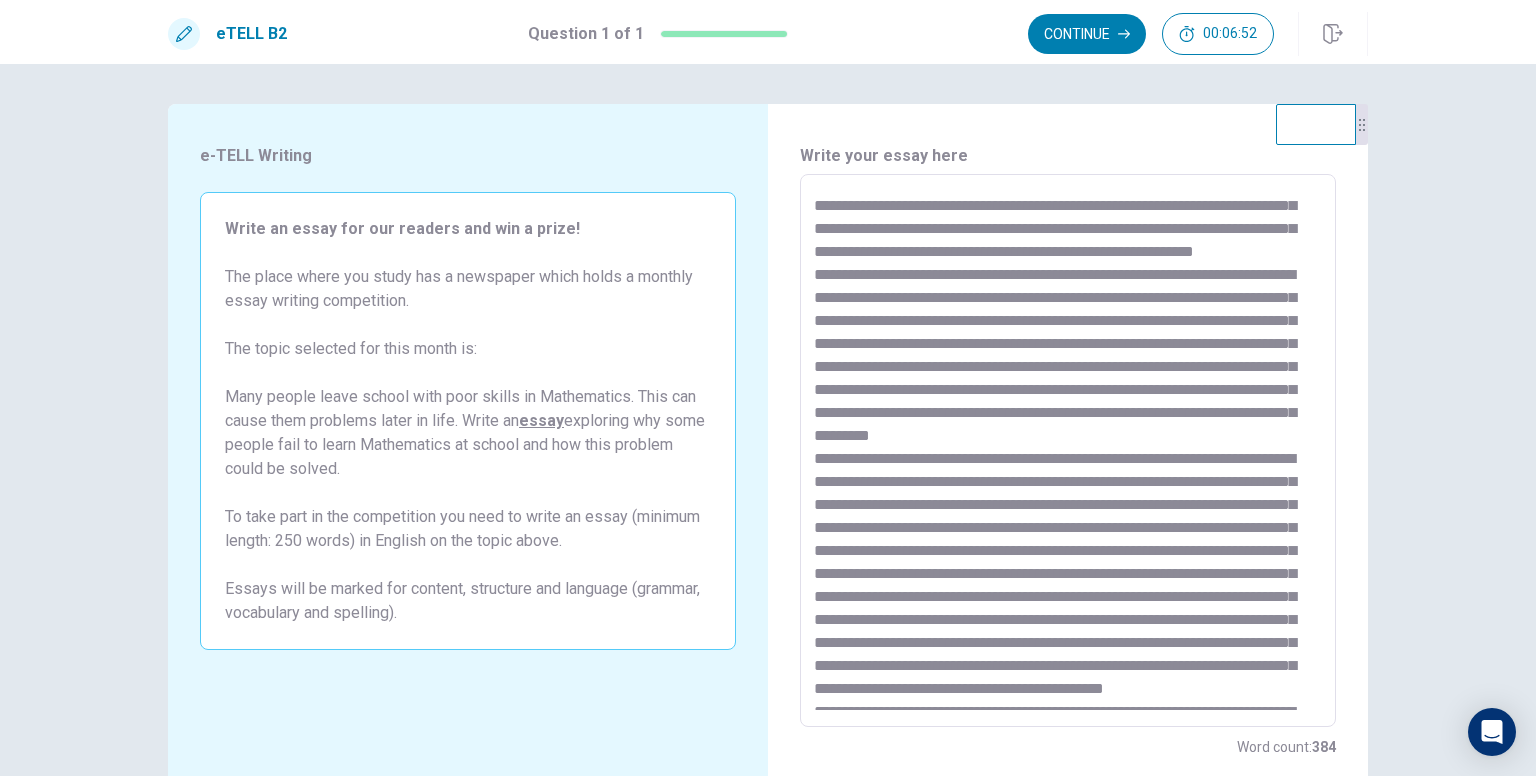 click at bounding box center [1068, 451] 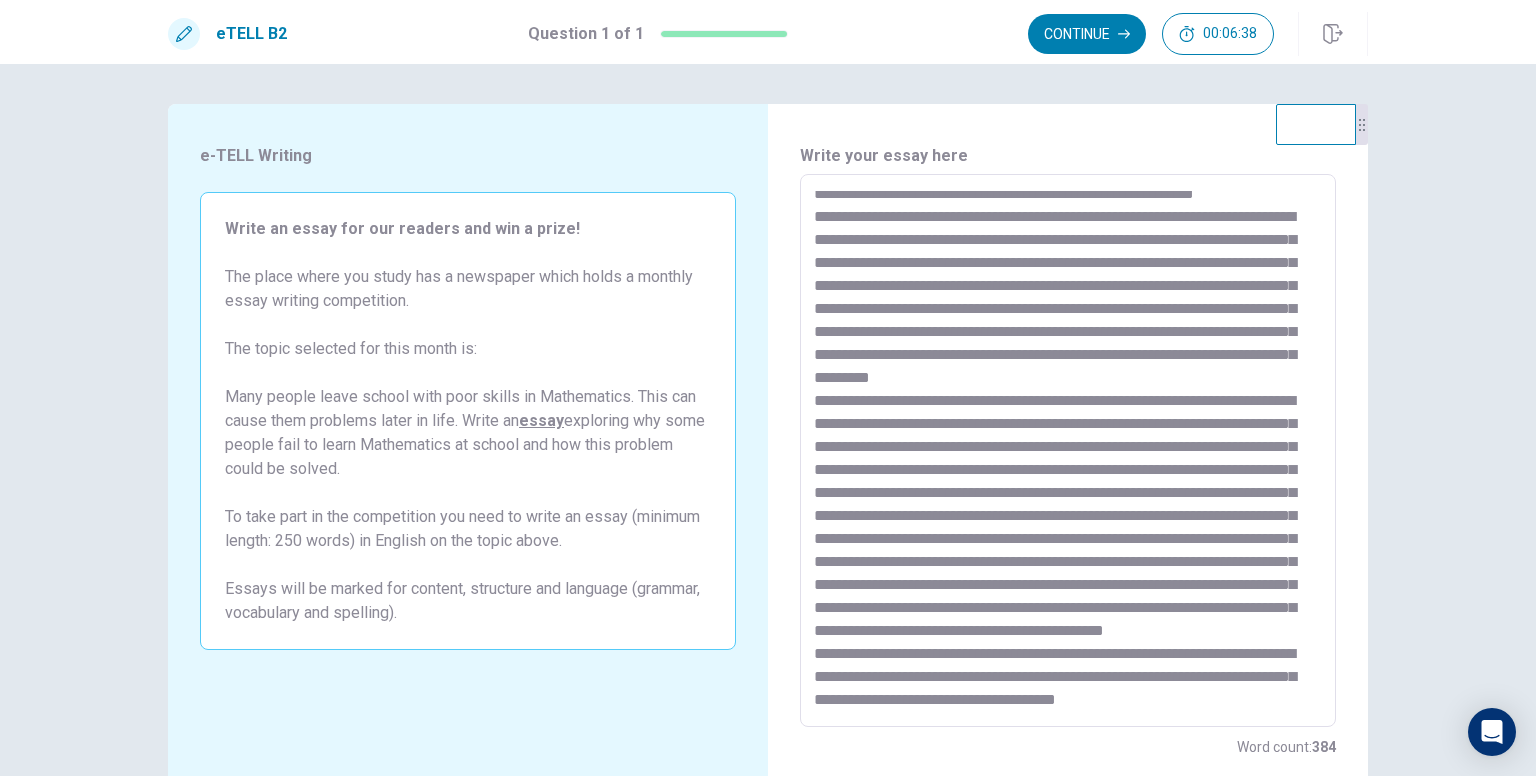scroll, scrollTop: 200, scrollLeft: 0, axis: vertical 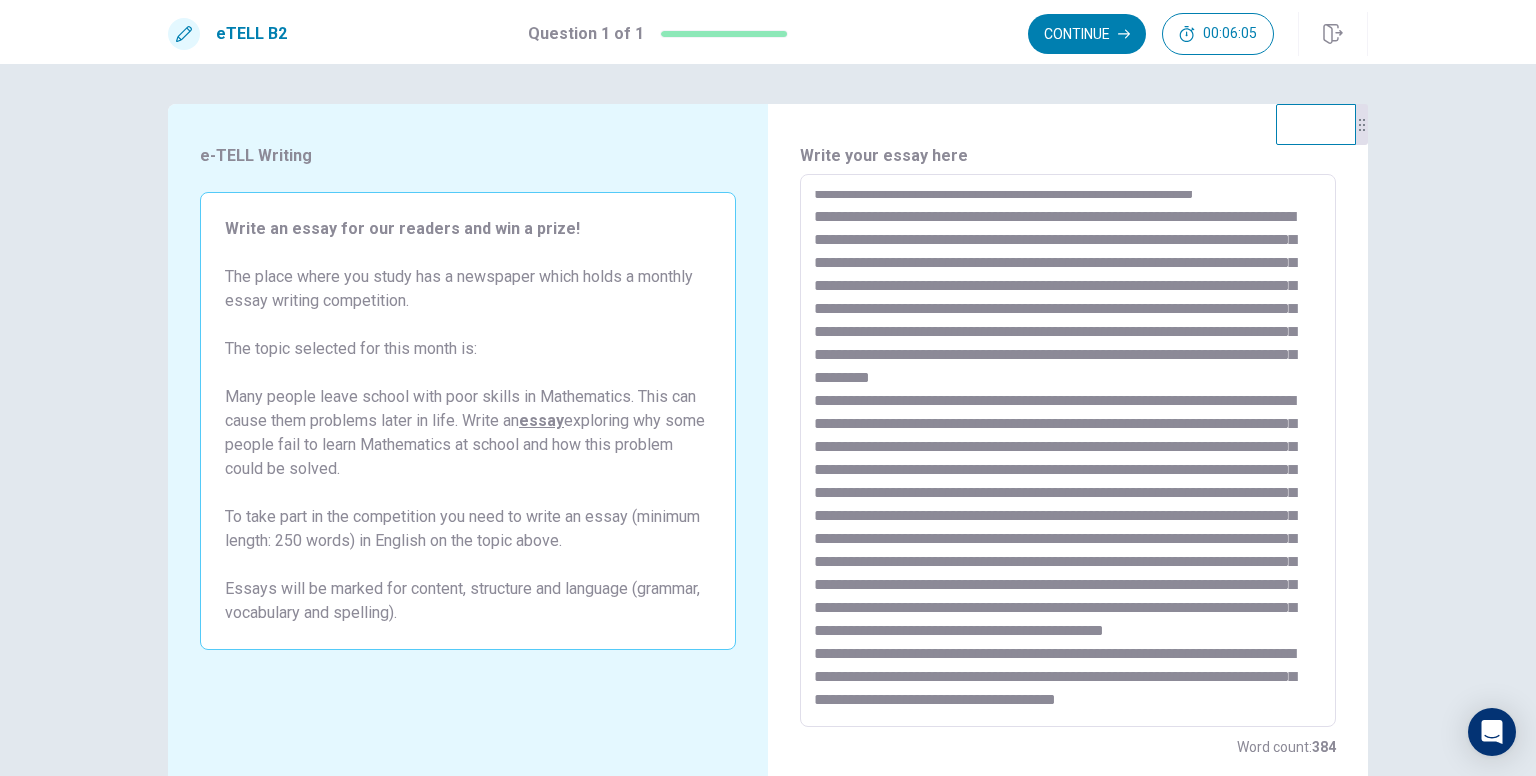 click at bounding box center (1068, 451) 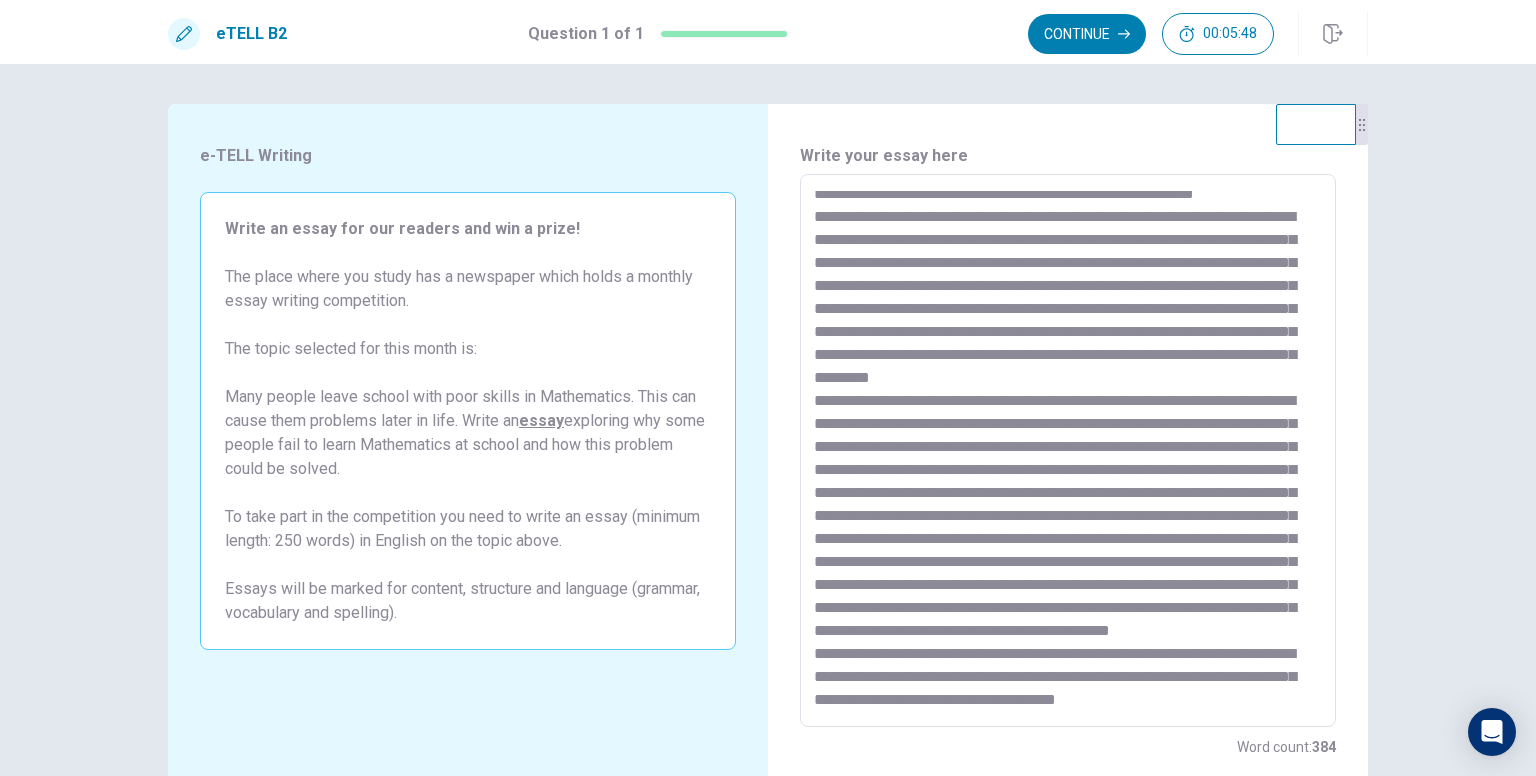 scroll, scrollTop: 239, scrollLeft: 0, axis: vertical 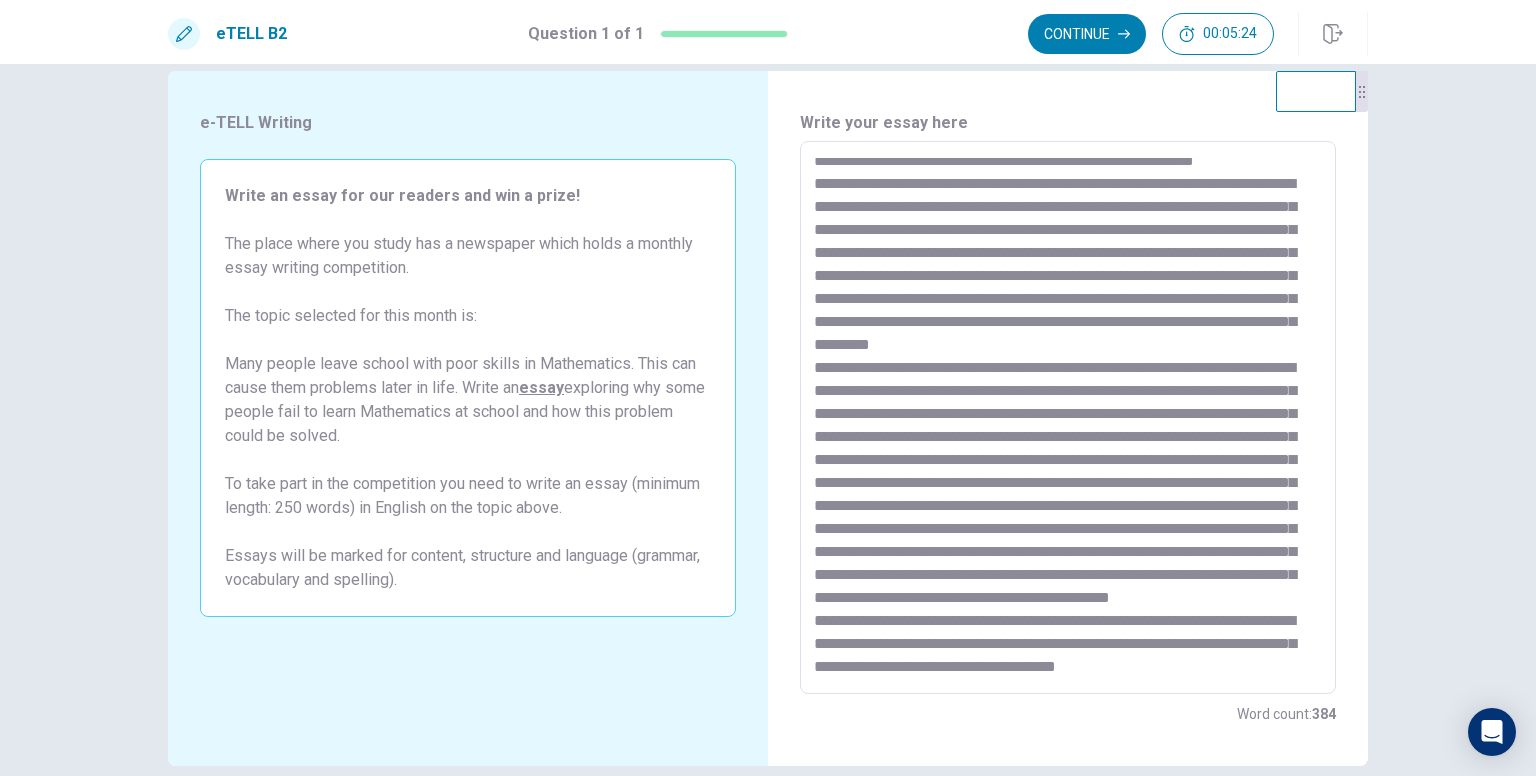 click at bounding box center (1068, 418) 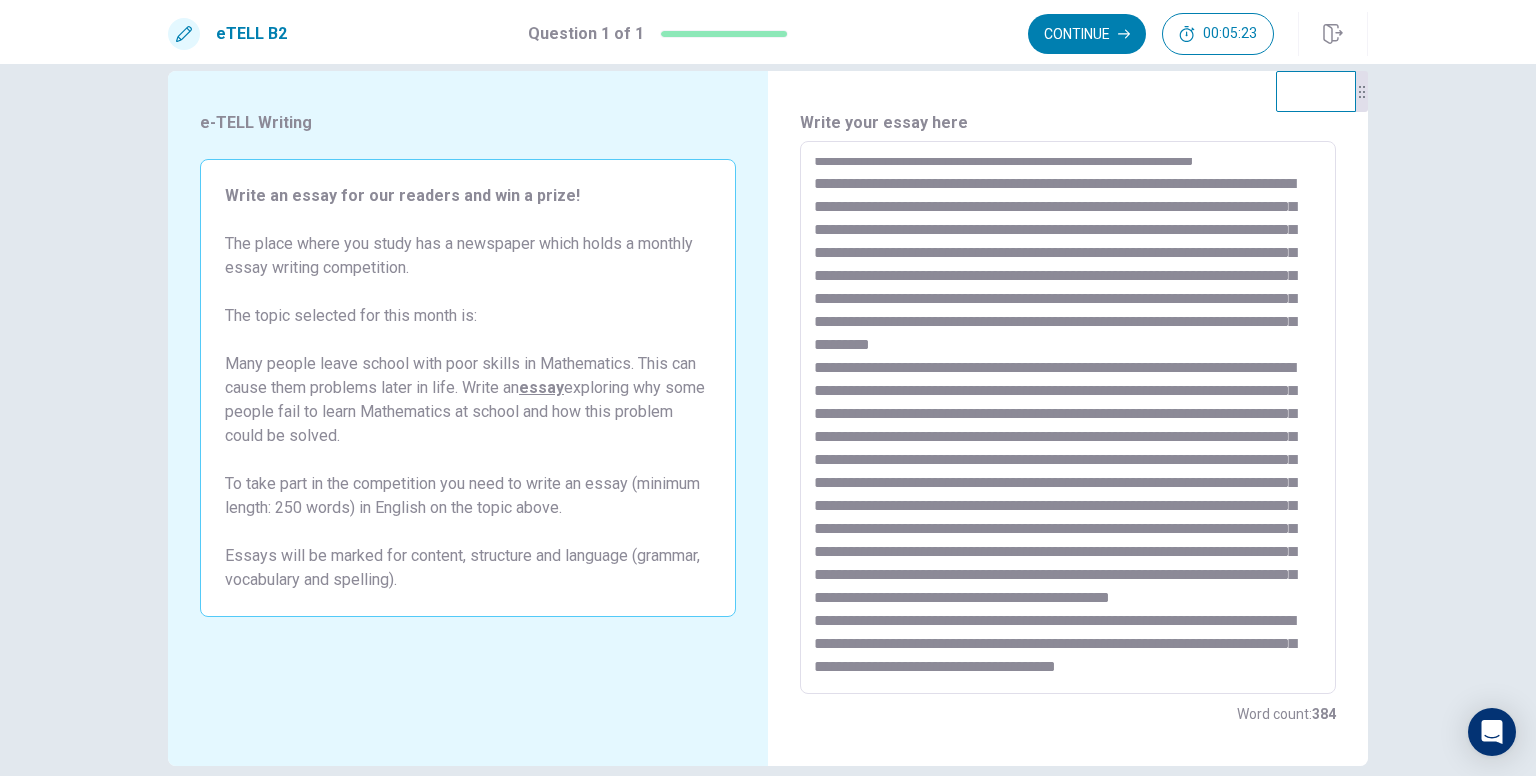 click on "e-TELL Writing Write an essay for our readers and win a prize!
The place where you study has a newspaper which holds a monthly essay writing competition.
The topic selected for this month is:
Many people leave school with poor skills in Mathematics. This can cause them problems later in life. Write an  essay  exploring why some people fail to learn Mathematics at school and how this problem could be solved.
To take part in the competition you need to write an essay (minimum length: 250 words) in English on the topic above.  Essays will be marked for content, structure and language (grammar, vocabulary and spelling). Write your essay here * ​ Word count :  384 © Copyright  2025" at bounding box center [768, 420] 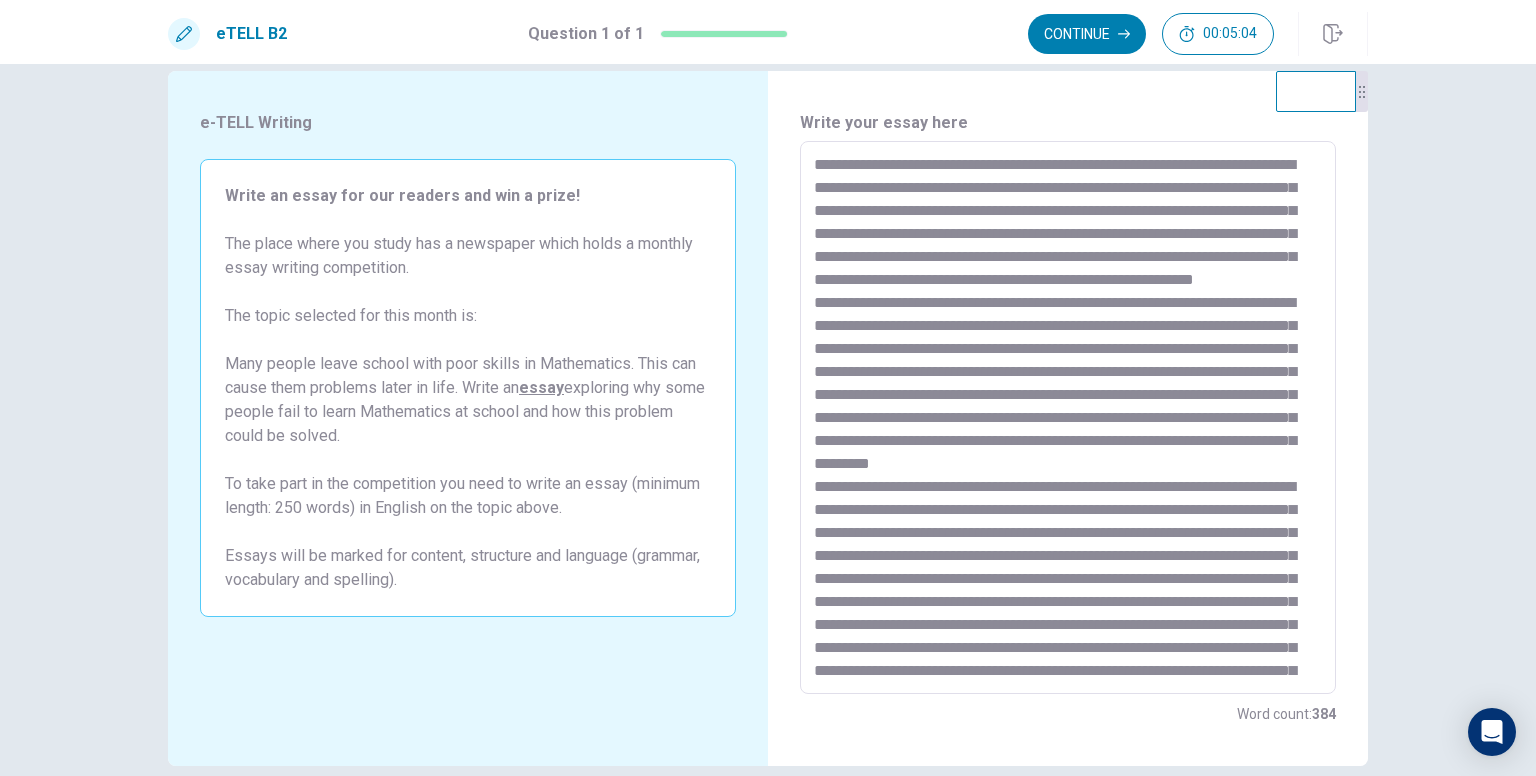 scroll, scrollTop: 0, scrollLeft: 0, axis: both 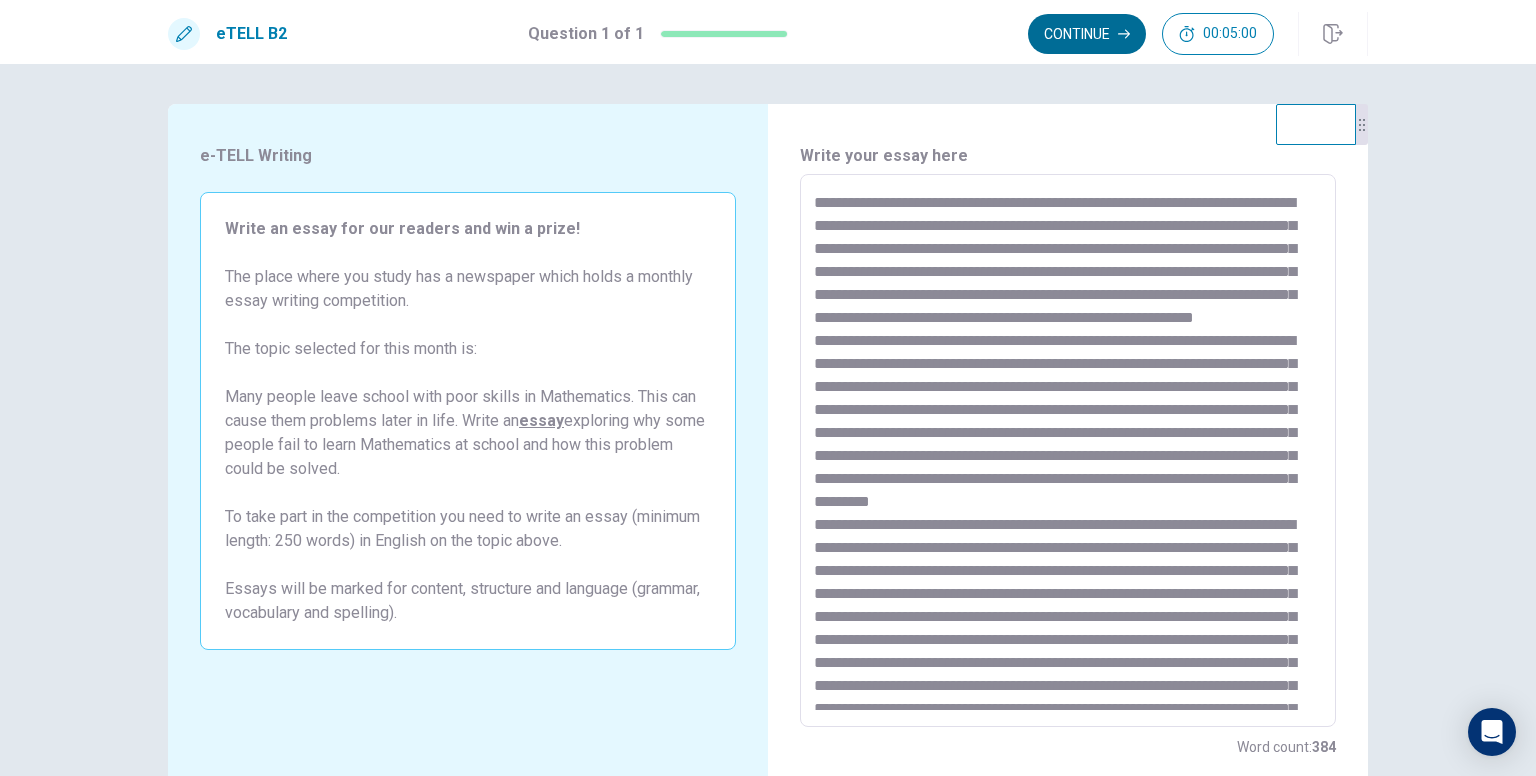 click on "Continue" at bounding box center (1087, 34) 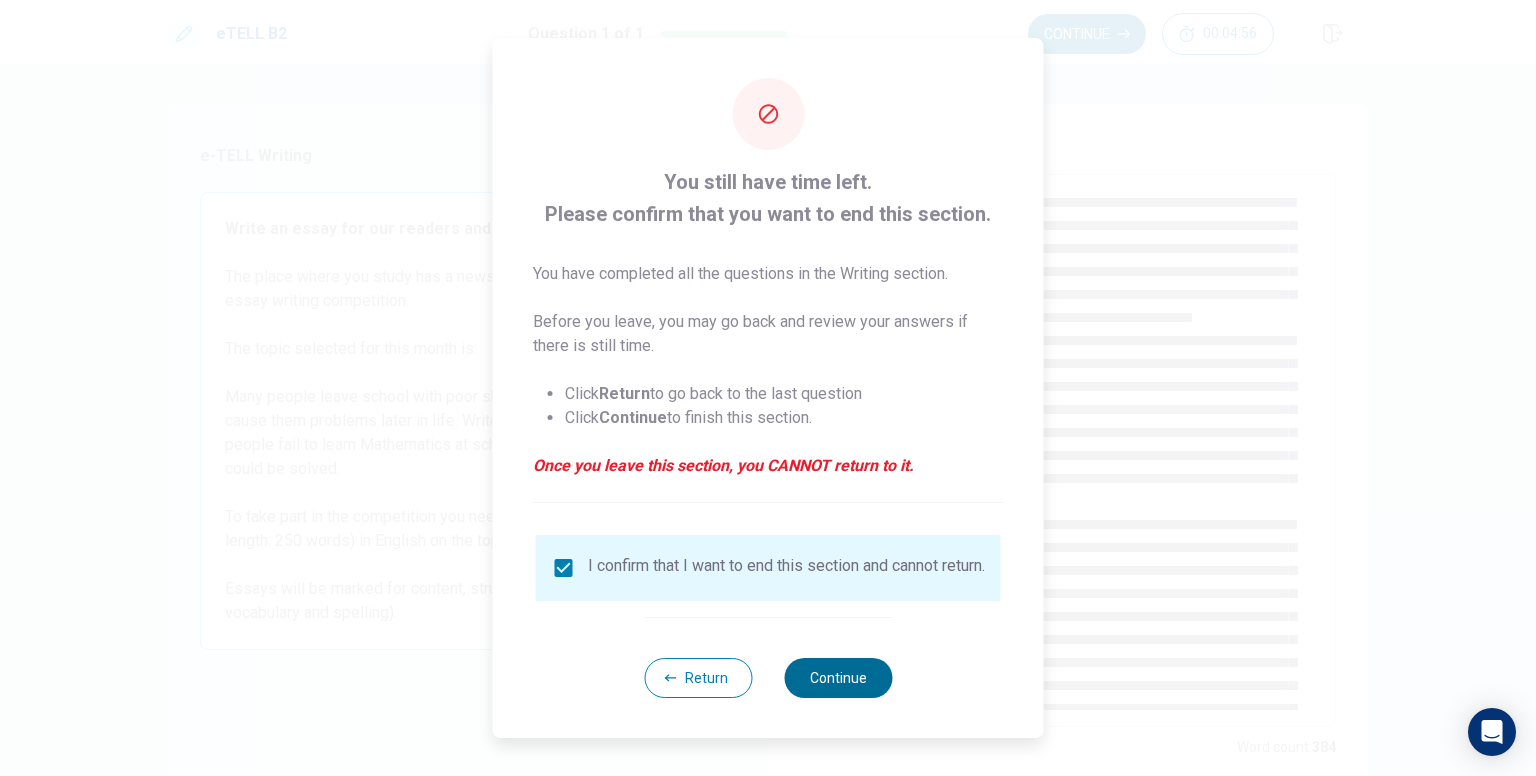 click on "Continue" at bounding box center [838, 678] 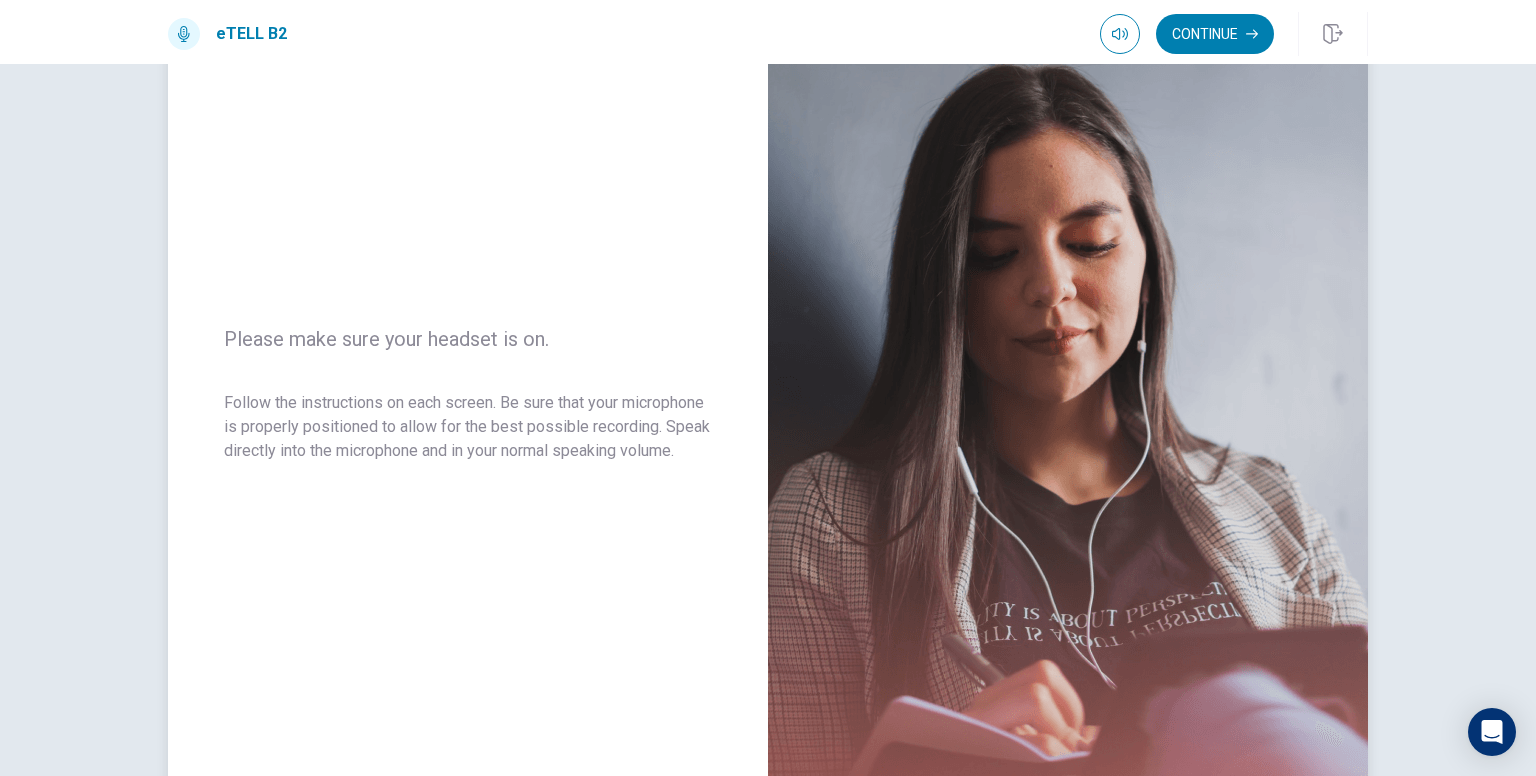 scroll, scrollTop: 100, scrollLeft: 0, axis: vertical 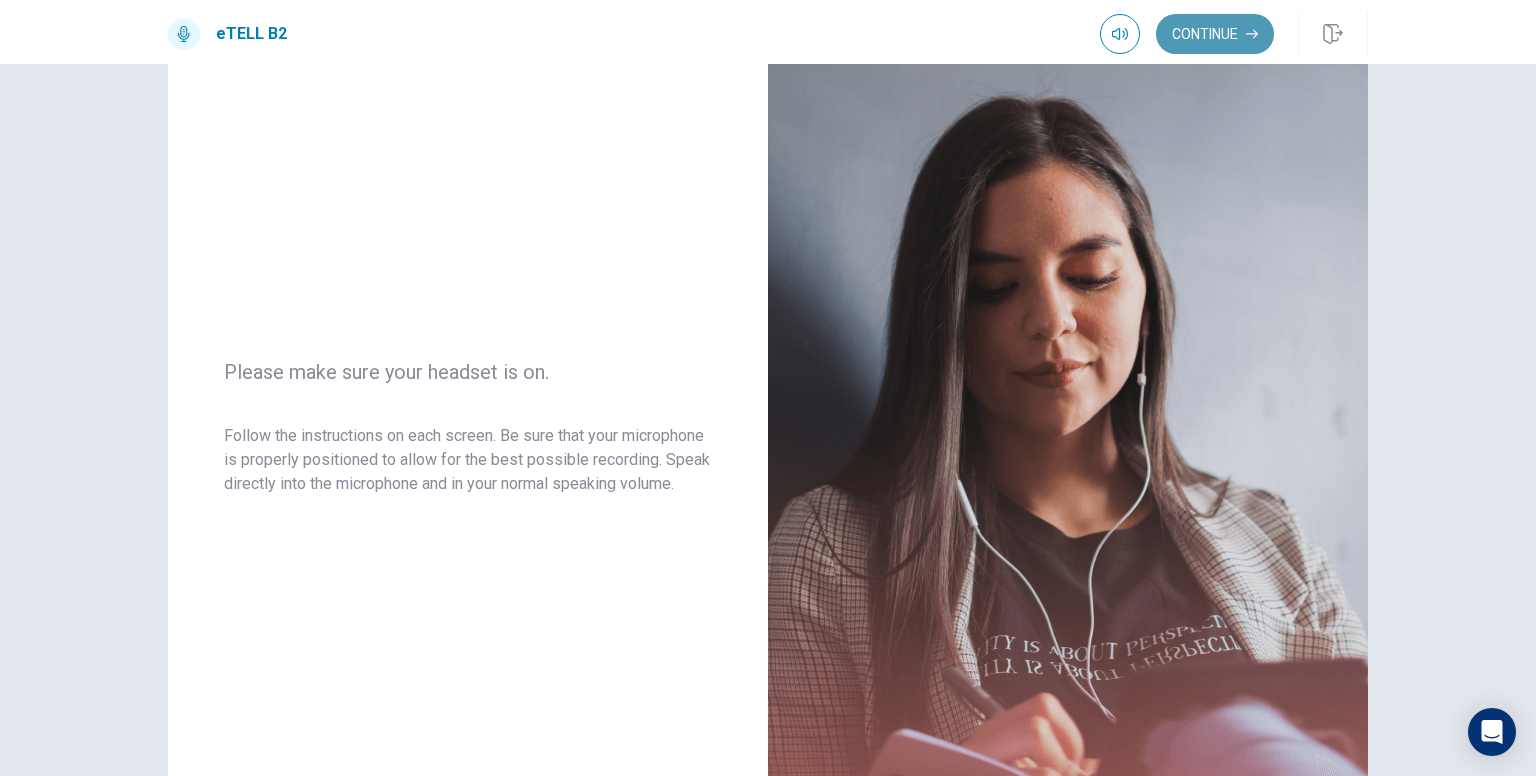 click on "Continue" at bounding box center [1215, 34] 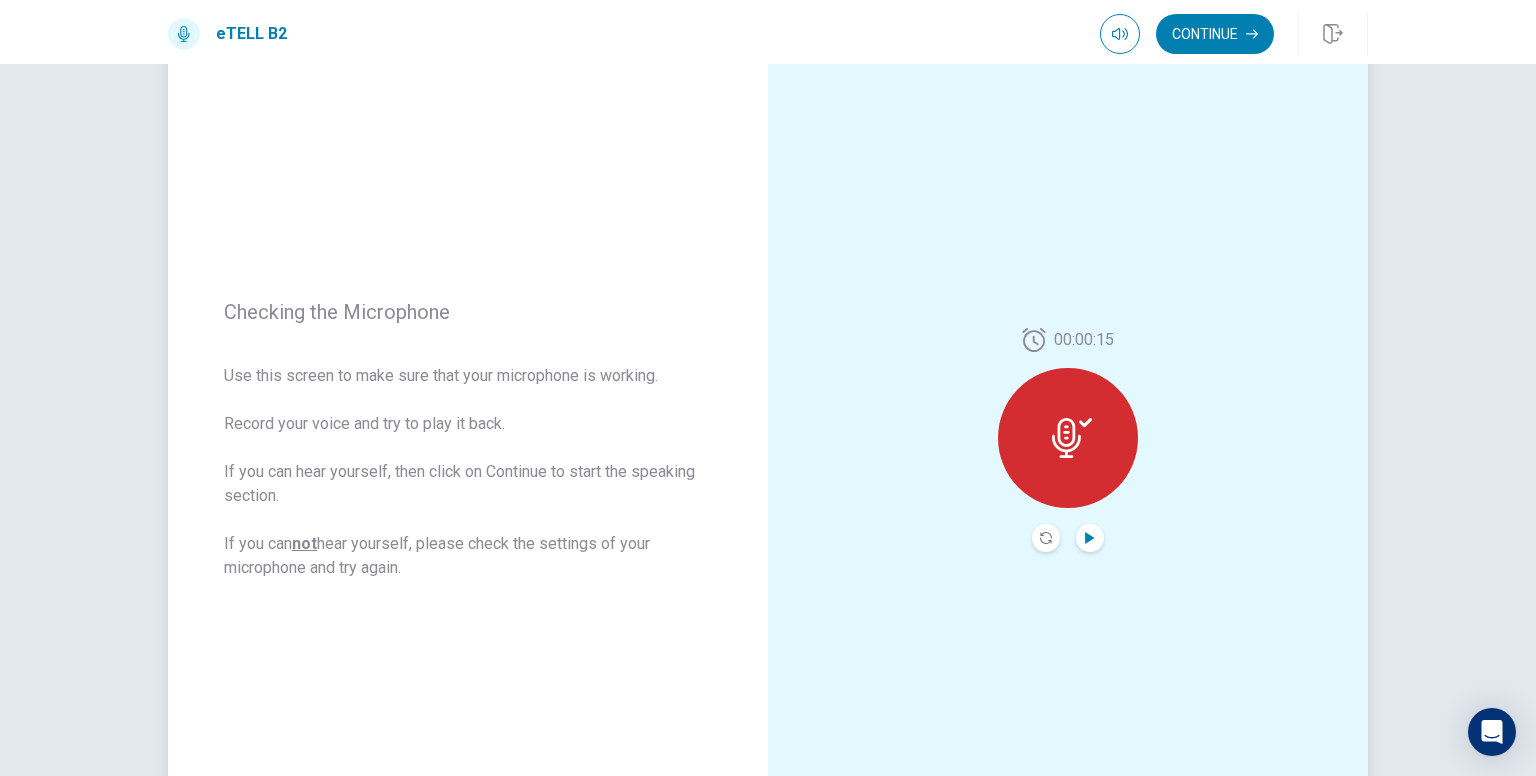 click 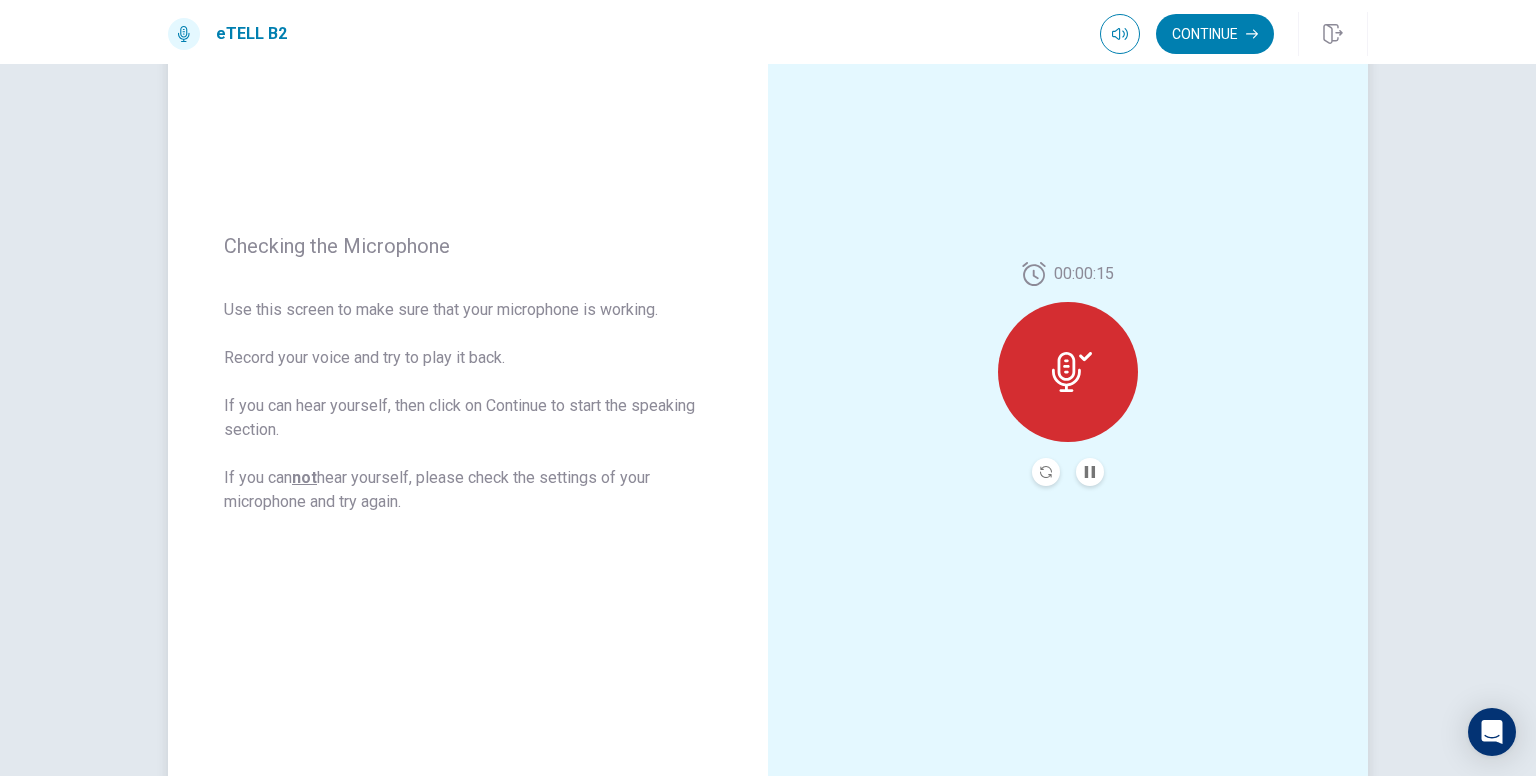 scroll, scrollTop: 133, scrollLeft: 0, axis: vertical 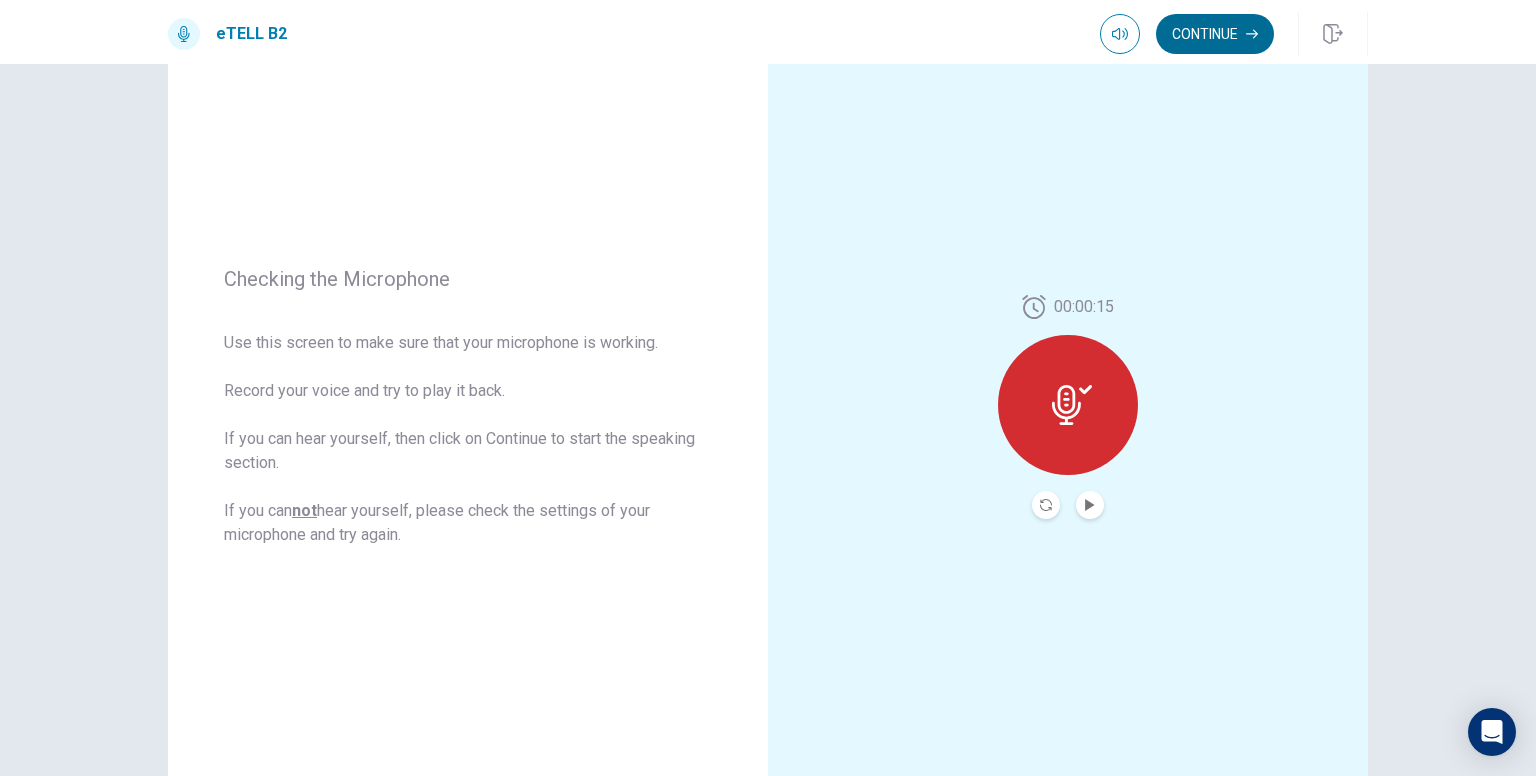 click on "Continue" at bounding box center (1215, 34) 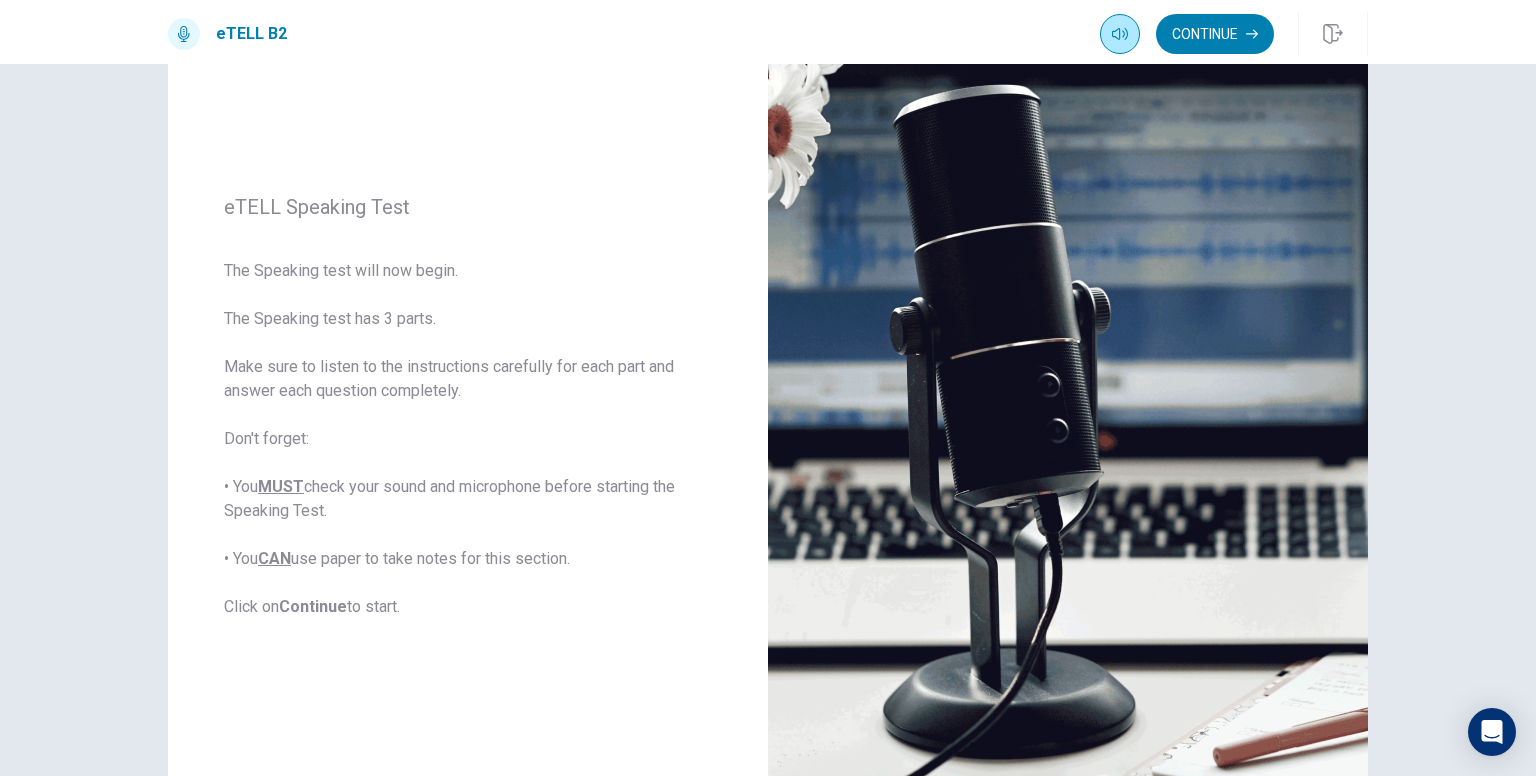 click at bounding box center [1120, 34] 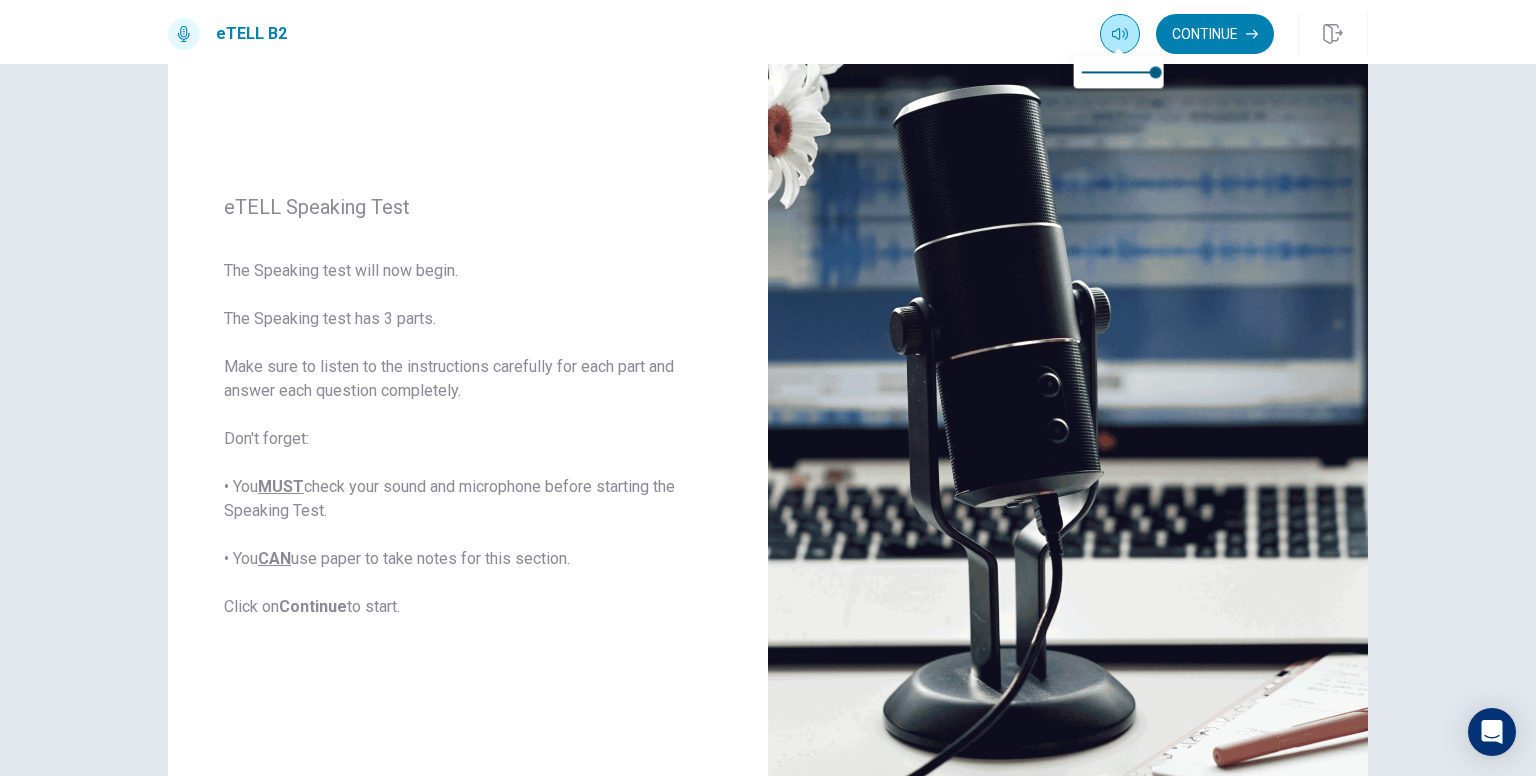 click at bounding box center [1120, 34] 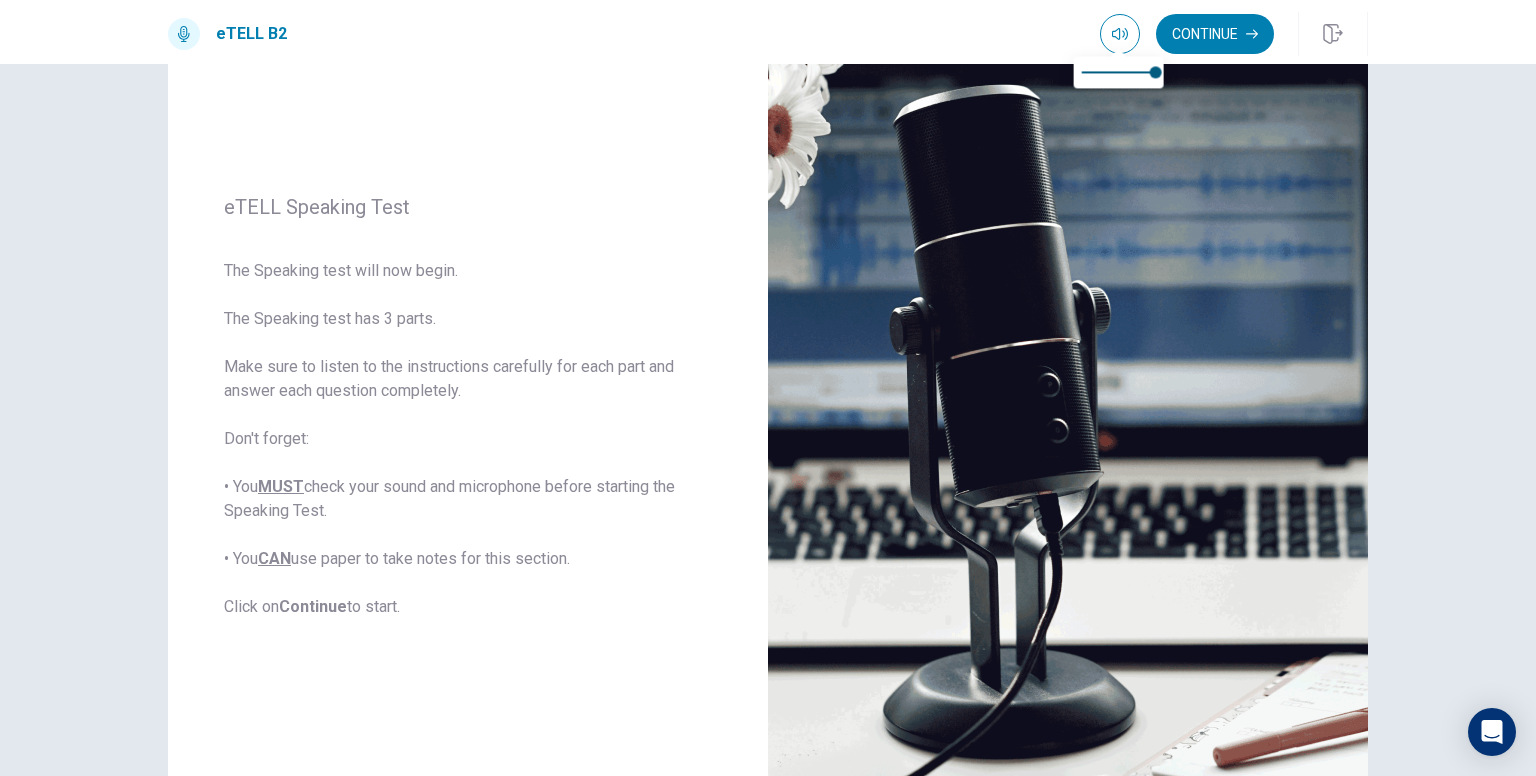 click on "Continue" at bounding box center [1215, 34] 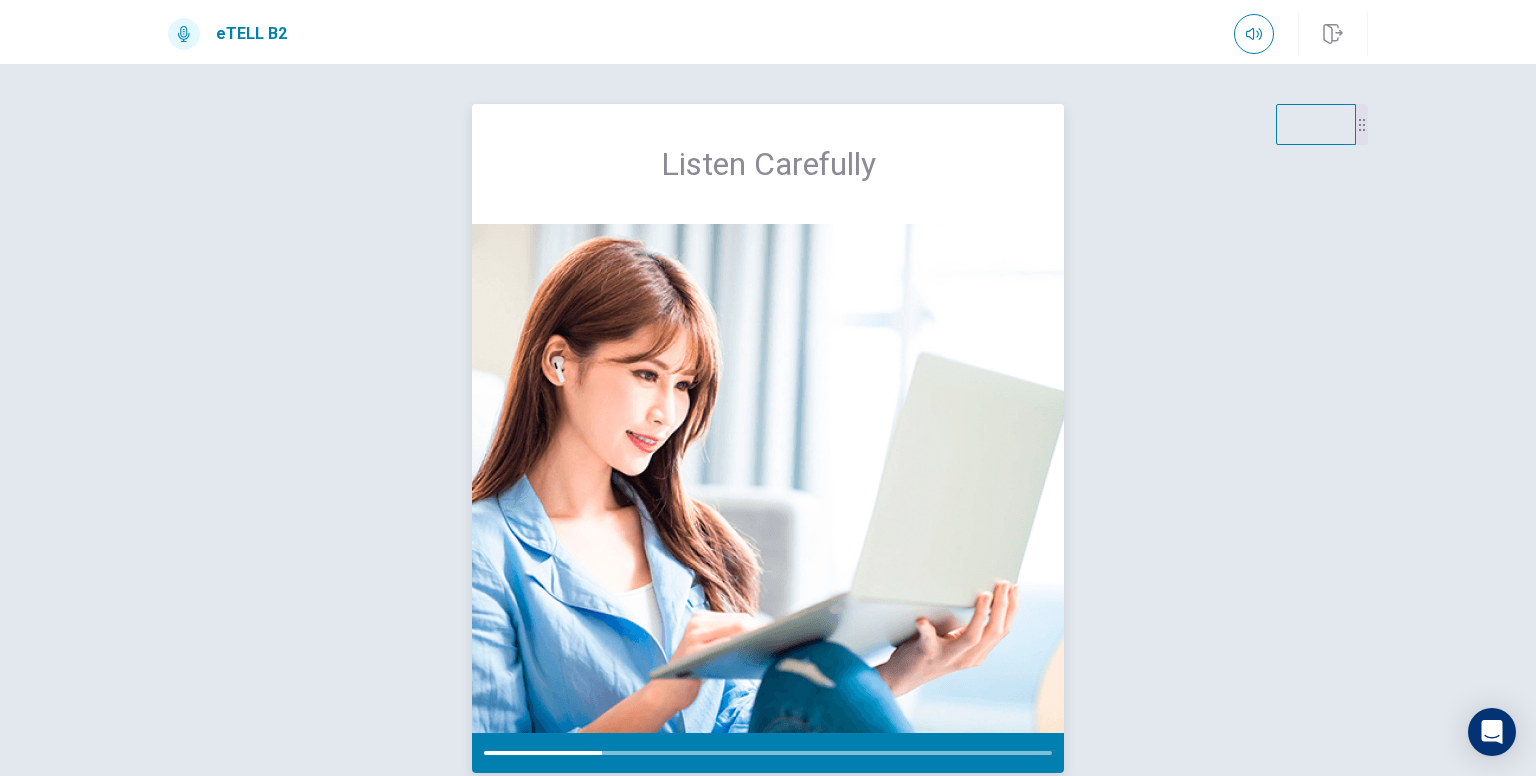 scroll, scrollTop: 33, scrollLeft: 0, axis: vertical 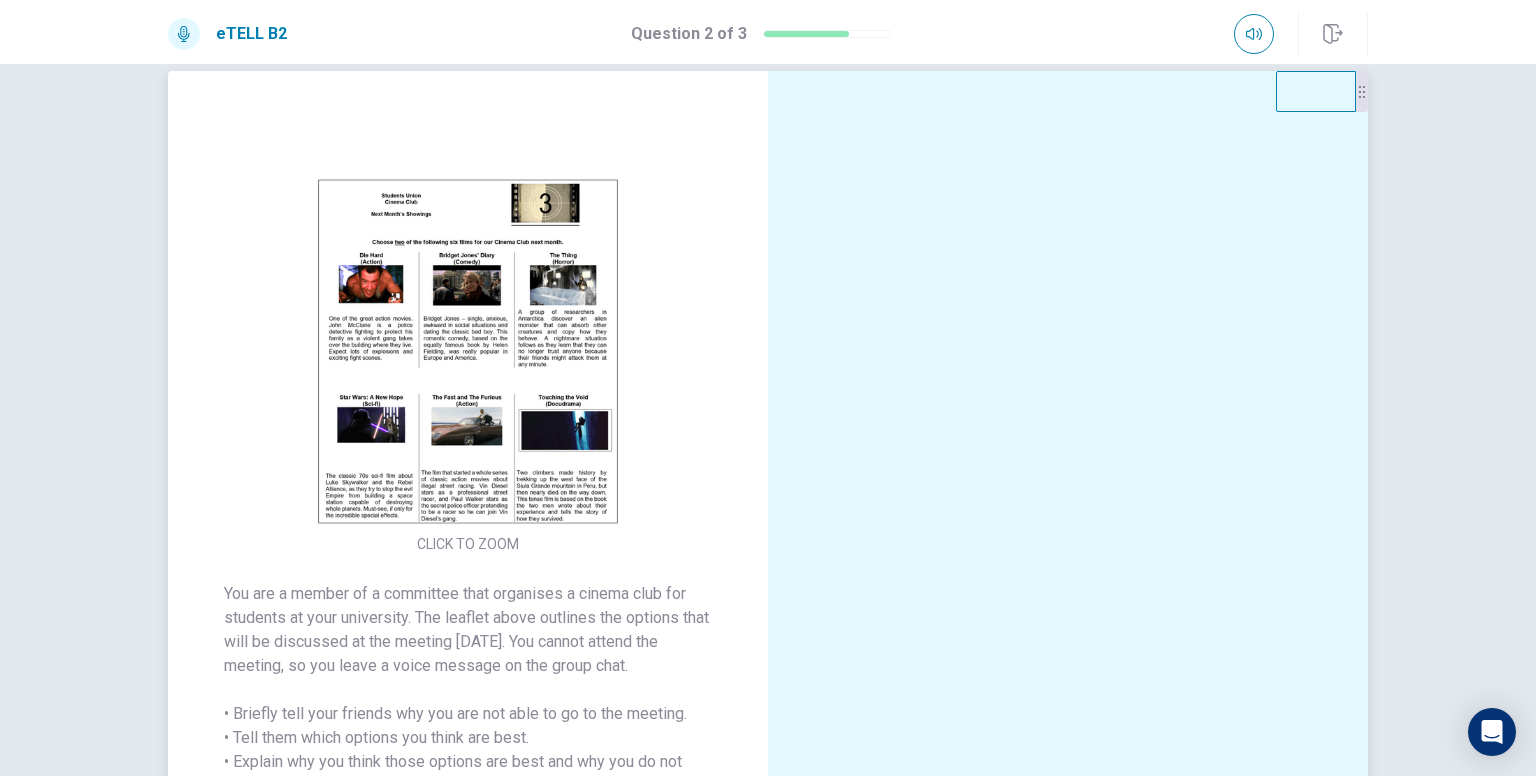 click at bounding box center (468, 351) 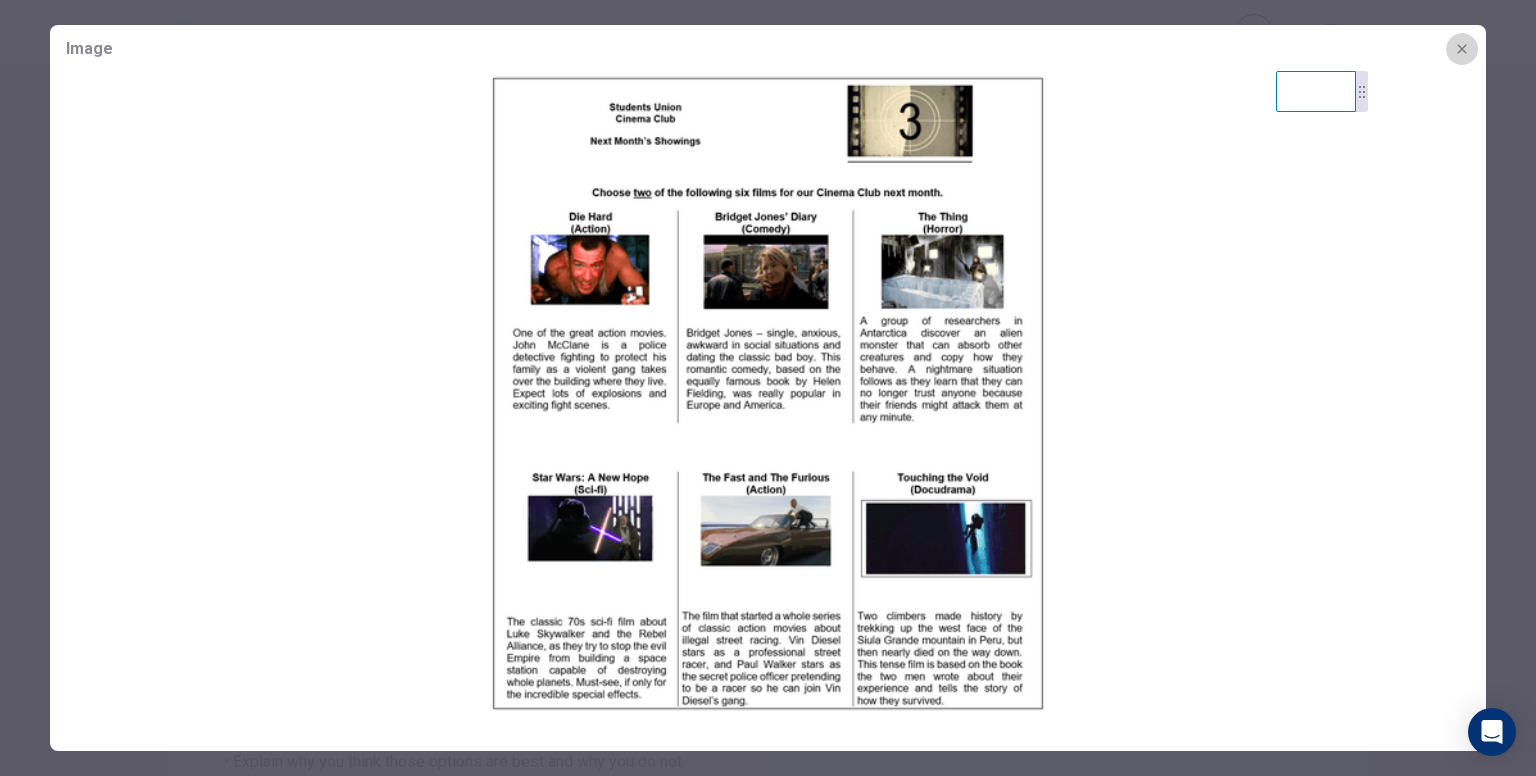 click 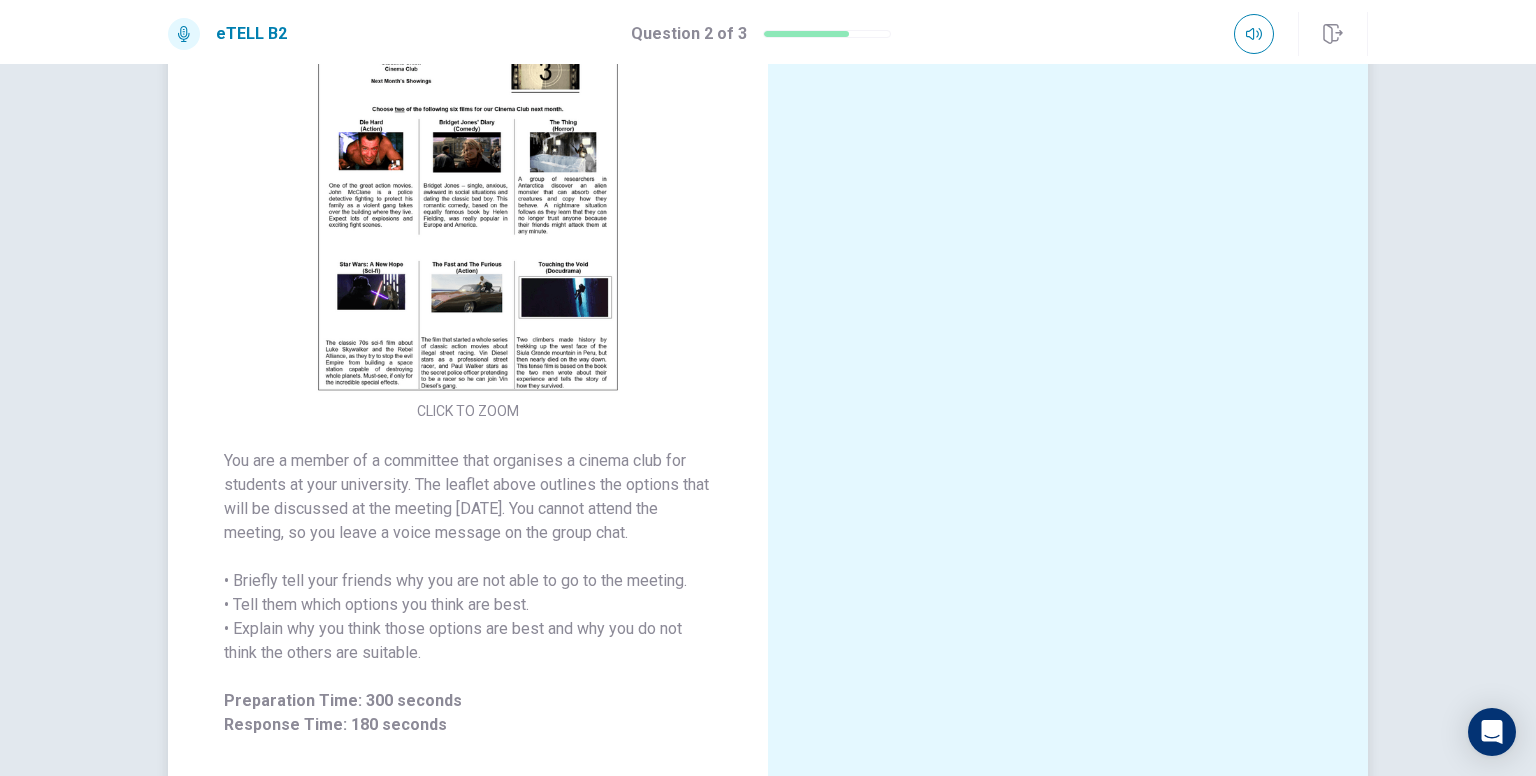 scroll, scrollTop: 133, scrollLeft: 0, axis: vertical 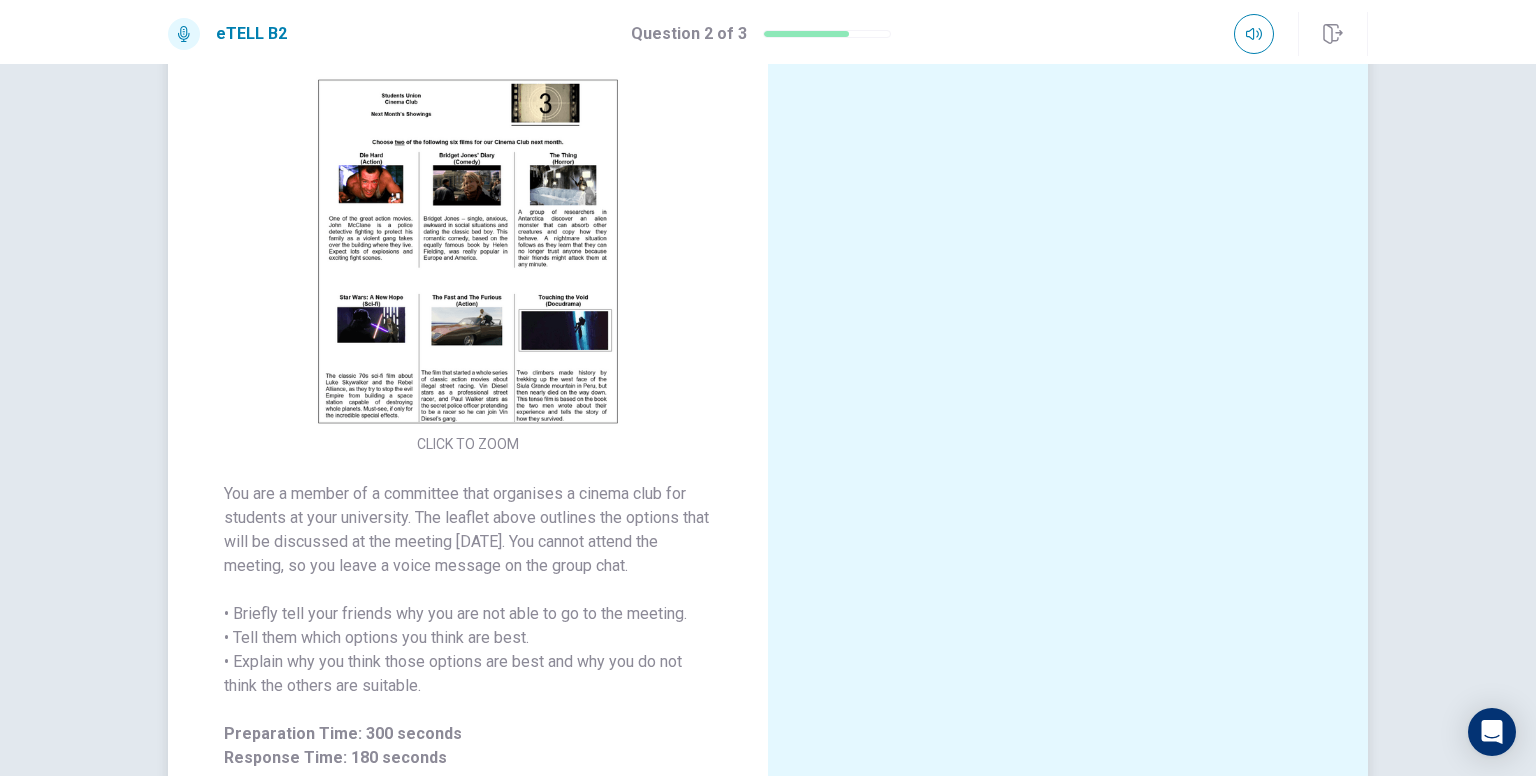 click at bounding box center [468, 251] 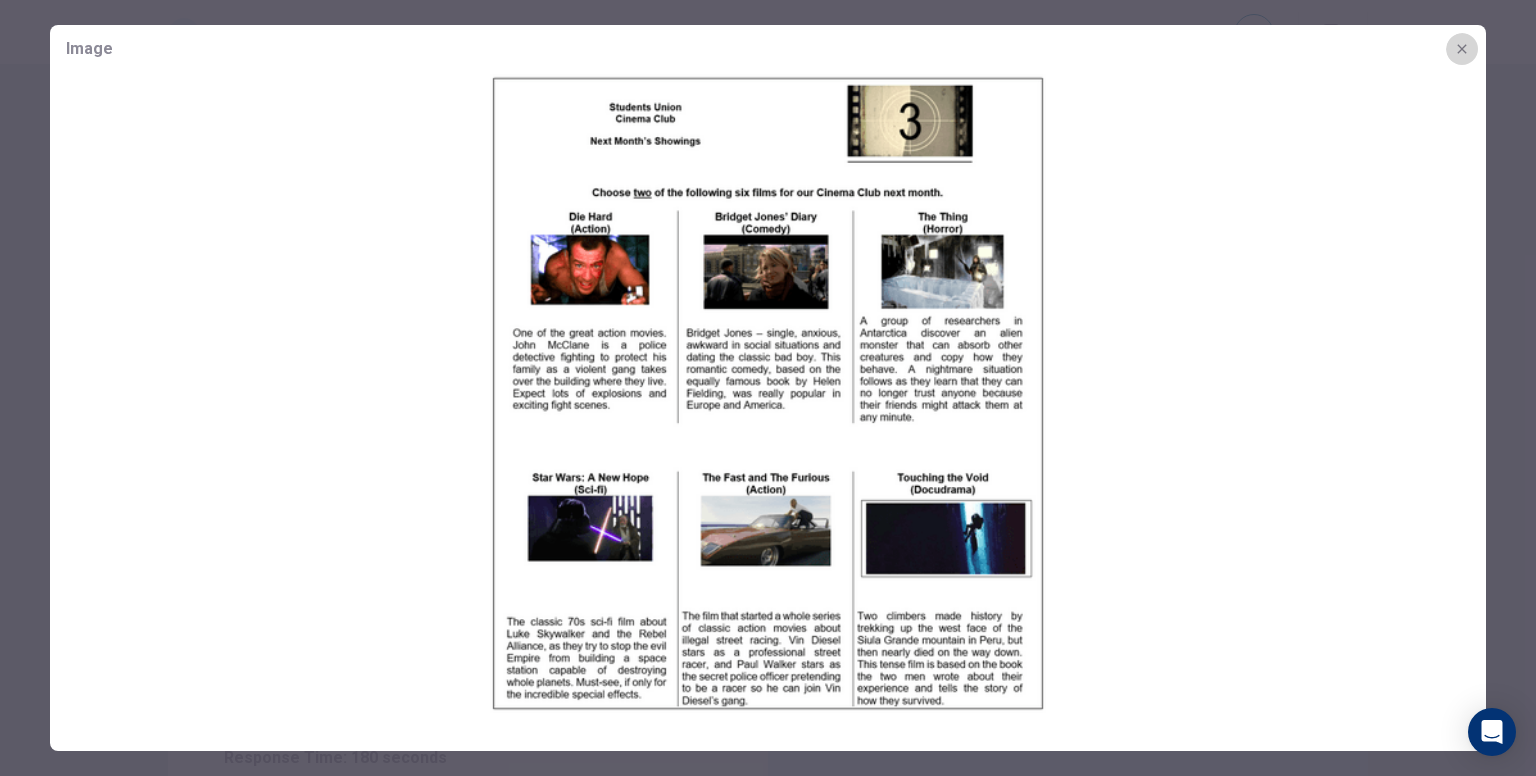 click 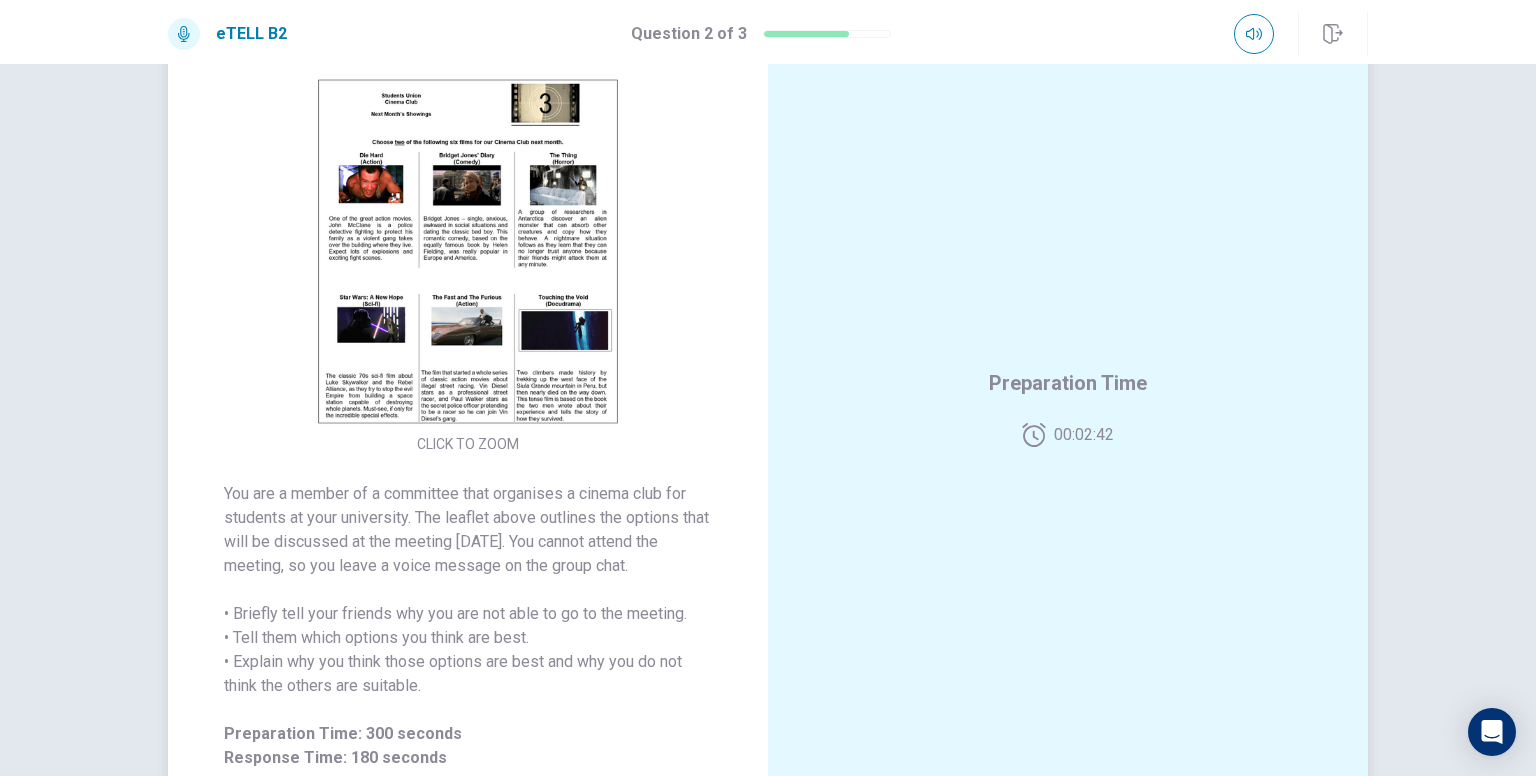 scroll, scrollTop: 100, scrollLeft: 0, axis: vertical 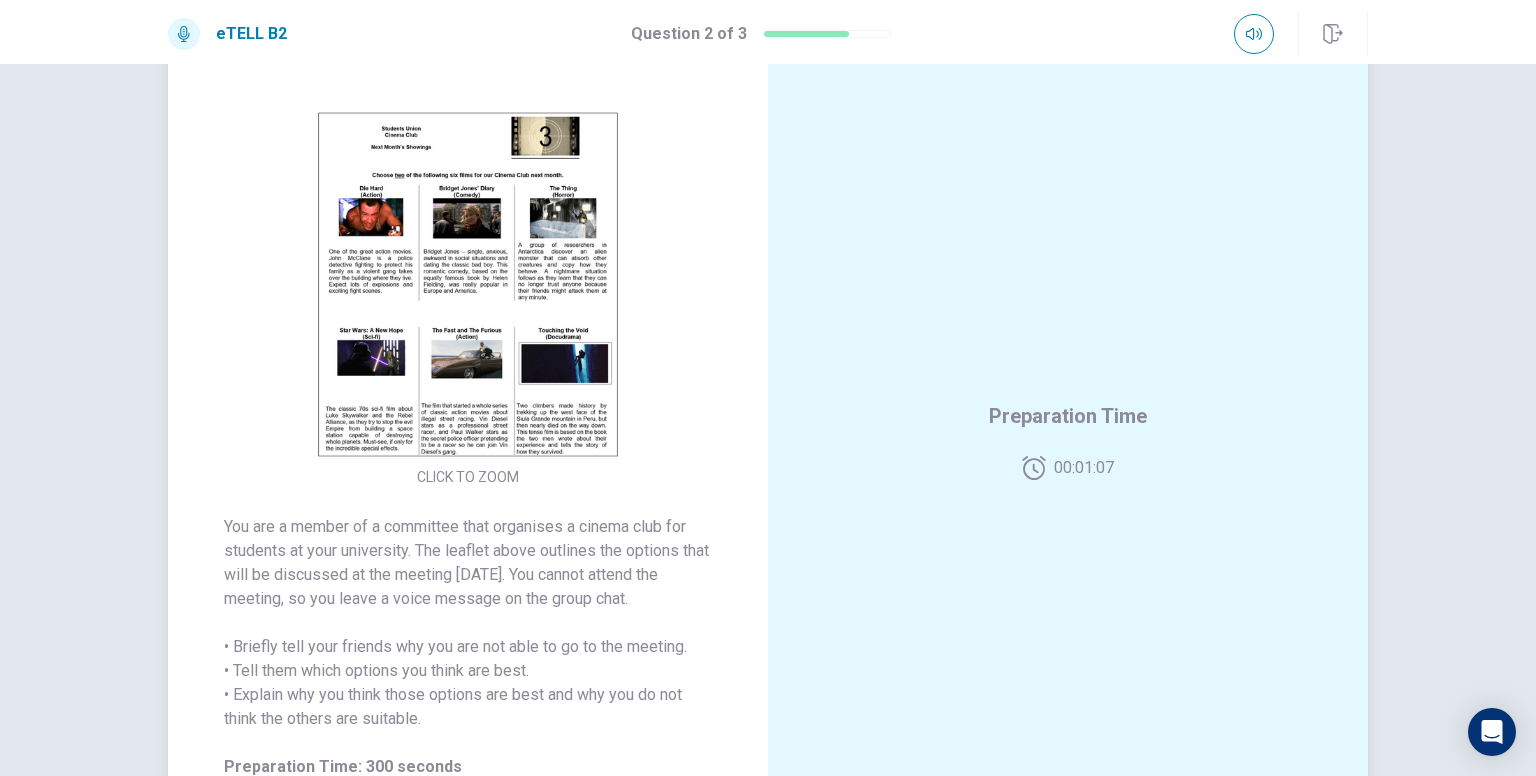 click at bounding box center (468, 284) 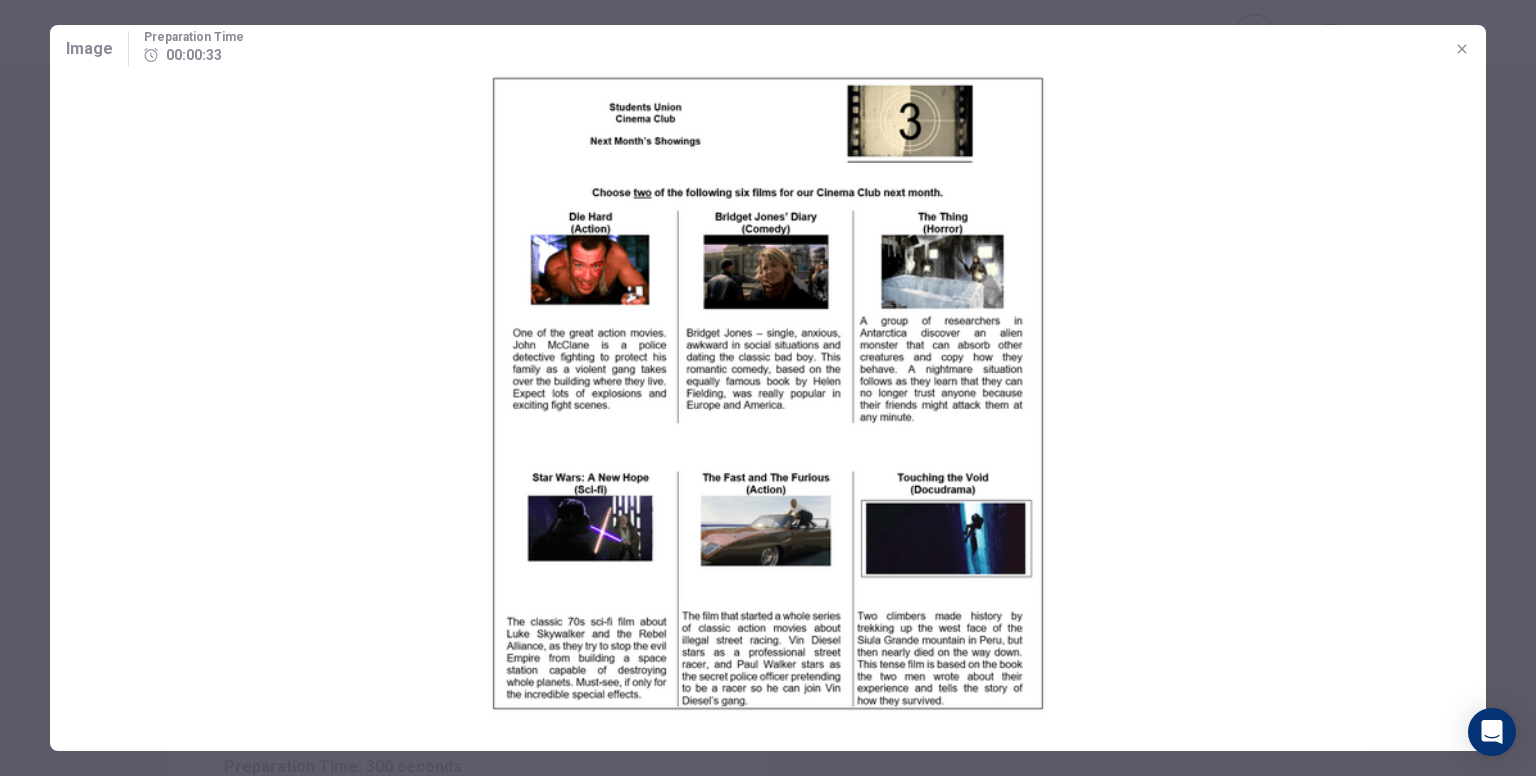 click at bounding box center [768, 393] 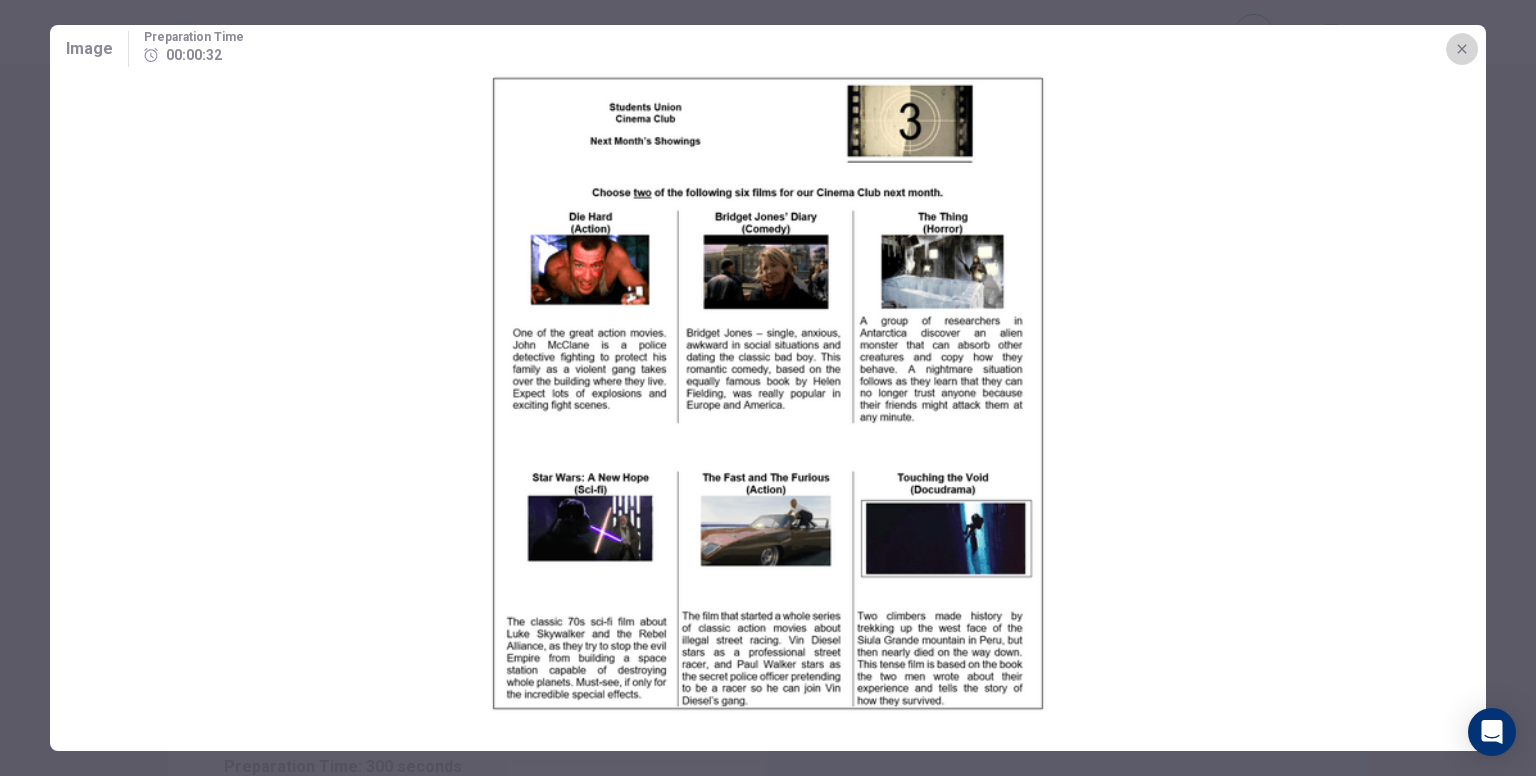 click 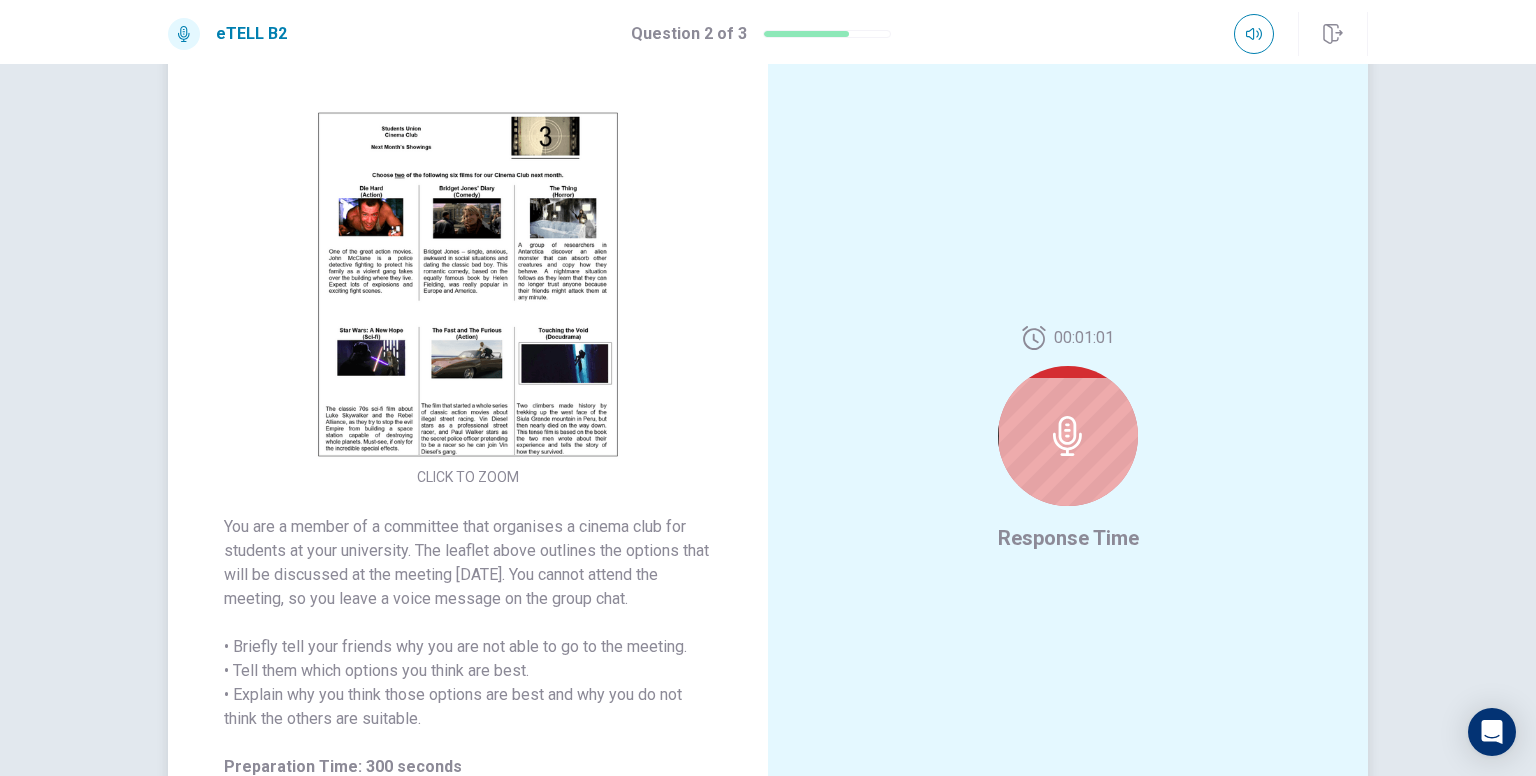 click 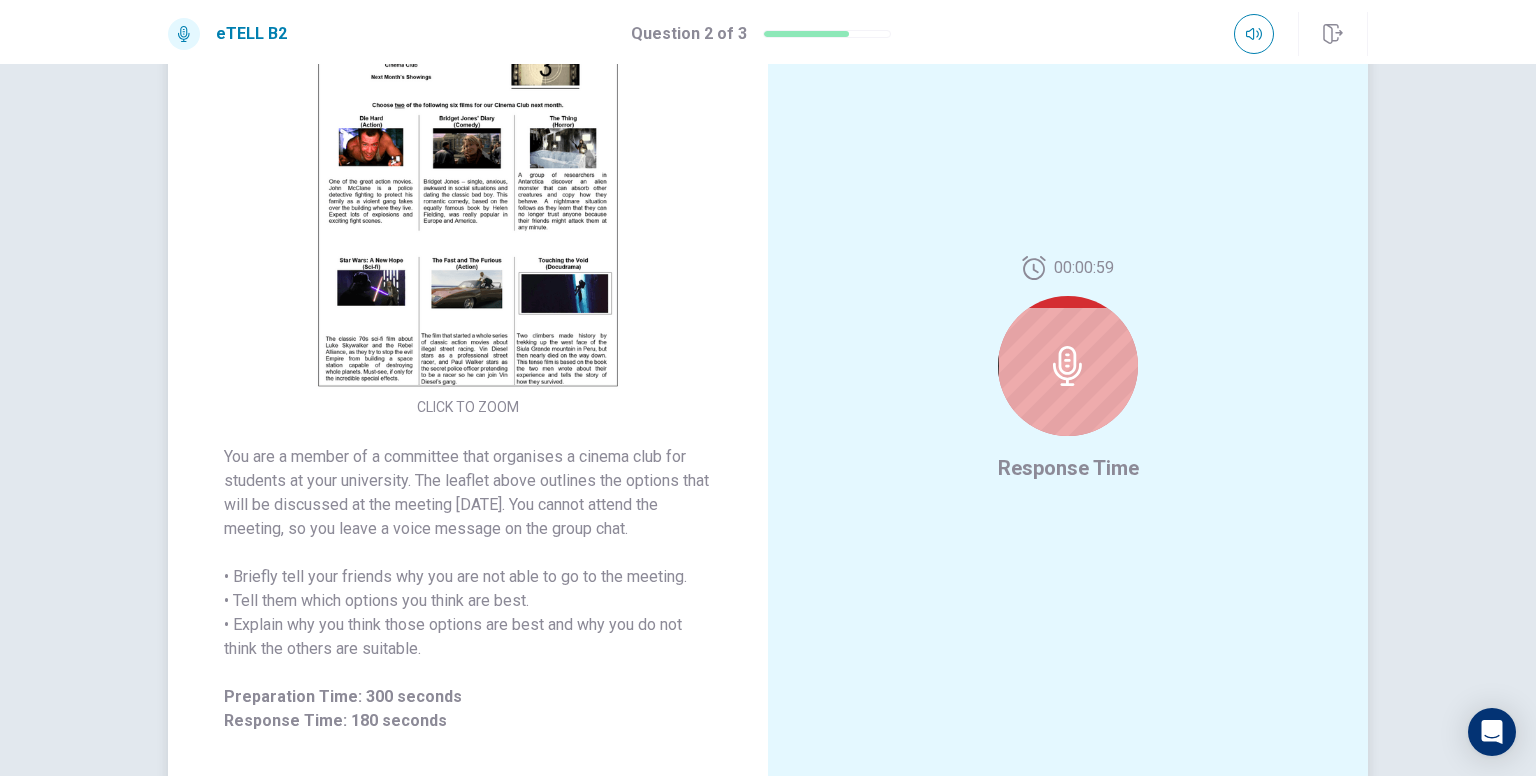 scroll, scrollTop: 104, scrollLeft: 0, axis: vertical 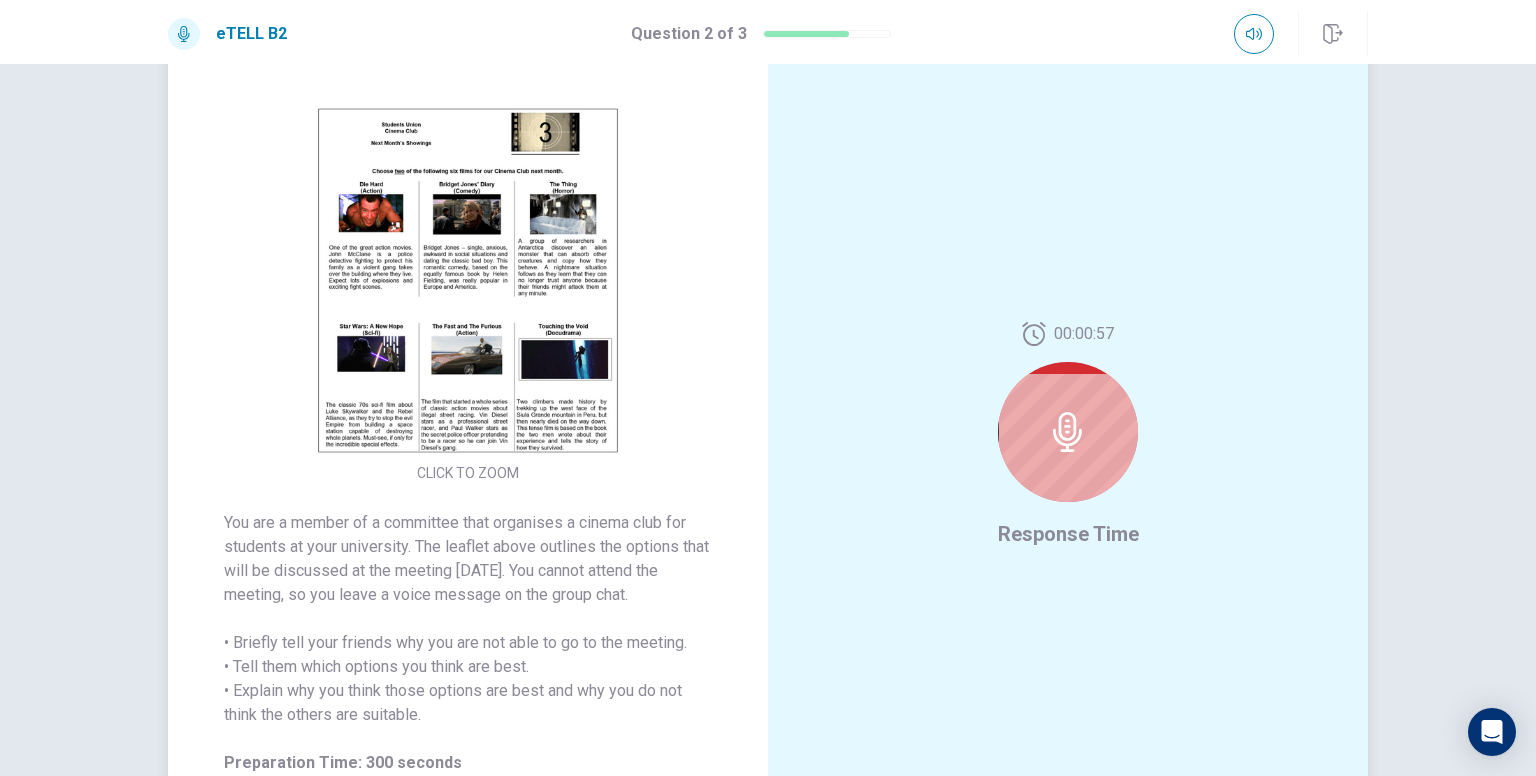 click 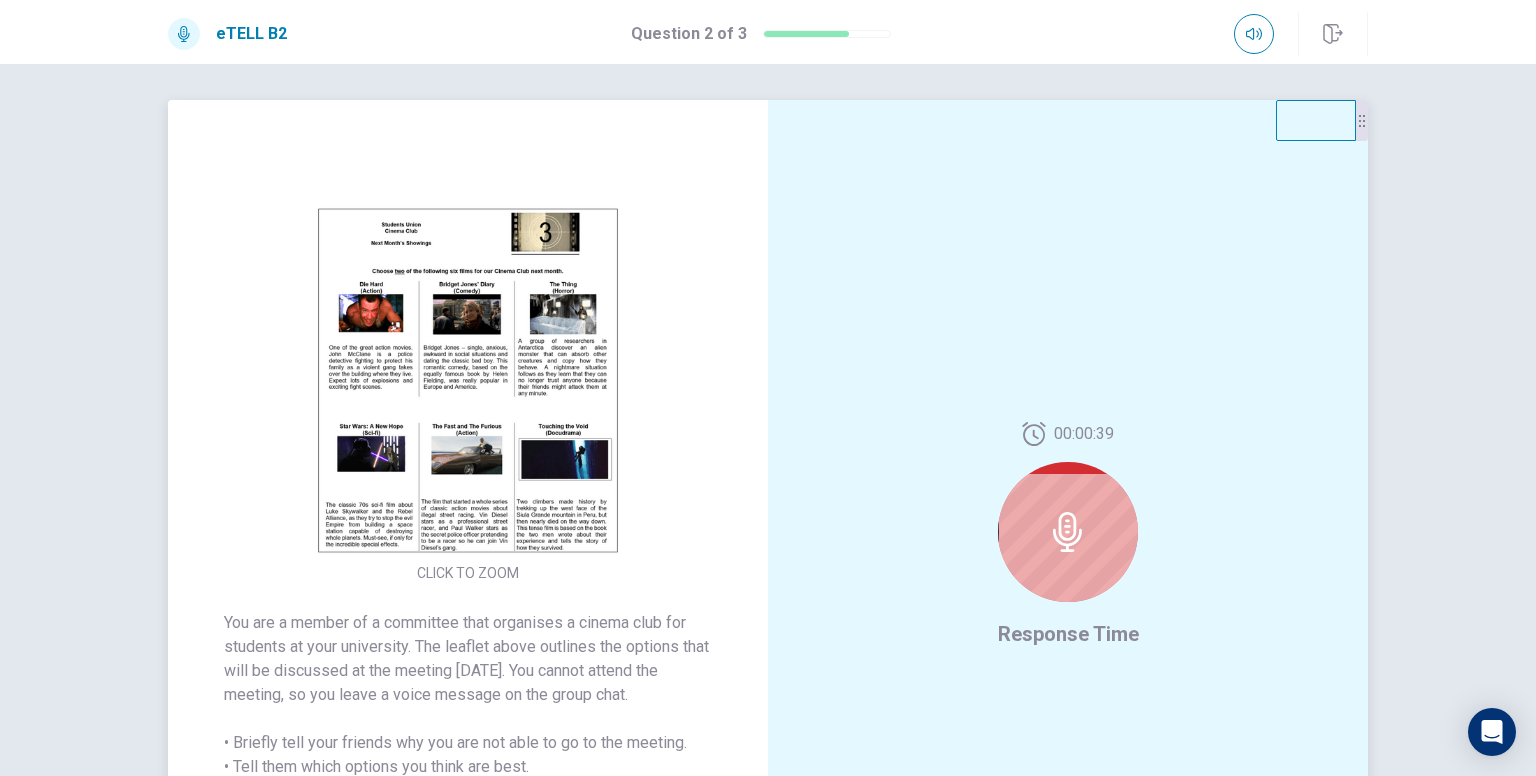 scroll, scrollTop: 0, scrollLeft: 0, axis: both 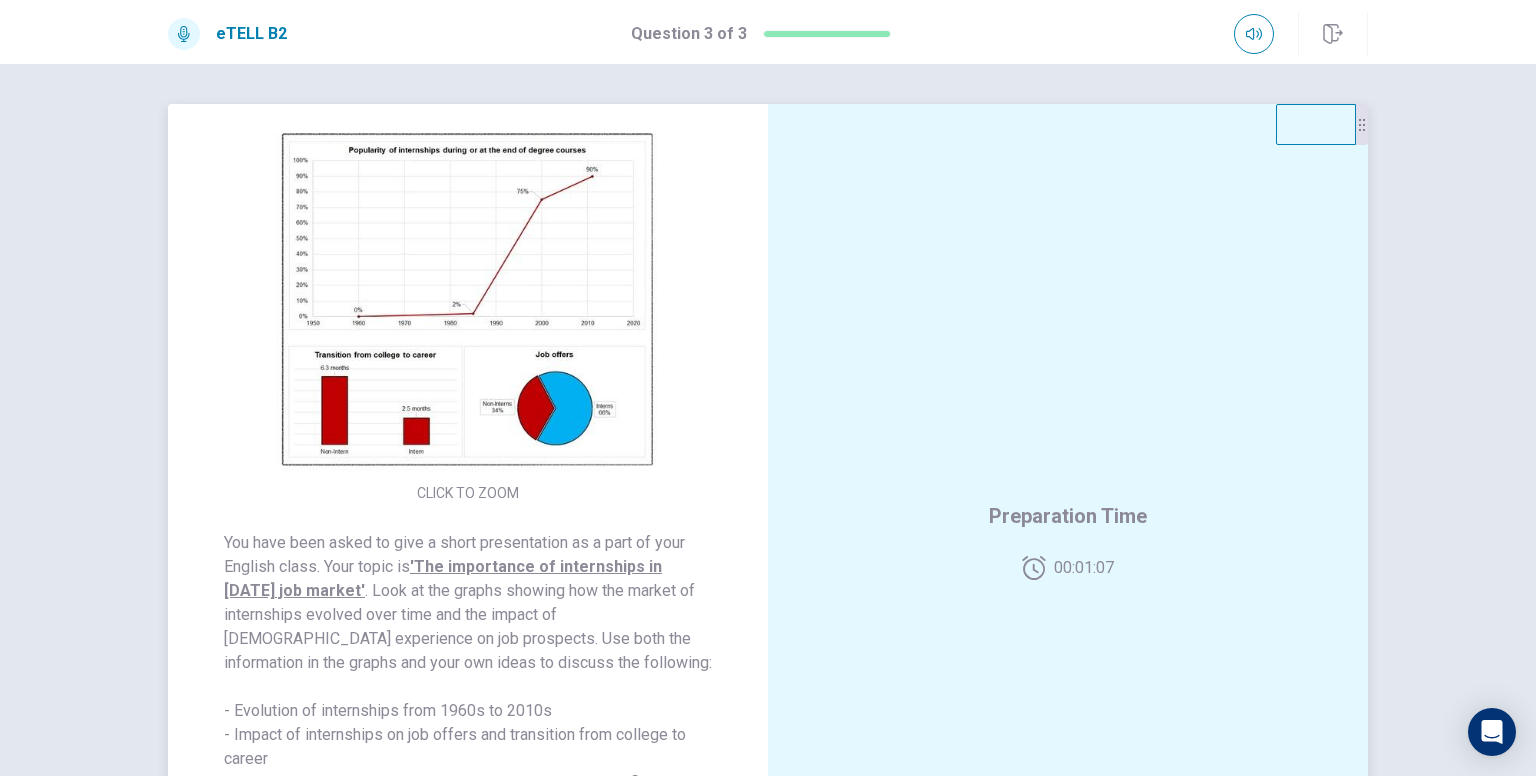click at bounding box center [468, 300] 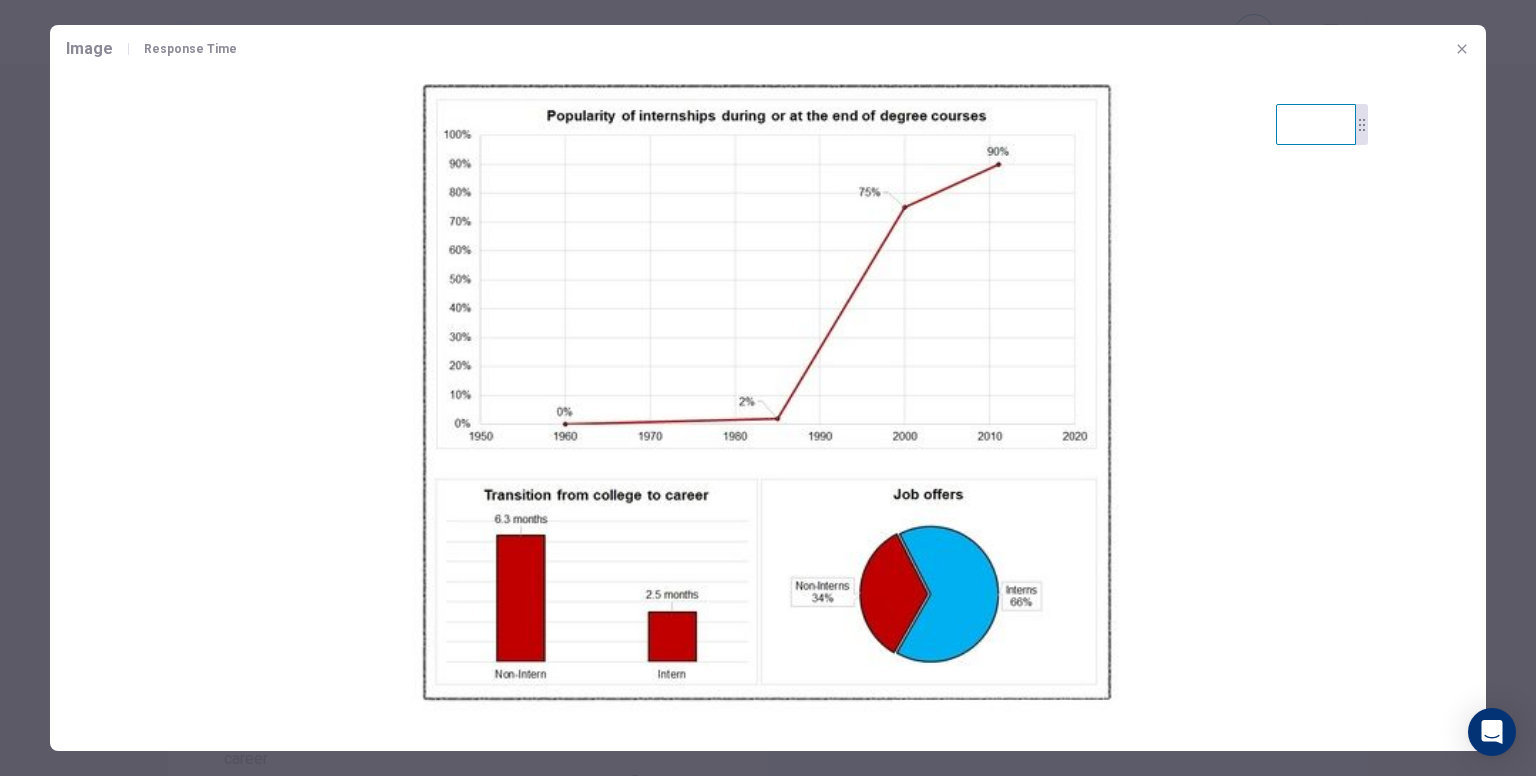 click 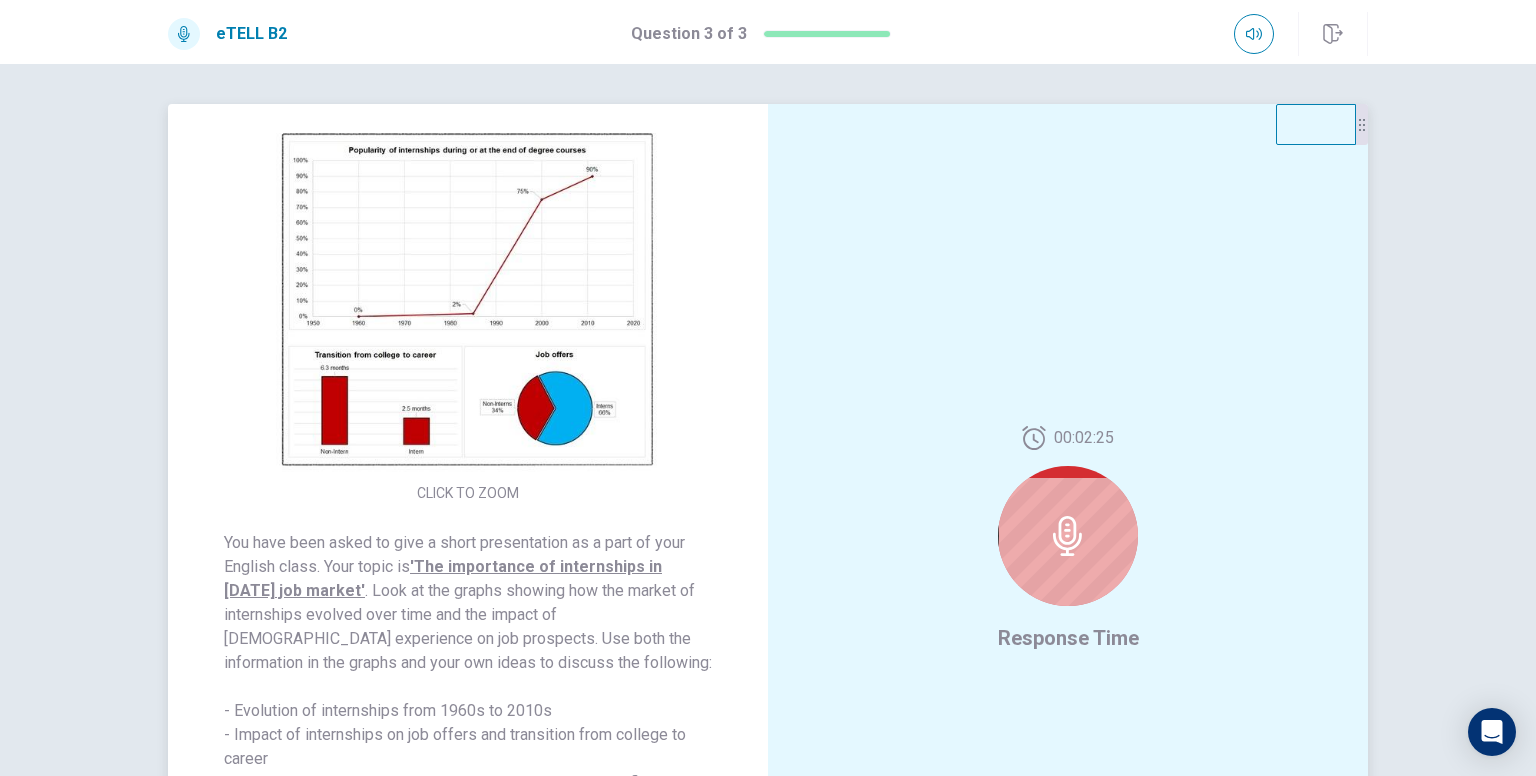 click at bounding box center [468, 300] 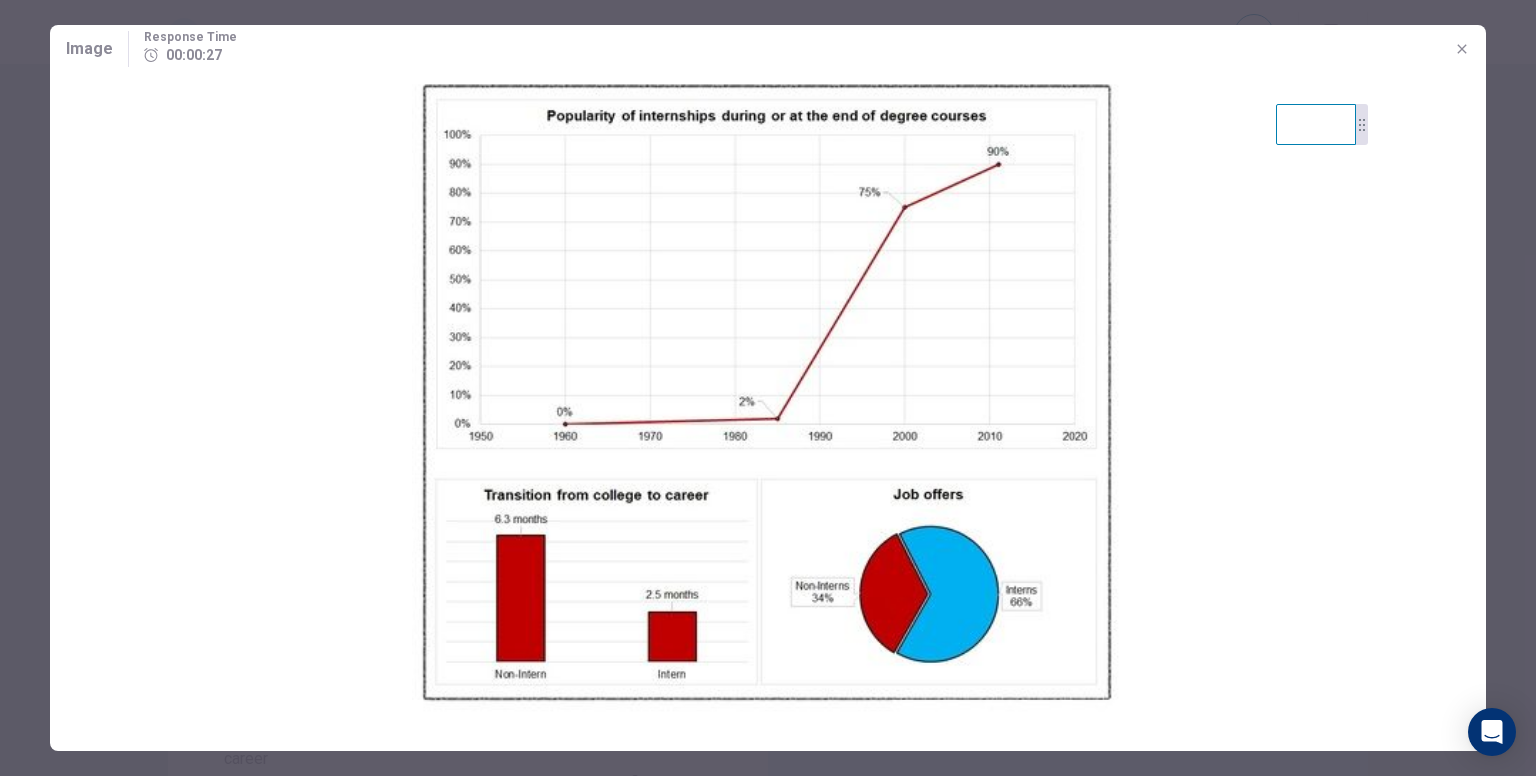 click at bounding box center [1462, 49] 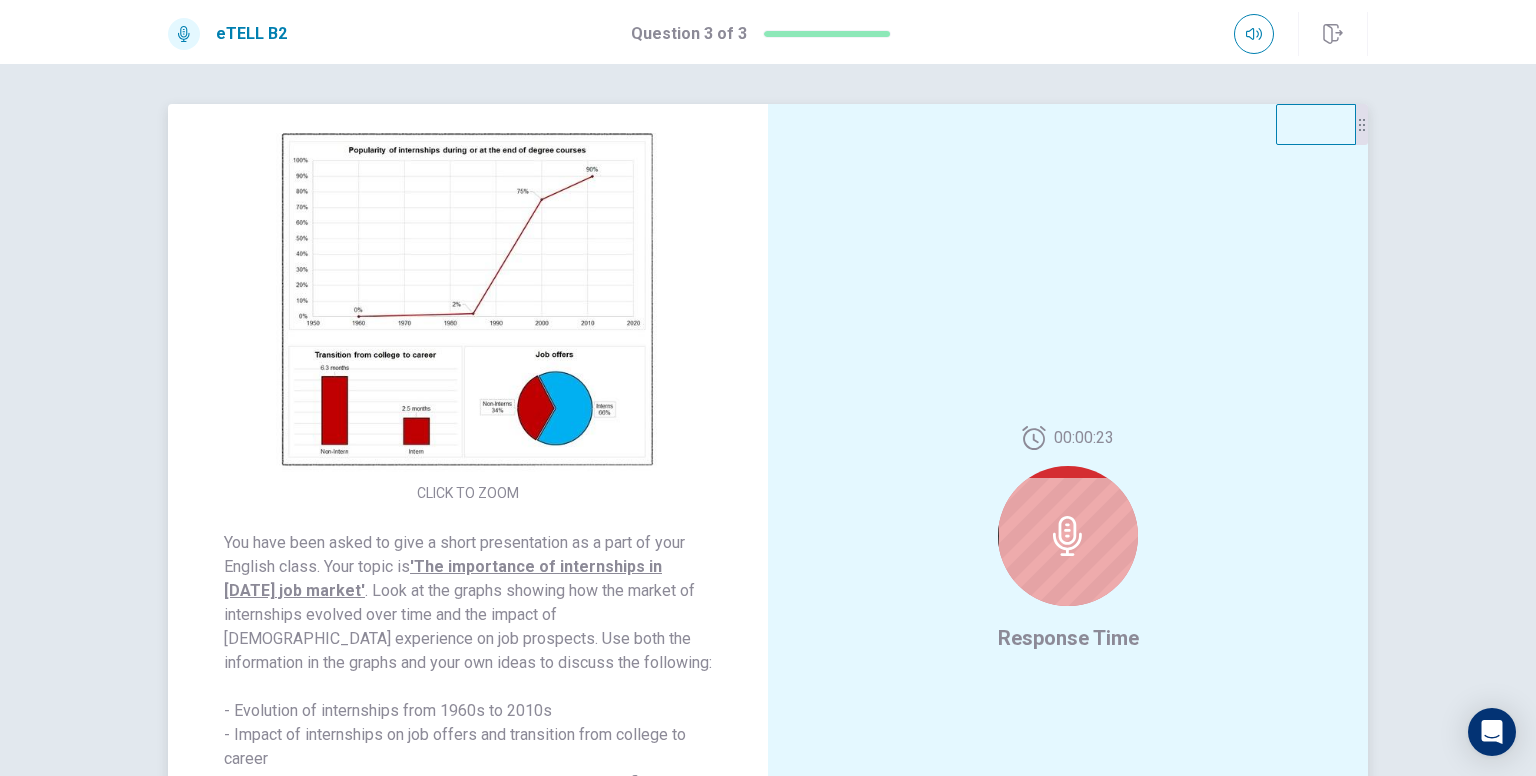 scroll, scrollTop: 34, scrollLeft: 0, axis: vertical 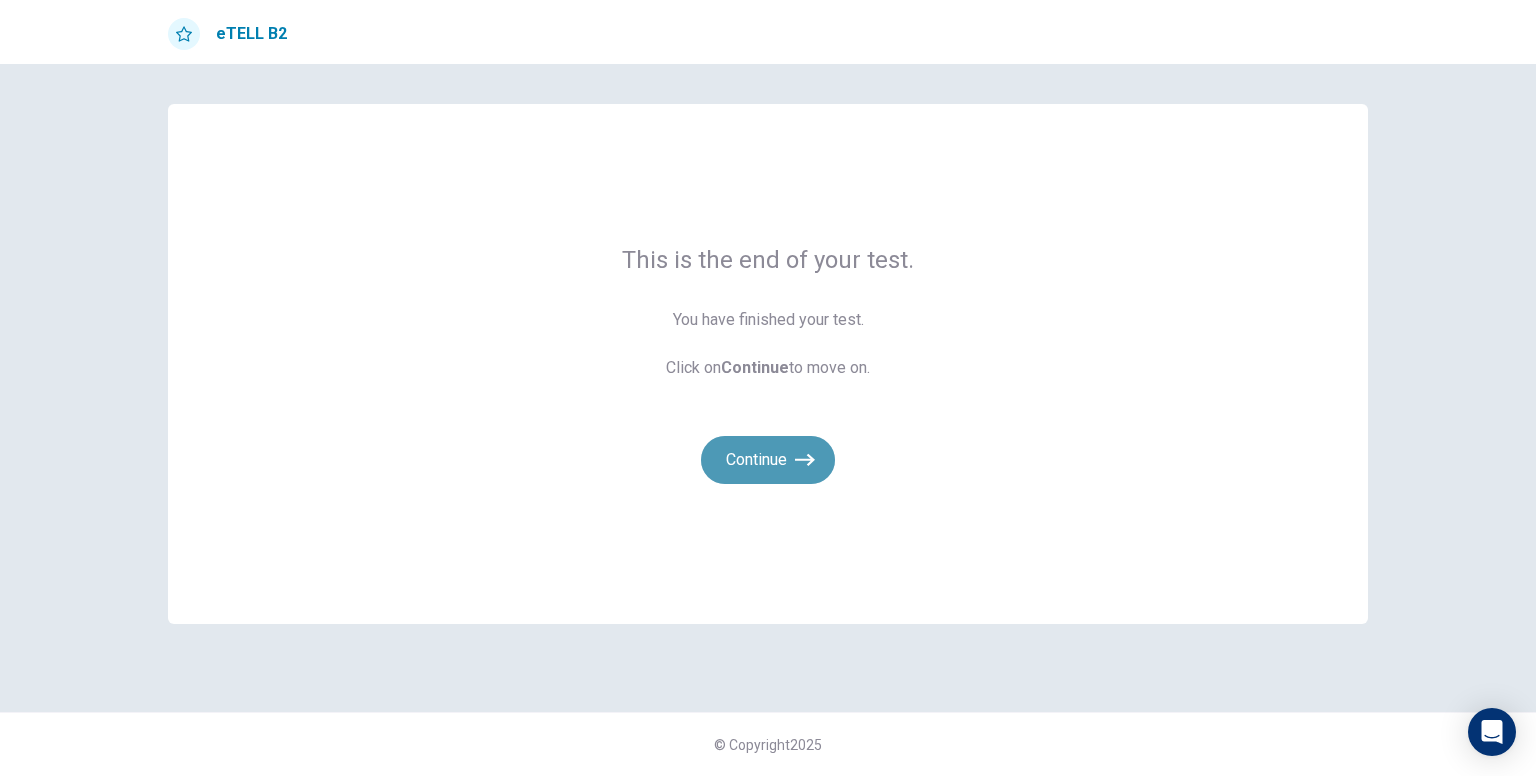 click on "Continue" at bounding box center [768, 460] 